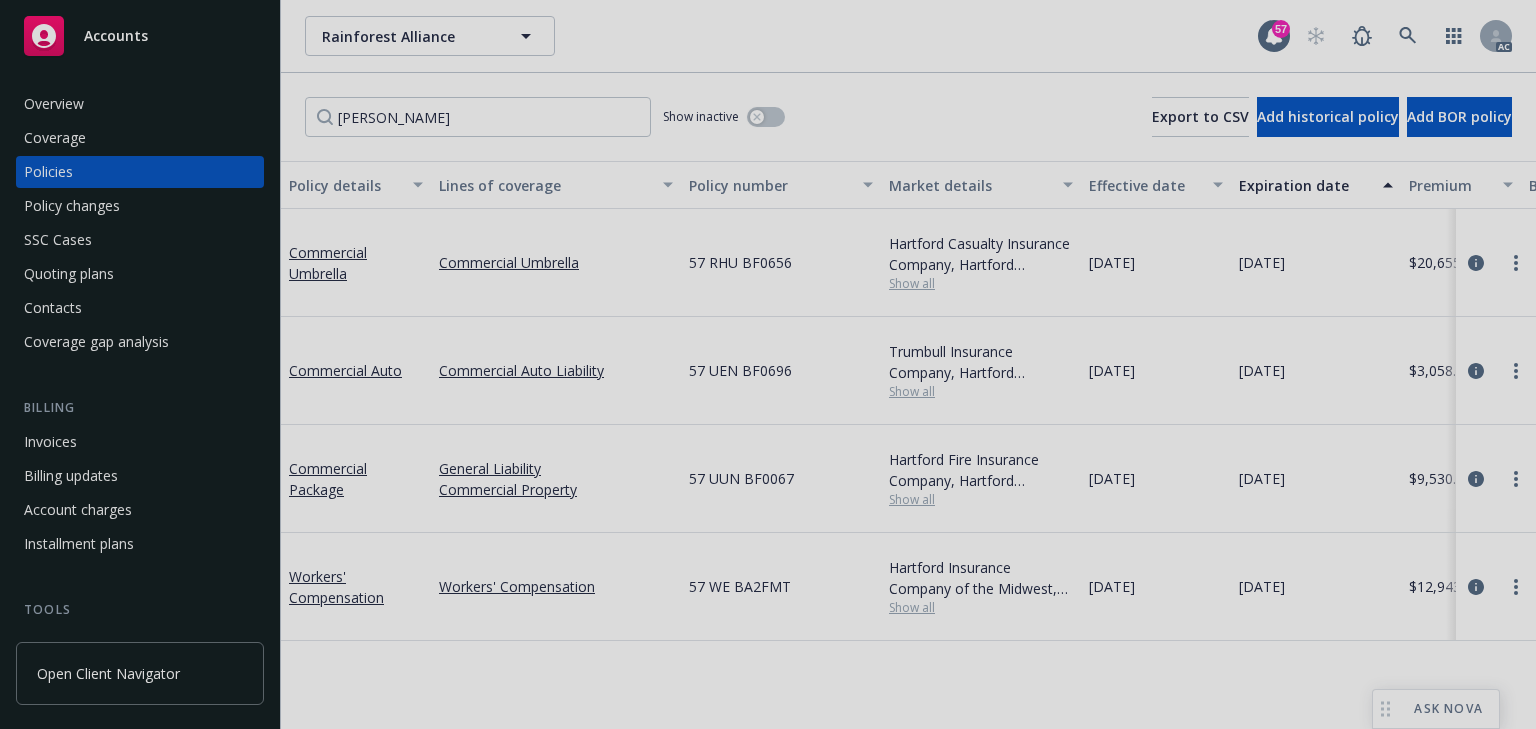 scroll, scrollTop: 0, scrollLeft: 0, axis: both 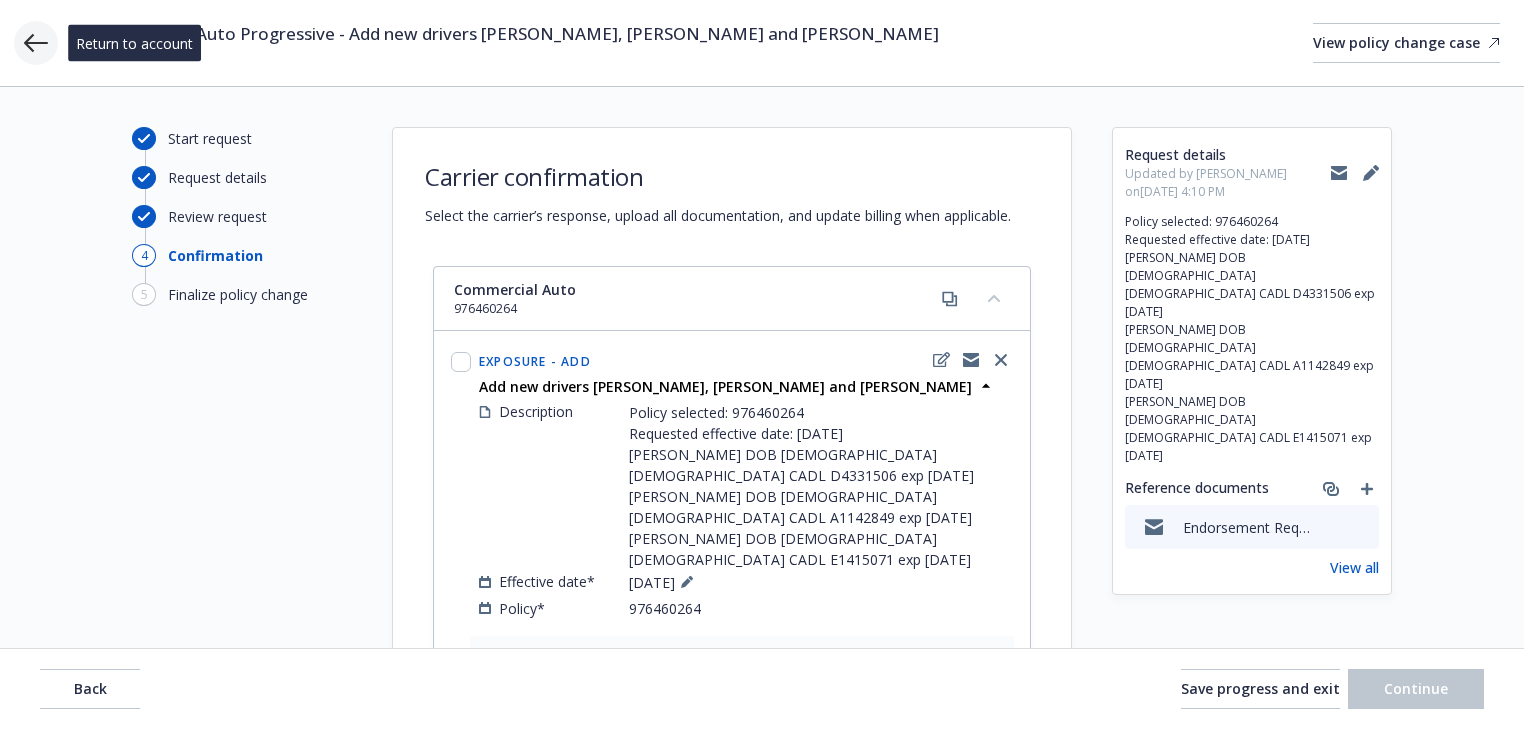 click 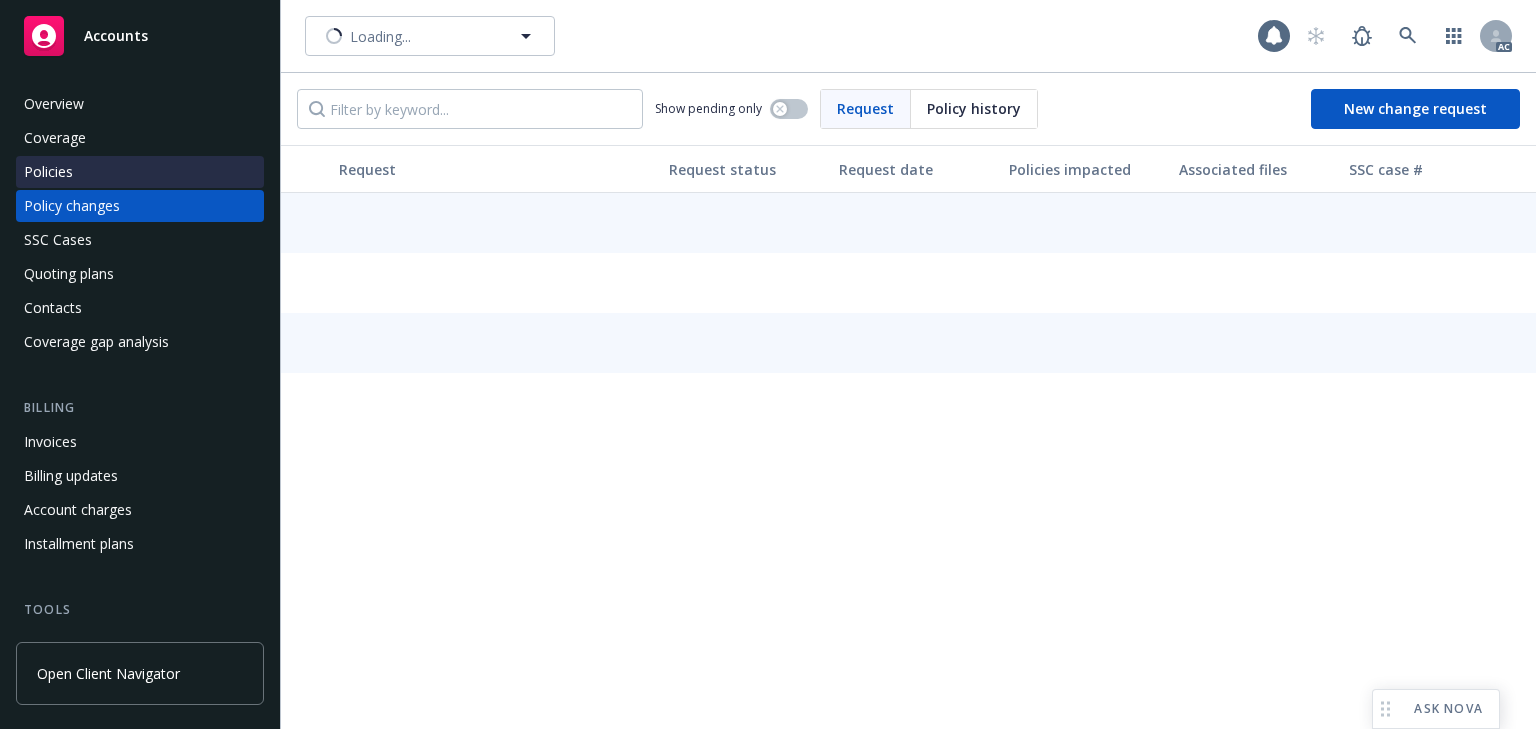 click on "Policies" at bounding box center (140, 172) 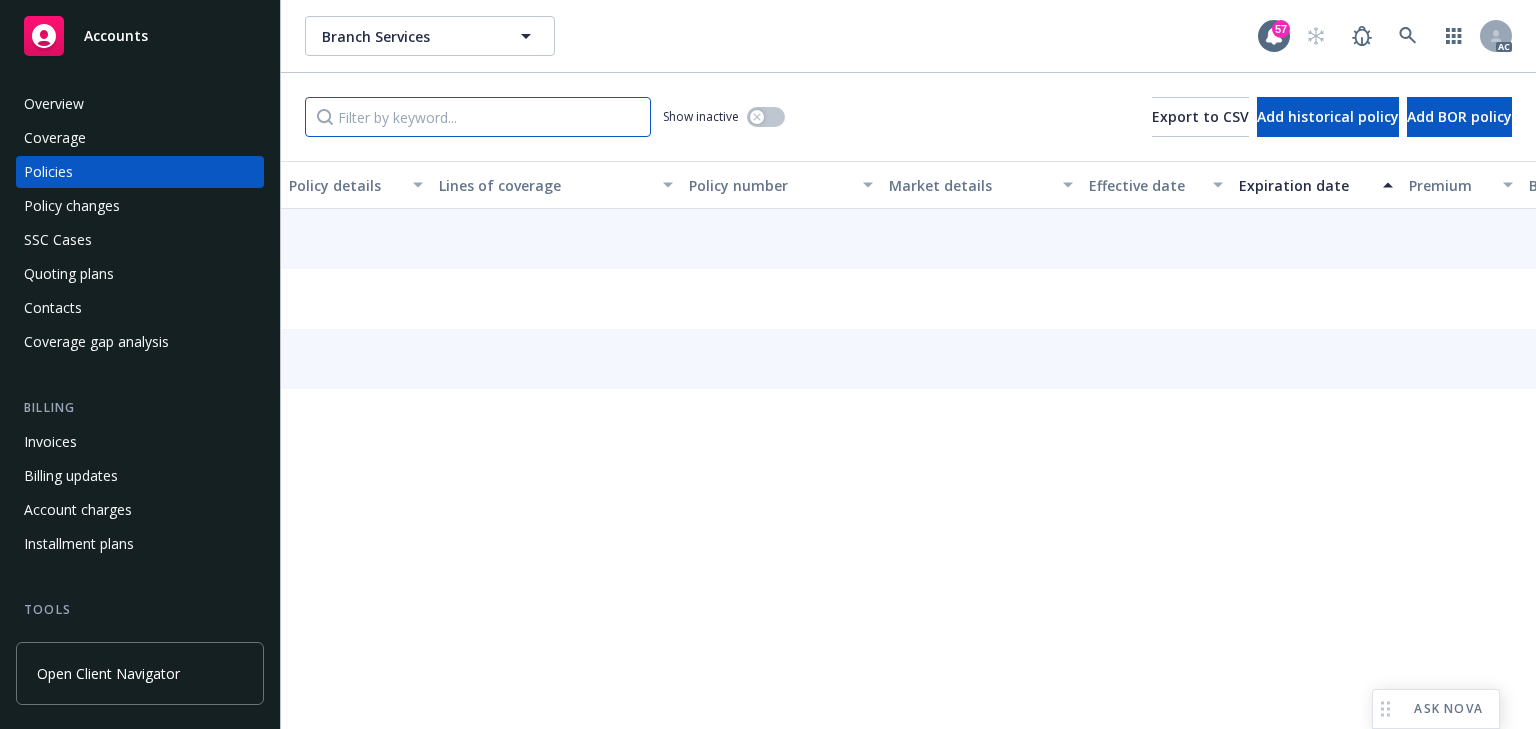click at bounding box center [478, 117] 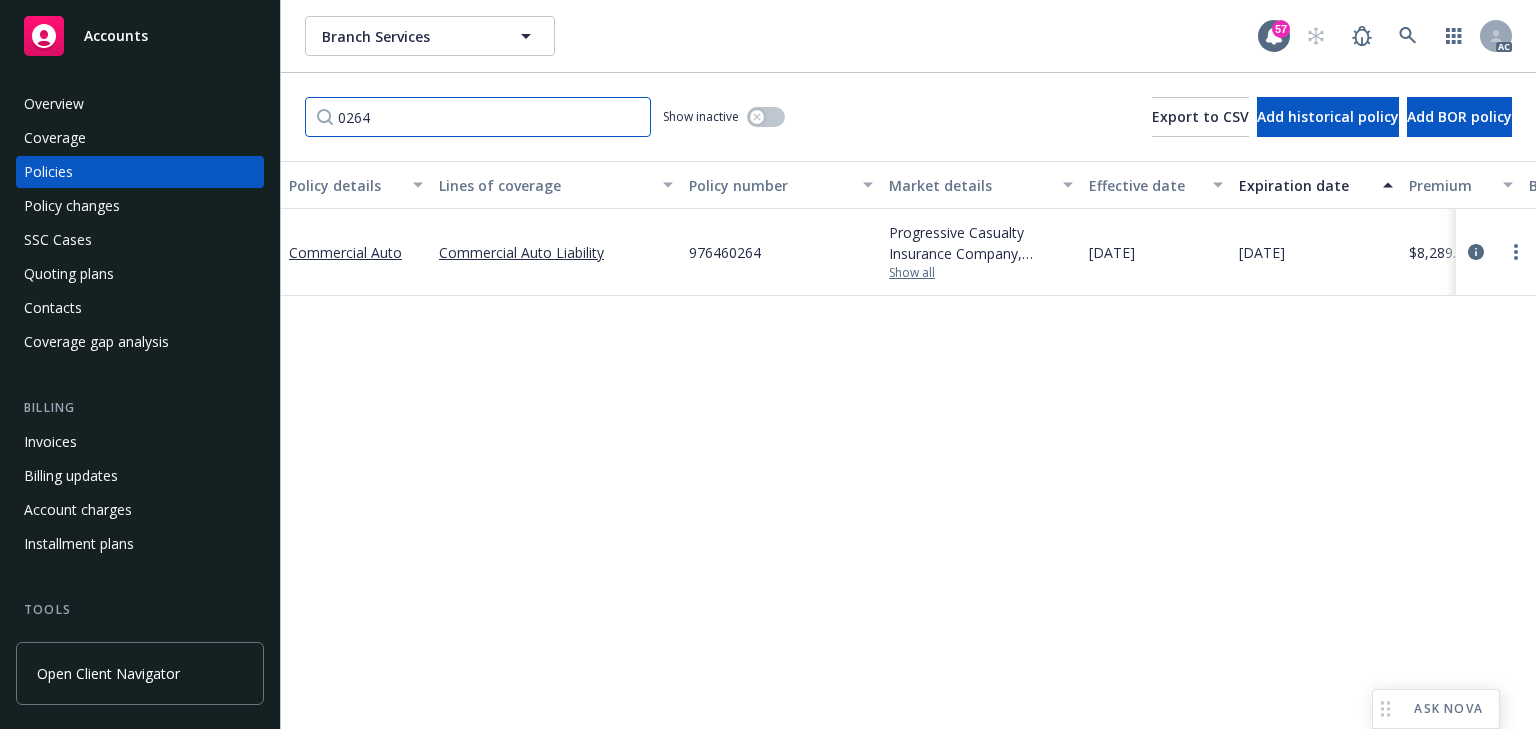 type on "0264" 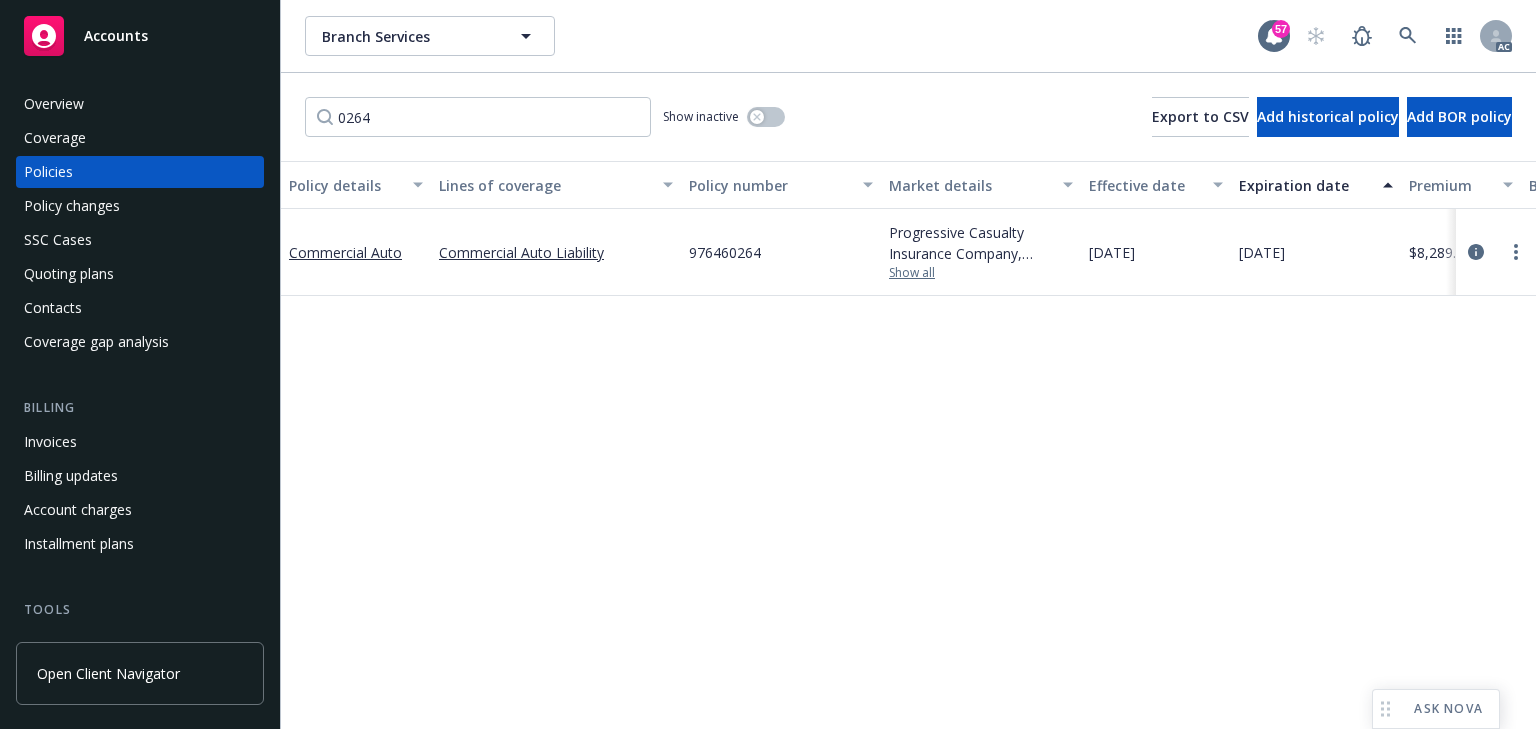 click on "Show all" at bounding box center [981, 273] 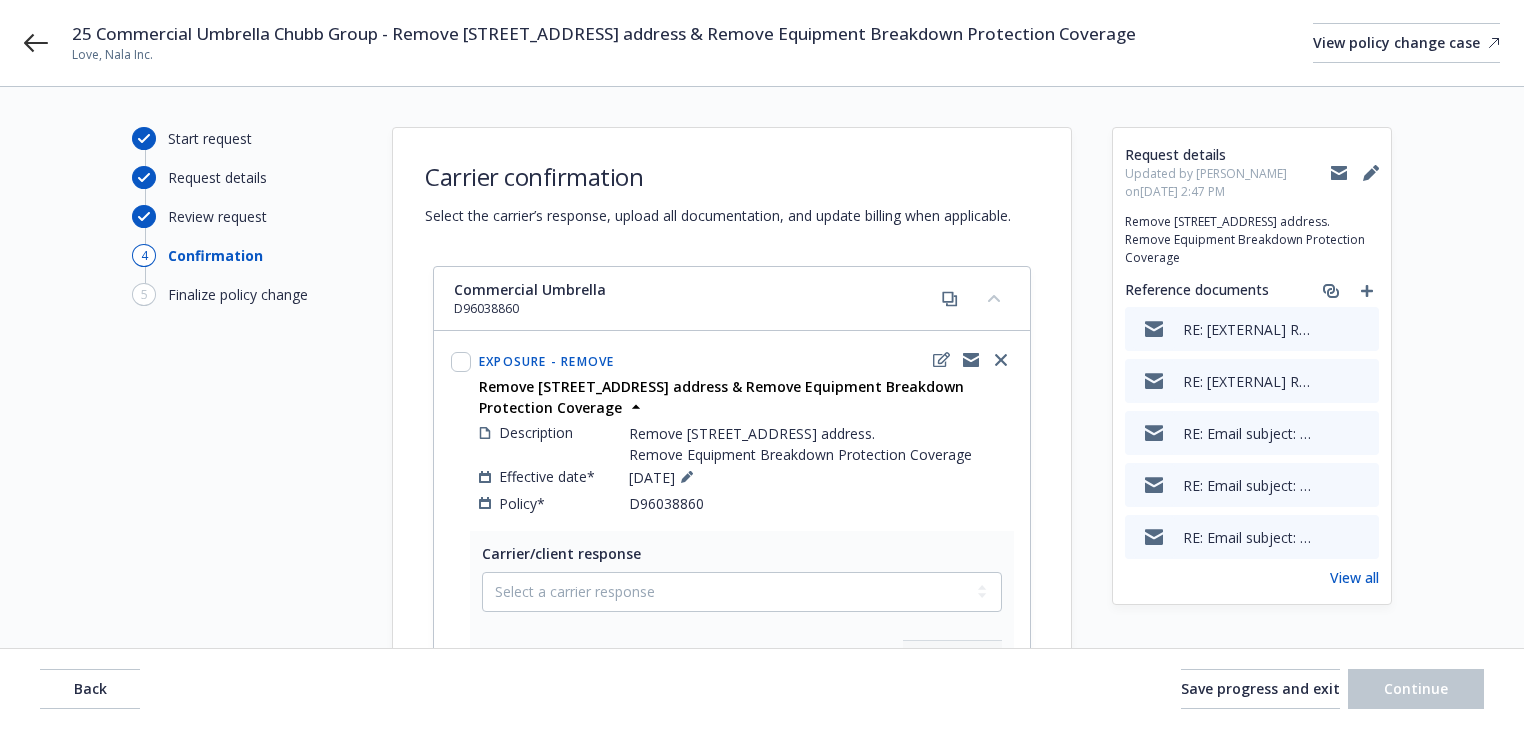 scroll, scrollTop: 0, scrollLeft: 0, axis: both 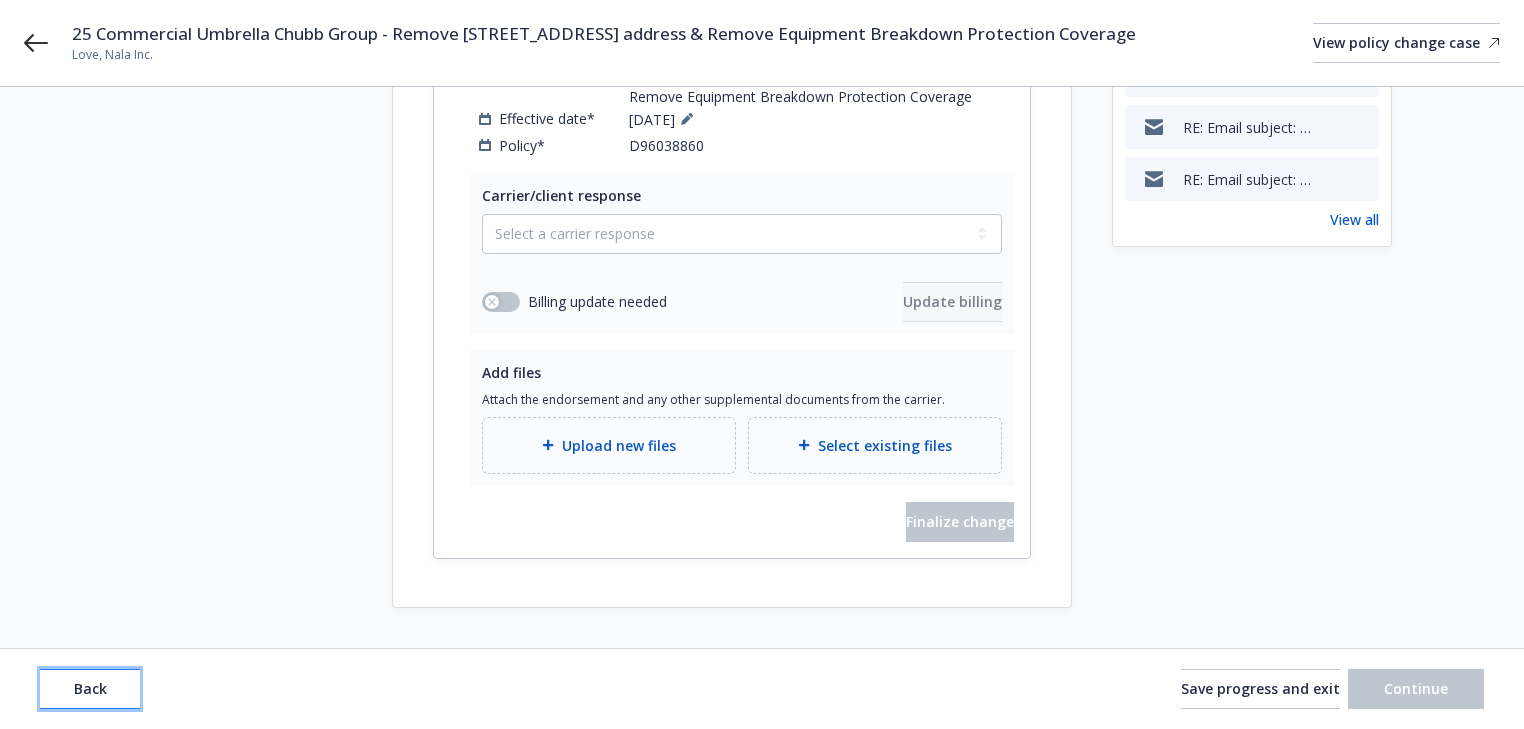 click on "Back" at bounding box center (90, 689) 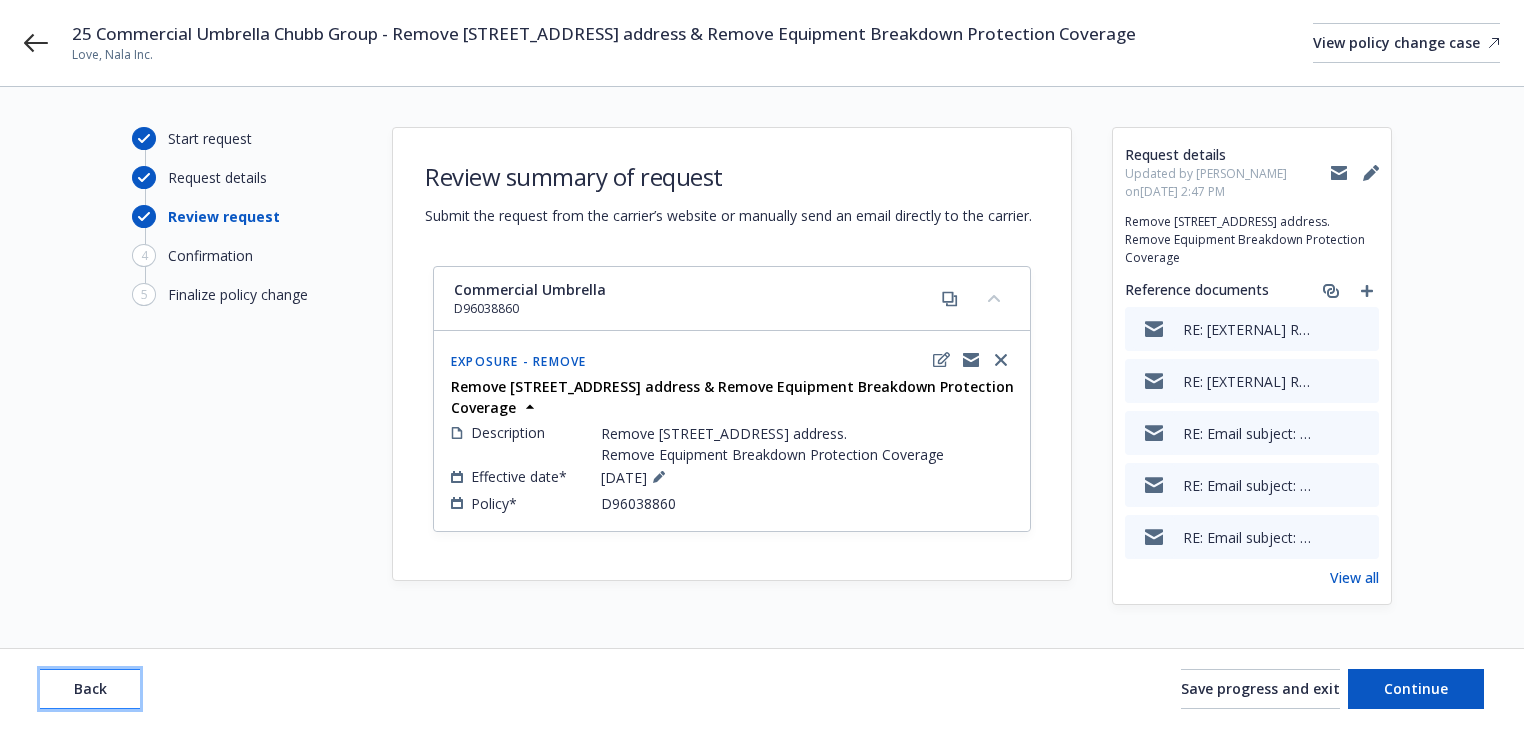 scroll, scrollTop: 38, scrollLeft: 0, axis: vertical 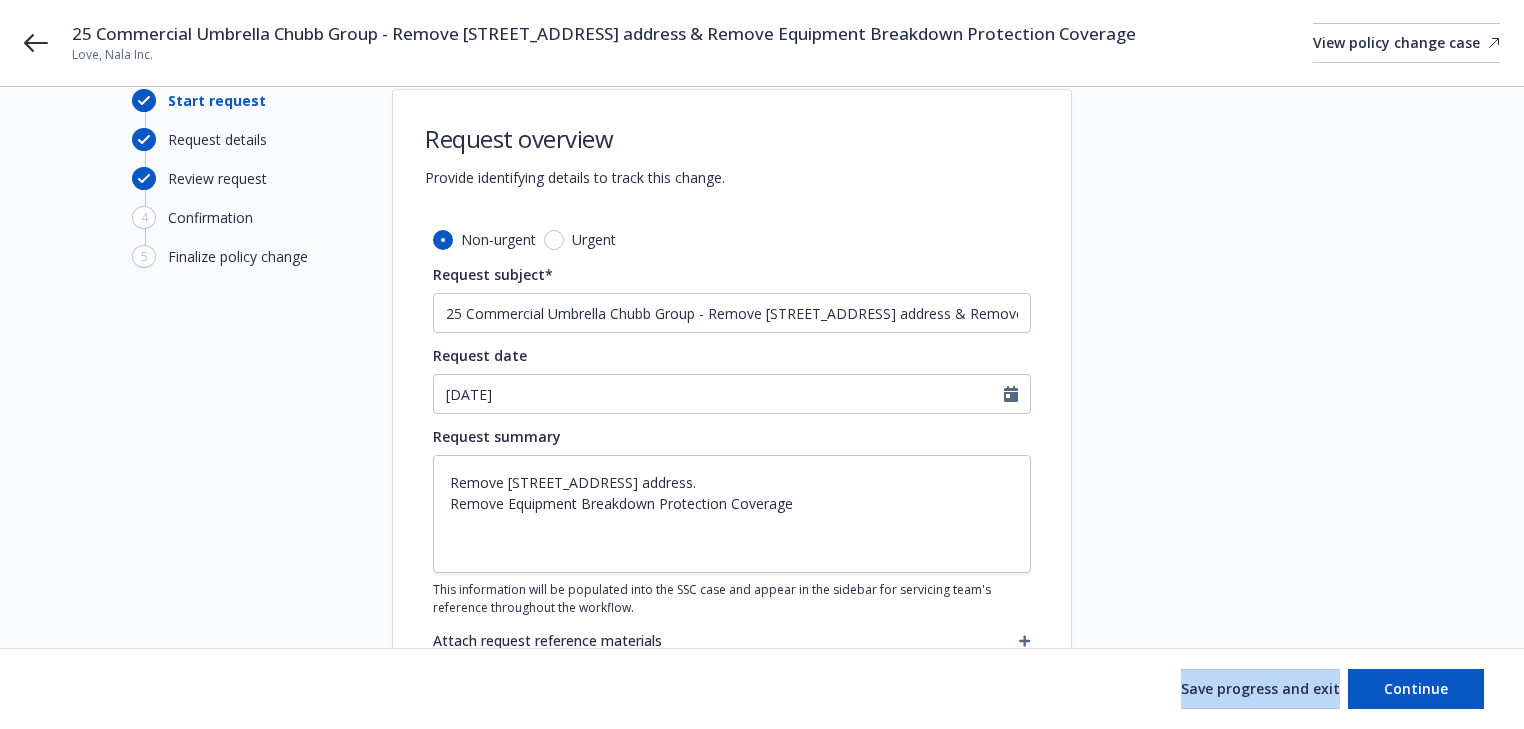 click on "Save progress and exit Continue" at bounding box center [762, 689] 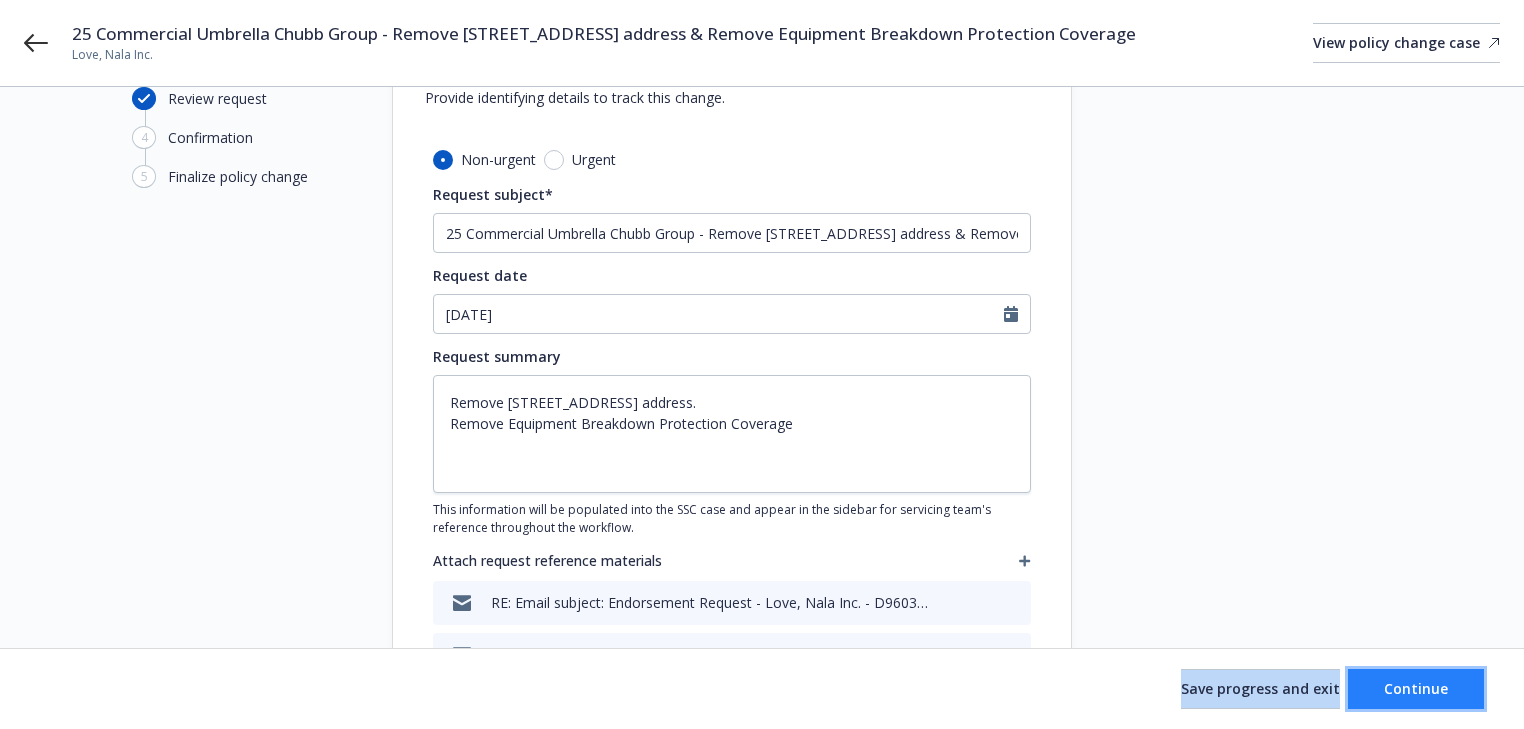 click on "Continue" at bounding box center [1416, 688] 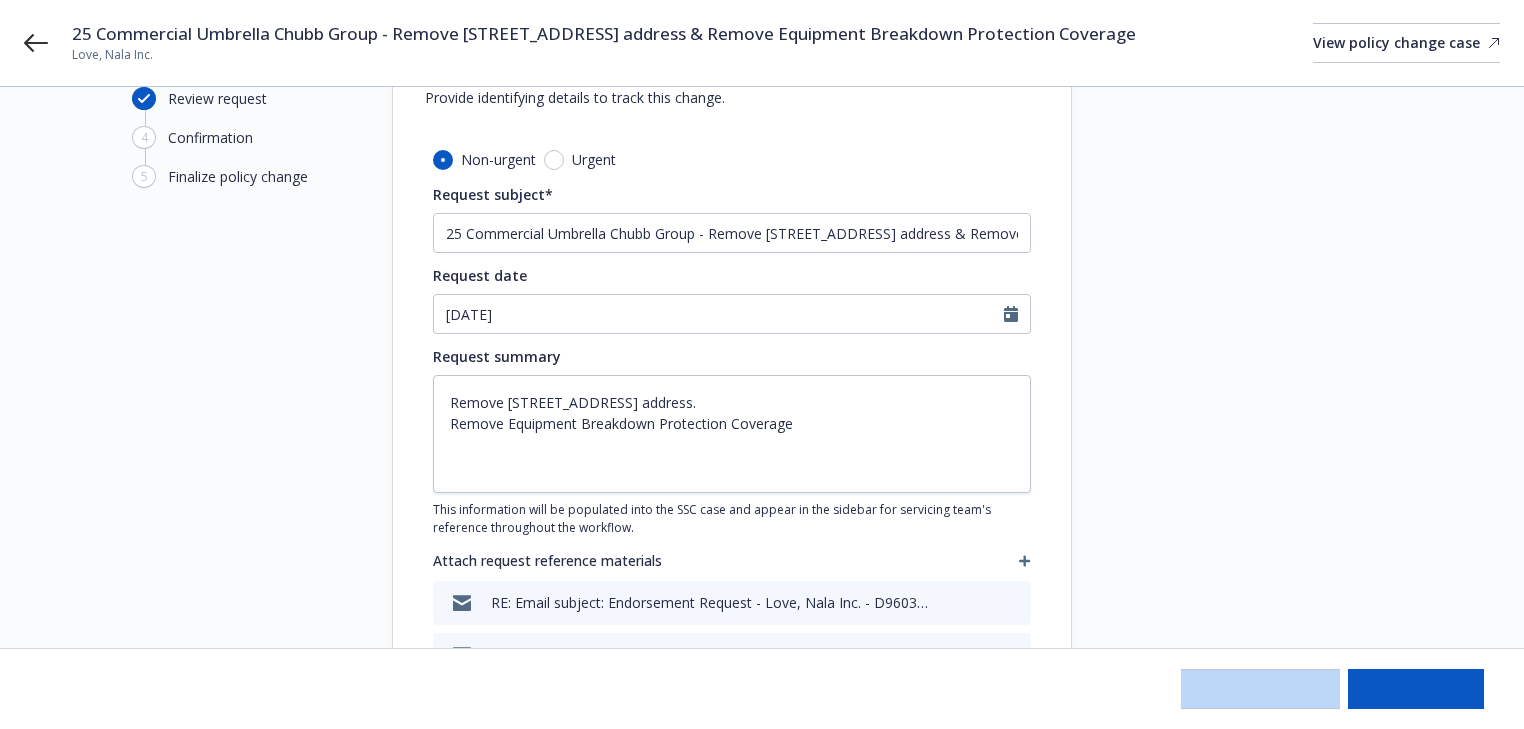 type on "x" 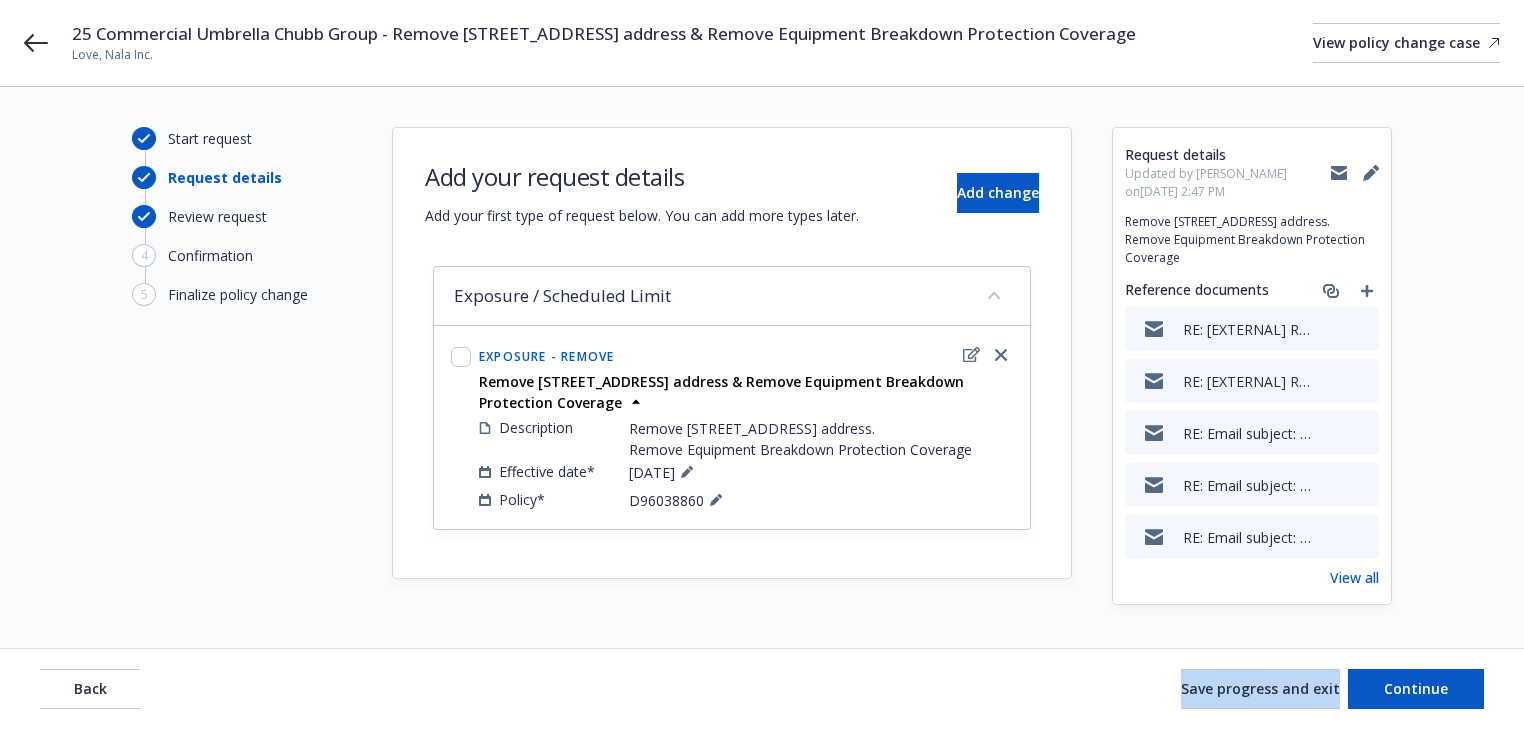 scroll, scrollTop: 0, scrollLeft: 0, axis: both 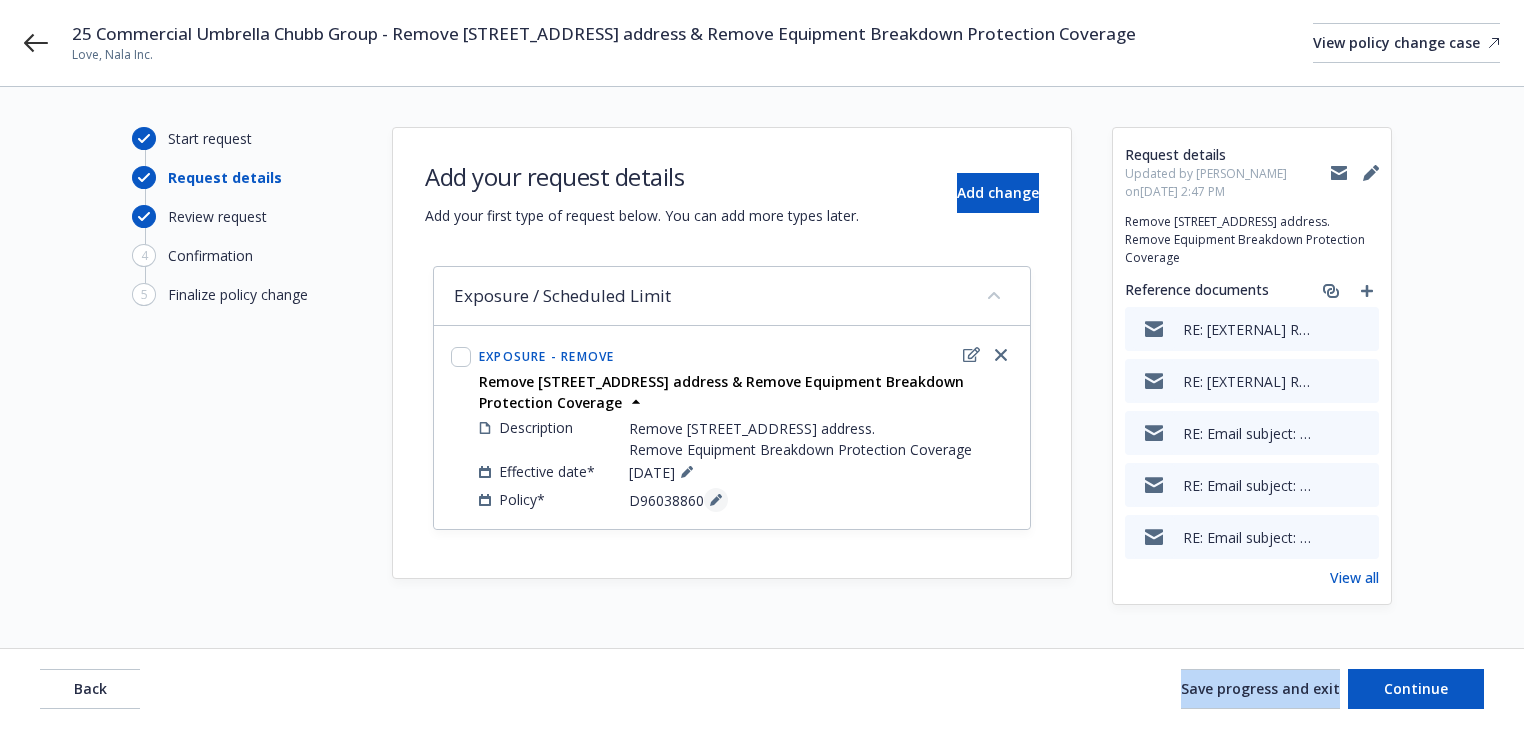 click 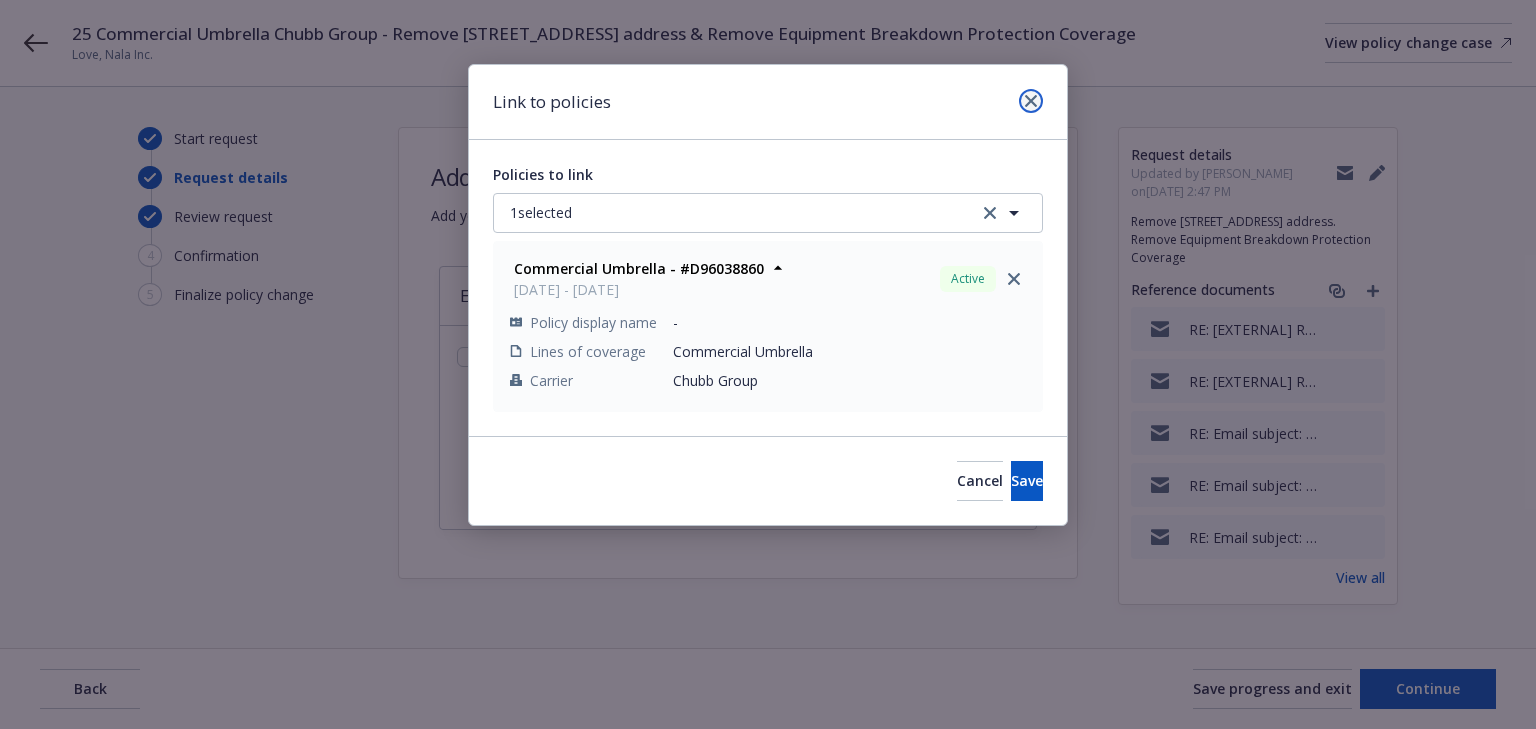 click 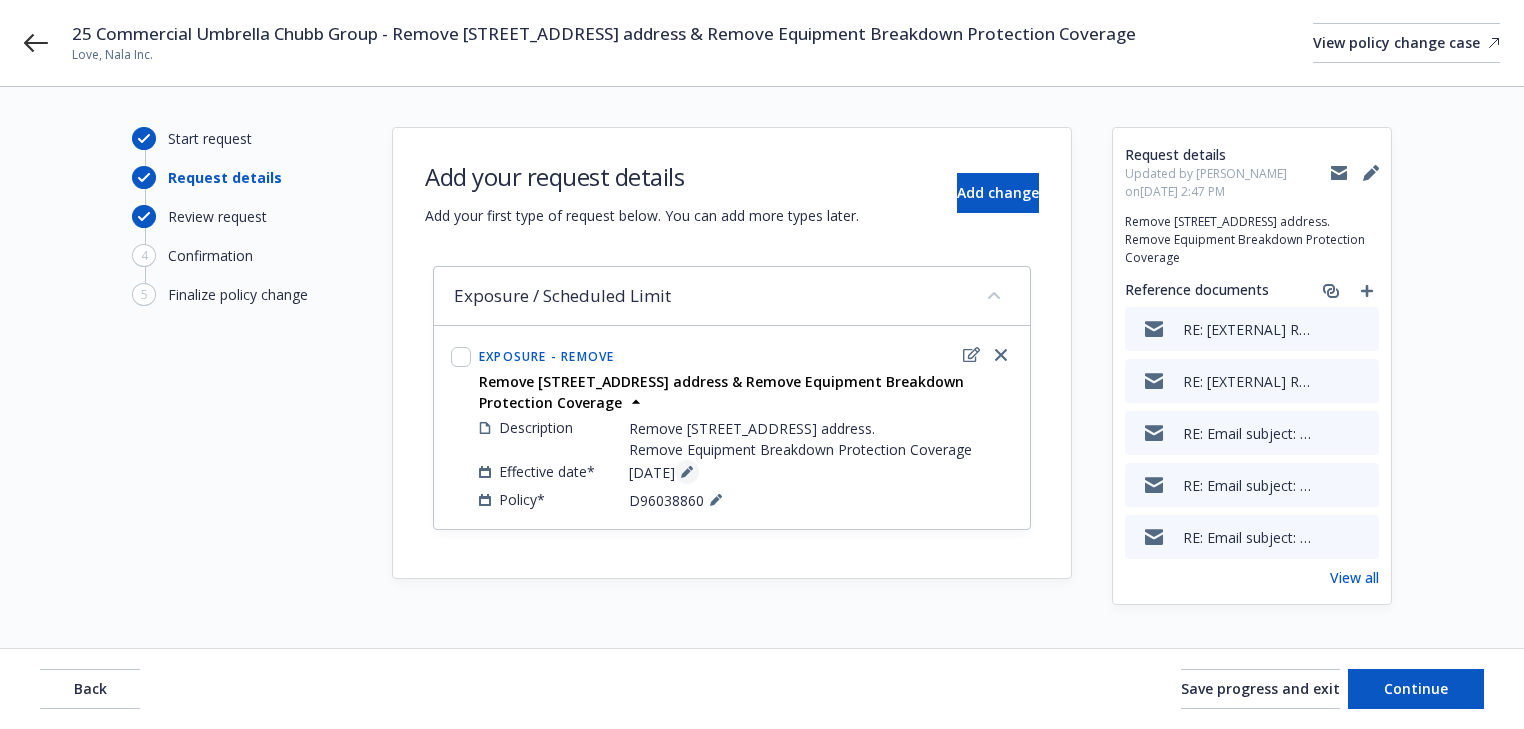click 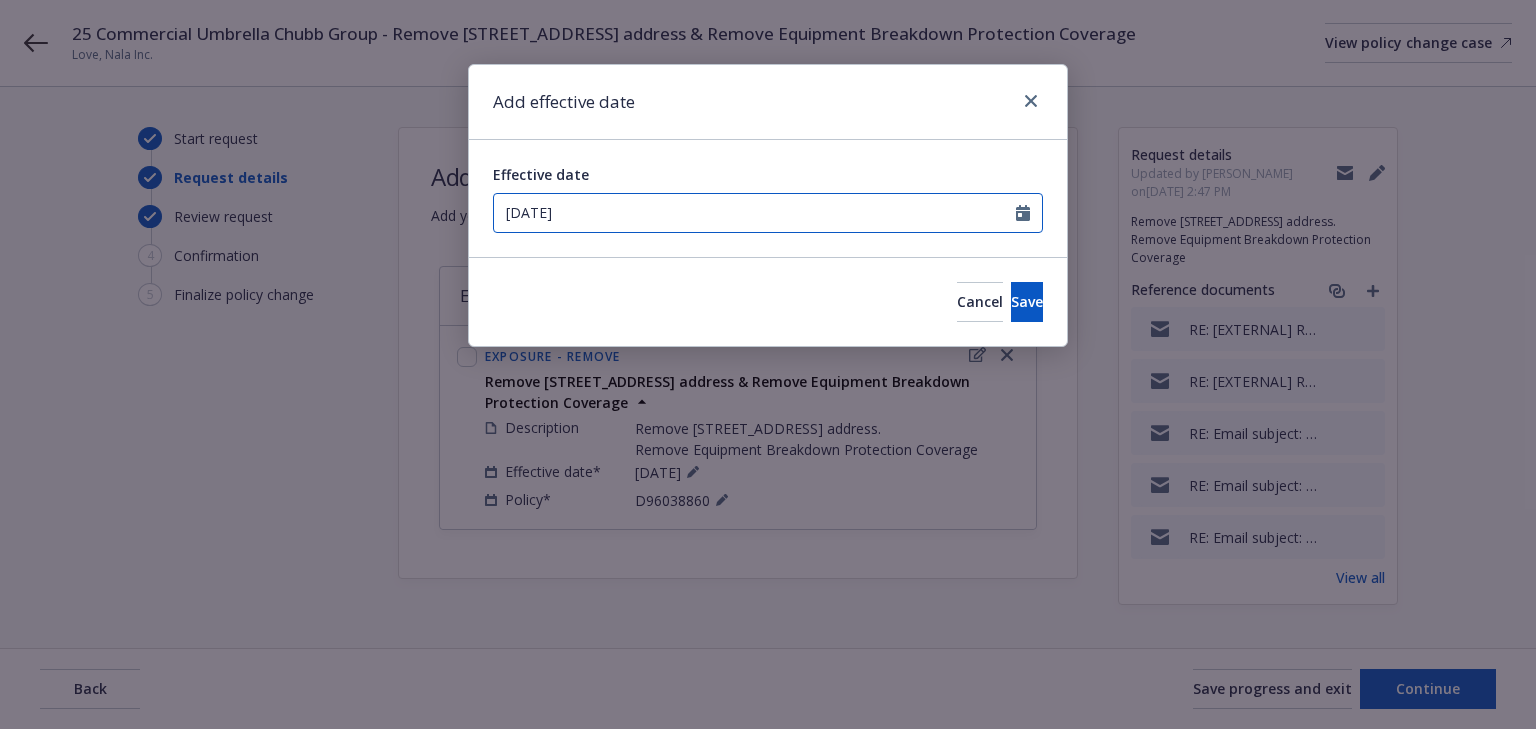 select on "3" 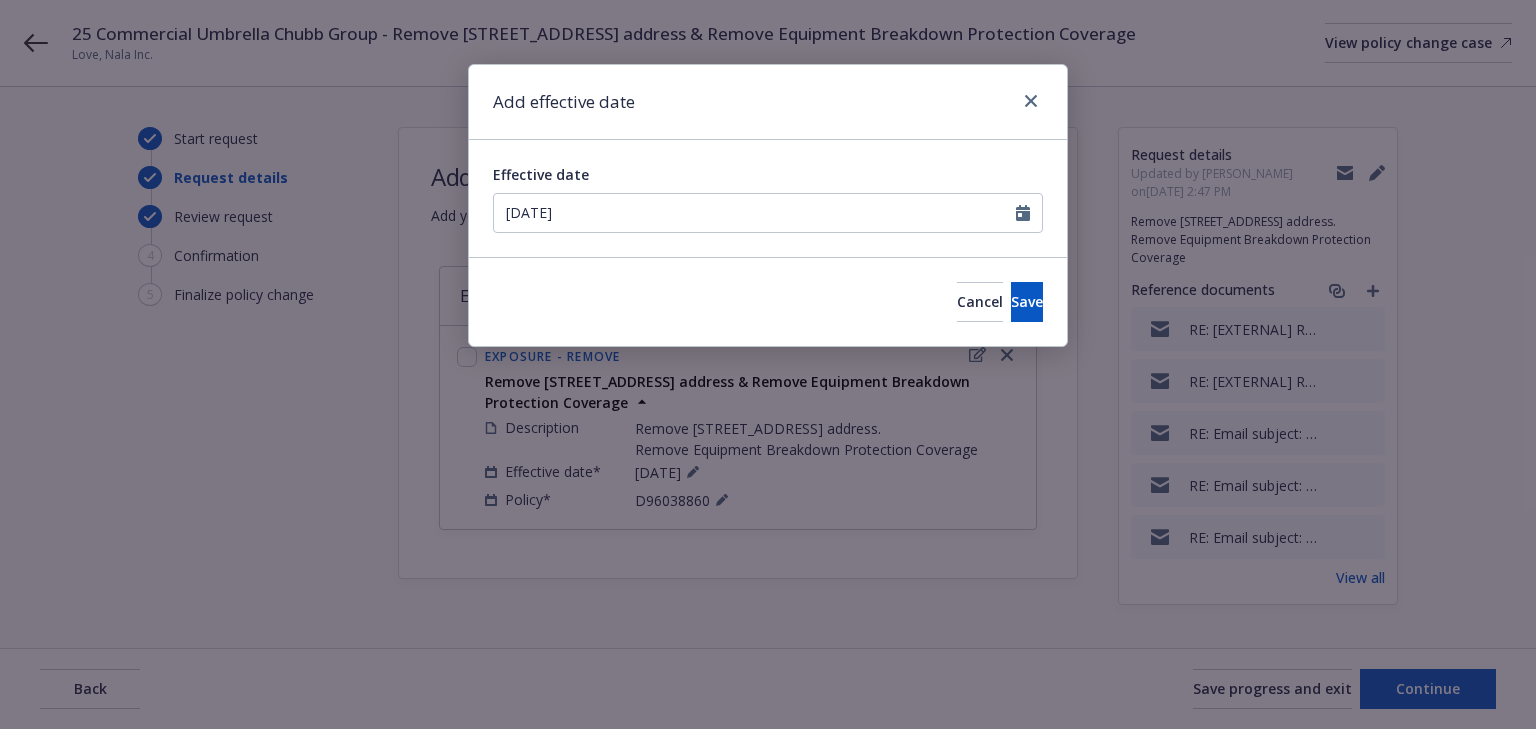 type on "04/21/2025" 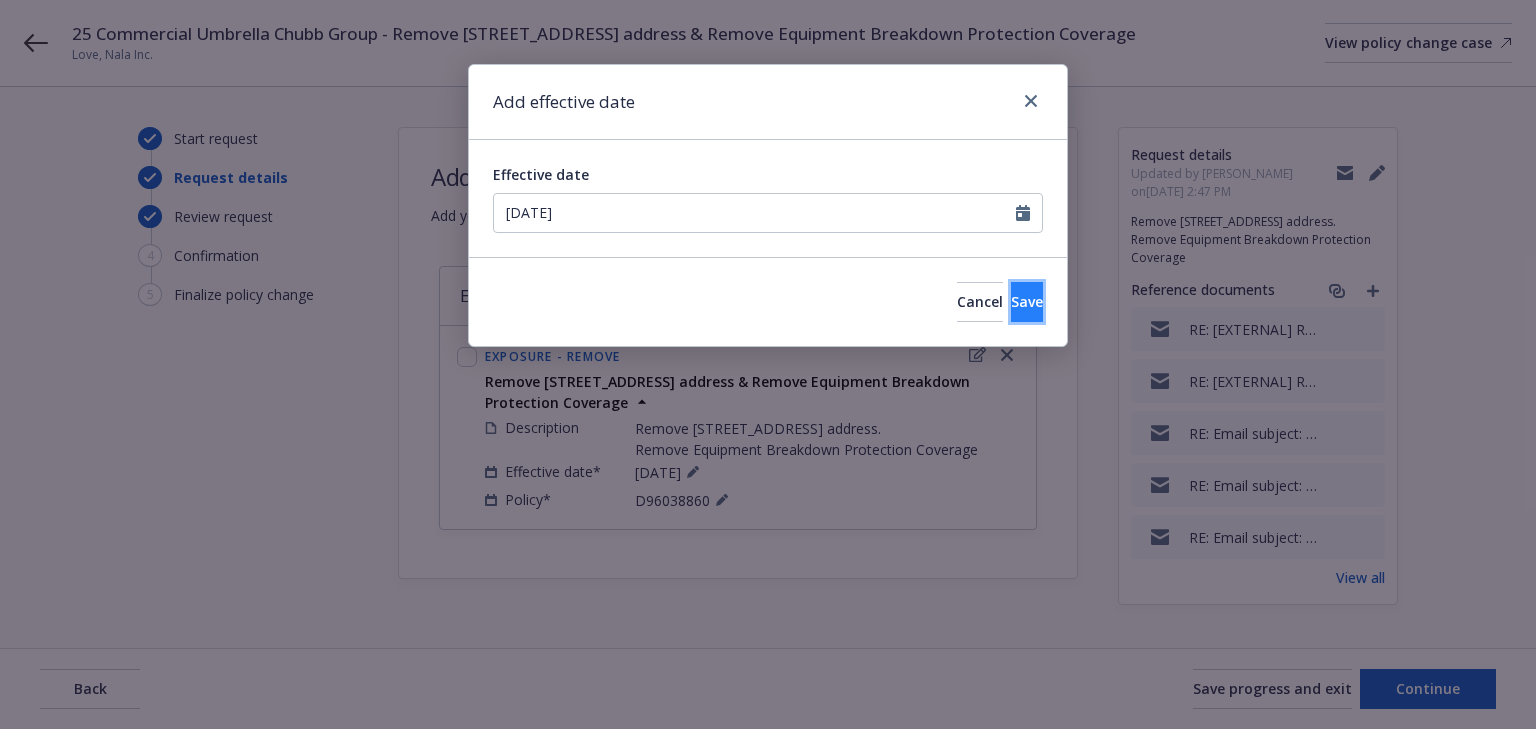 click on "Save" at bounding box center (1027, 302) 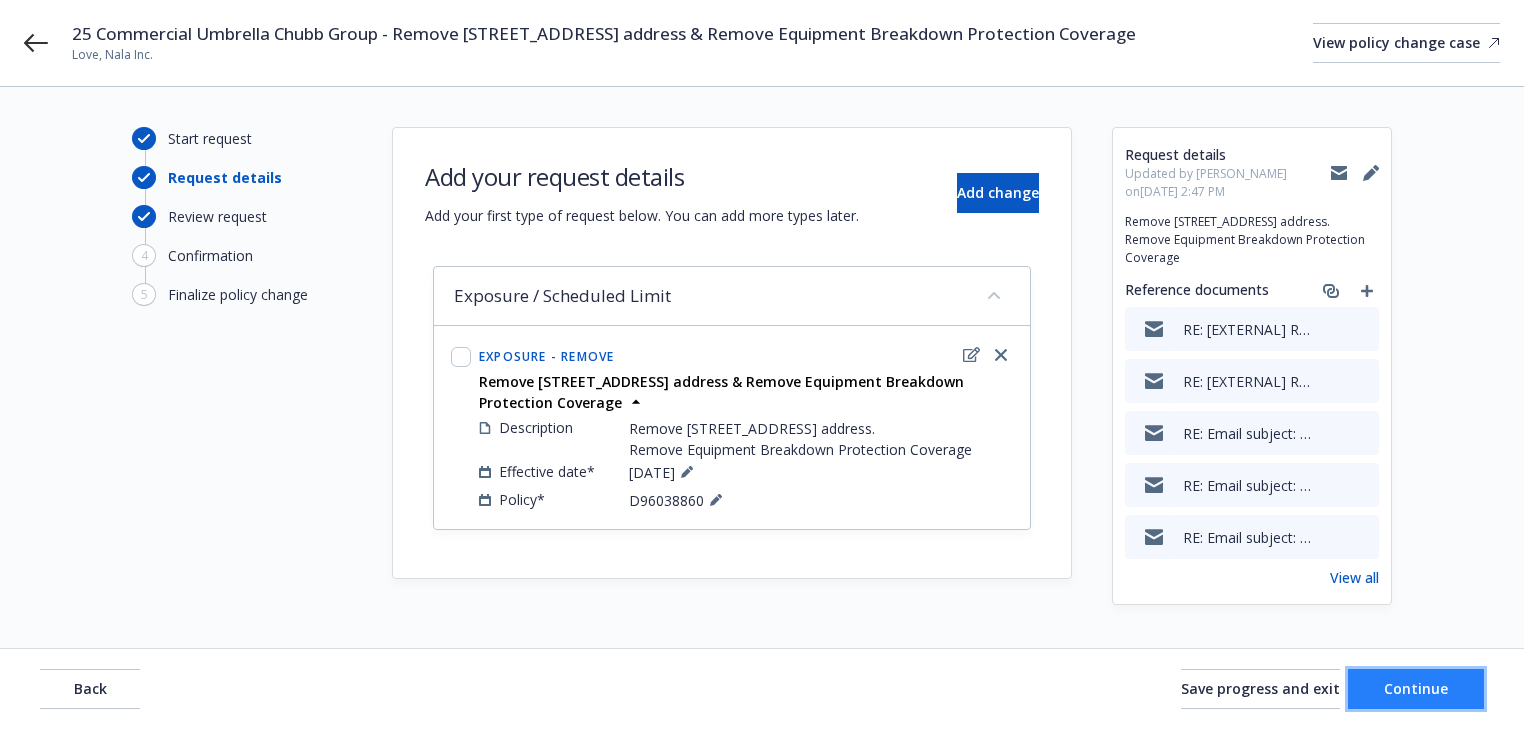 click on "Continue" at bounding box center (1416, 689) 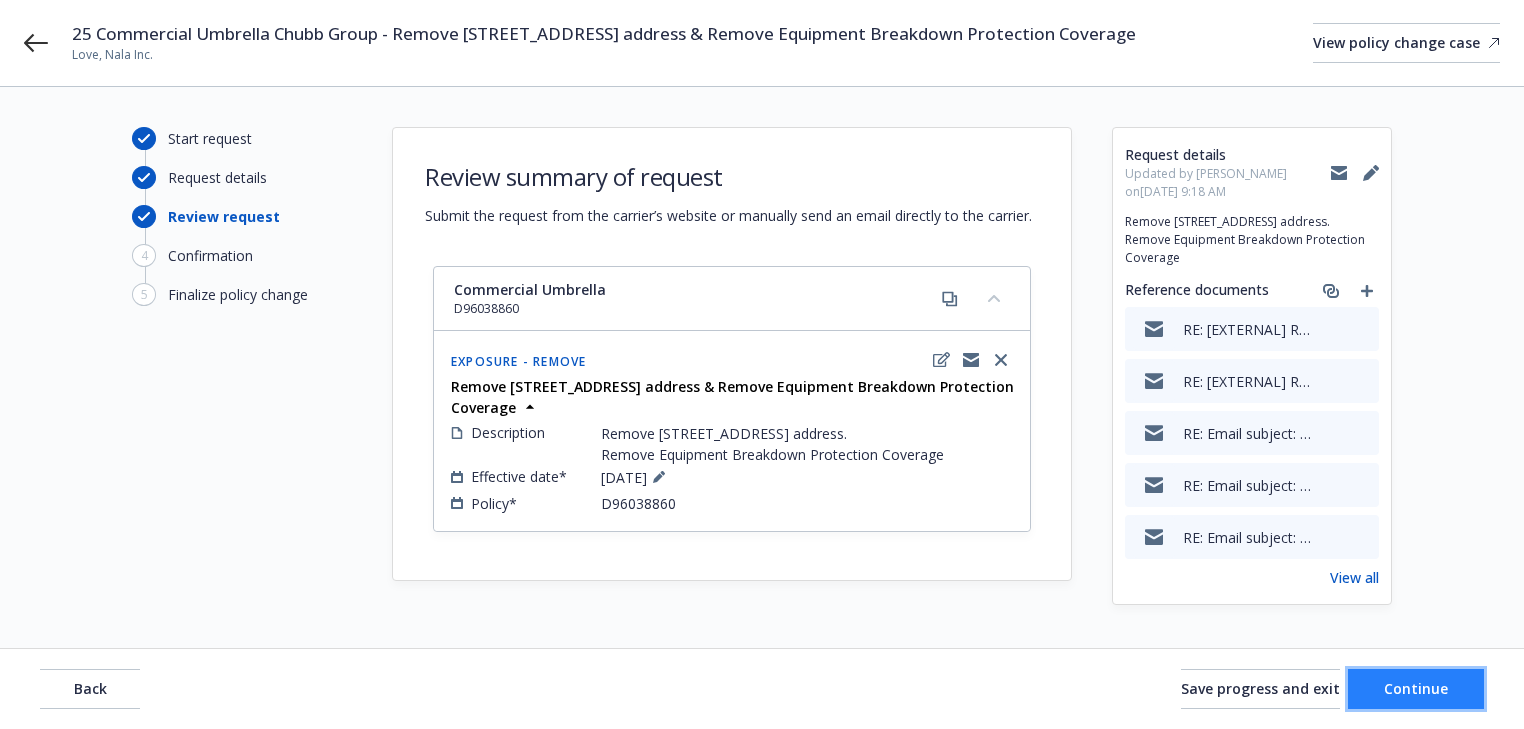 click on "Continue" at bounding box center (1416, 688) 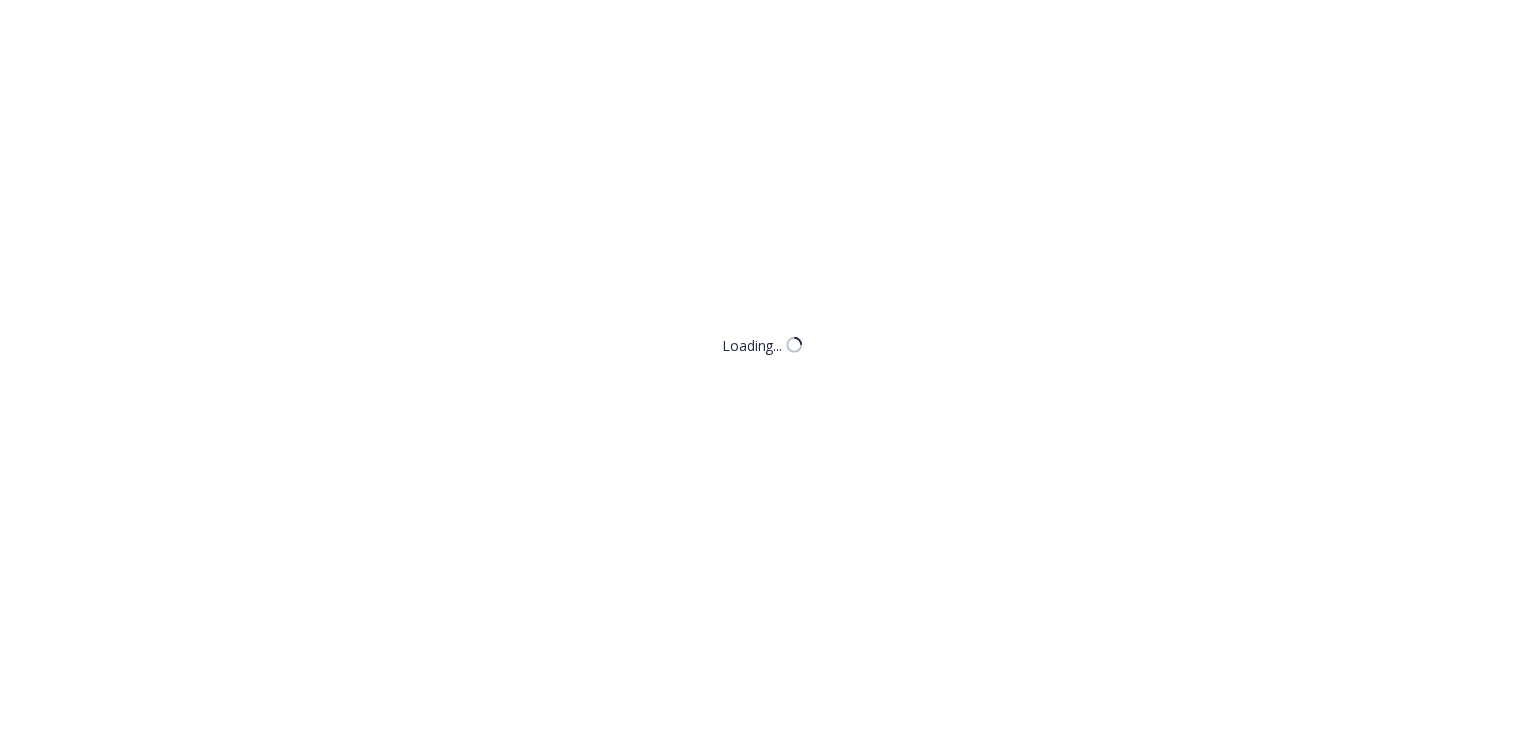 scroll, scrollTop: 0, scrollLeft: 0, axis: both 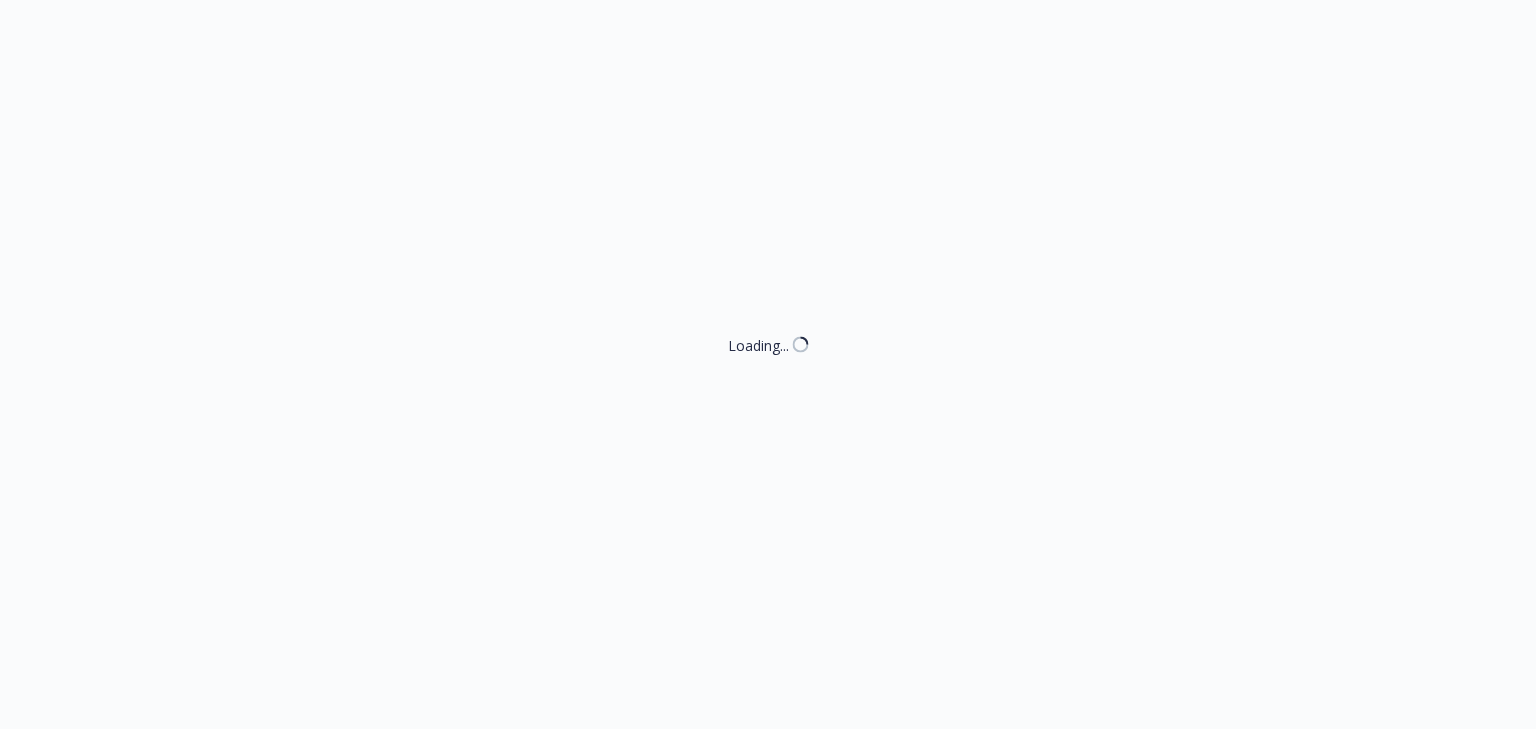 select on "ACCEPTED" 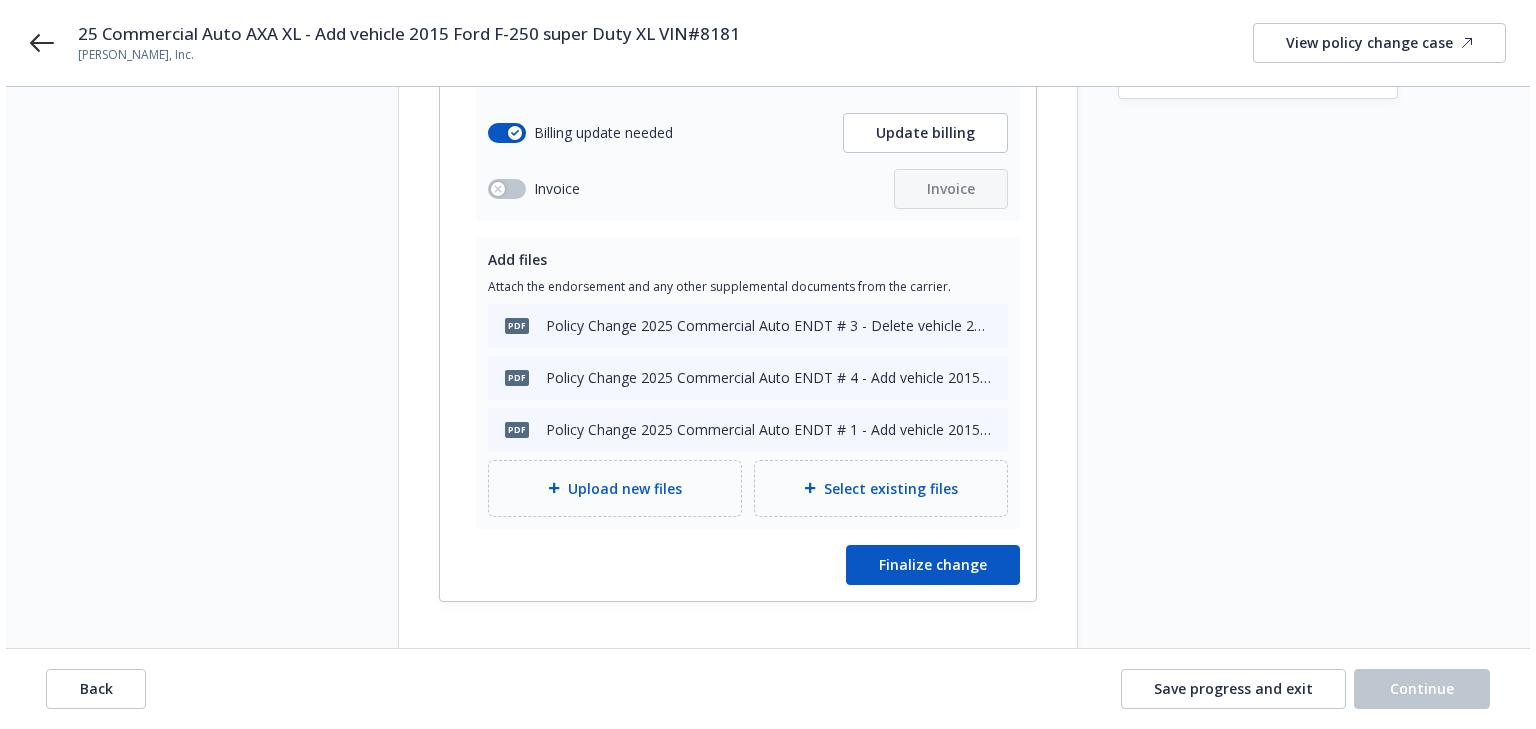 scroll, scrollTop: 640, scrollLeft: 0, axis: vertical 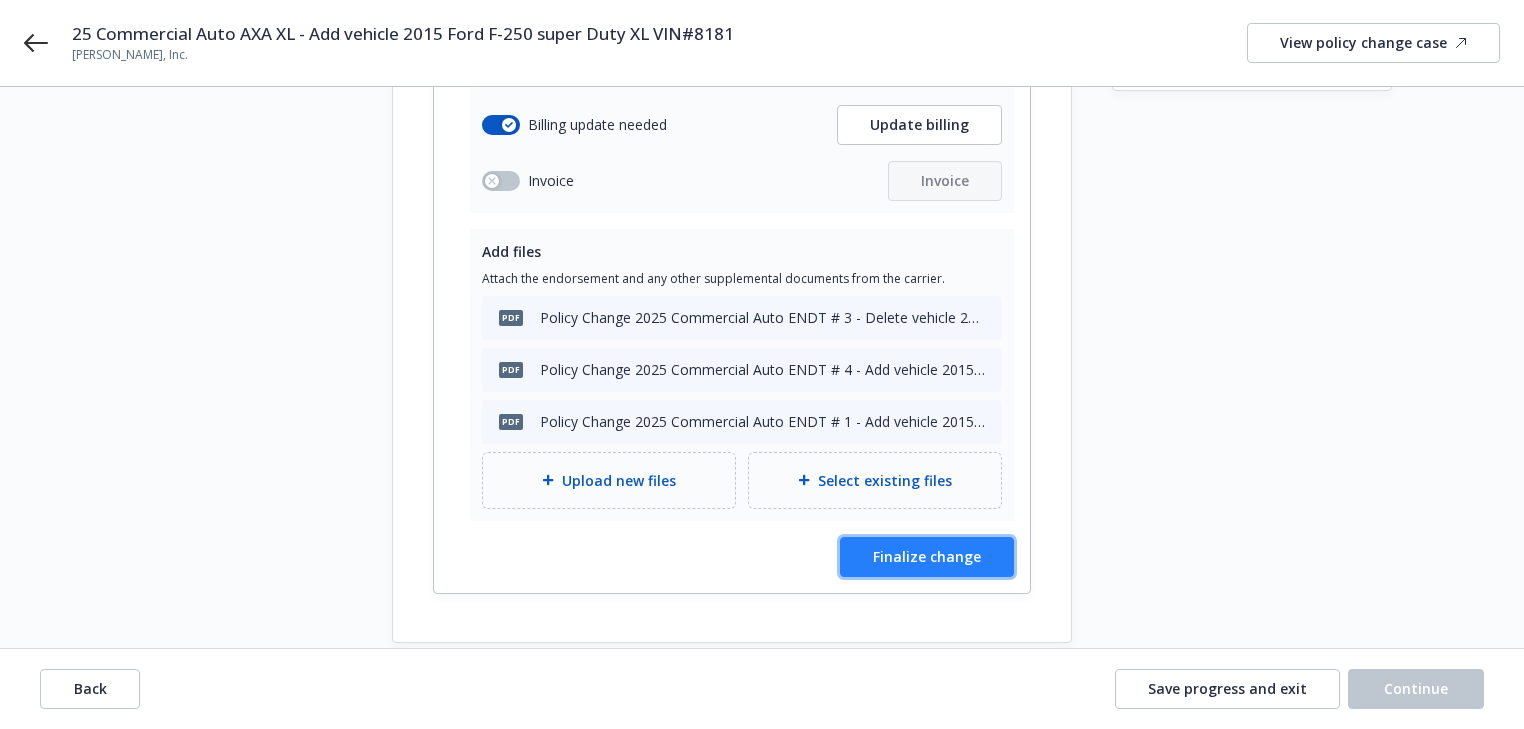 click on "Finalize change" at bounding box center [927, 556] 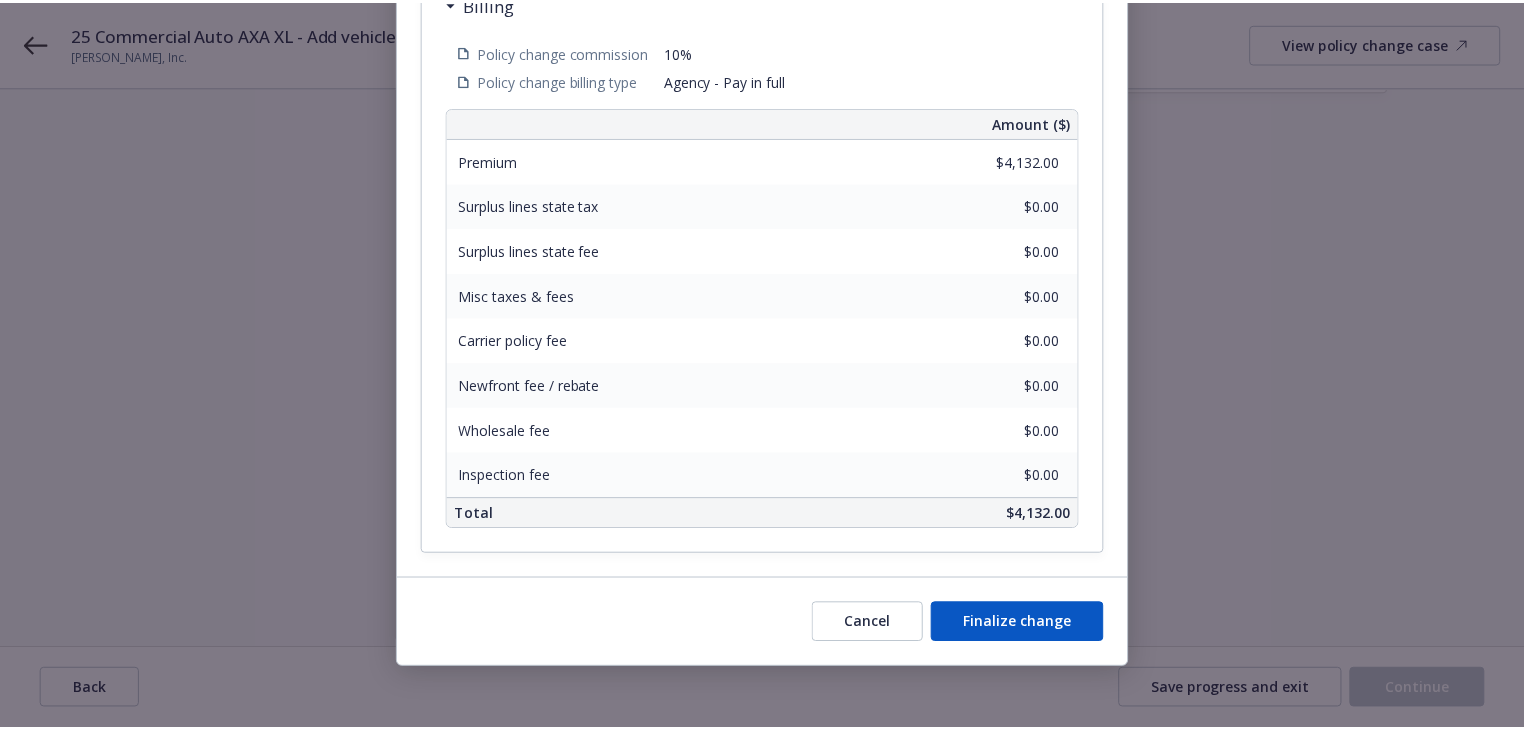 scroll, scrollTop: 805, scrollLeft: 0, axis: vertical 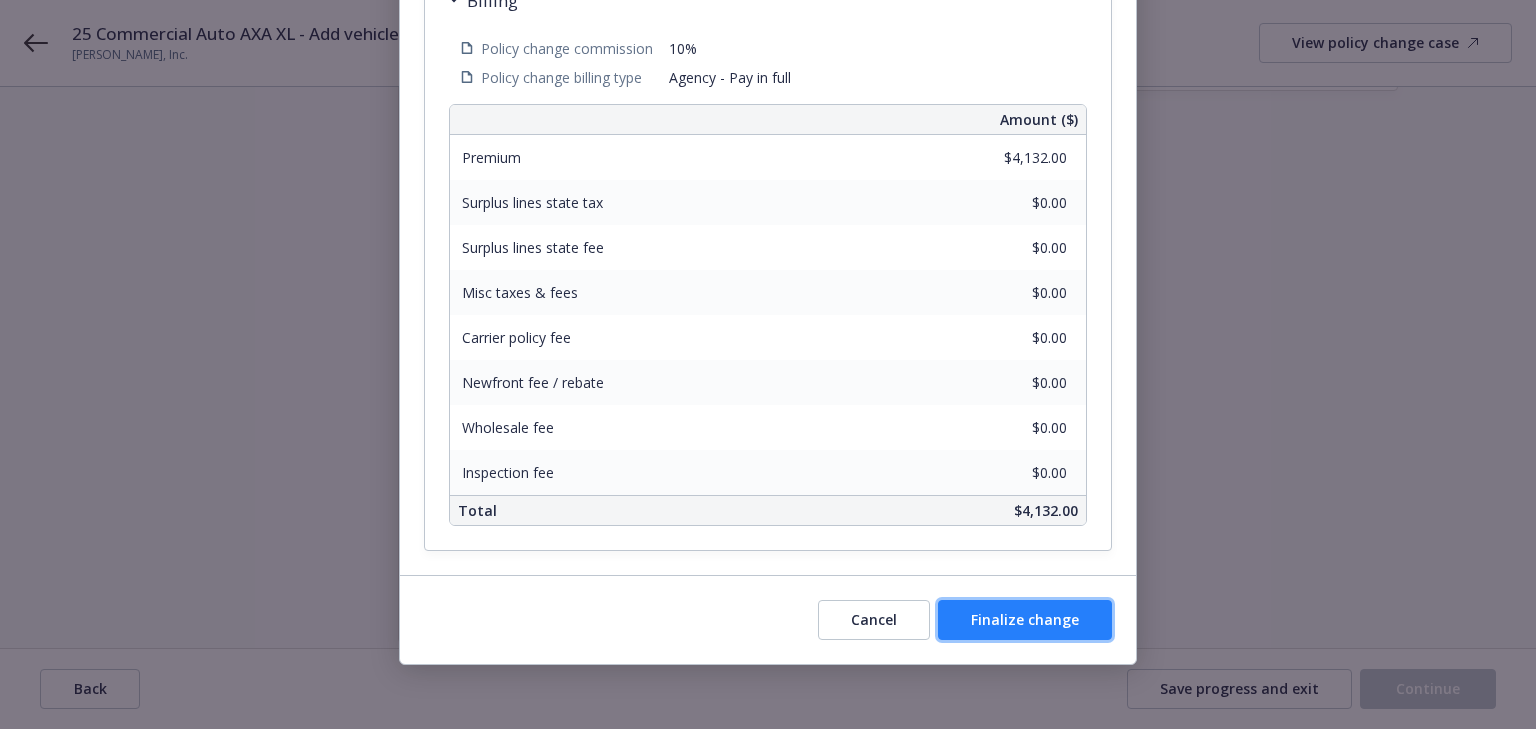 click on "Finalize change" at bounding box center (1025, 620) 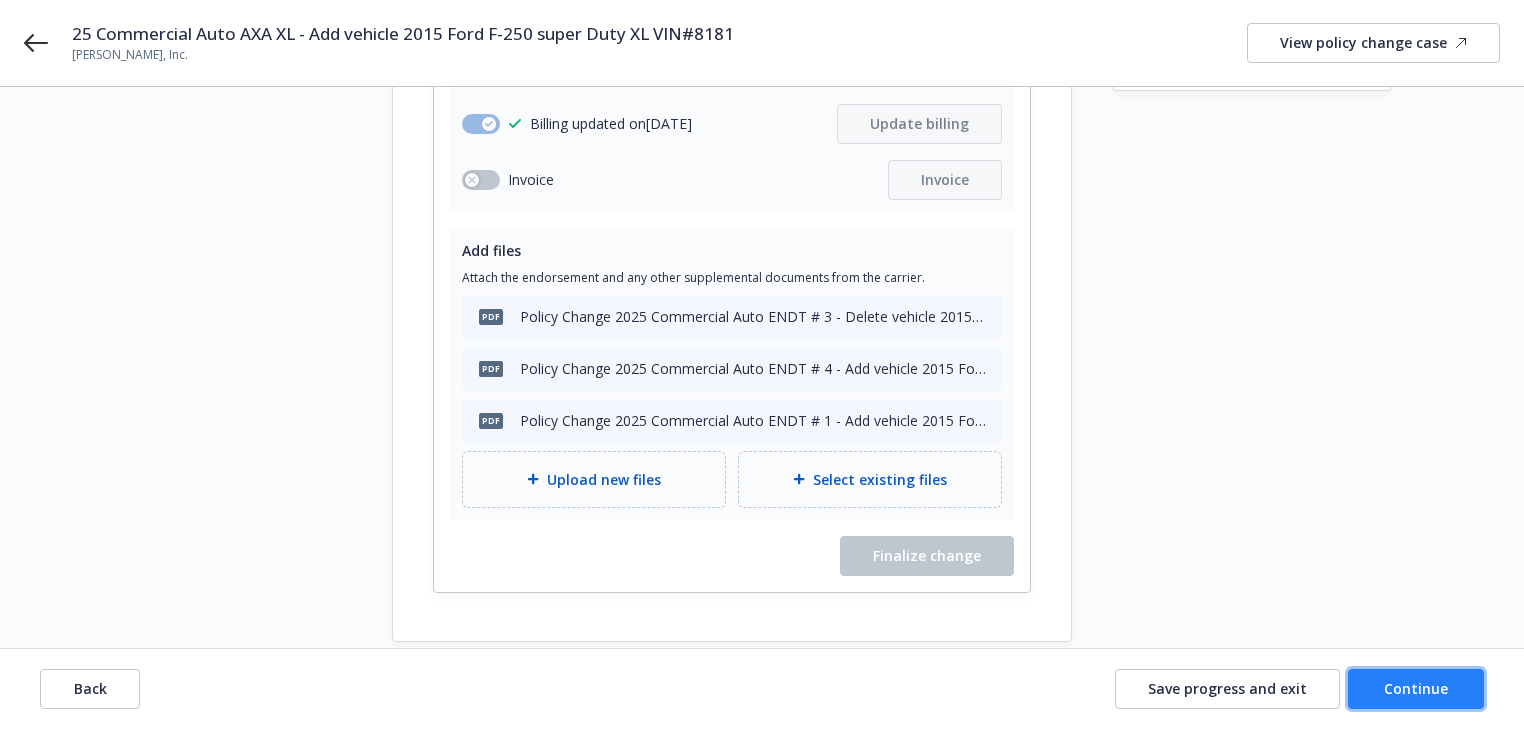 click on "Continue" at bounding box center (1416, 689) 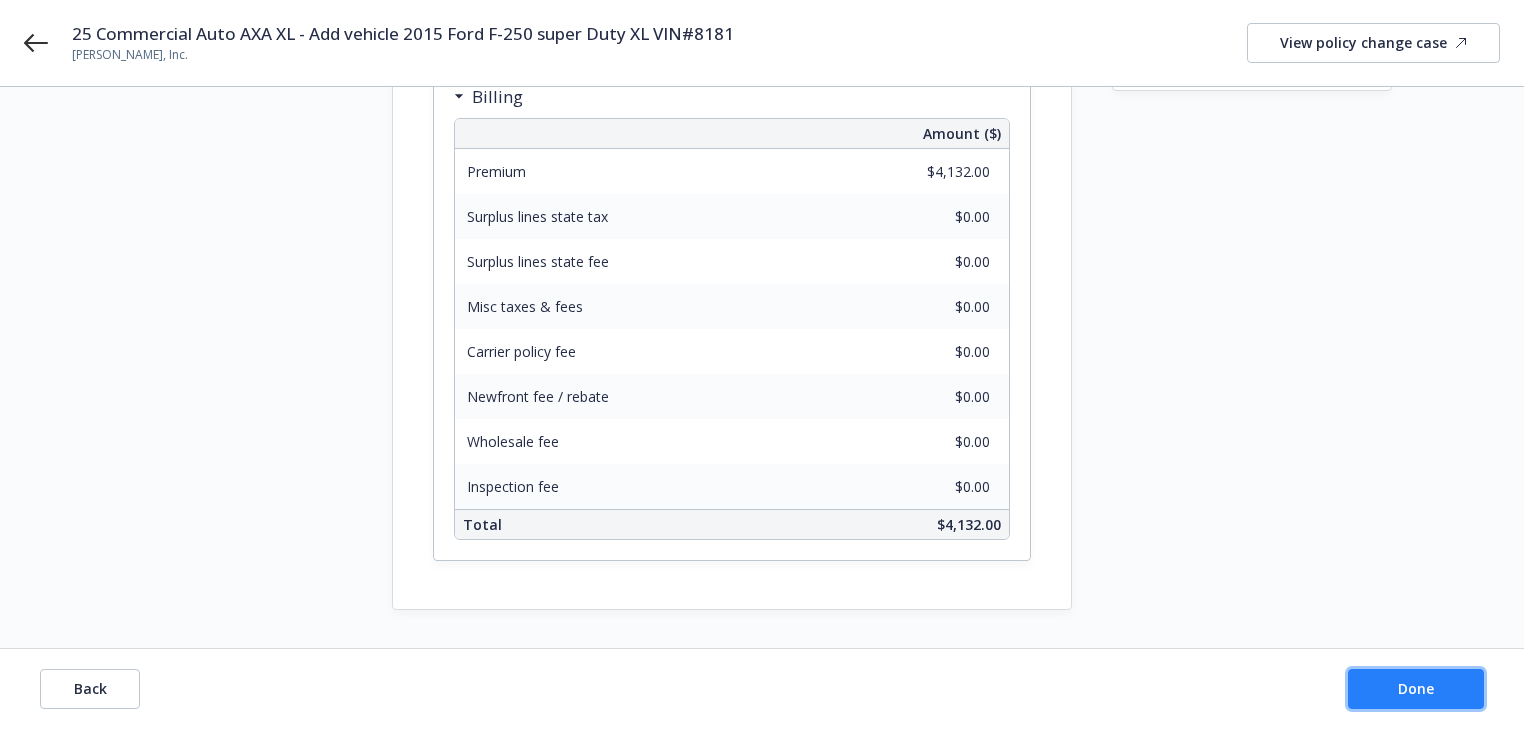 click on "Done" at bounding box center [1416, 689] 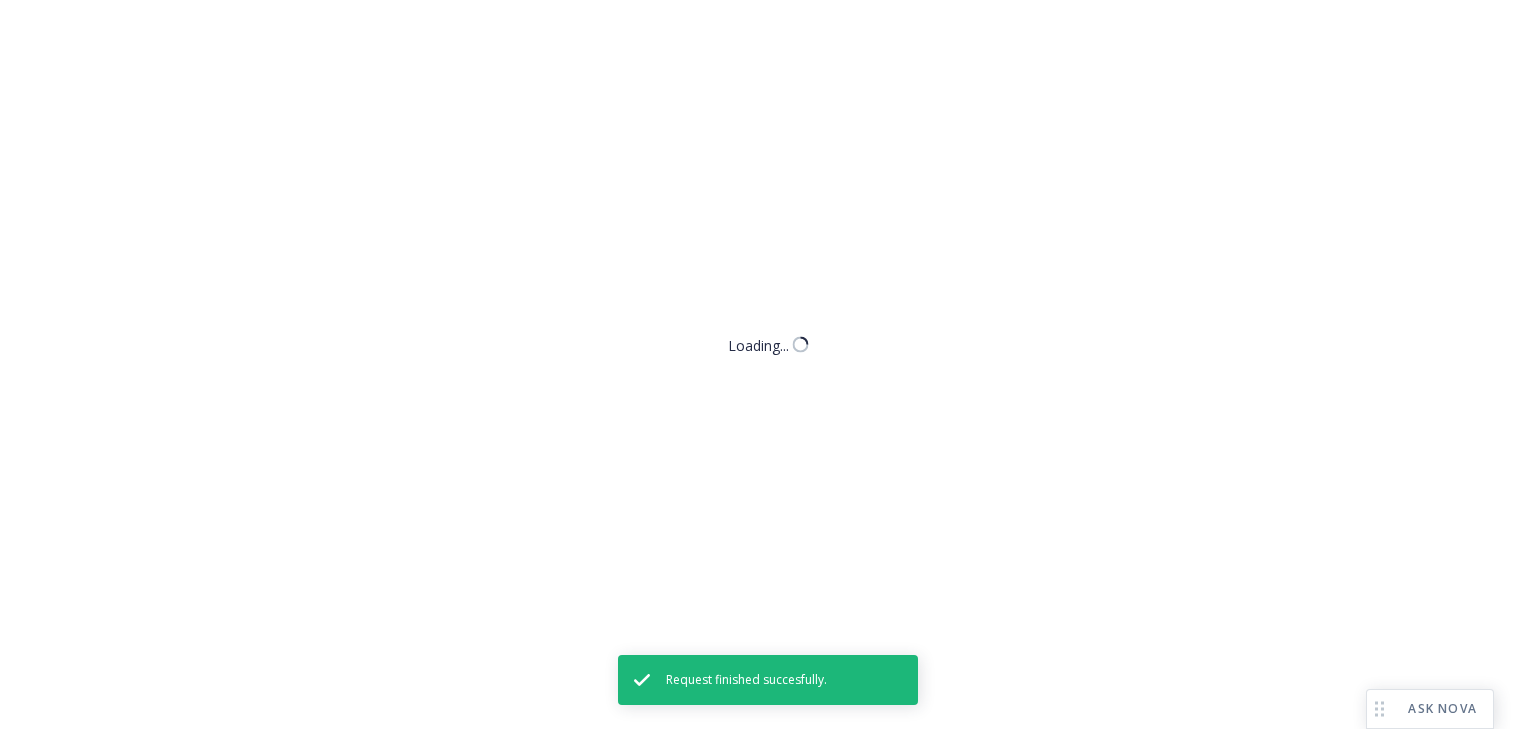 scroll, scrollTop: 0, scrollLeft: 0, axis: both 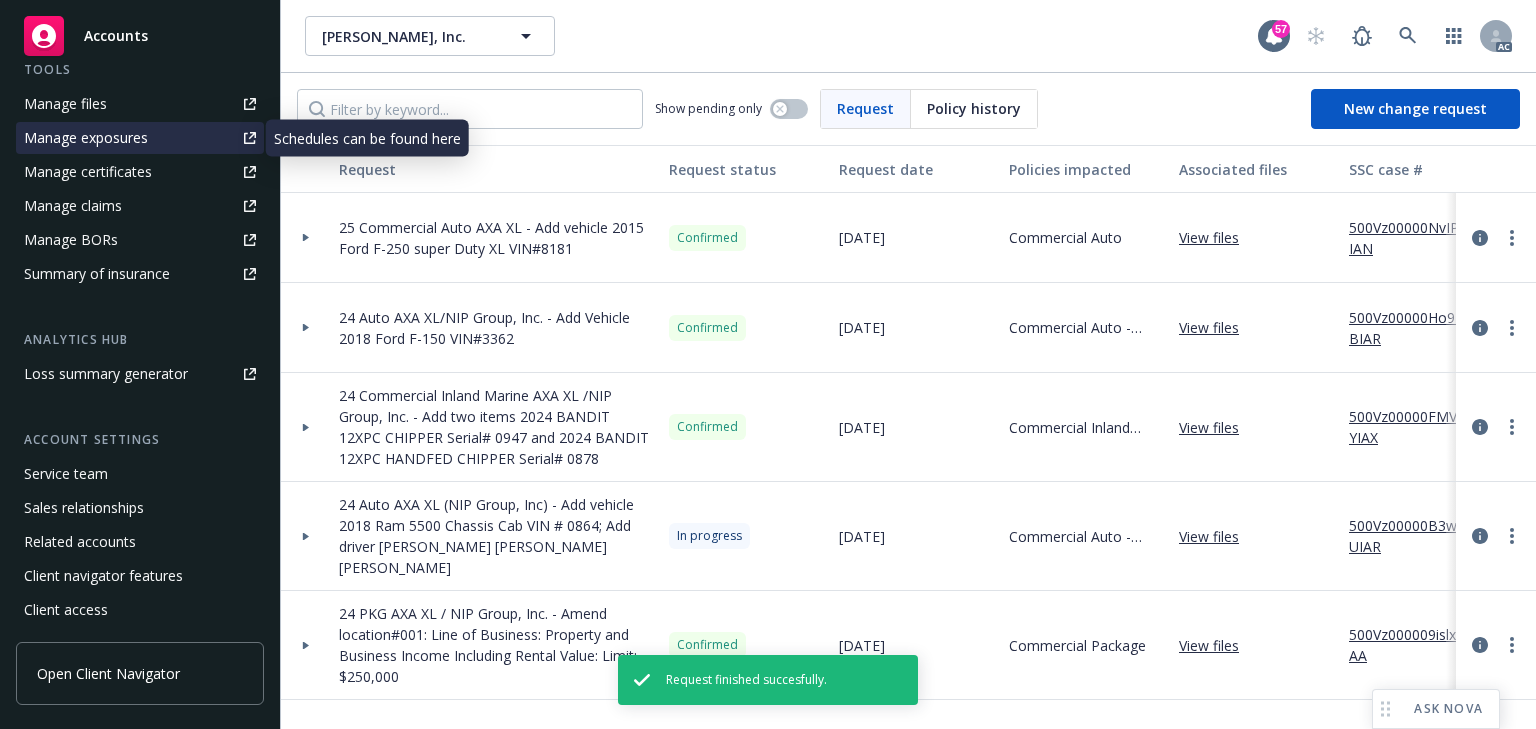 click on "Manage exposures" at bounding box center (86, 138) 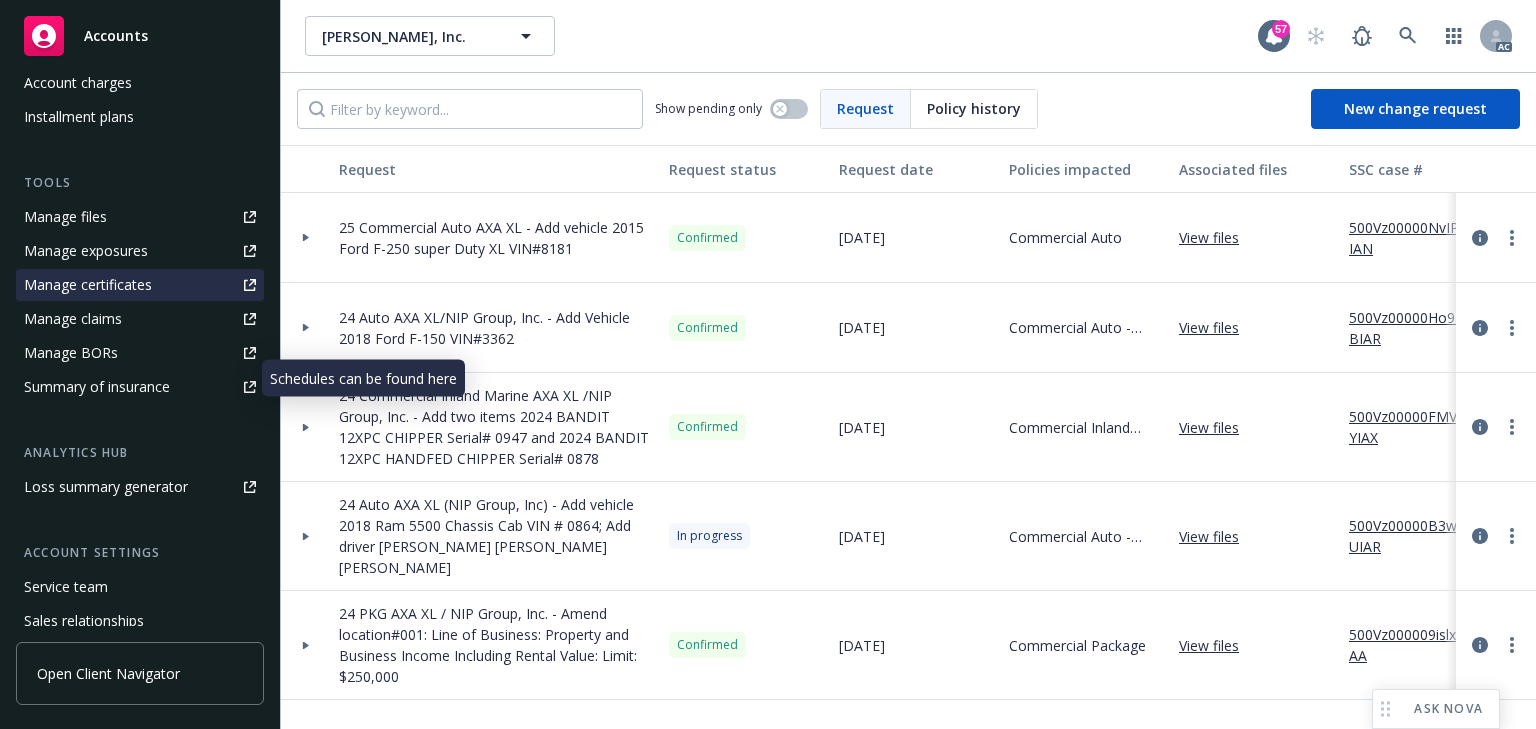 scroll, scrollTop: 300, scrollLeft: 0, axis: vertical 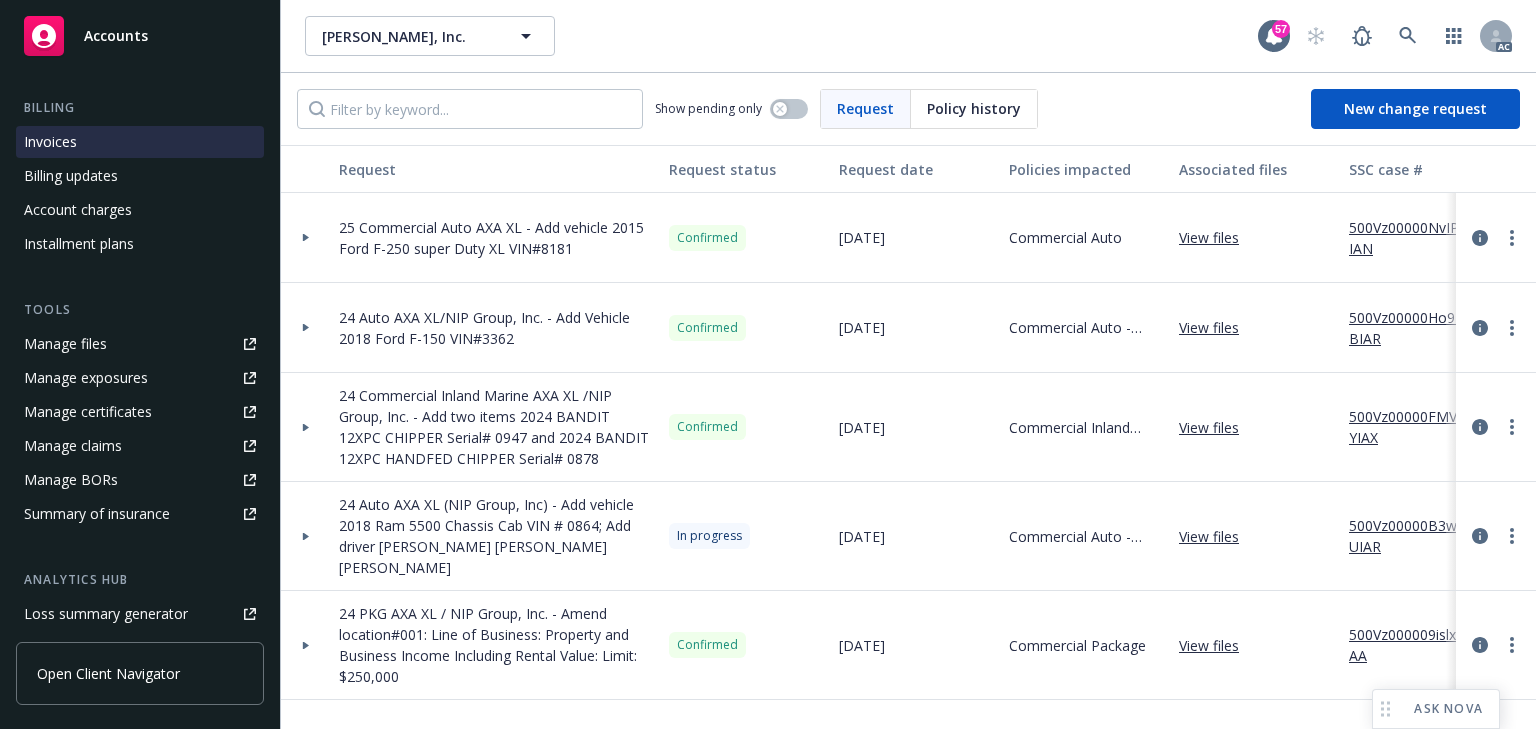 click on "Invoices" at bounding box center (140, 142) 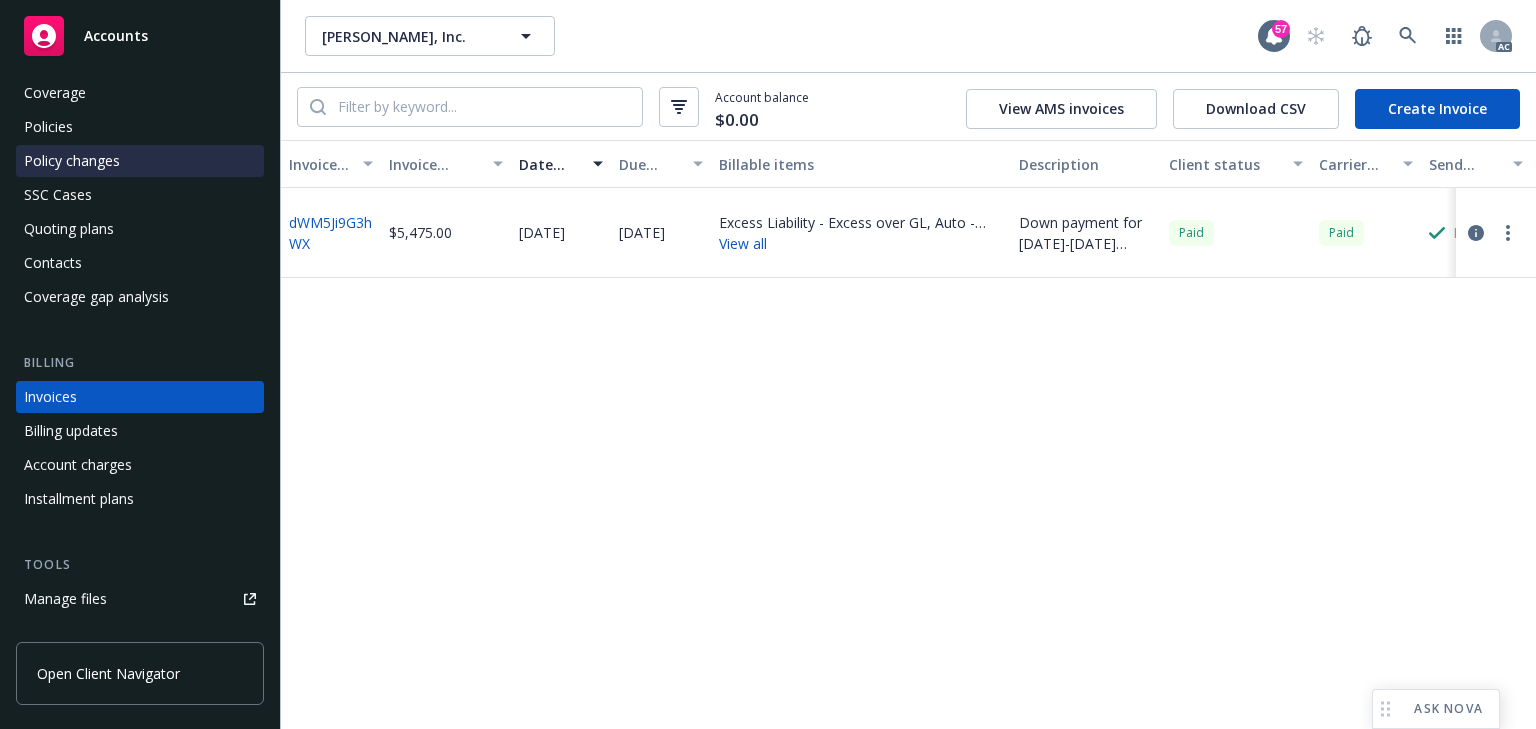 scroll, scrollTop: 0, scrollLeft: 0, axis: both 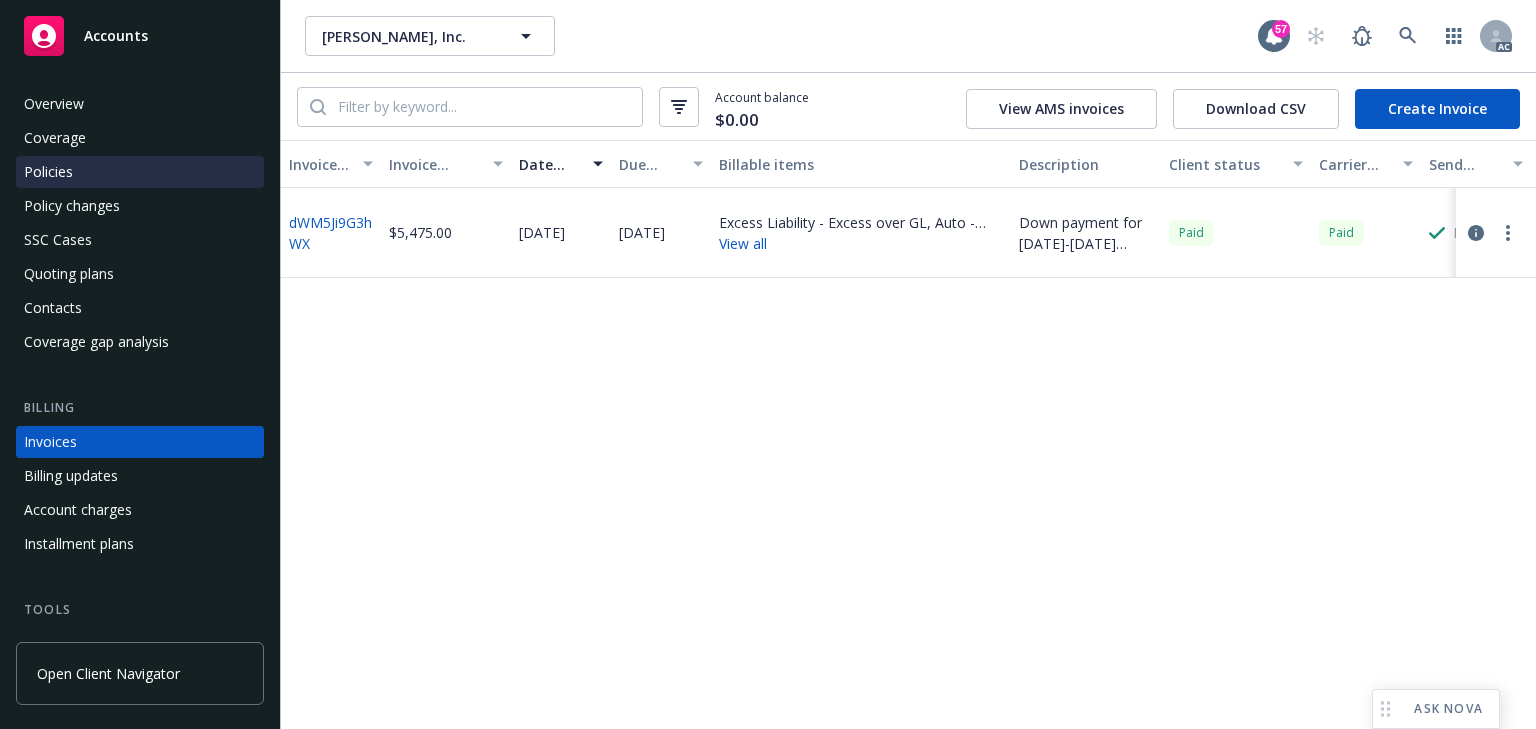 click on "Policies" at bounding box center (140, 172) 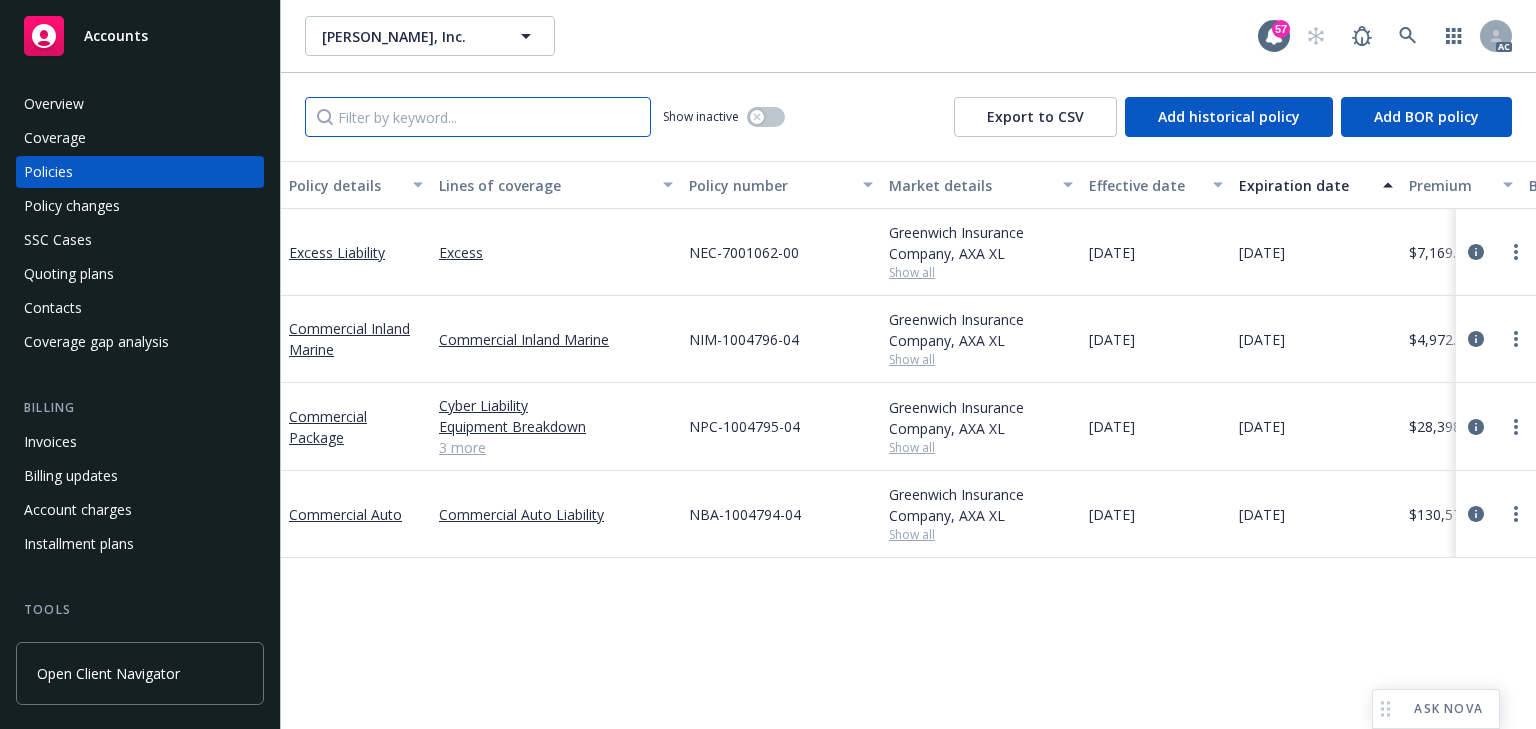 click at bounding box center (478, 117) 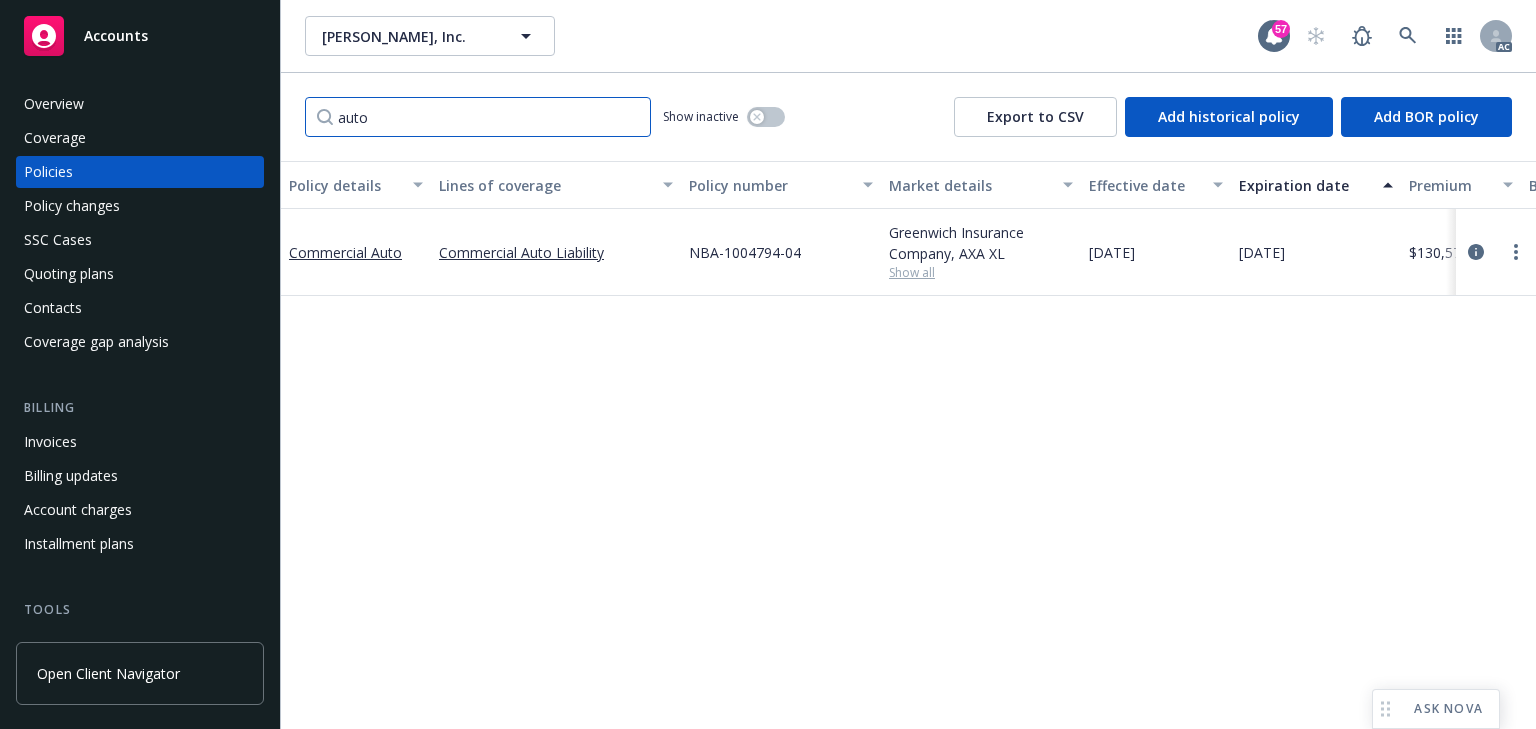 type on "auto" 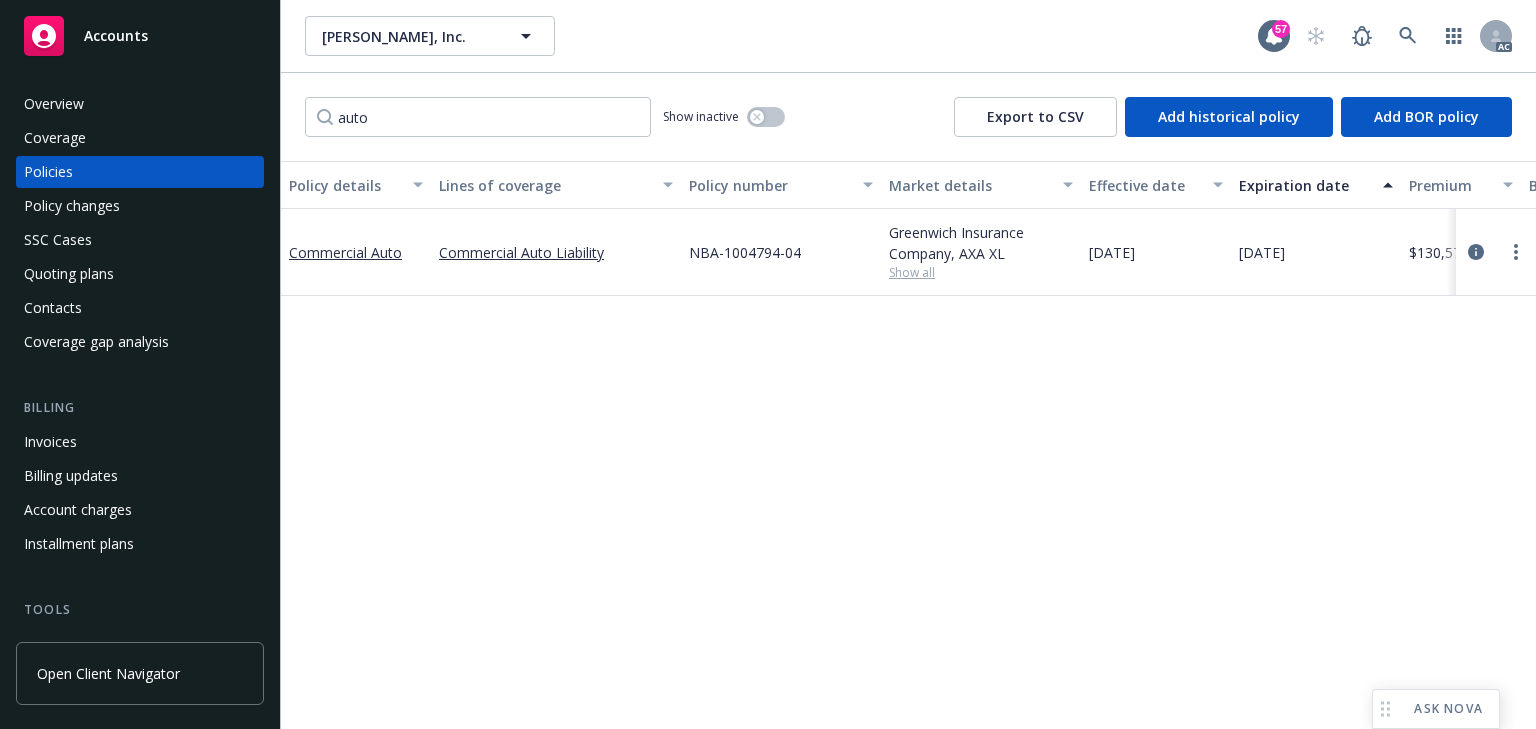 drag, startPoint x: 956, startPoint y: 716, endPoint x: 1305, endPoint y: 720, distance: 349.02292 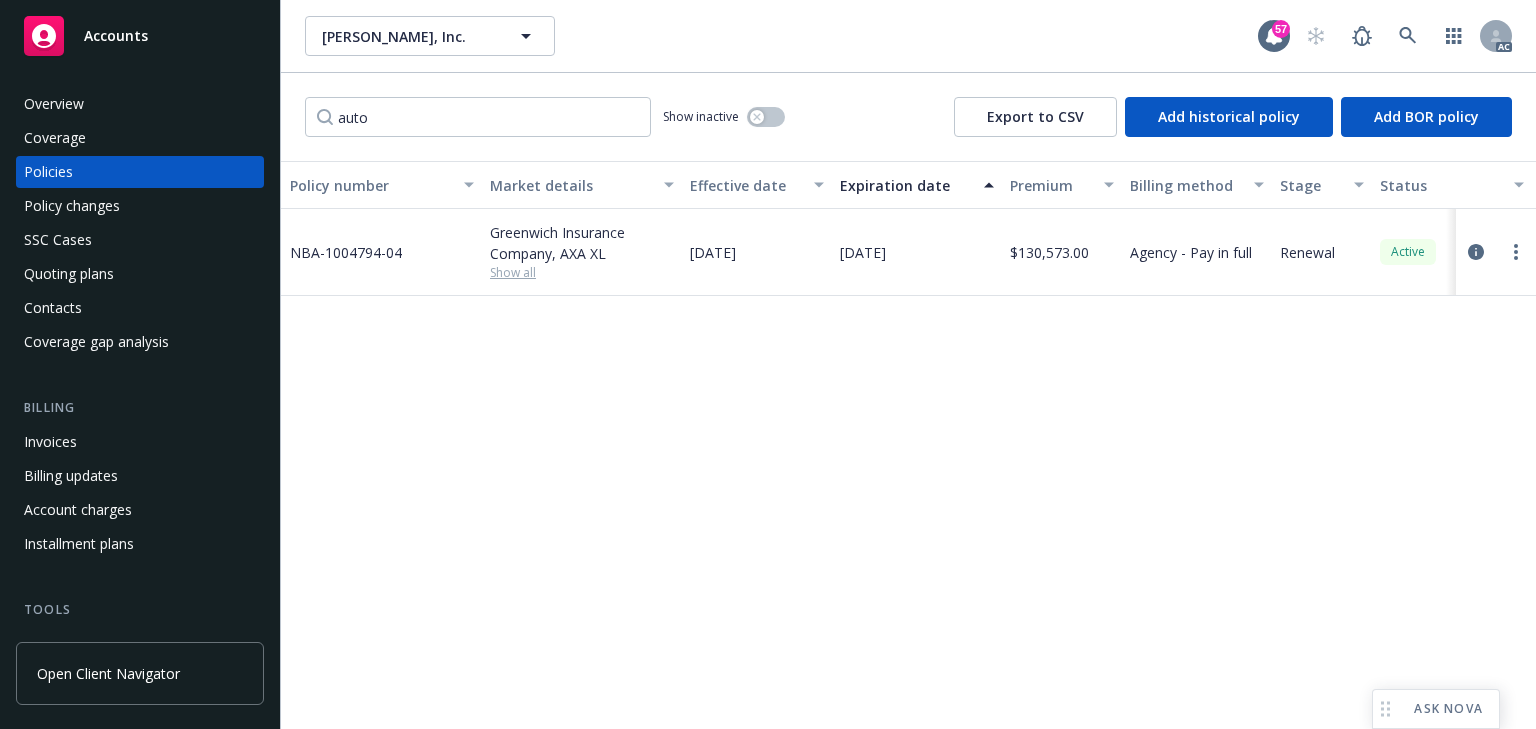 scroll, scrollTop: 0, scrollLeft: 404, axis: horizontal 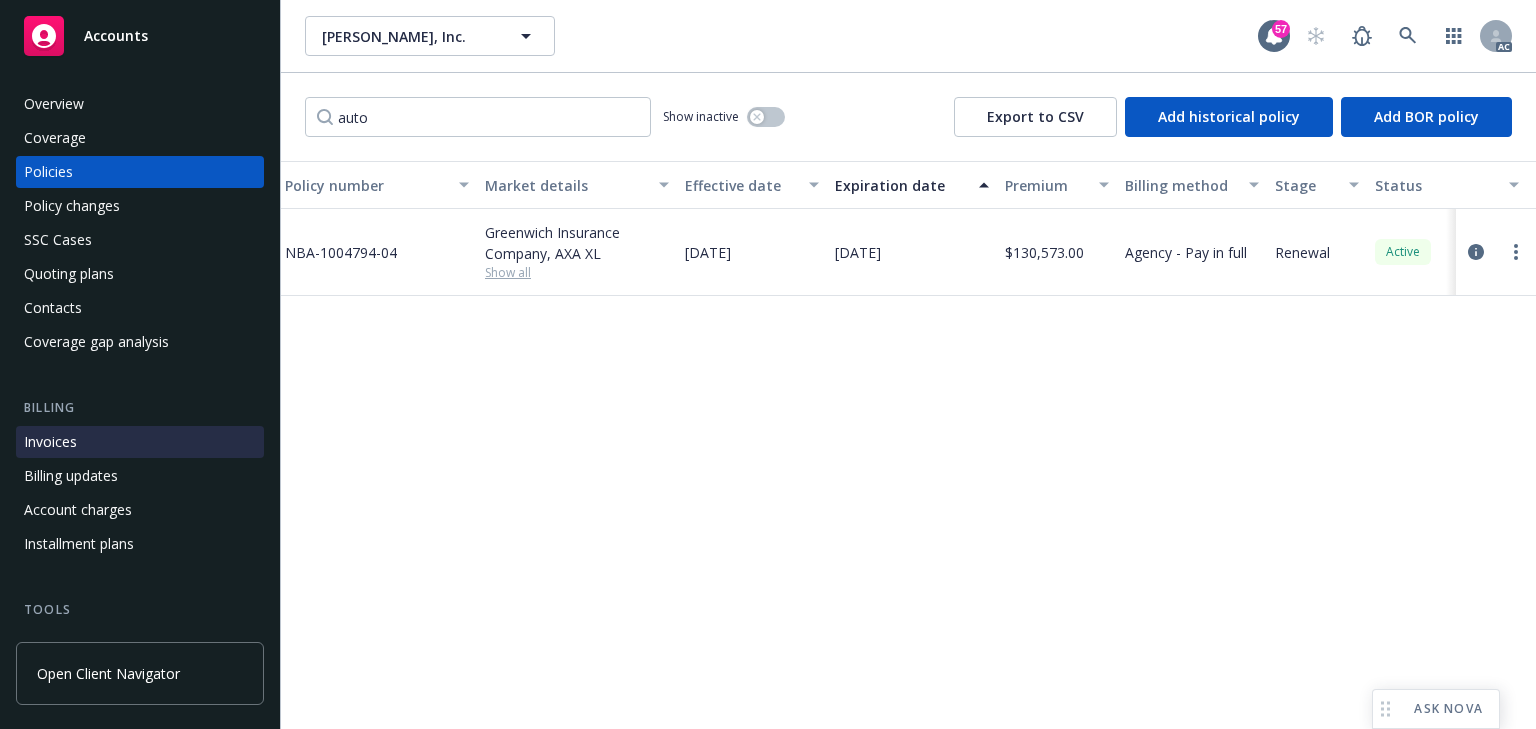 click on "Invoices" at bounding box center [50, 442] 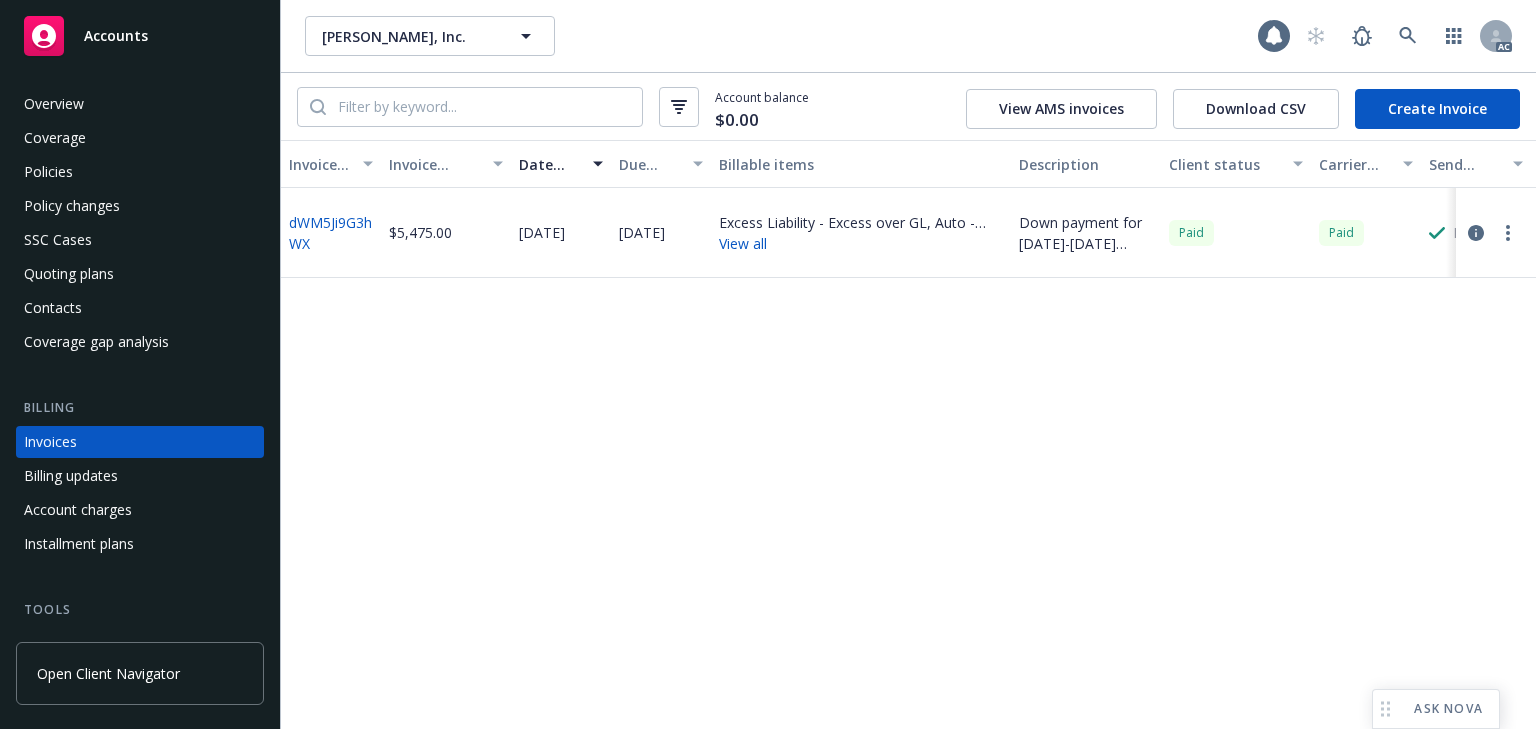 scroll, scrollTop: 45, scrollLeft: 0, axis: vertical 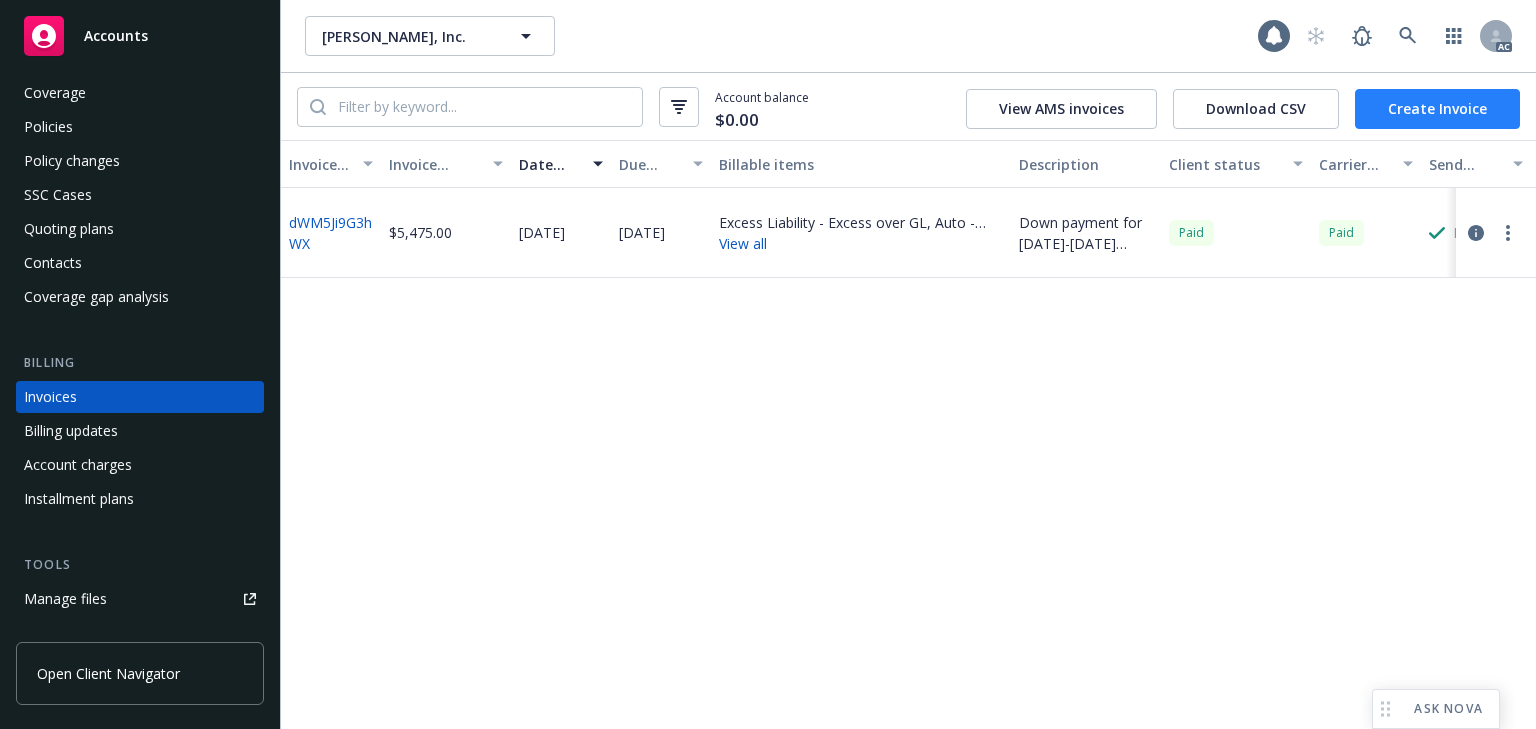 click on "Create Invoice" at bounding box center [1437, 109] 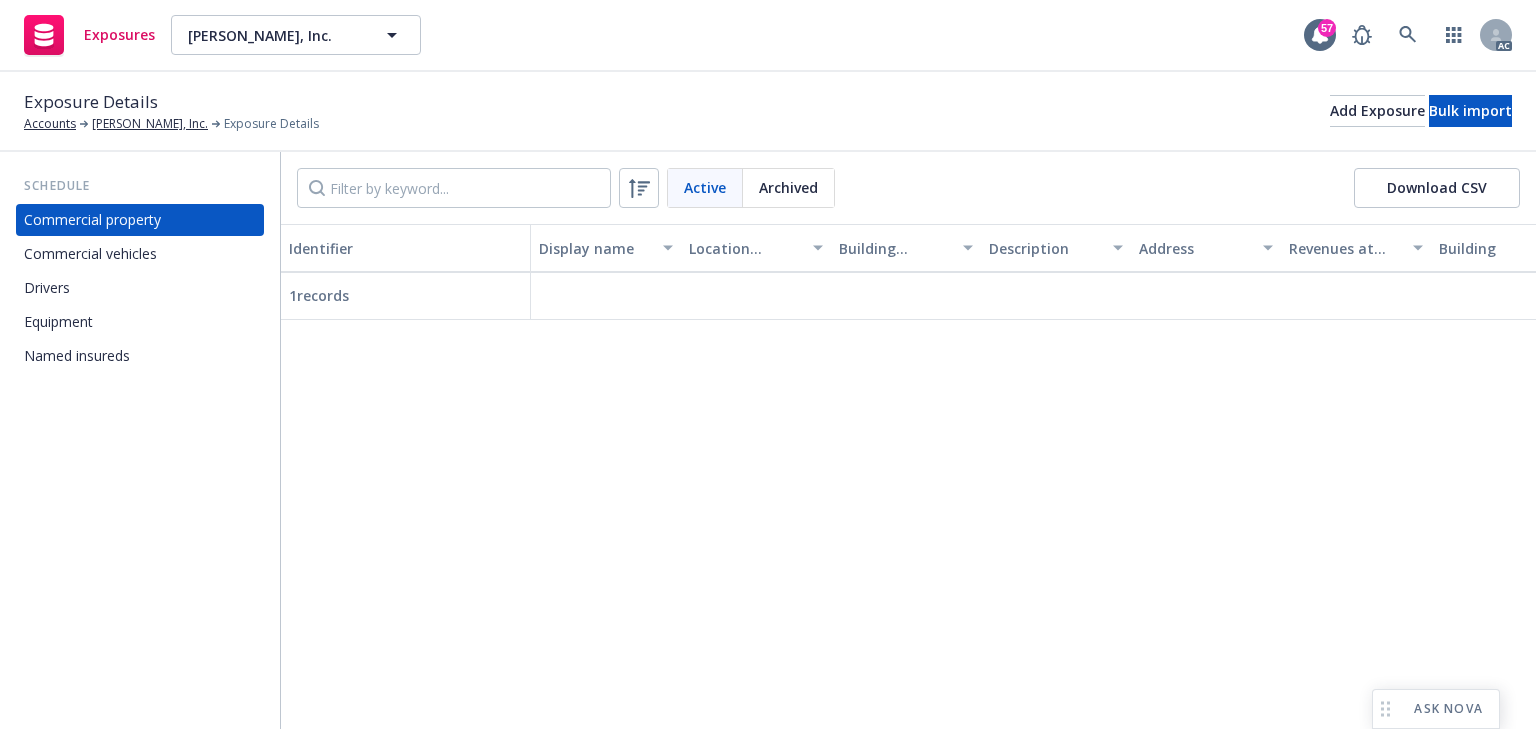 scroll, scrollTop: 0, scrollLeft: 0, axis: both 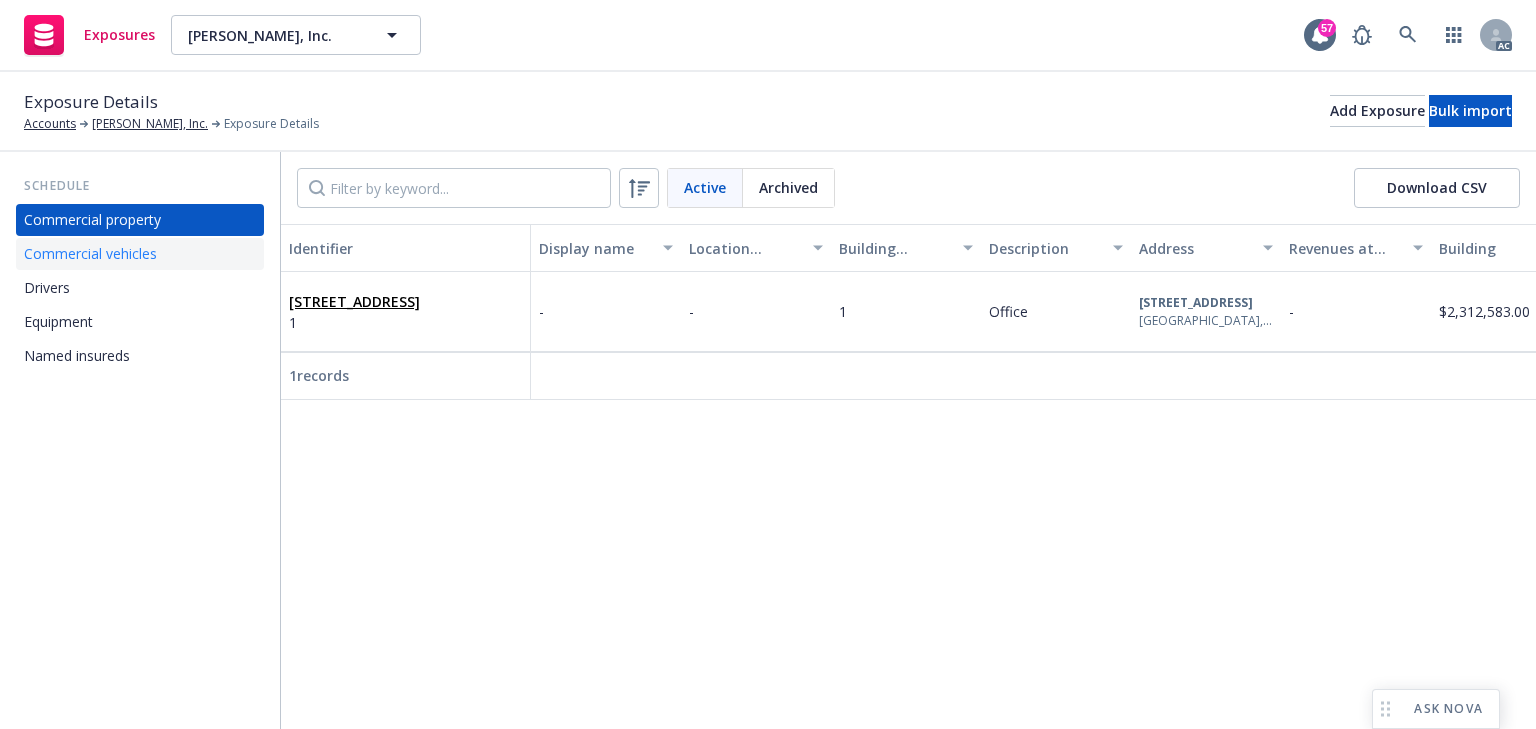 click on "Commercial vehicles" at bounding box center [90, 254] 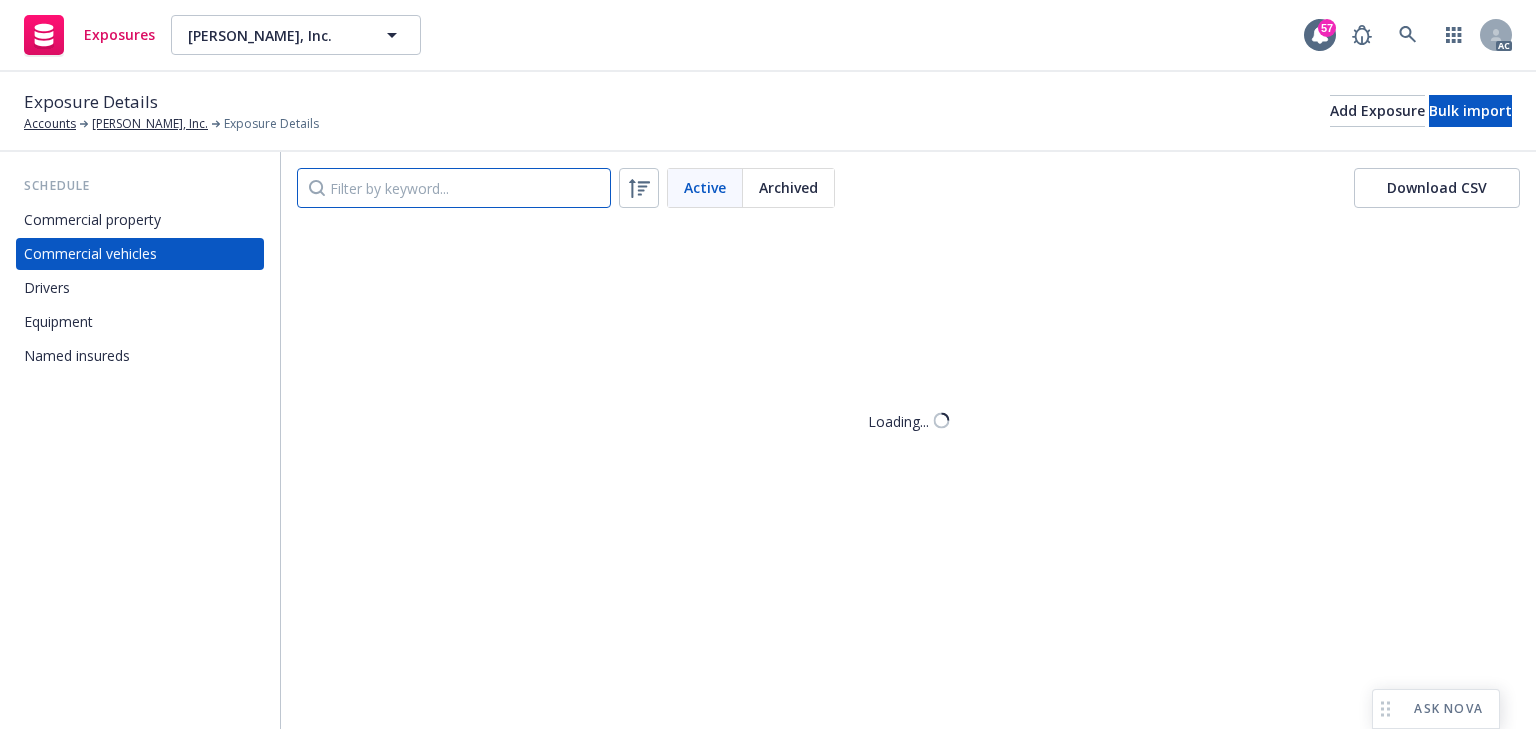 click at bounding box center (454, 188) 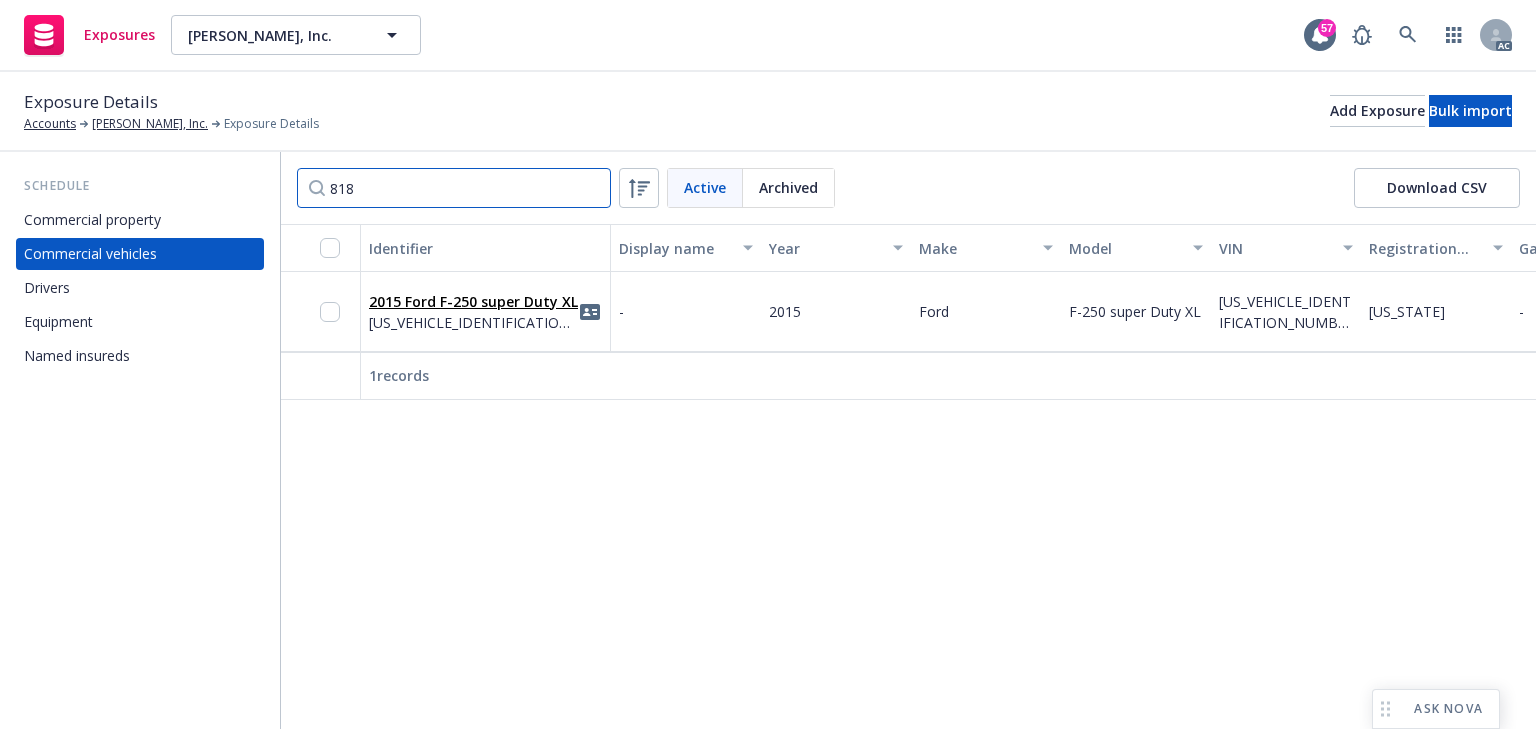 type on "818" 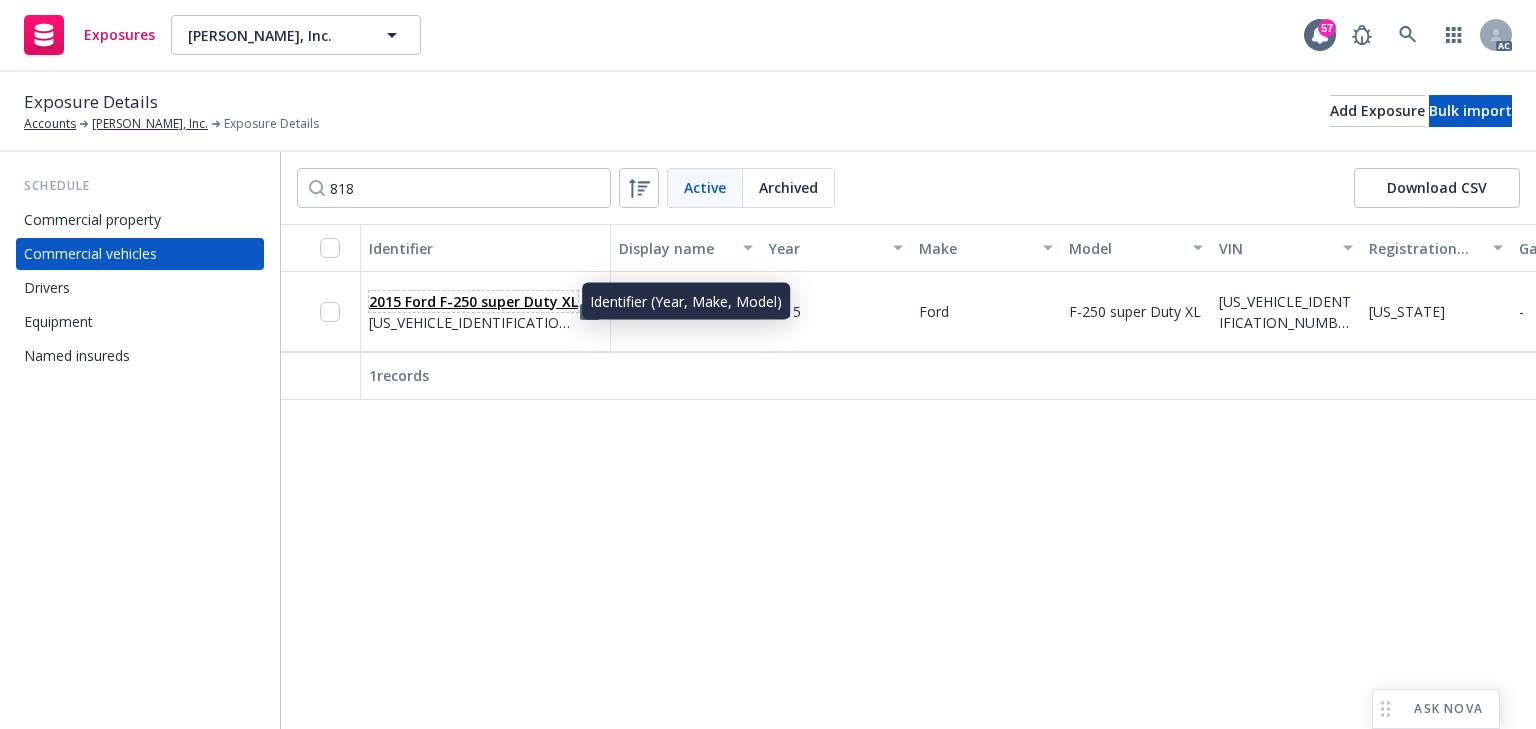 click on "2015 Ford  F-250 super Duty XL" at bounding box center (473, 301) 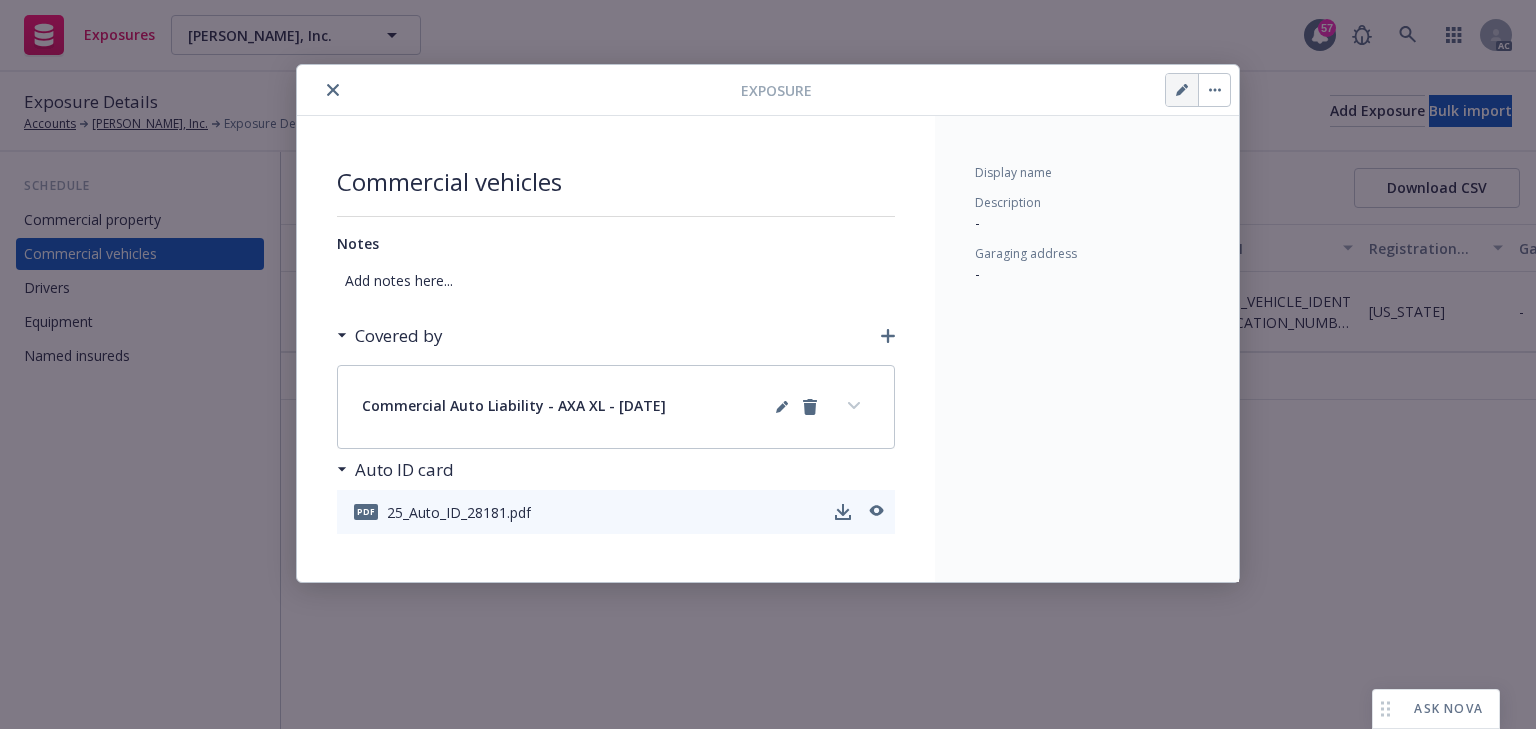 click 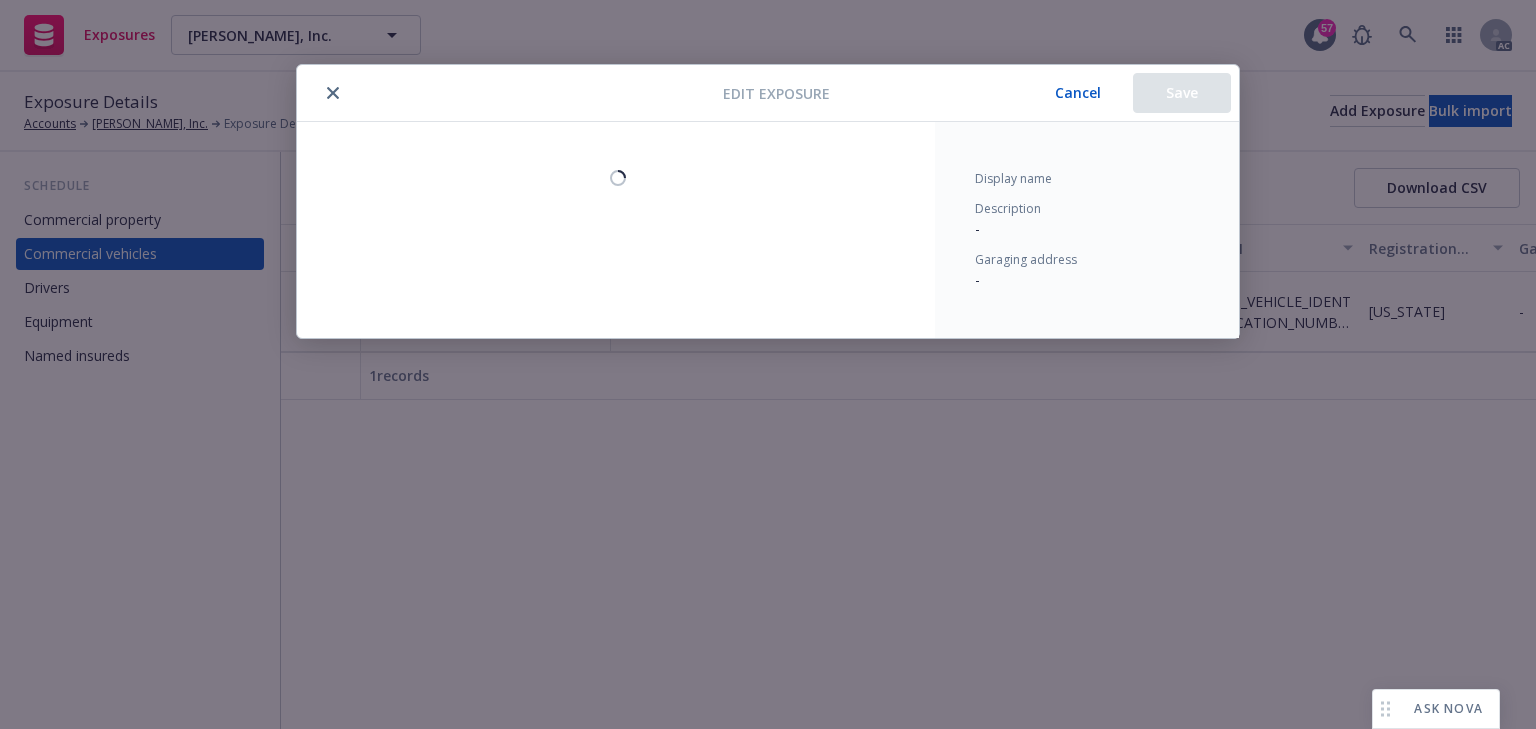 select on "CA" 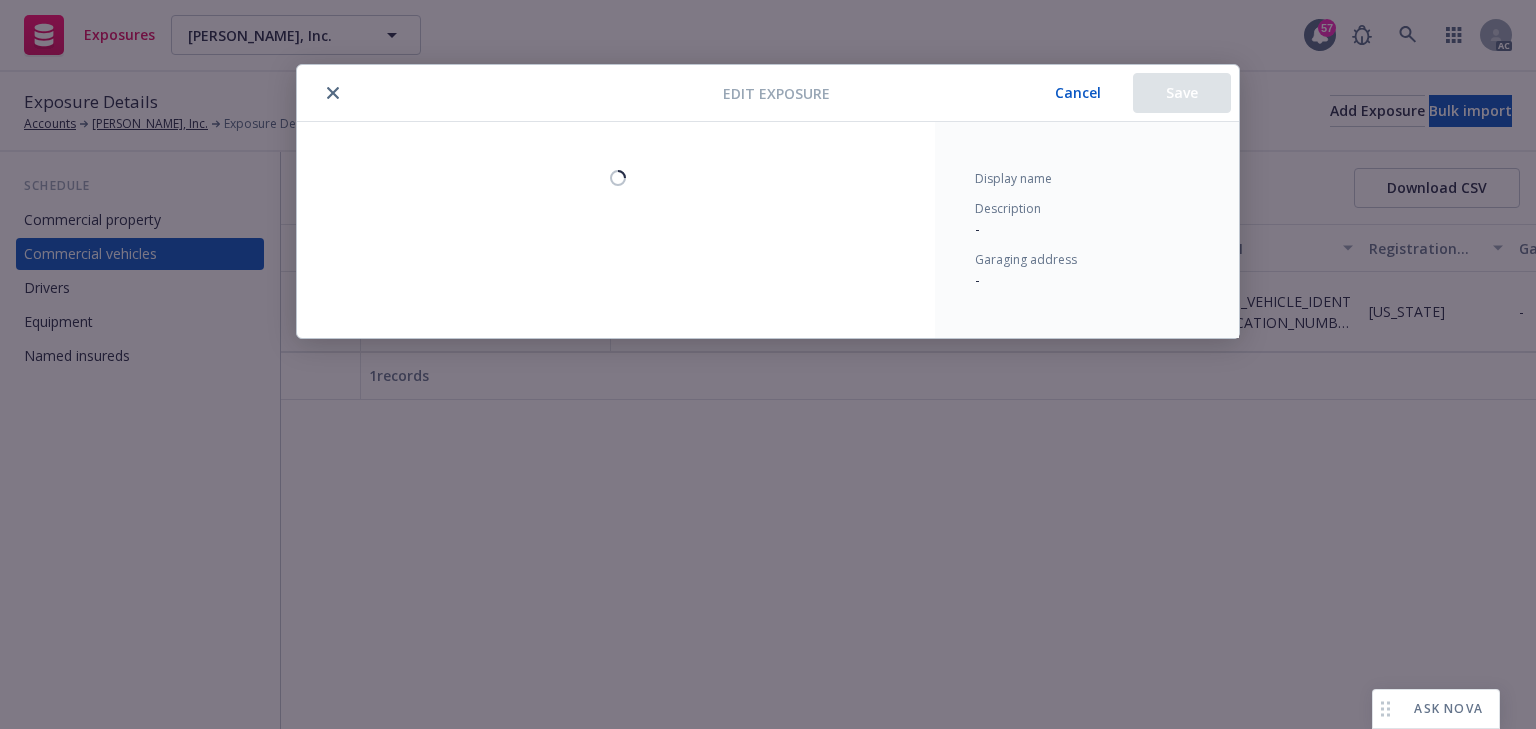 select on "LIGHT_TRUCK" 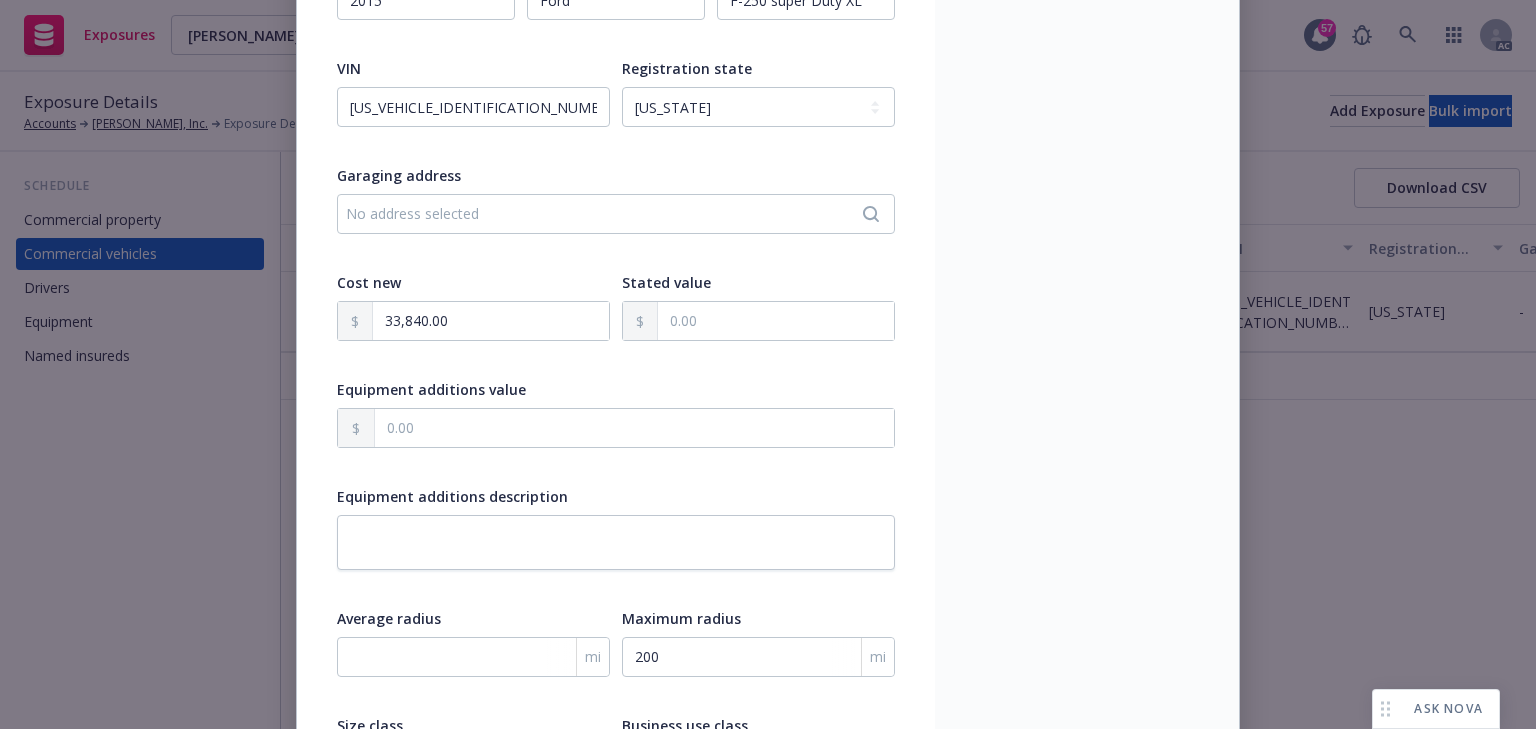 scroll, scrollTop: 0, scrollLeft: 0, axis: both 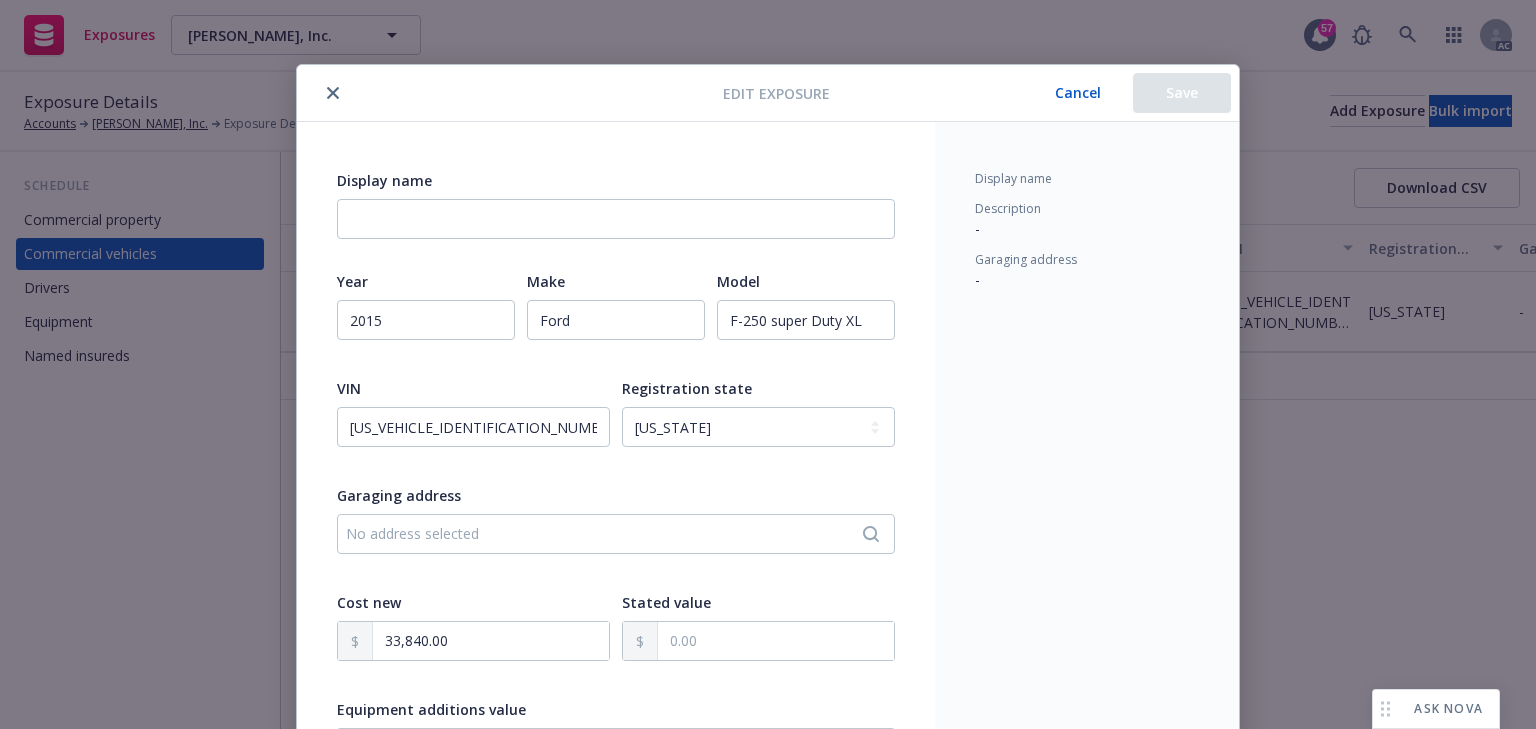 click on "Cancel" at bounding box center [1078, 93] 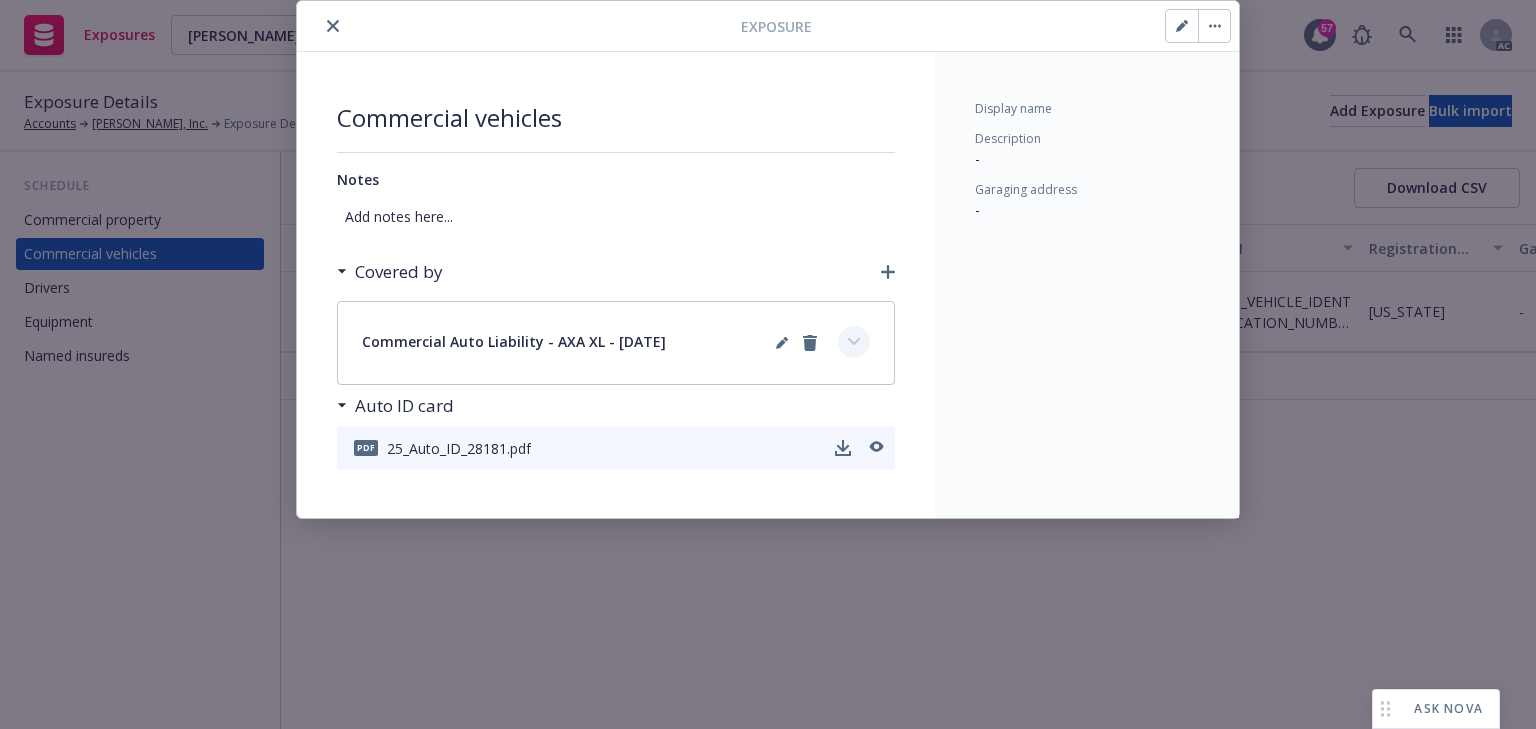 click 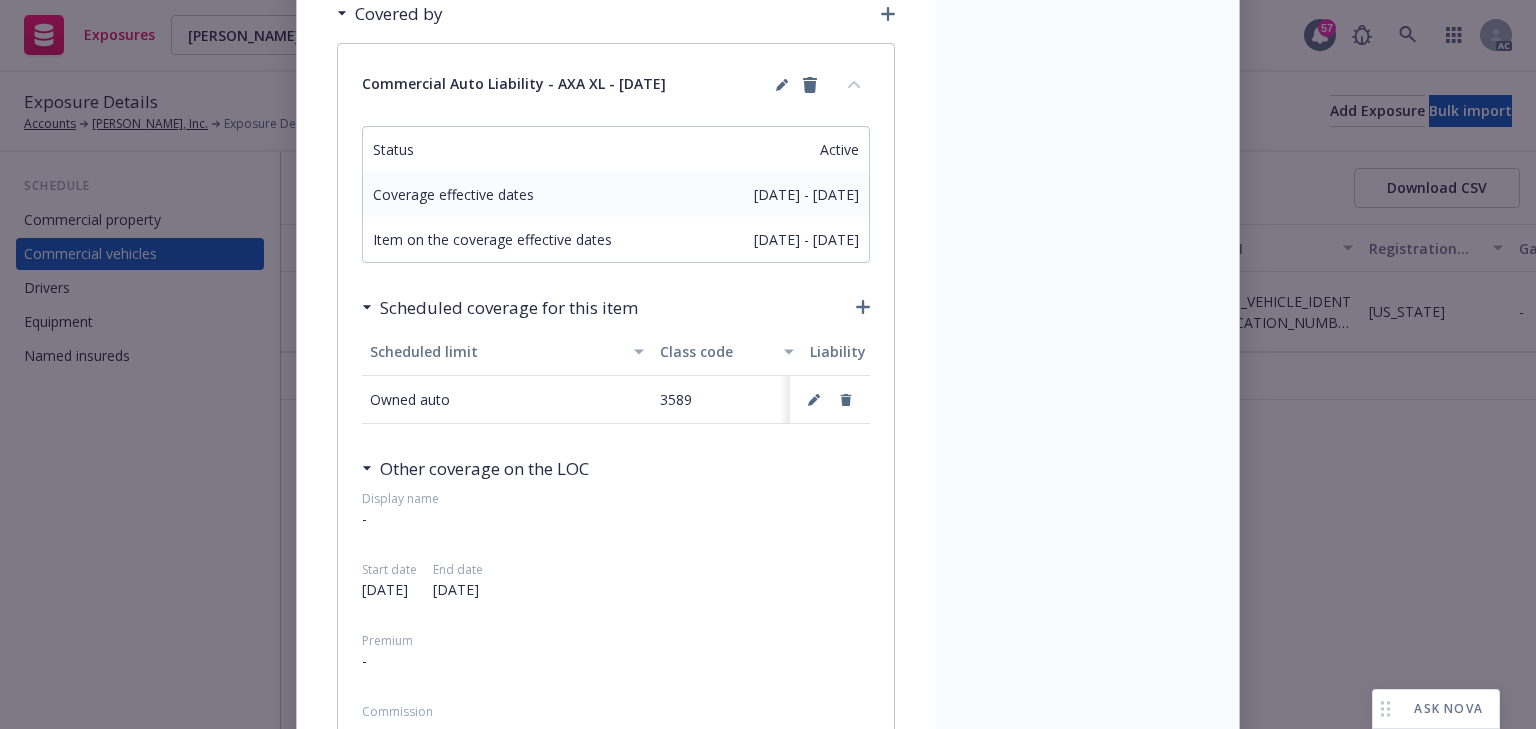scroll, scrollTop: 384, scrollLeft: 0, axis: vertical 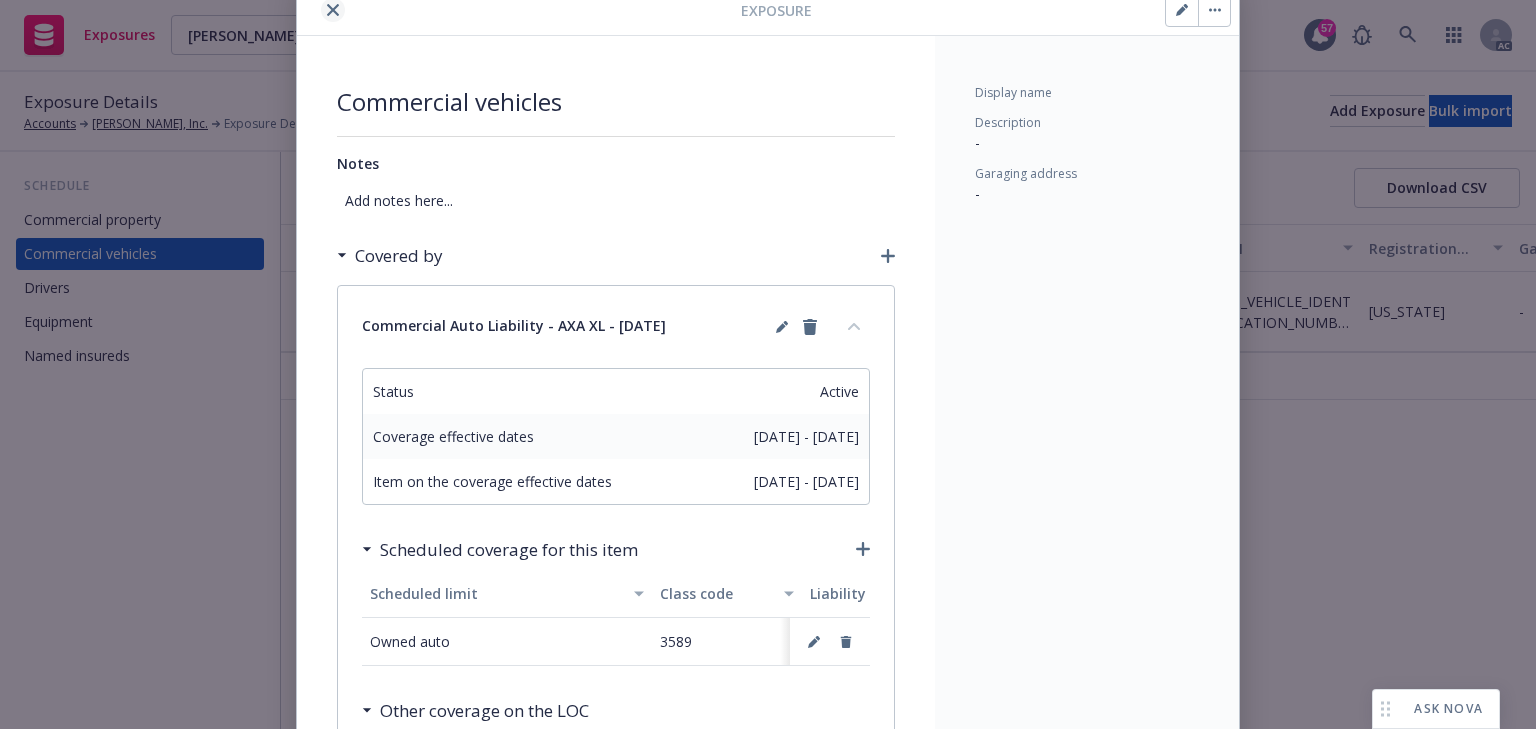 click at bounding box center (333, 10) 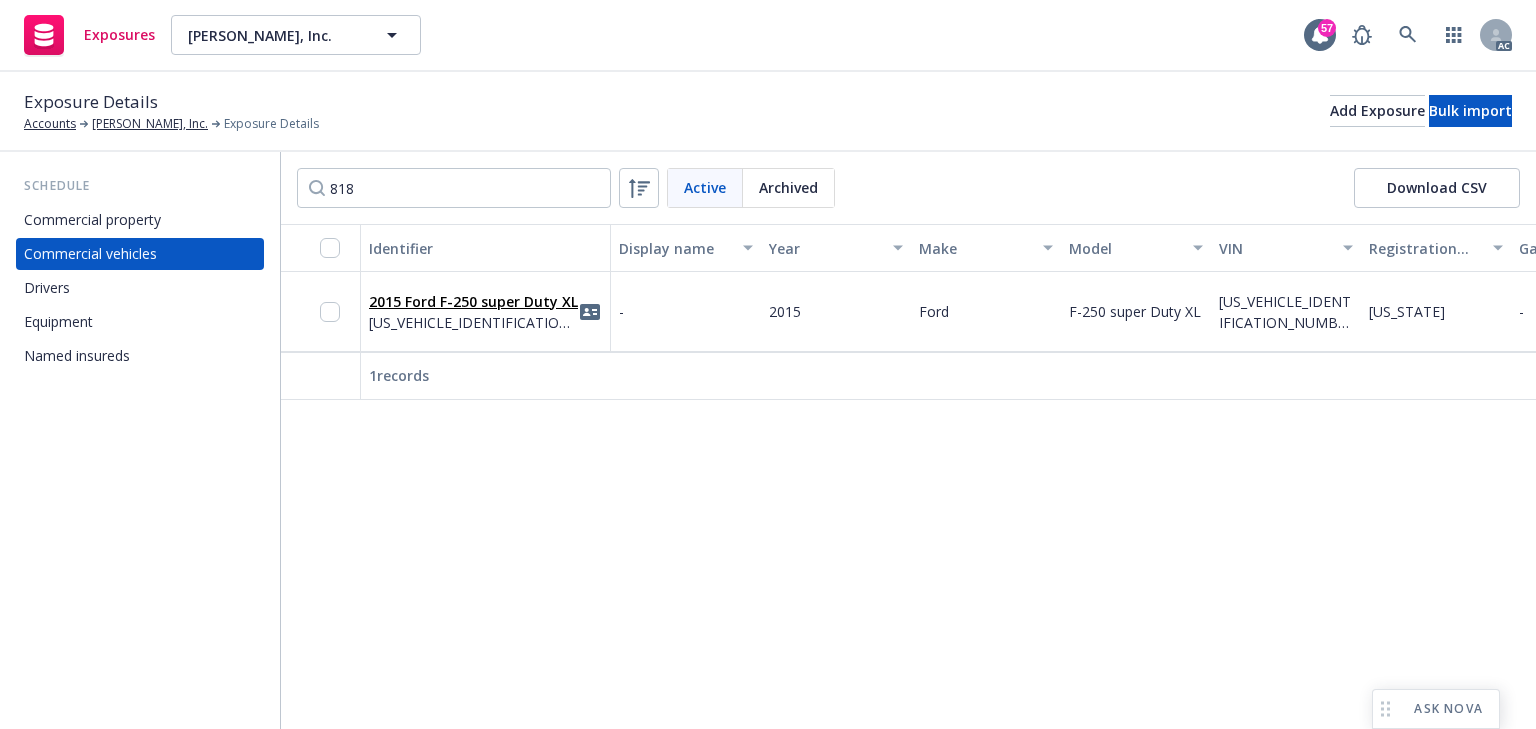 click on "Identifier Display name Year Make Model VIN Registration state Garaging address Cost new Stated value Equipment additions value Equipment additions description Average radius Maximum radius Size class Business use class 2015 Ford  F-250 super Duty XL 1FTBF2B63FEA28181 - 2015 Ford  F-250 super Duty XL 1FTBF2B63FEA28181 California - $33,840.00 - - - - 200 mi Light truck -   1  records" at bounding box center [908, 476] 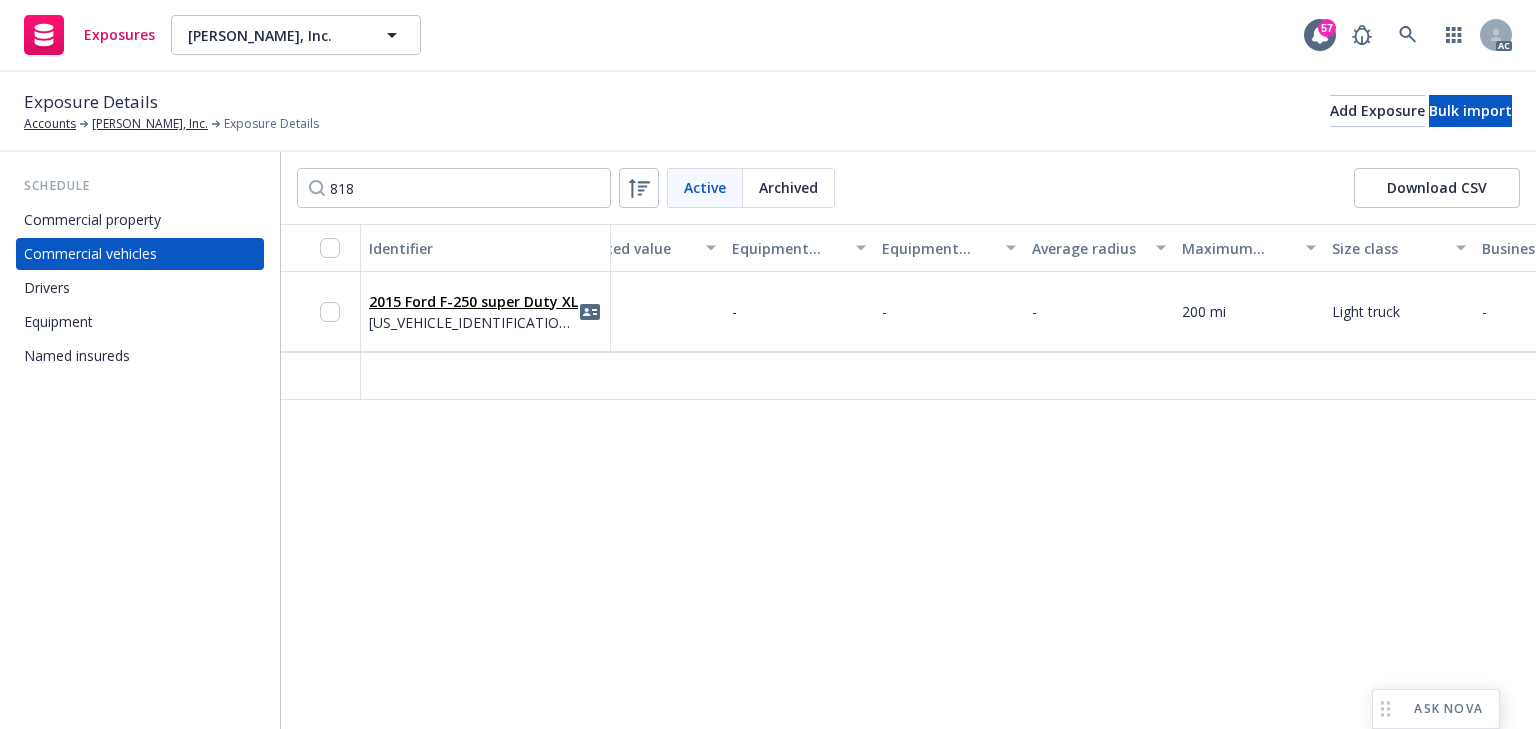 scroll, scrollTop: 0, scrollLeft: 1324, axis: horizontal 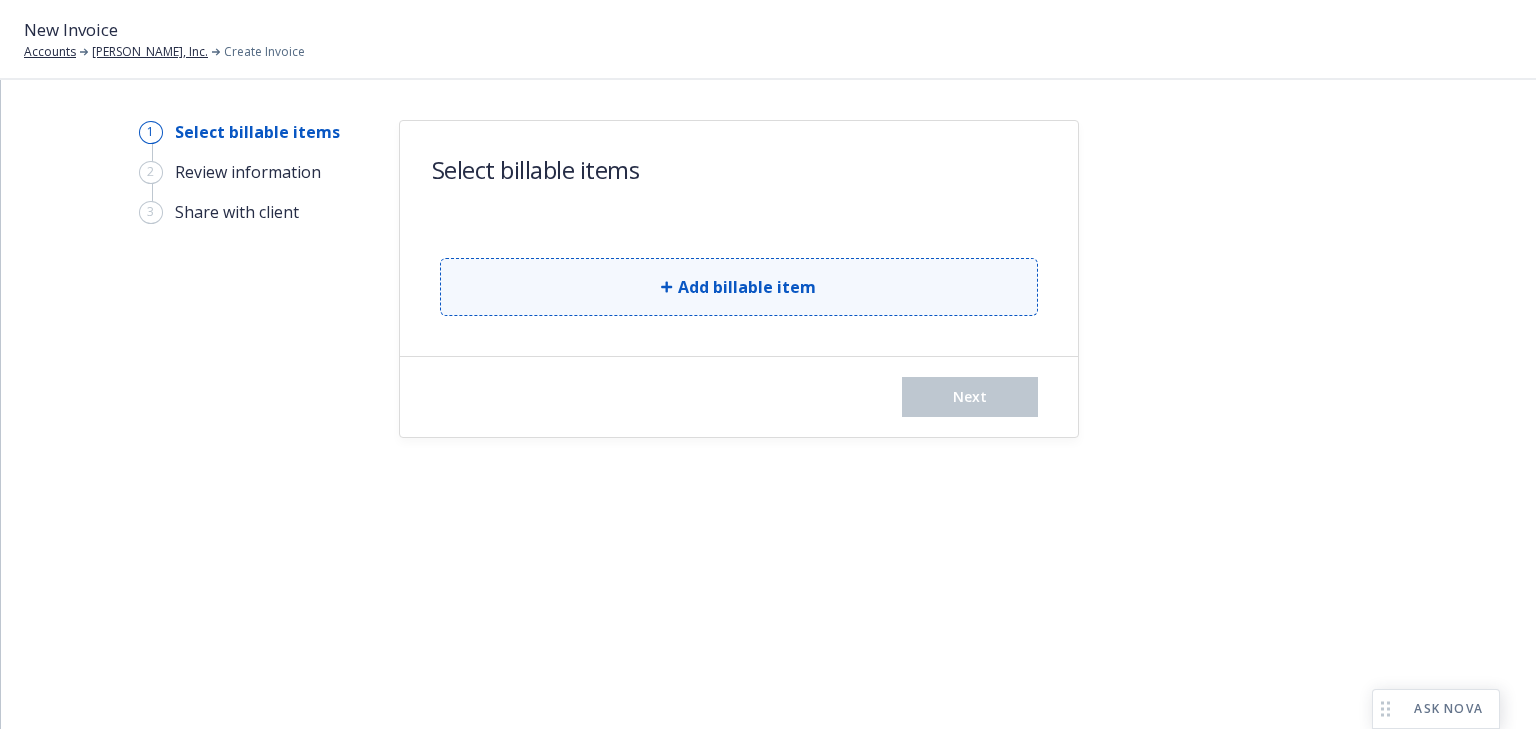 click on "Add billable item" at bounding box center [747, 287] 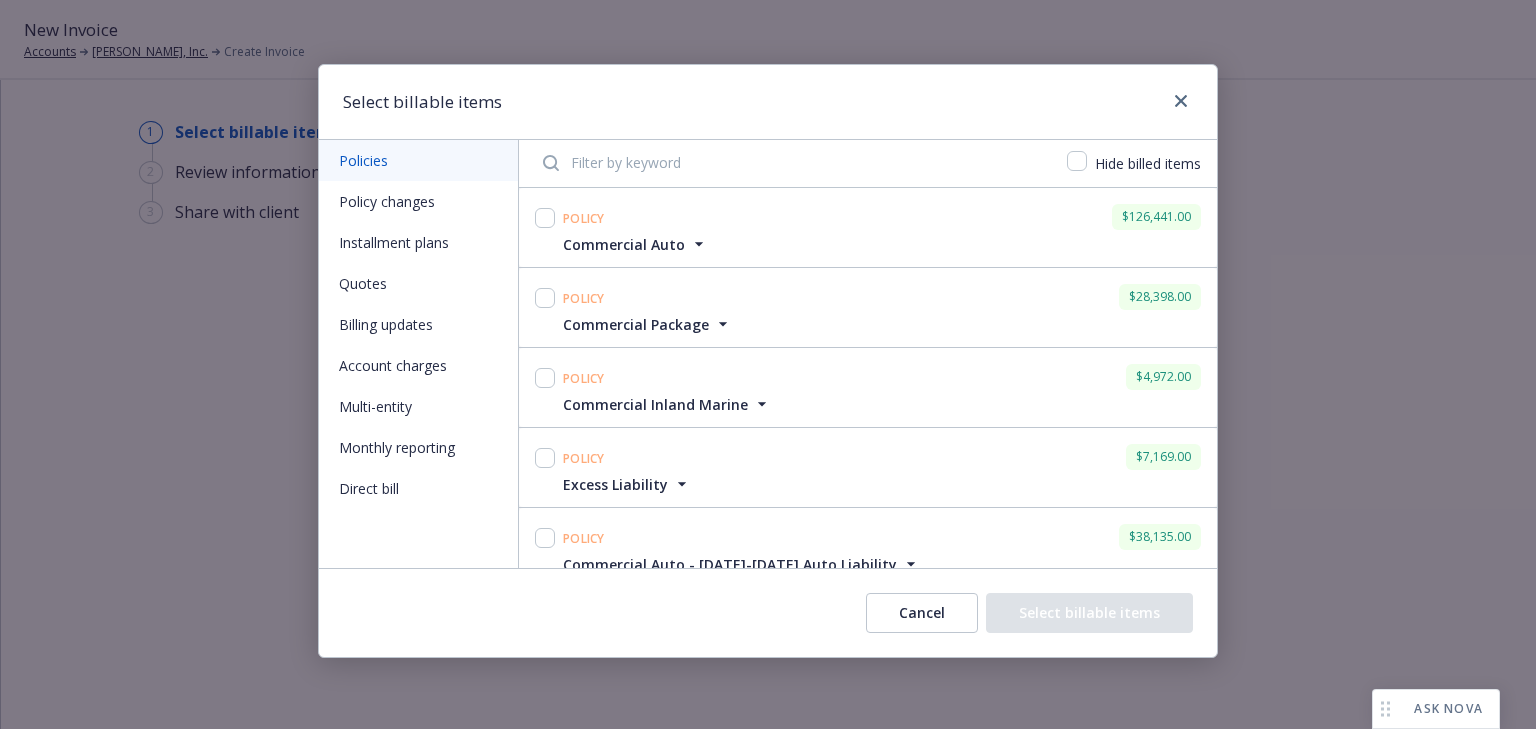 click on "Policy changes" at bounding box center [418, 201] 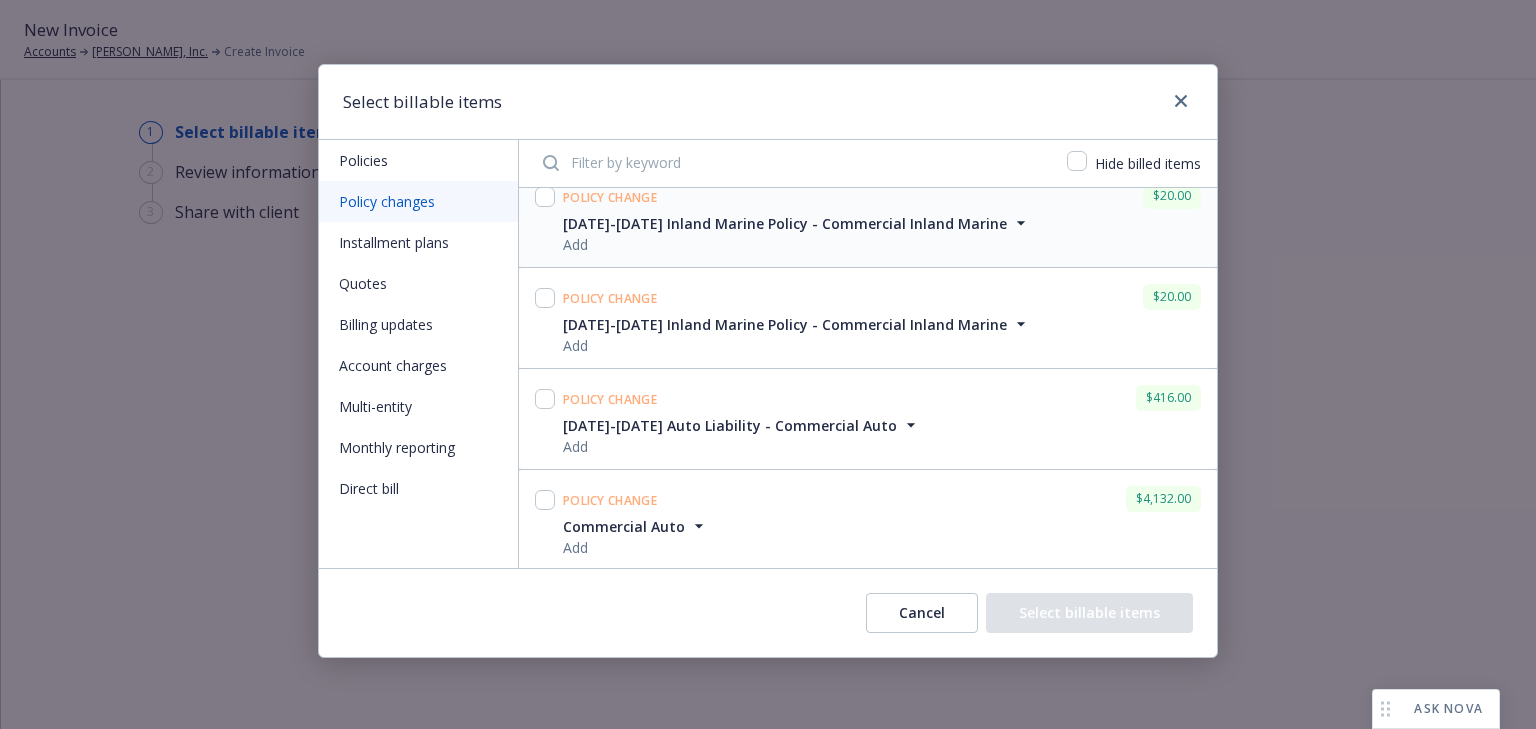 scroll, scrollTop: 124, scrollLeft: 0, axis: vertical 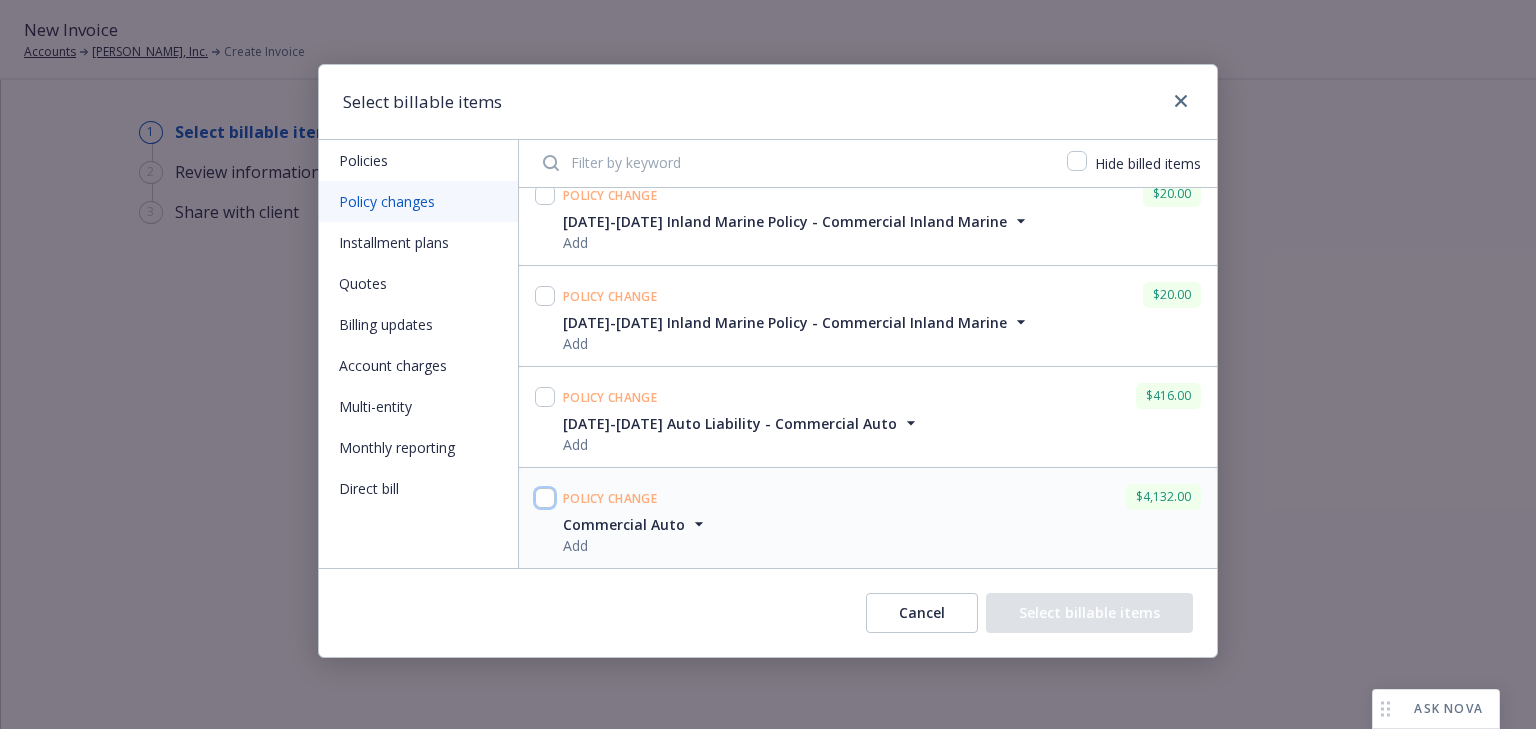click at bounding box center (545, 498) 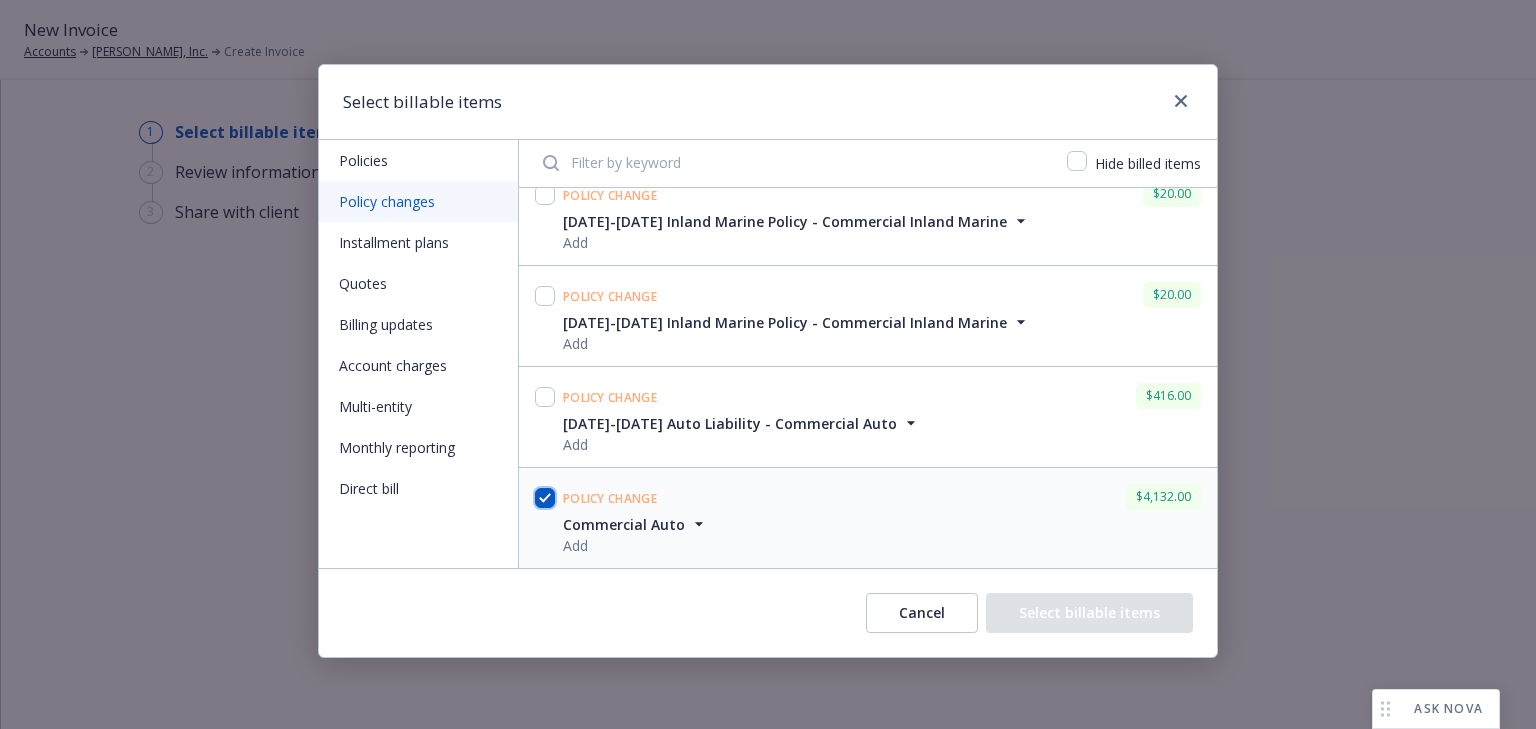 checkbox on "true" 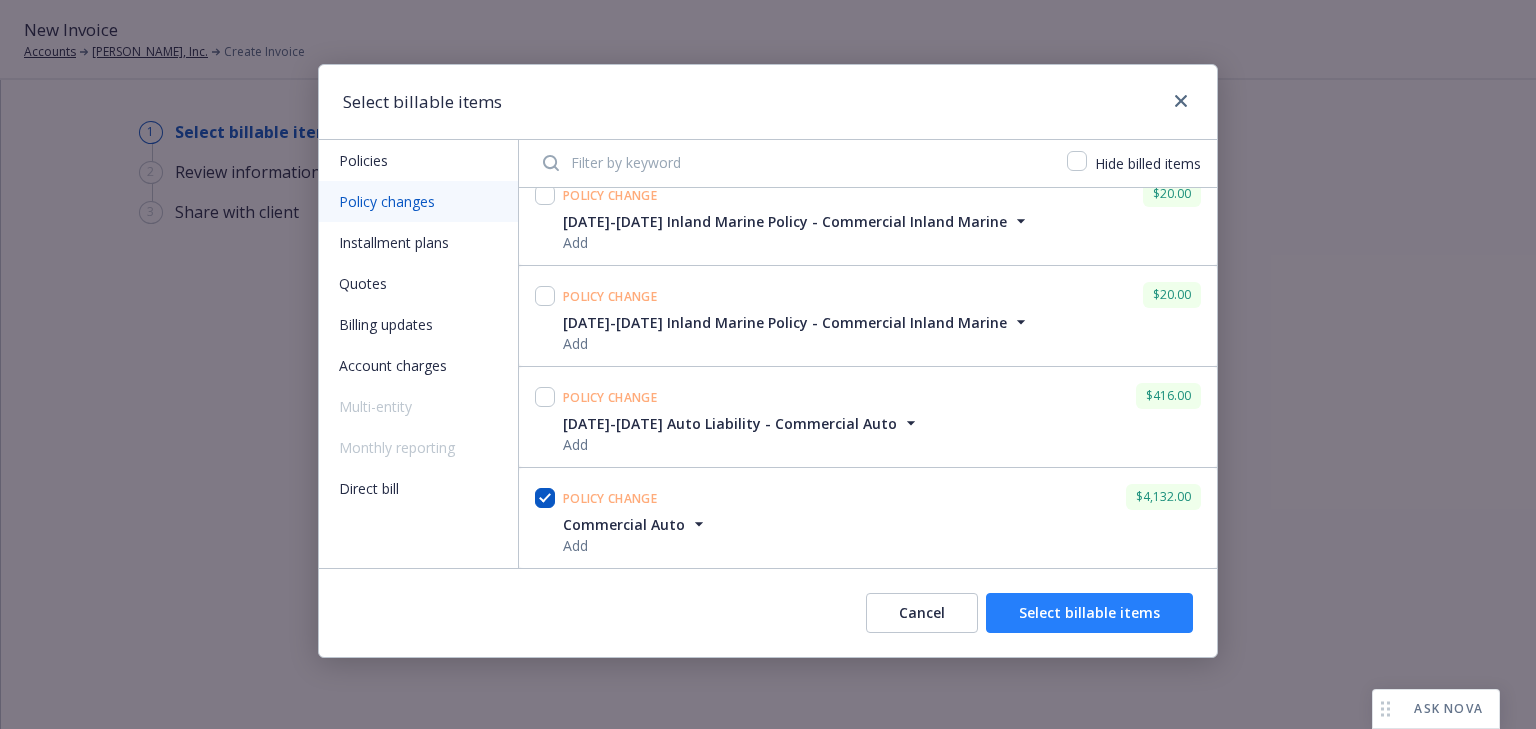 click on "Select billable items" at bounding box center (1089, 613) 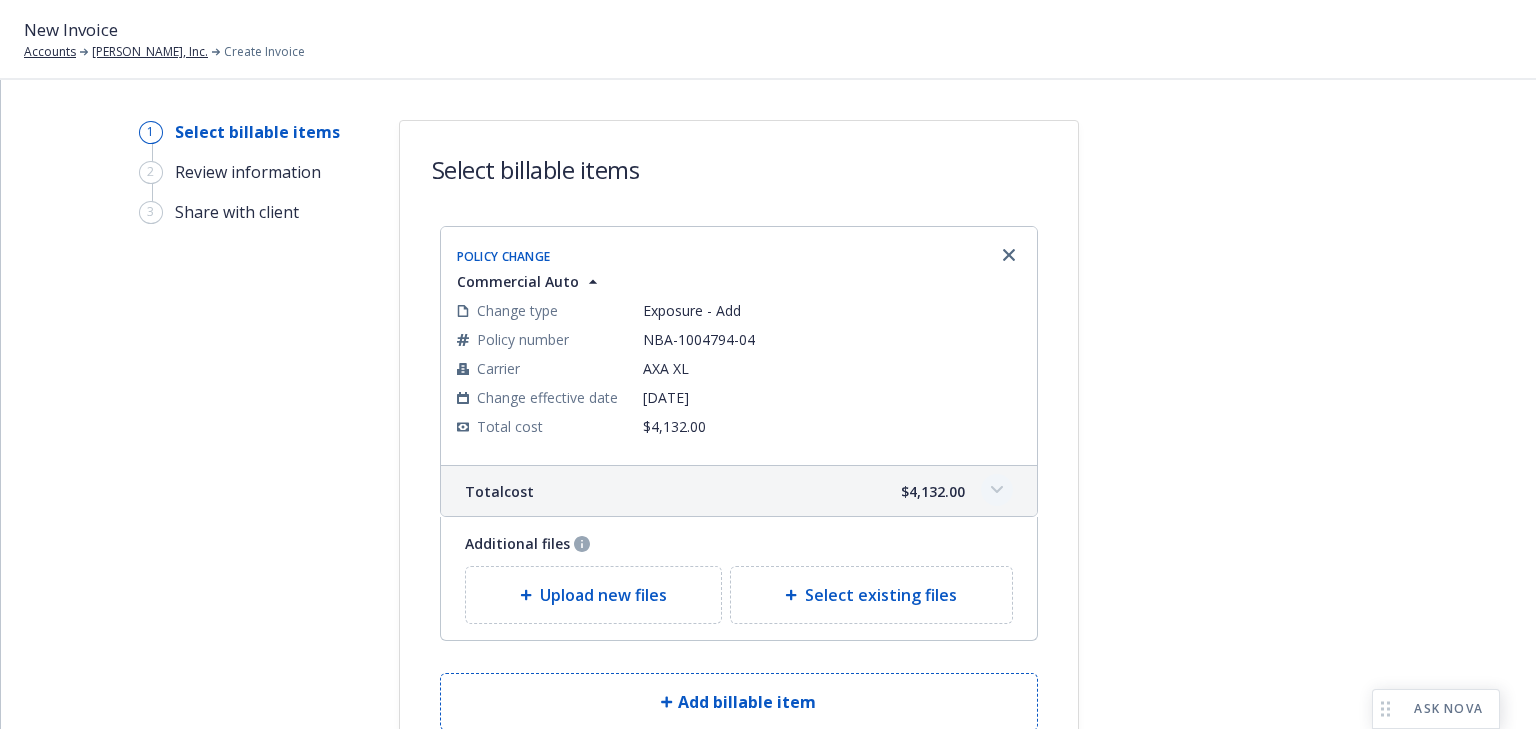 click at bounding box center [997, 490] 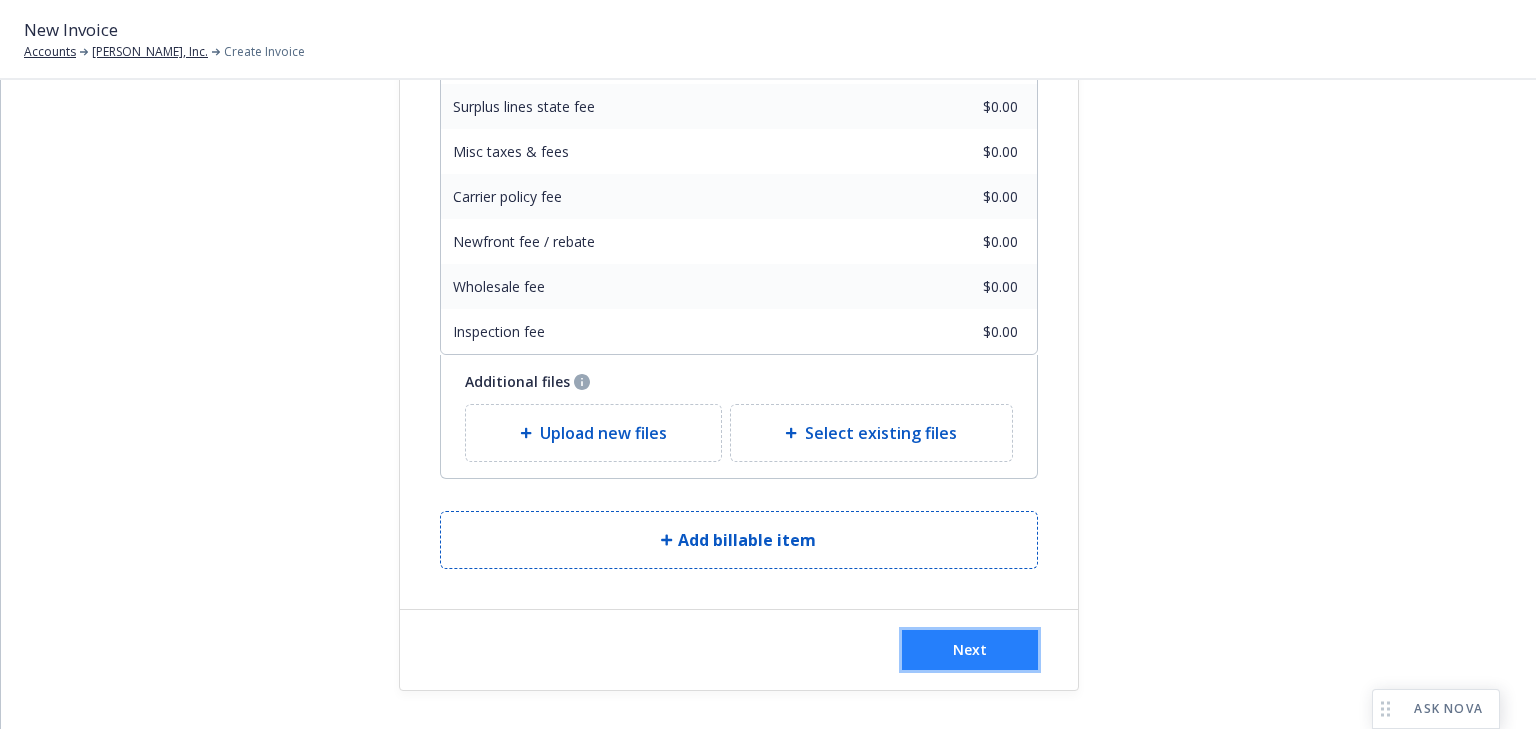click on "Next" at bounding box center [970, 650] 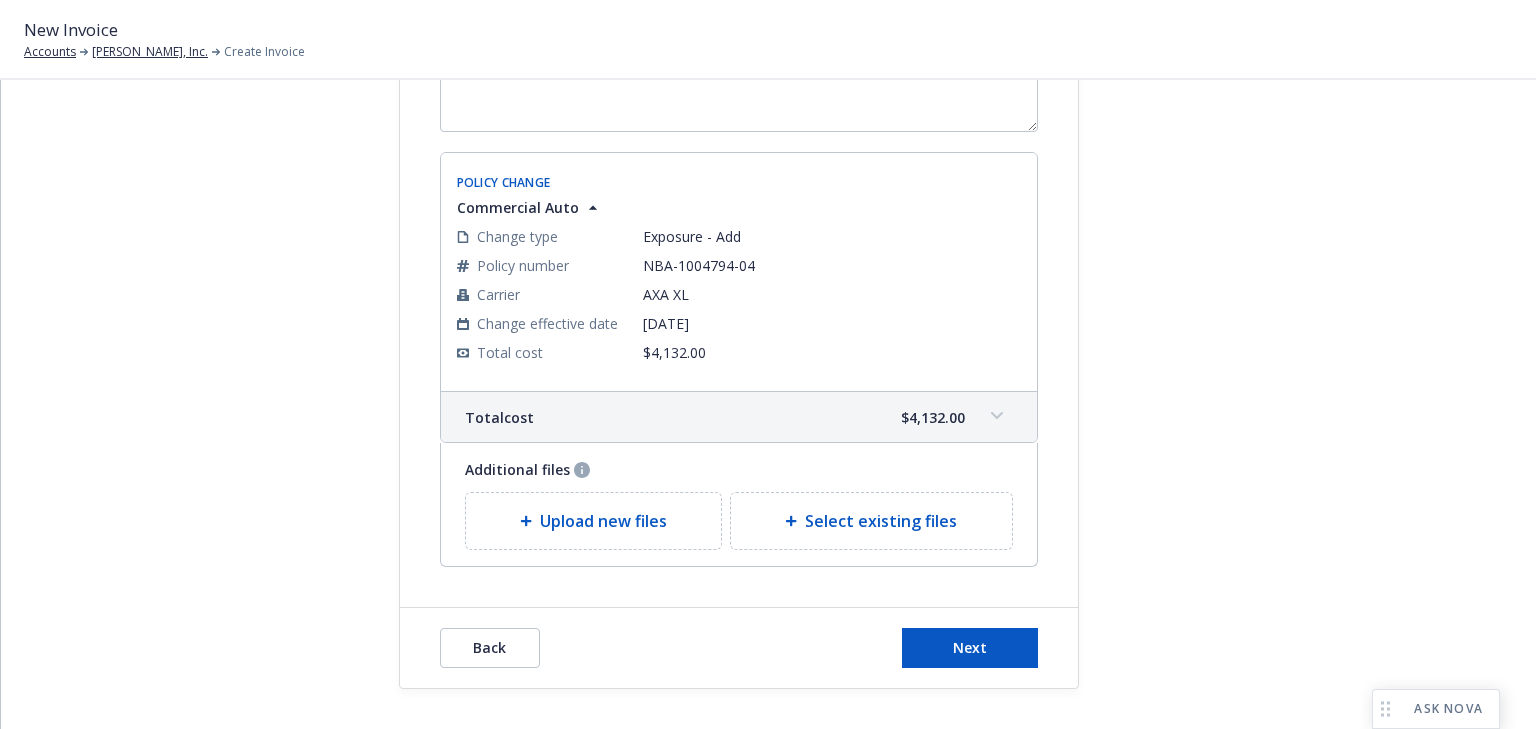 scroll, scrollTop: 408, scrollLeft: 0, axis: vertical 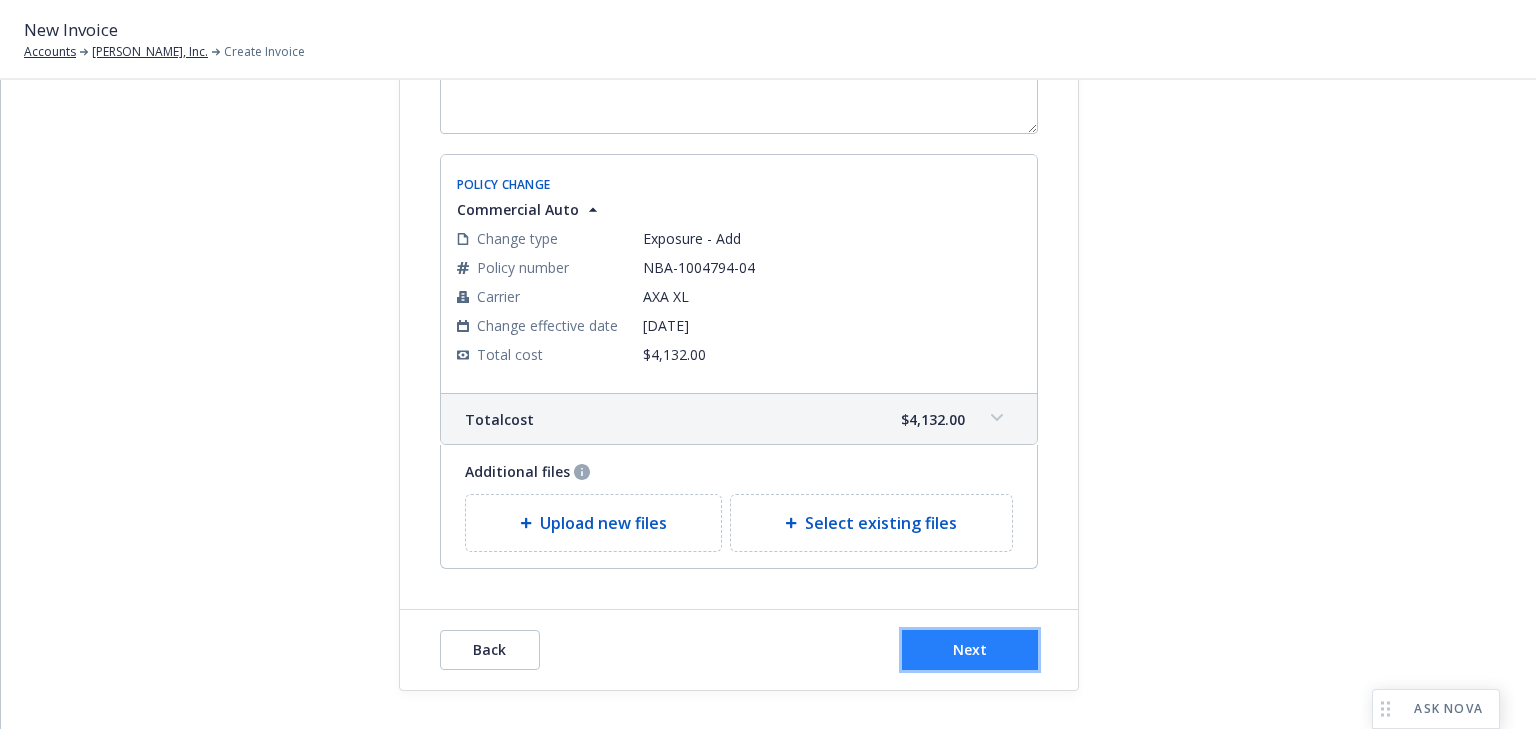 click on "Next" at bounding box center (970, 650) 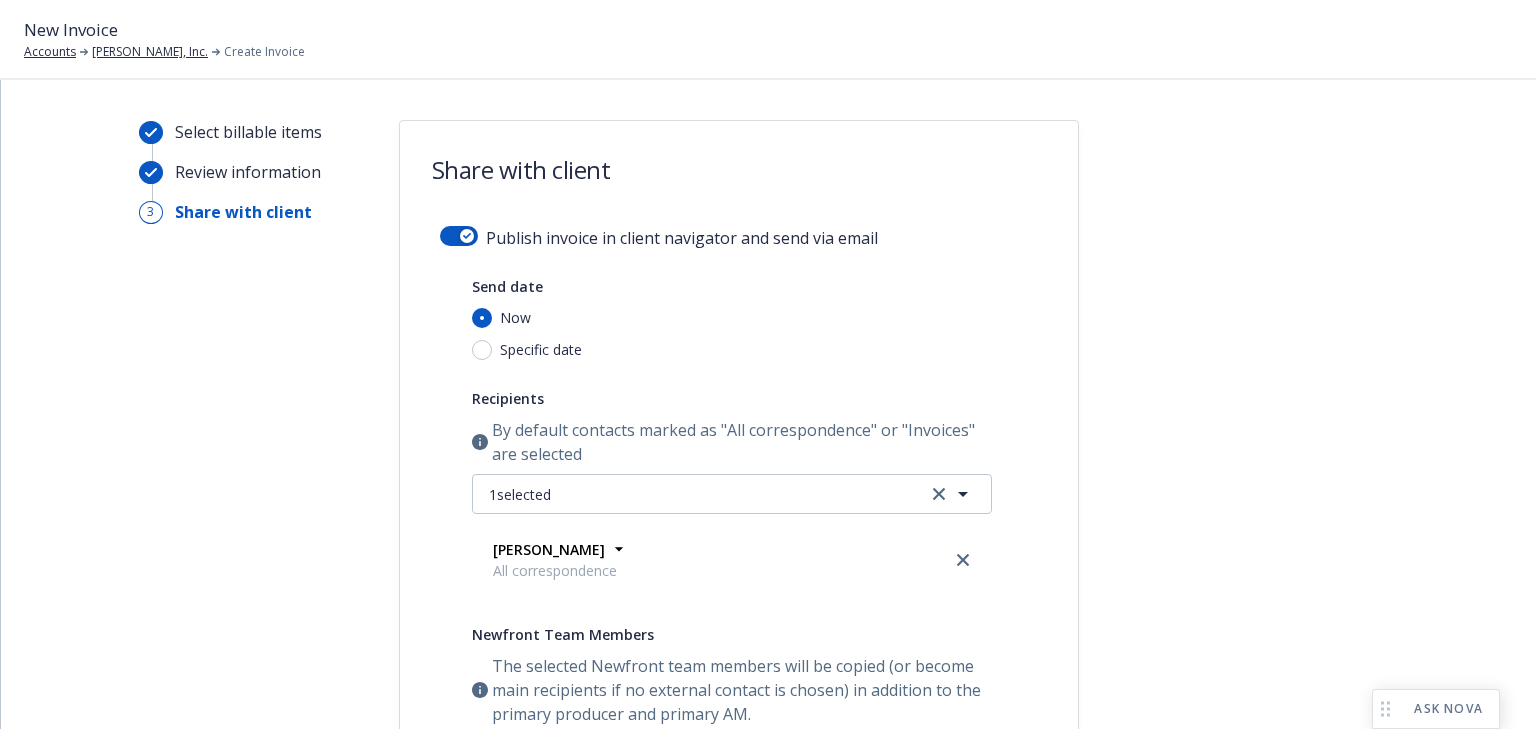 scroll, scrollTop: 0, scrollLeft: 0, axis: both 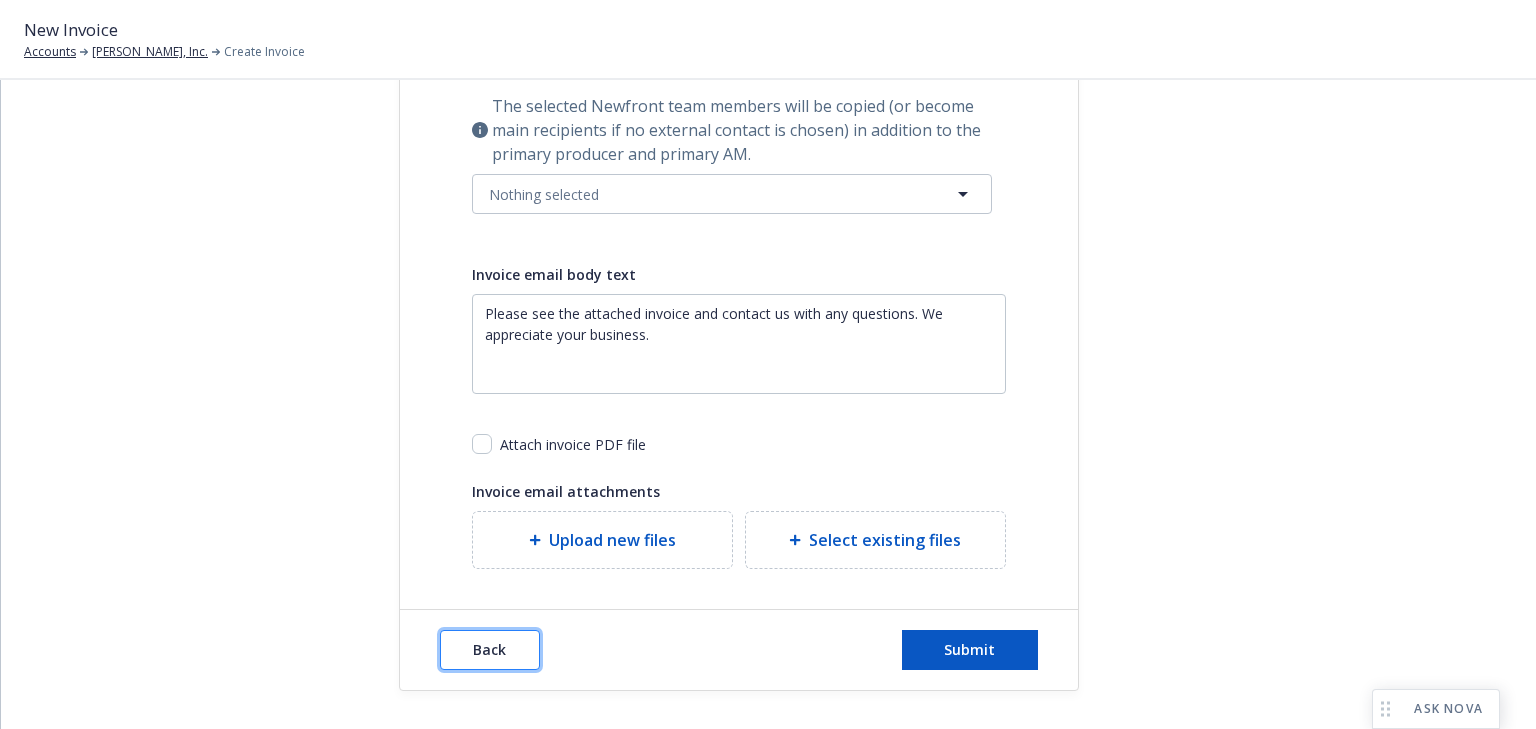 click on "Back" at bounding box center (489, 649) 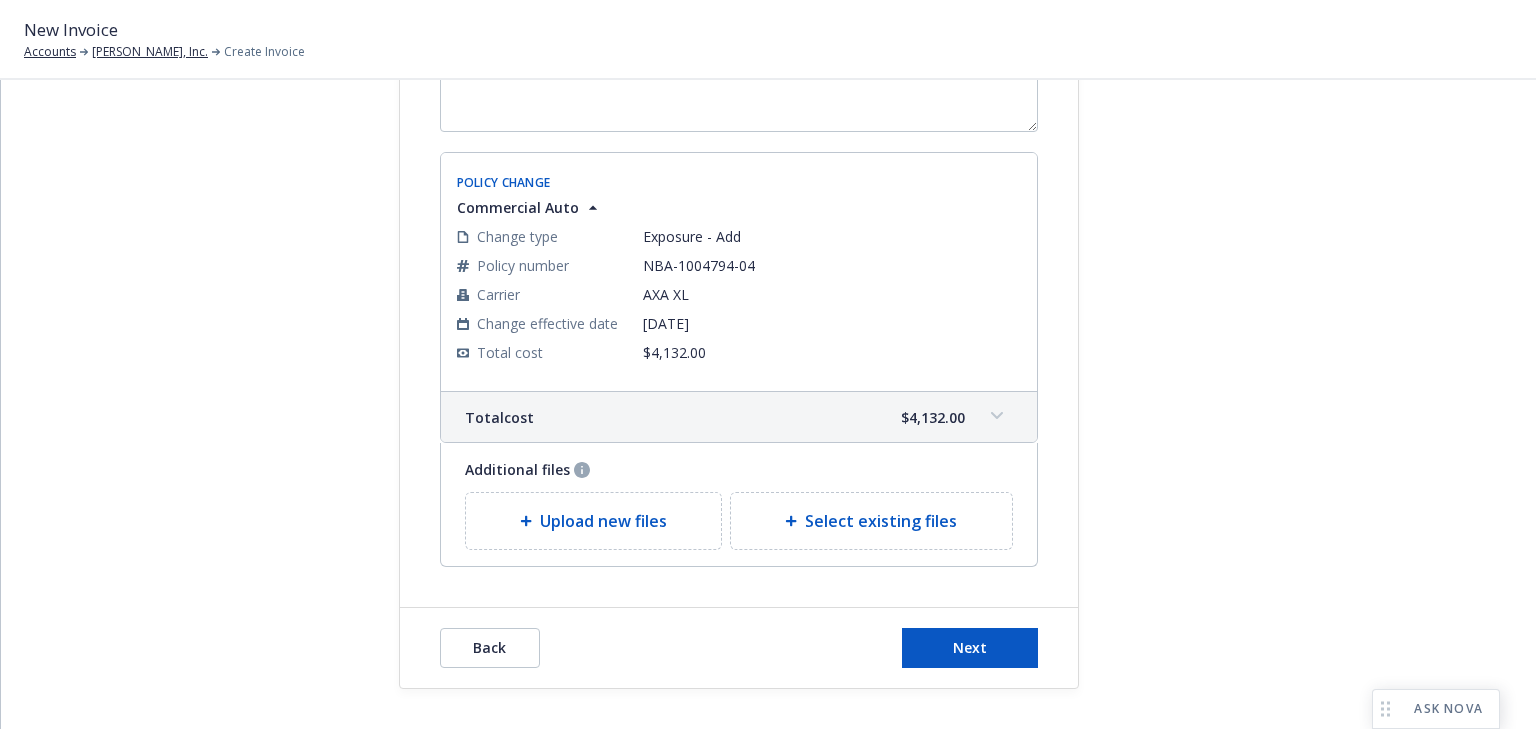 scroll, scrollTop: 408, scrollLeft: 0, axis: vertical 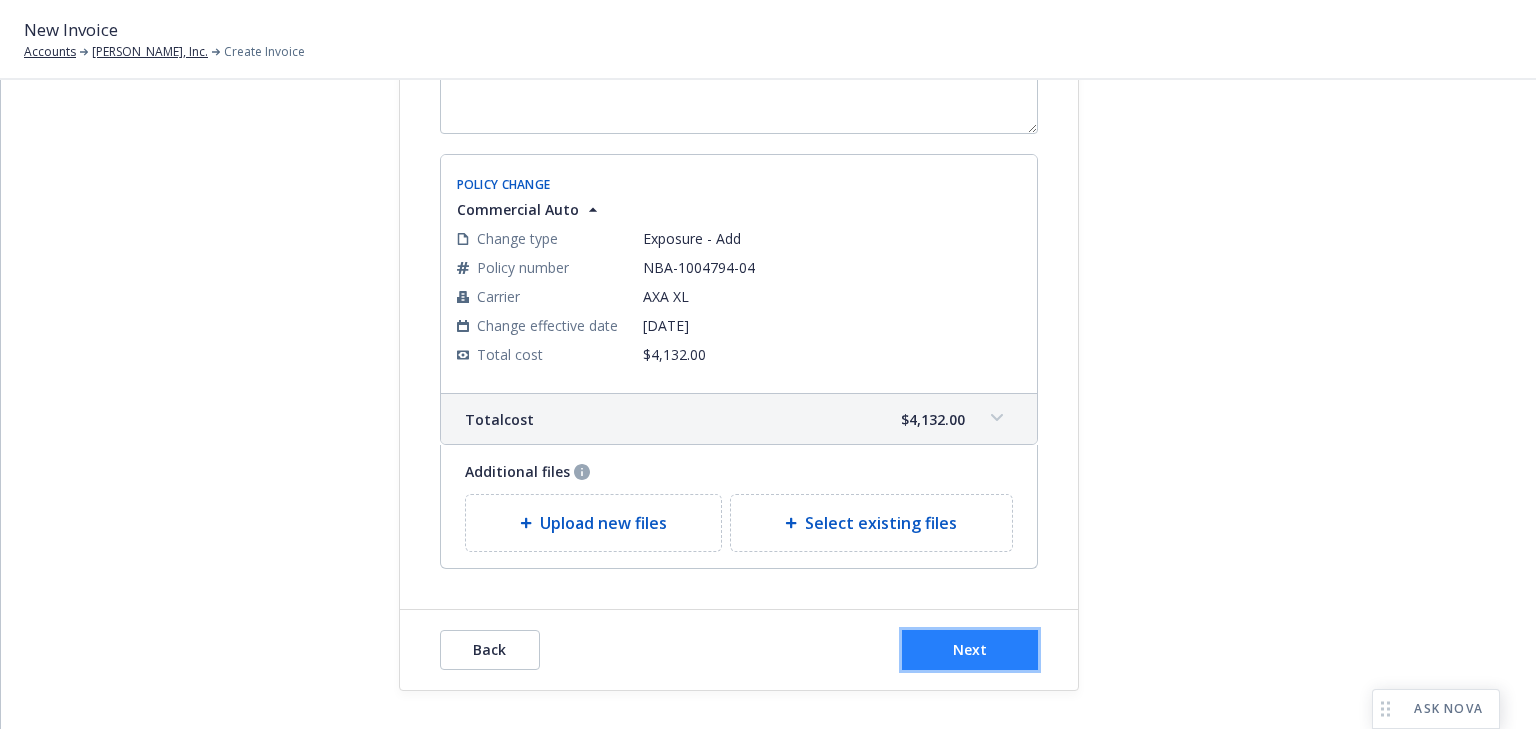 click on "Next" at bounding box center [970, 650] 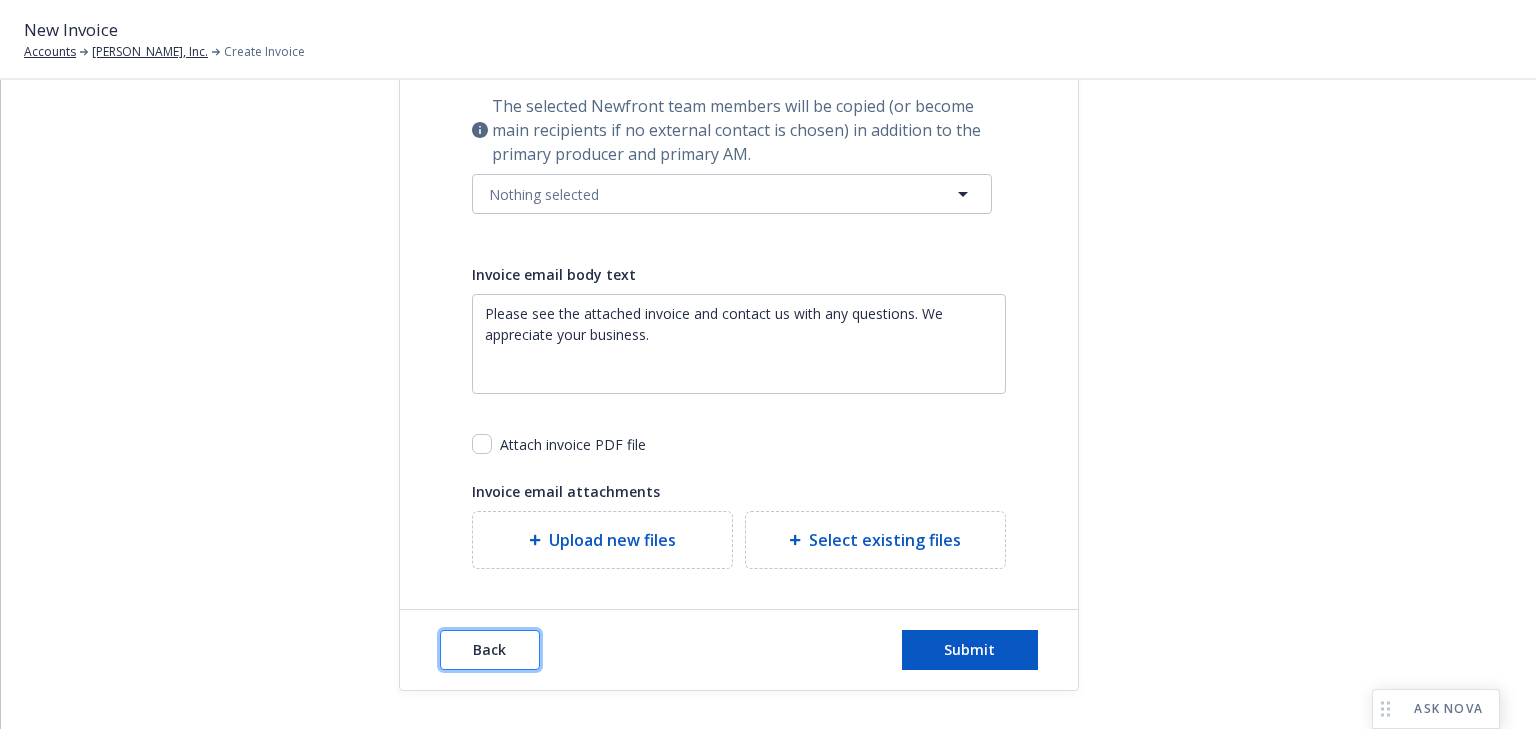 click on "Back" at bounding box center (490, 650) 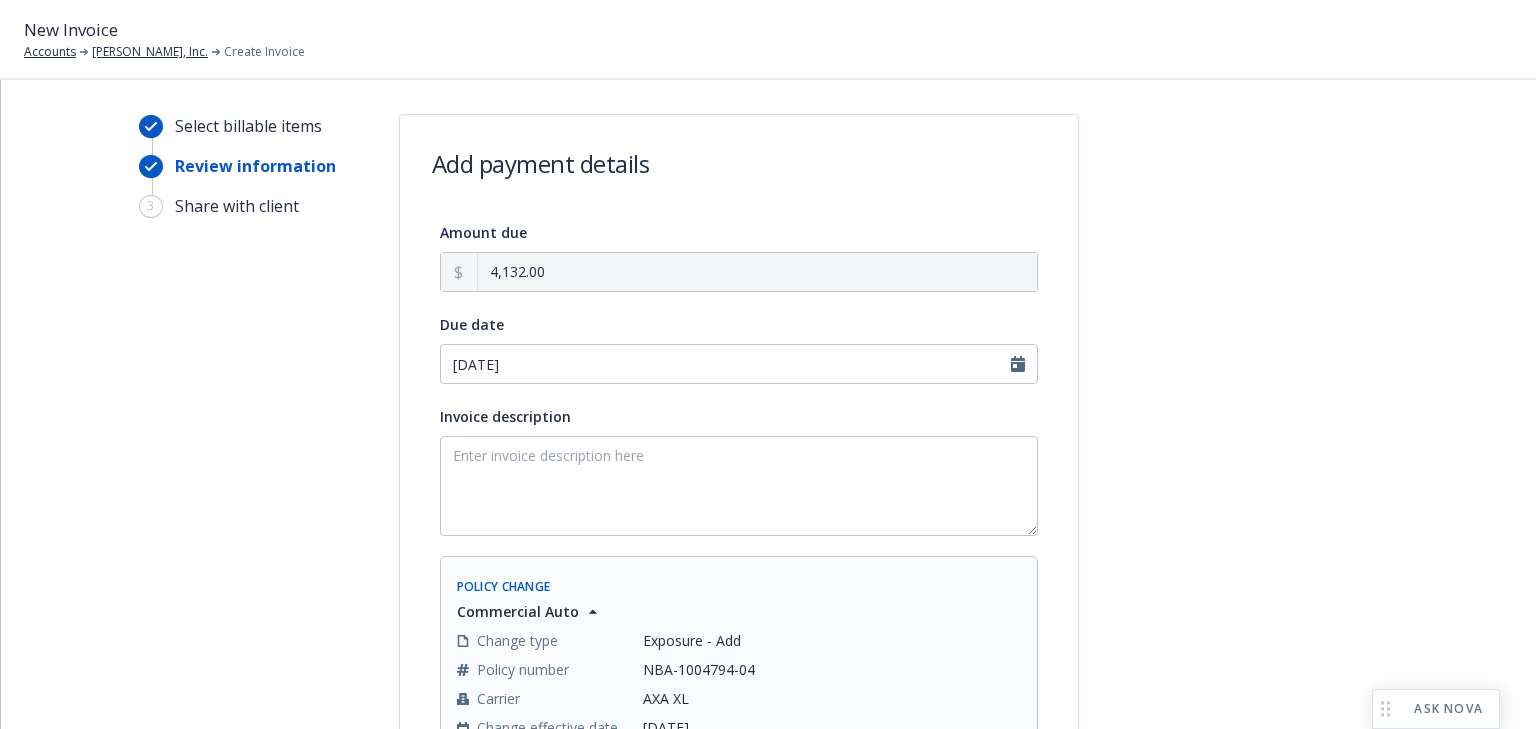 scroll, scrollTop: 0, scrollLeft: 0, axis: both 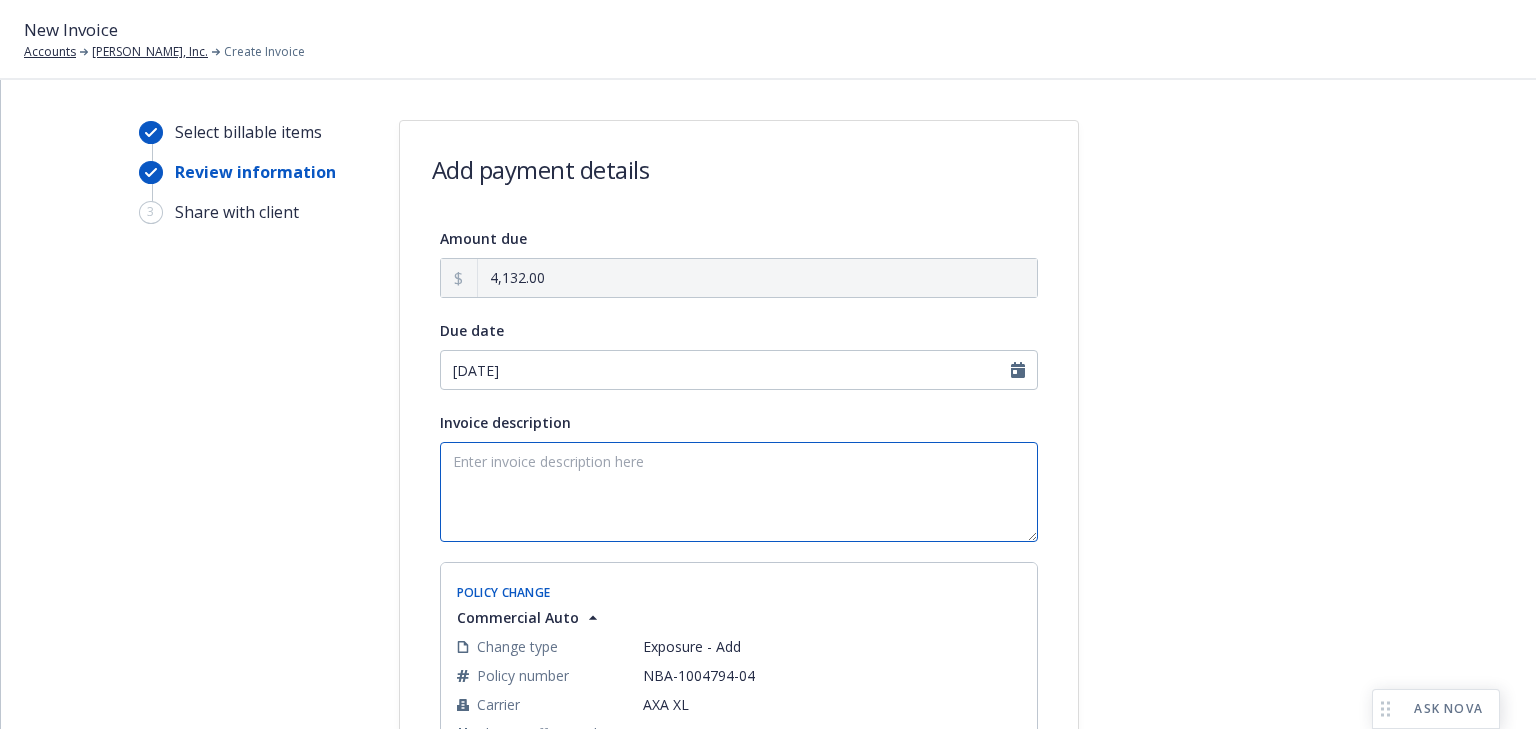 click on "Invoice description" at bounding box center [739, 492] 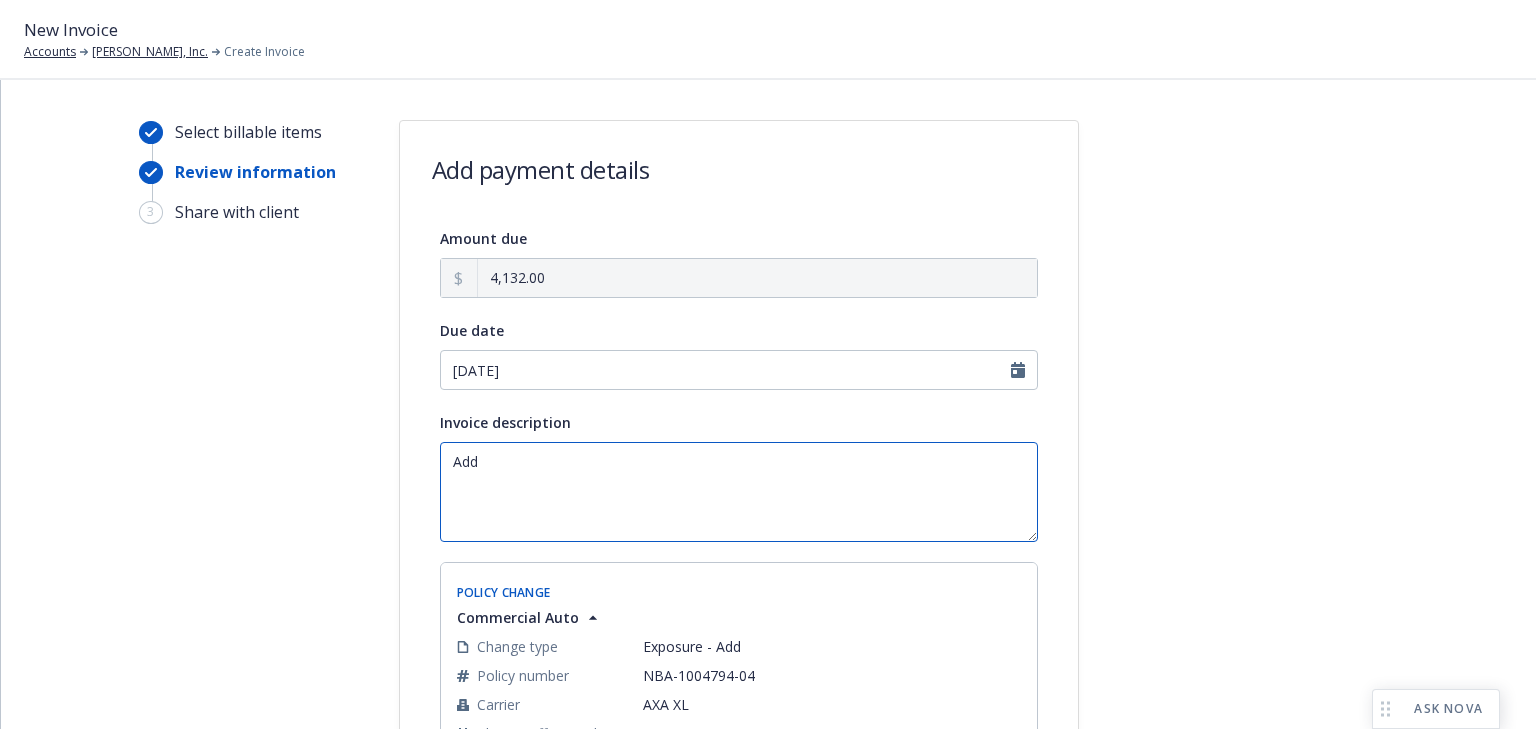 paste on "2015 Ford F-250 super Duty XL
VIN#: 1FTBF2B63FEA28181" 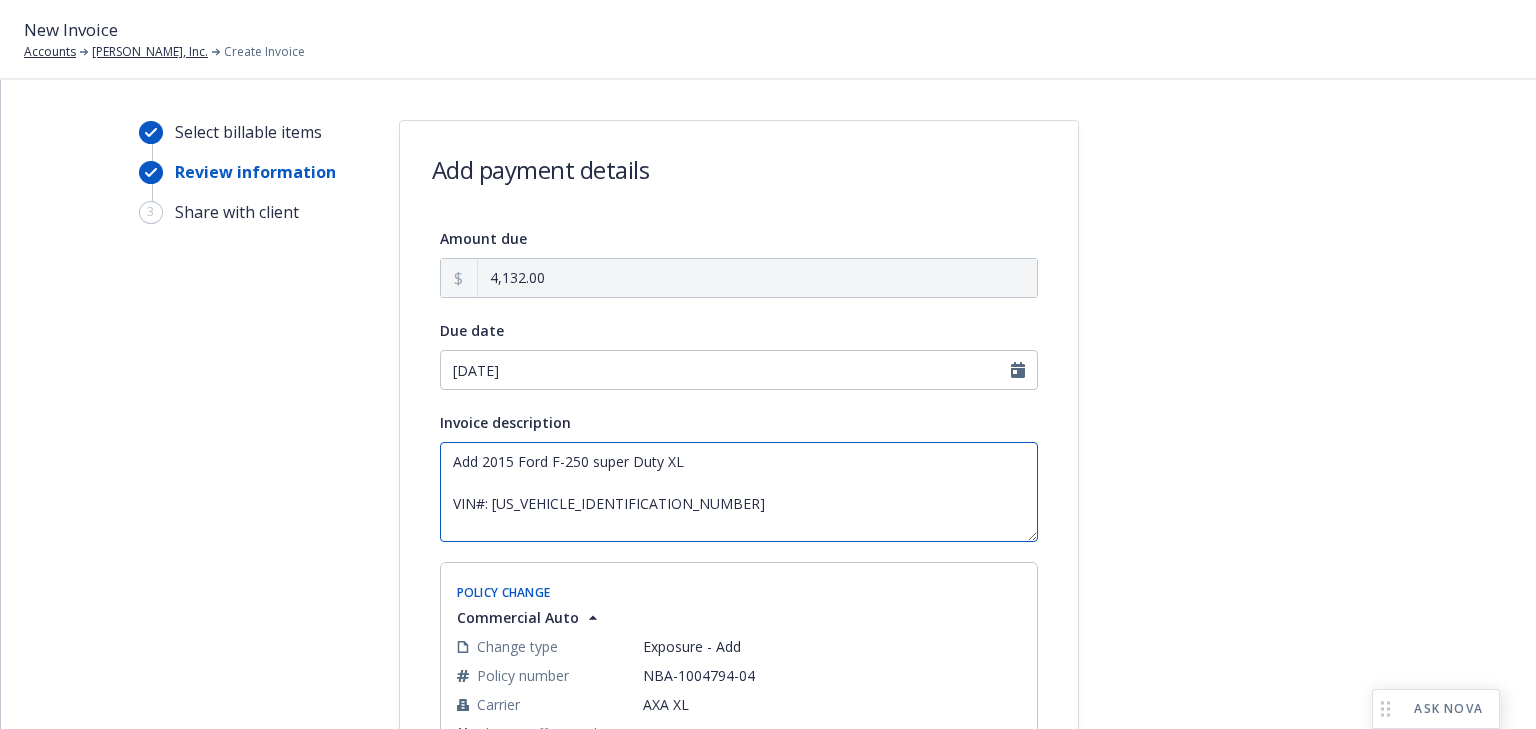 click on "Add 2015 Ford F-250 super Duty XL
VIN#: 1FTBF2B63FEA28181" at bounding box center [739, 492] 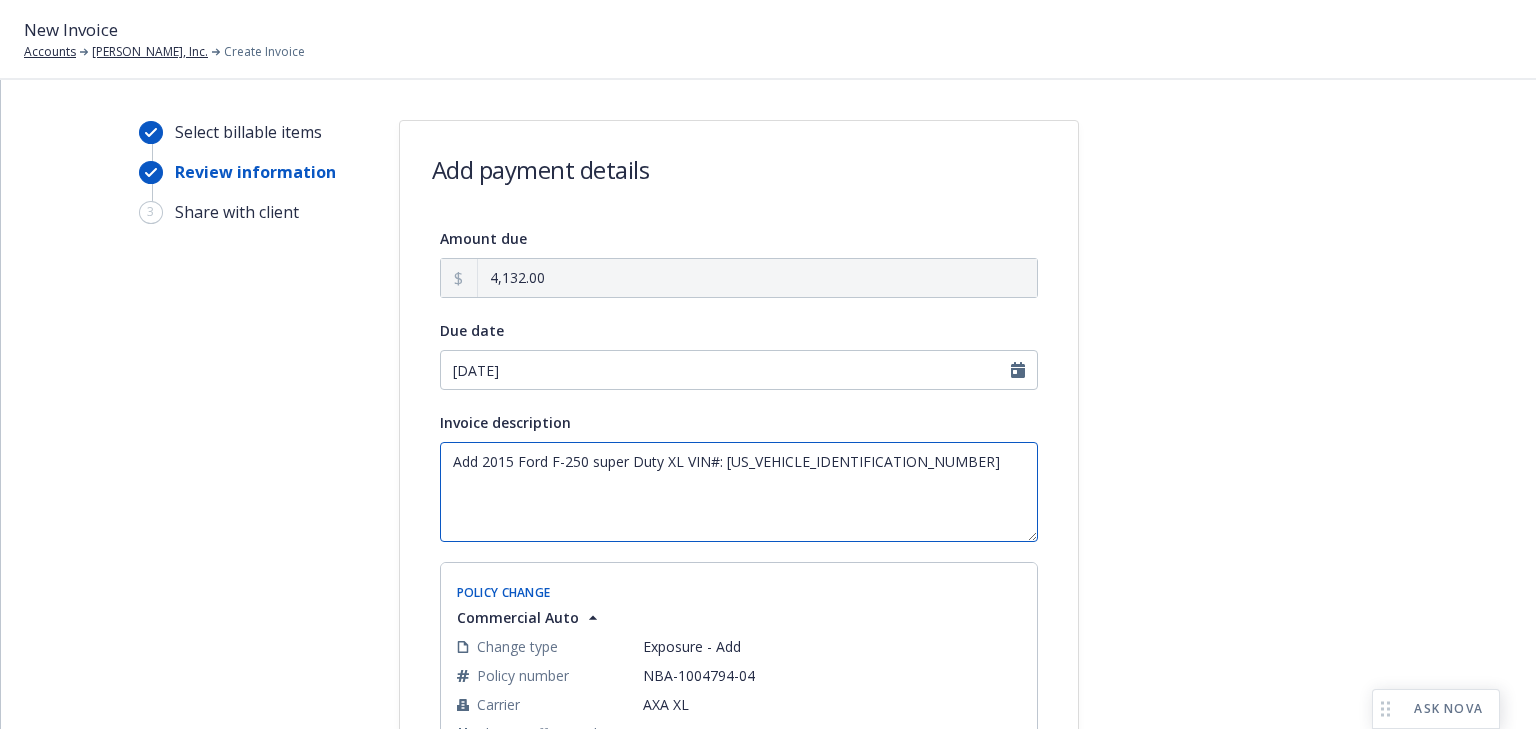 type on "Add 2015 Ford F-250 super Duty XL VIN#: [US_VEHICLE_IDENTIFICATION_NUMBER]" 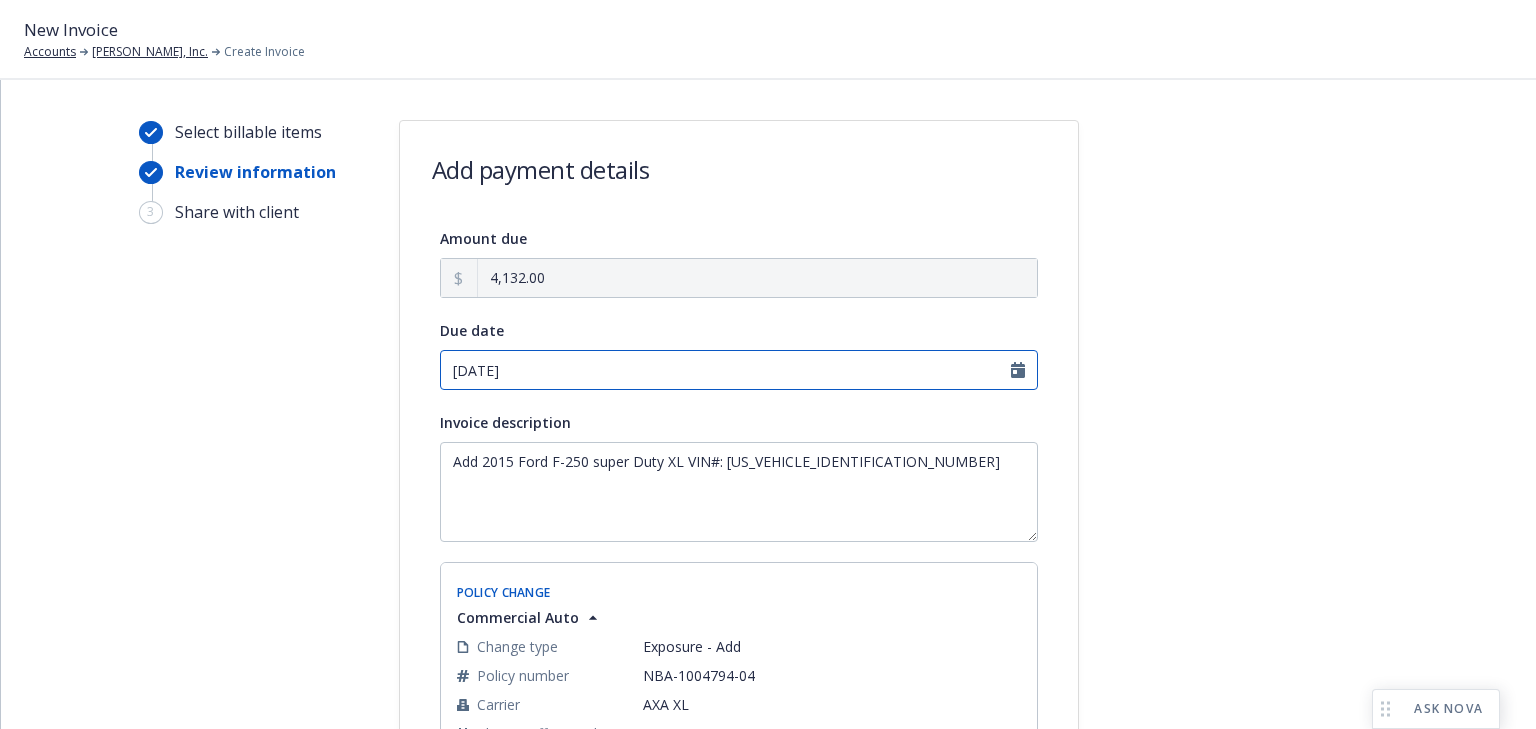 select on "July" 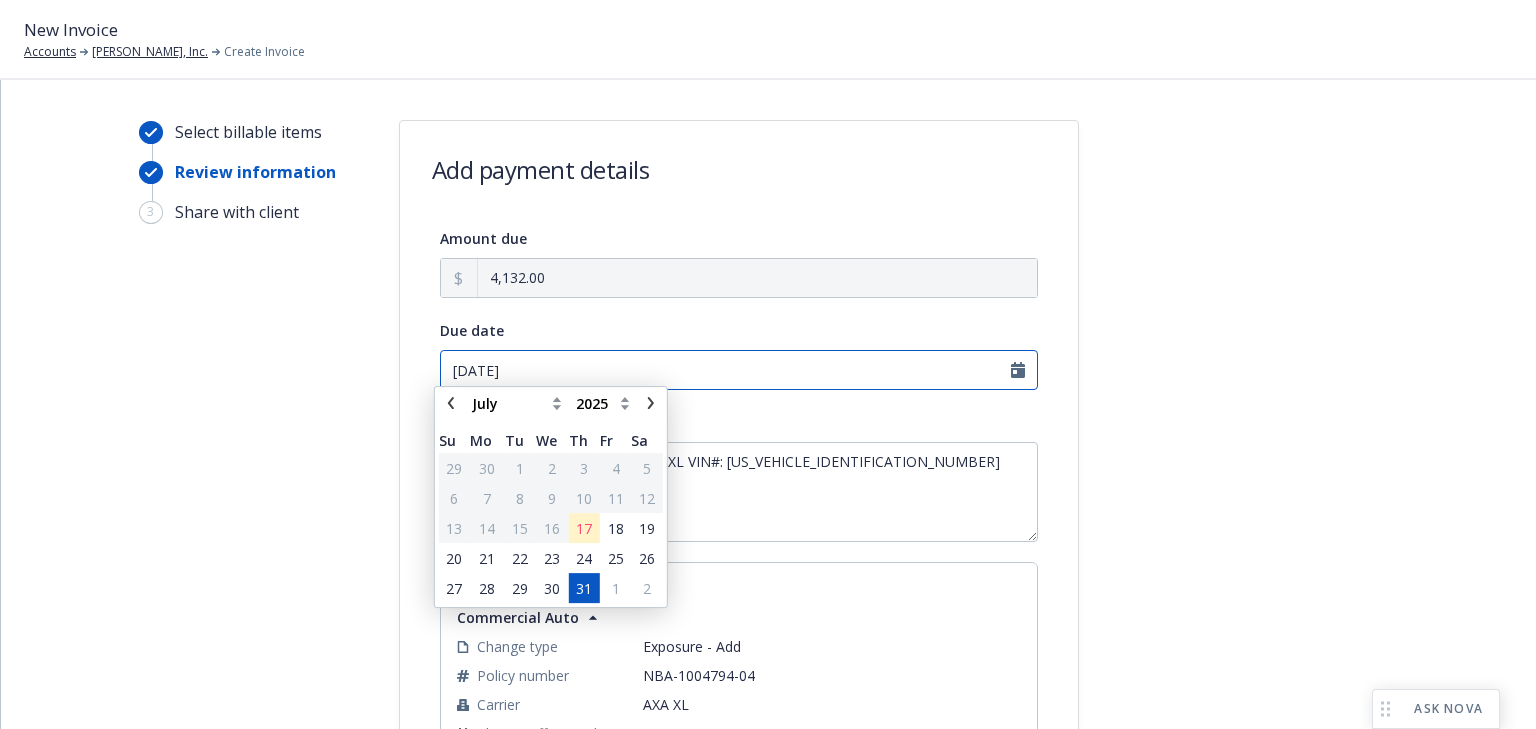 click on "07/31/2025" at bounding box center [739, 370] 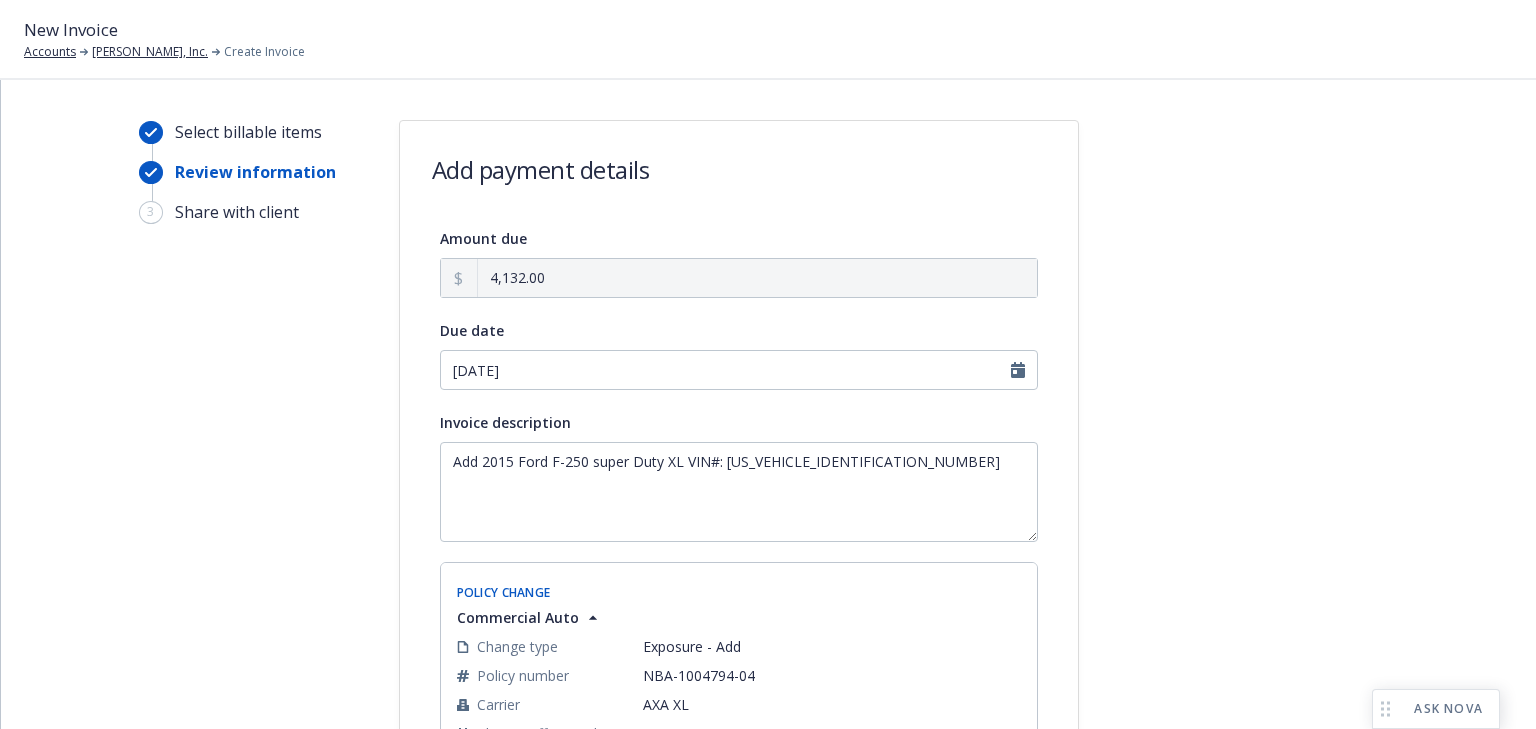 click at bounding box center (1259, 609) 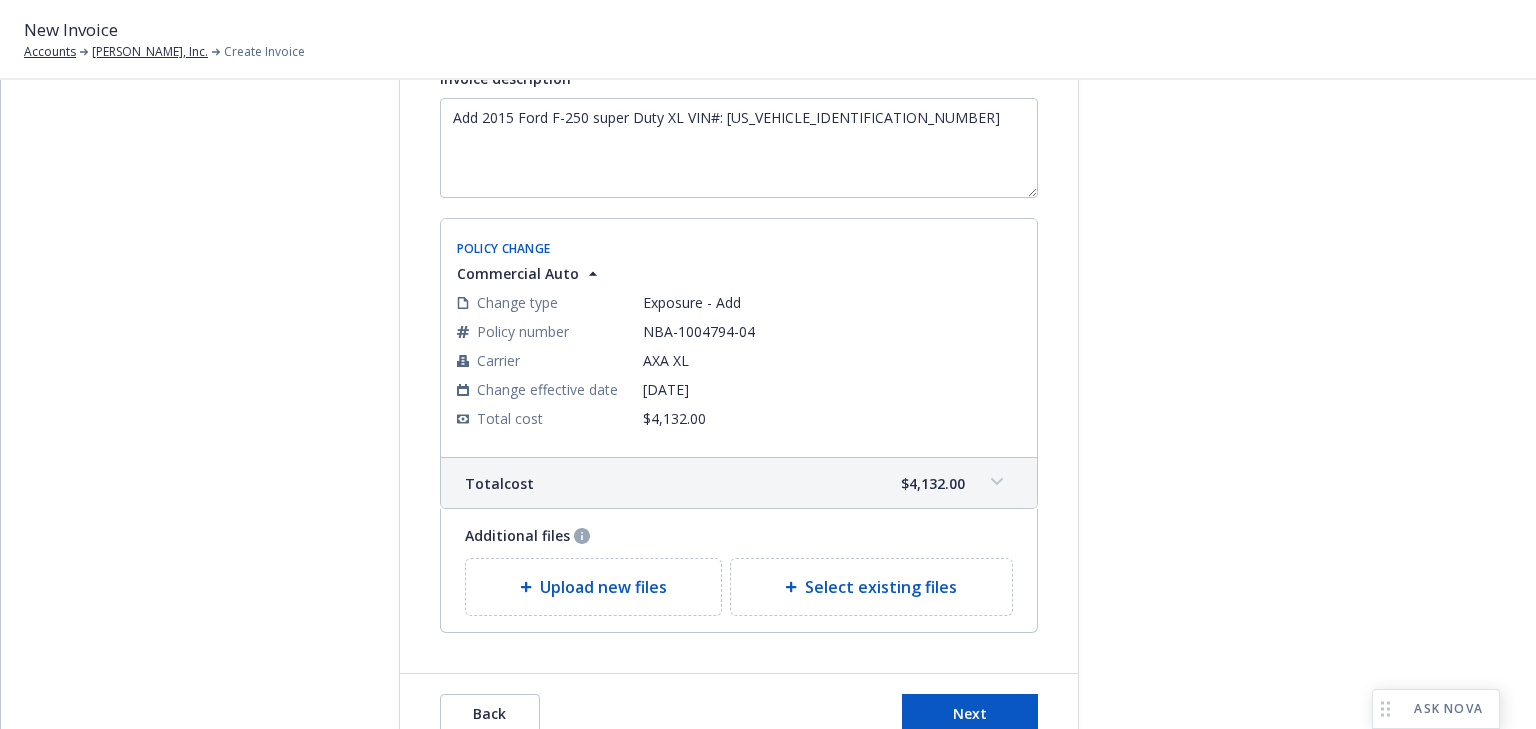 scroll, scrollTop: 400, scrollLeft: 0, axis: vertical 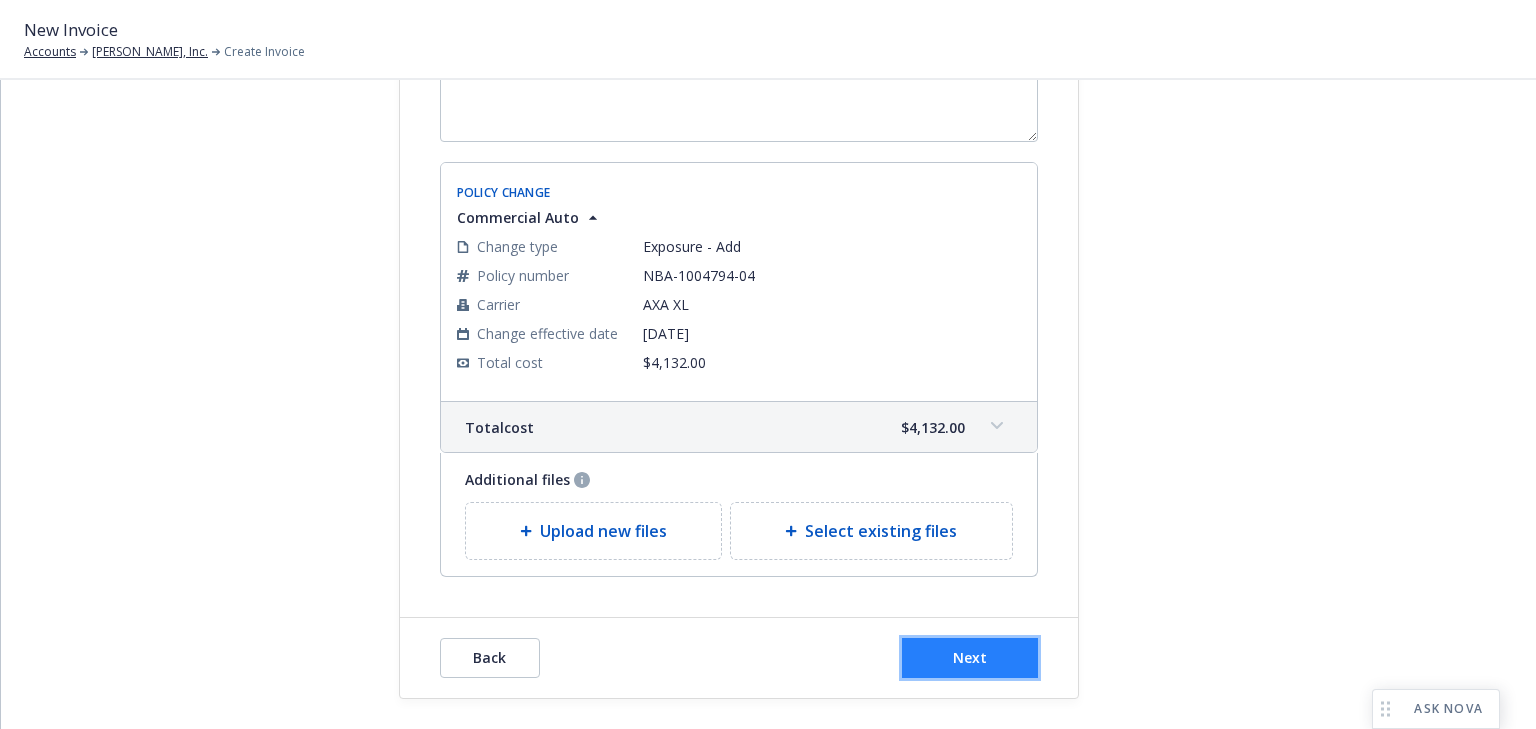 click on "Next" at bounding box center [970, 658] 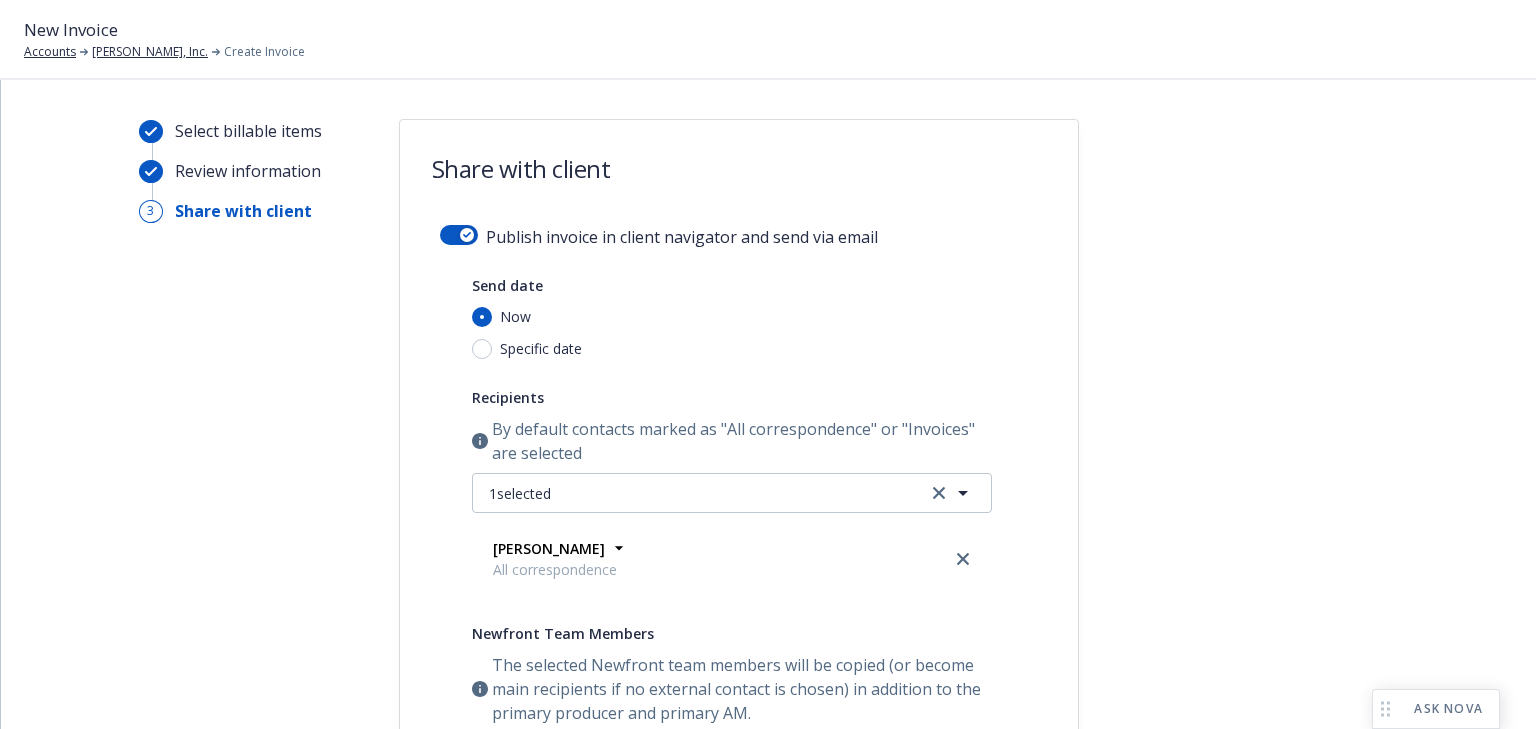 scroll, scrollTop: 0, scrollLeft: 0, axis: both 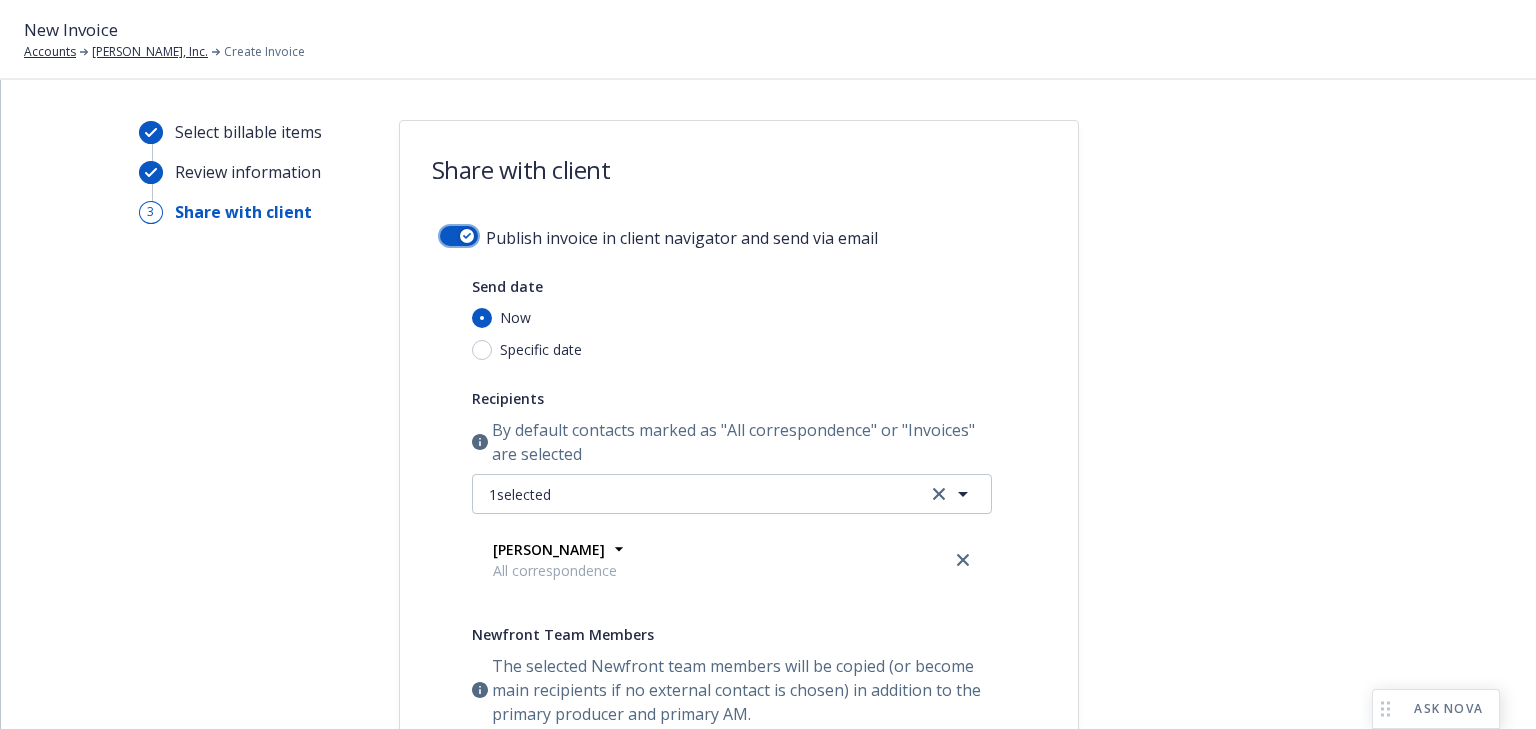 click at bounding box center [467, 236] 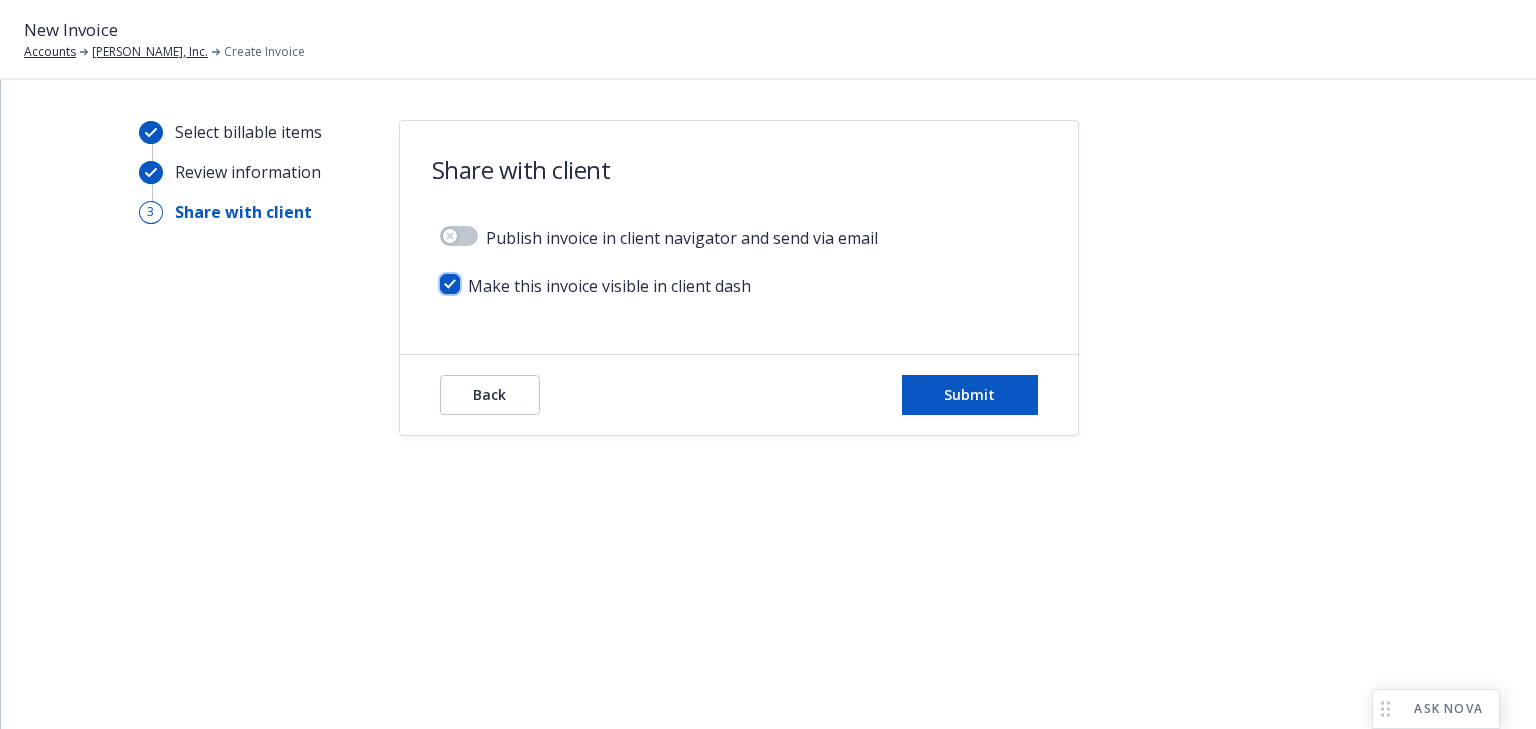 click at bounding box center (450, 284) 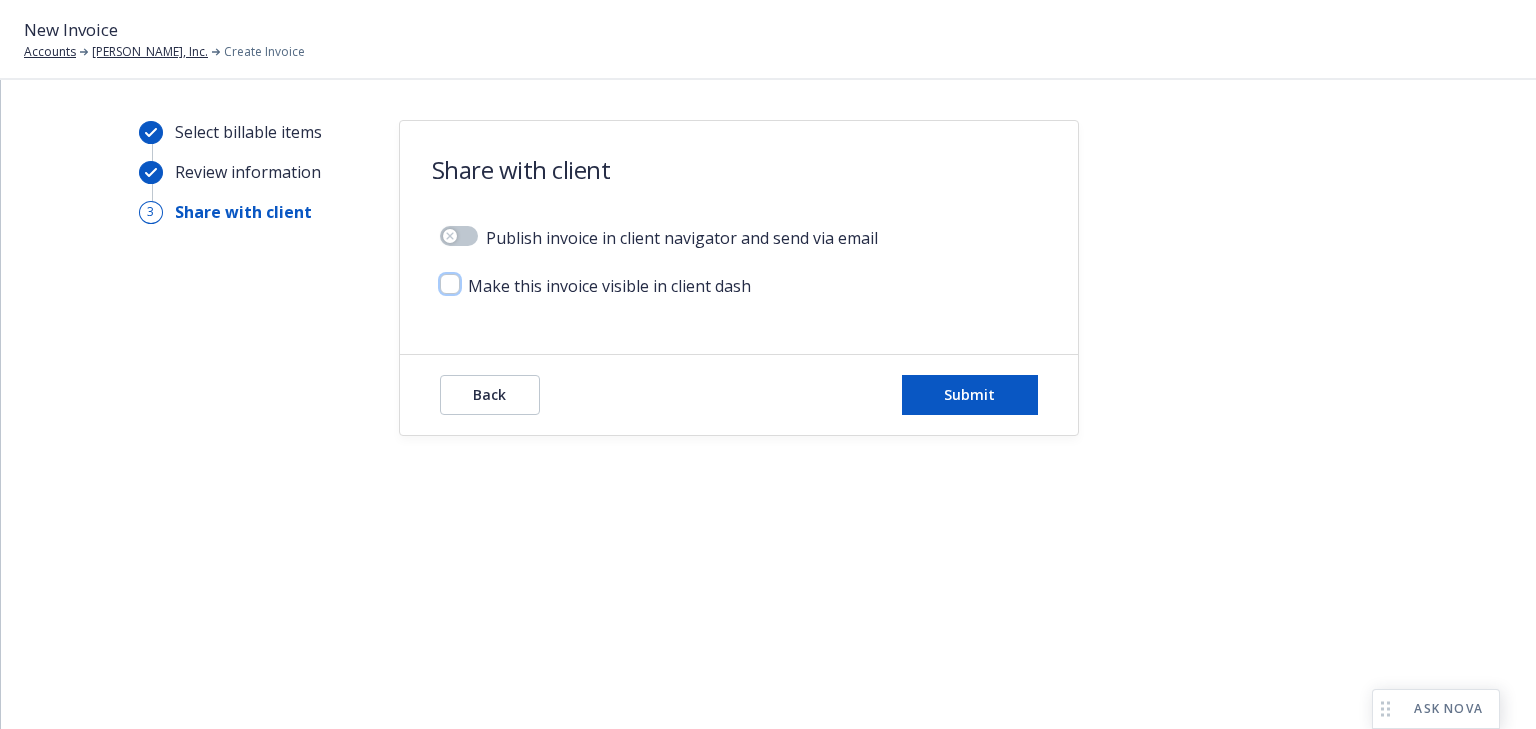 checkbox on "false" 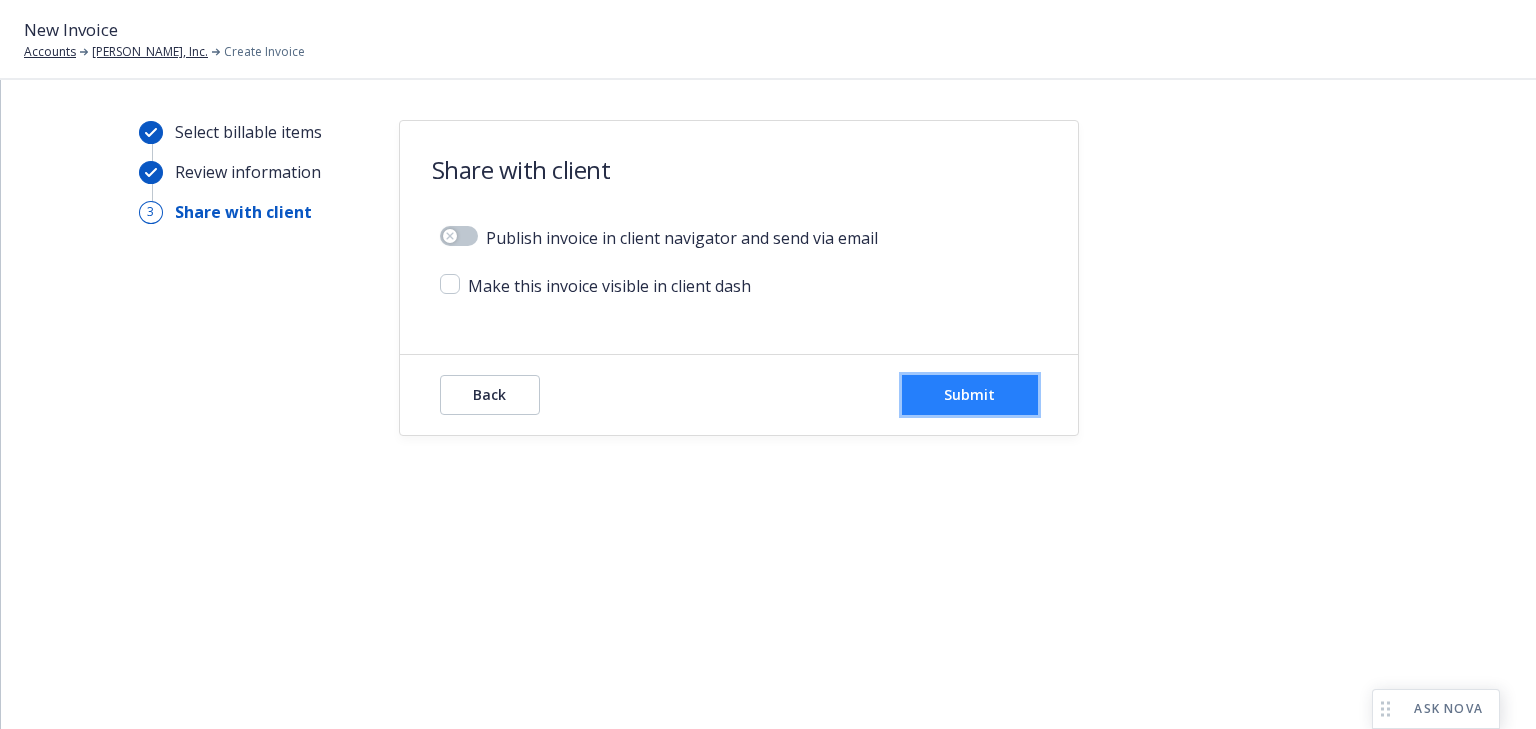 click on "Submit" at bounding box center [970, 395] 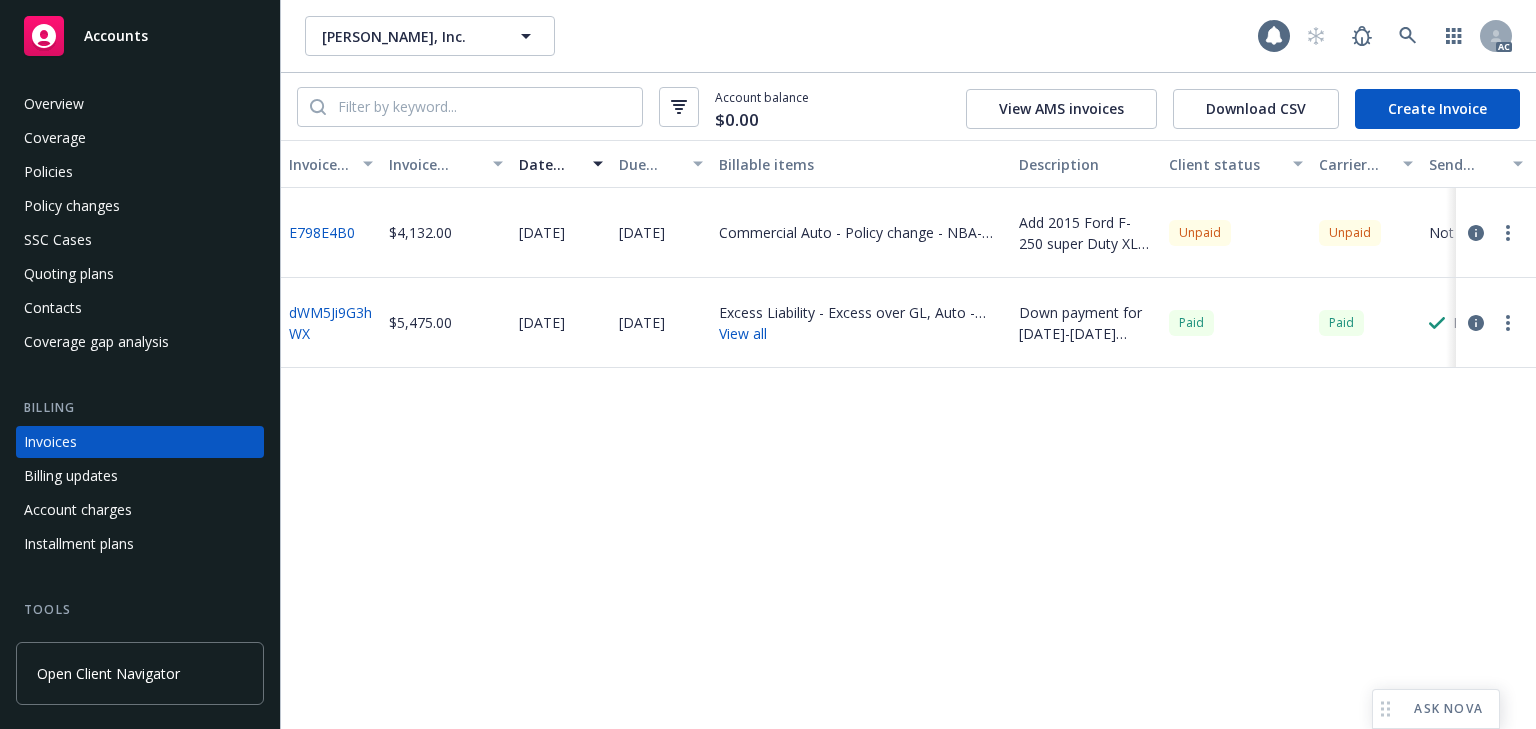 scroll, scrollTop: 0, scrollLeft: 0, axis: both 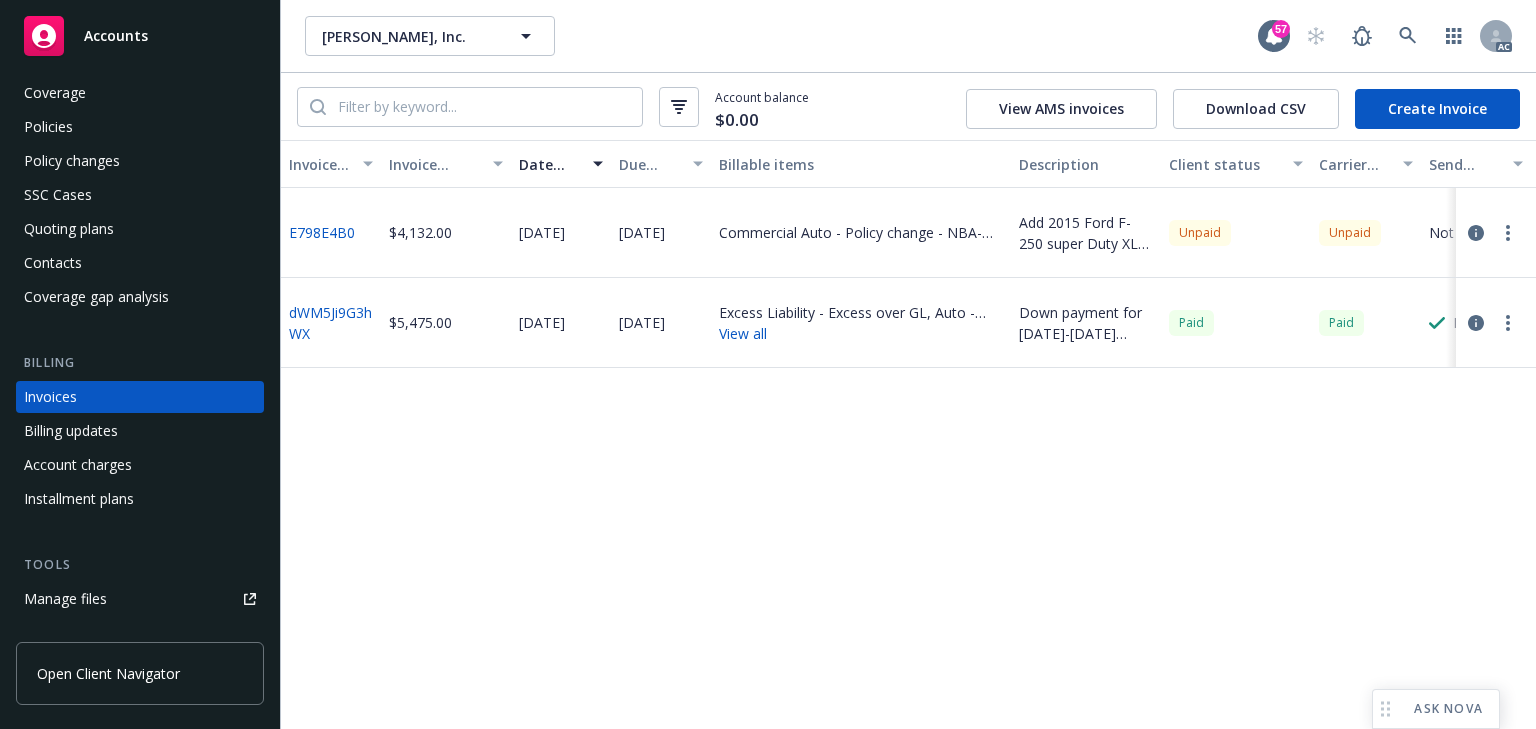 click on "Invoice ID Invoice amount Date issued Due date Billable items Description Client status Carrier status Send result Visibility in client dash E798E4B0 $4,132.00 [DATE] [DATE] Commercial Auto - Policy change - NBA-1004794-04 Add 2015 Ford F-250 super Duty XL VIN#: [US_VEHICLE_IDENTIFICATION_NUMBER] Unpaid Unpaid Not sent Hidden dWM5Ji9G3hWX $5,475.00 [DATE] [DATE] Excess Liability - Excess over GL, Auto - NEC-6006517-00 View all Down payment for [DATE]-[DATE] Commercial Auto, Commercial Inland Marine, Commercial Package and Excess Liability
Auto down payment: $2,400.00
Excess down payment: $813.00
Inland Marine down payment: $310.00
Package down payment: $927.00
Fees: $1,025.00 Paid Paid Marked as sent Visible" at bounding box center [908, 434] 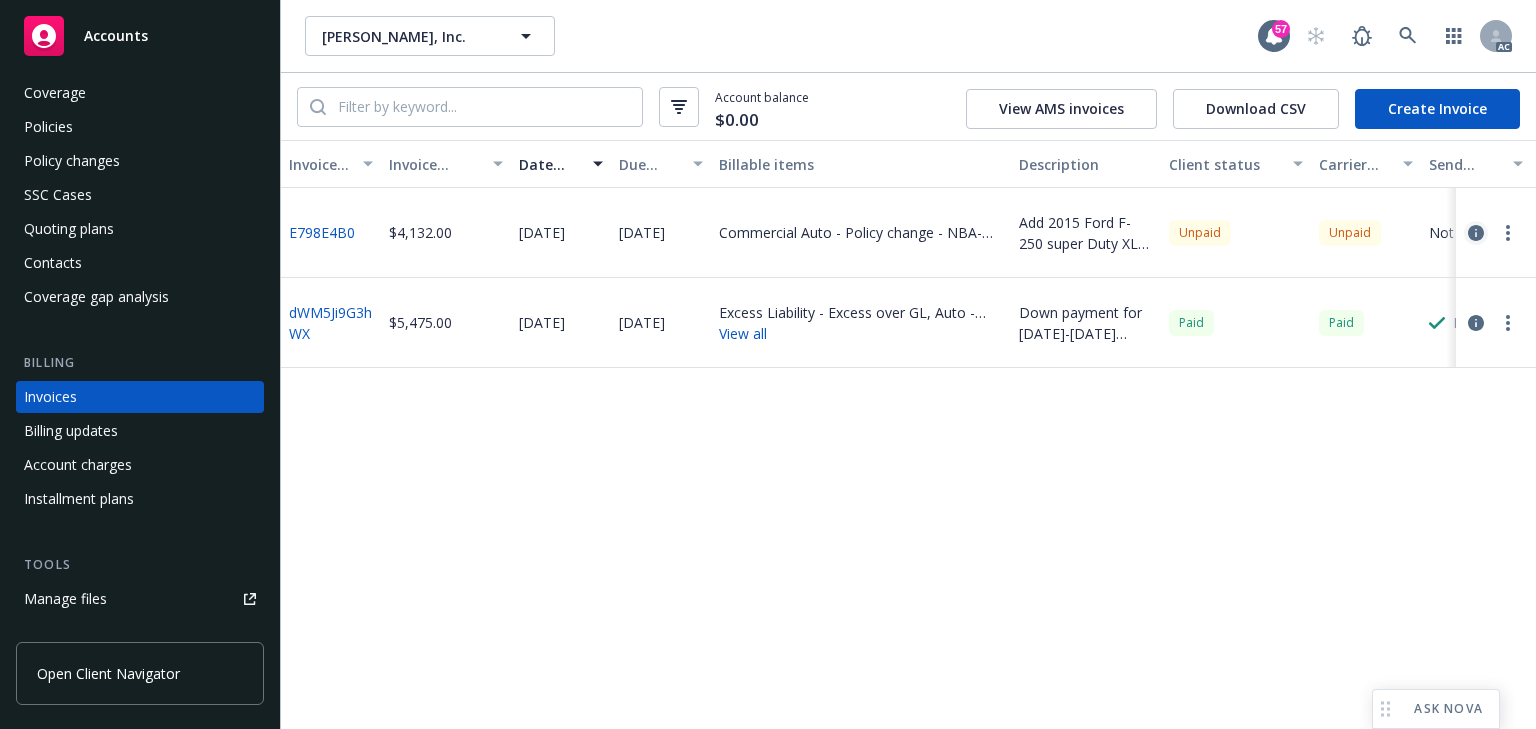click 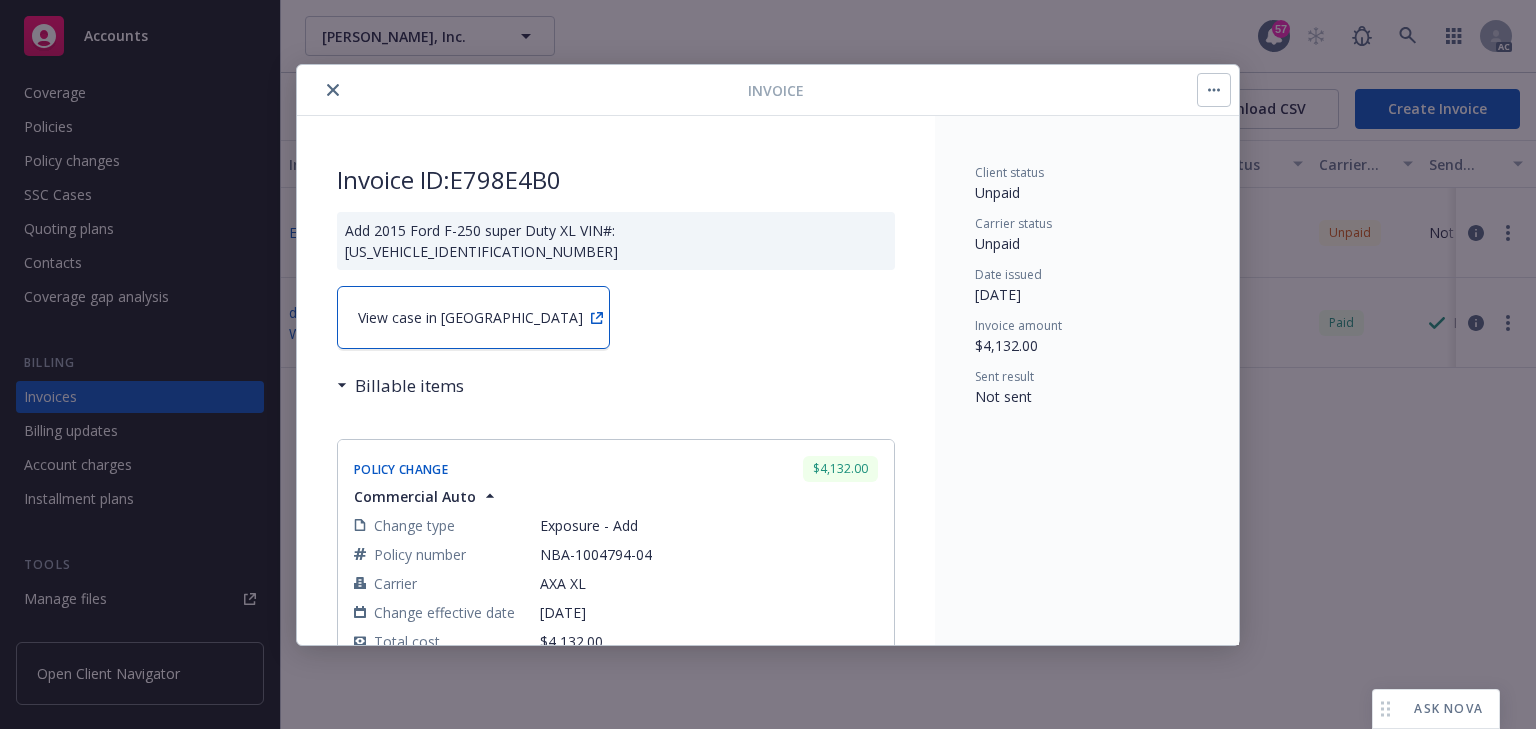 click on "View case in [GEOGRAPHIC_DATA]" at bounding box center (473, 317) 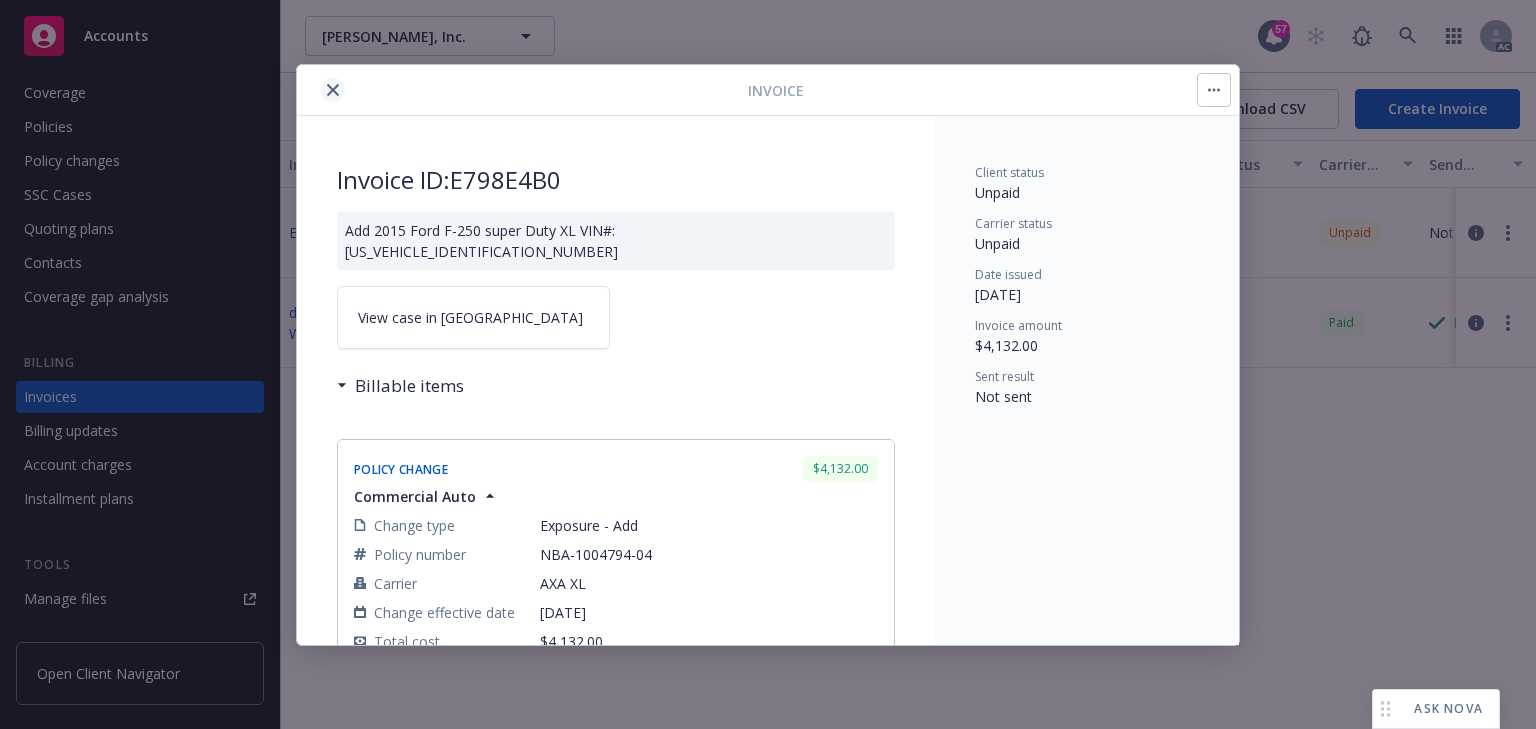 click 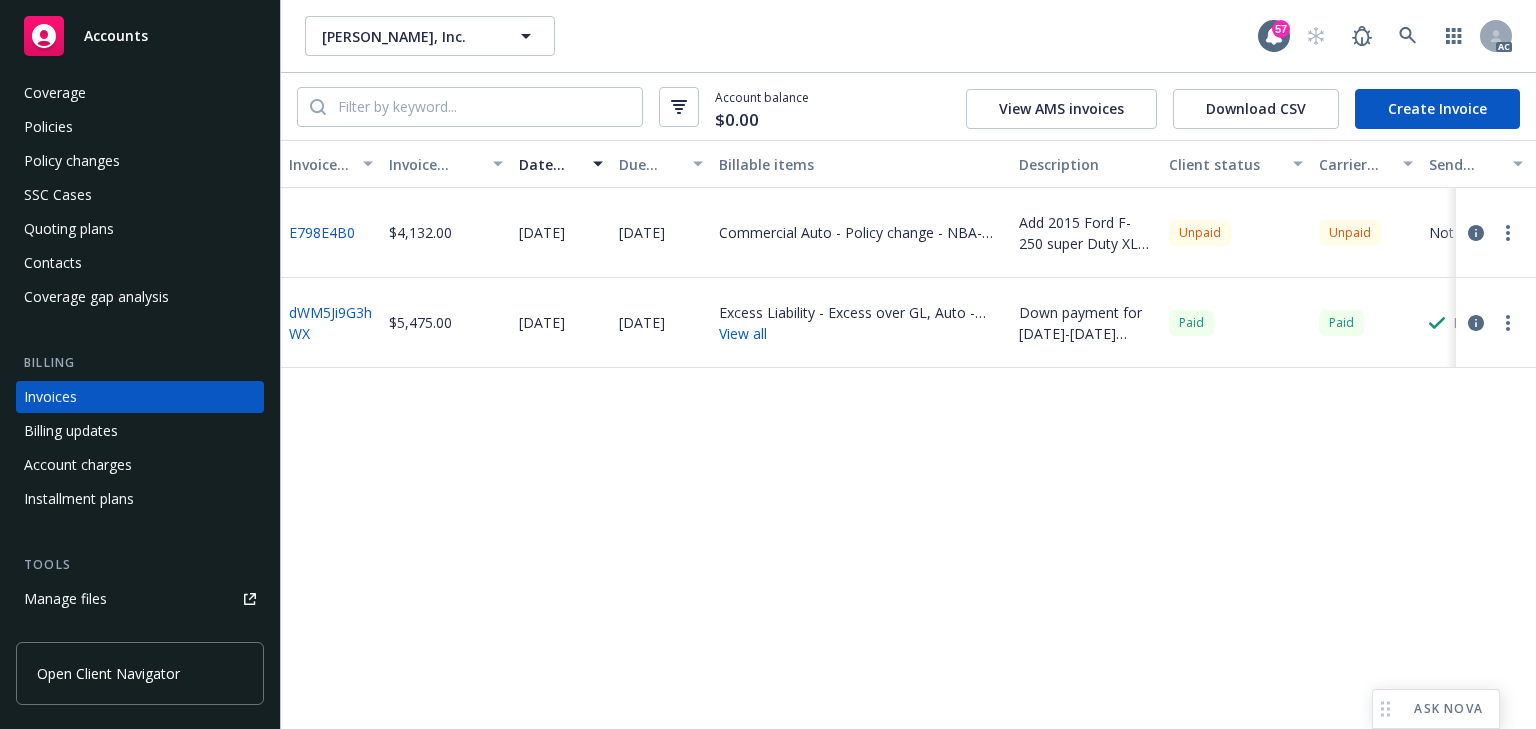 click on "Invoice ID Invoice amount Date issued Due date Billable items Description Client status Carrier status Send result Visibility in client dash E798E4B0 $4,132.00 07/17/2025 07/30/2025 Commercial Auto - Policy change - NBA-1004794-04 Add 2015 Ford F-250 super Duty XL VIN#: 1FTBF2B63FEA28181 Unpaid Unpaid Not sent Hidden dWM5Ji9G3hWX $5,475.00 02/01/2022 07/16/2021 Excess Liability - Excess over GL, Auto - NEC-6006517-00 View all Down payment for 2021-2022 Commercial Auto, Commercial Inland Marine, Commercial Package and Excess Liability
Auto down payment: $2,400.00
Excess down payment: $813.00
Inland Marine down payment: $310.00
Package down payment: $927.00
Fees: $1,025.00 Paid Paid Marked as sent Visible" at bounding box center [908, 434] 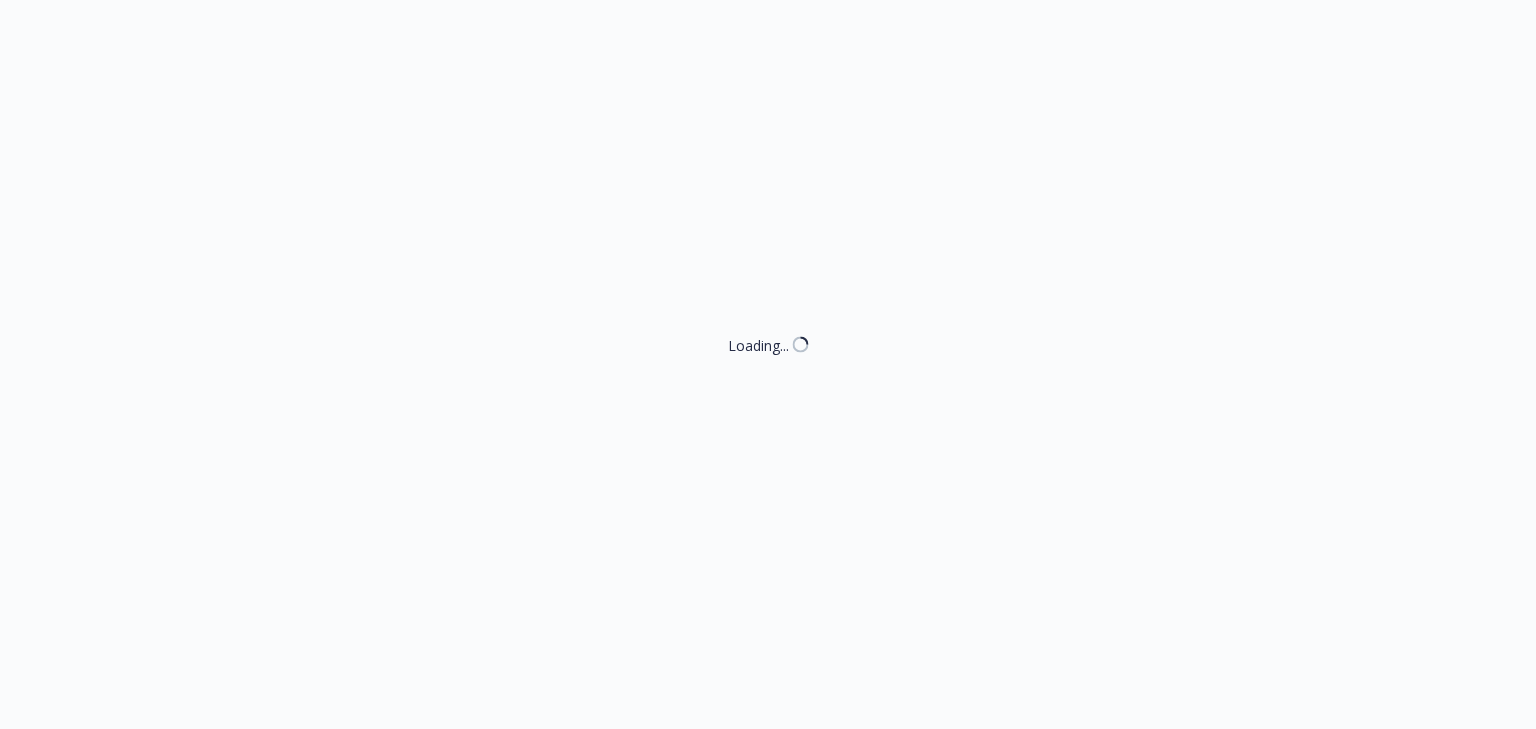 select on "ACCEPTED" 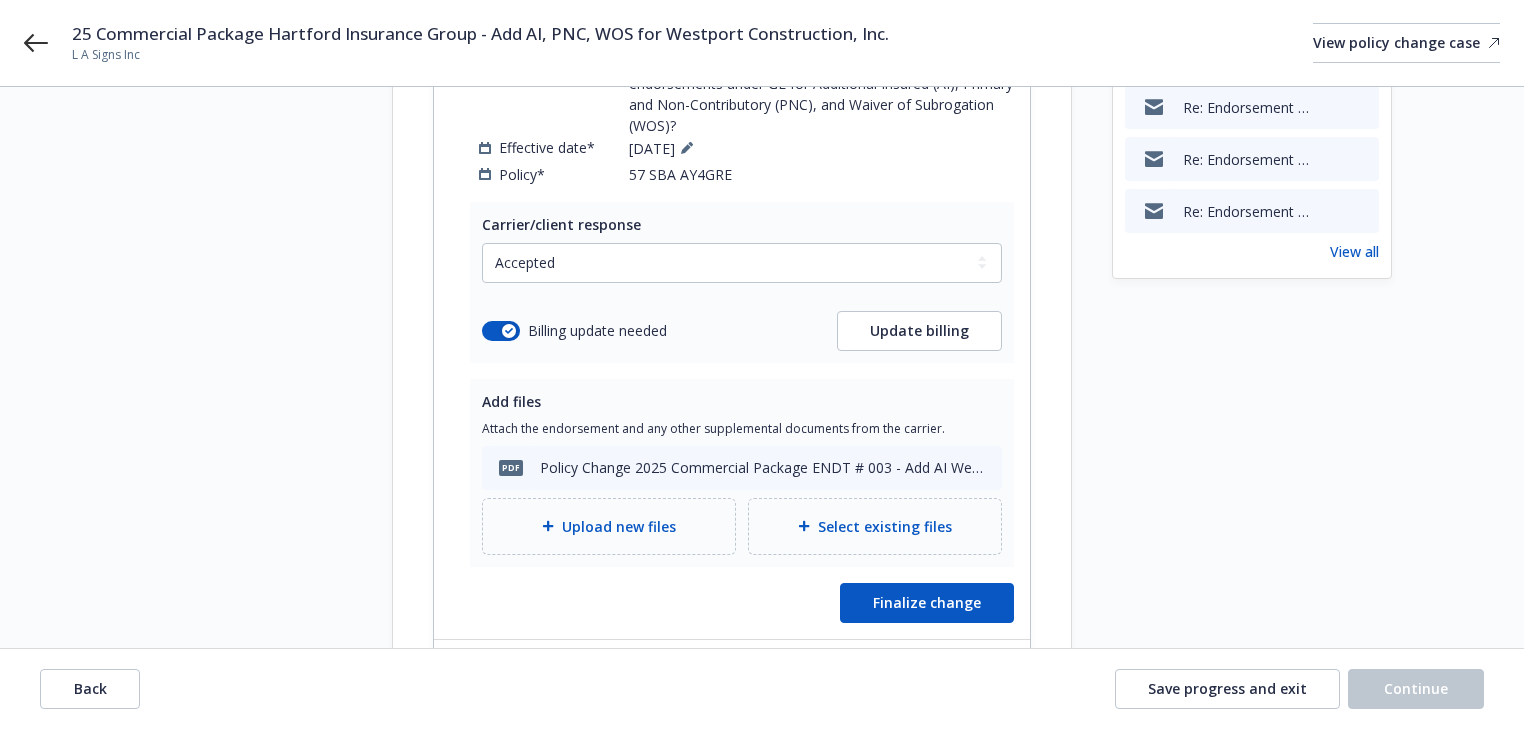 scroll, scrollTop: 480, scrollLeft: 0, axis: vertical 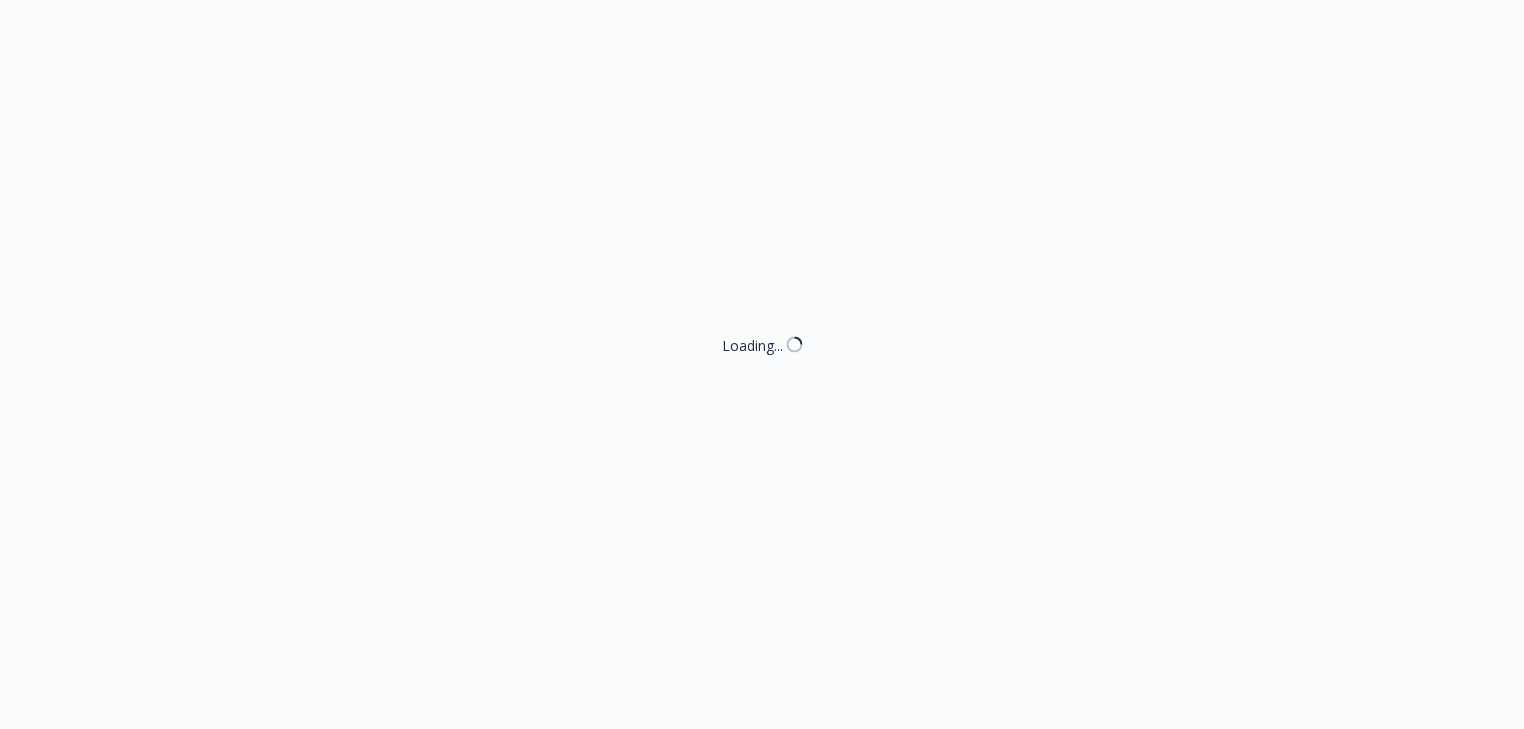 select on "ACCEPTED" 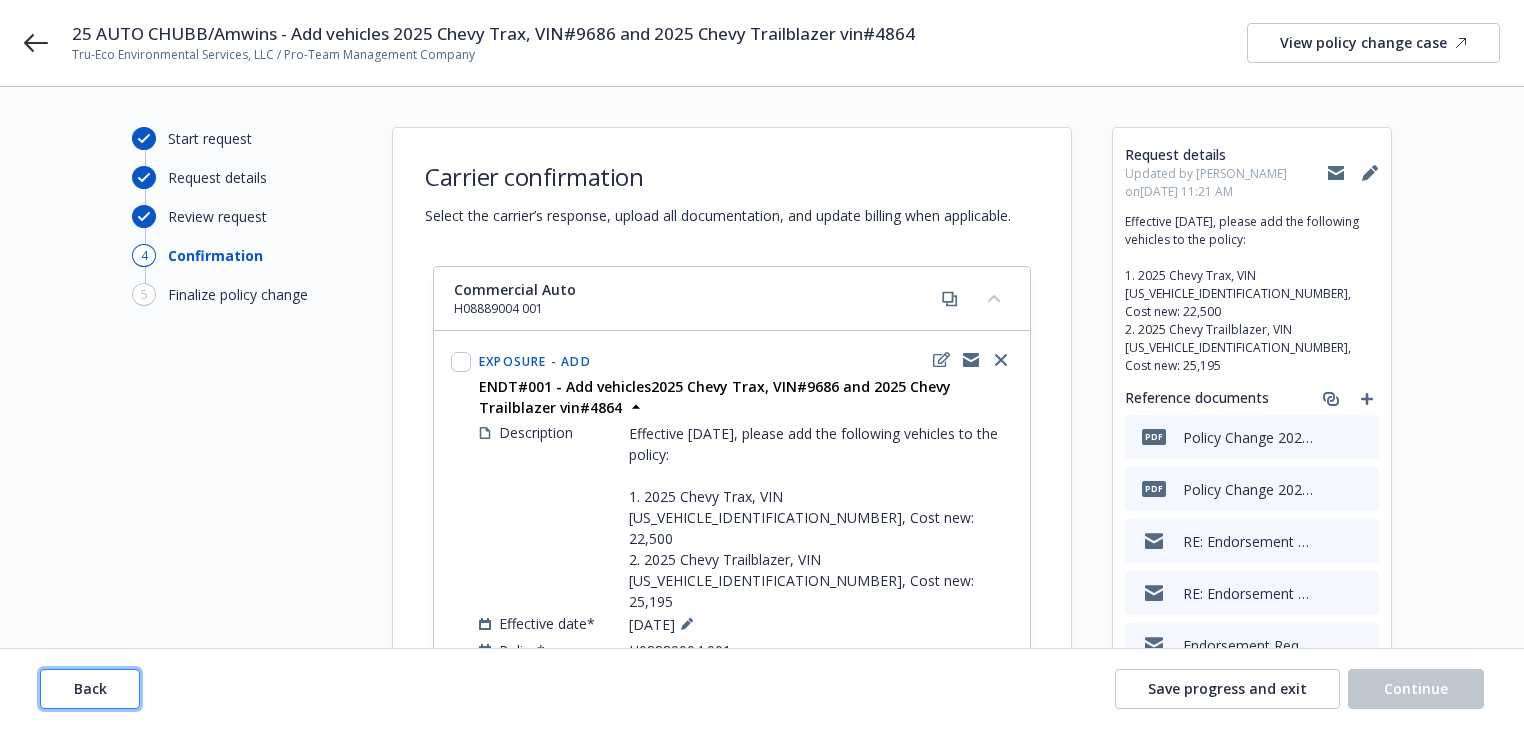 click on "Back" at bounding box center (90, 689) 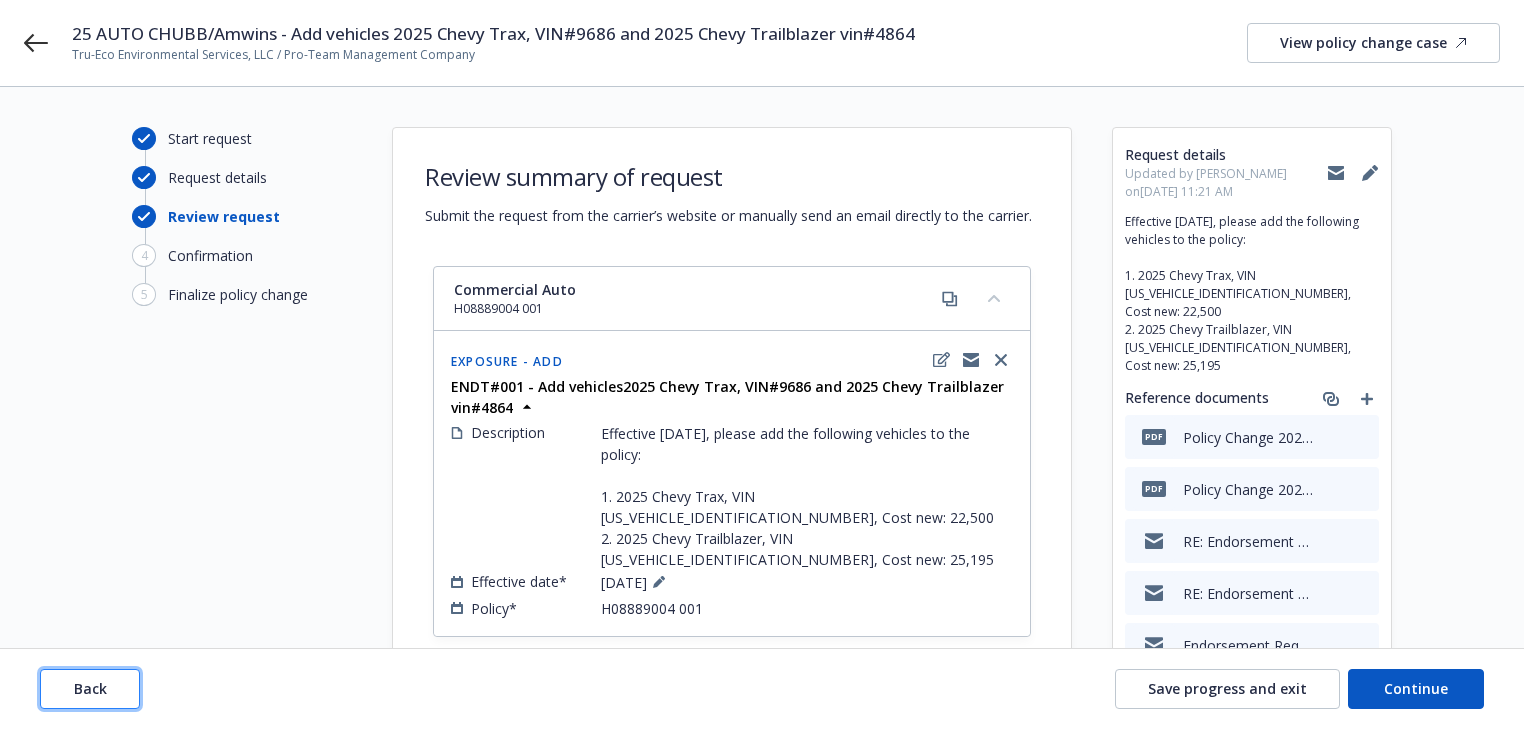 click on "Back" at bounding box center (90, 689) 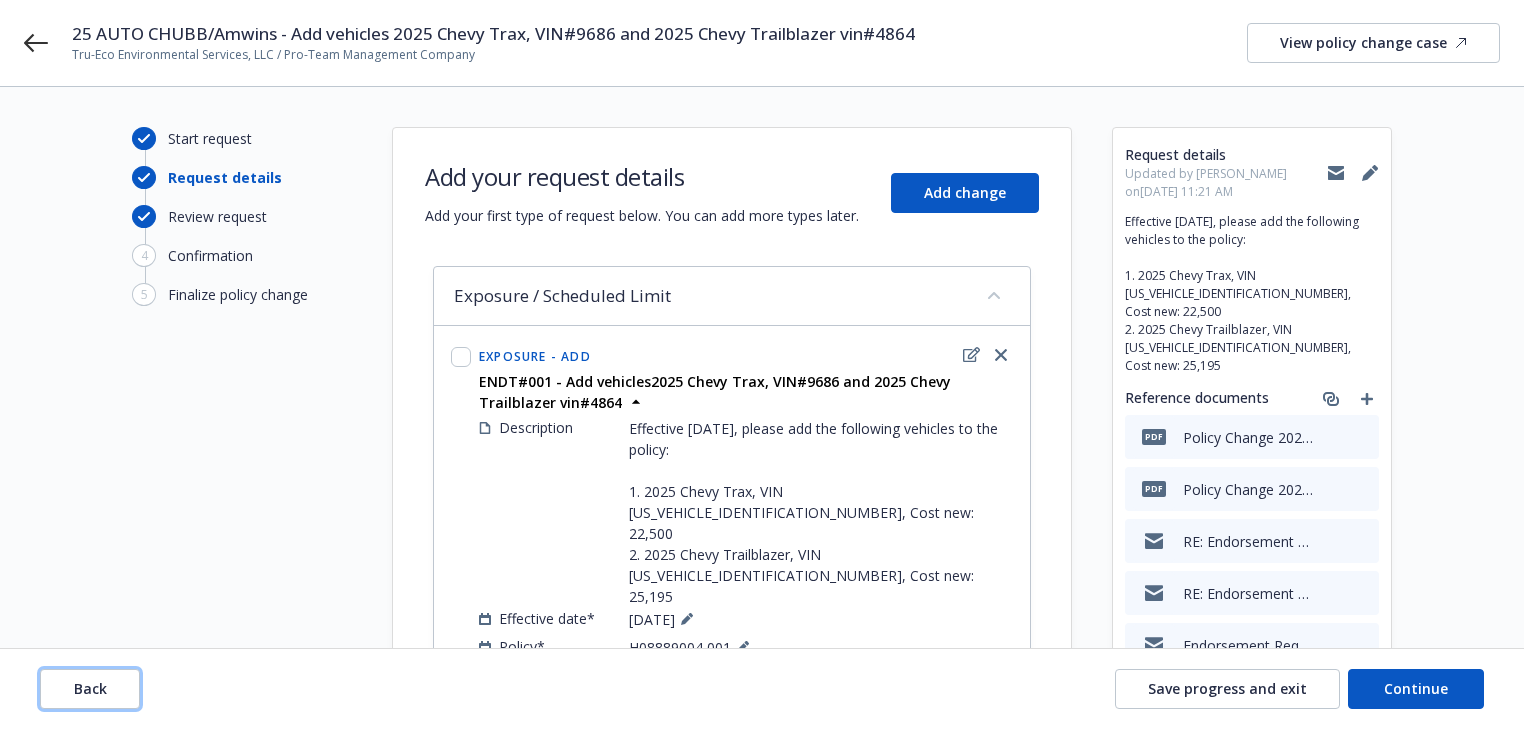 click on "Back" at bounding box center (90, 689) 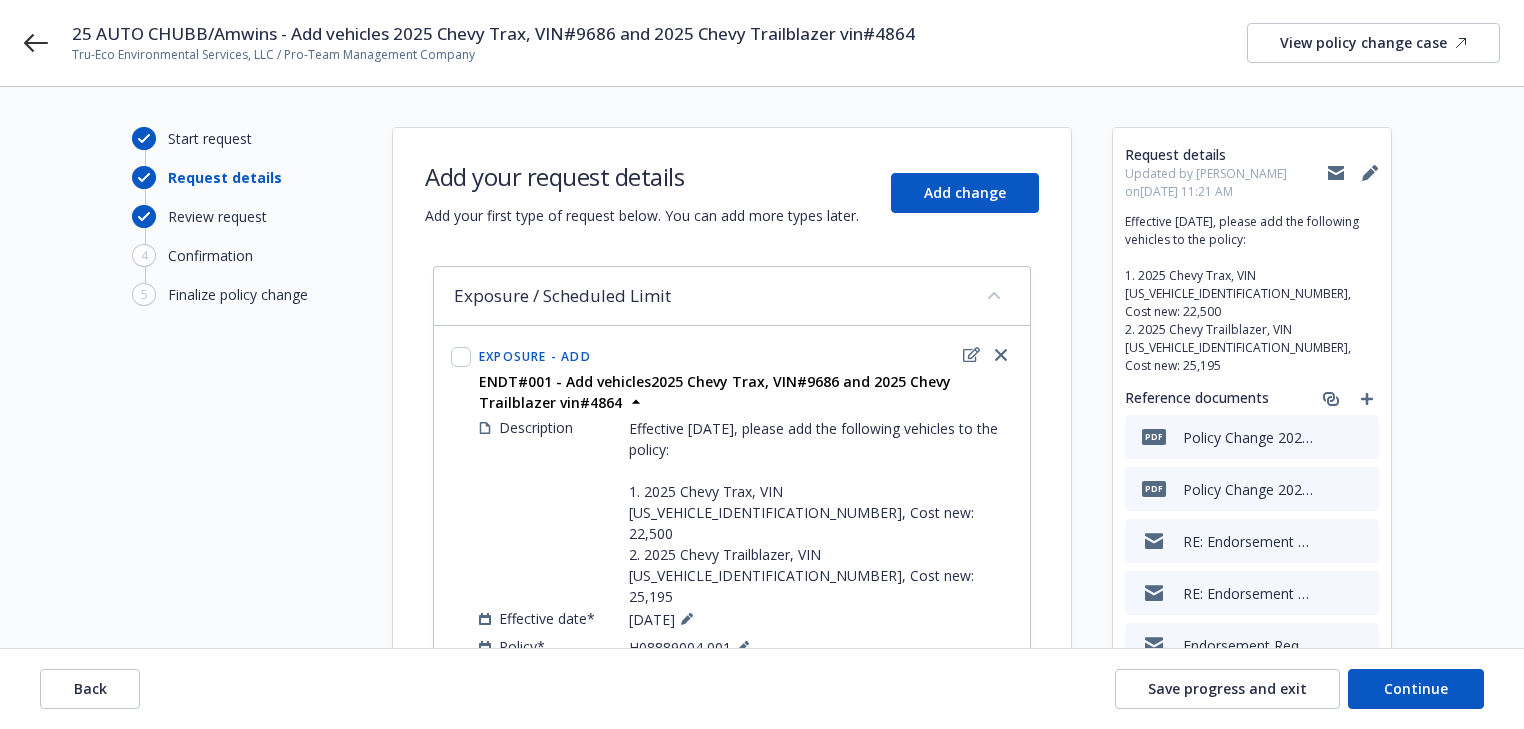 click on "Back Save progress and exit Continue" at bounding box center [762, 689] 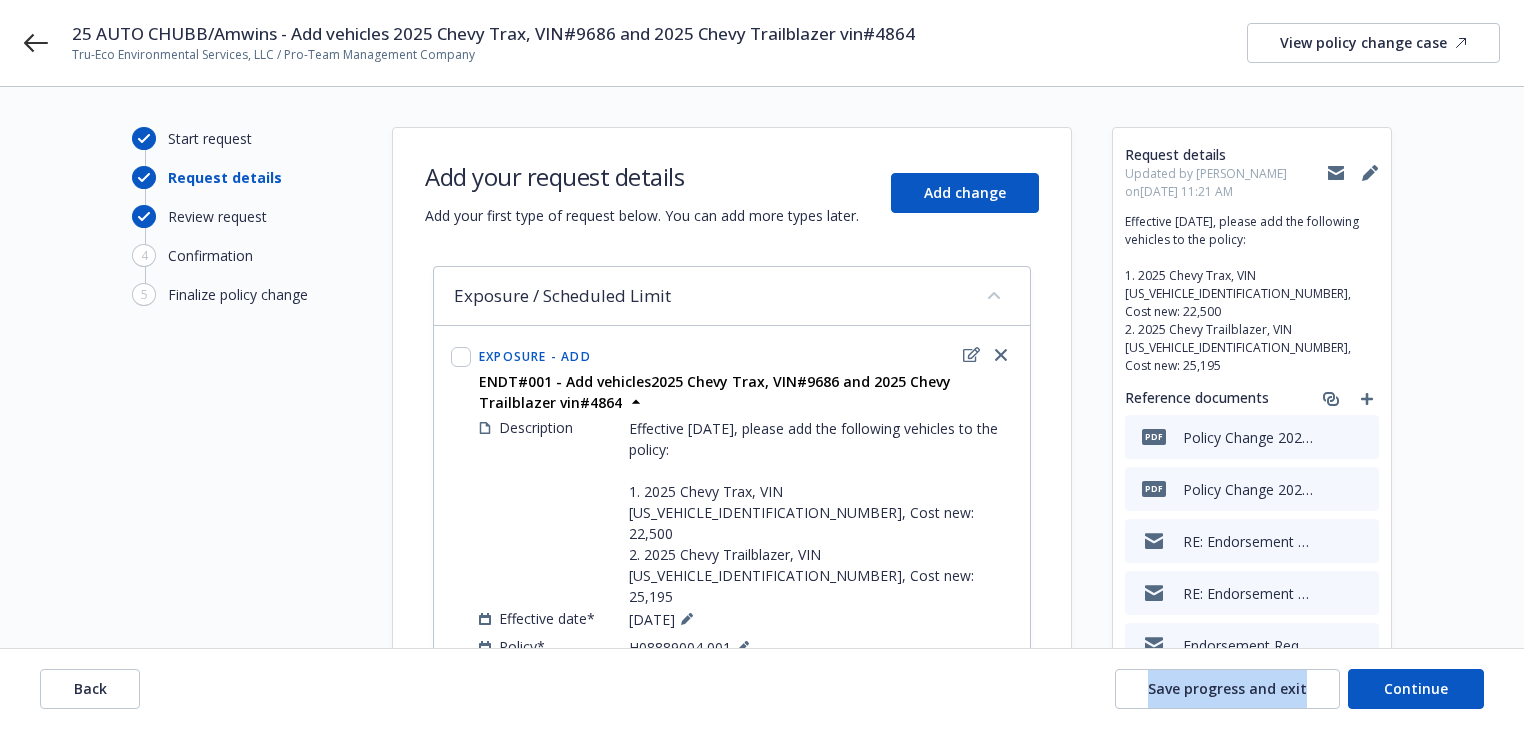 click on "Back Save progress and exit Continue" at bounding box center (762, 689) 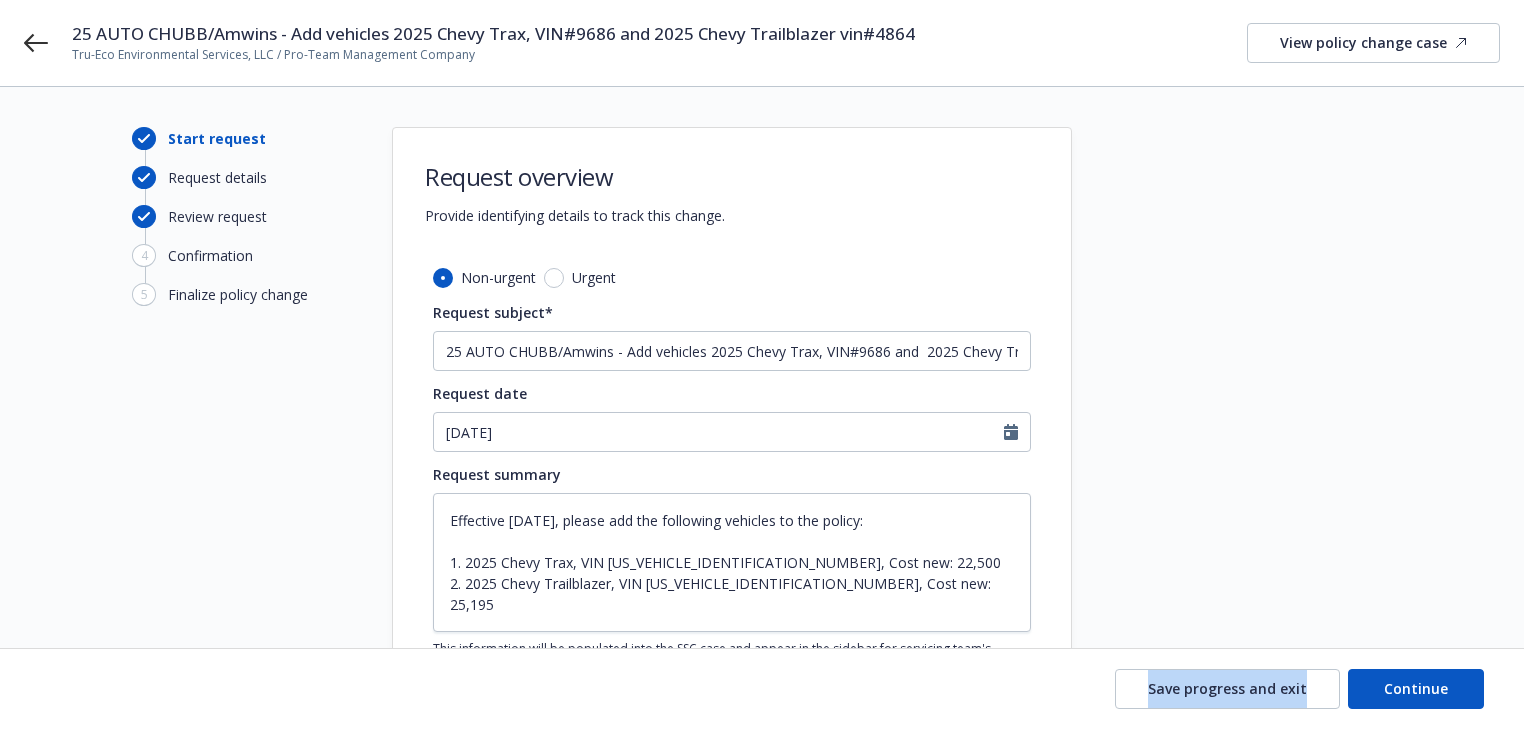 click on "Save progress and exit Continue" at bounding box center [762, 689] 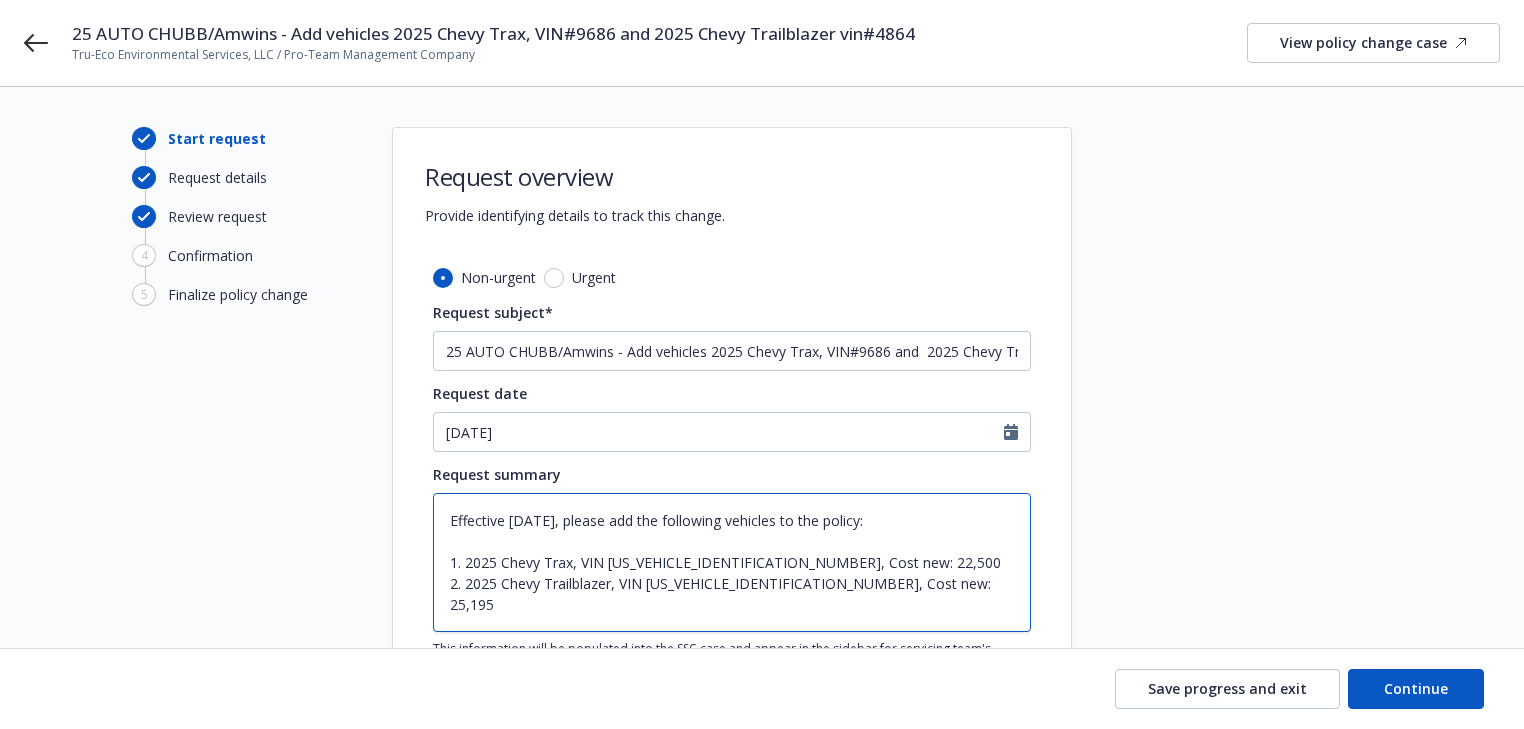 click on "Effective 06/19/2025, please add the following vehicles to the policy:
1. 2025 Chevy Trax, VIN KL77LHEP4SC279686, Cost new: 22,500
2. 2025 Chevy Trailblazer, VIN KL79MMSLXSB074864, Cost new: 25,195" at bounding box center (732, 562) 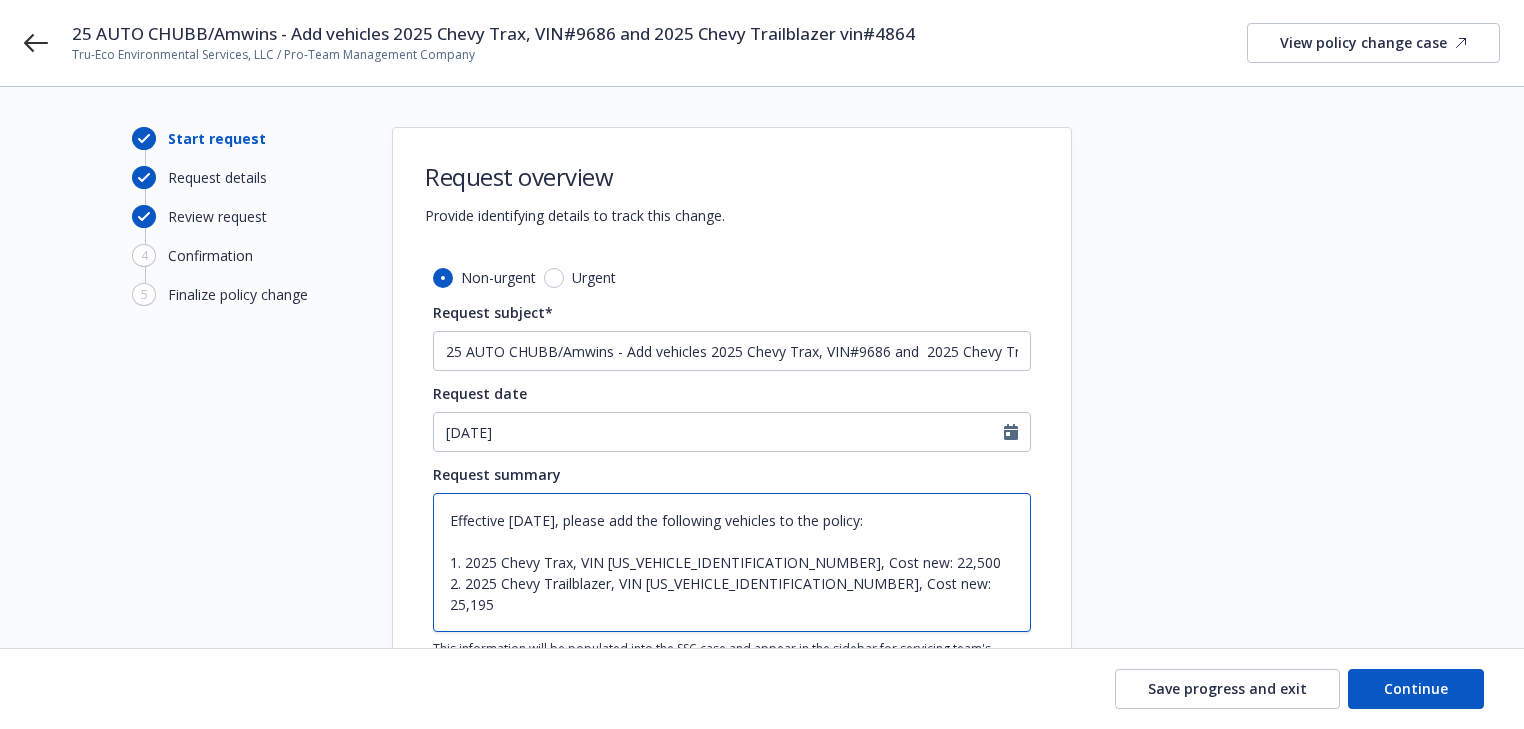 click on "Effective 06/19/2025, please add the following vehicles to the policy:
1. 2025 Chevy Trax, VIN KL77LHEP4SC279686, Cost new: 22,500
2. 2025 Chevy Trailblazer, VIN KL79MMSLXSB074864, Cost new: 25,195" at bounding box center (732, 562) 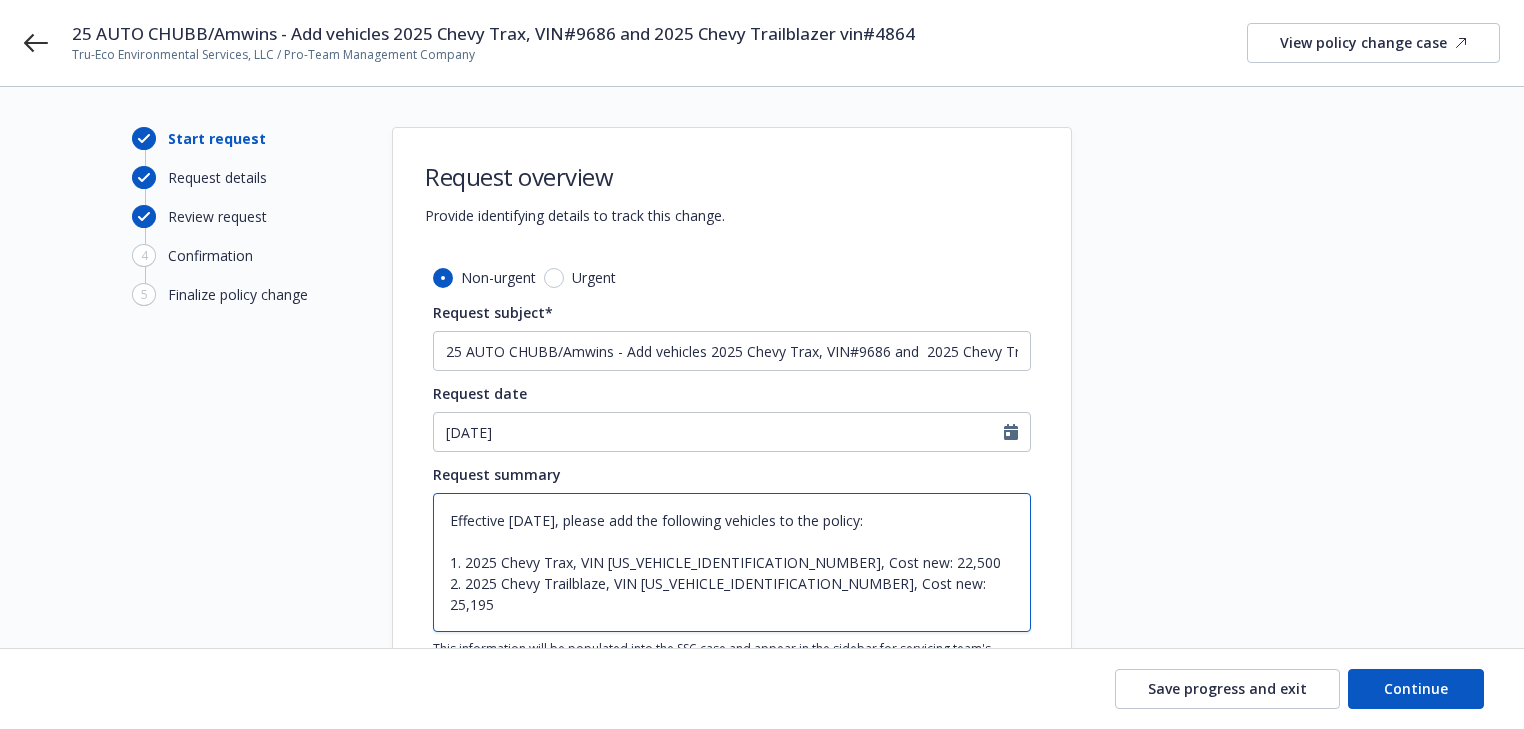 type on "Effective 06/19/2025, please add the following vehicles to the policy:
1. 2025 Chevy Trax, VIN KL77LHEP4SC279686, Cost new: 22,500
2. 2025 Chevy Trailblaze, VIN KL79MMSLXSB074864, Cost new: 25,195" 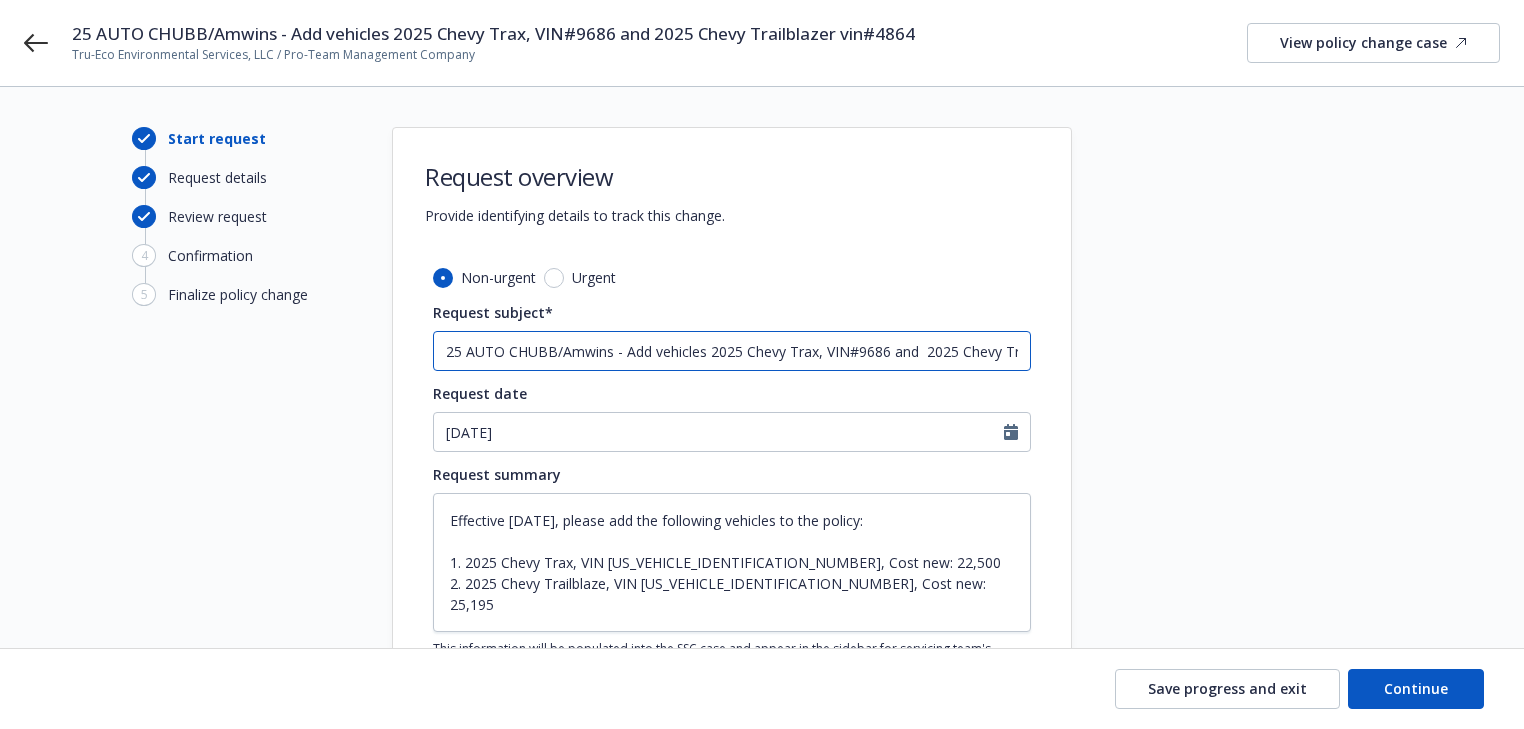 click on "25 AUTO CHUBB/Amwins - Add vehicles 2025 Chevy Trax, VIN#9686 and  2025 Chevy Trailblazer vin#4864" at bounding box center [732, 351] 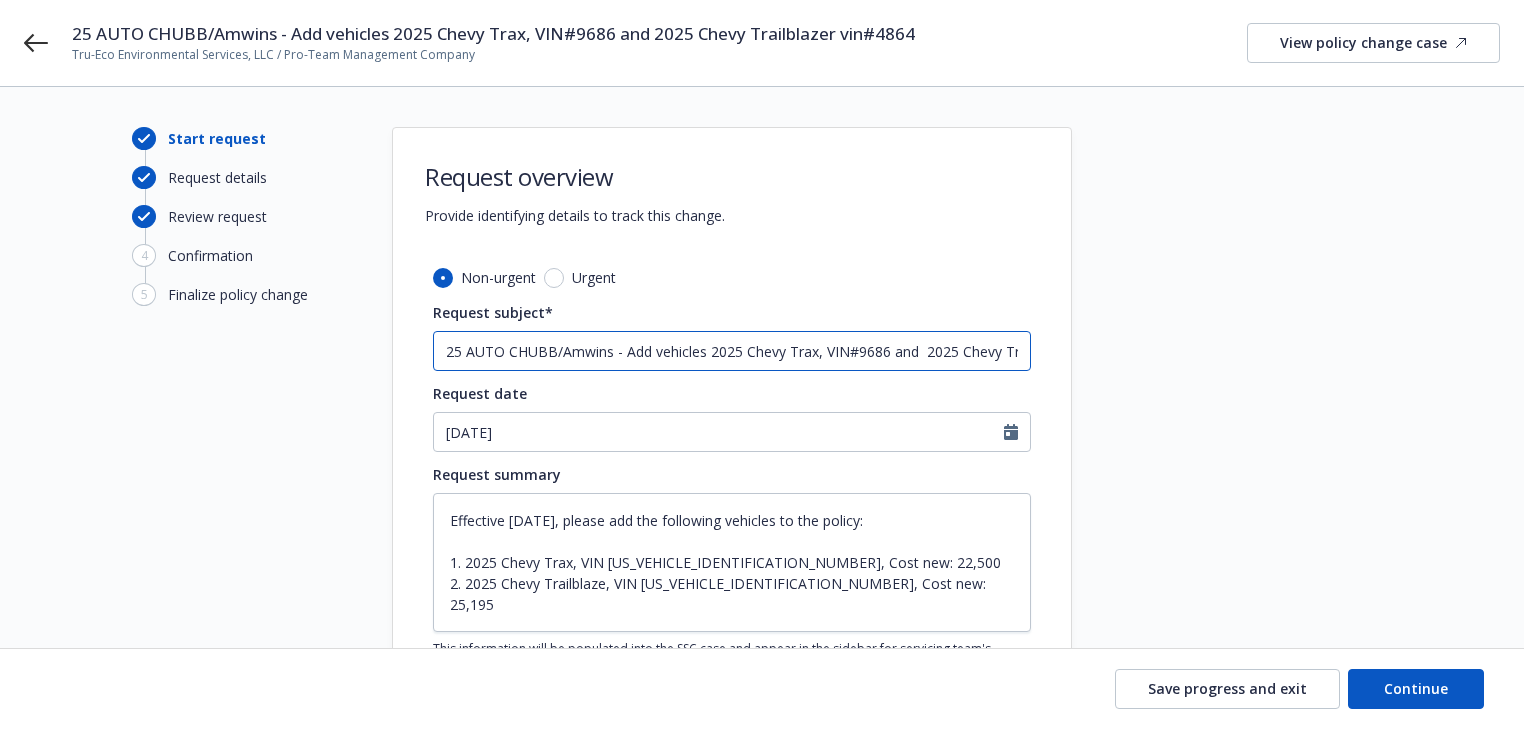 scroll, scrollTop: 0, scrollLeft: 113, axis: horizontal 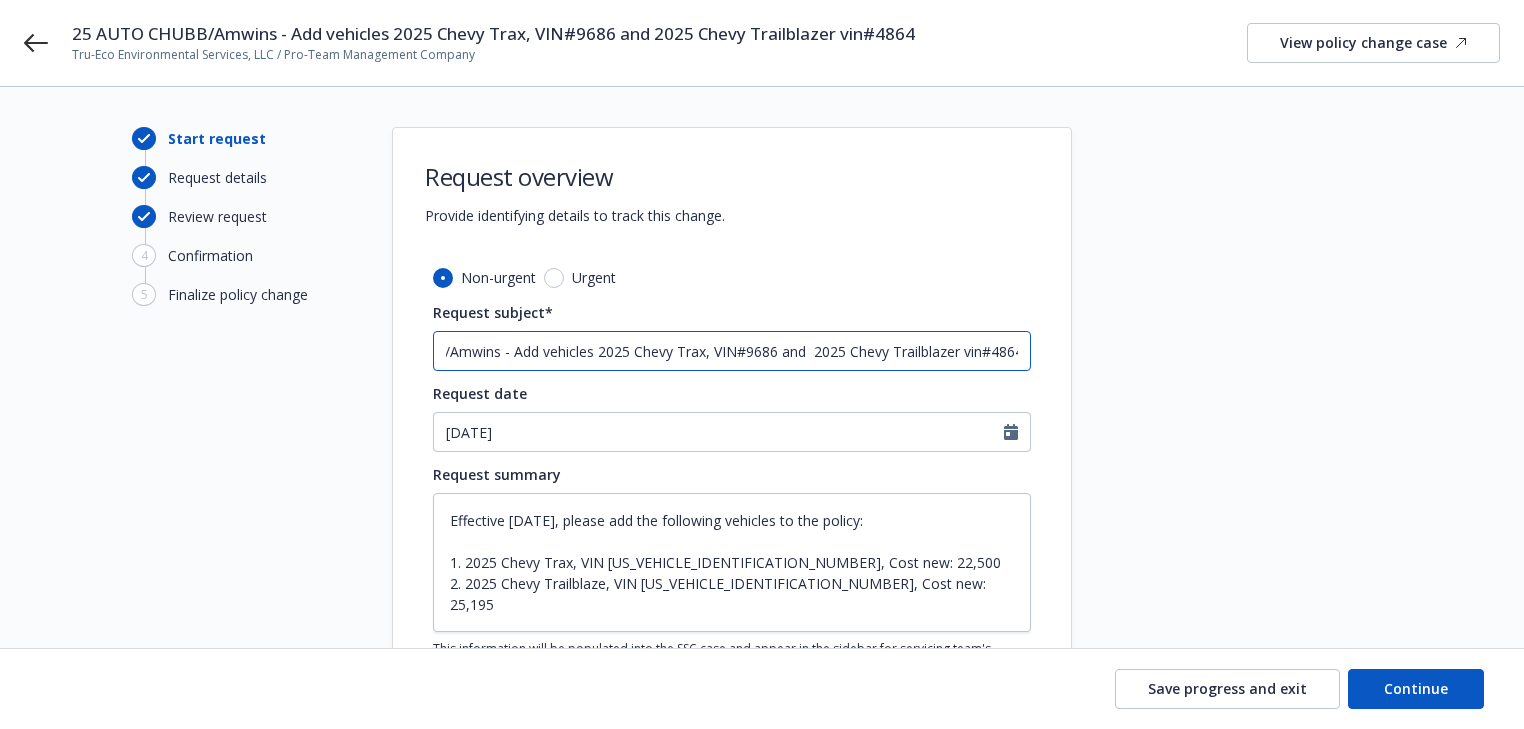click on "25 AUTO CHUBB/Amwins - Add vehicles 2025 Chevy Trax, VIN#9686 and  2025 Chevy Trailblazer vin#4864" at bounding box center (732, 351) 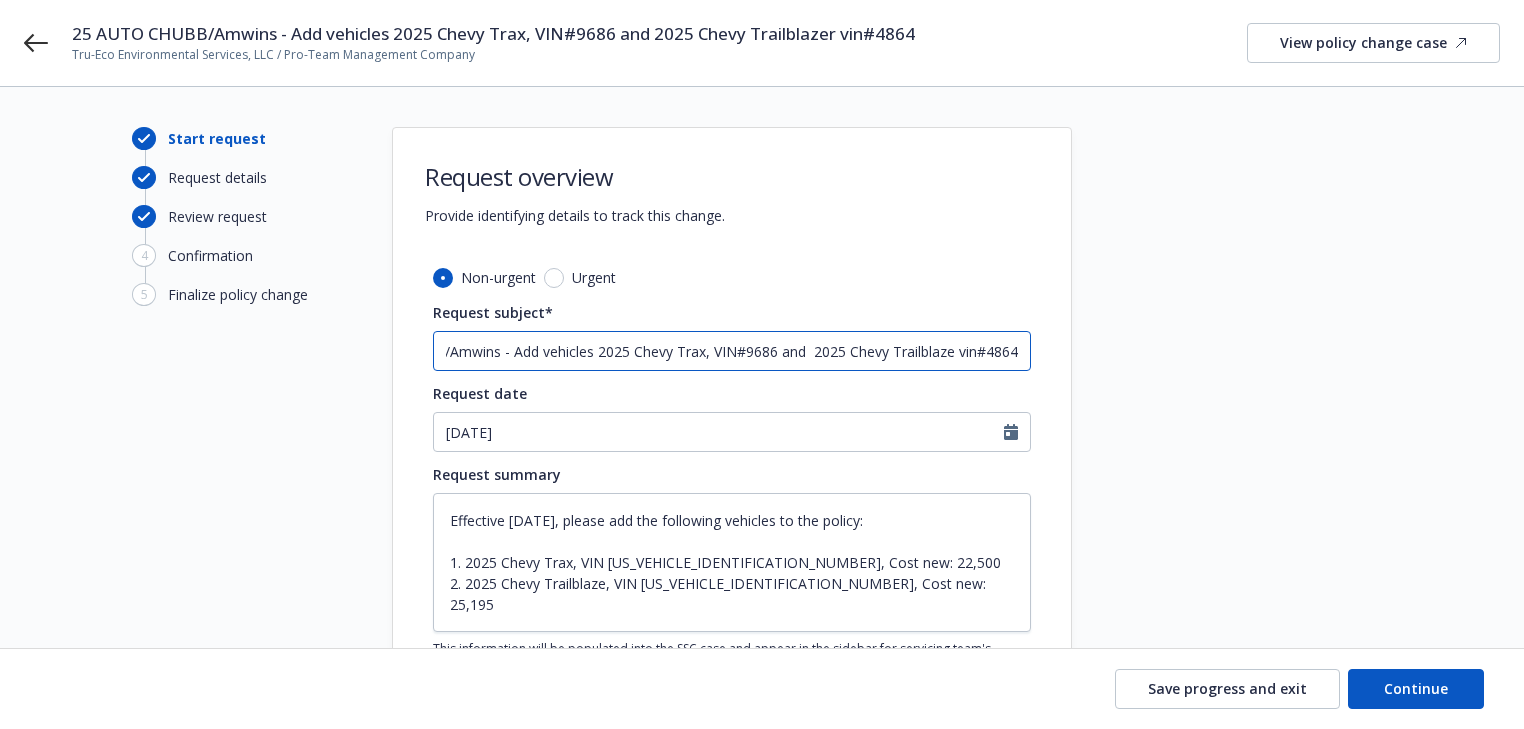 scroll, scrollTop: 0, scrollLeft: 108, axis: horizontal 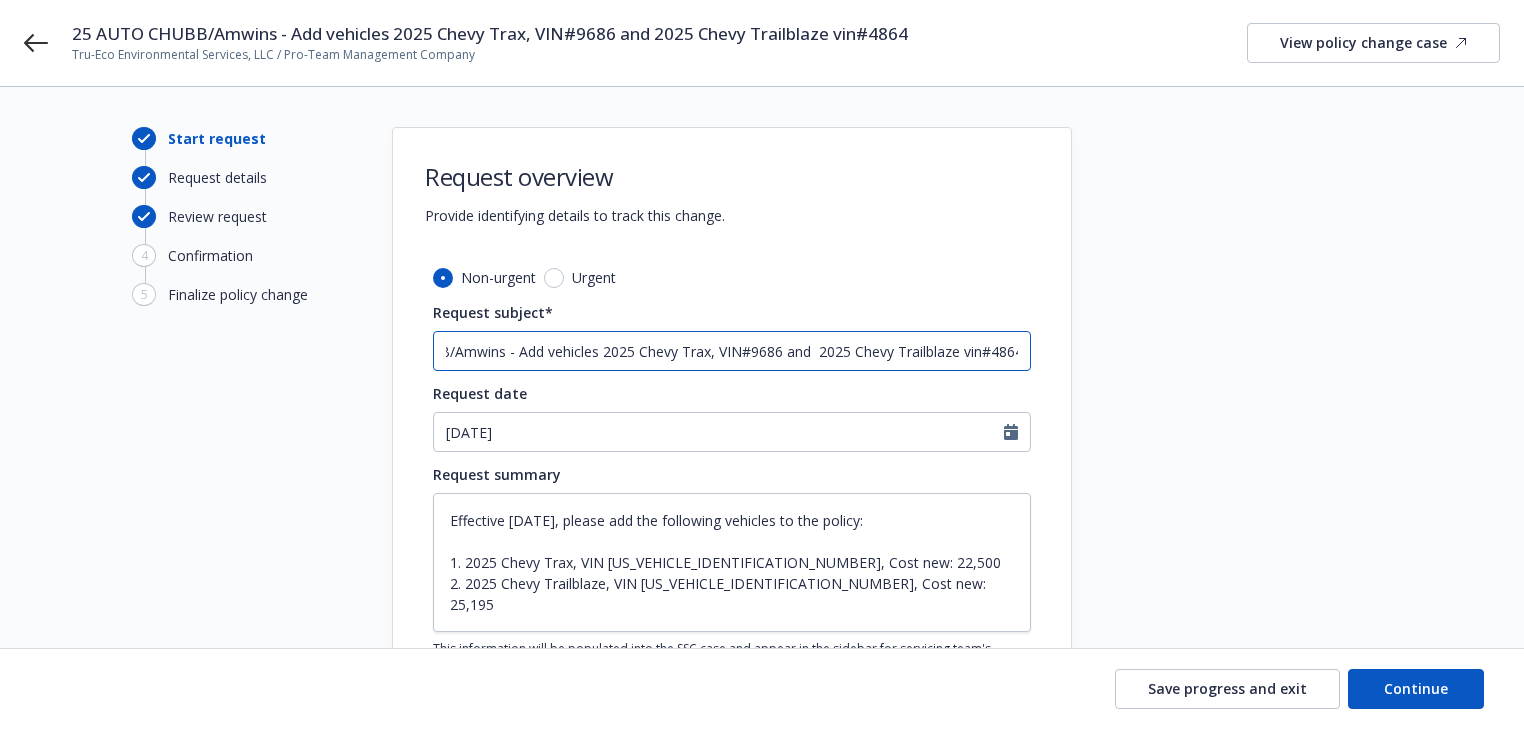 type on "25 AUTO CHUBB/Amwins - Add vehicles 2025 Chevy Trax, VIN#9686 and  2025 Chevy Trailblaze vin#4864" 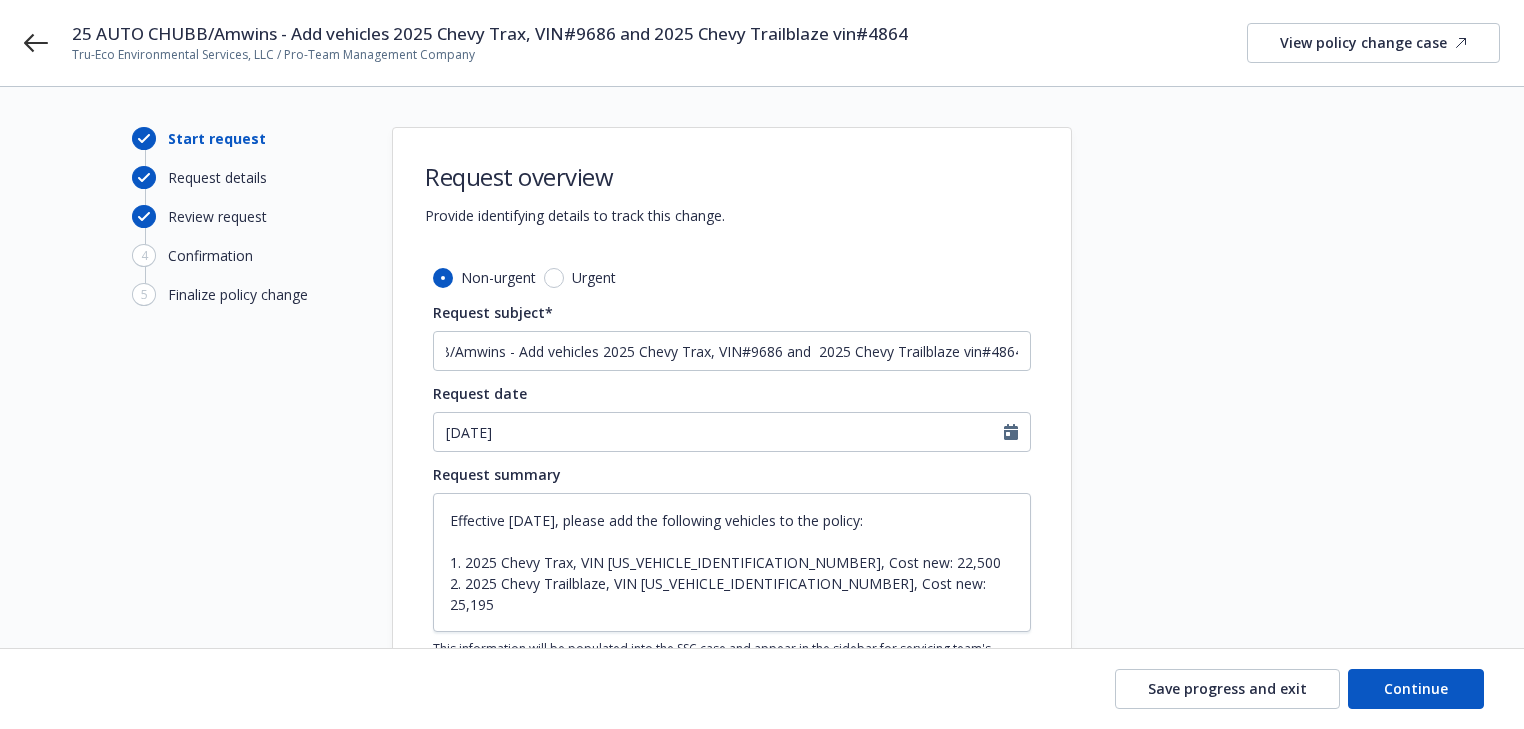 click on "Start request Request details Review request 4 Confirmation   5 Finalize policy change Request overview Provide identifying details to track this change. Non-urgent Urgent Request subject* 25 AUTO CHUBB/Amwins - Add vehicles 2025 Chevy Trax, VIN#9686 and  2025 Chevy Trailblaze vin#4864 Request date 07/02/2025 Request summary Effective 06/19/2025, please add the following vehicles to the policy:
1. 2025 Chevy Trax, VIN KL77LHEP4SC279686, Cost new: 22,500
2. 2025 Chevy Trailblaze, VIN KL79MMSLXSB074864, Cost new: 25,195
This information will be populated into the SSC case and appear in the sidebar for servicing team's reference throughout the workflow. Attach request reference materials RE: Endorsement Request - Tru-Eco Environmental Services, LLC / Pro-Team Management Company - H08889004 001 pdf Policy Change 2025 Commercial Auto ENDT # 1 - Add vehicles 2025 Chevy Trax, VIN#9686 and 2025 Chevy Trailblaze vin#4864 invoice.pdf pdf" at bounding box center [762, 566] 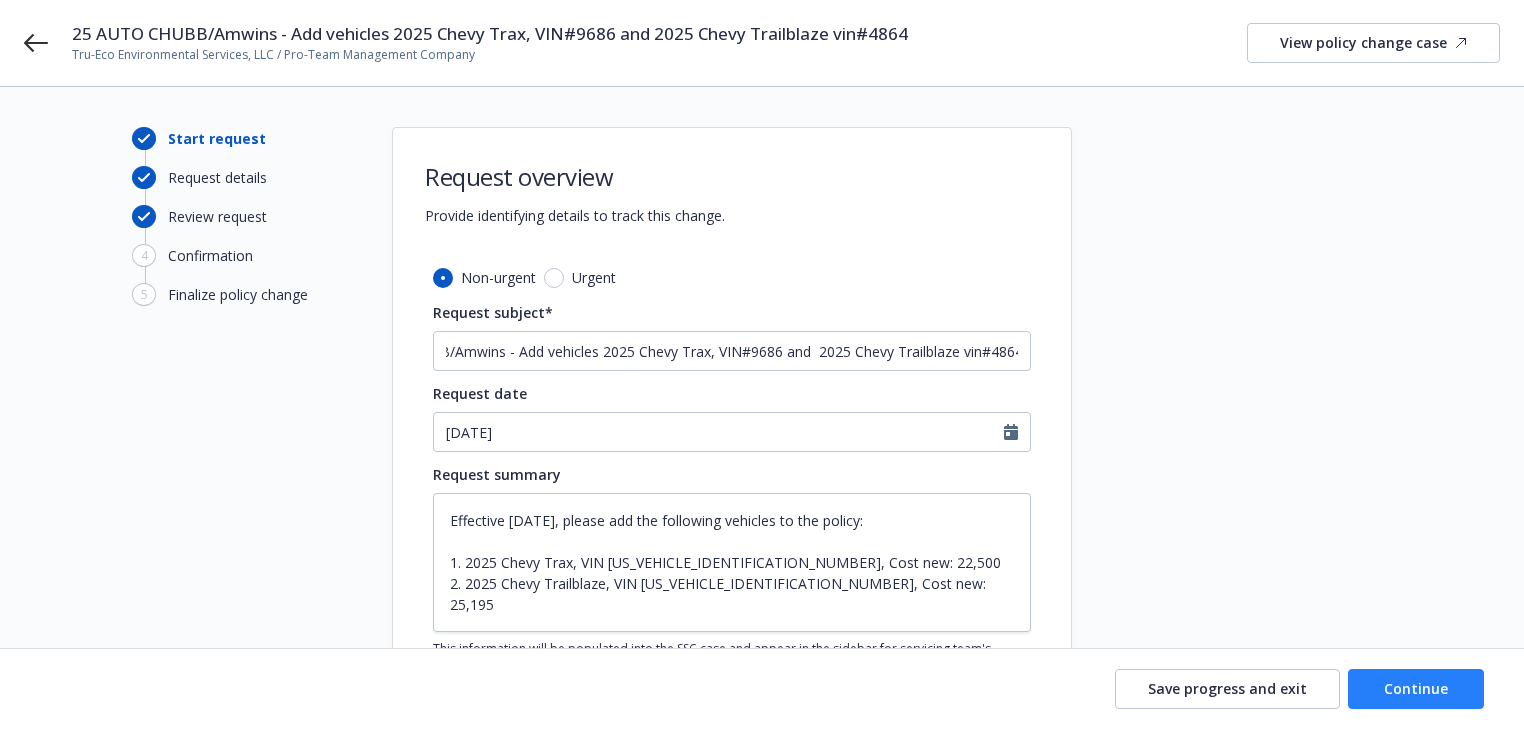 scroll, scrollTop: 0, scrollLeft: 0, axis: both 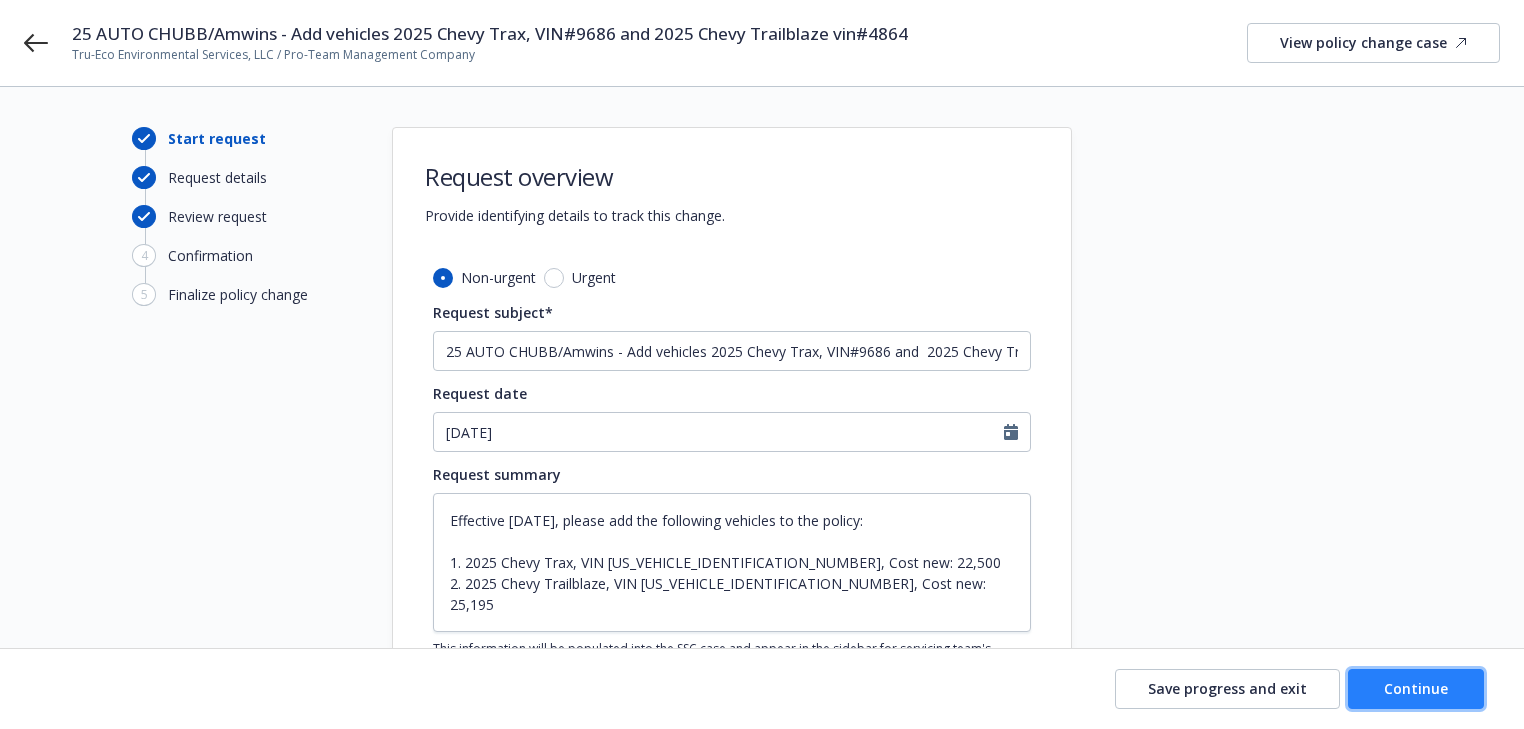 click on "Continue" at bounding box center (1416, 689) 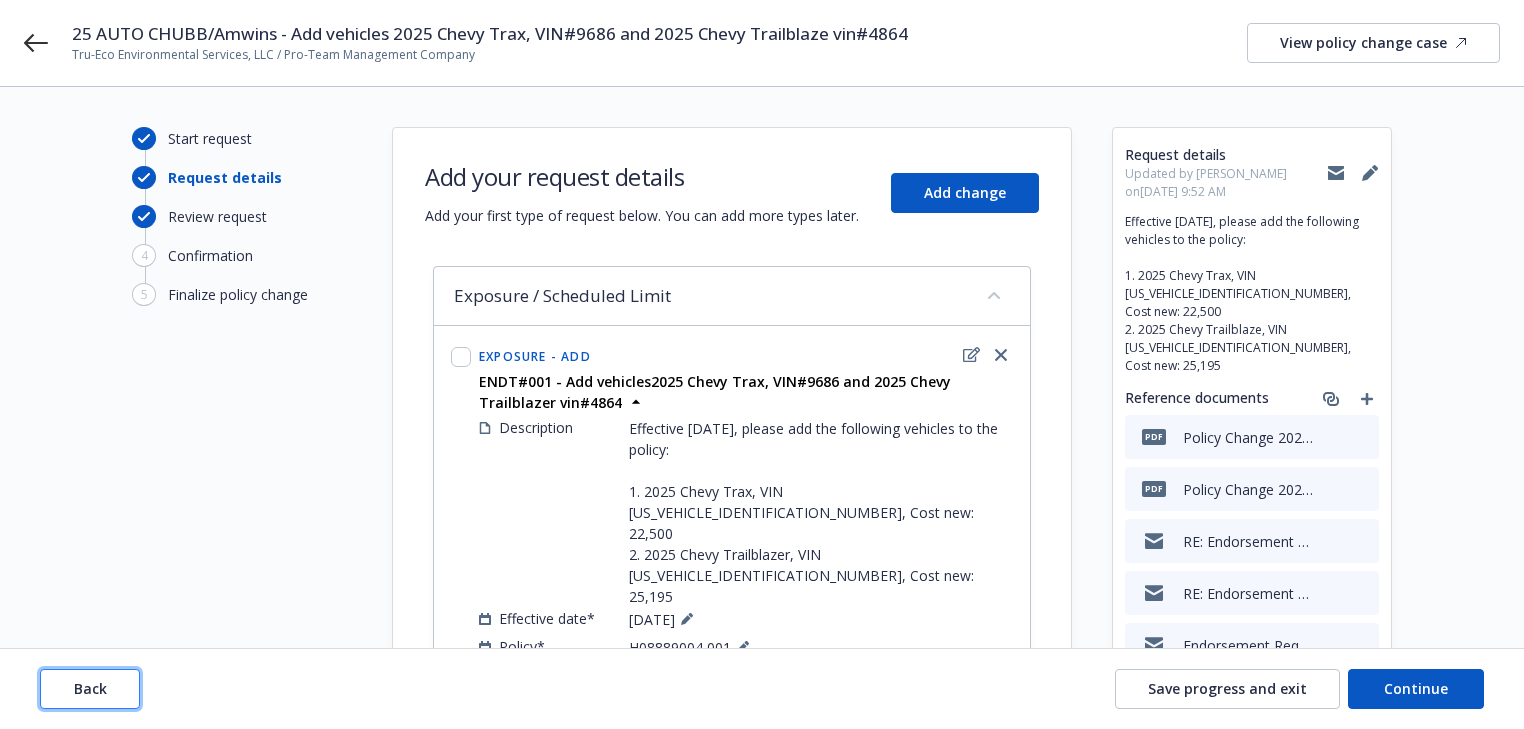 click on "Back" at bounding box center [90, 689] 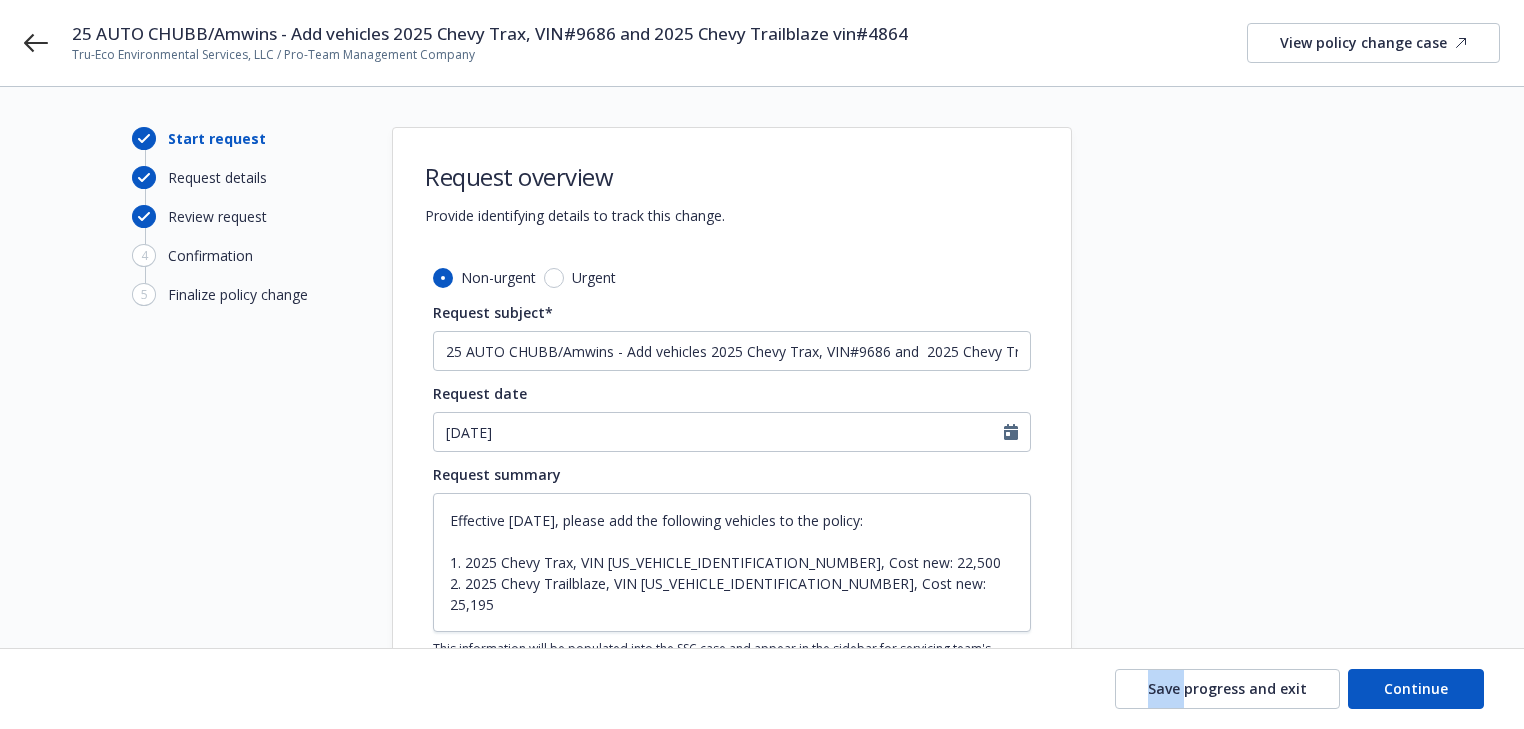 click on "Save progress and exit Continue" at bounding box center (762, 689) 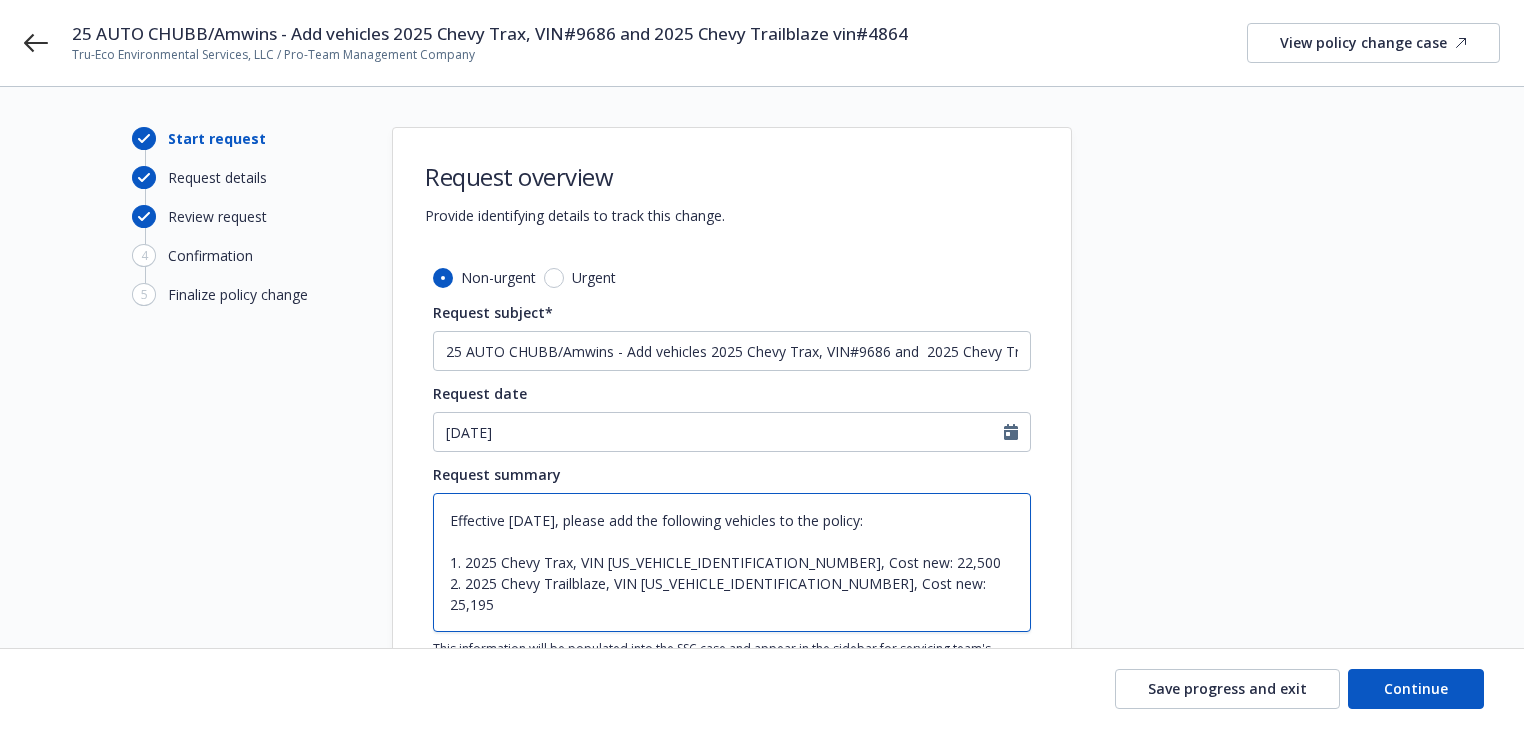 drag, startPoint x: 896, startPoint y: 580, endPoint x: 1136, endPoint y: 584, distance: 240.03333 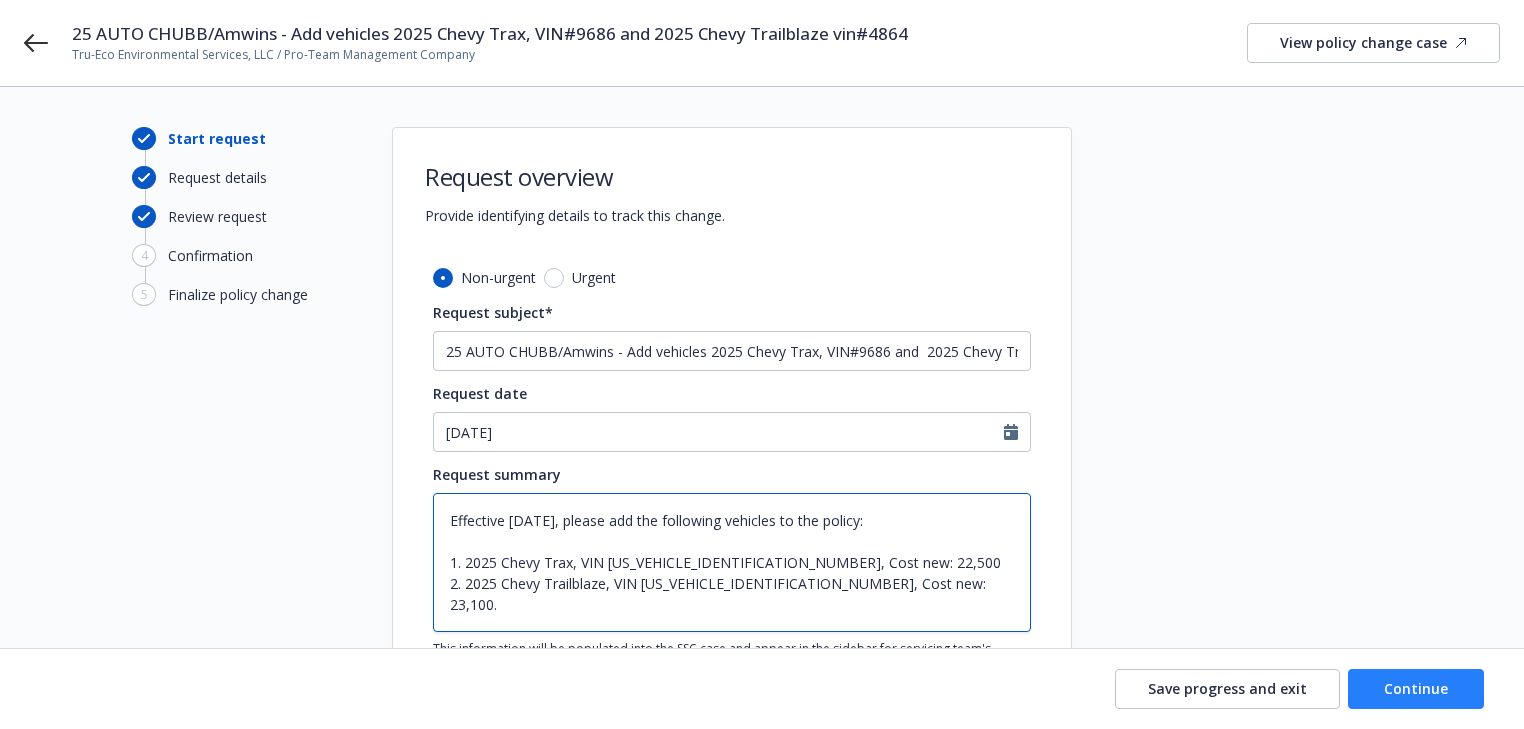 type on "Effective 06/19/2025, please add the following vehicles to the policy:
1. 2025 Chevy Trax, VIN KL77LHEP4SC279686, Cost new: 22,500
2. 2025 Chevy Trailblaze, VIN KL79MMSLXSB074864, Cost new: 23,100." 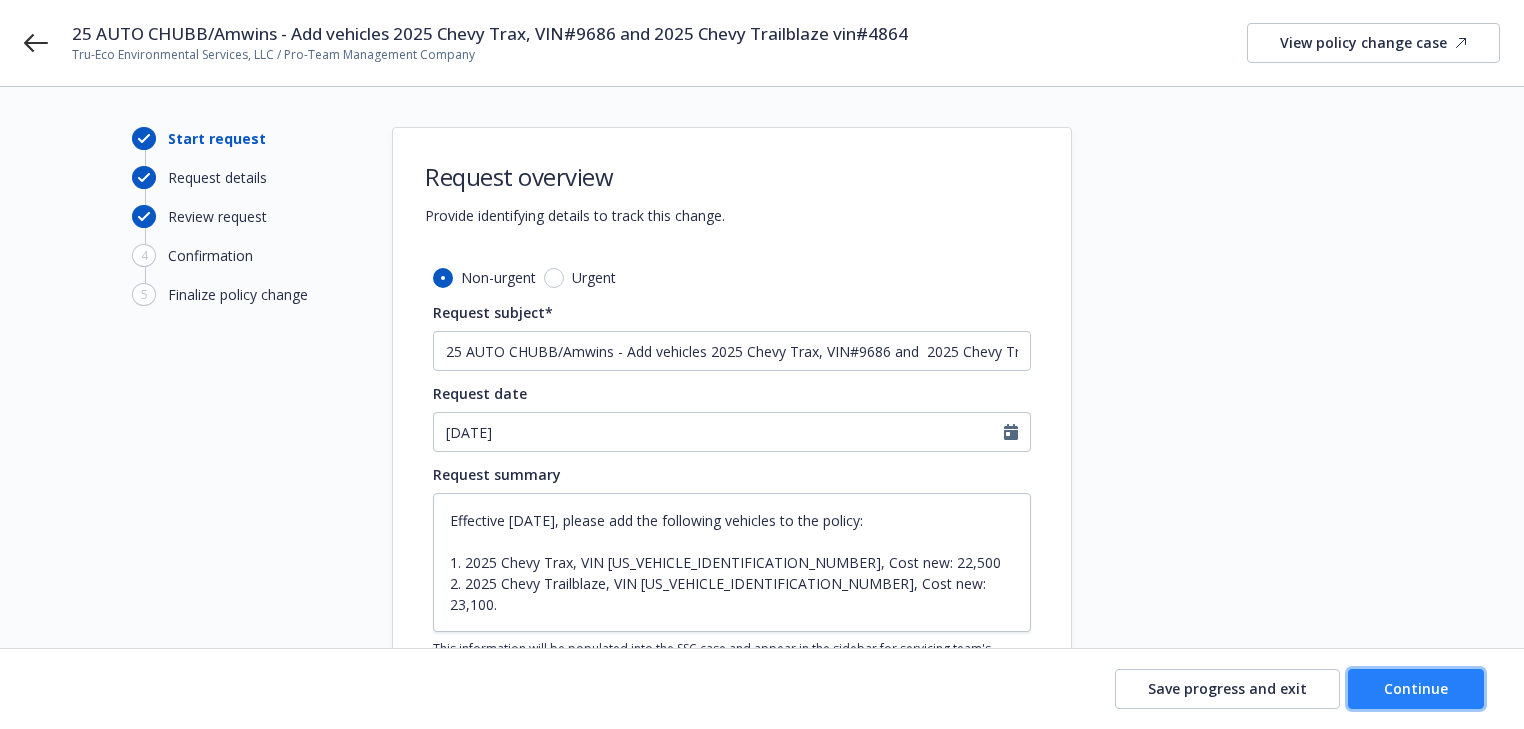 click on "Continue" at bounding box center (1416, 688) 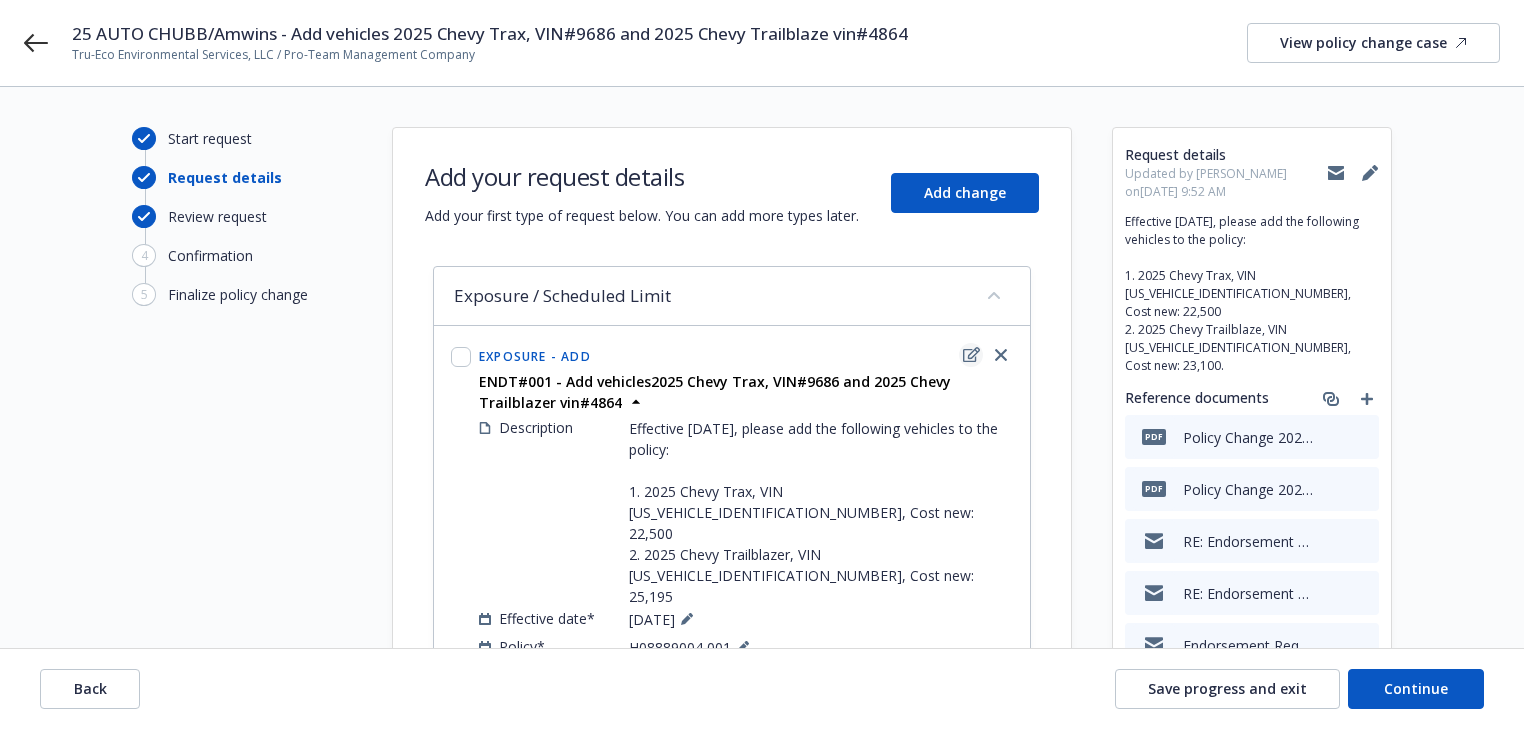 click at bounding box center [971, 355] 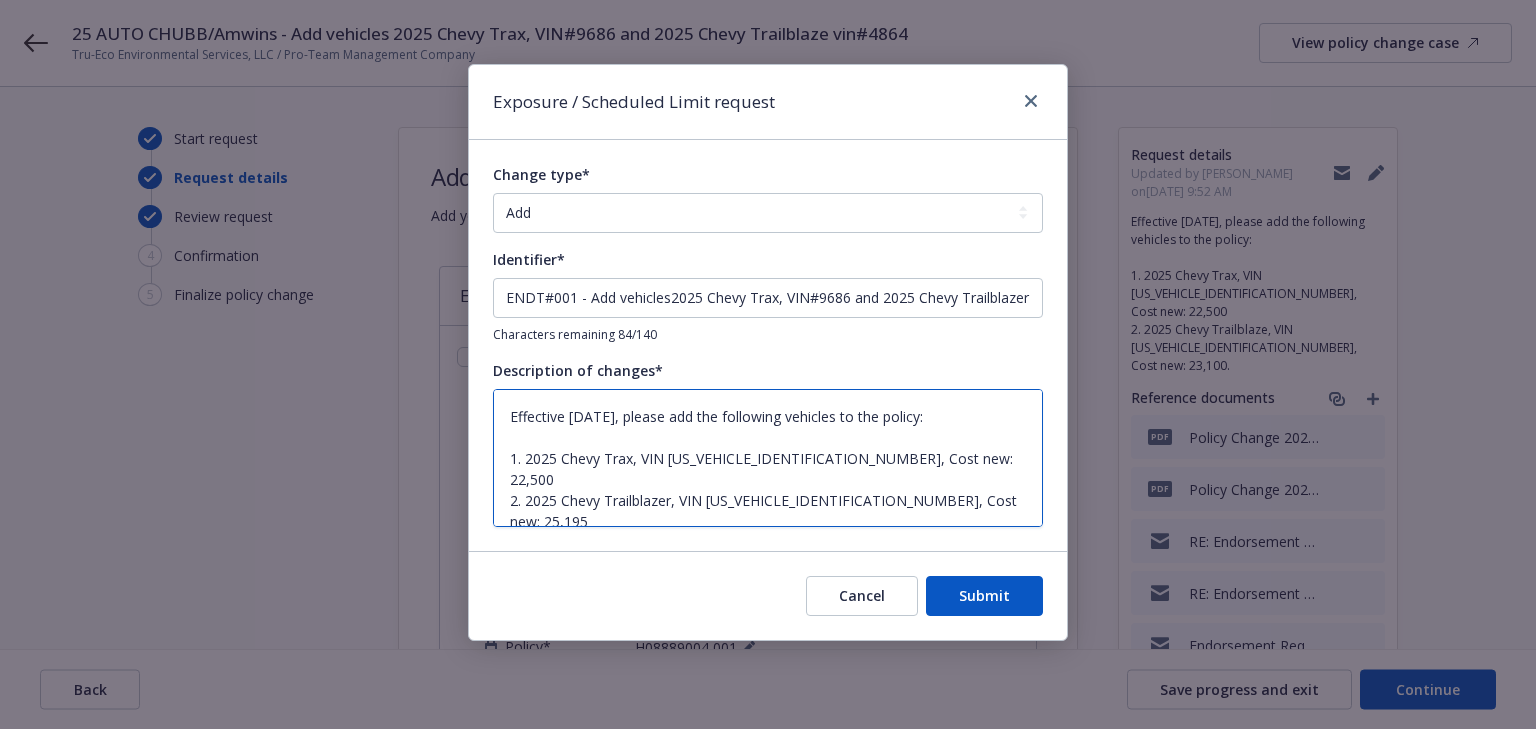 drag, startPoint x: 921, startPoint y: 478, endPoint x: 1187, endPoint y: 500, distance: 266.90823 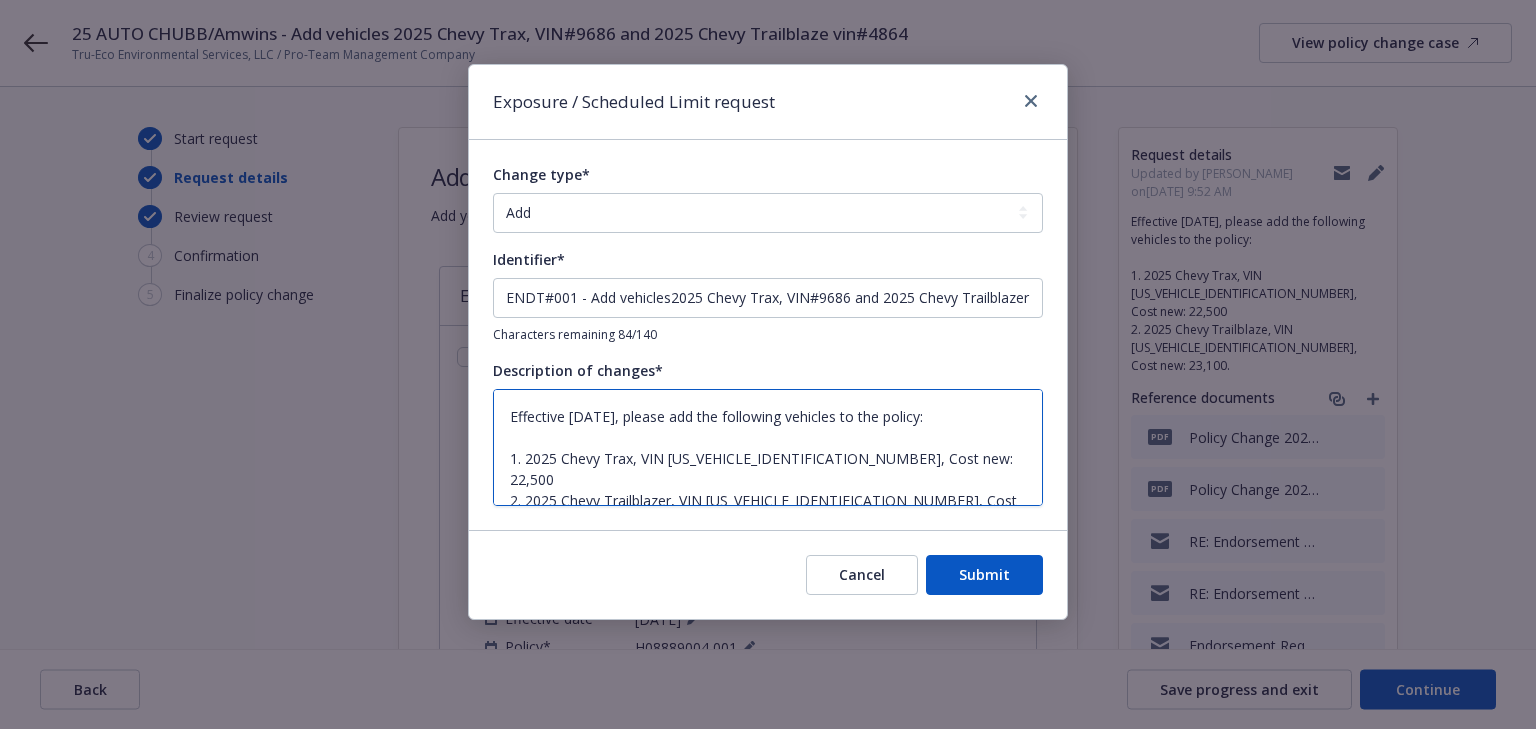type on "Effective 06/19/2025, please add the following vehicles to the policy:
1. 2025 Chevy Trax, VIN KL77LHEP4SC279686, Cost new: 22,500
2. 2025 Chevy Trailblazer, VIN KL79MMSLXSB074864, Cost new:23,100." 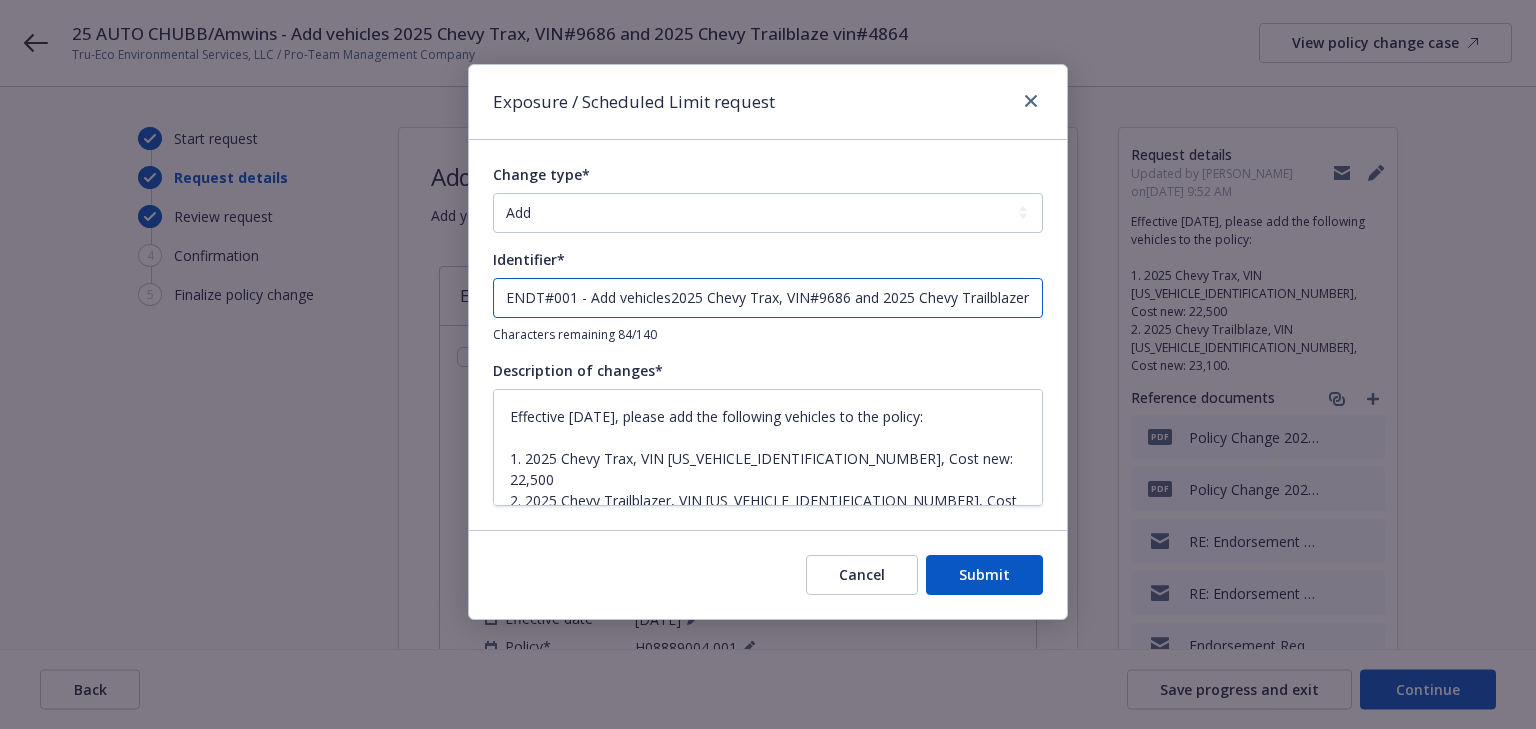 click on "ENDT#001 - Add vehicles2025 Chevy Trax, VIN#9686 and 2025 Chevy Trailblazer vin#4864" at bounding box center [768, 298] 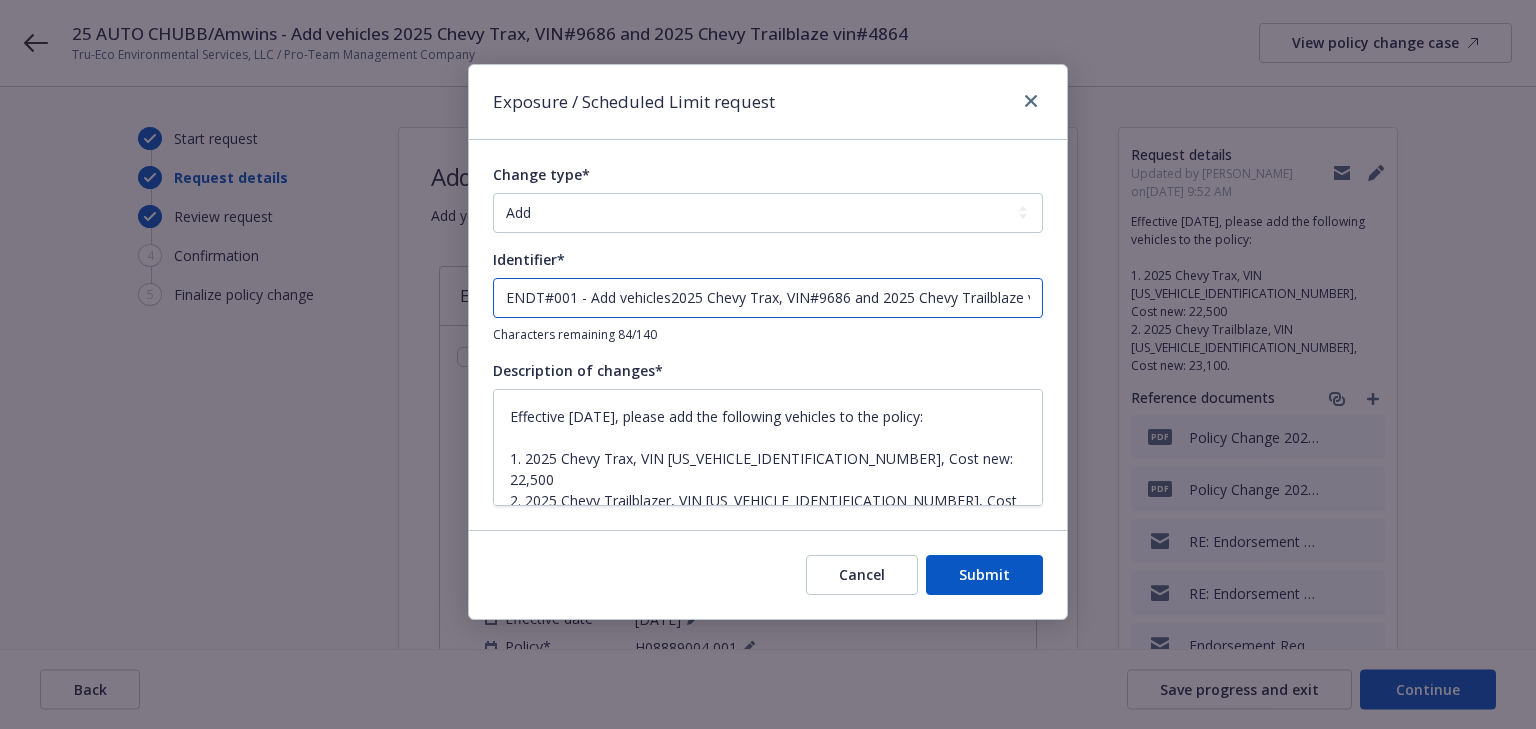 type on "x" 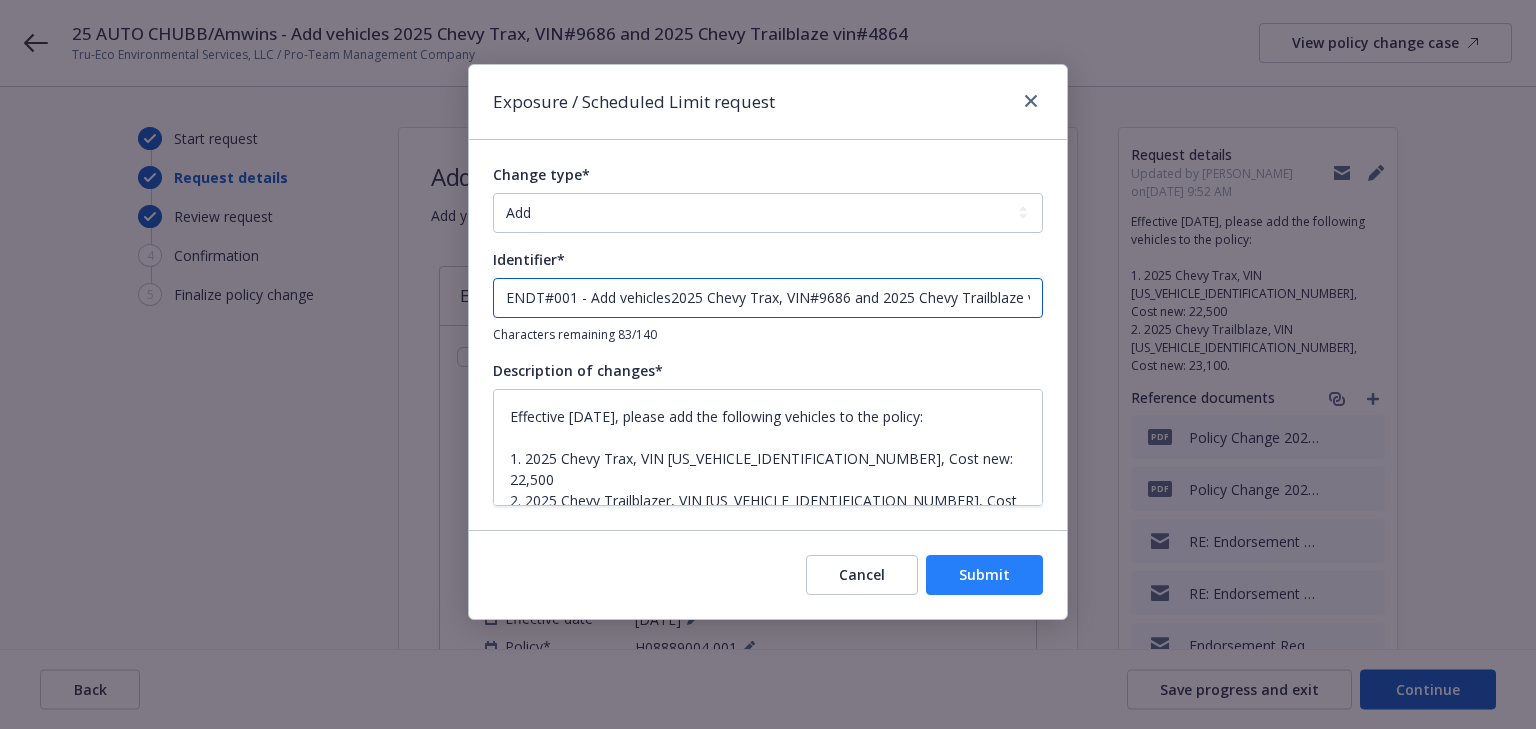 type on "ENDT#001 - Add vehicles2025 Chevy Trax, VIN#9686 and 2025 Chevy Trailblaze vin#4864" 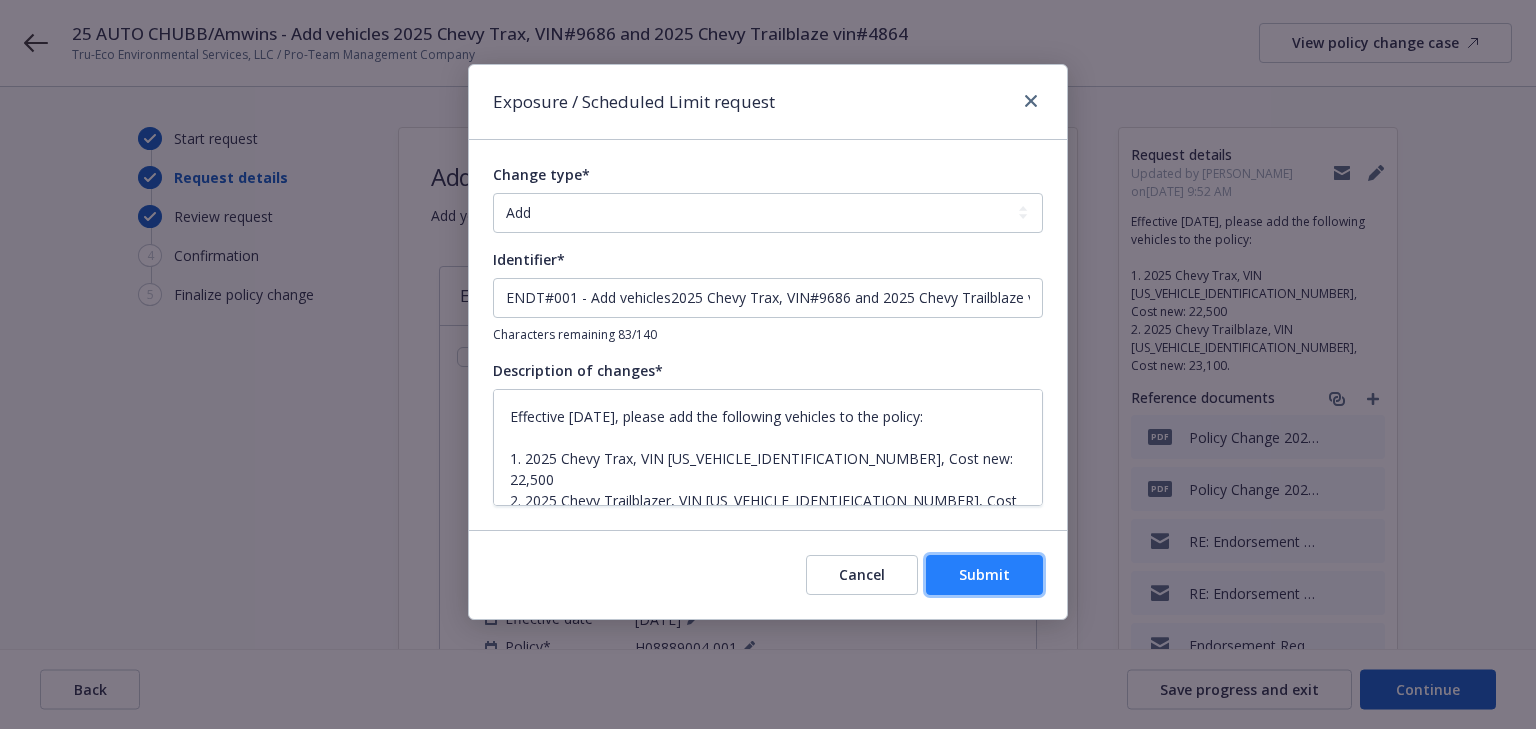 click on "Submit" at bounding box center [984, 574] 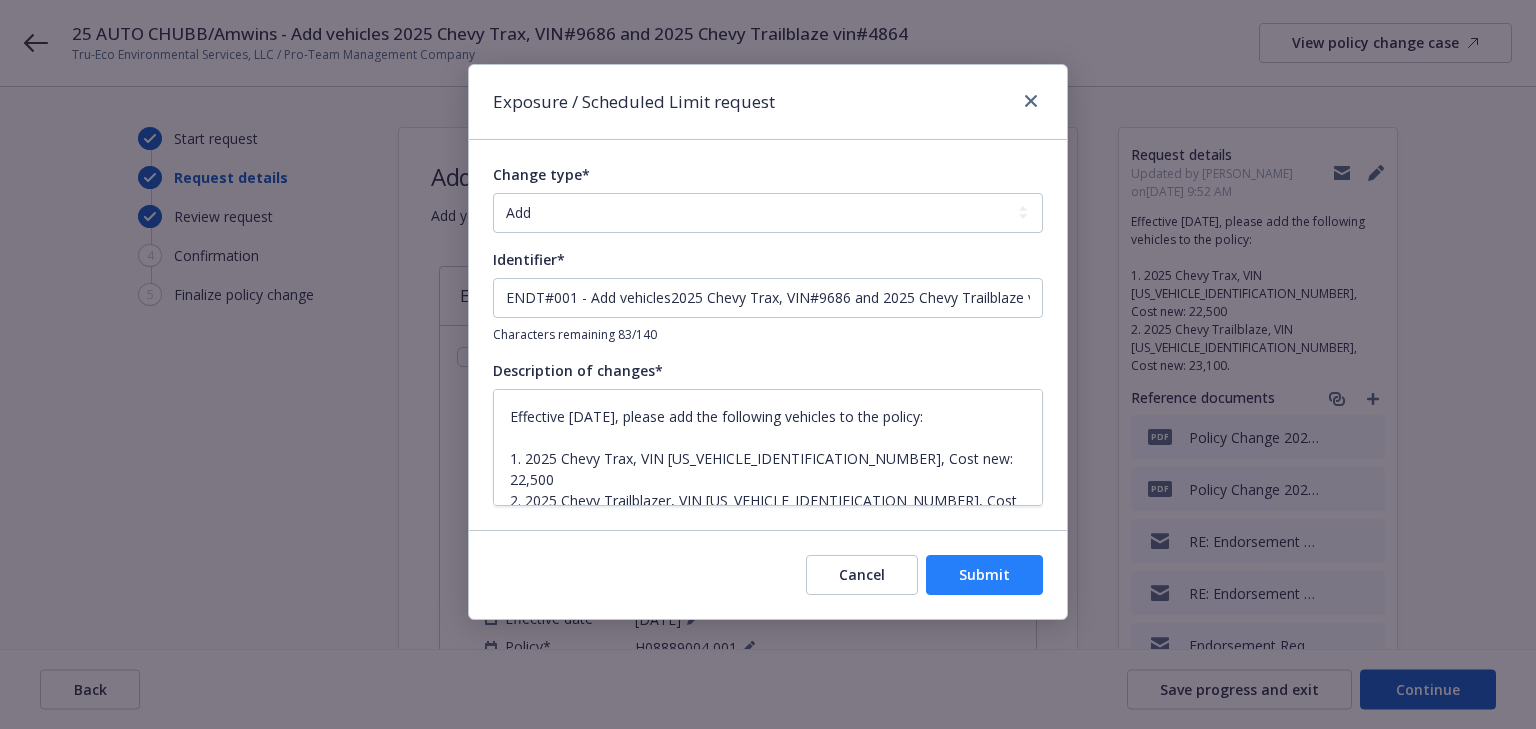 type on "x" 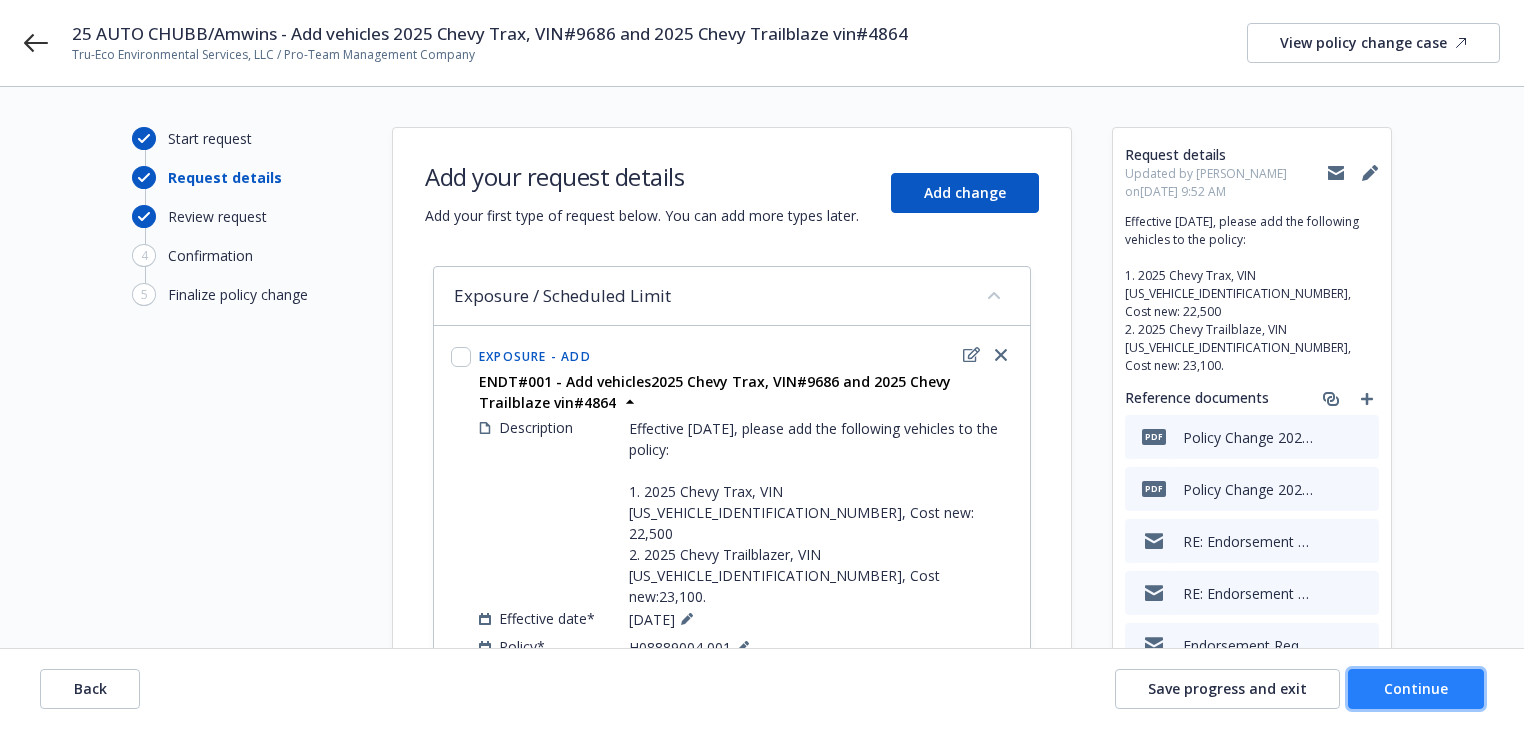 click on "Continue" at bounding box center [1416, 688] 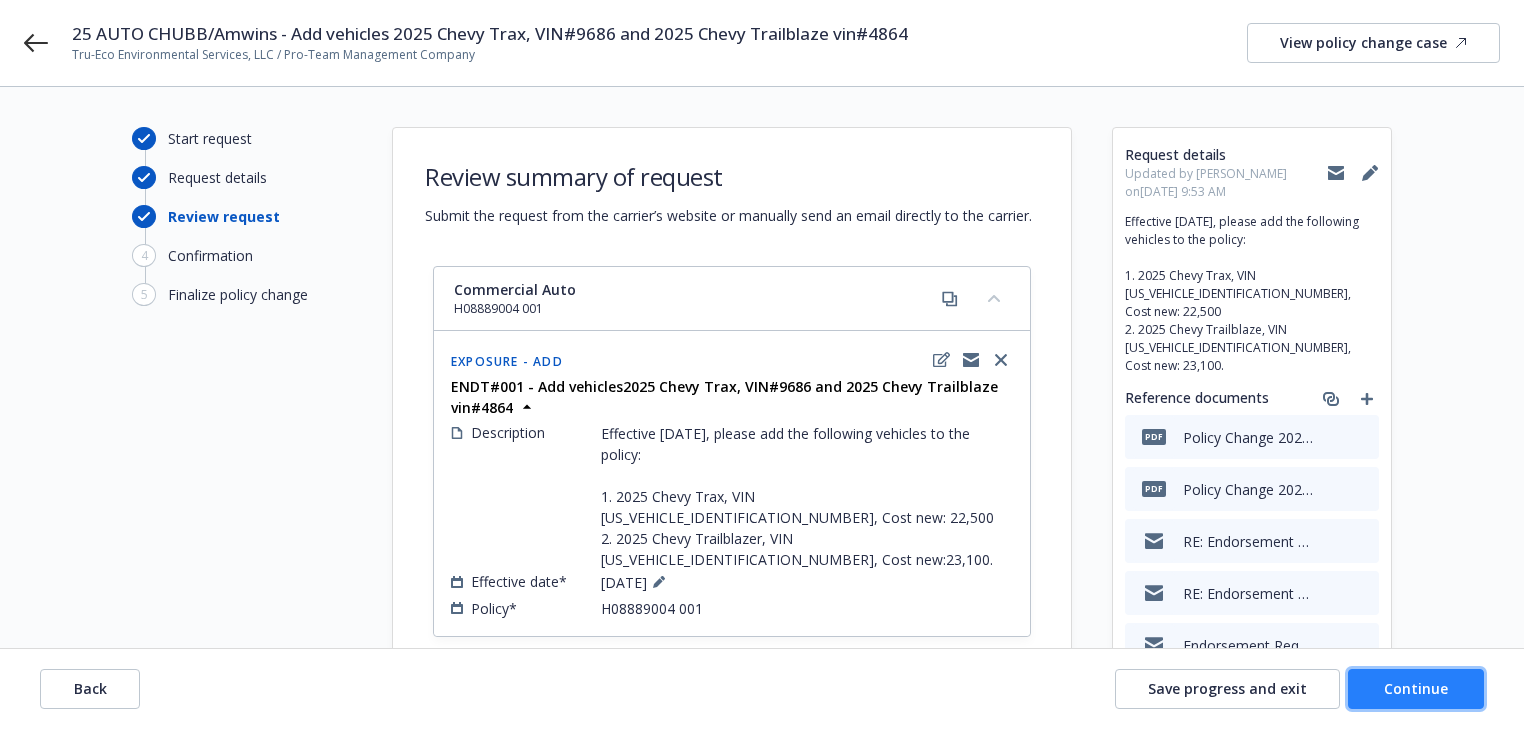click on "Continue" at bounding box center (1416, 688) 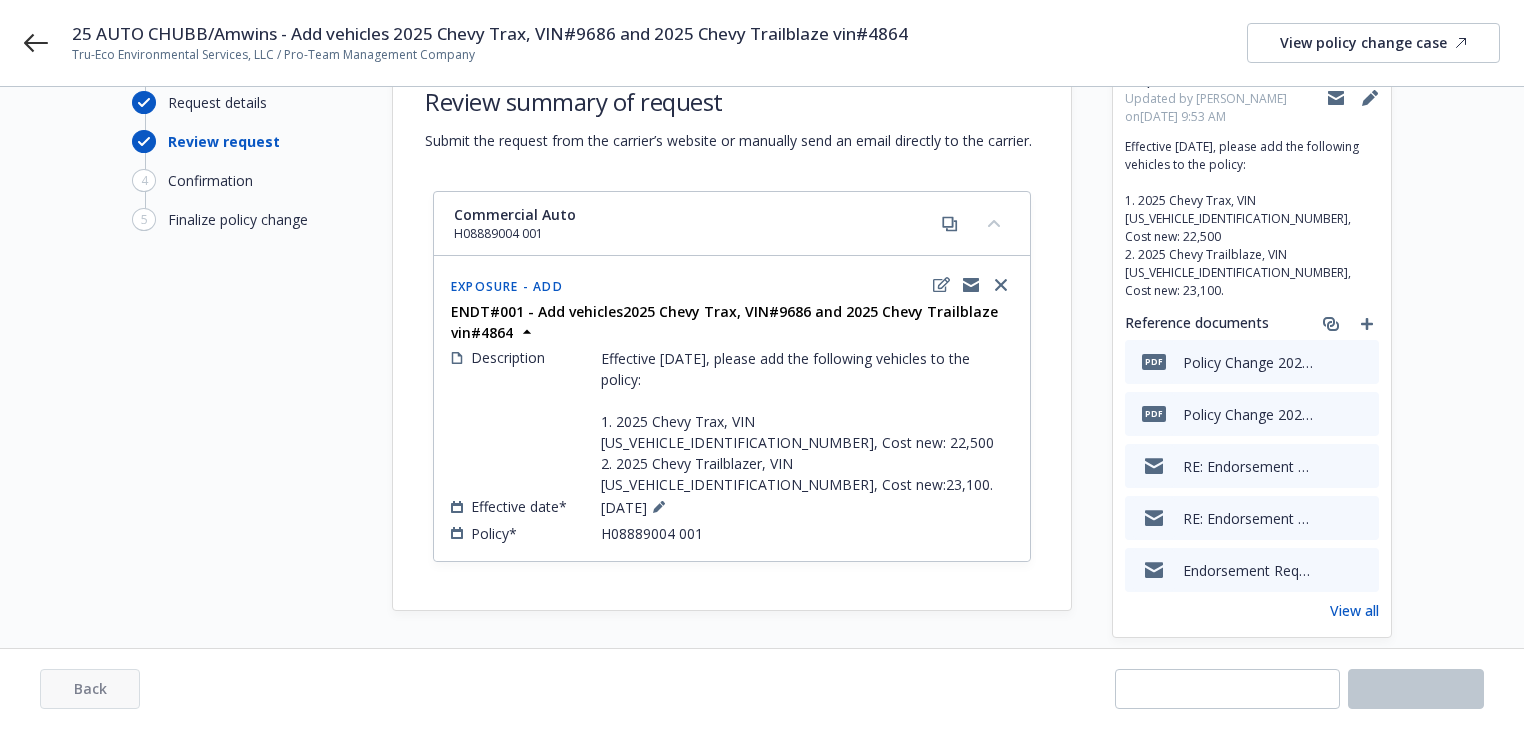 scroll, scrollTop: 76, scrollLeft: 0, axis: vertical 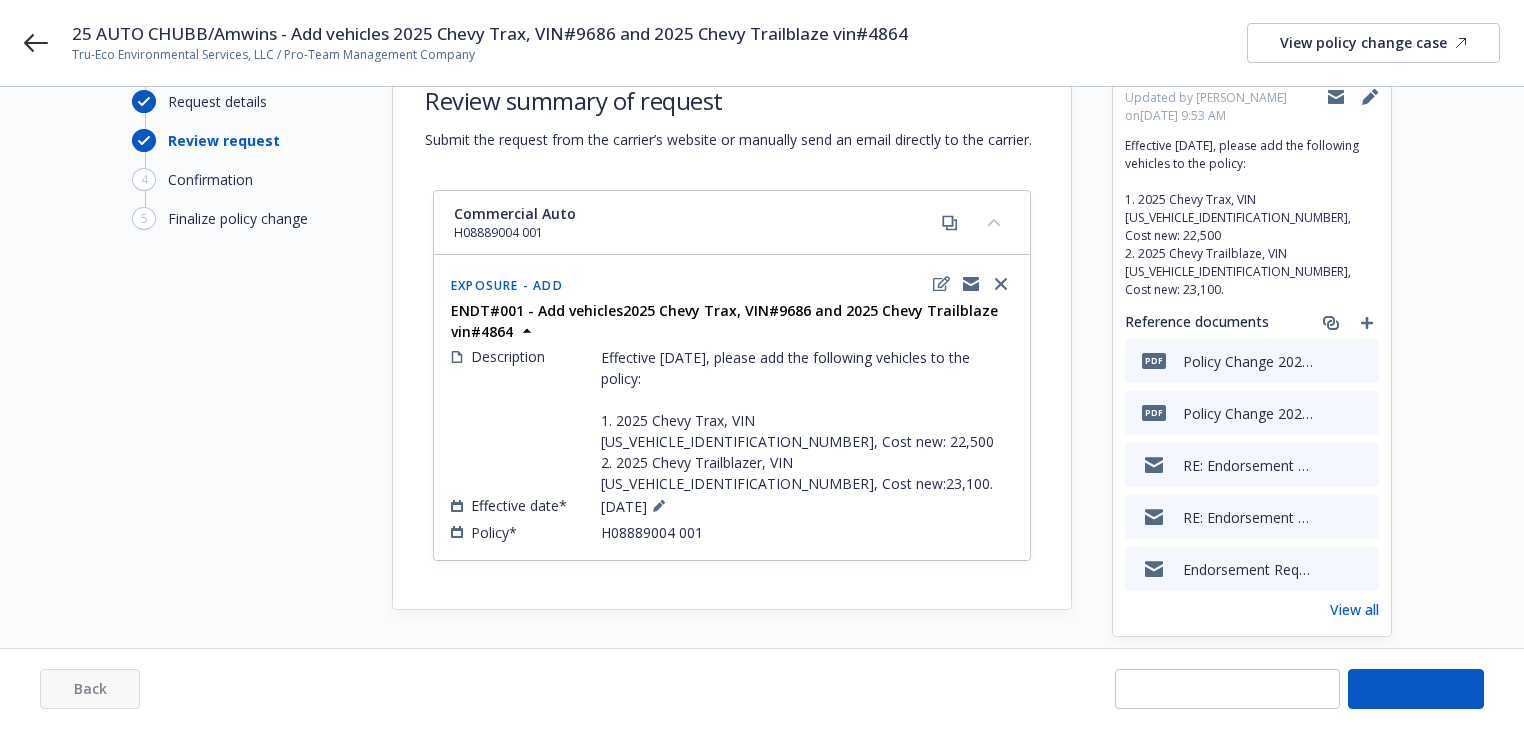 select on "ACCEPTED" 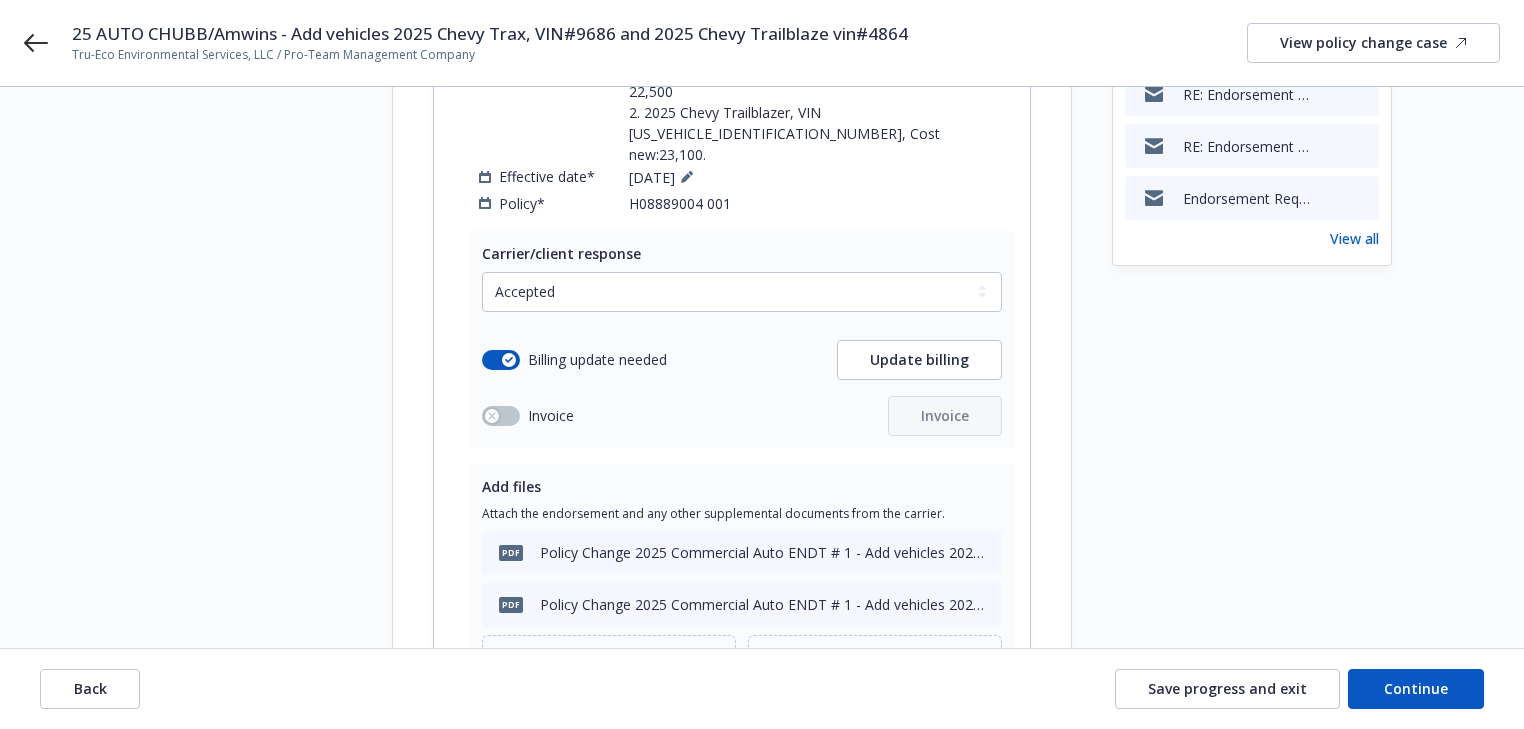scroll, scrollTop: 476, scrollLeft: 0, axis: vertical 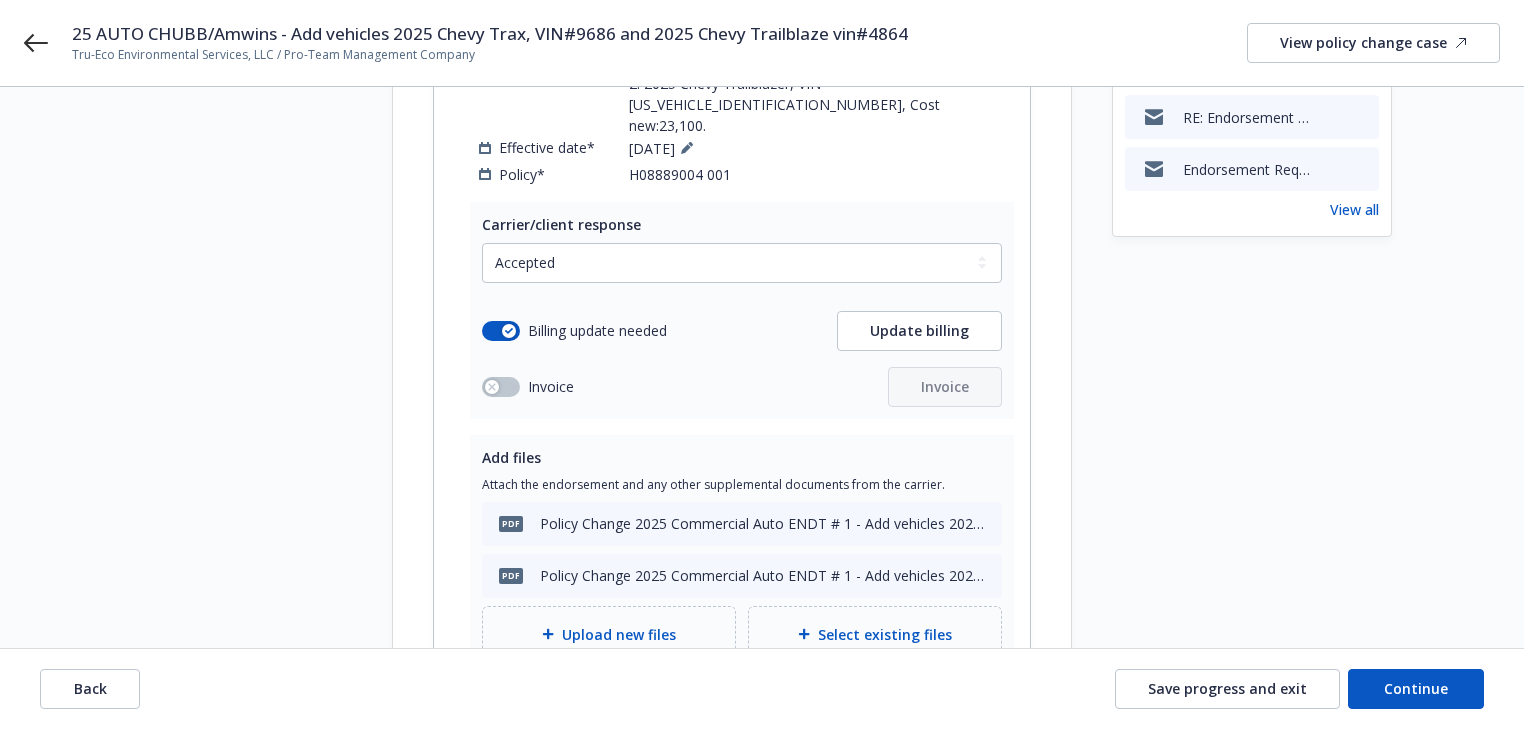 click on "Start request Request details Review request 4 Confirmation   5 Finalize policy change Carrier confirmation Select the carrier’s response, upload all documentation, and update billing  when applicable. Commercial Auto H08889004 001 Exposure - Add ENDT#001 - Add vehicles2025 Chevy Trax, VIN#9686 and 2025 Chevy Trailblaze vin#4864   Description Effective 06/19/2025, please add the following vehicles to the policy:
1. 2025 Chevy Trax, VIN KL77LHEP4SC279686, Cost new: 22,500
2. 2025 Chevy Trailblazer, VIN KL79MMSLXSB074864, Cost new:23,100.   Effective date* 06/19/2025   Policy* H08889004 001 Carrier/client response Select a carrier response Accepted Accepted with revision No endorsement needed Declined by carrier Rejected by client Billing update needed Update billing Invoice Invoice Add files Attach the endorsement and any other supplemental documents from the carrier. pdf Policy Change 2025 Commercial Auto ENDT # 1 - Add vehicles 2025 Chevy Trax, VIN#9686 and 2025 Chevy Trailblaze vin#4864.pdf pdf pdf pdf" at bounding box center [762, 224] 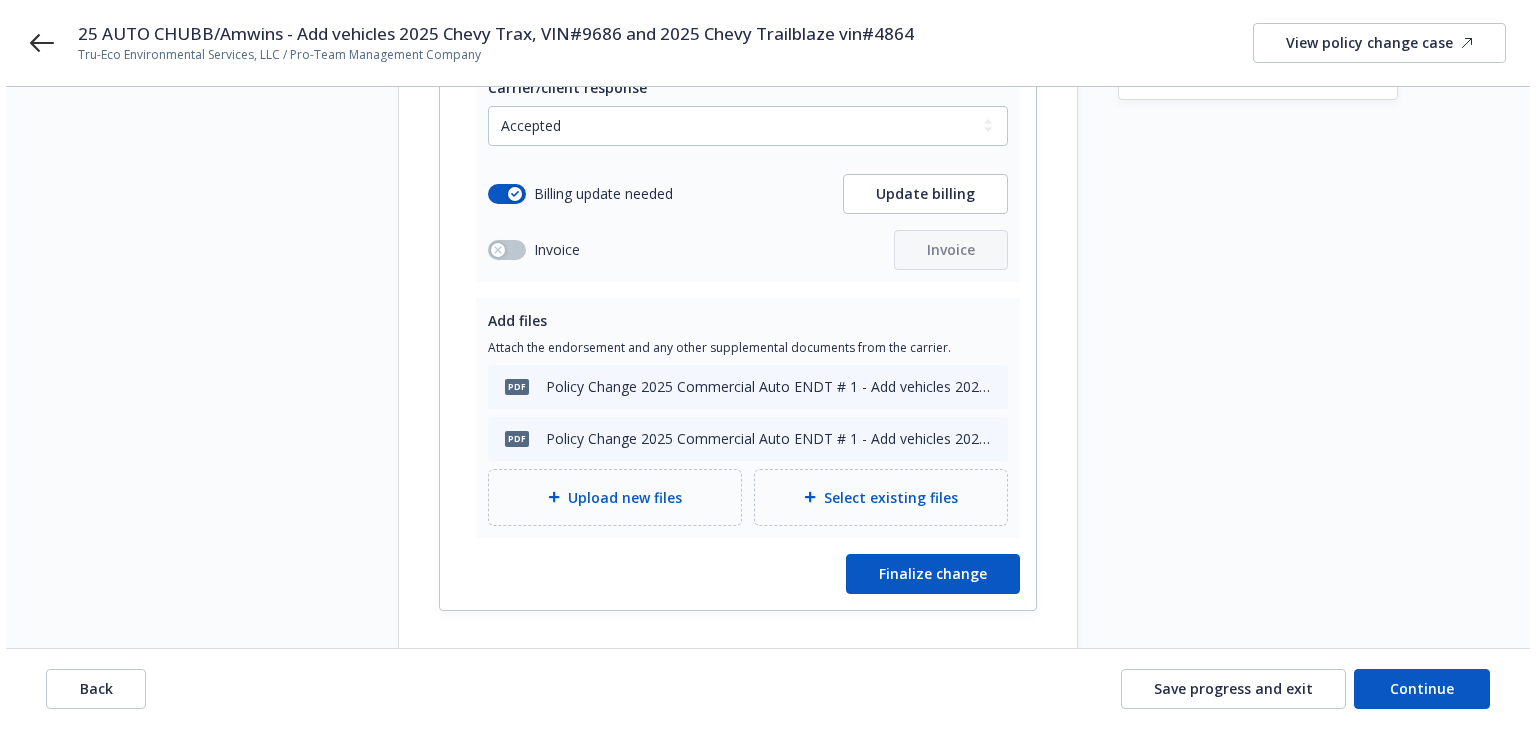 scroll, scrollTop: 620, scrollLeft: 0, axis: vertical 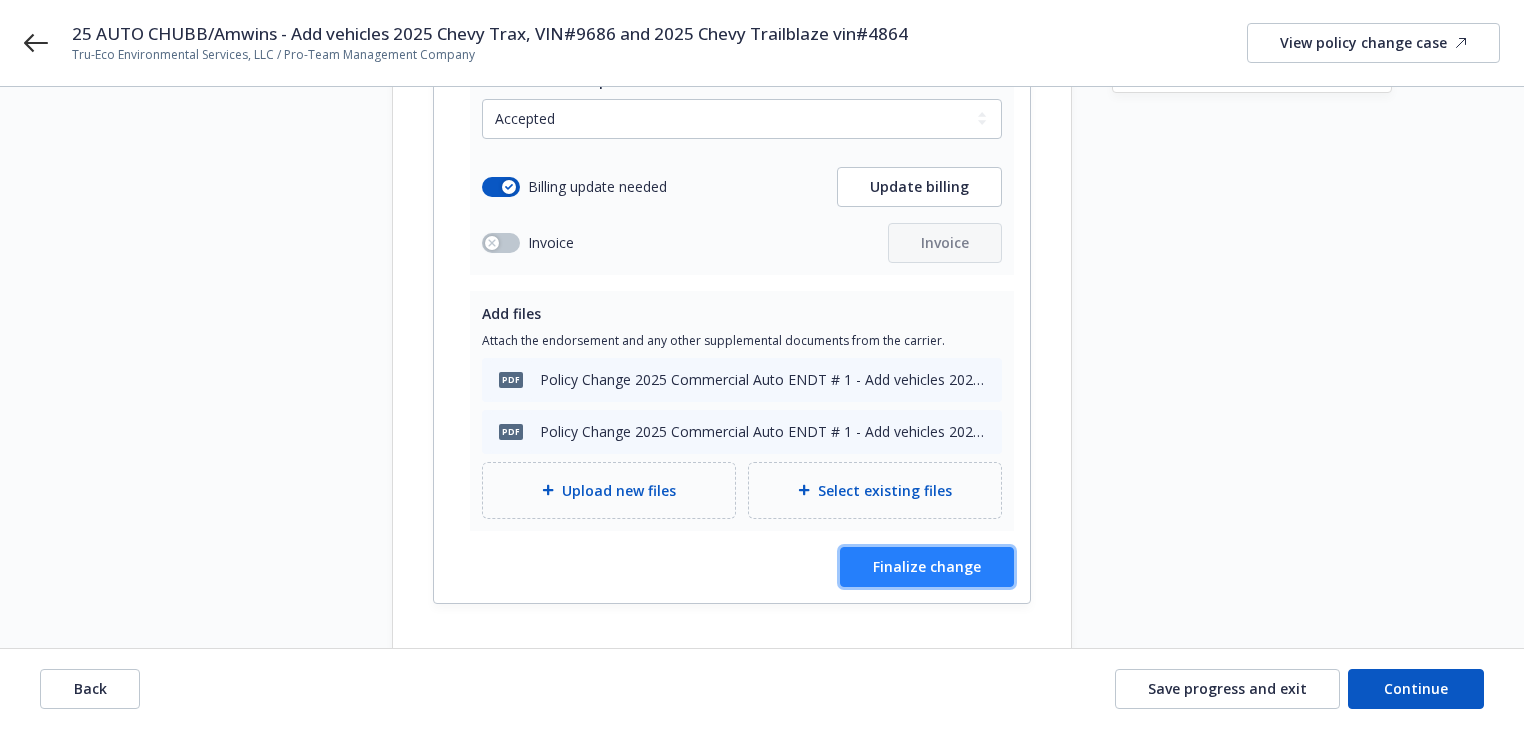 click on "Finalize change" at bounding box center (927, 566) 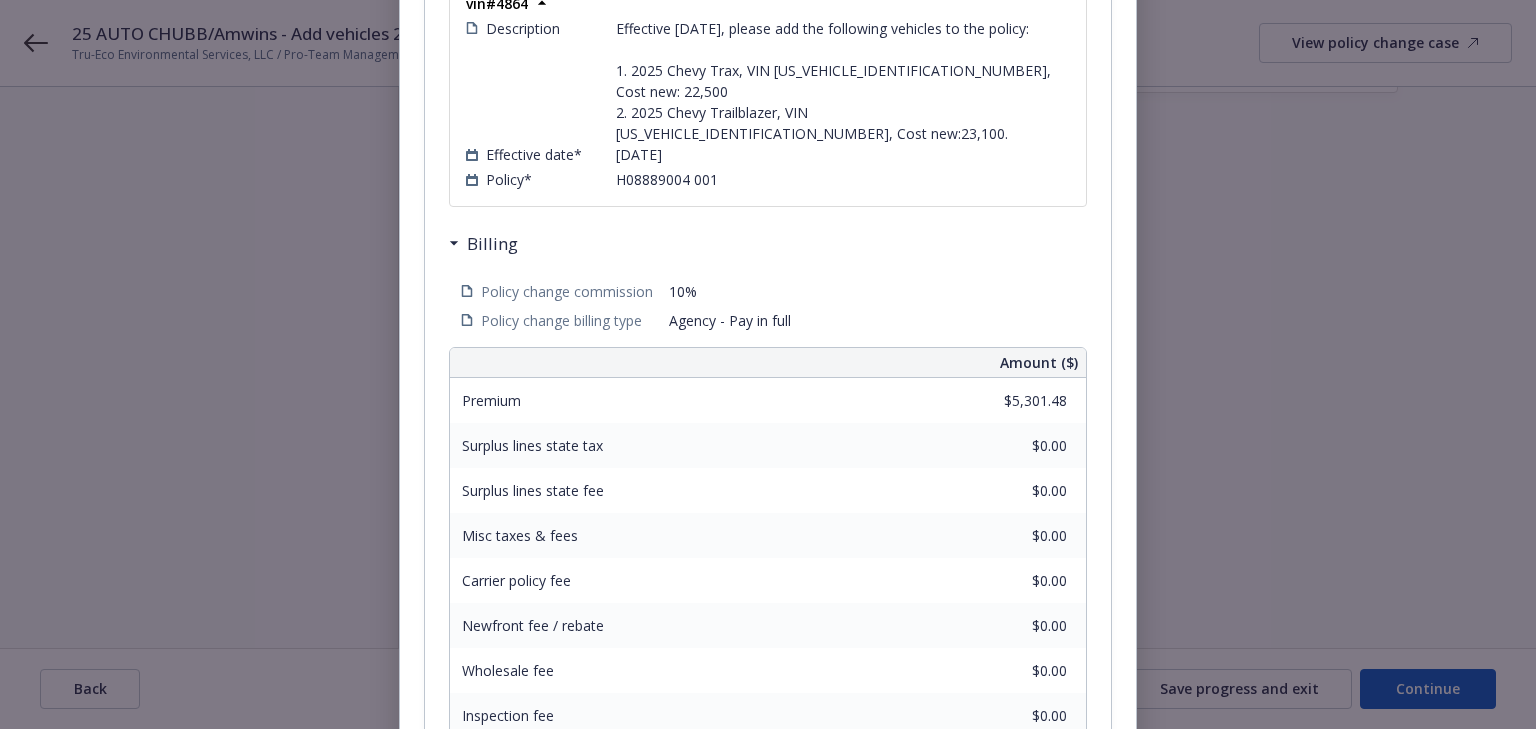 scroll, scrollTop: 640, scrollLeft: 0, axis: vertical 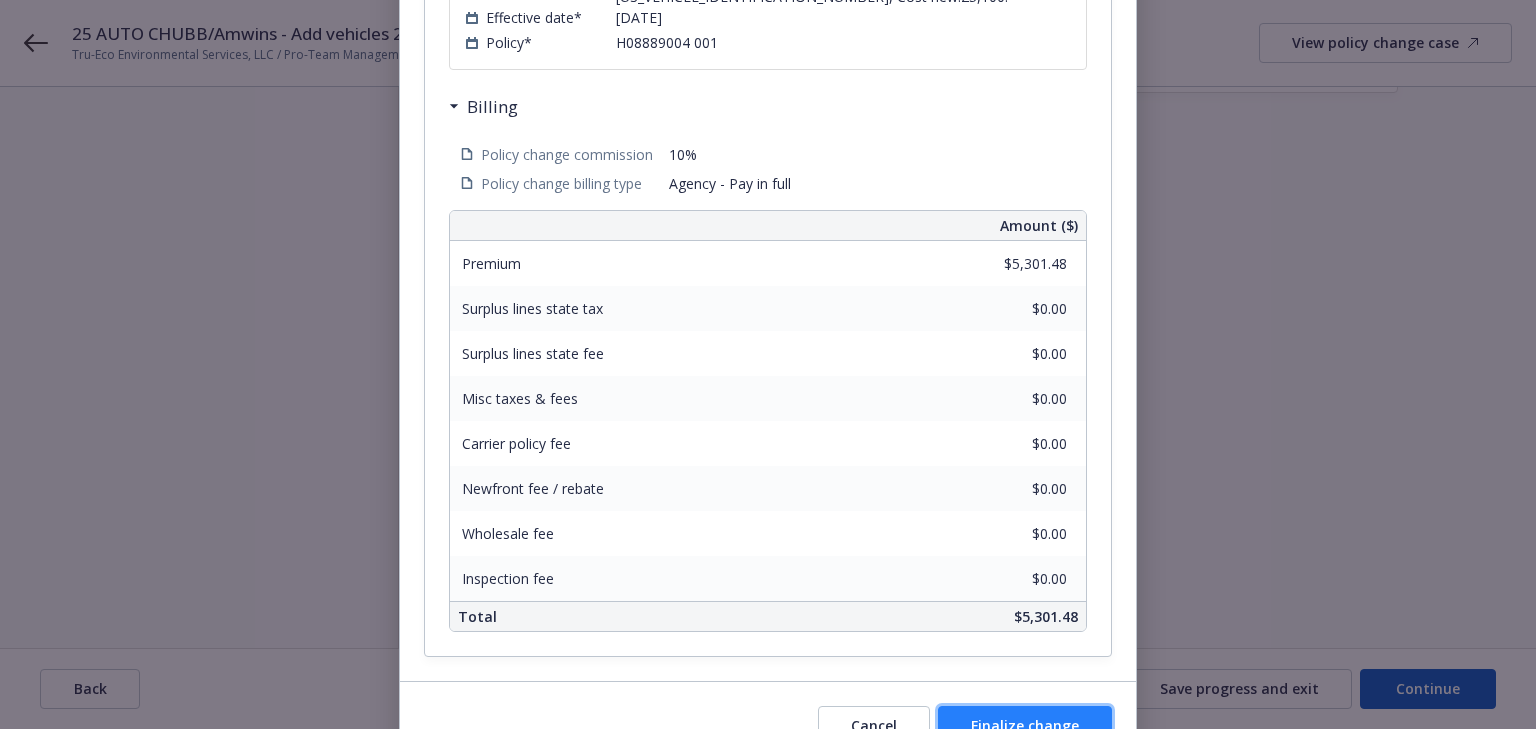 click on "Finalize change" at bounding box center [1025, 725] 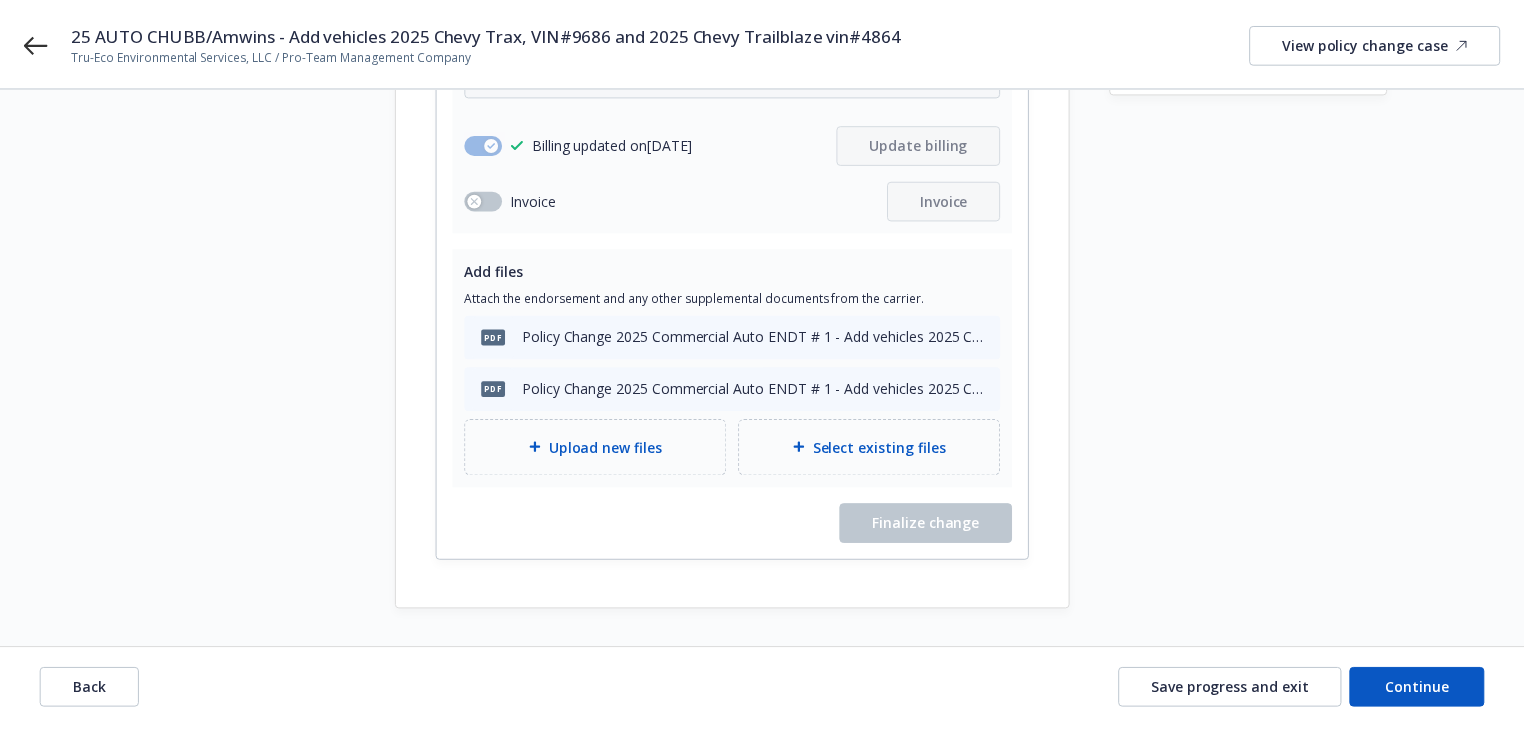scroll, scrollTop: 598, scrollLeft: 0, axis: vertical 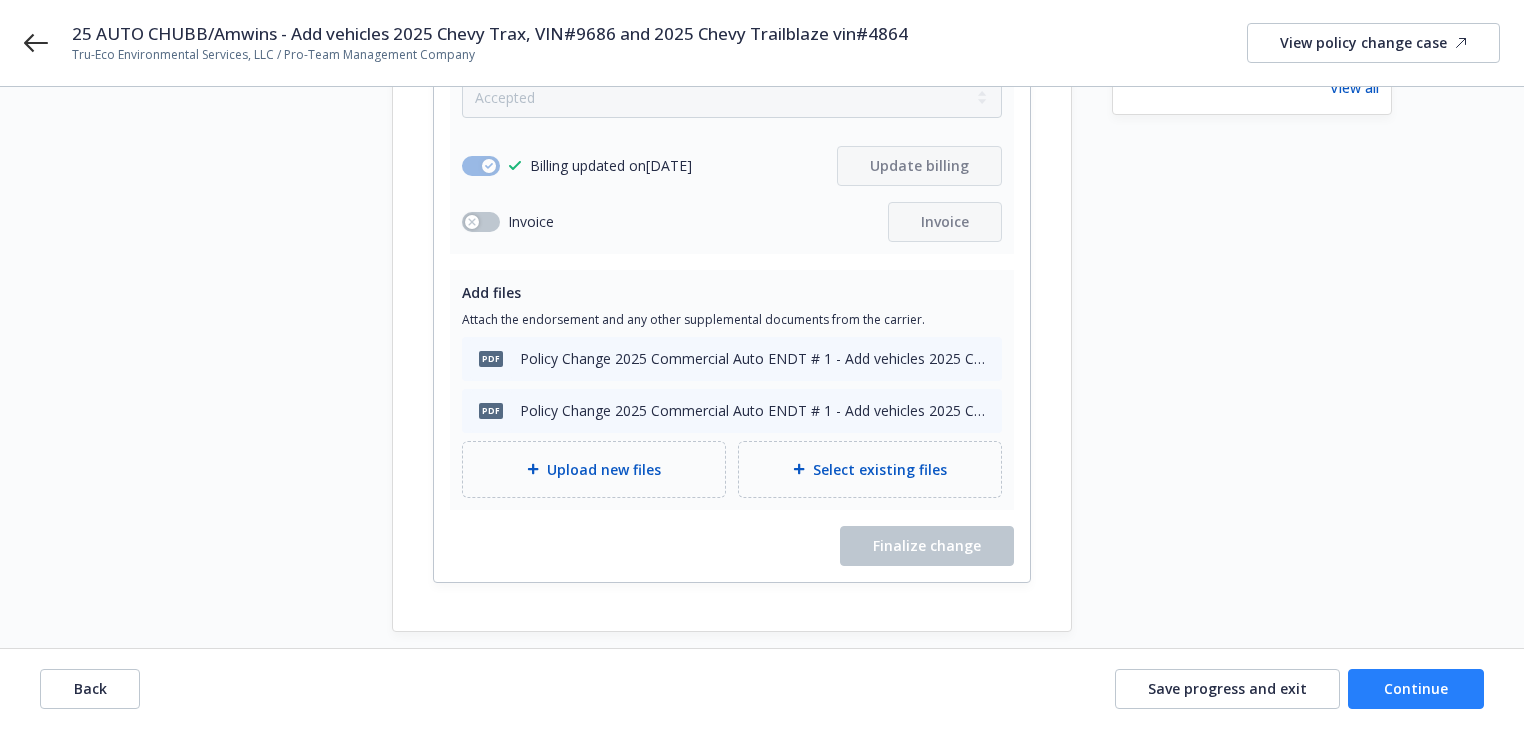 drag, startPoint x: 1425, startPoint y: 667, endPoint x: 1428, endPoint y: 685, distance: 18.248287 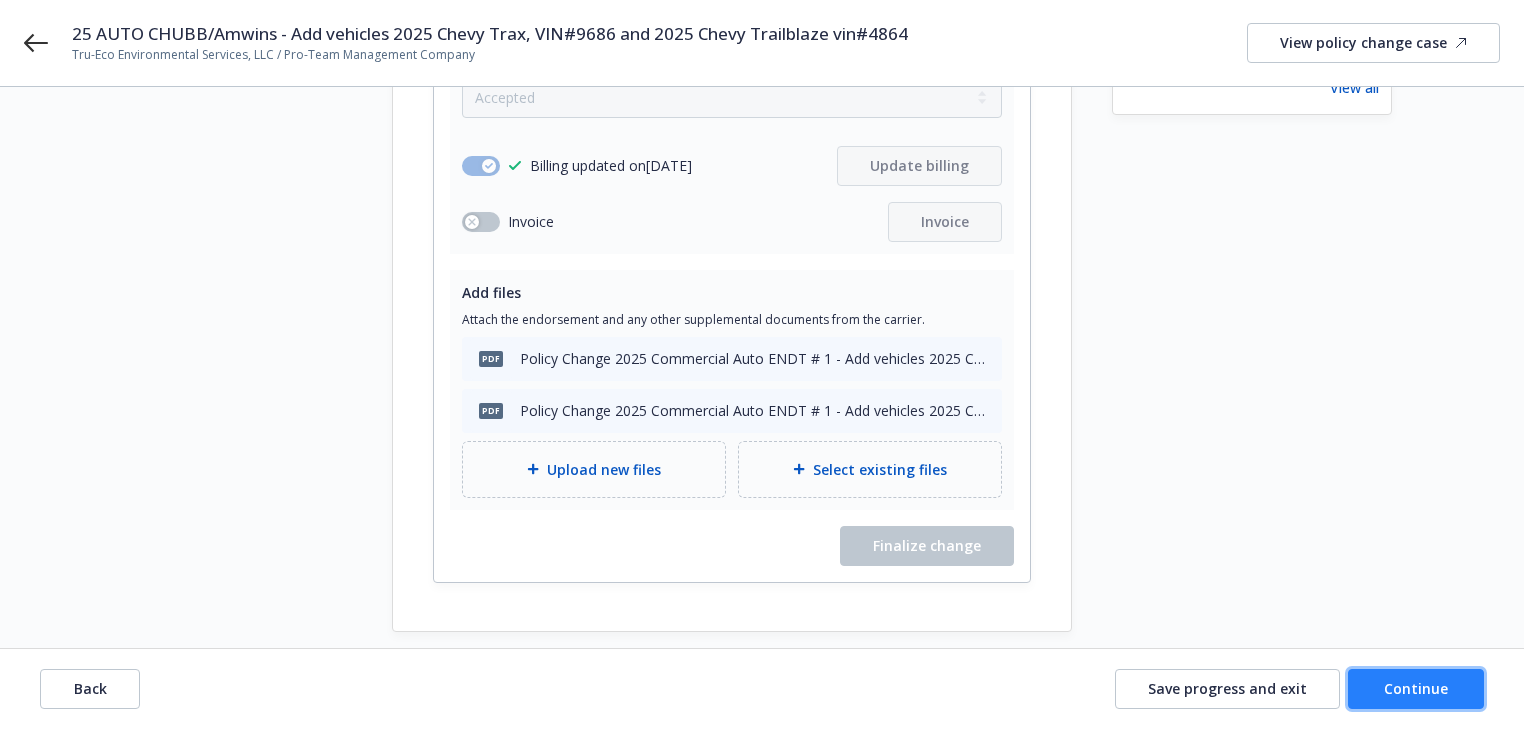 click on "Continue" at bounding box center (1416, 688) 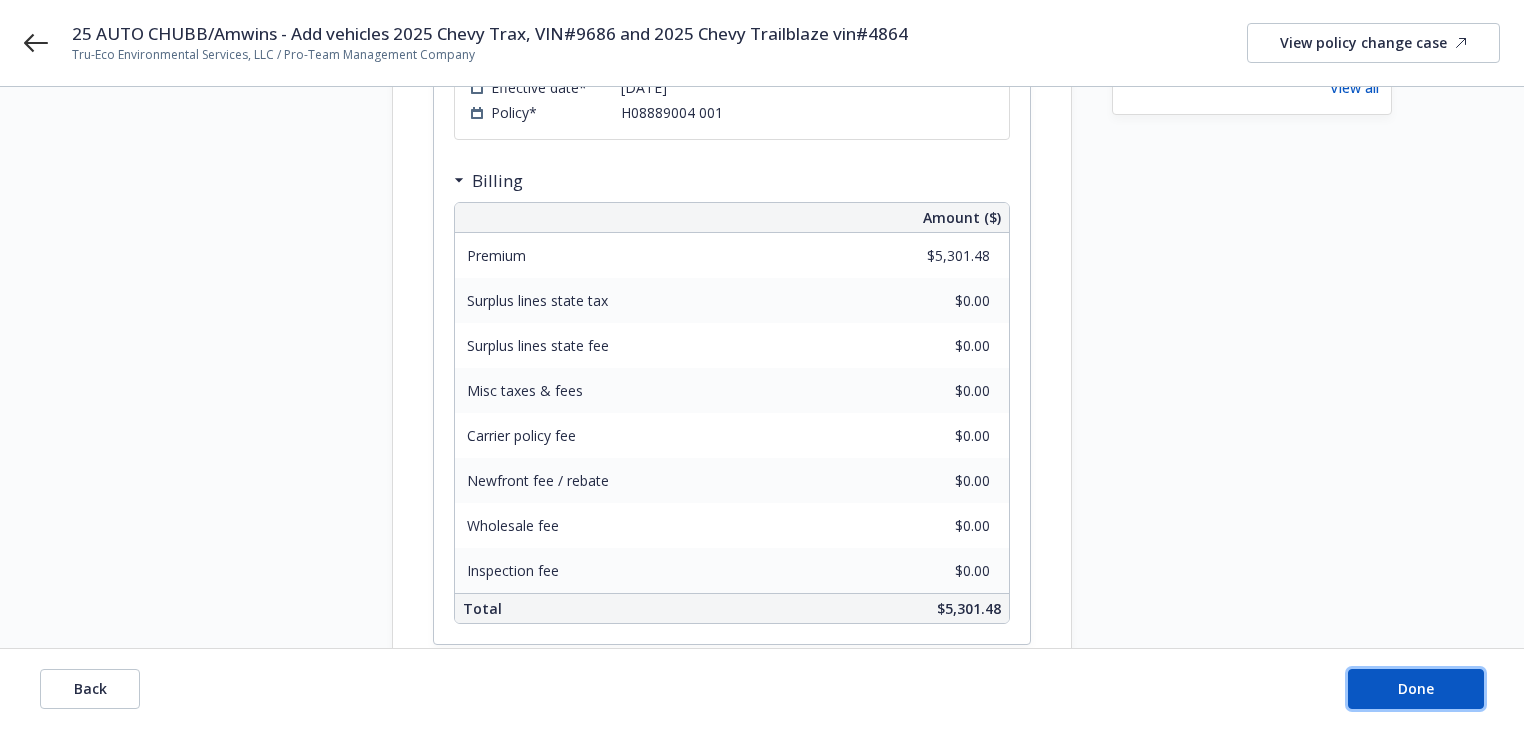 click on "Done" at bounding box center [1416, 688] 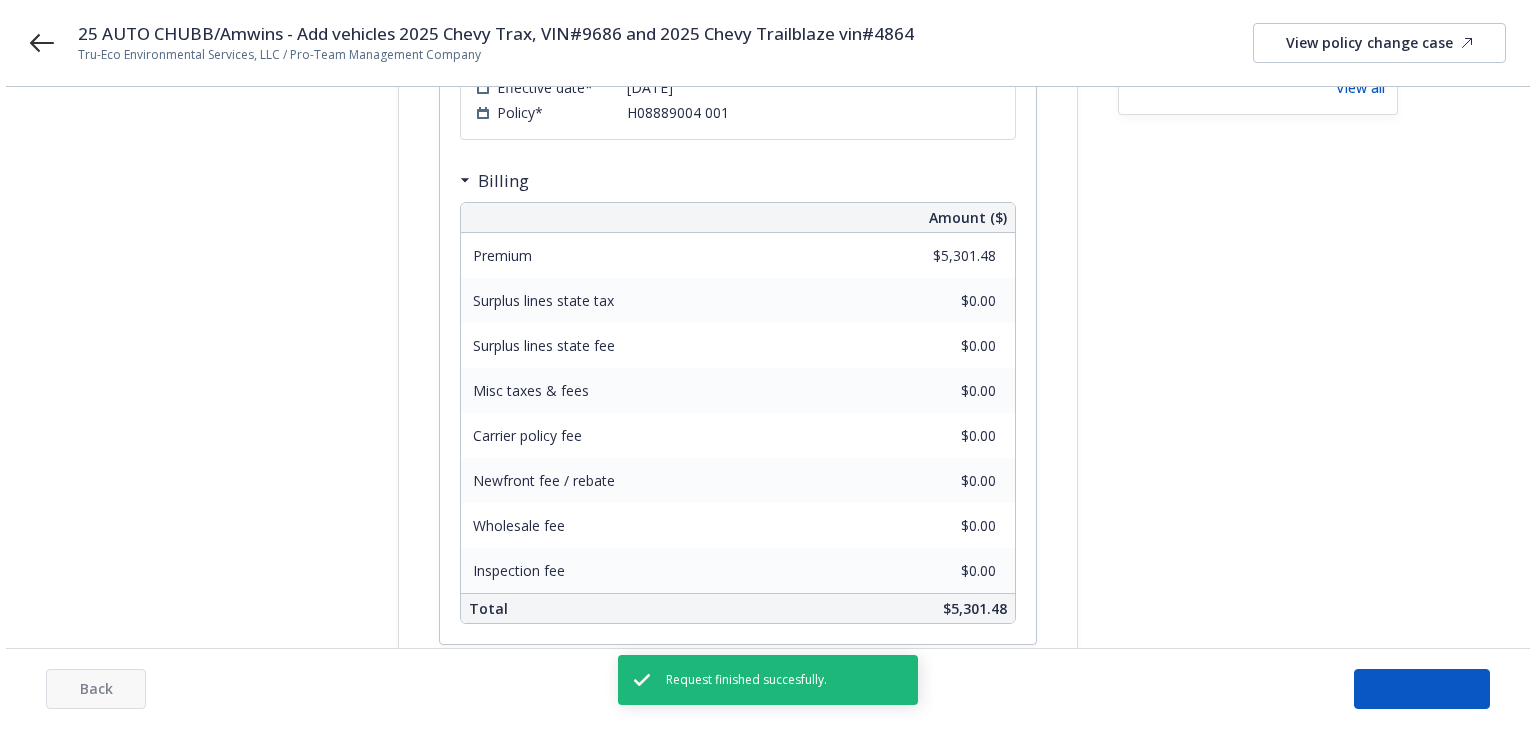 scroll, scrollTop: 0, scrollLeft: 0, axis: both 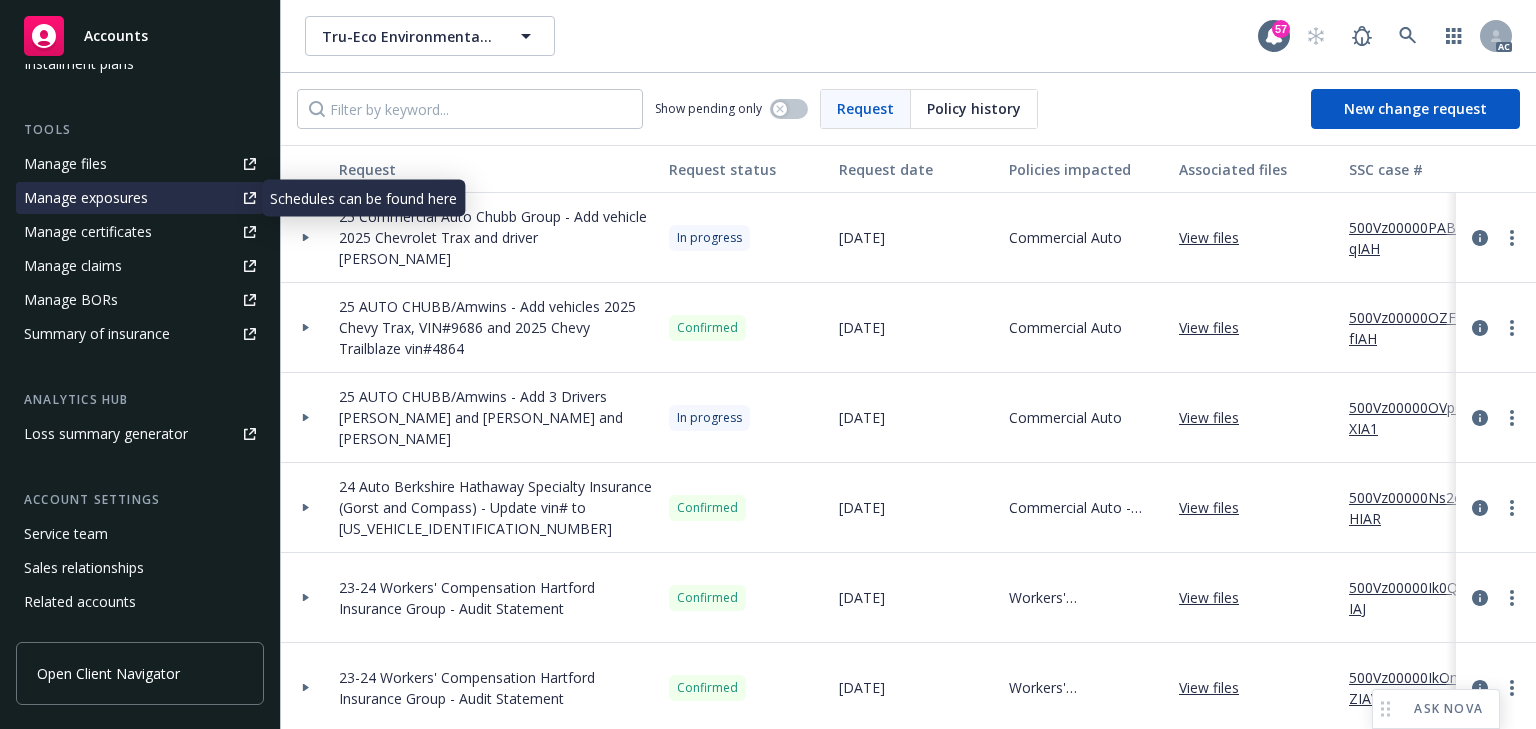 click on "Manage exposures" at bounding box center (86, 198) 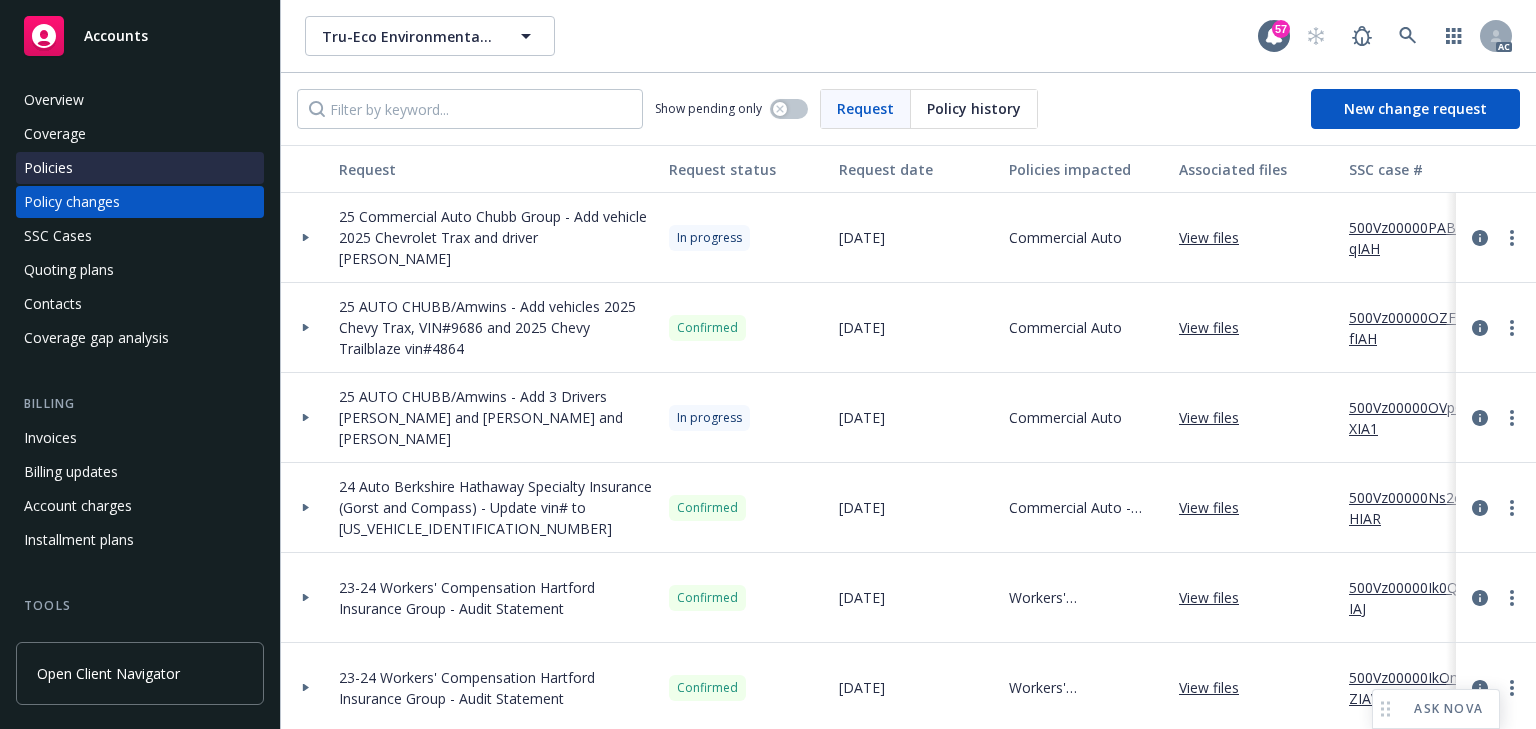 scroll, scrollTop: 0, scrollLeft: 0, axis: both 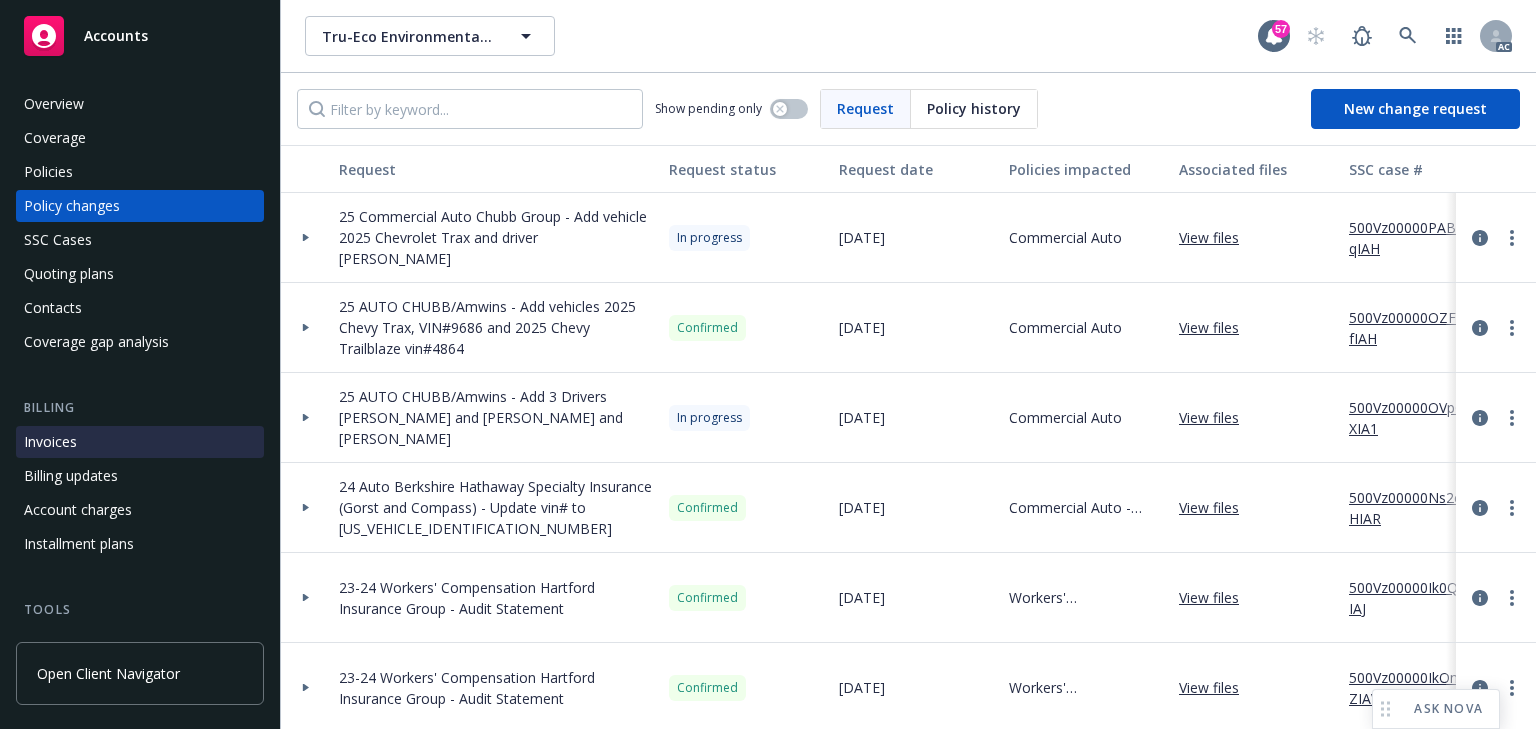 click on "Invoices" at bounding box center (50, 442) 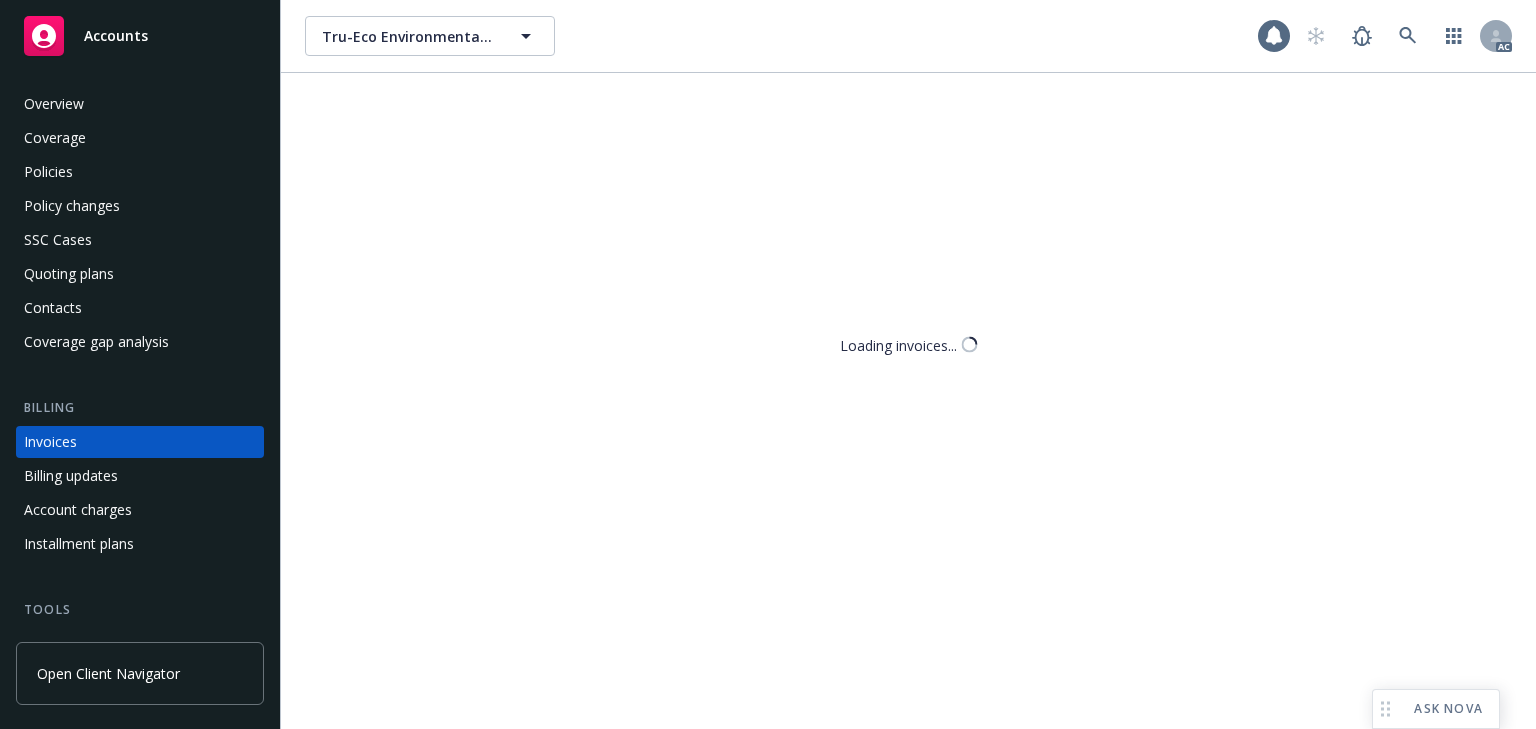 scroll, scrollTop: 45, scrollLeft: 0, axis: vertical 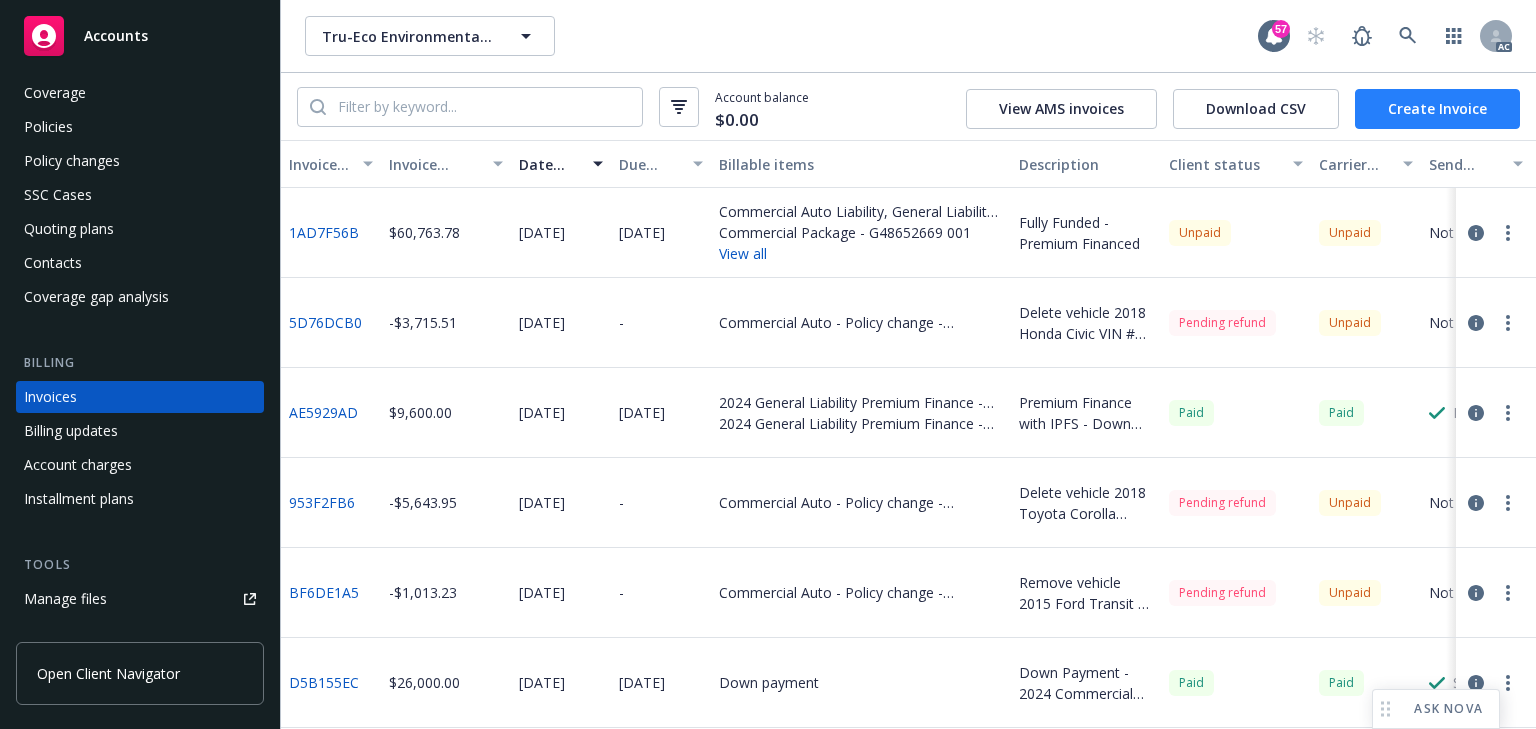 drag, startPoint x: 1436, startPoint y: 116, endPoint x: 1420, endPoint y: 123, distance: 17.464249 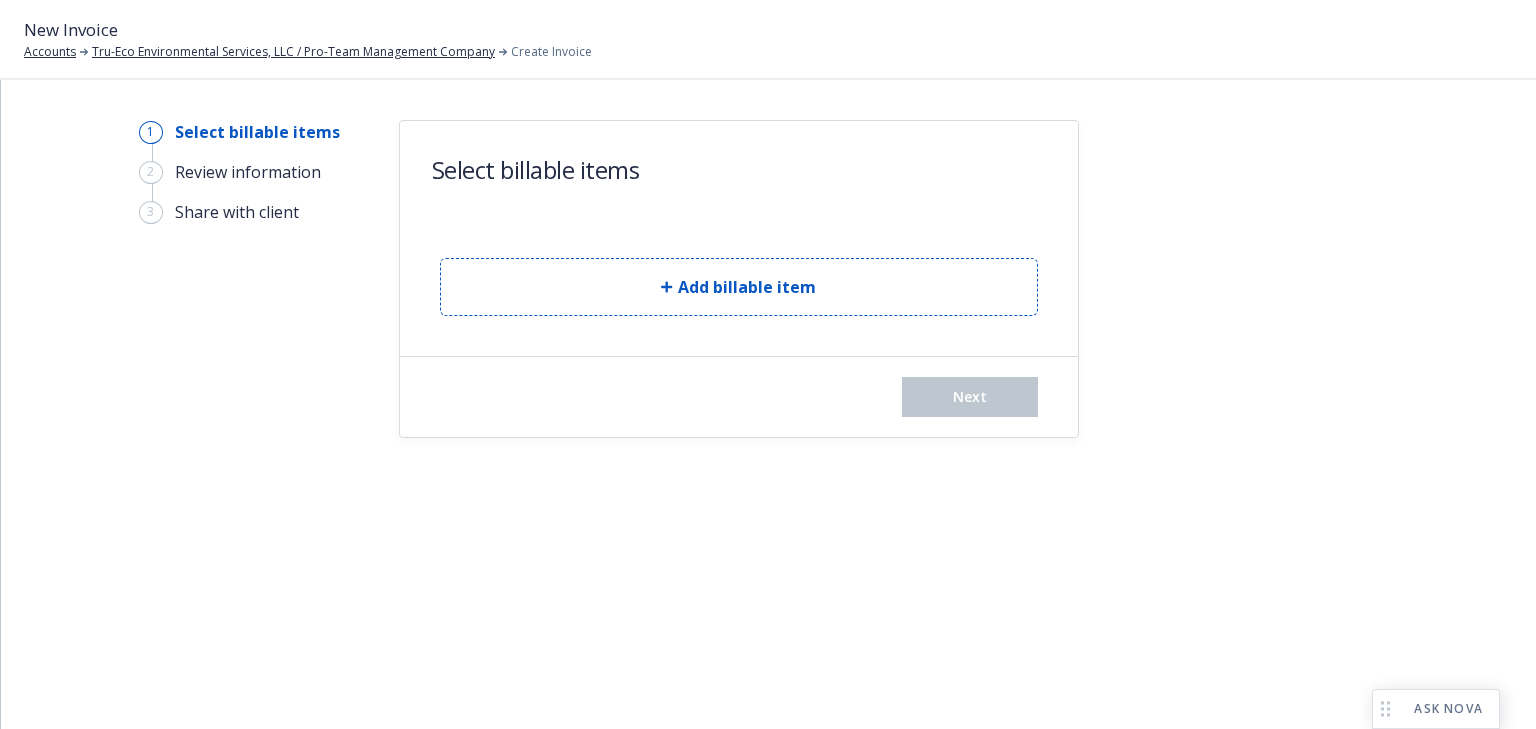 scroll, scrollTop: 0, scrollLeft: 0, axis: both 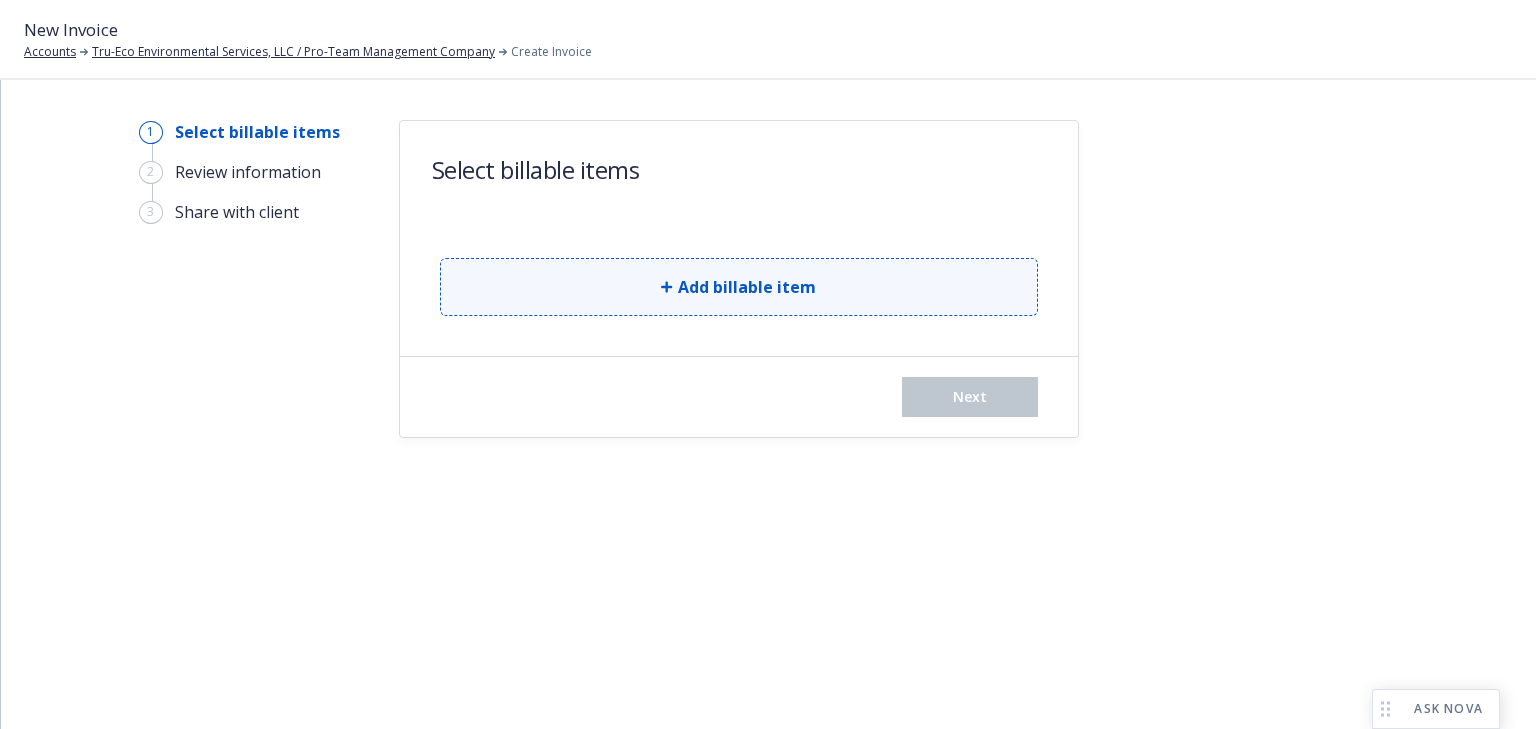 click on "Add billable item" at bounding box center (739, 287) 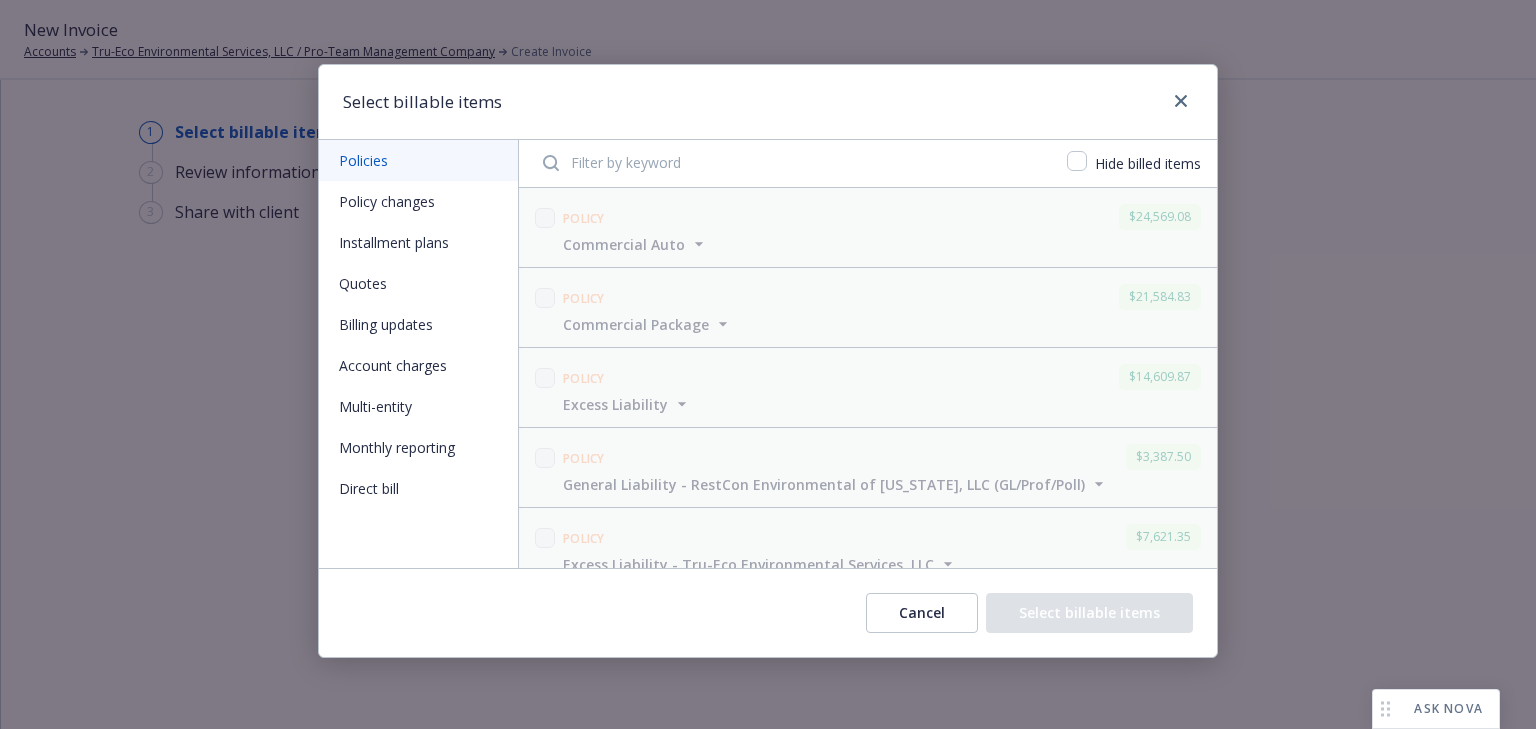 click on "Policy changes" at bounding box center [418, 201] 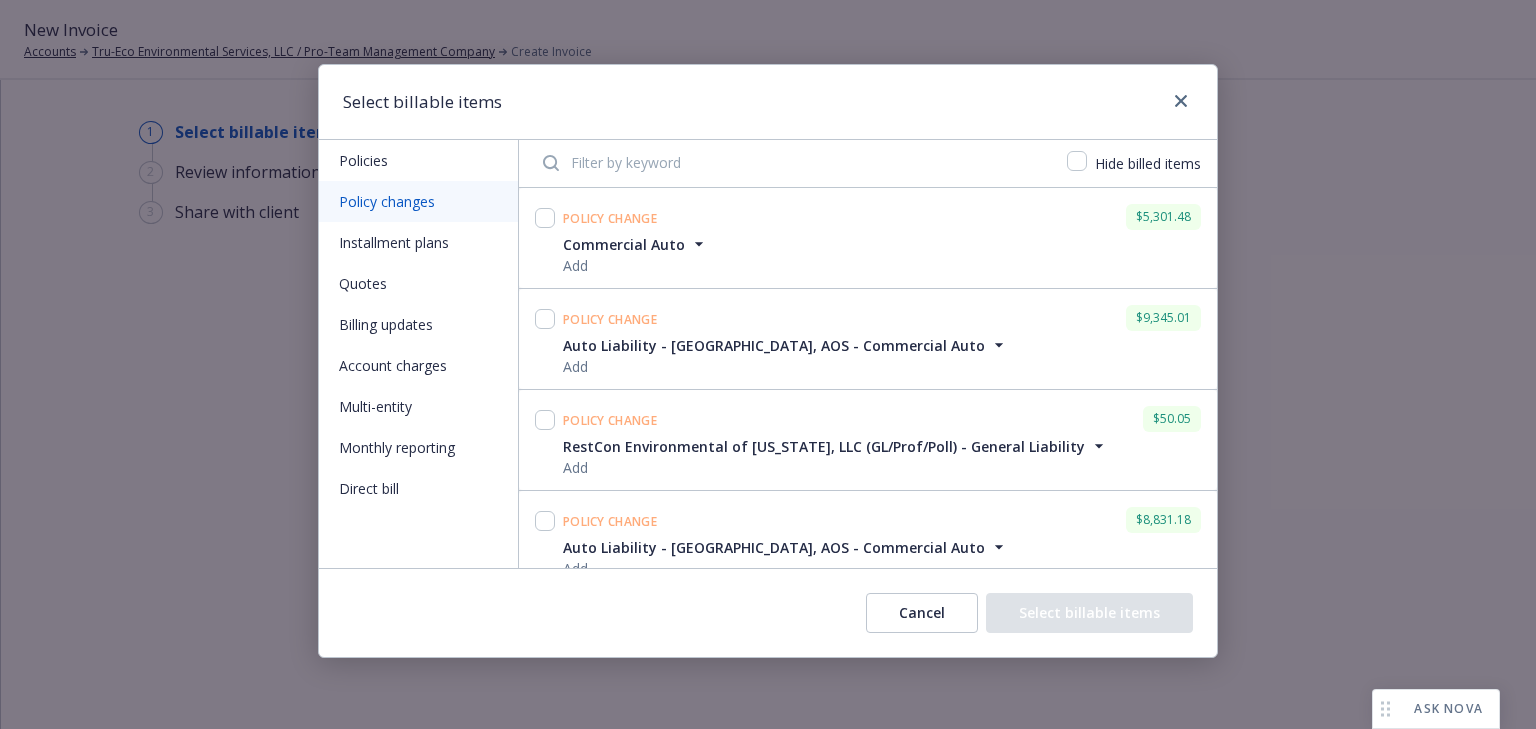 drag, startPoint x: 424, startPoint y: 211, endPoint x: 452, endPoint y: 232, distance: 35 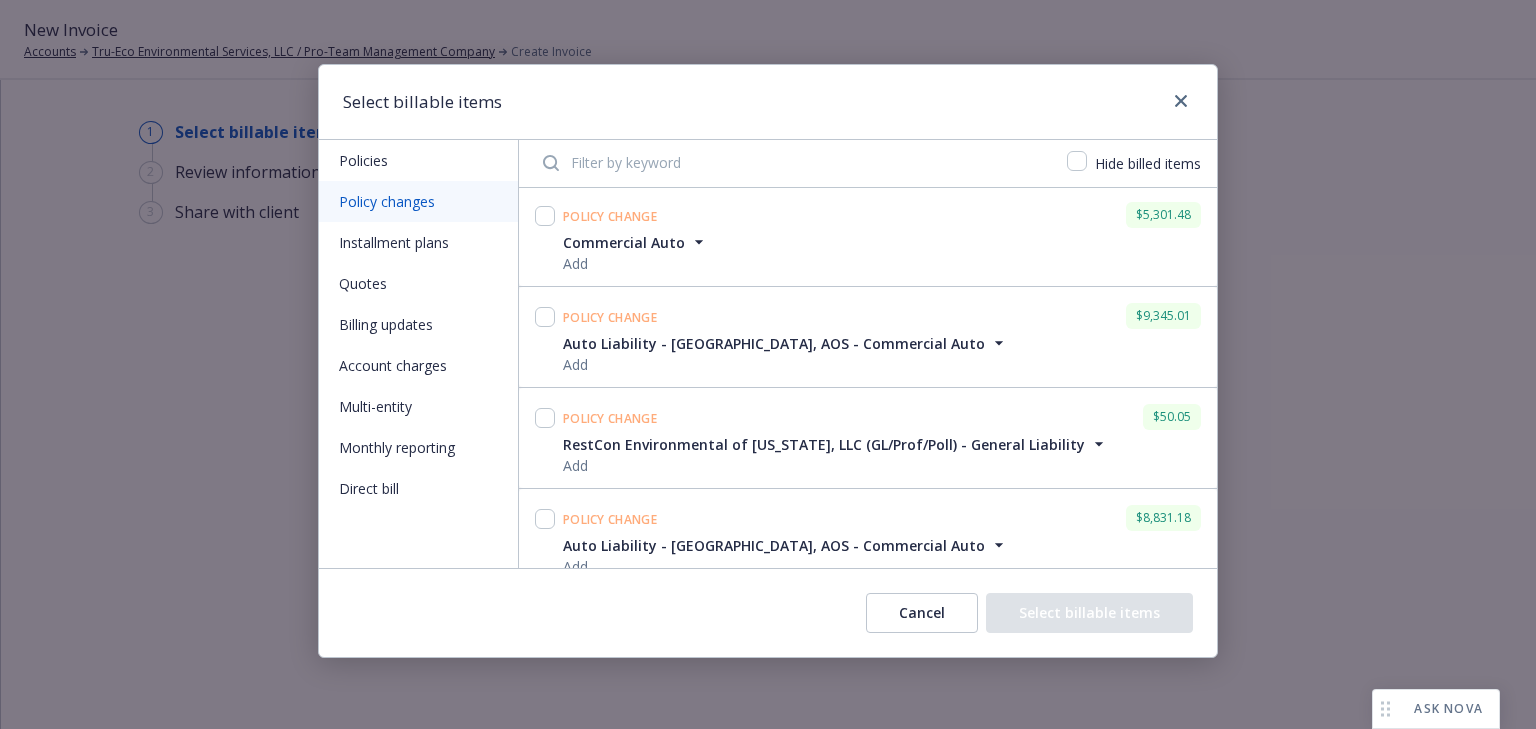 scroll, scrollTop: 0, scrollLeft: 0, axis: both 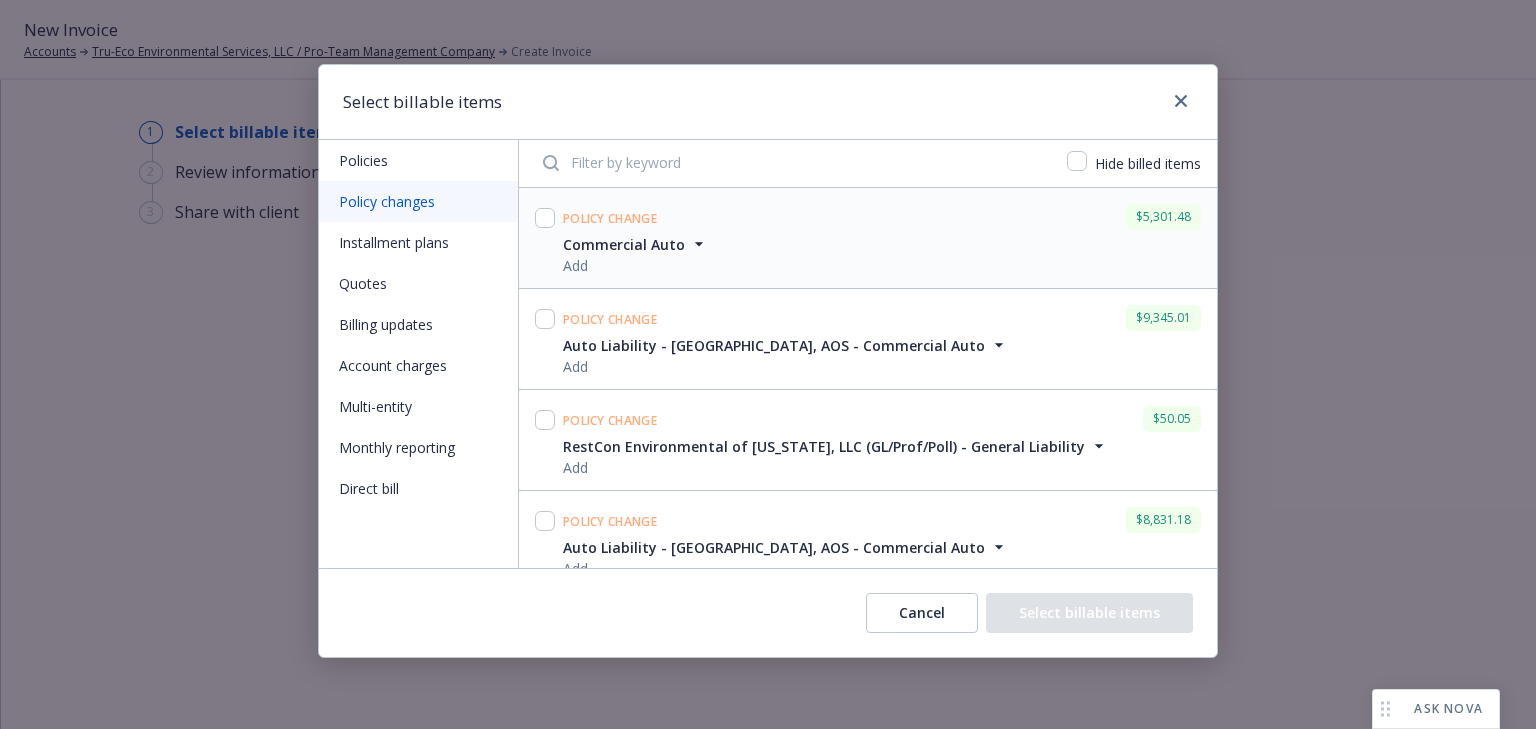 click on "Commercial Auto Add" at bounding box center (882, 255) 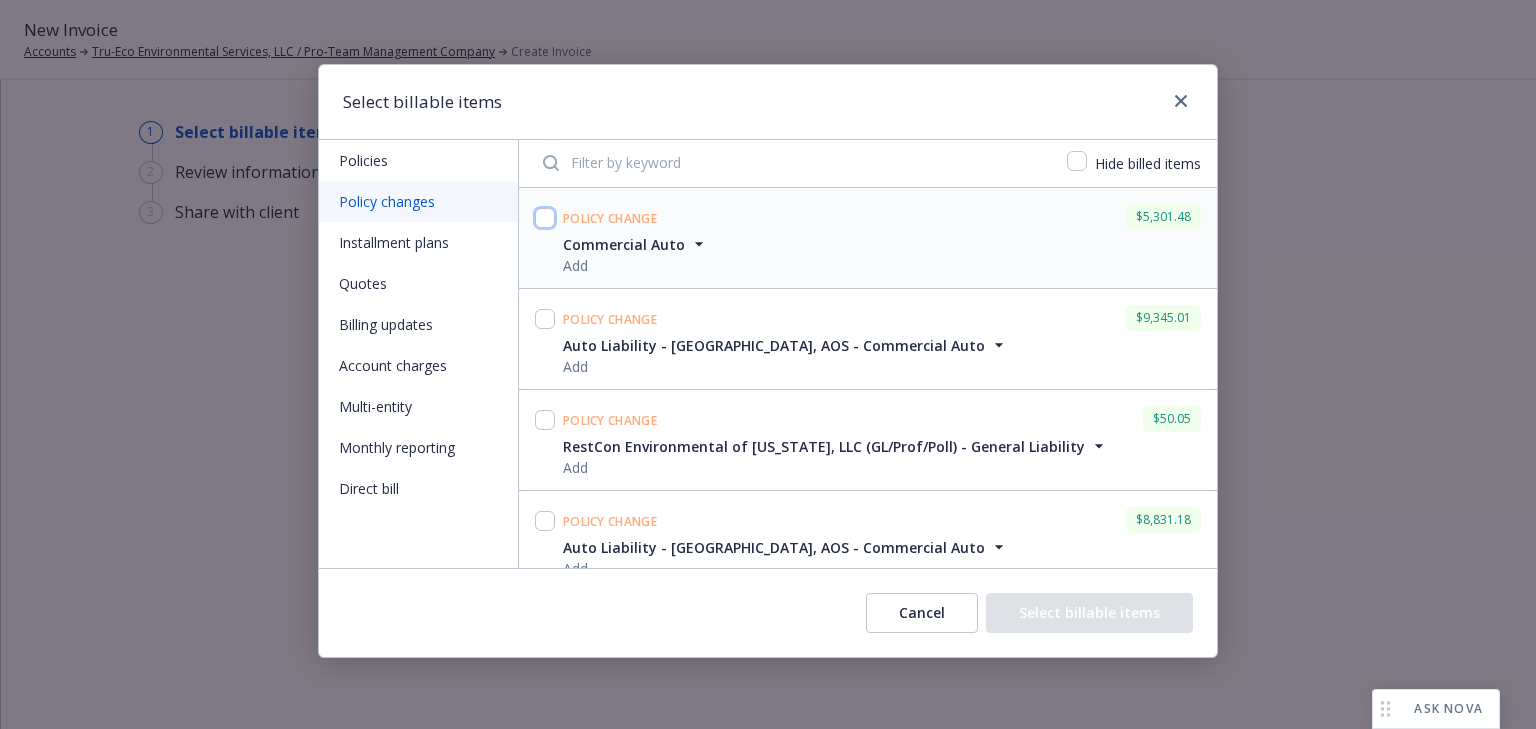 click at bounding box center [545, 218] 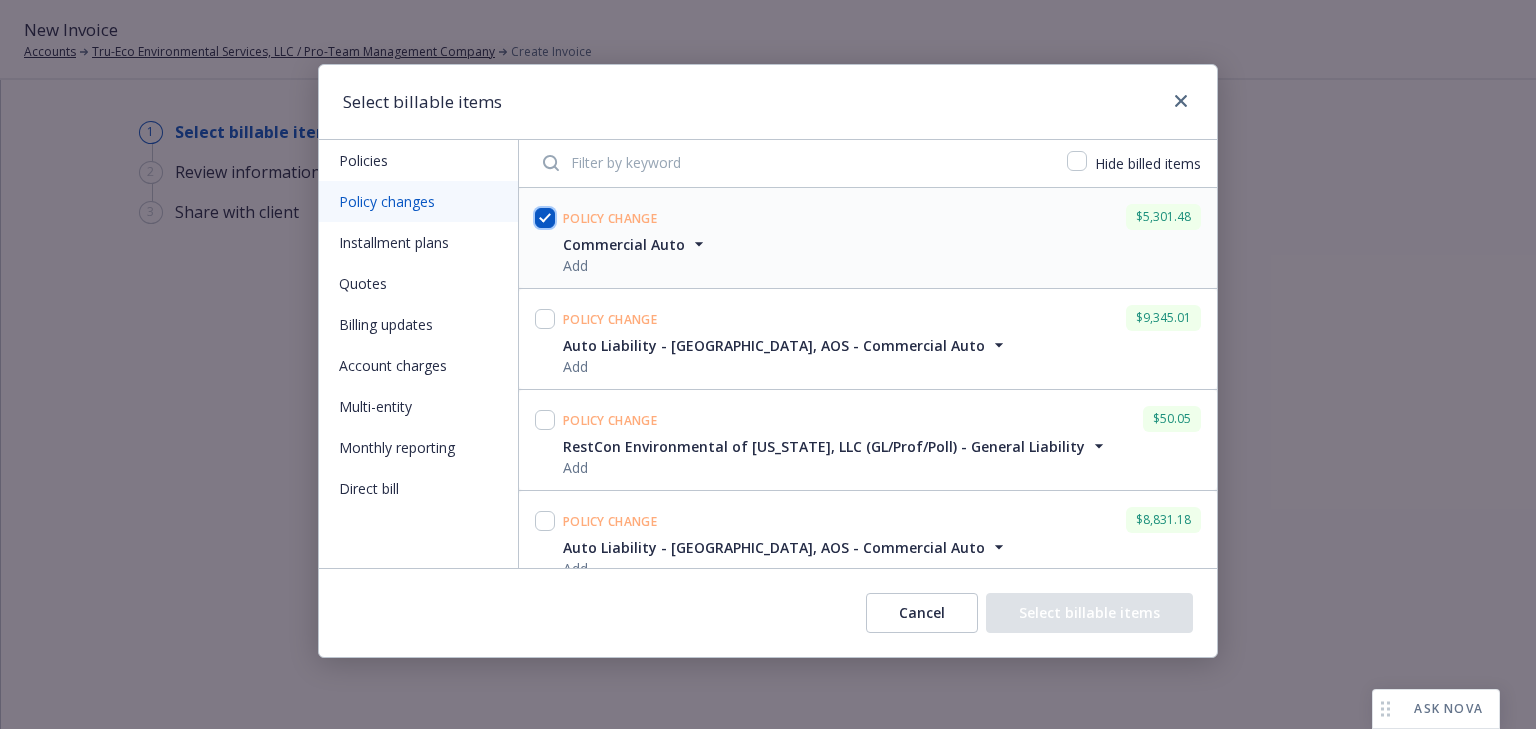checkbox on "true" 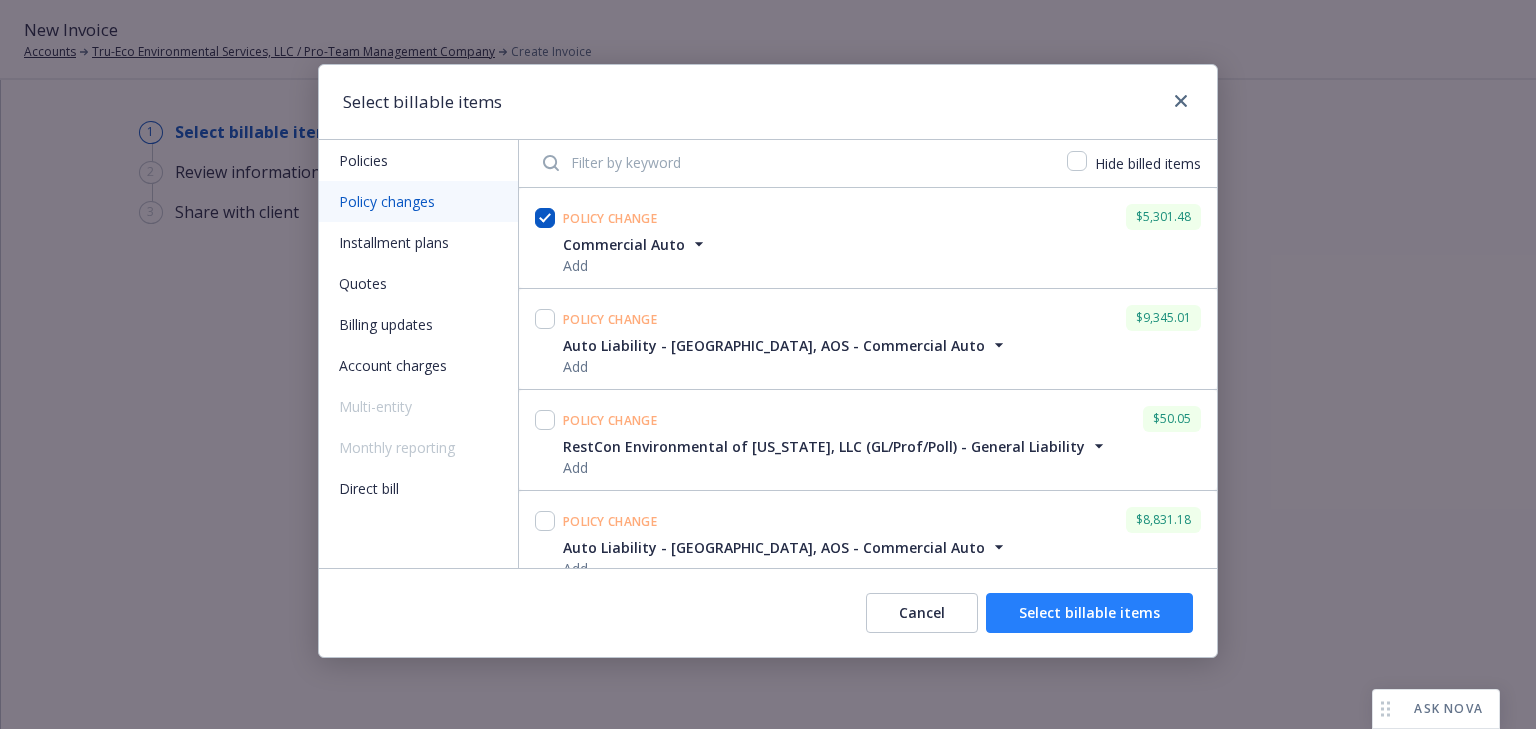 click on "Select billable items" at bounding box center (1089, 613) 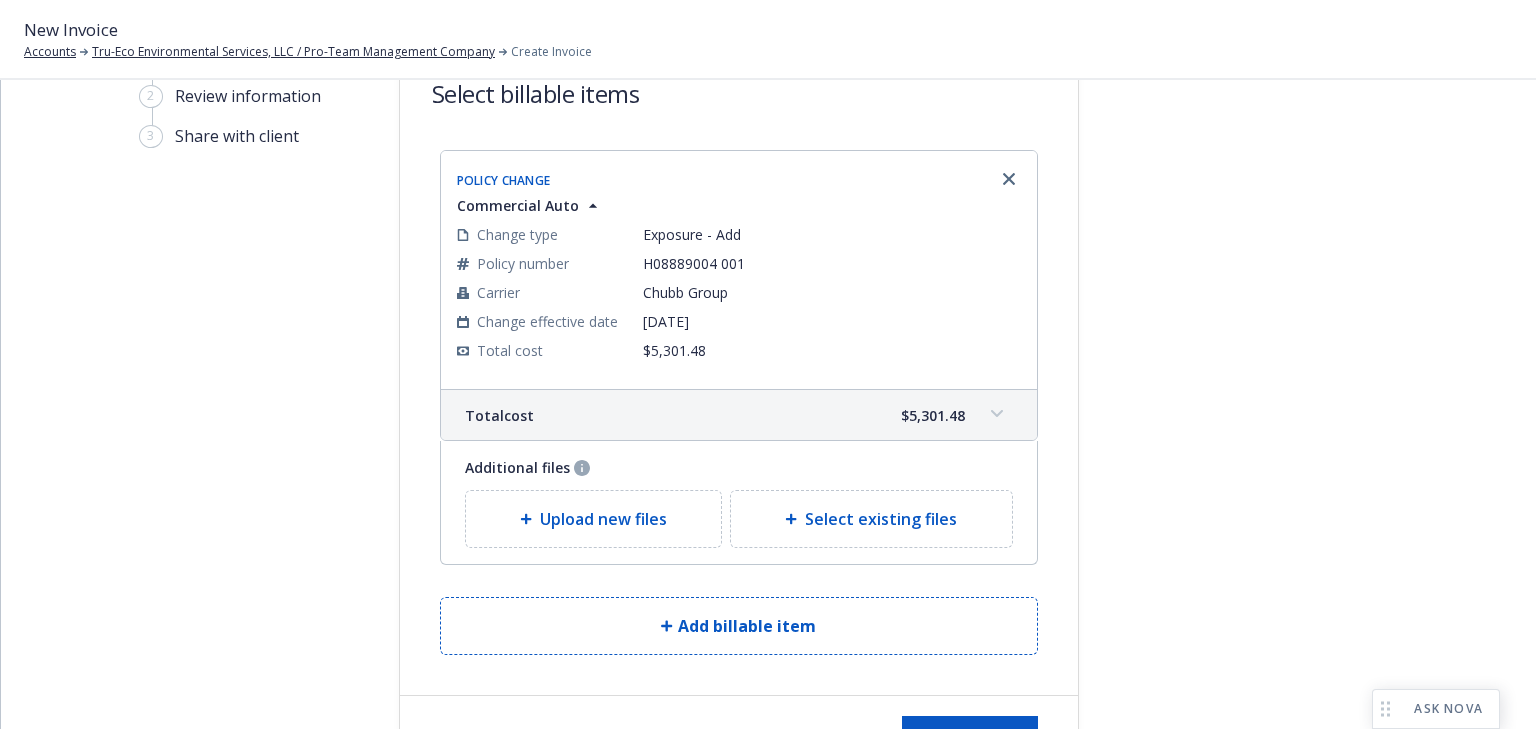 scroll, scrollTop: 162, scrollLeft: 0, axis: vertical 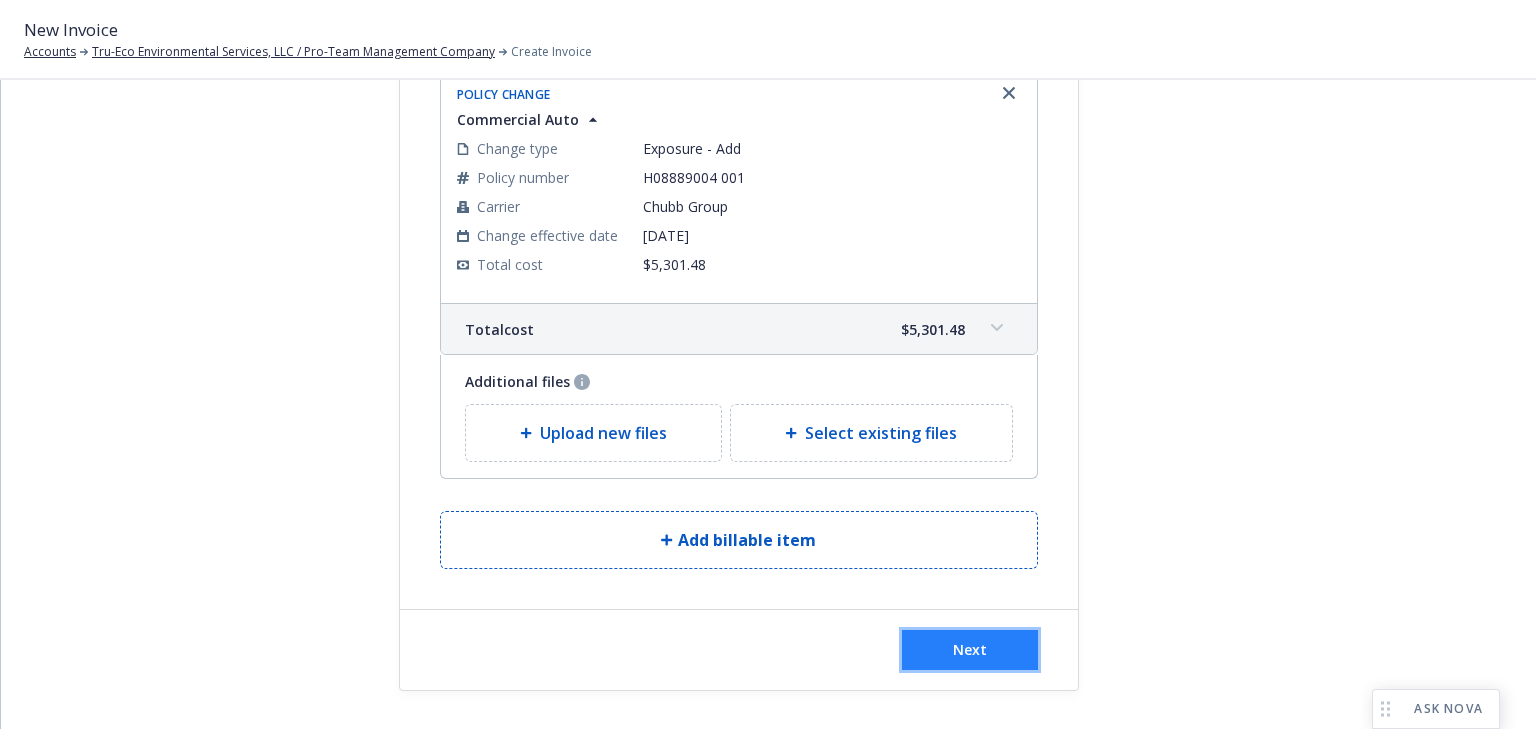 click on "Next" at bounding box center (970, 650) 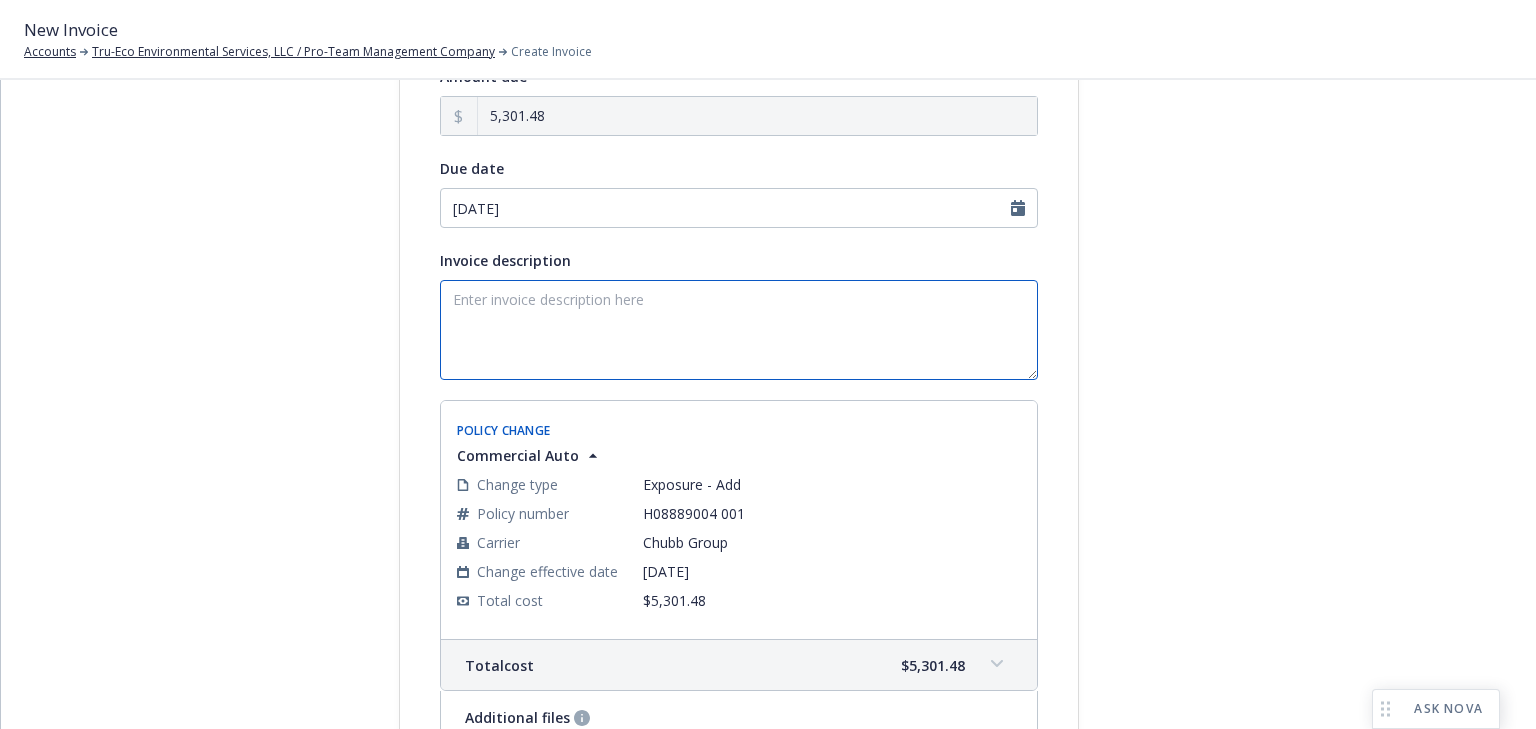 click on "Invoice description" at bounding box center (739, 330) 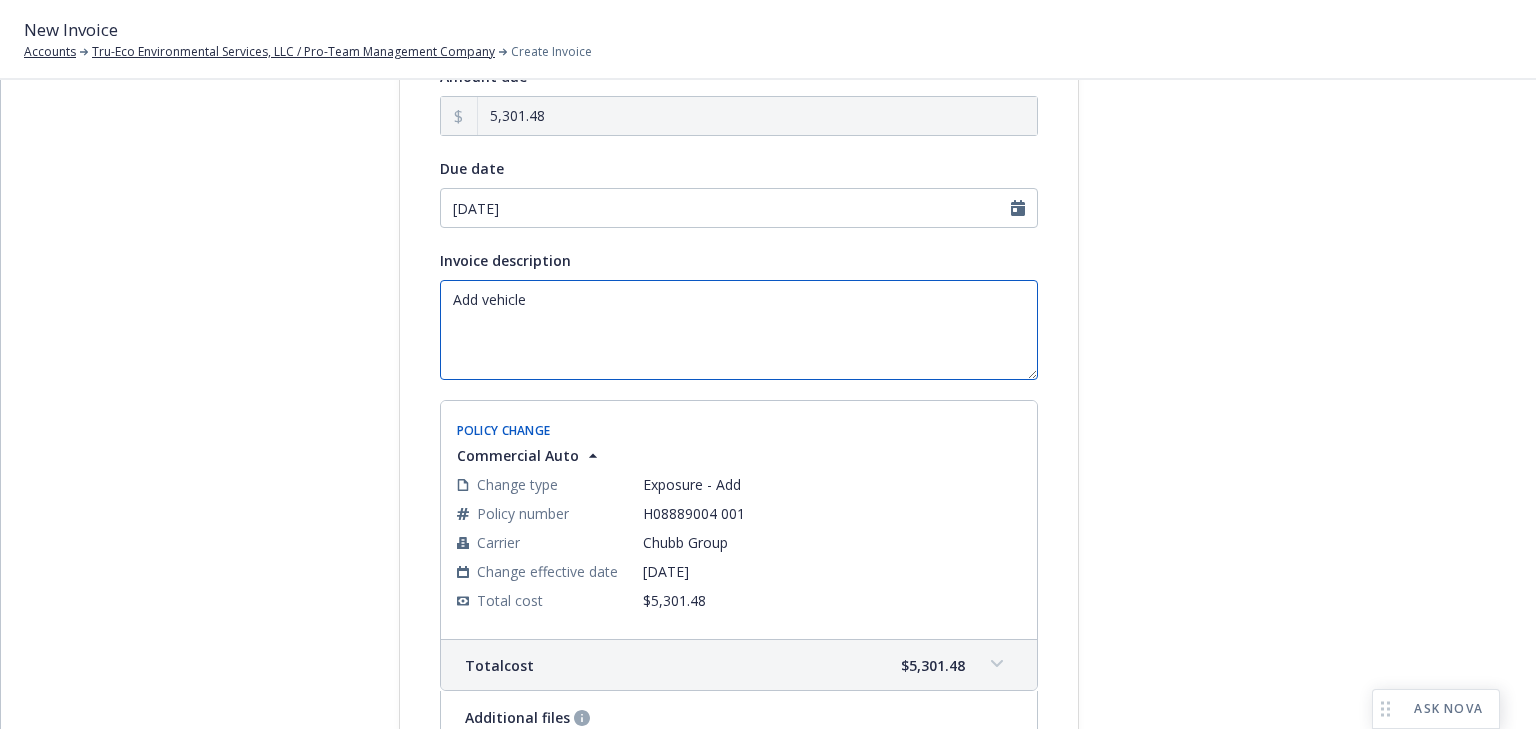 paste on "2025 Chevy Trax, VIN KL77LHEP4SC279686" 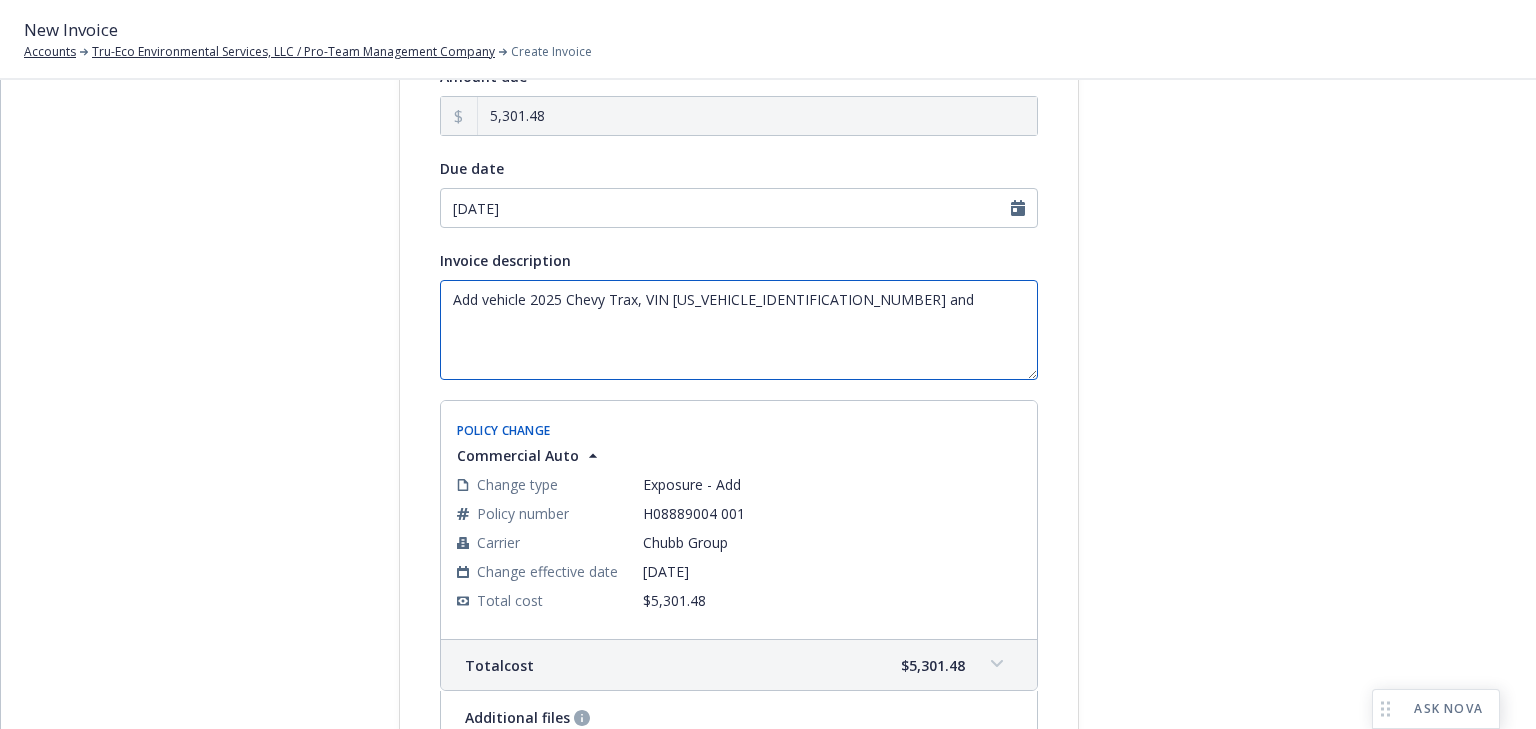 click on "Add vehicle 2025 Chevy Trax, VIN KL77LHEP4SC279686 and" at bounding box center (739, 330) 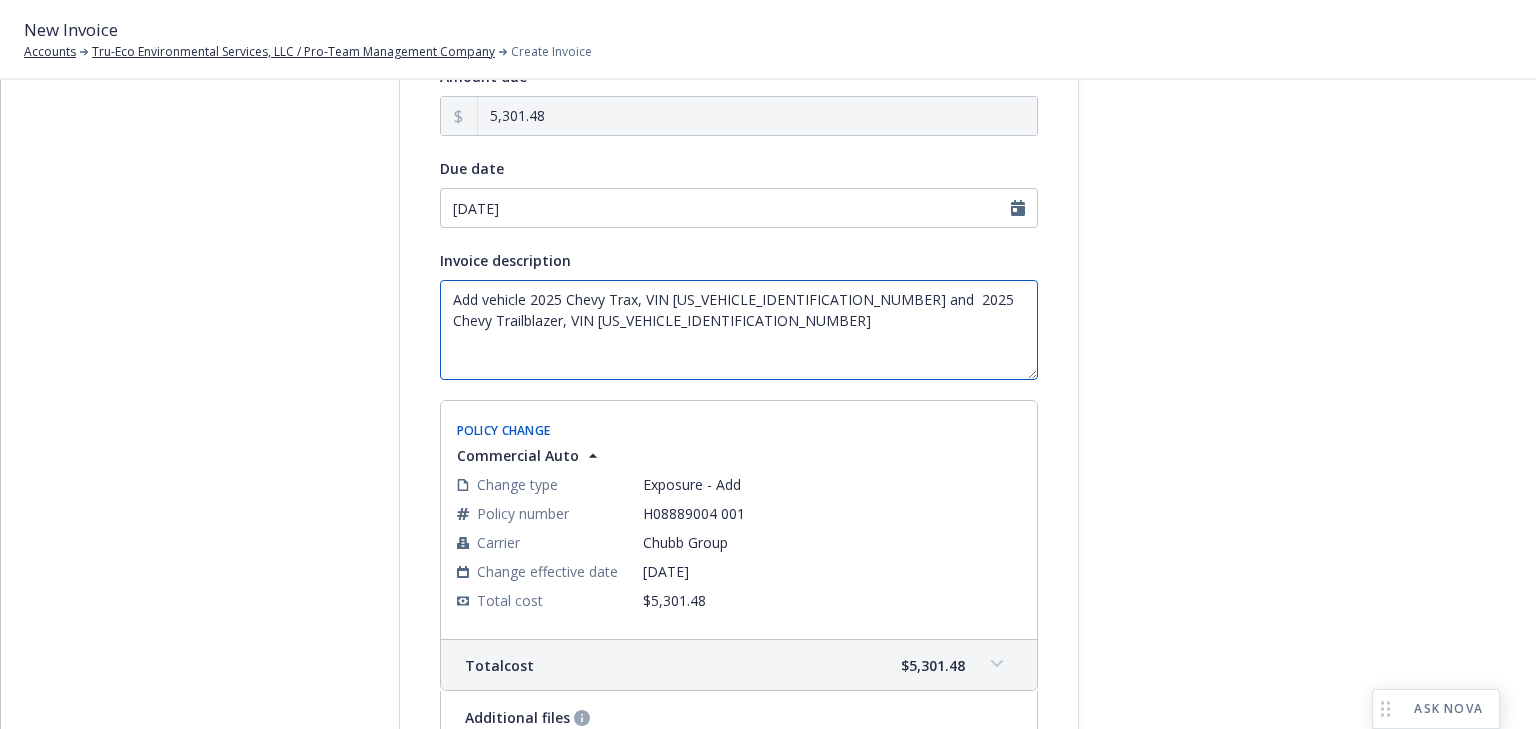 drag, startPoint x: 983, startPoint y: 298, endPoint x: 1013, endPoint y: 306, distance: 31.04835 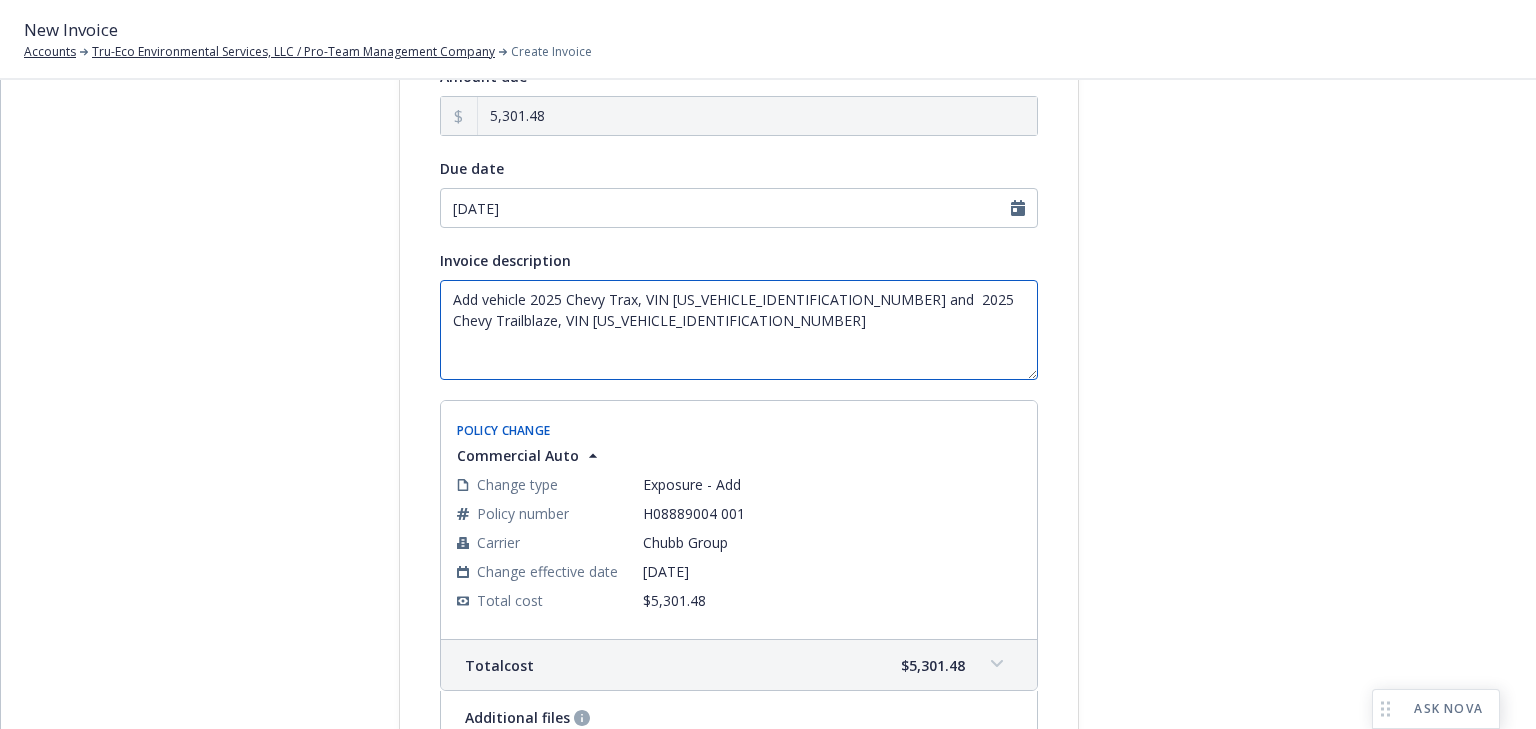 type on "Add vehicle 2025 Chevy Trax, VIN KL77LHEP4SC279686 and  2025 Chevy Trailblaze, VIN KL79MMSLXSB074864" 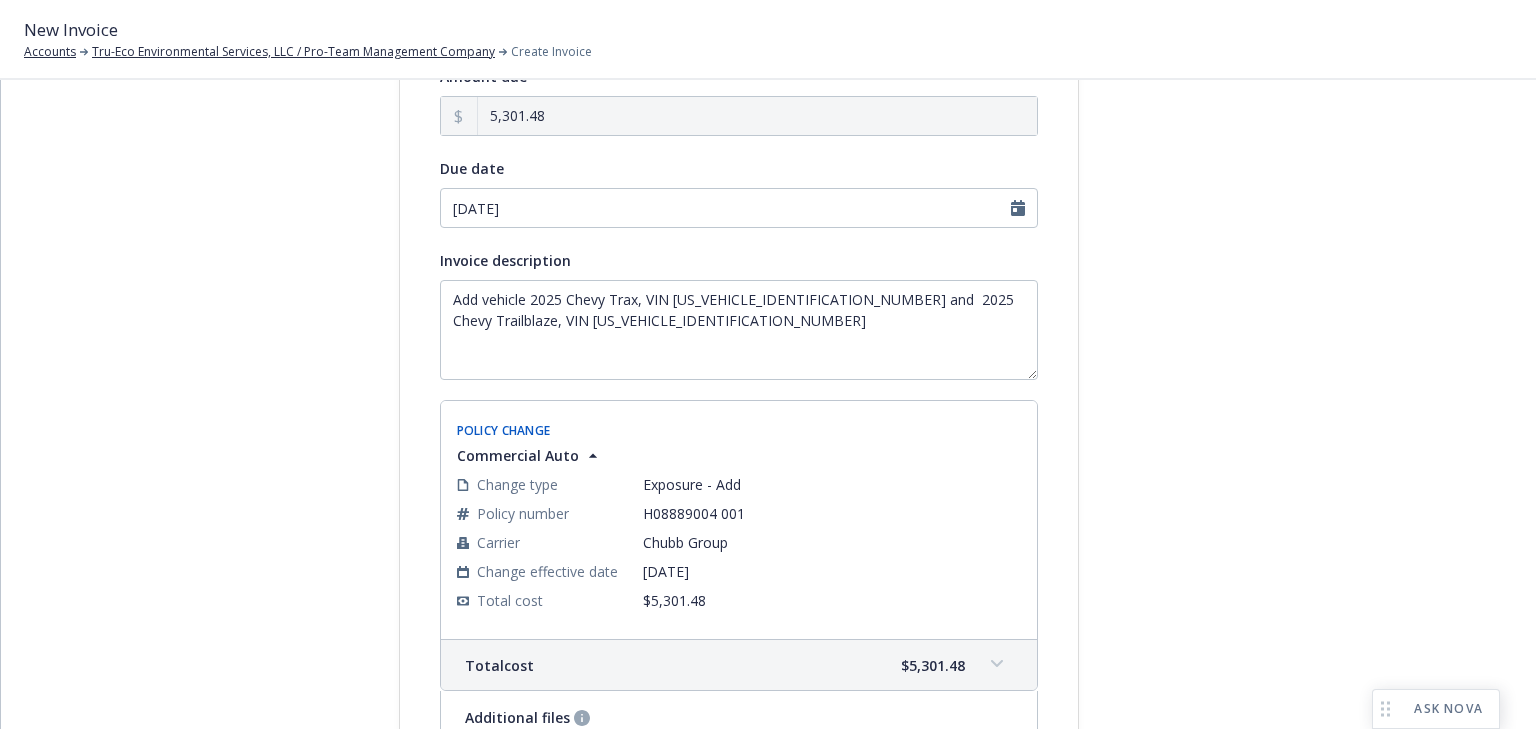 click at bounding box center [1259, 447] 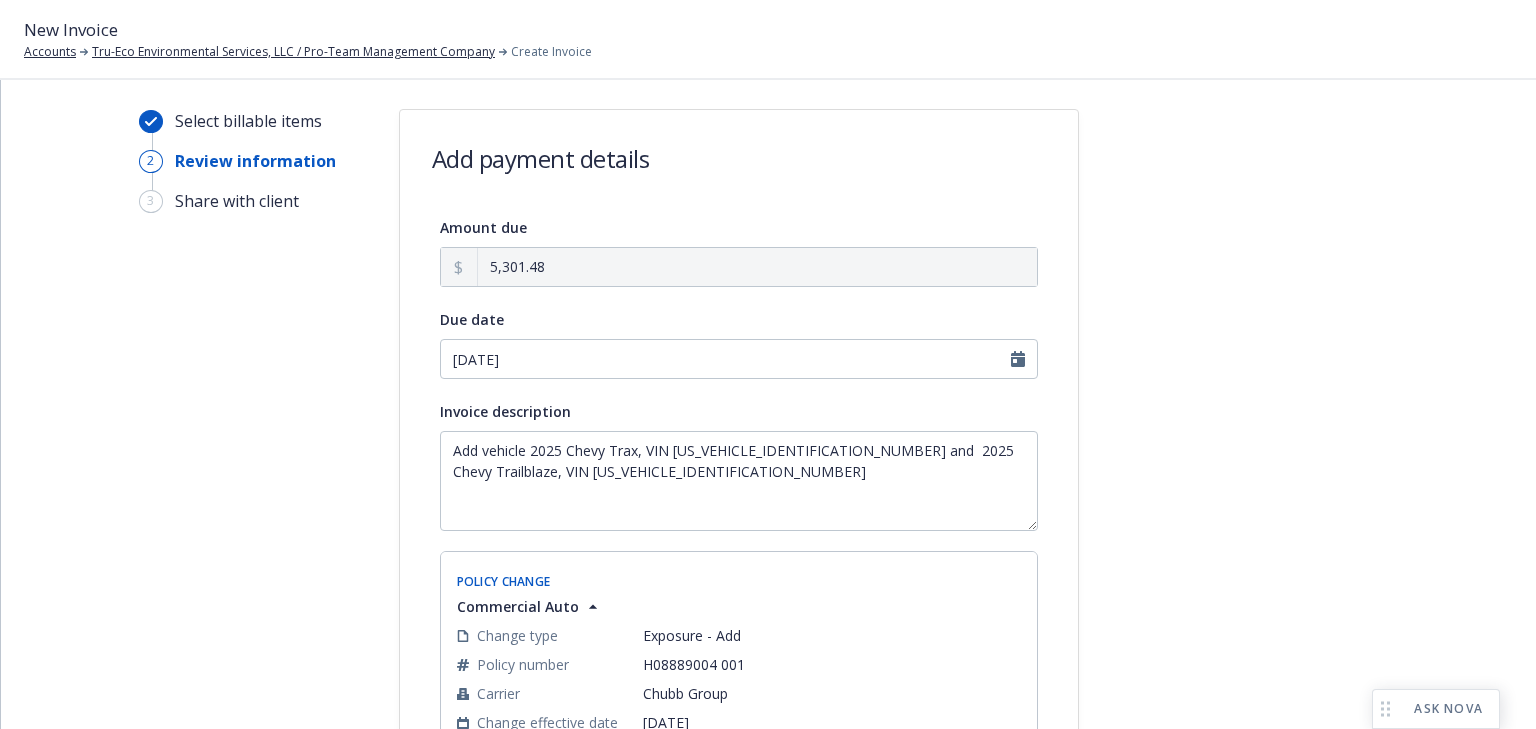 scroll, scrollTop: 0, scrollLeft: 0, axis: both 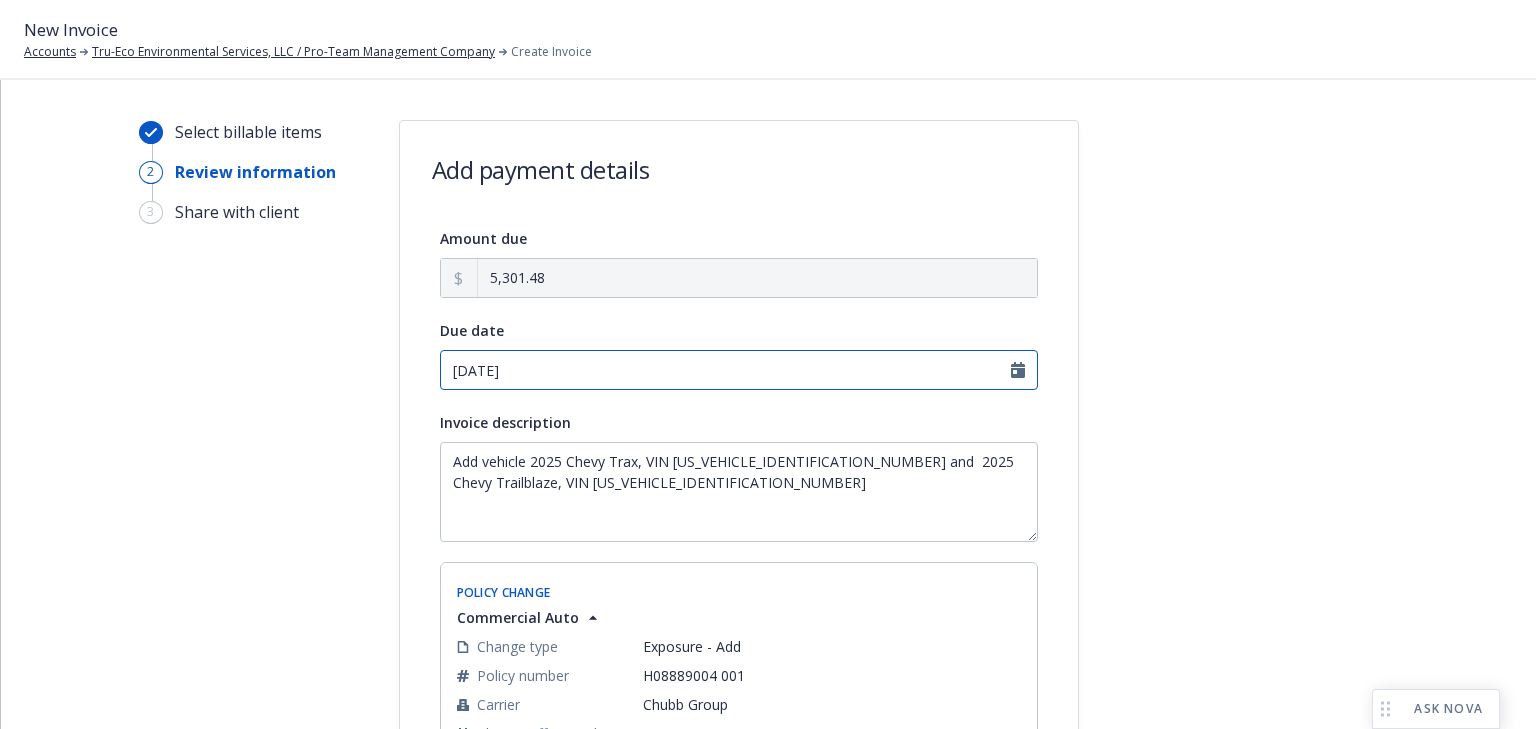 click on "07/31/2025" at bounding box center [739, 370] 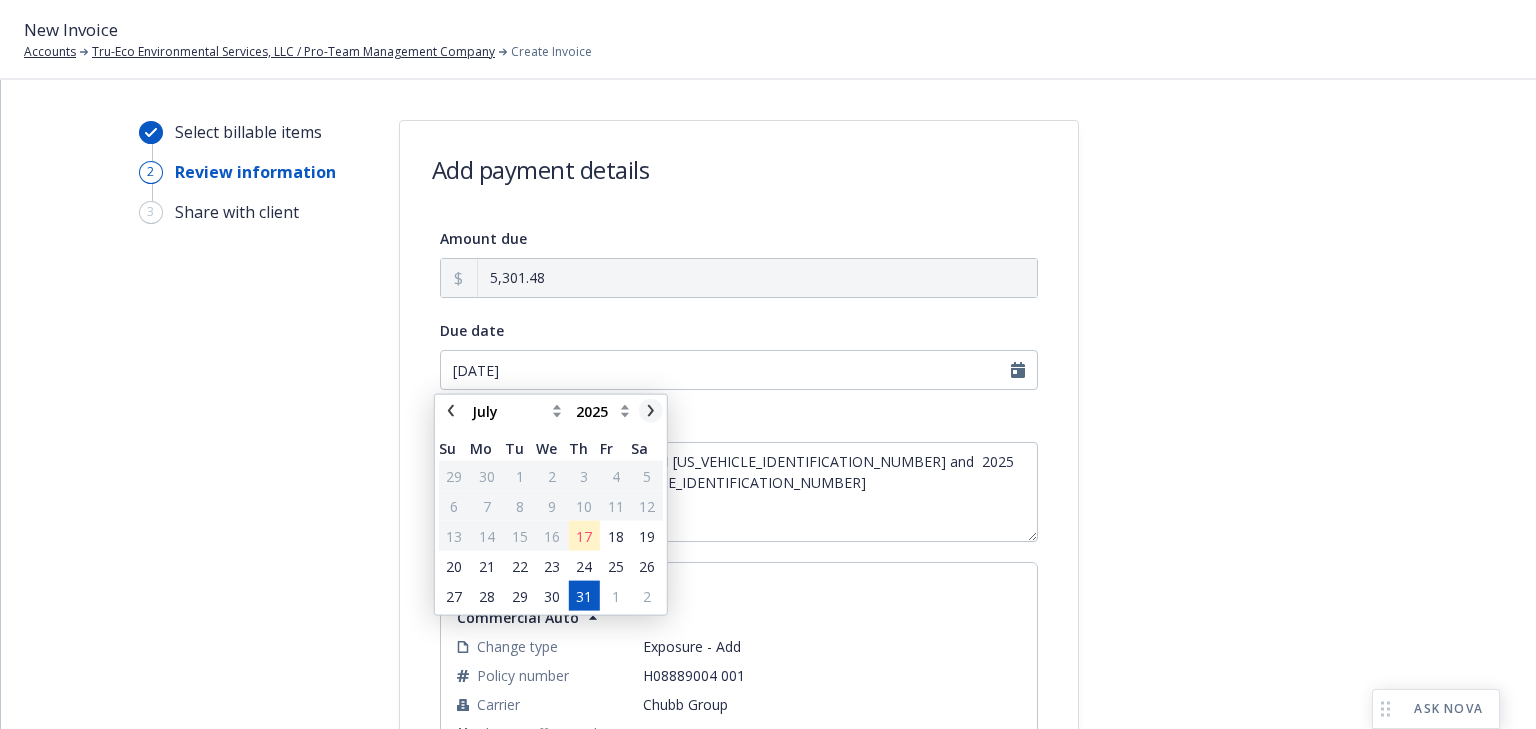 click 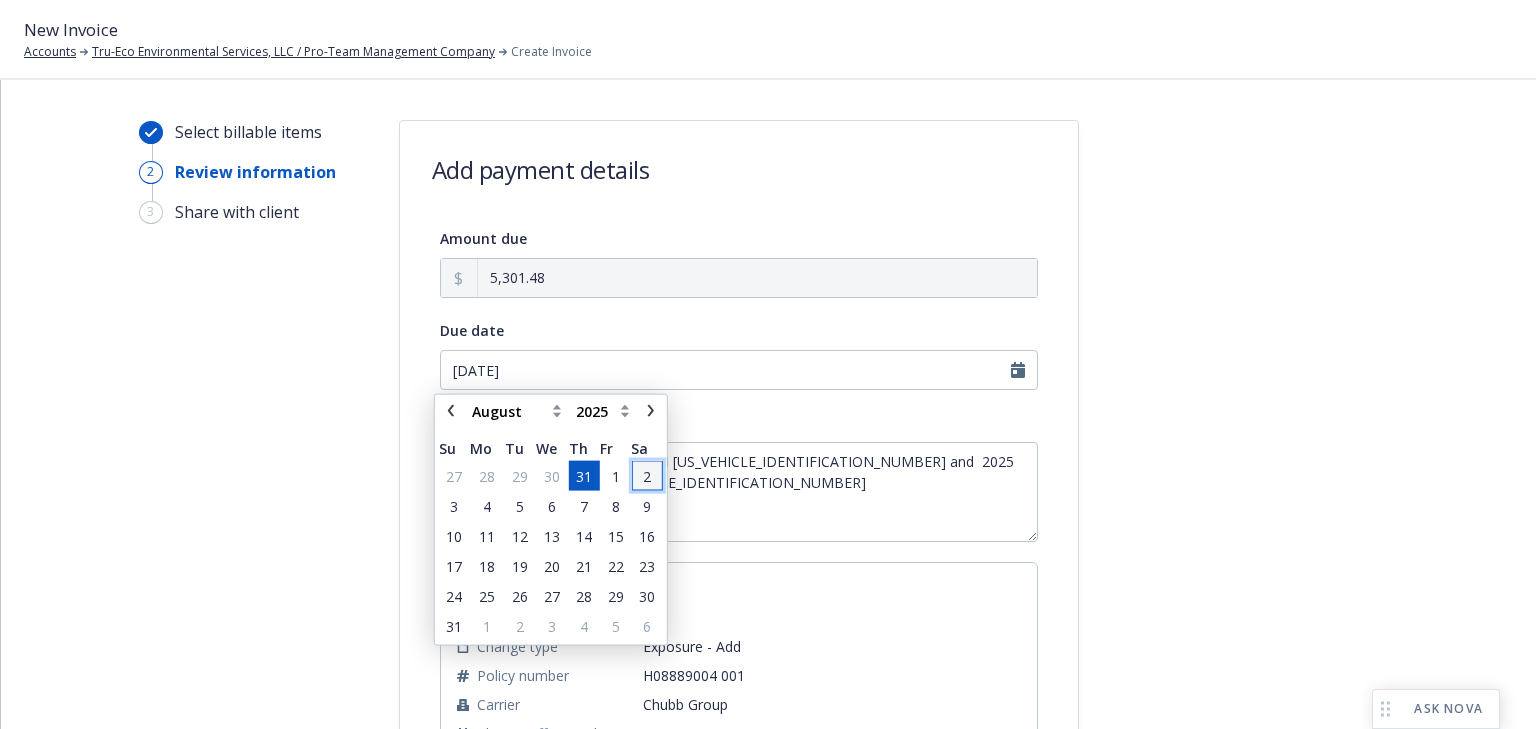 click on "2" at bounding box center (647, 475) 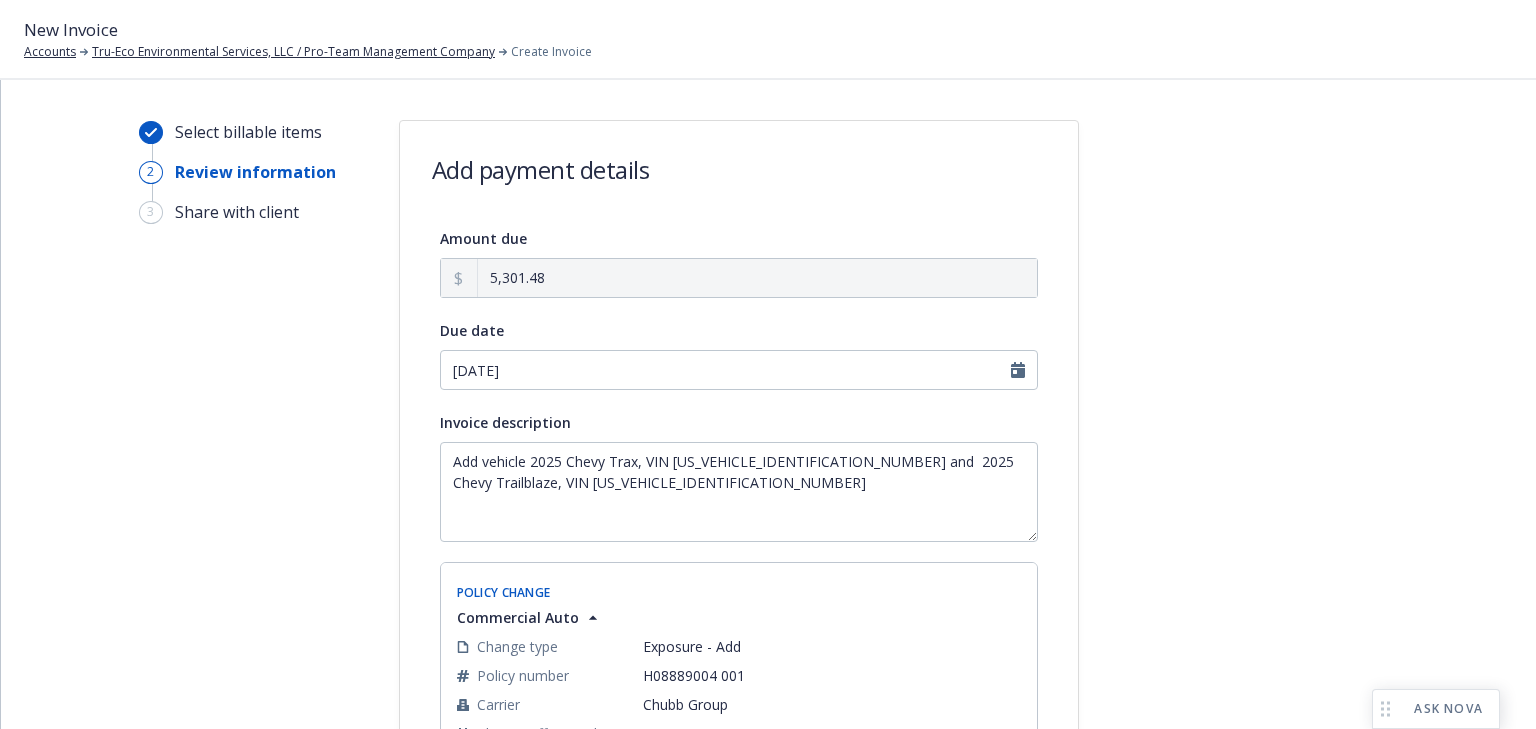 type on "08/02/2025" 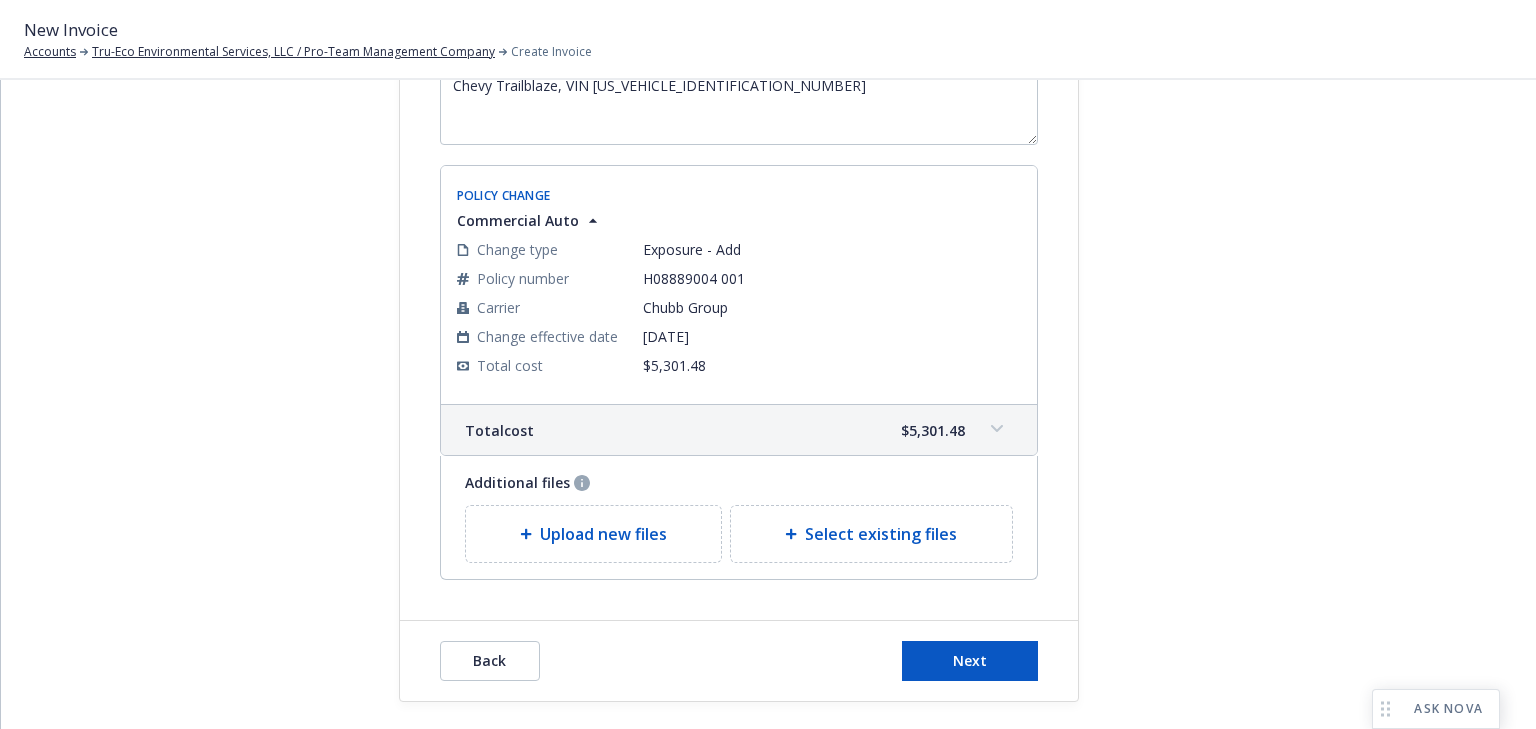 scroll, scrollTop: 408, scrollLeft: 0, axis: vertical 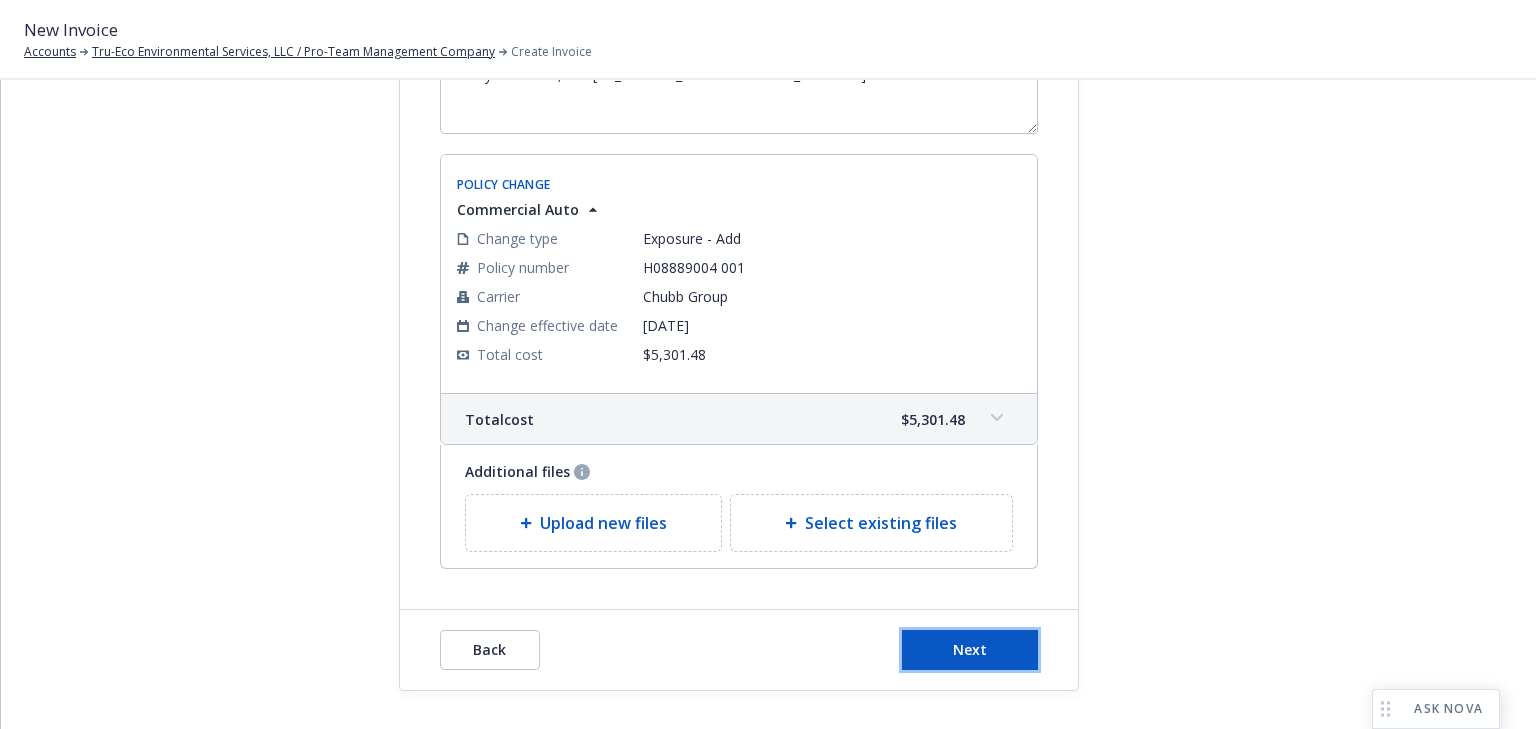 click on "Next" at bounding box center [970, 649] 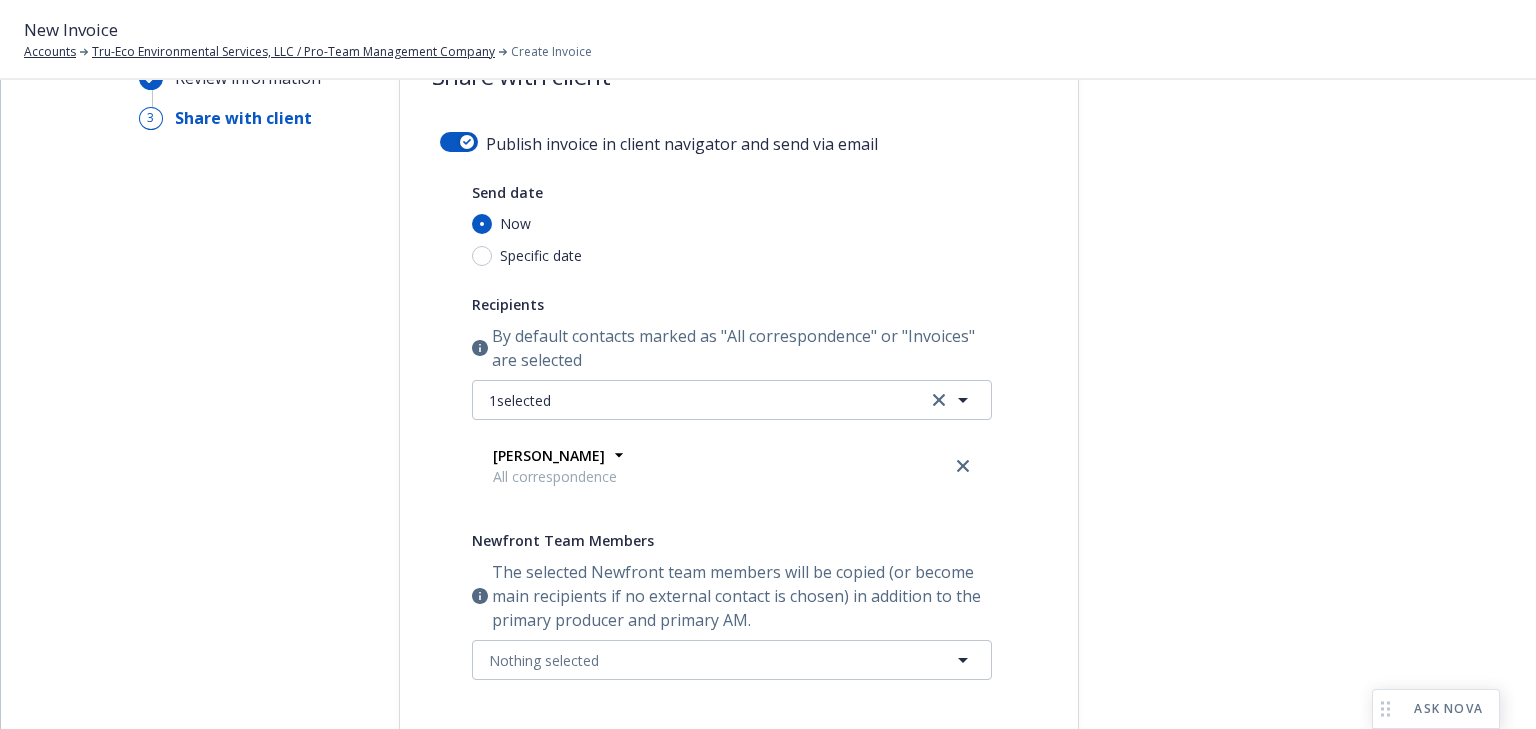 scroll, scrollTop: 88, scrollLeft: 0, axis: vertical 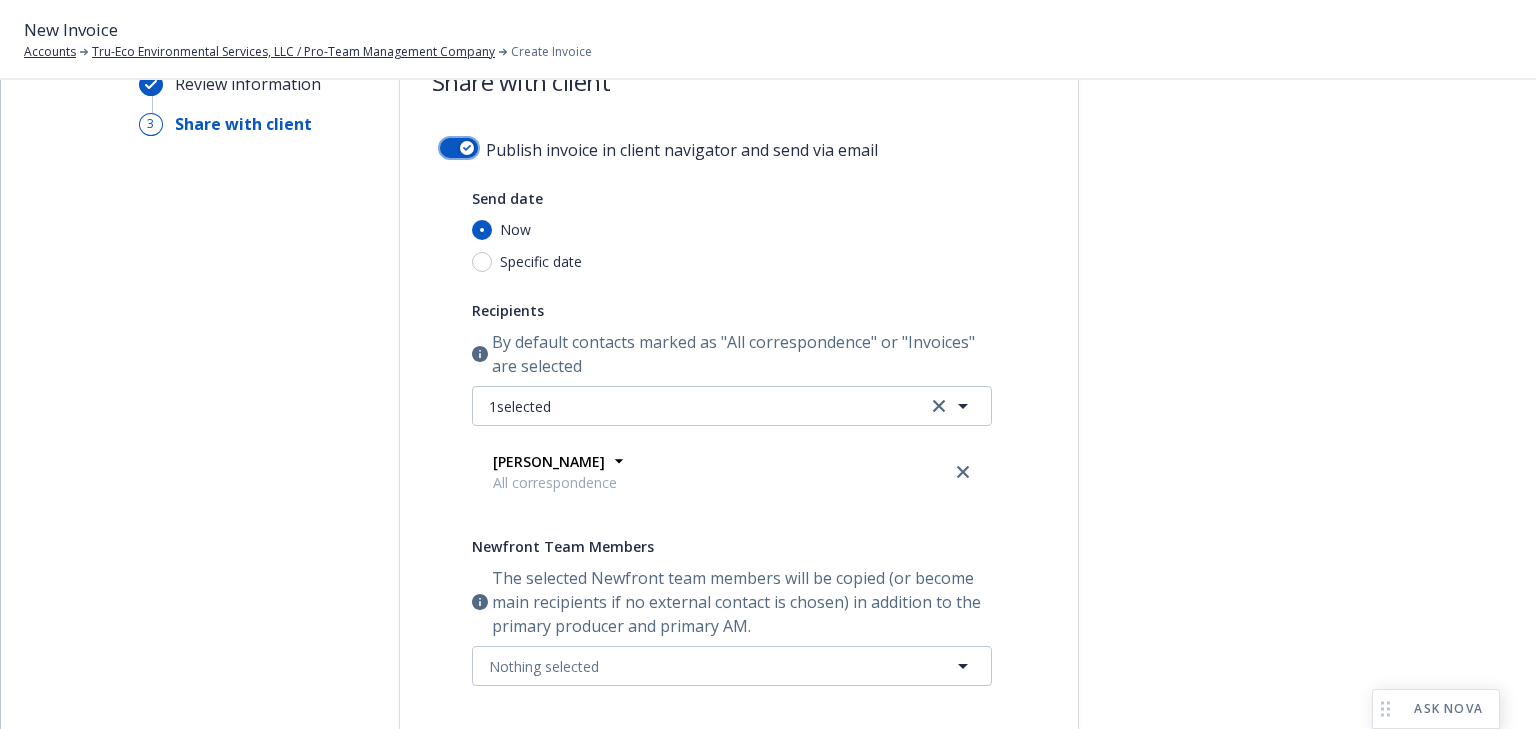 click at bounding box center [459, 148] 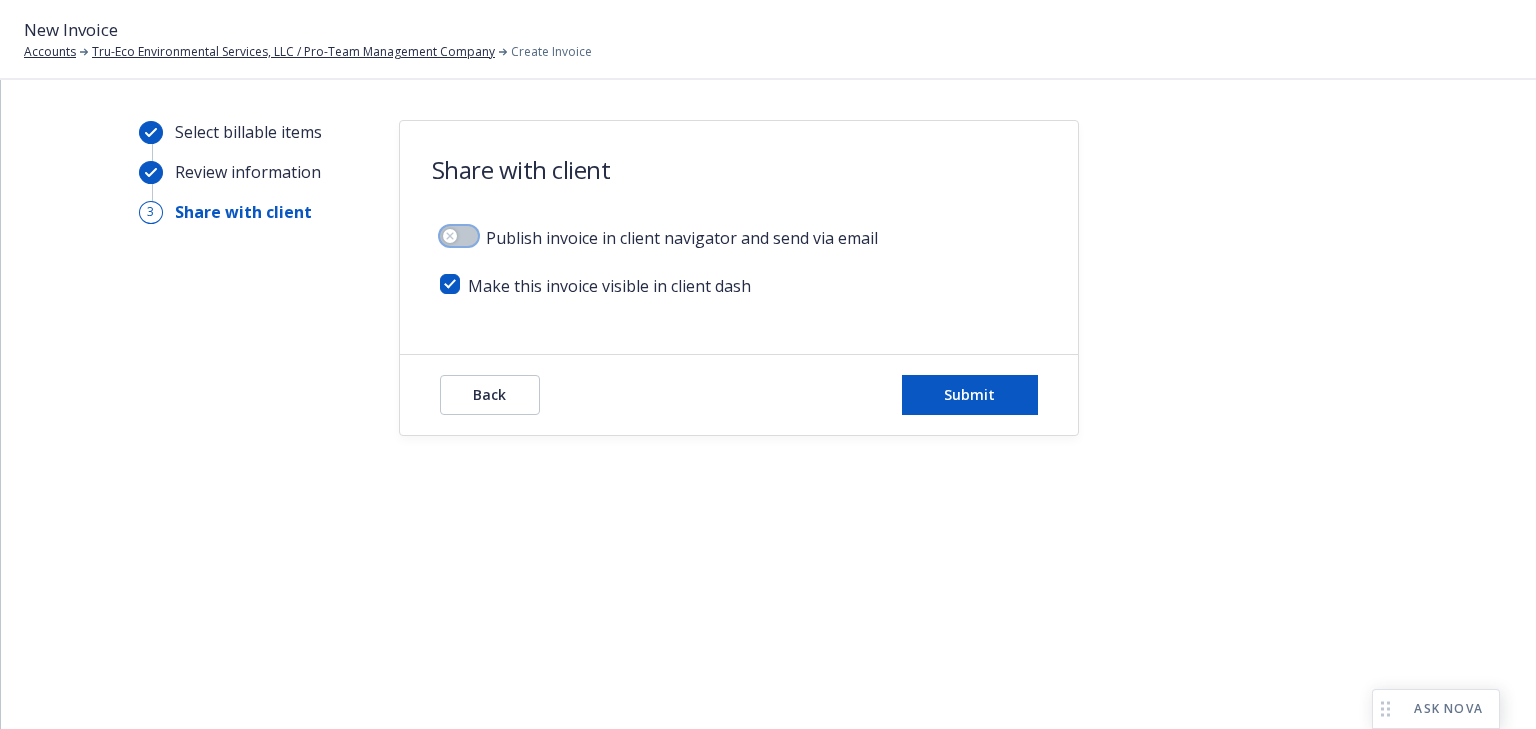 scroll, scrollTop: 0, scrollLeft: 0, axis: both 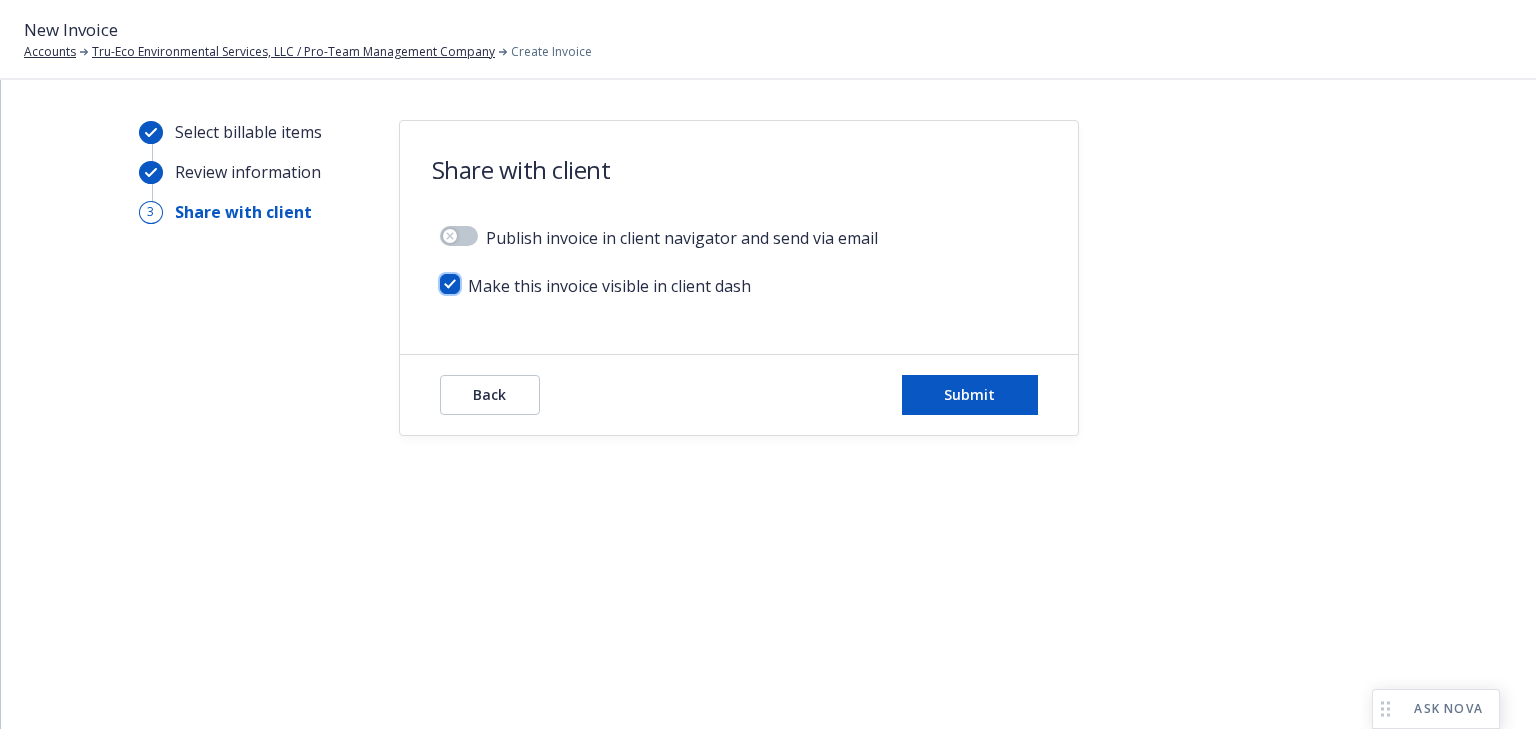 click at bounding box center [450, 284] 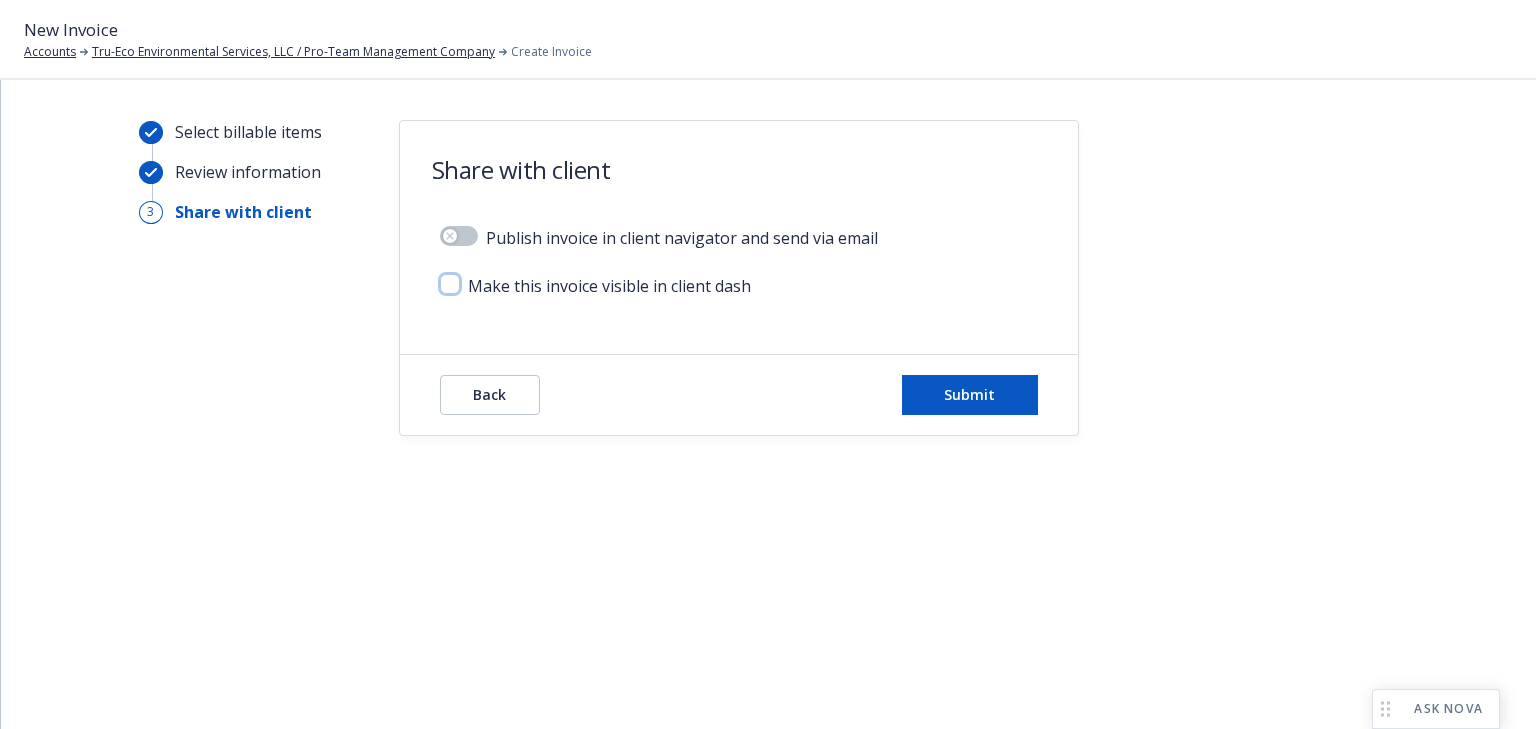 checkbox on "false" 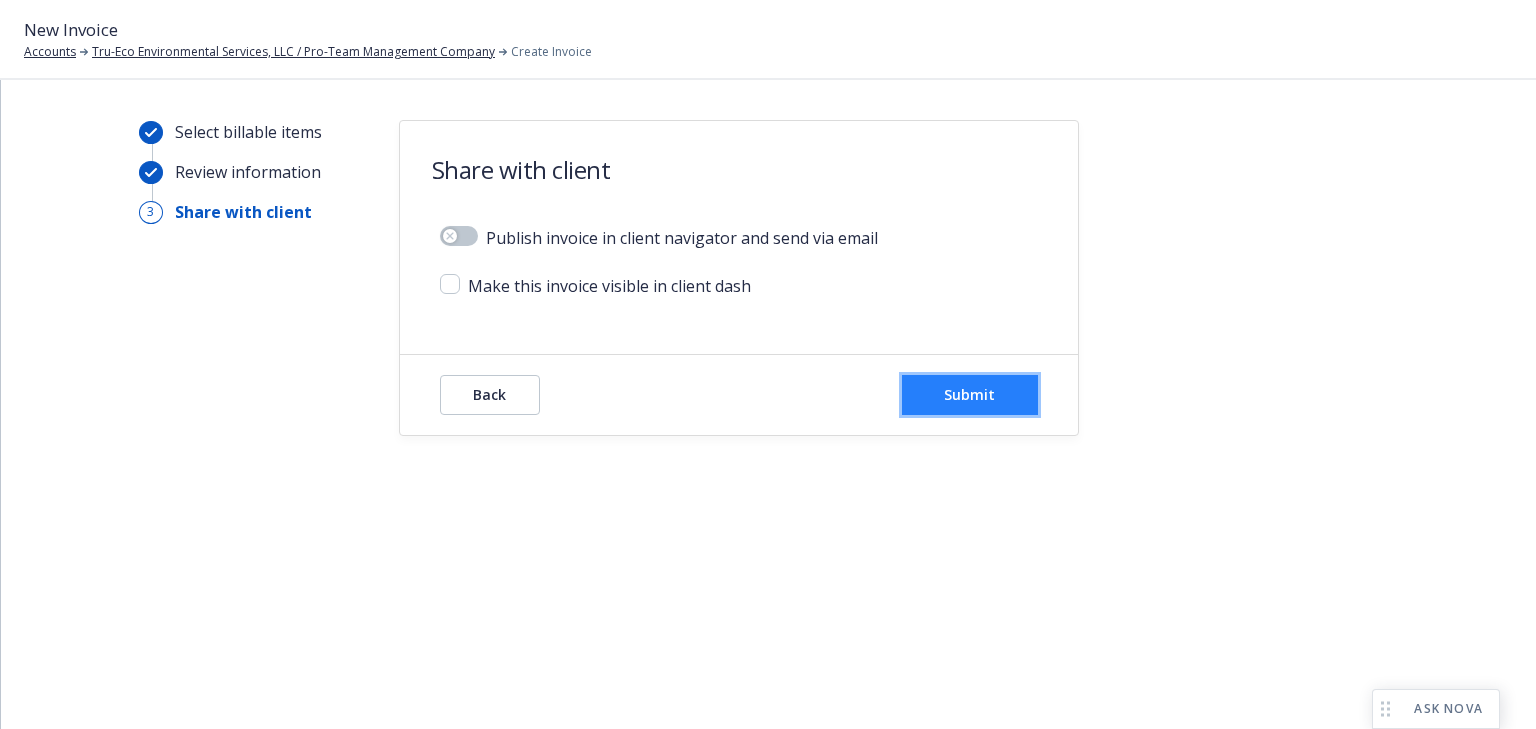 click on "Submit" at bounding box center (970, 395) 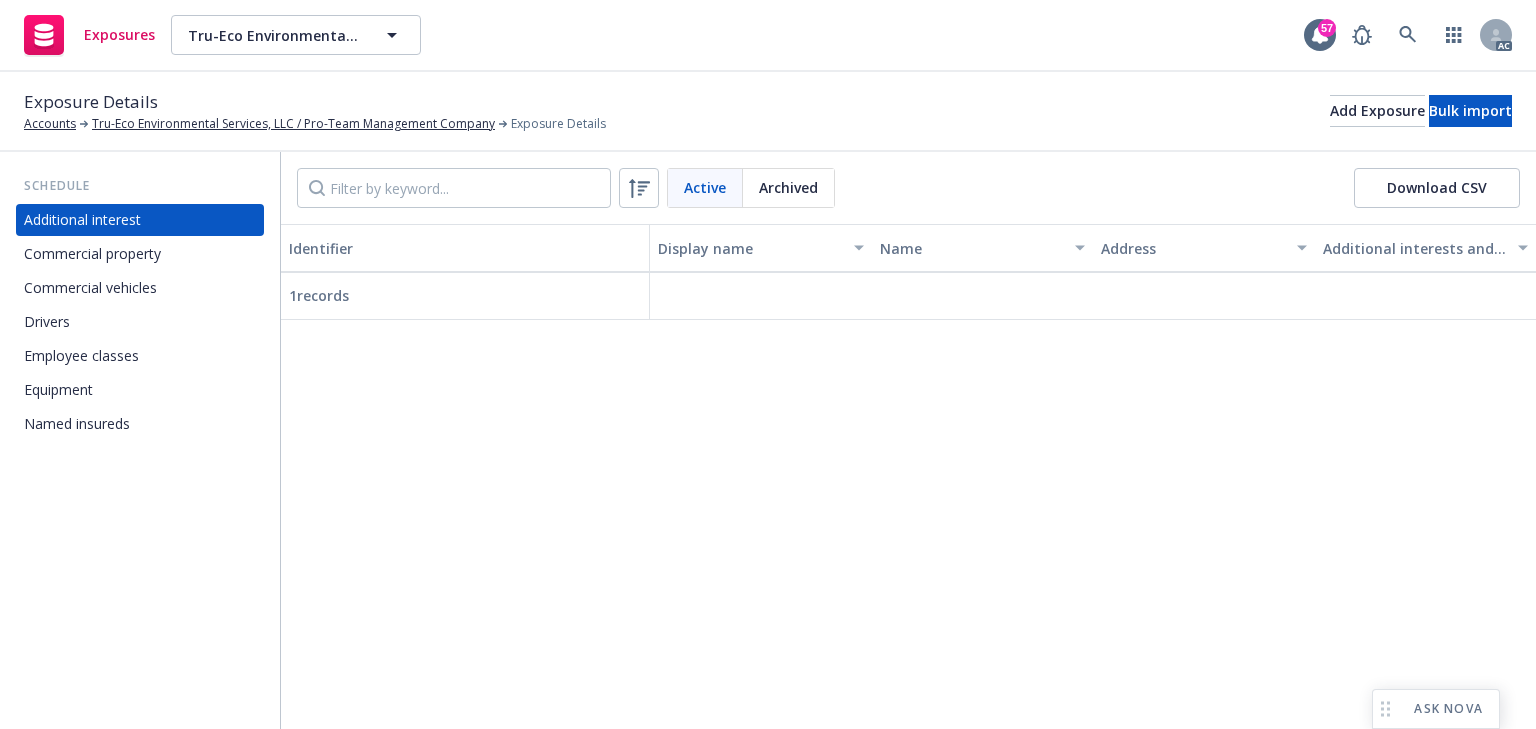 scroll, scrollTop: 0, scrollLeft: 0, axis: both 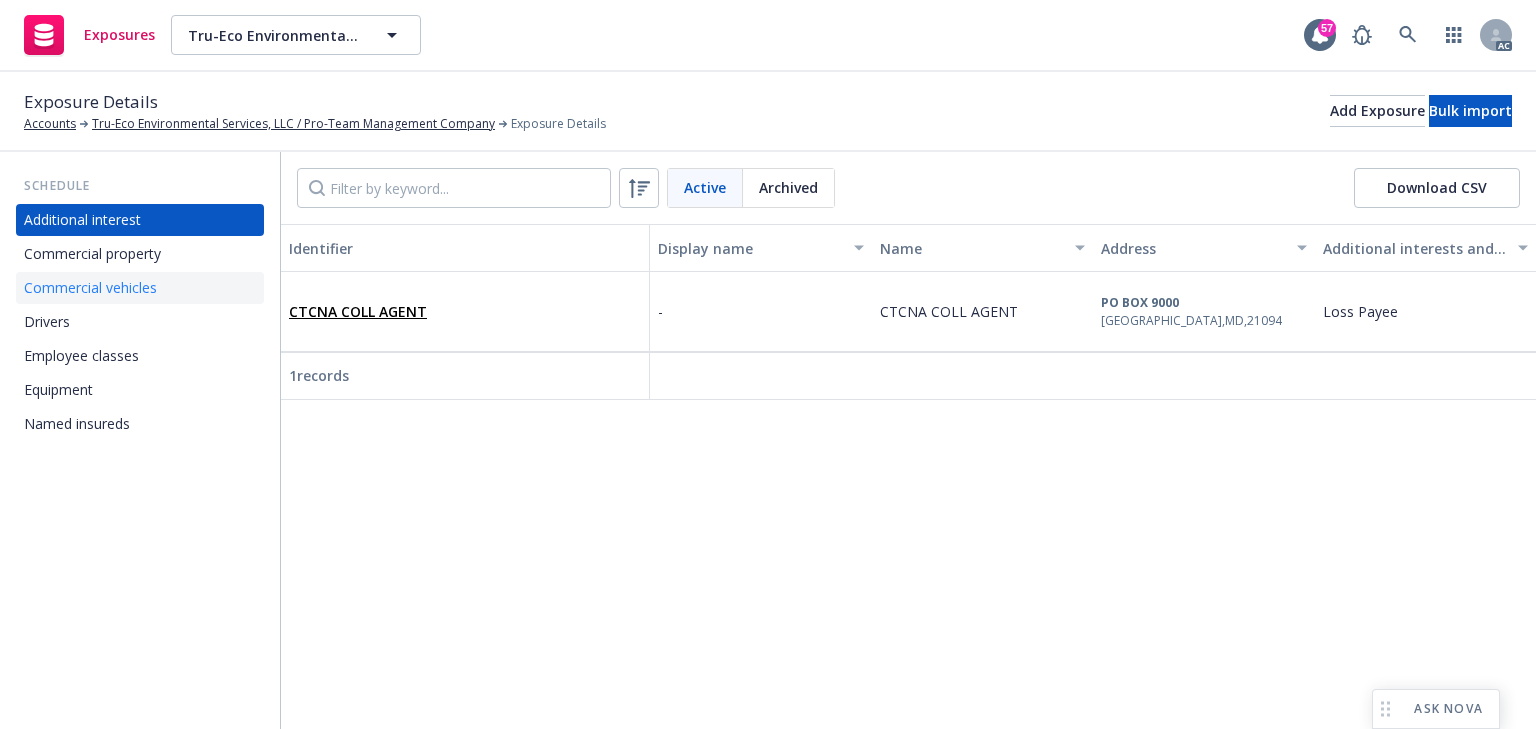 click on "Commercial vehicles" at bounding box center [90, 288] 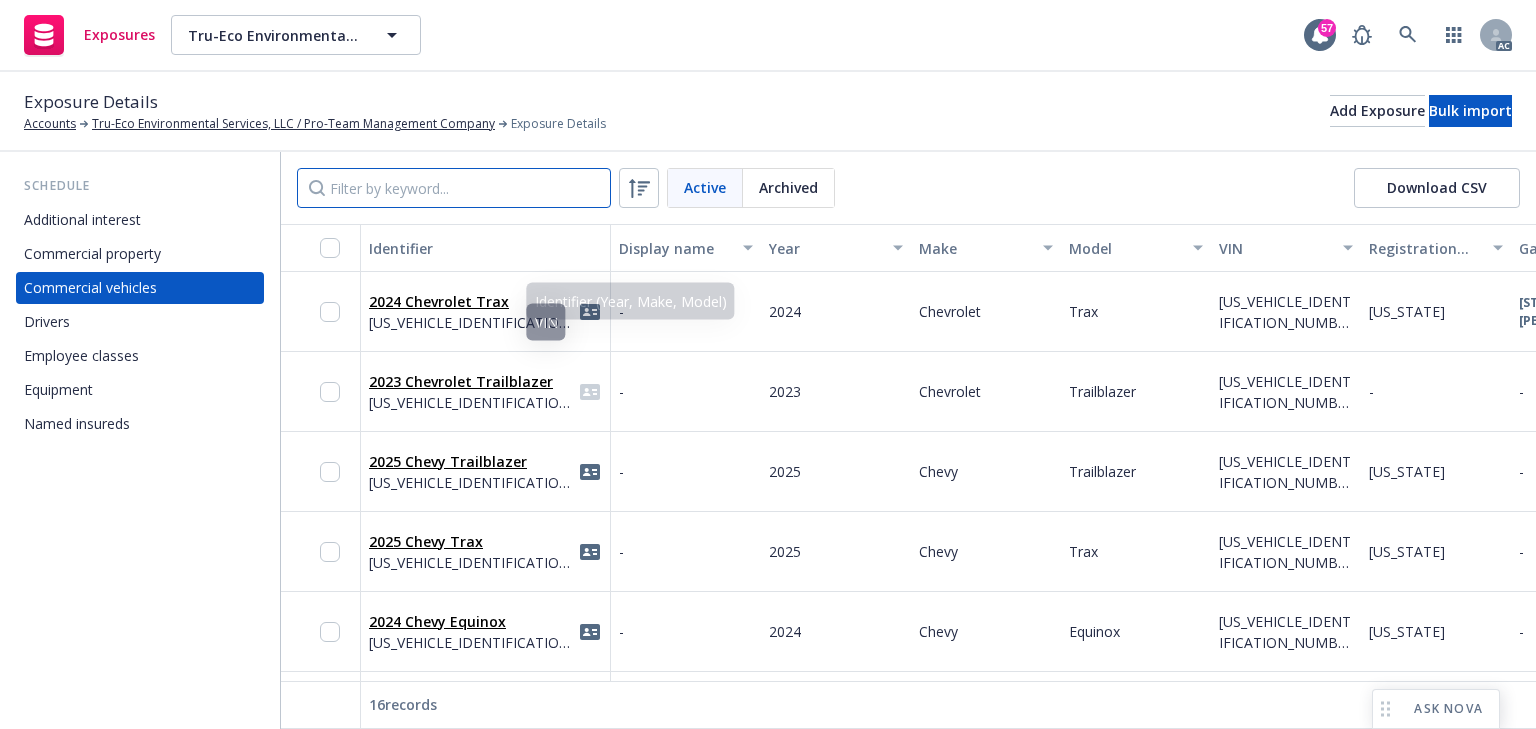 click at bounding box center [454, 188] 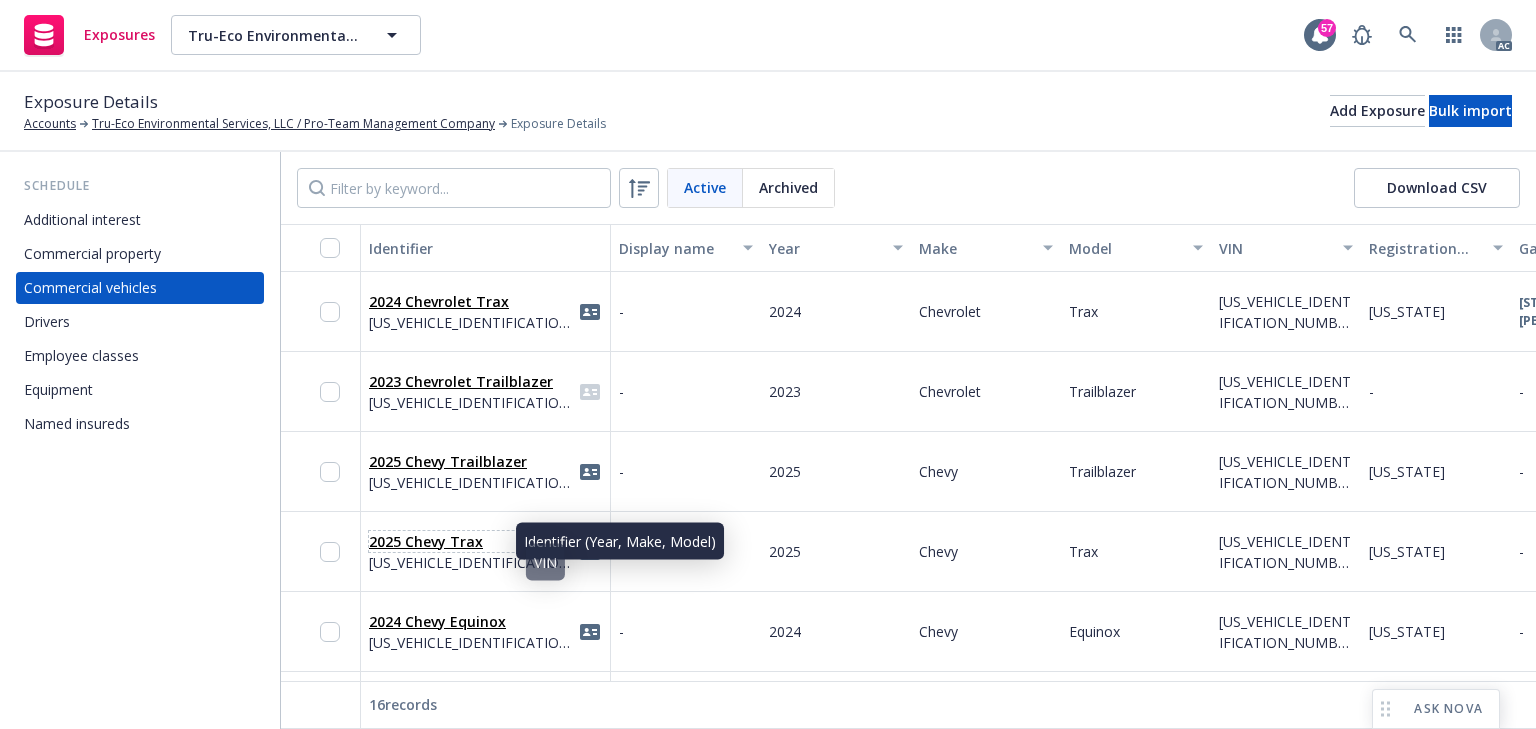 click on "2025 Chevy Trax" at bounding box center (426, 541) 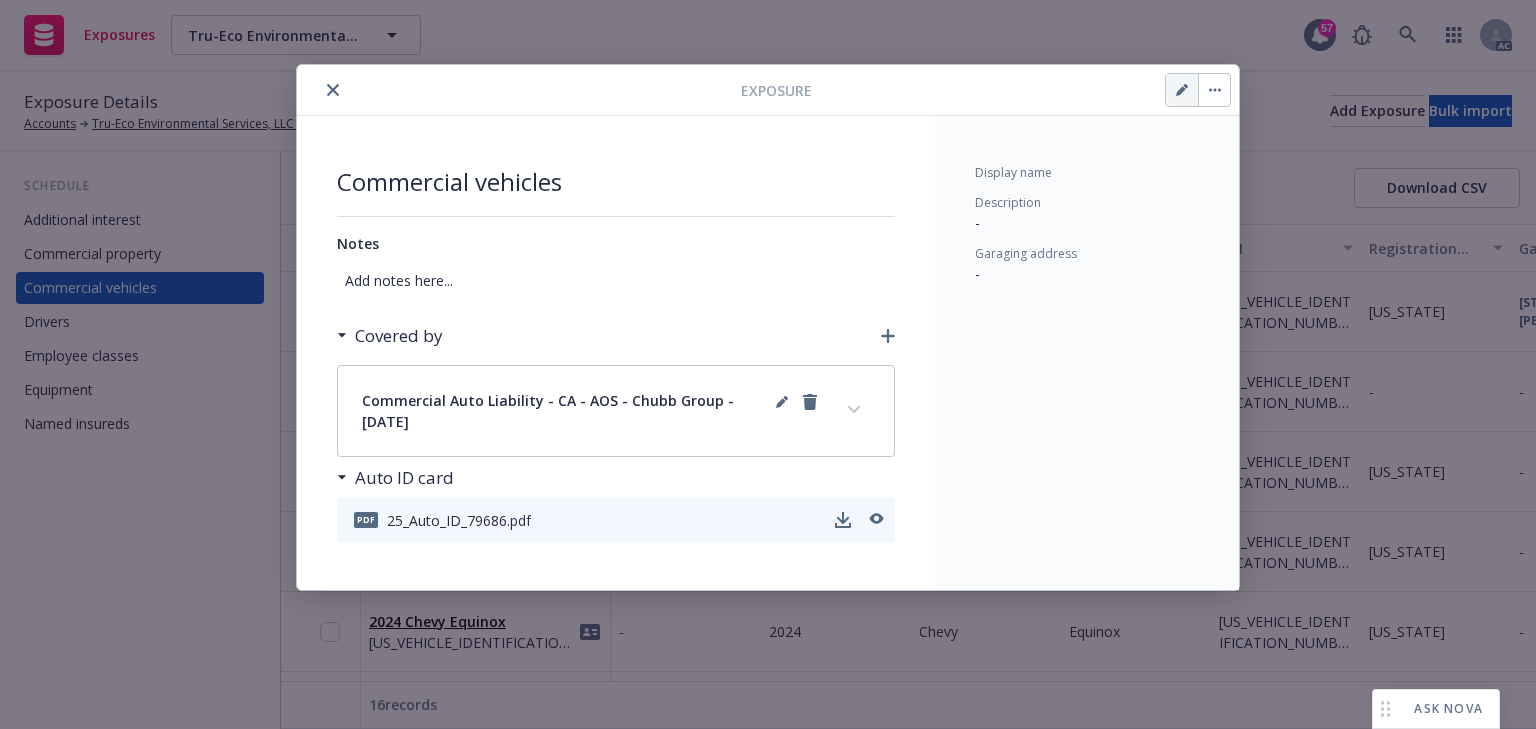 click at bounding box center (1182, 90) 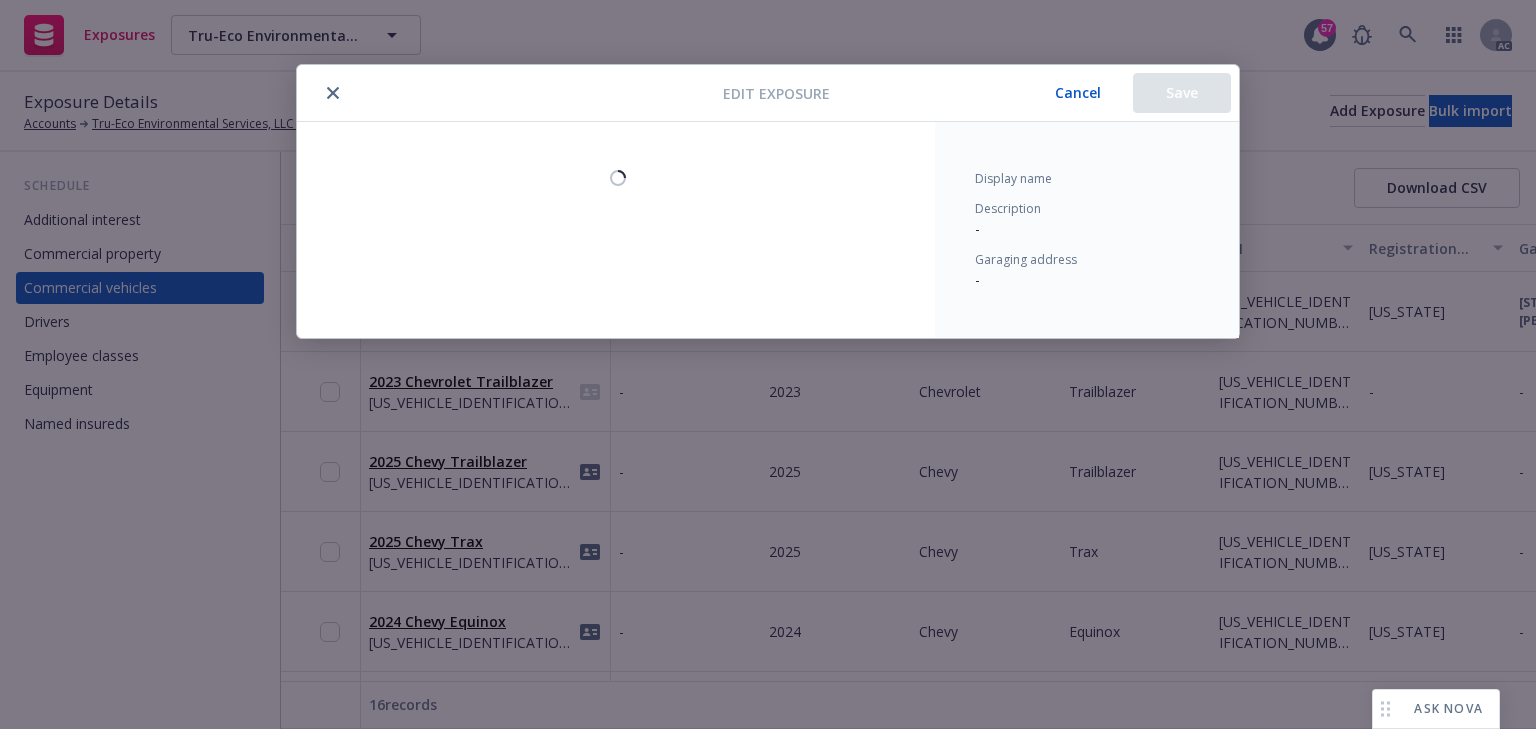 select on "CA" 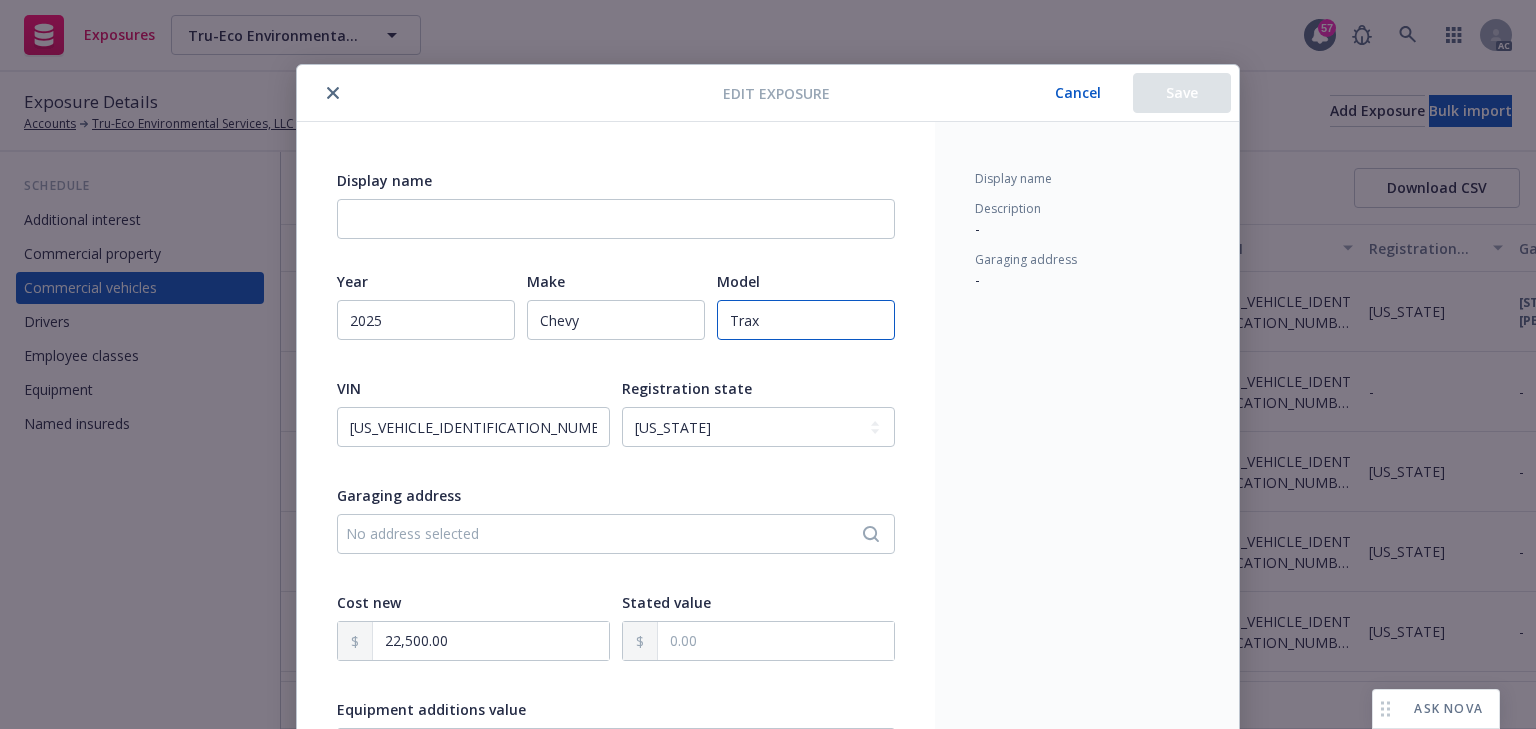click on "Trax" at bounding box center [806, 320] 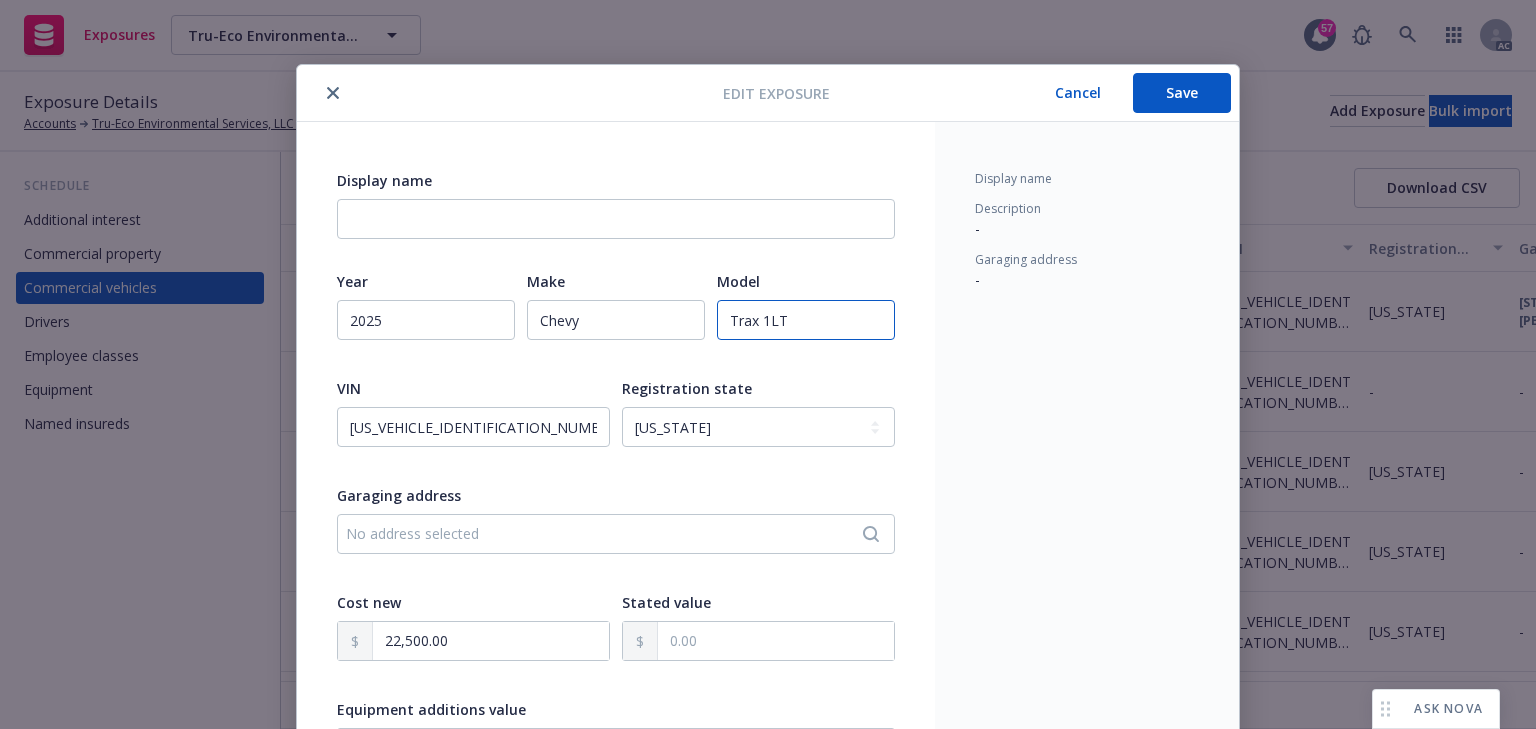 type on "Trax 1LT" 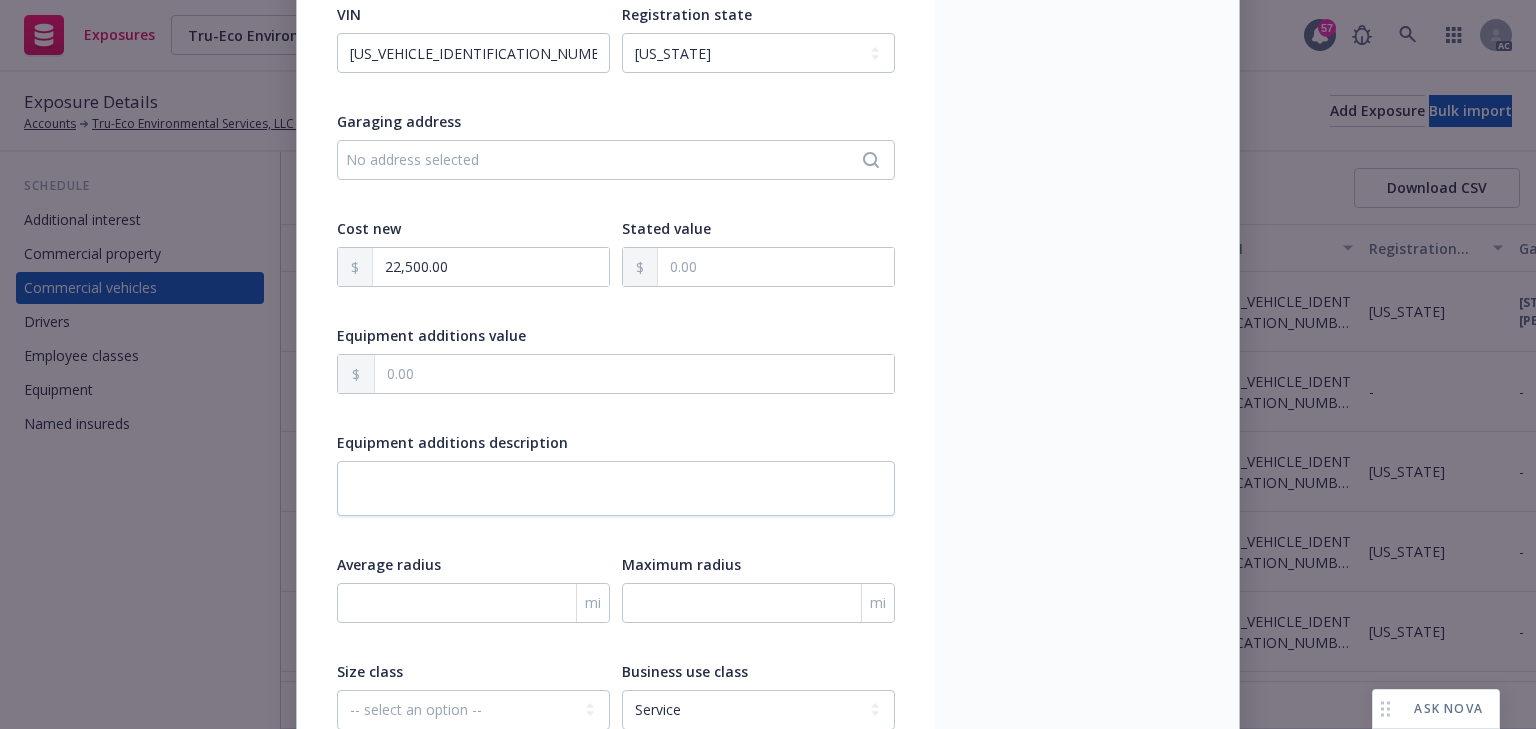 scroll, scrollTop: 84, scrollLeft: 0, axis: vertical 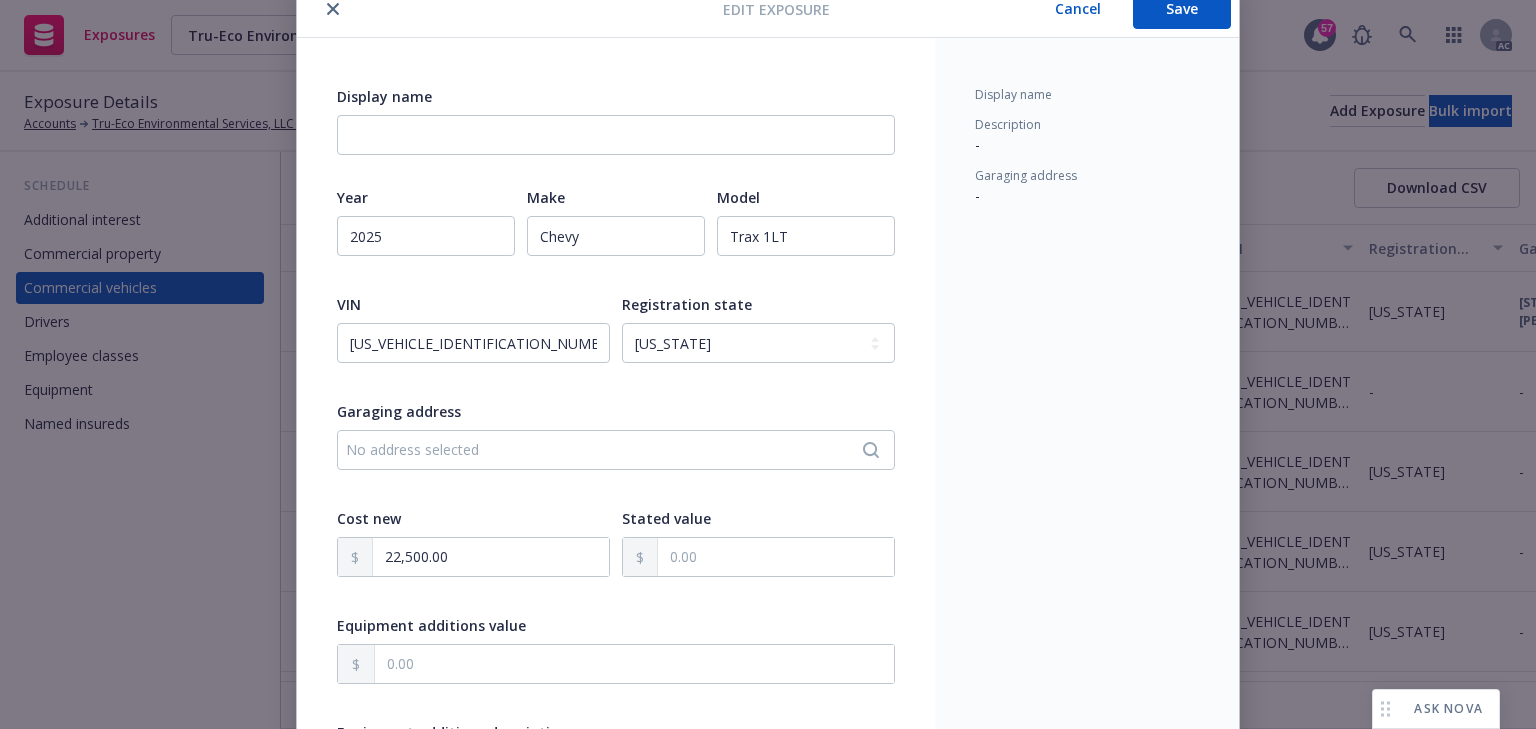 drag, startPoint x: 1176, startPoint y: 24, endPoint x: 96, endPoint y: 350, distance: 1128.1294 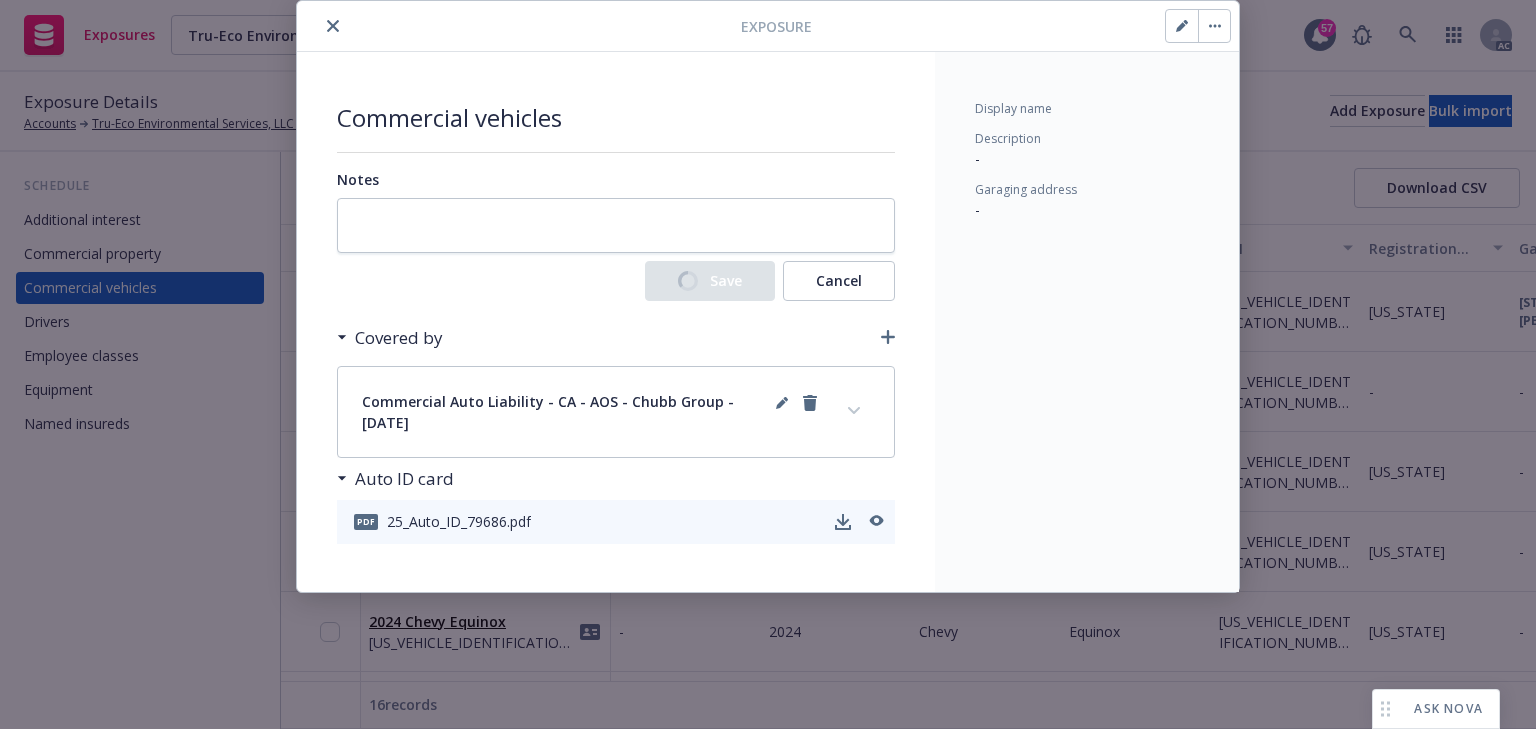 scroll, scrollTop: 64, scrollLeft: 0, axis: vertical 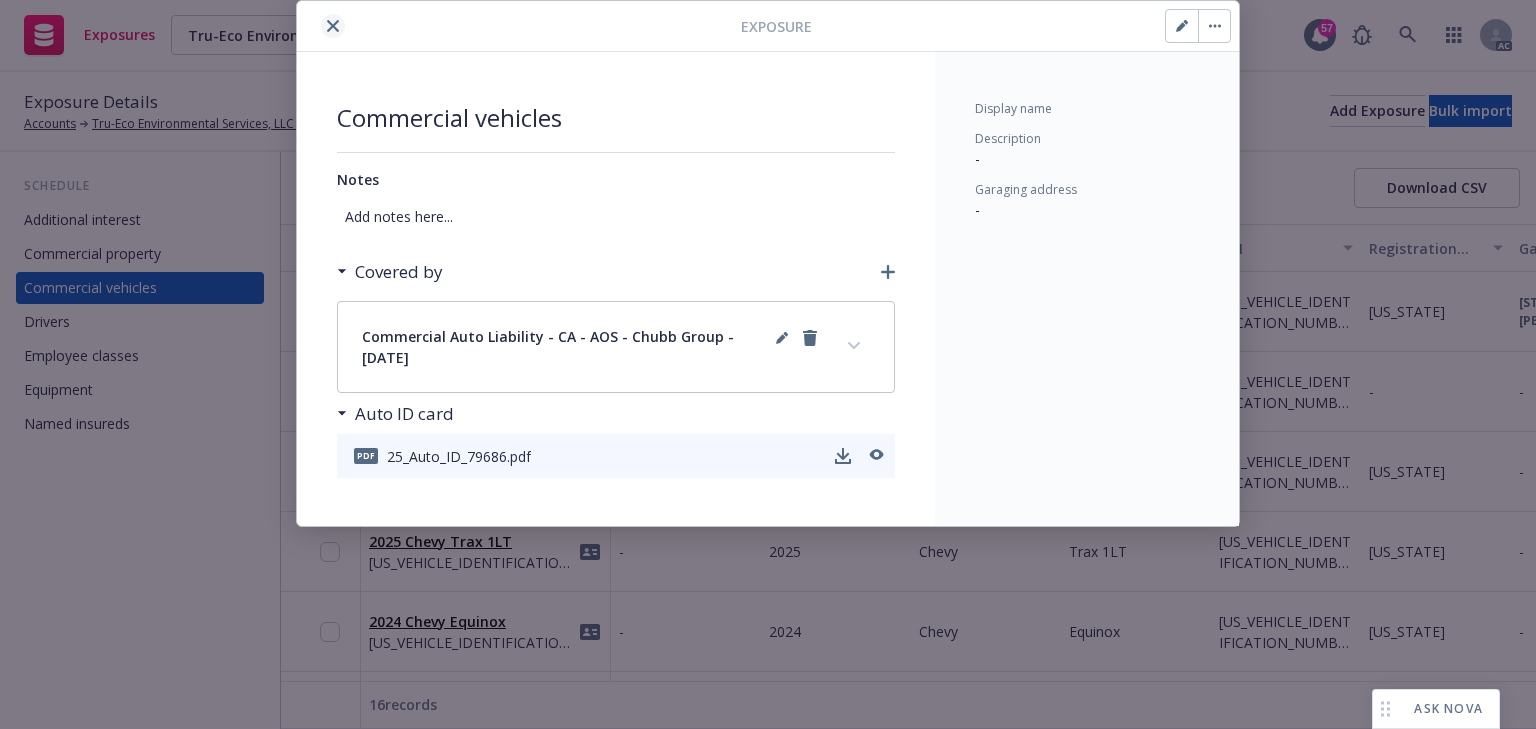 click 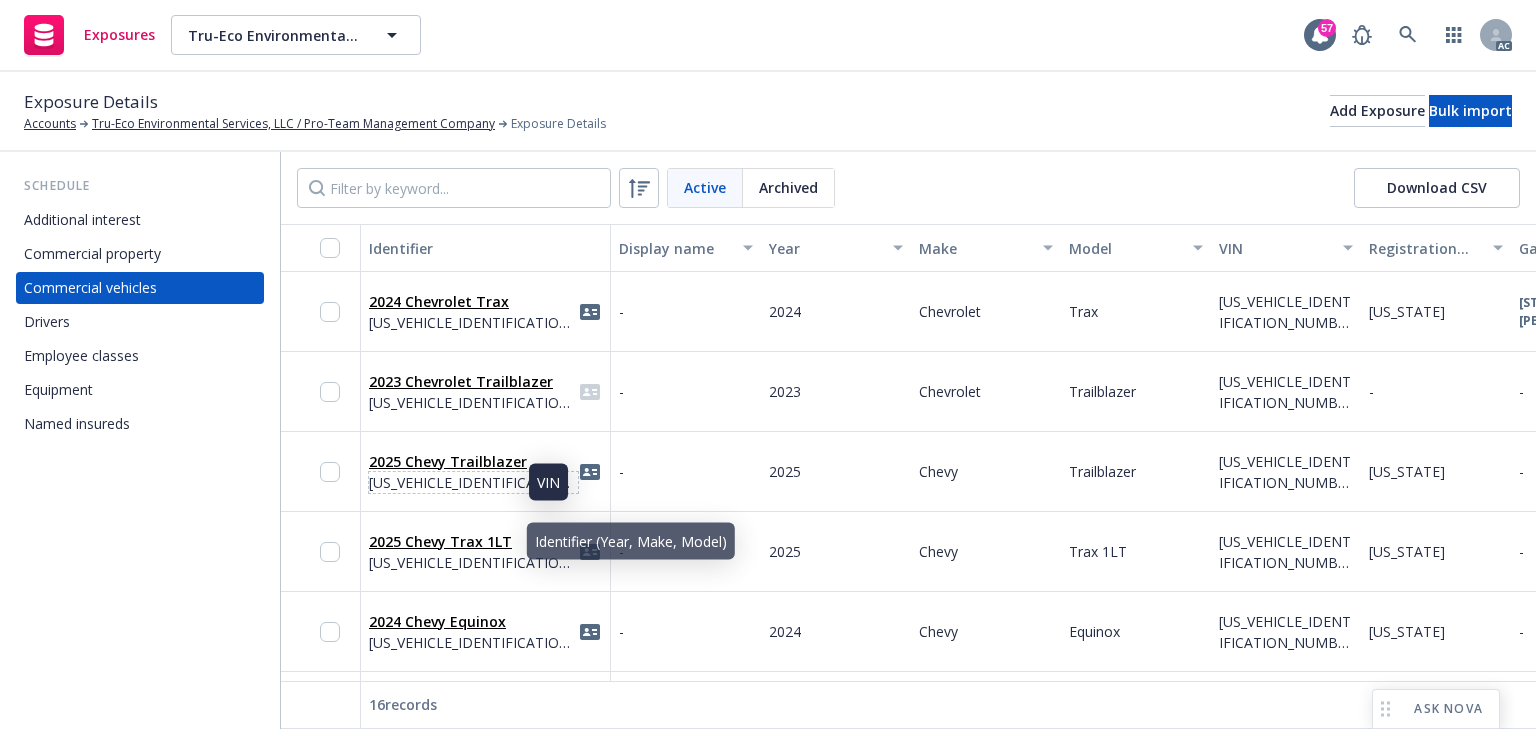 click on "KL79MMSLXSB074864" at bounding box center [473, 482] 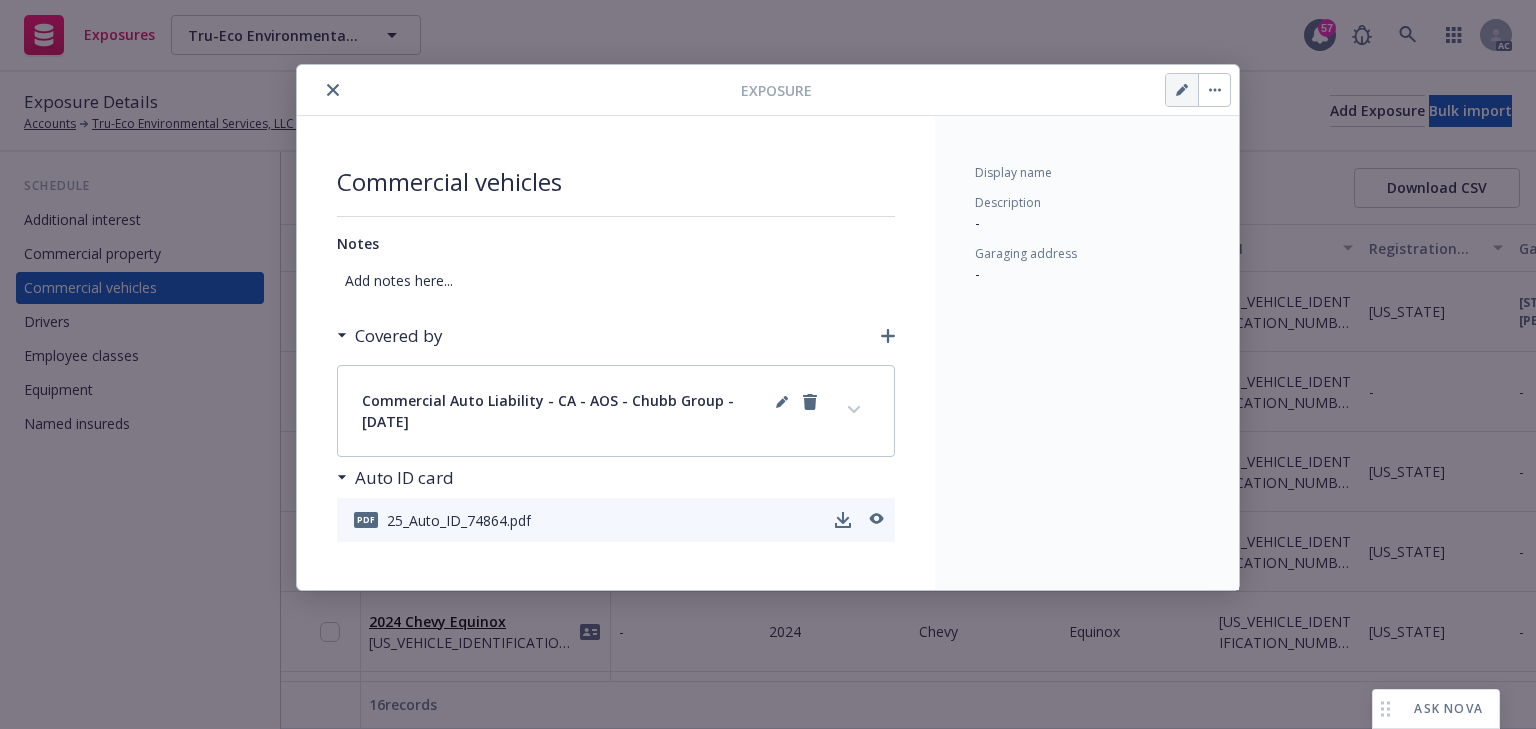 click at bounding box center (1182, 90) 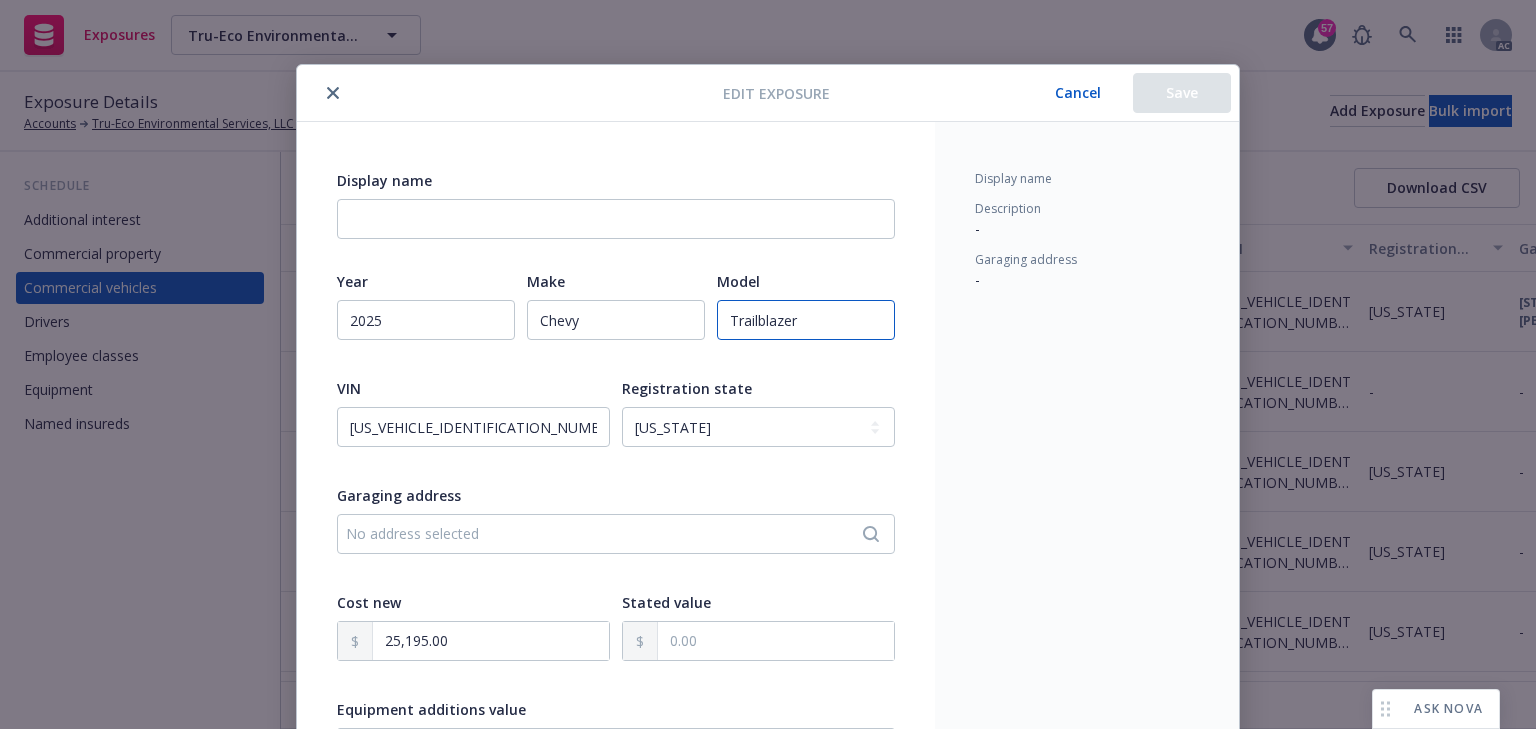 click on "Trailblazer" at bounding box center (806, 320) 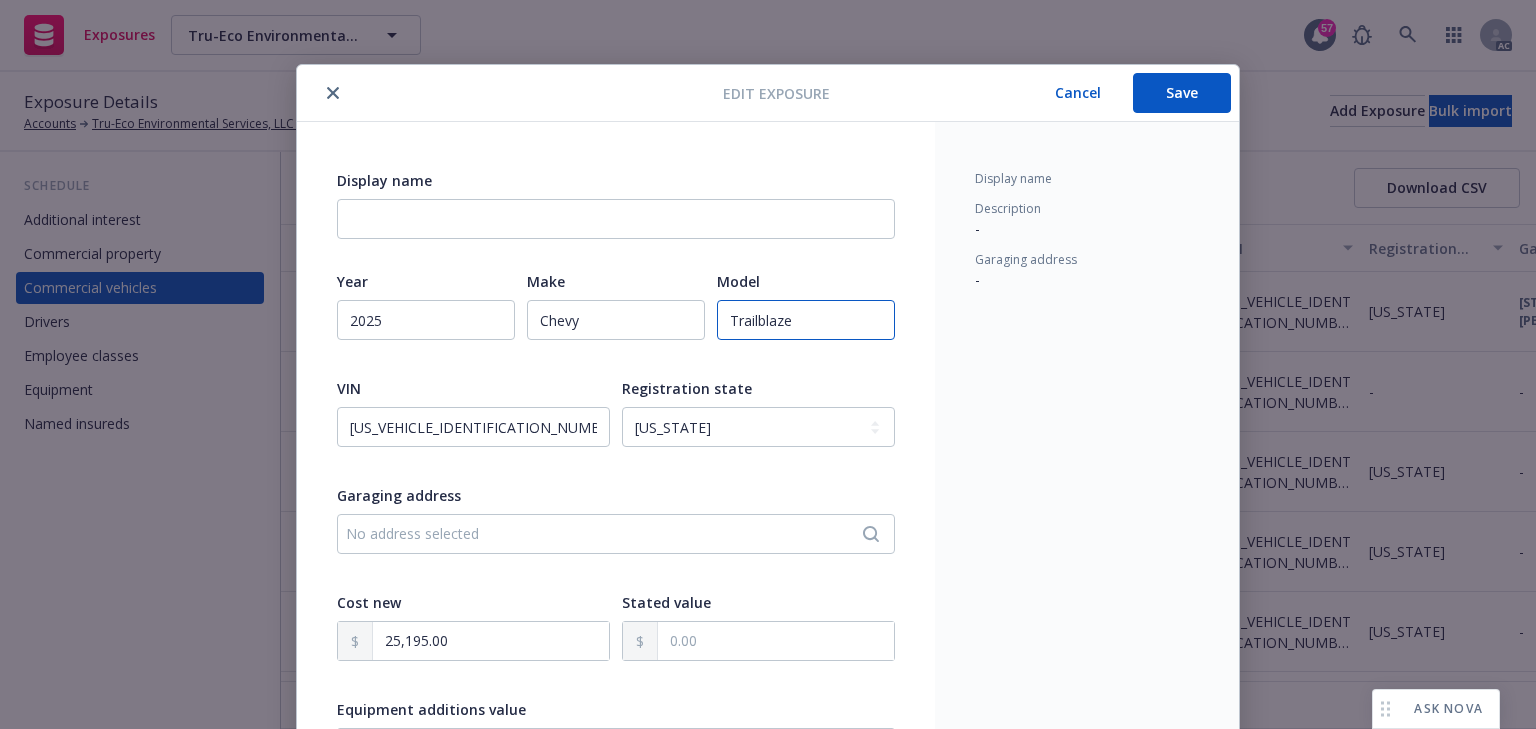 type on "Trailblaze" 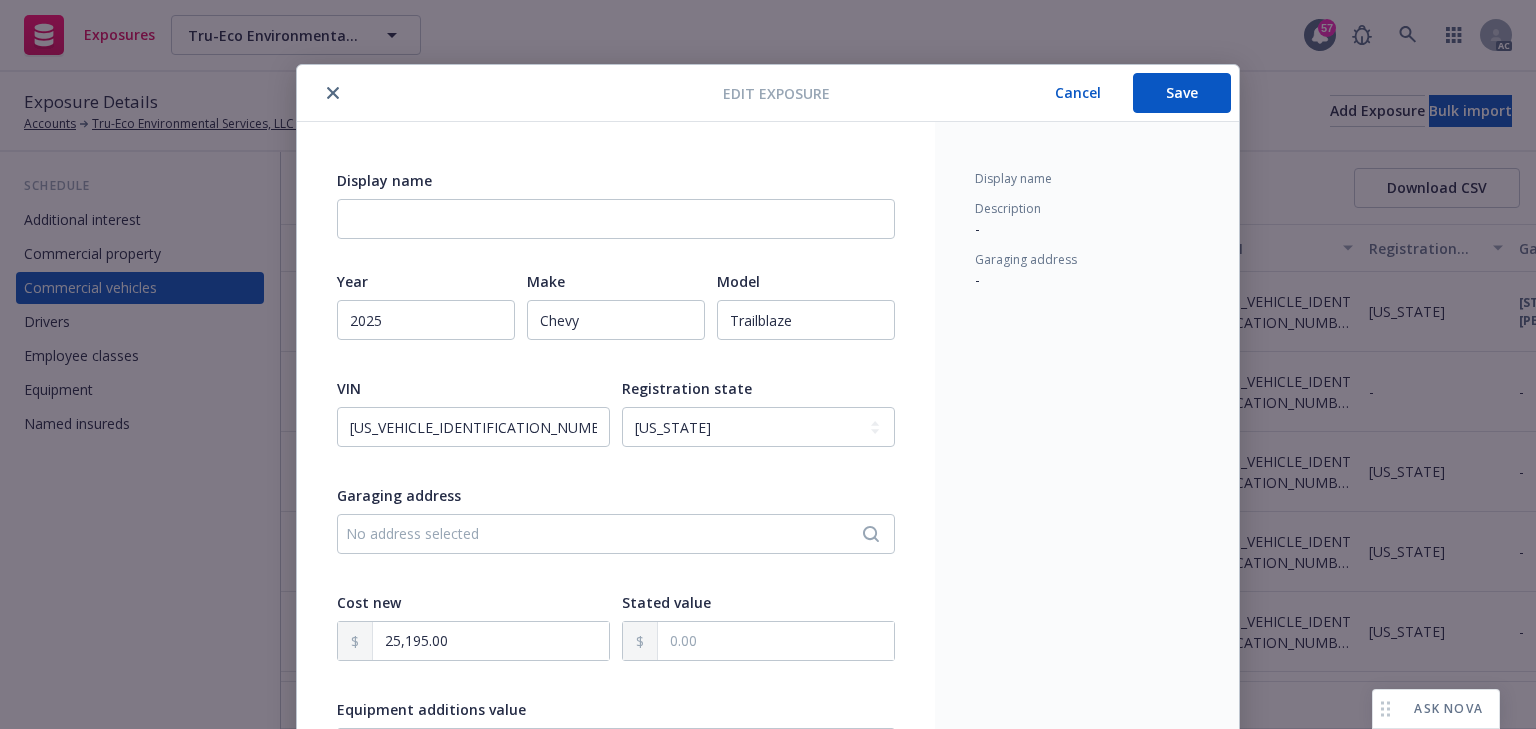 click on "Display name Description - Garaging address -" at bounding box center [1087, 707] 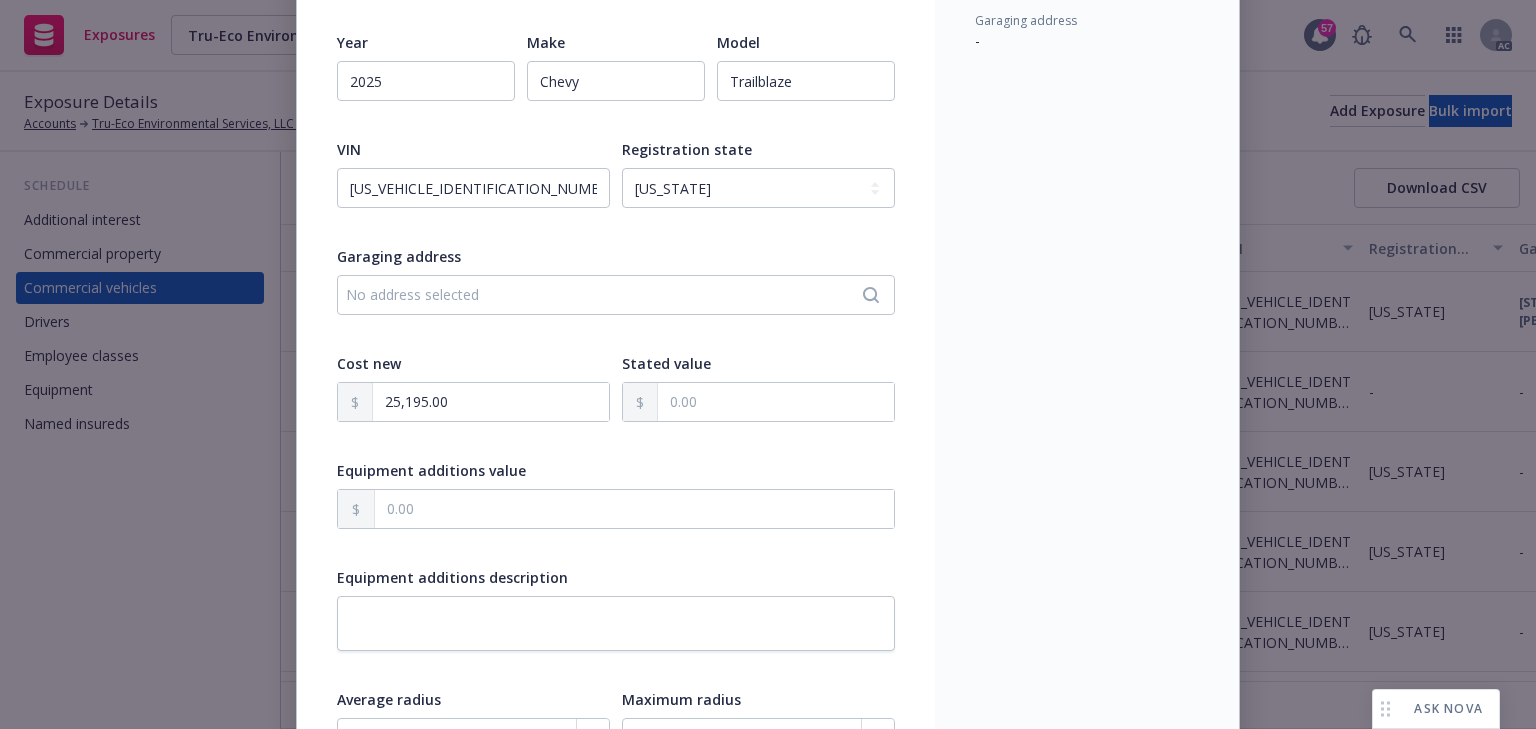 scroll, scrollTop: 240, scrollLeft: 0, axis: vertical 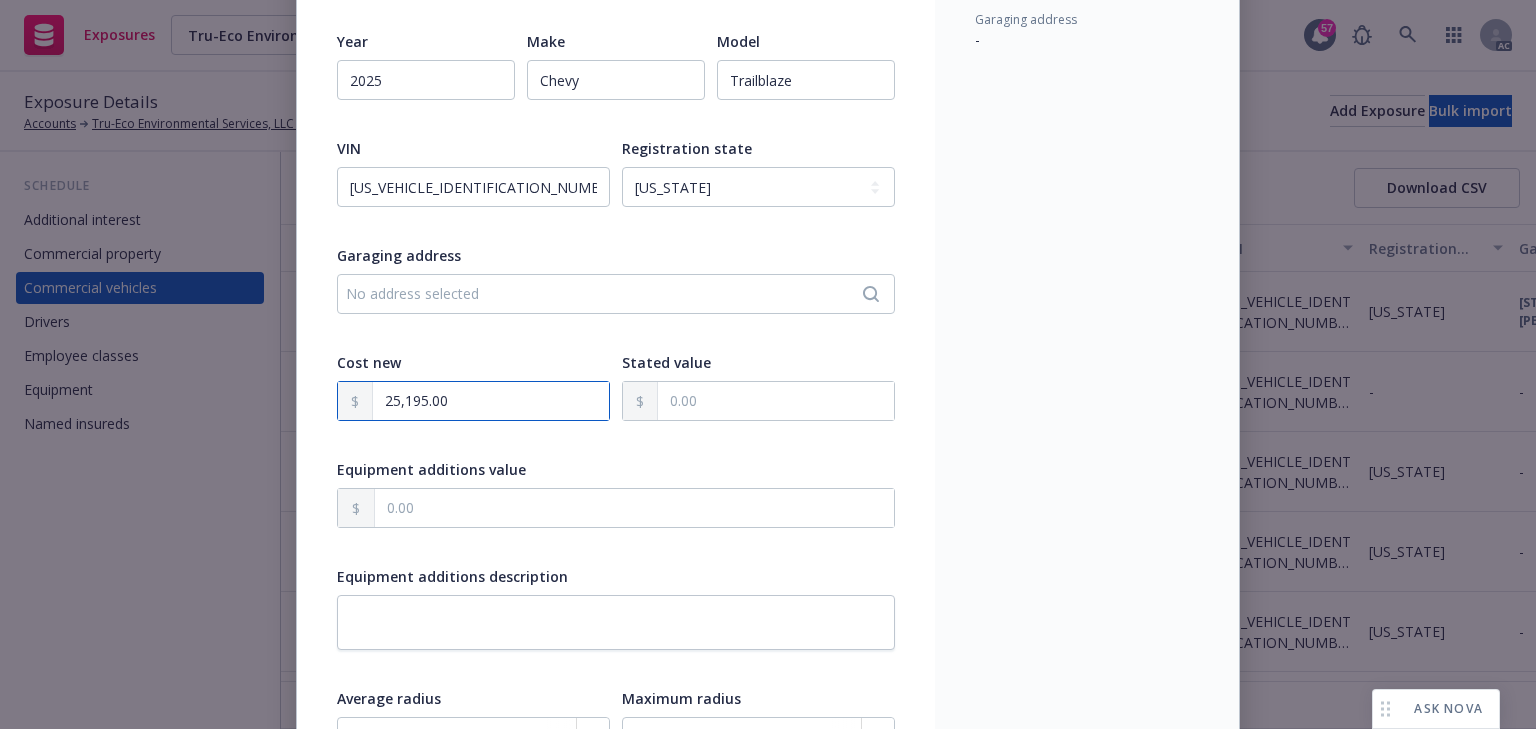 click on "25,195.00" at bounding box center [491, 401] 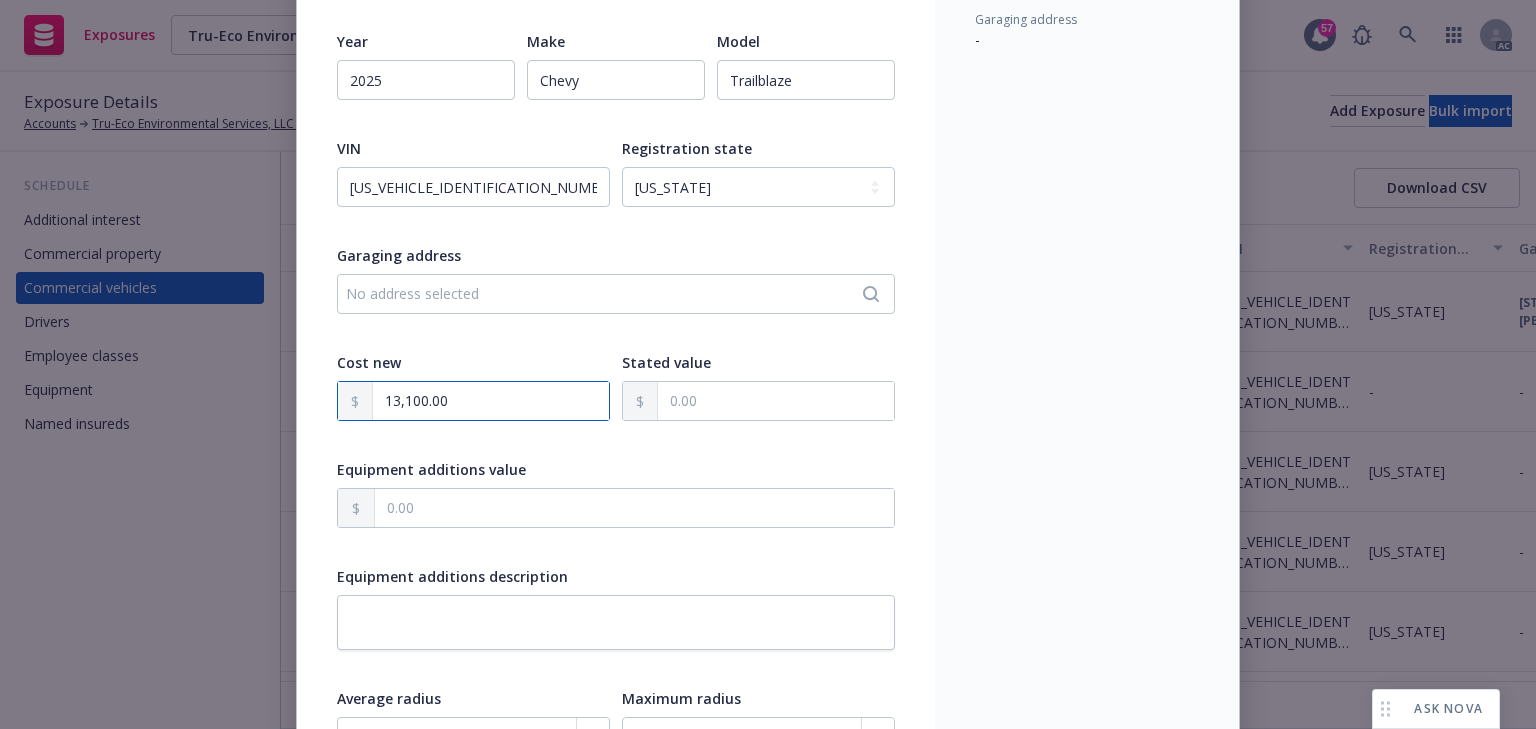 click on "13,100.00" at bounding box center [491, 401] 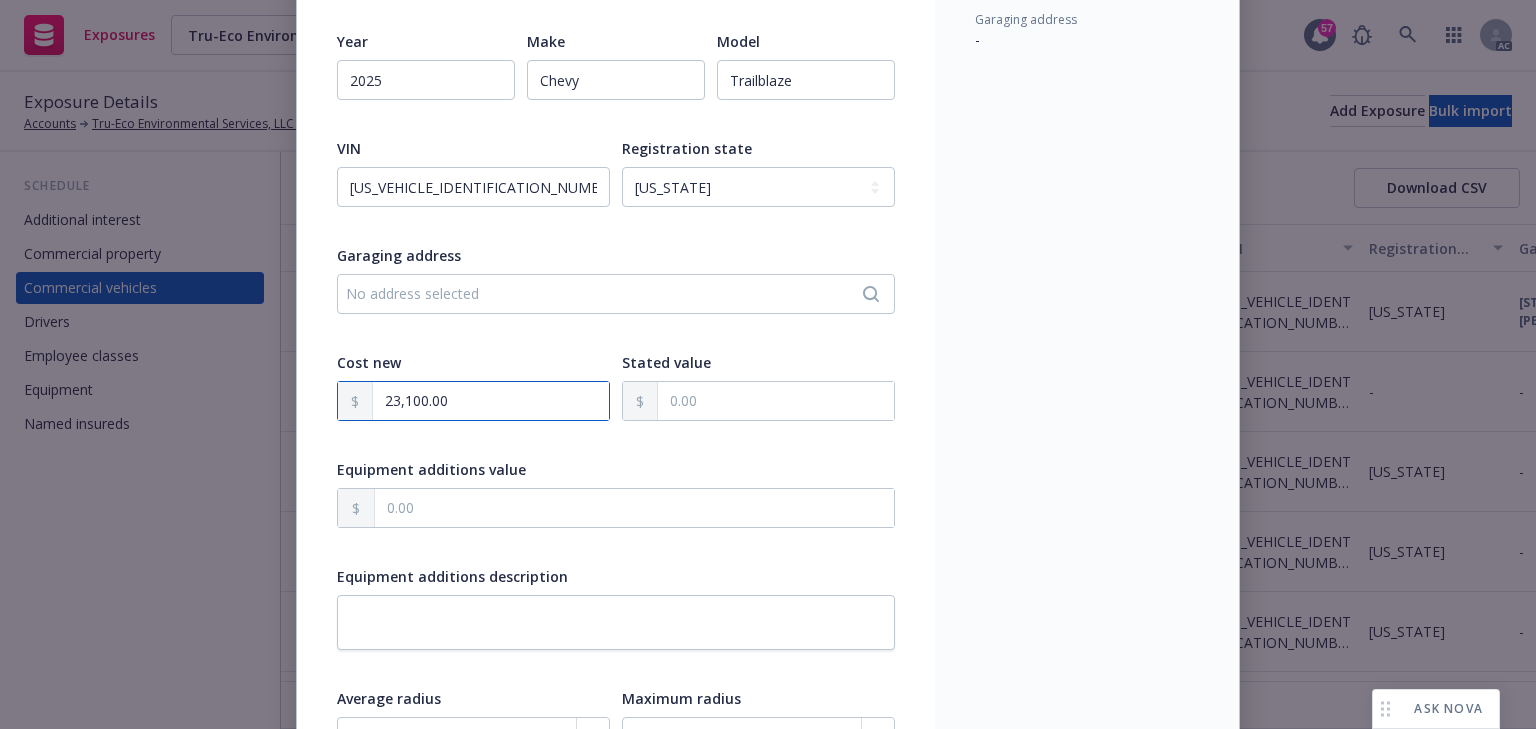 type on "23,100.00" 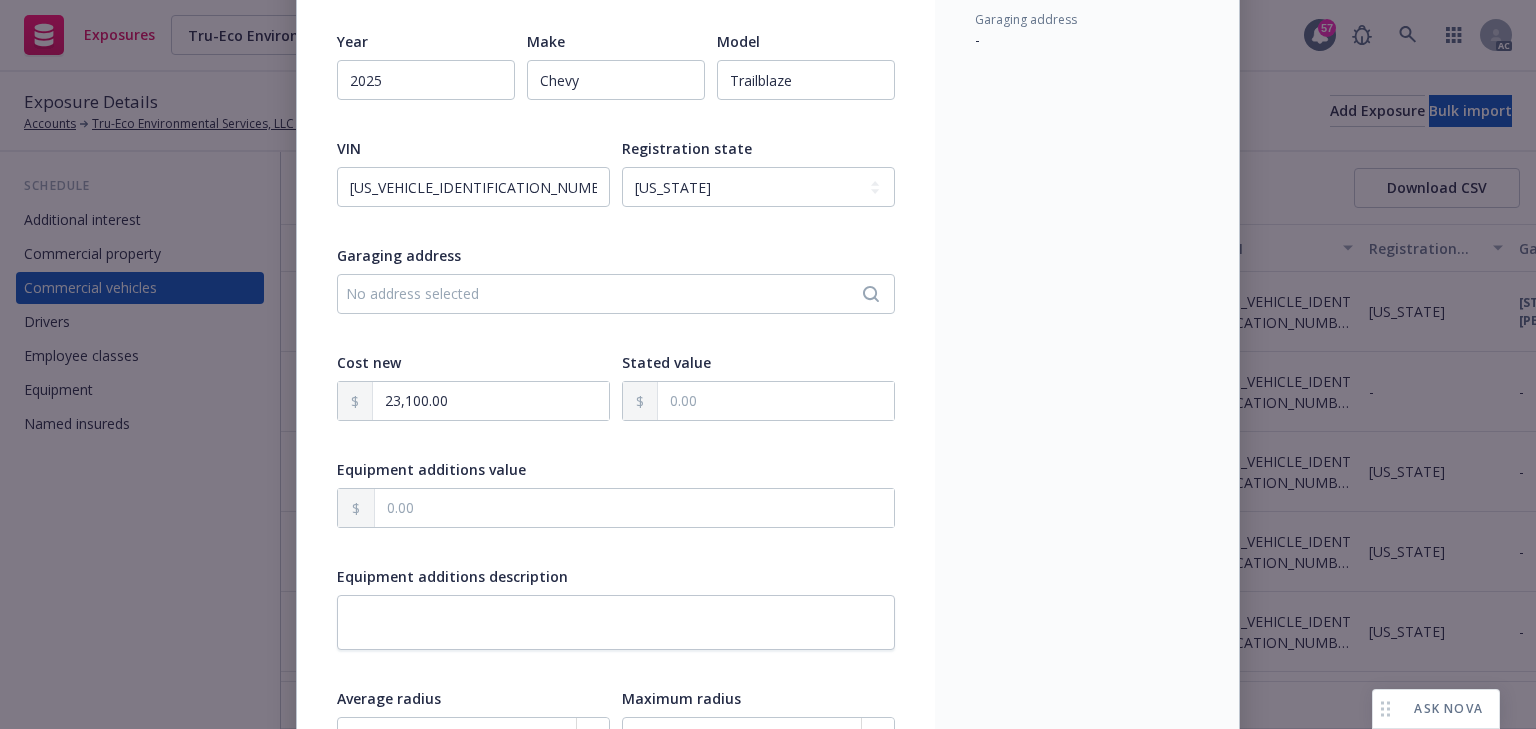 click on "Year 2025 Make Chevy Model Trailblaze VIN KL79MMSLXSB074864 Registration state -- select an option -- Alaska Alabama Arkansas American Samoa Arizona California Colorado Connecticut District Of Columbia Delaware Florida Federated States Of Micronesia Georgia Guam Hawaii Iowa Idaho Illinois Indiana Kansas Kentucky Louisiana Massachusetts Maryland Maine Marshall Islands Michigan Minnesota Missouri Northern Mariana Islands Mississippi Montana North Carolina North Dakota Nebraska New Hampshire New Jersey New Mexico Nevada New York Ohio Oklahoma Oregon Pennsylvania Puerto Rico Palau Rhode Island South Carolina South Dakota Tennessee Texas Utah Virginia Virgin Islands Vermont Washington Wisconsin West Virginia Wyoming Garaging address No address selected Cost new 23,100.00 Stated value Equipment additions value Equipment additions description Average radius mi Maximum radius mi Size class -- select an option -- Private passenger Light truck Medium truck Heavy truck Extra heavy truck Semitrailer Service trailer" at bounding box center [616, 460] 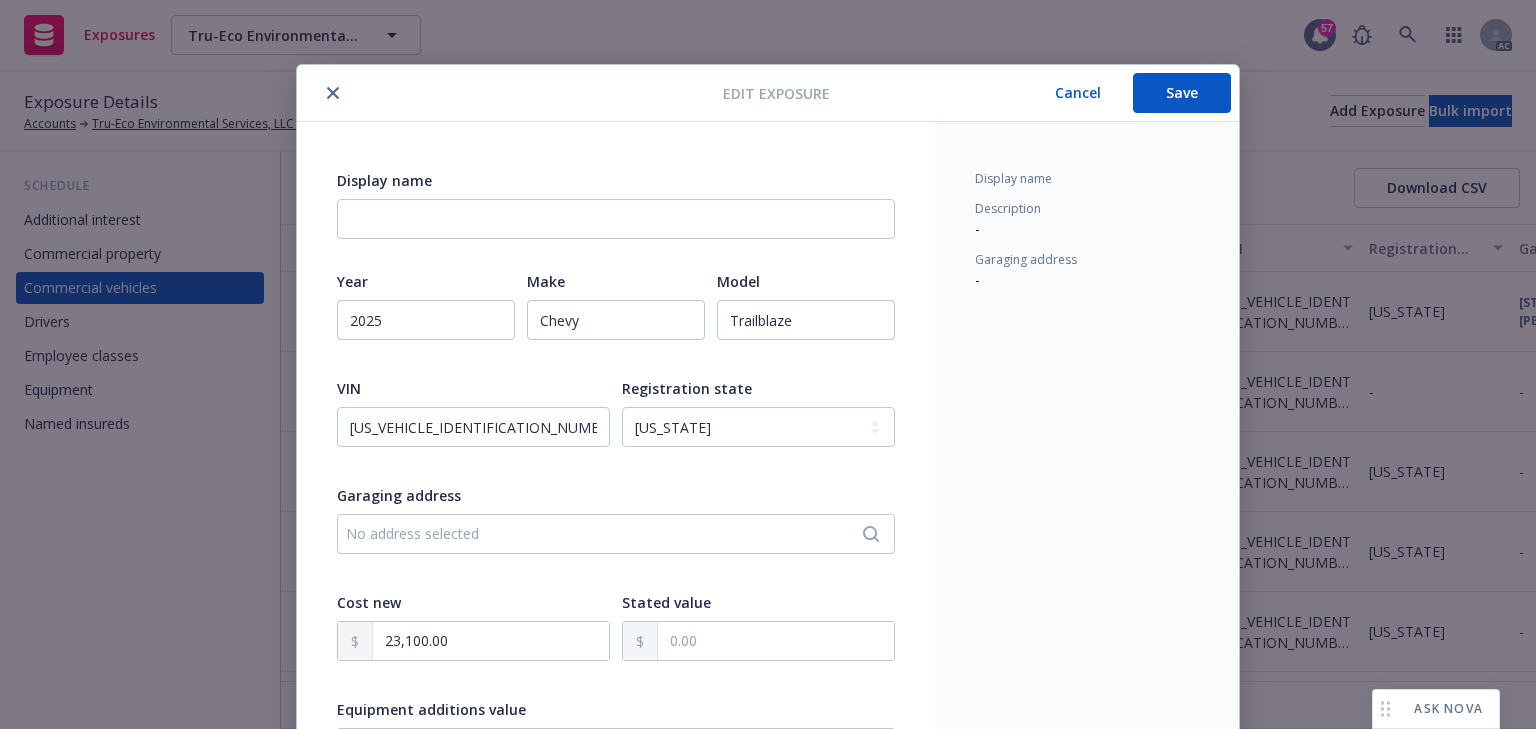 scroll, scrollTop: 0, scrollLeft: 0, axis: both 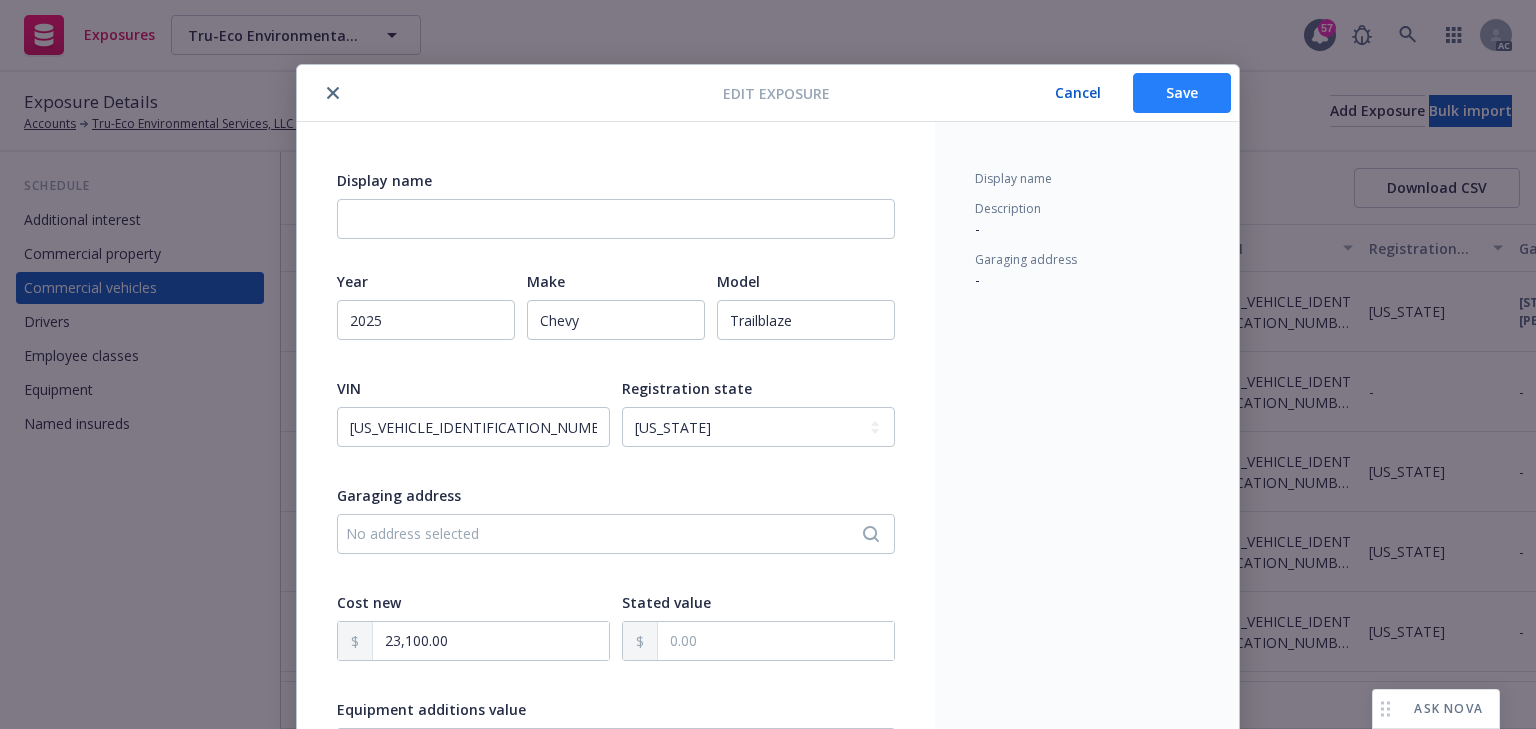 click on "Save" at bounding box center (1182, 93) 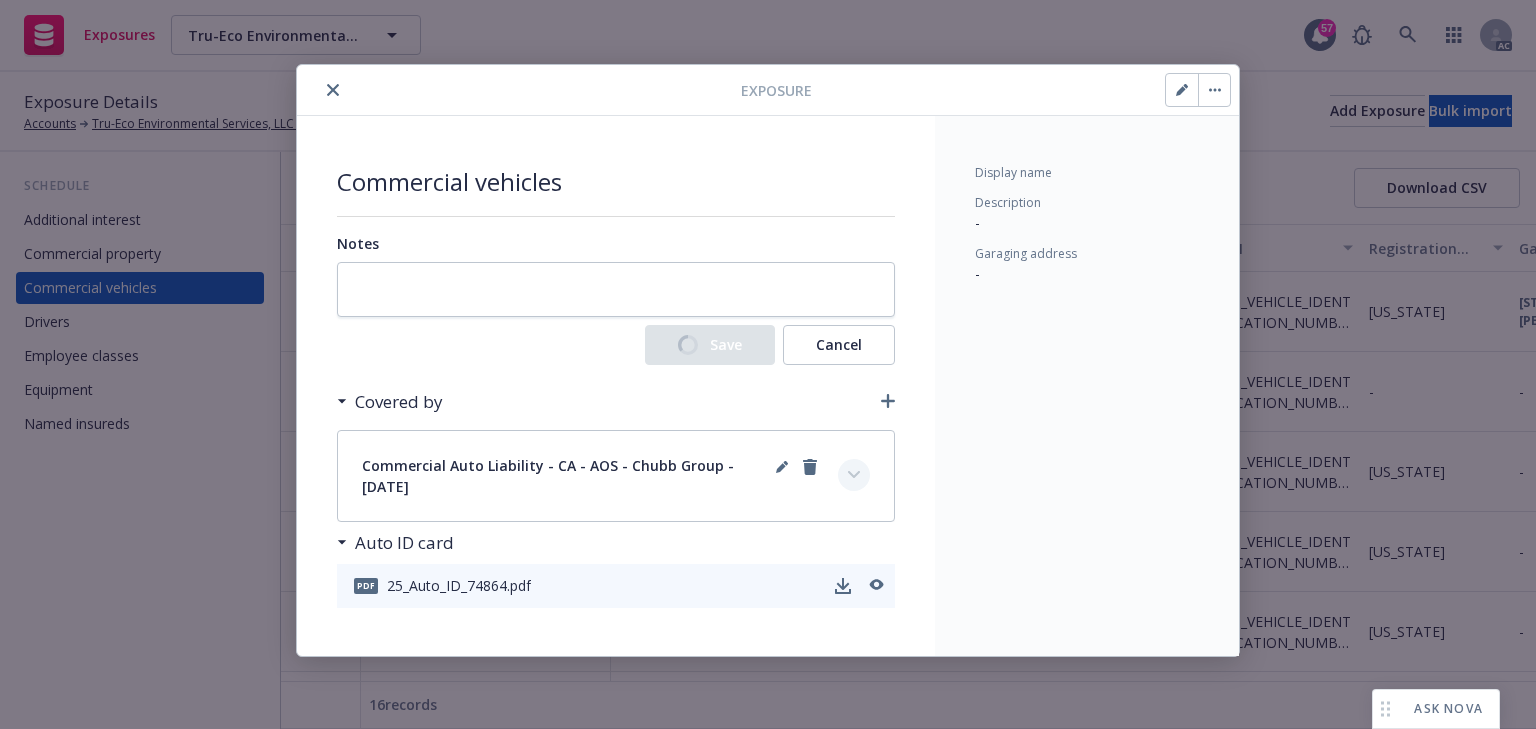 click 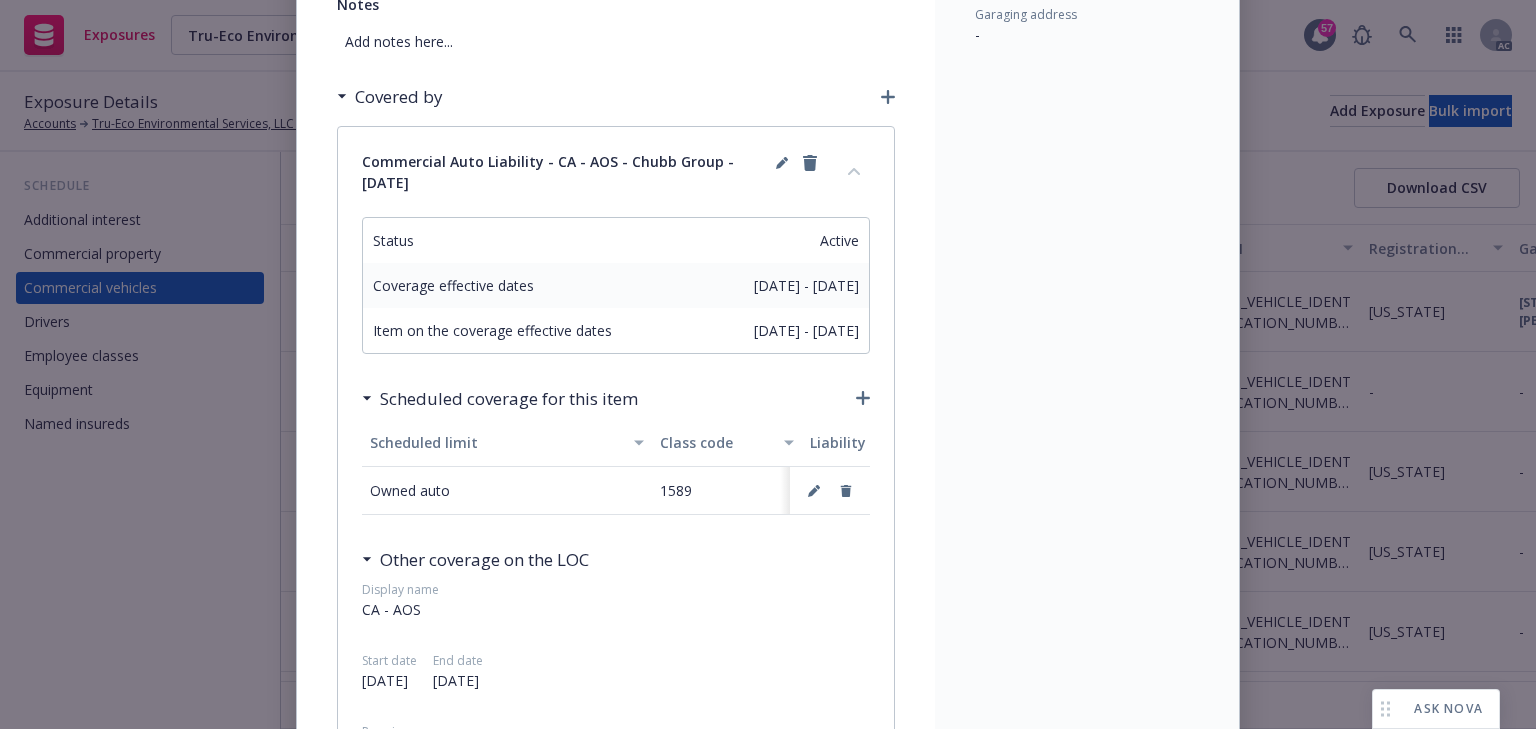scroll, scrollTop: 240, scrollLeft: 0, axis: vertical 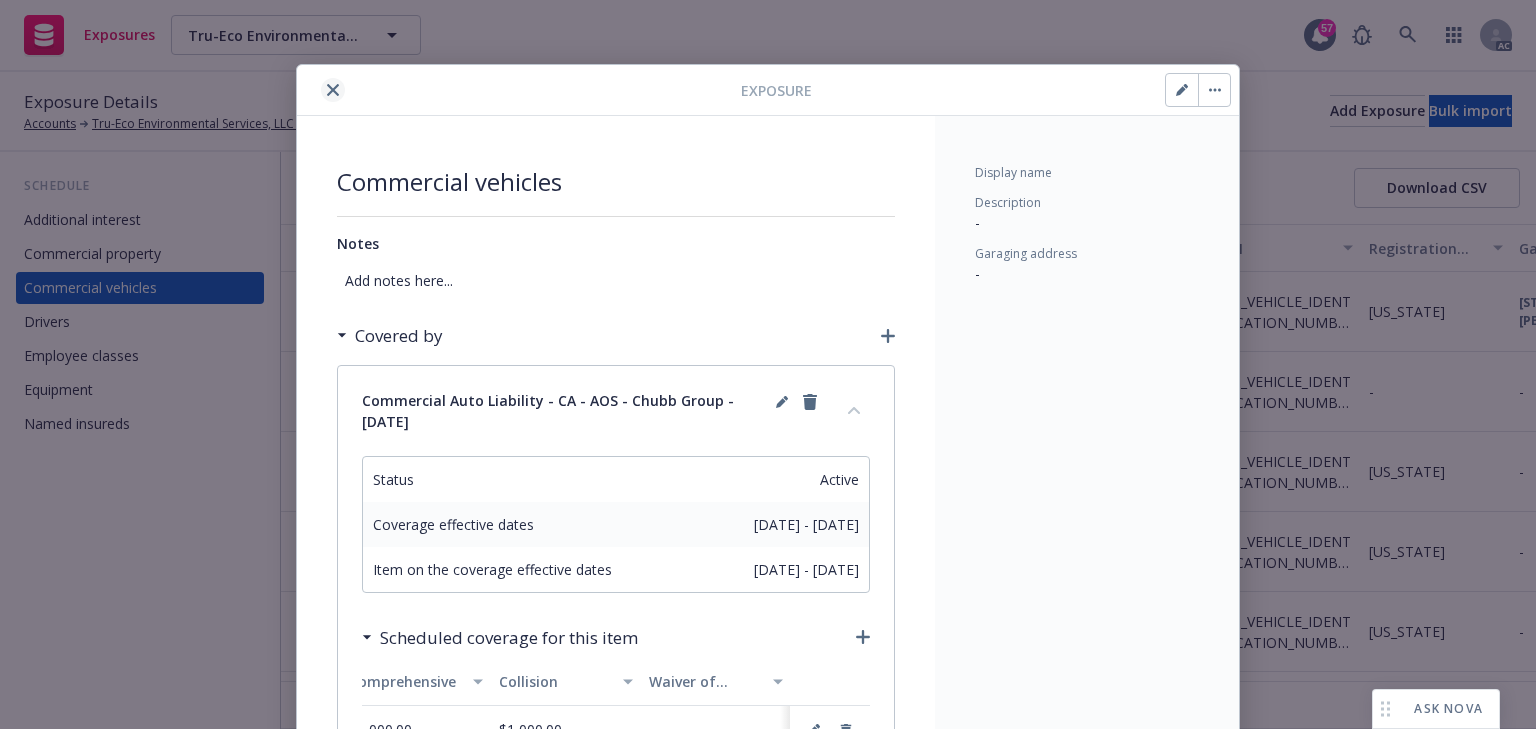 click 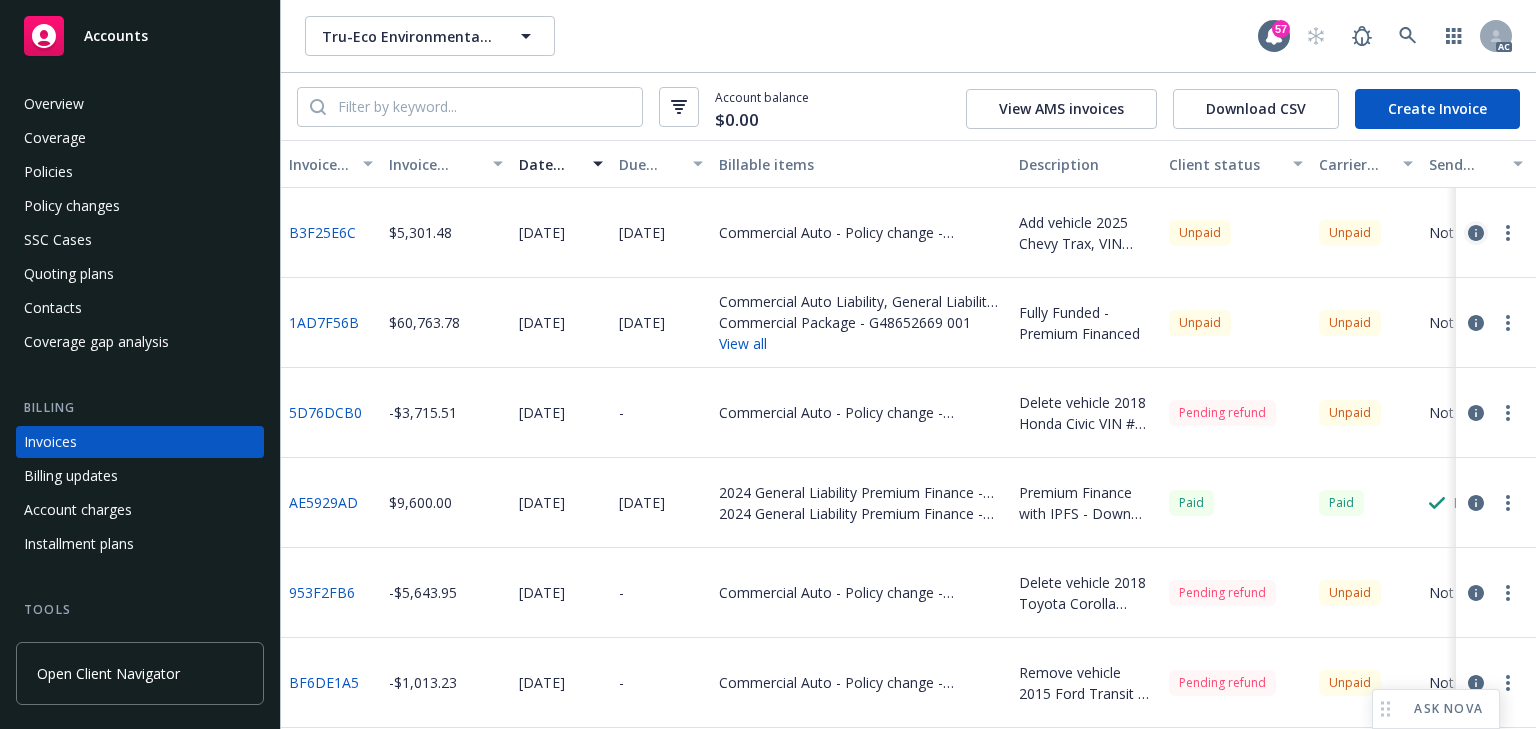 scroll, scrollTop: 0, scrollLeft: 0, axis: both 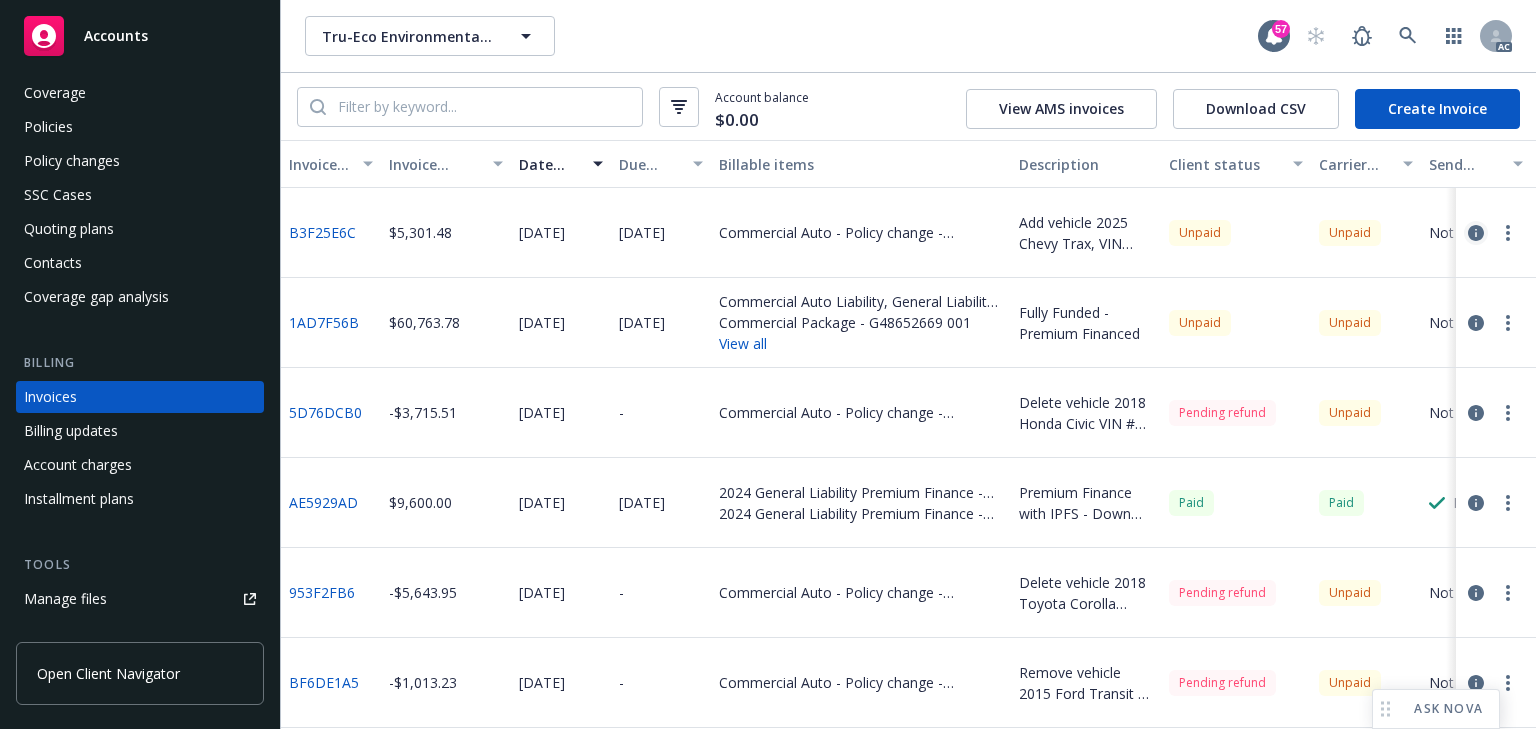 click 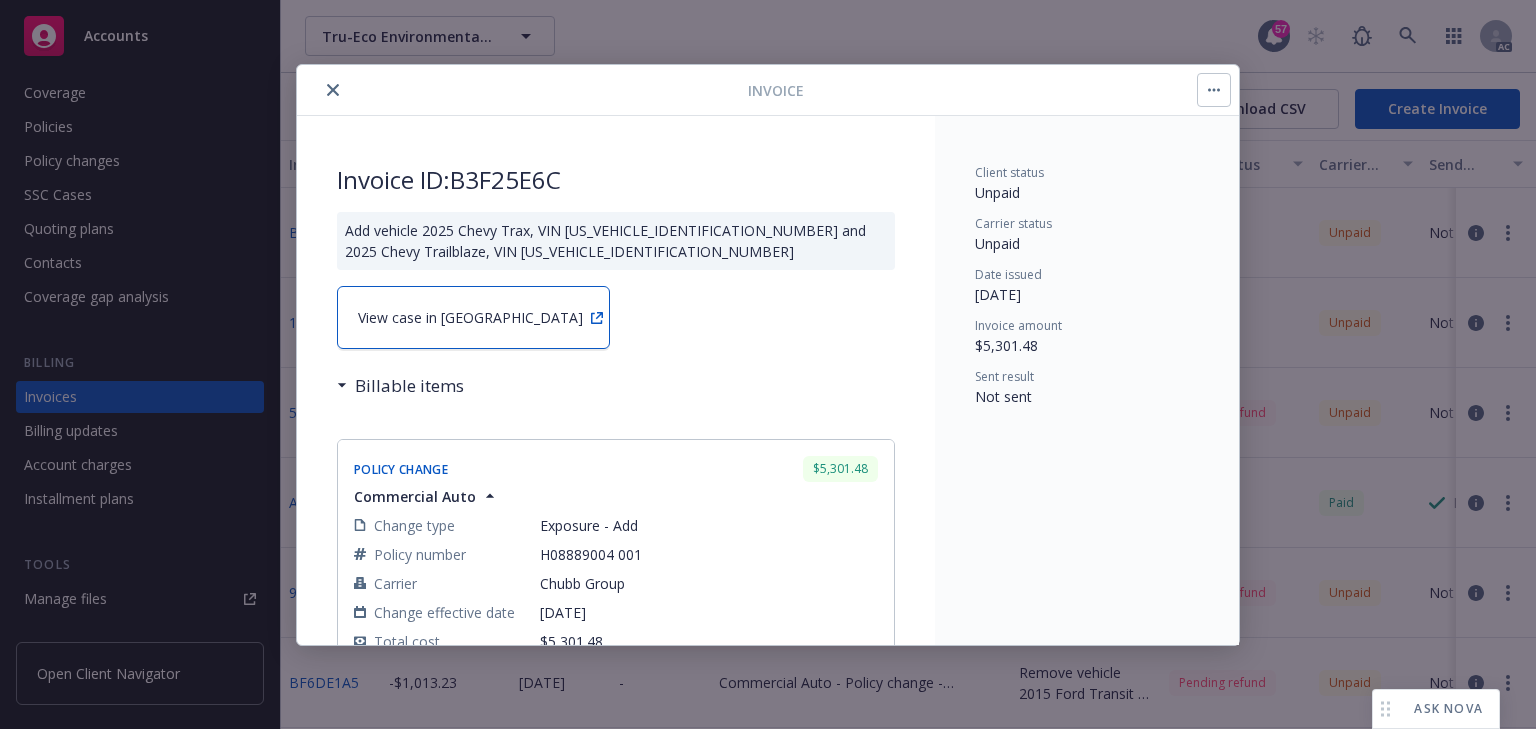 click on "View case in [GEOGRAPHIC_DATA]" at bounding box center (473, 317) 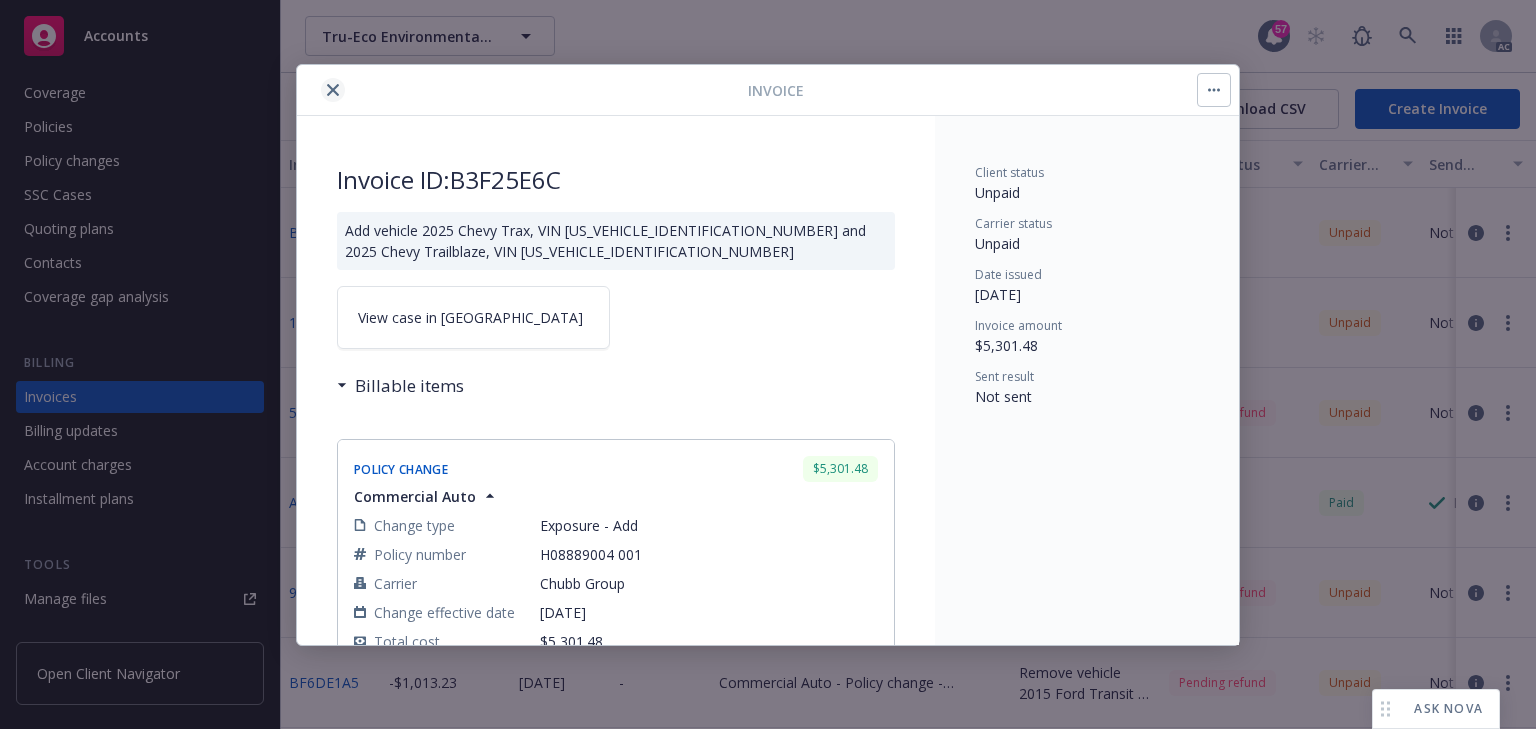 click at bounding box center [333, 90] 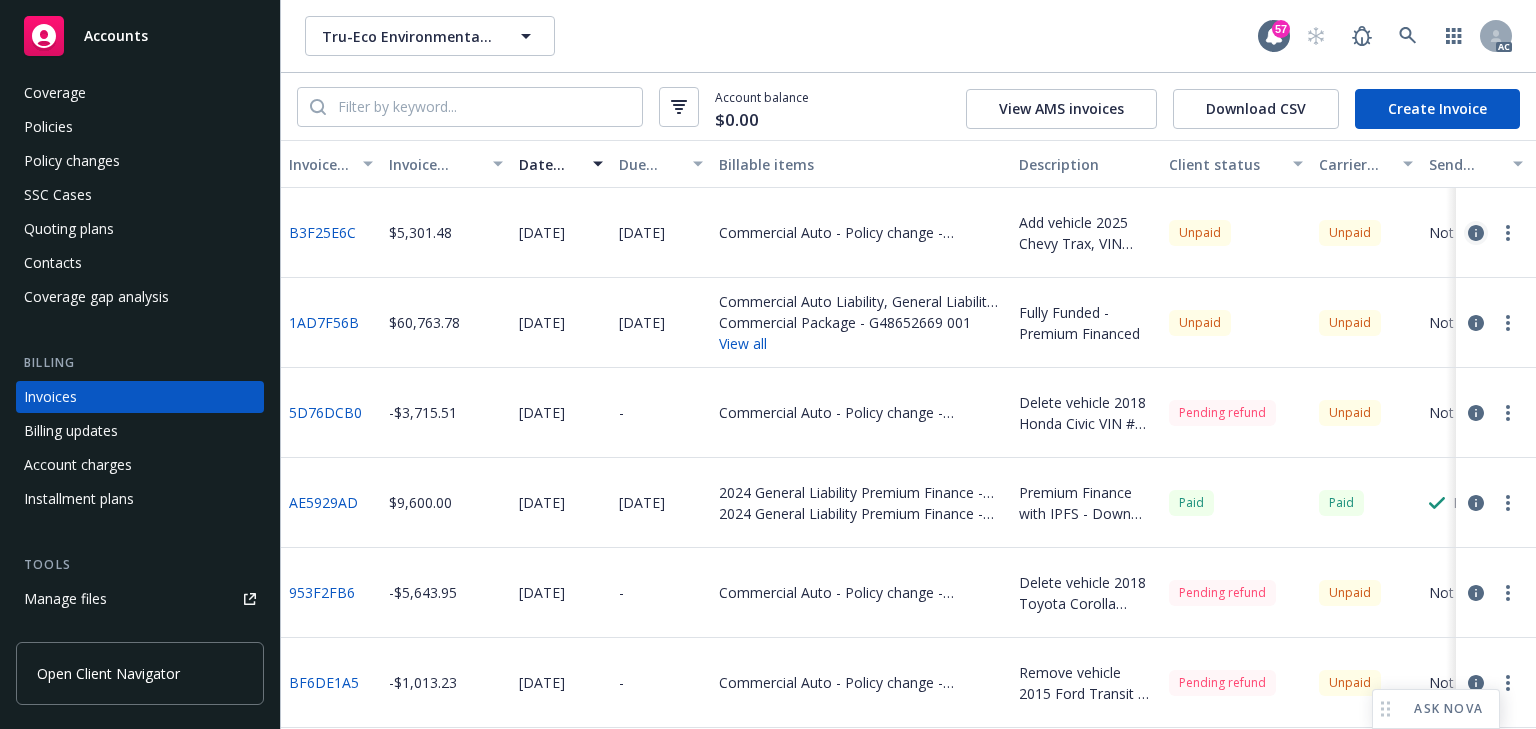 click 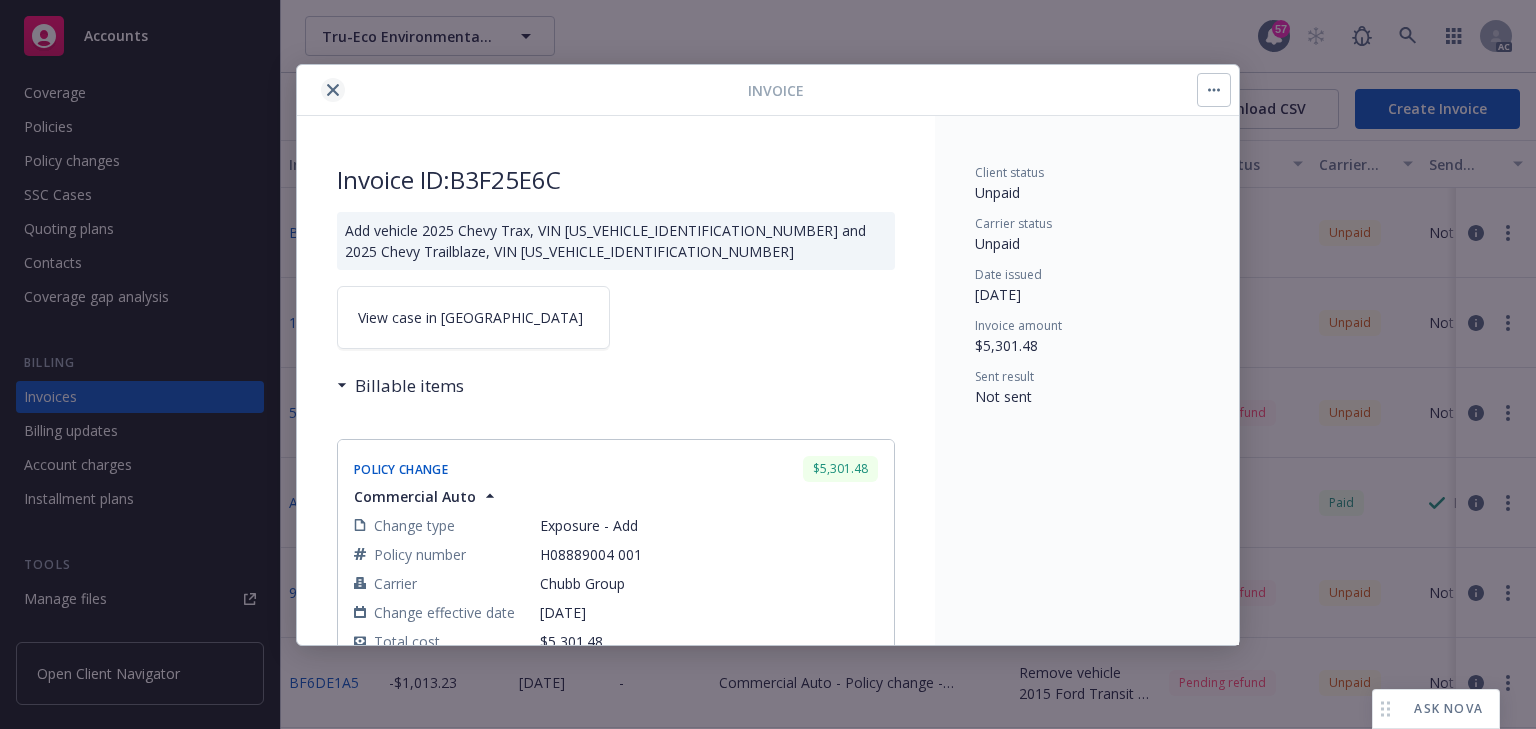 click 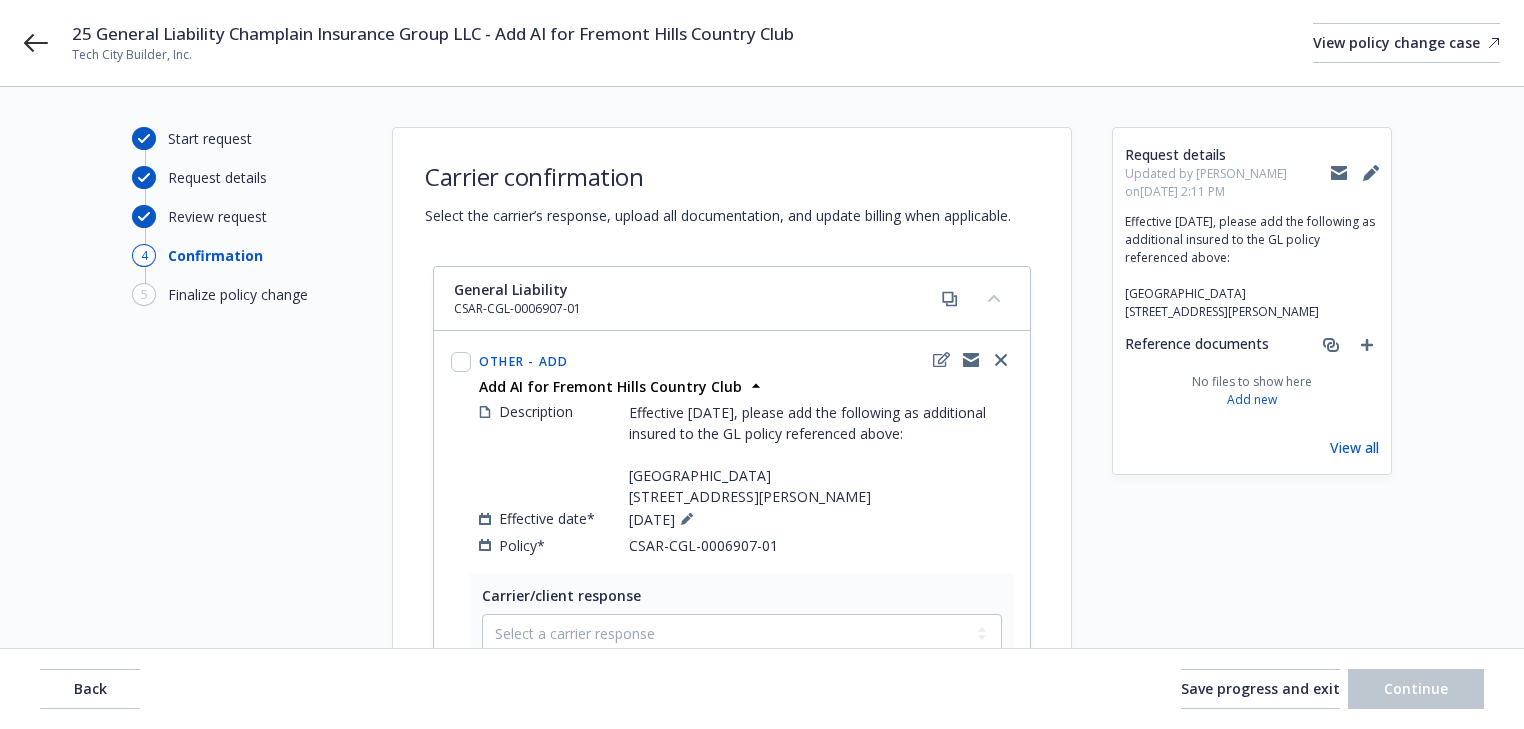 scroll, scrollTop: 0, scrollLeft: 0, axis: both 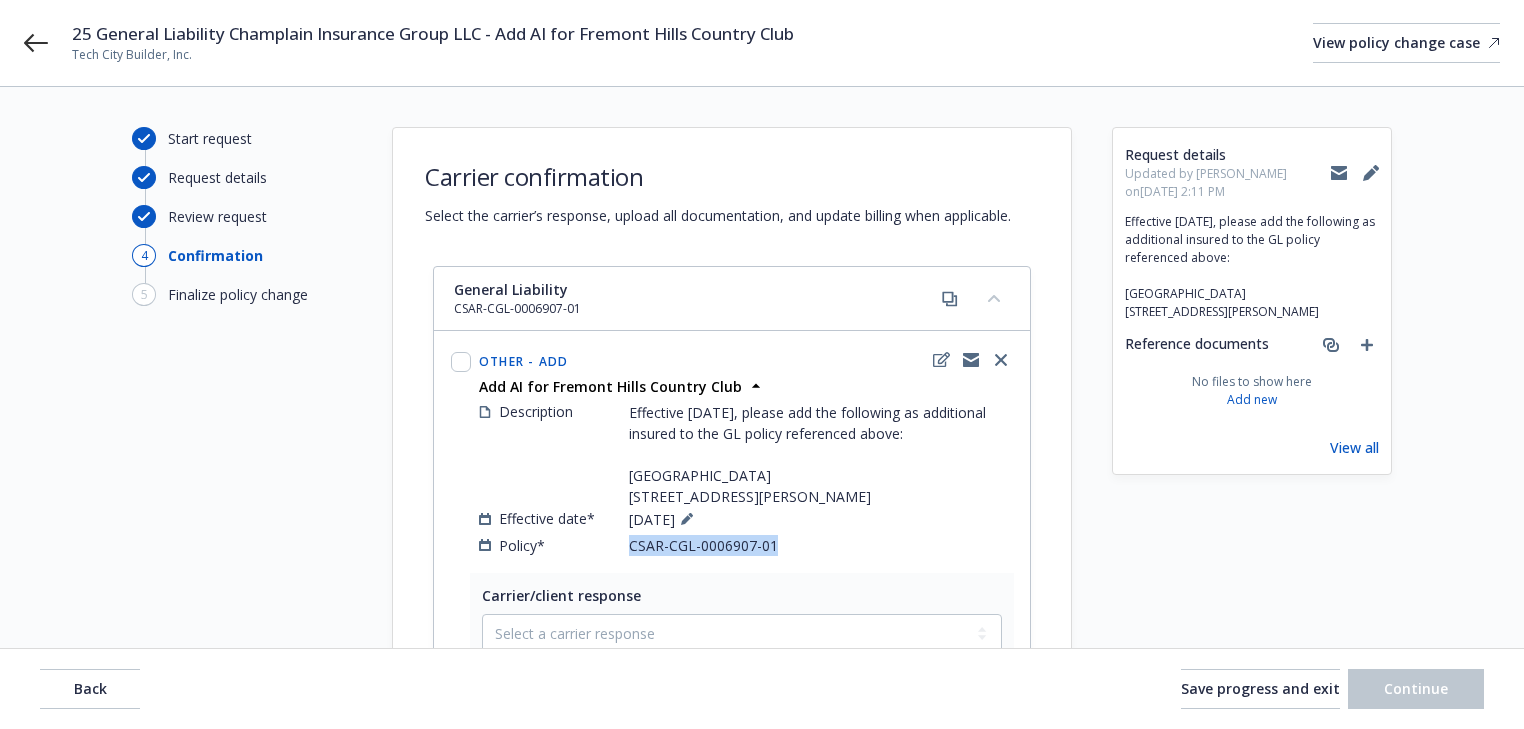 copy on "CSAR-CGL-0006907-01" 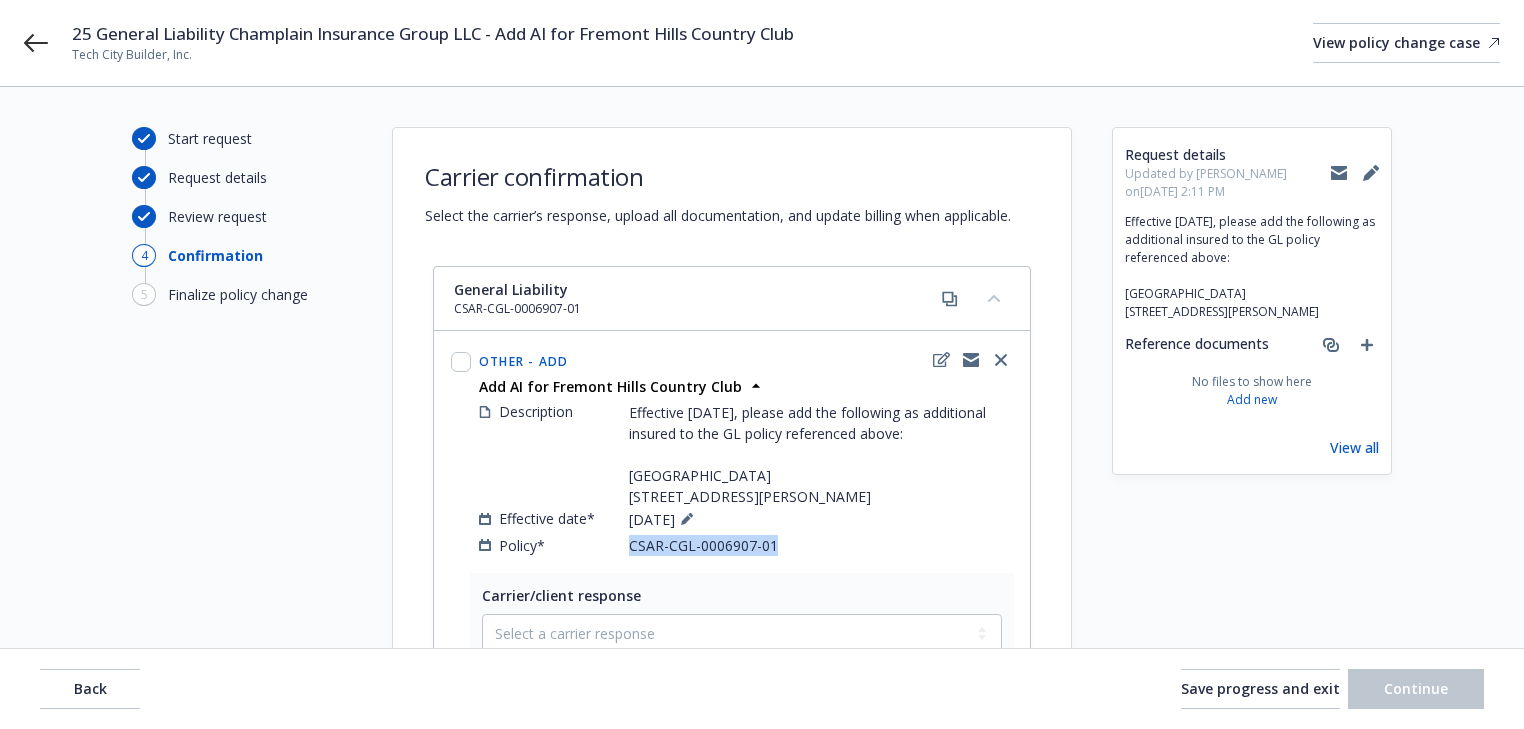 click 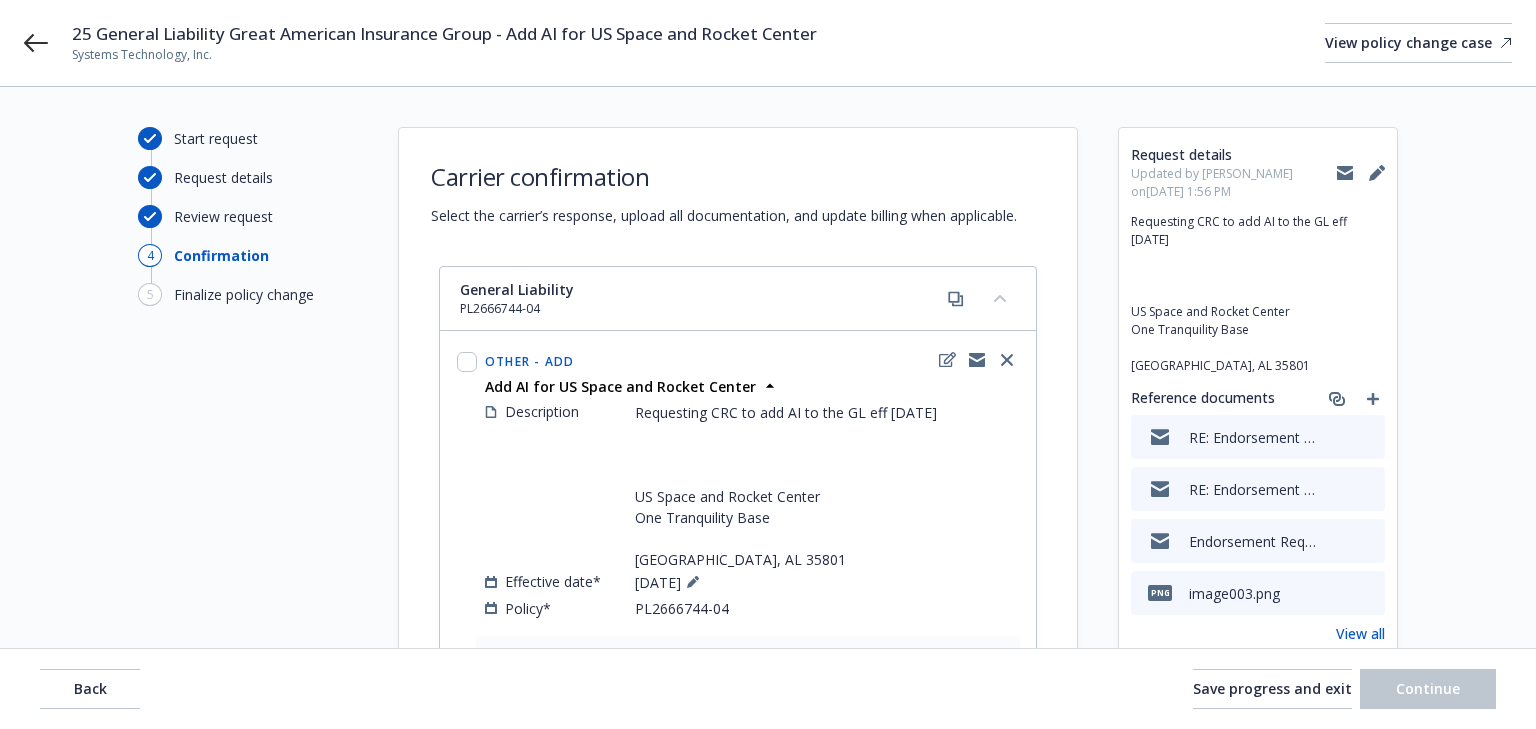 scroll, scrollTop: 0, scrollLeft: 0, axis: both 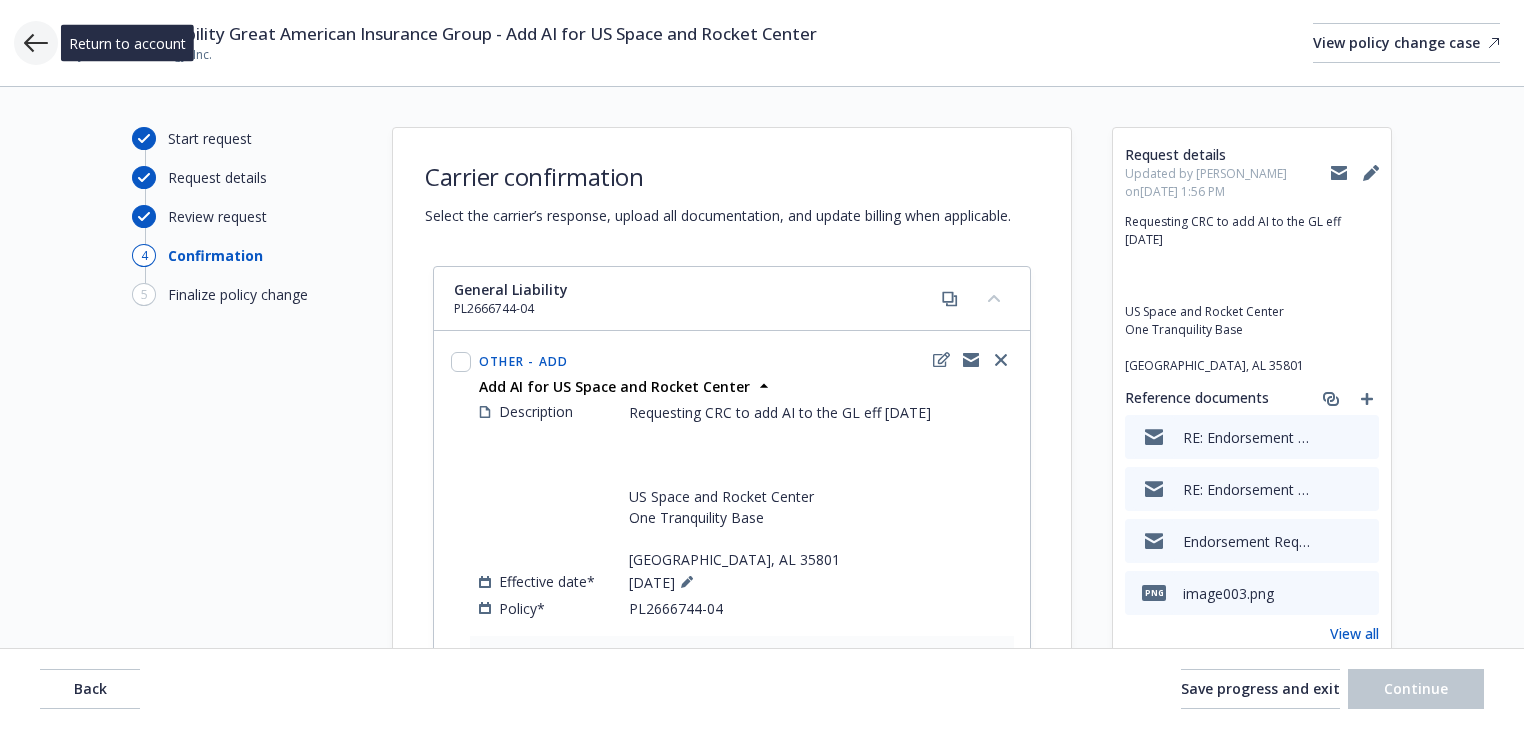 click 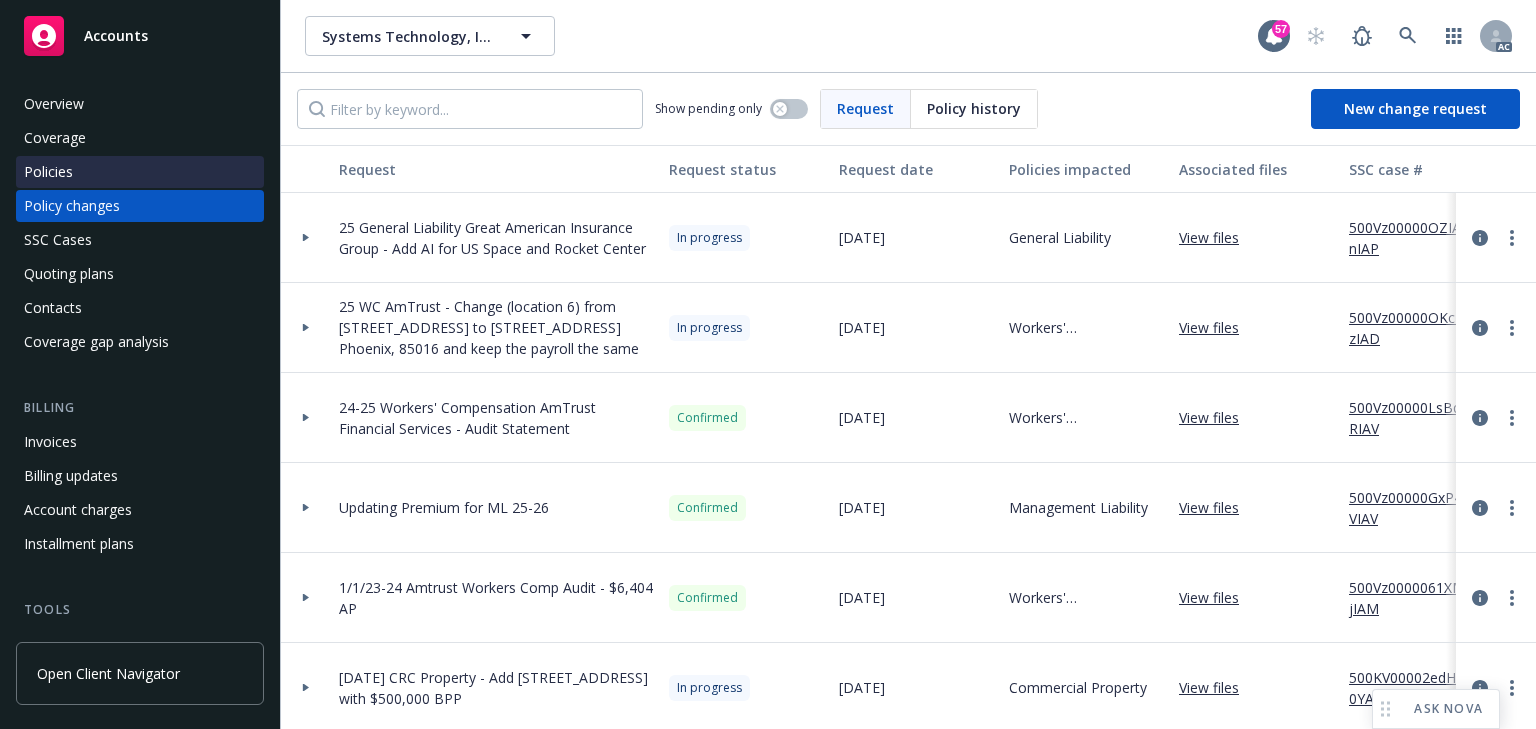 click on "Policies" at bounding box center [48, 172] 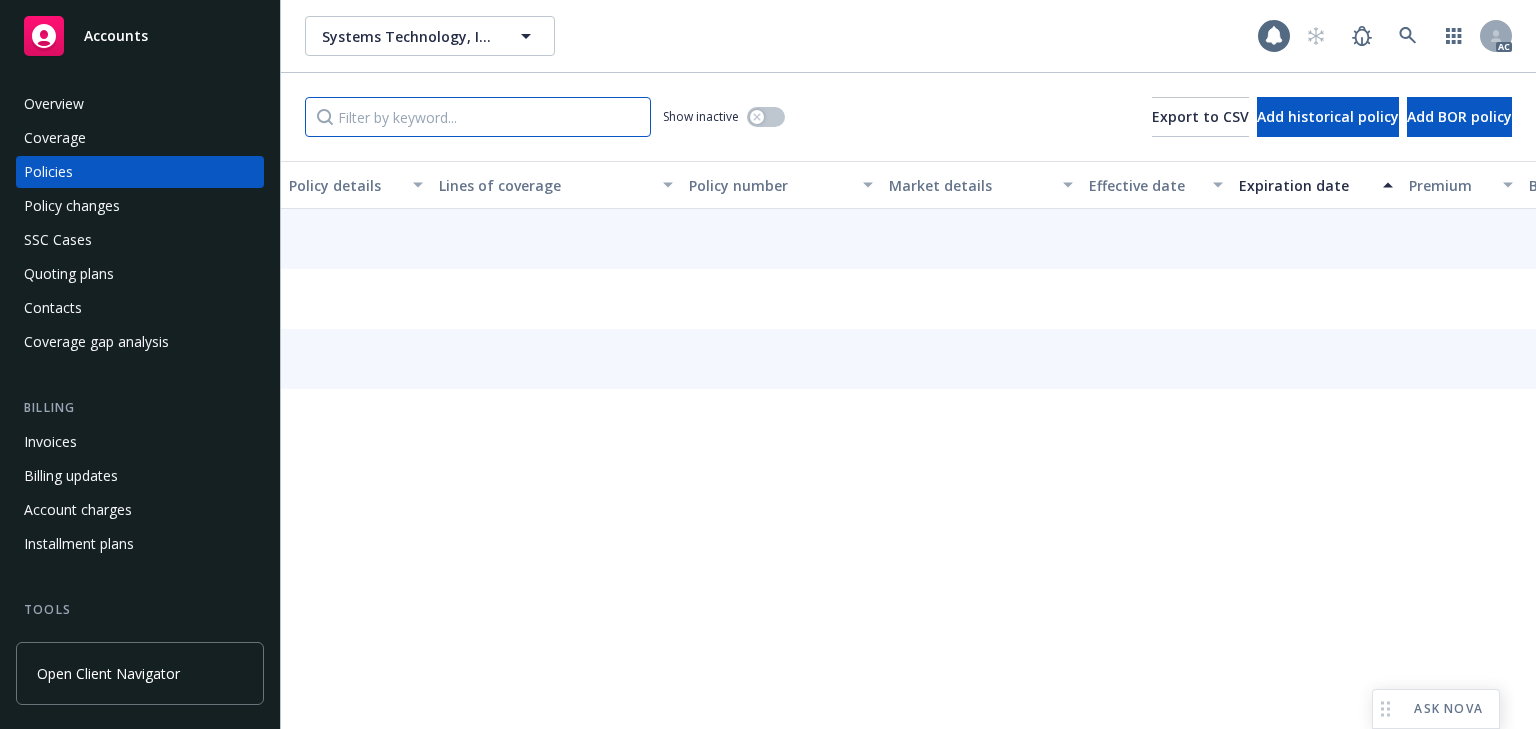 click at bounding box center (478, 117) 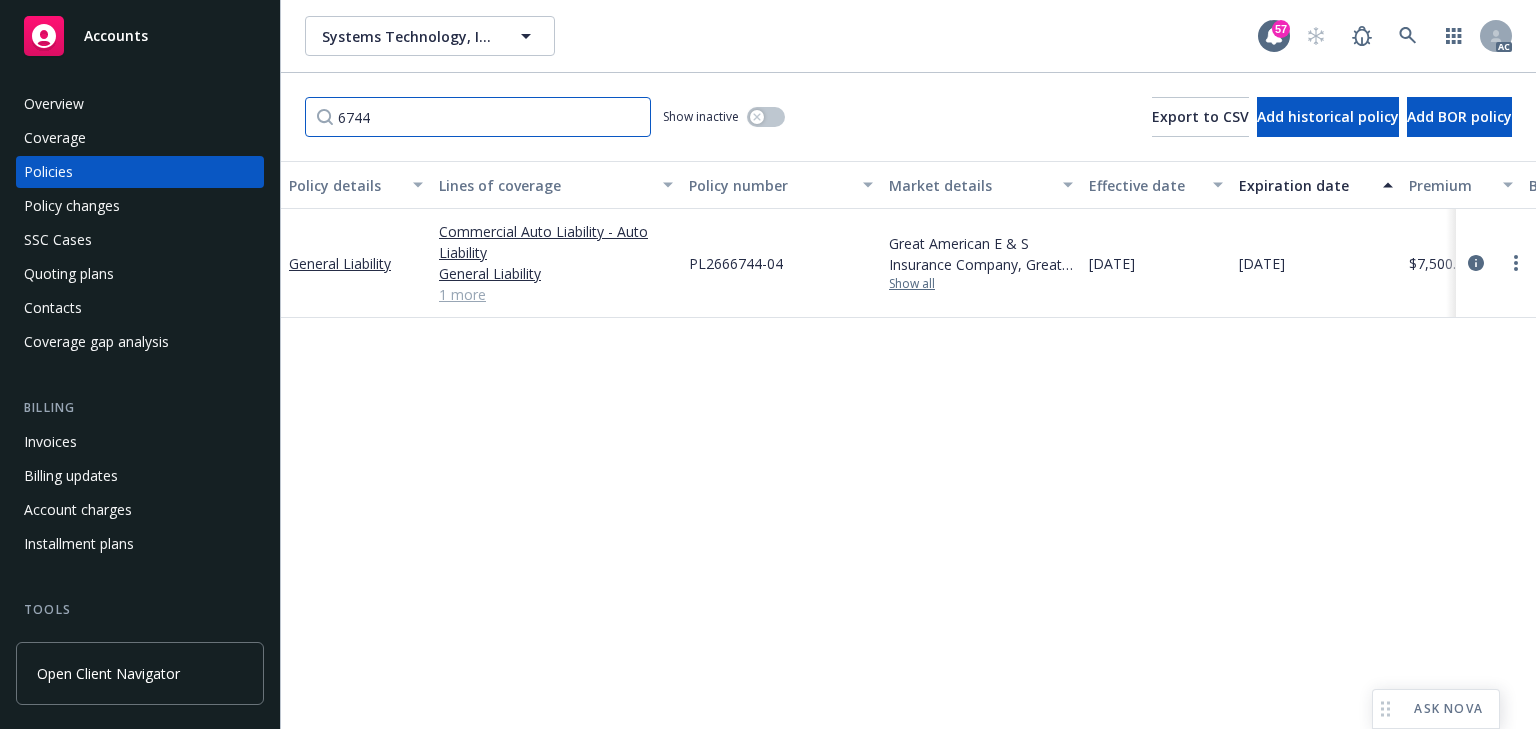 type on "6744" 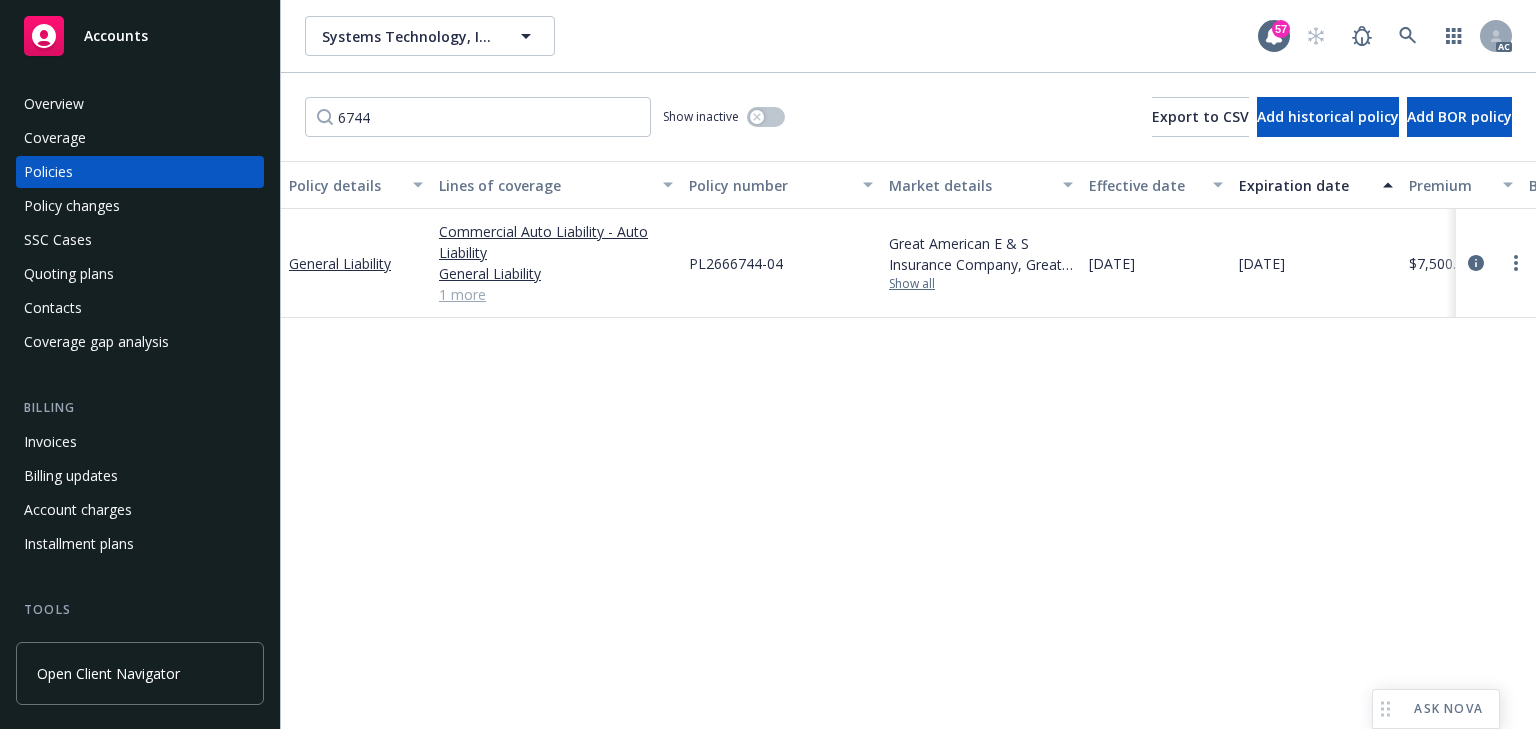 click on "Show all" at bounding box center (981, 284) 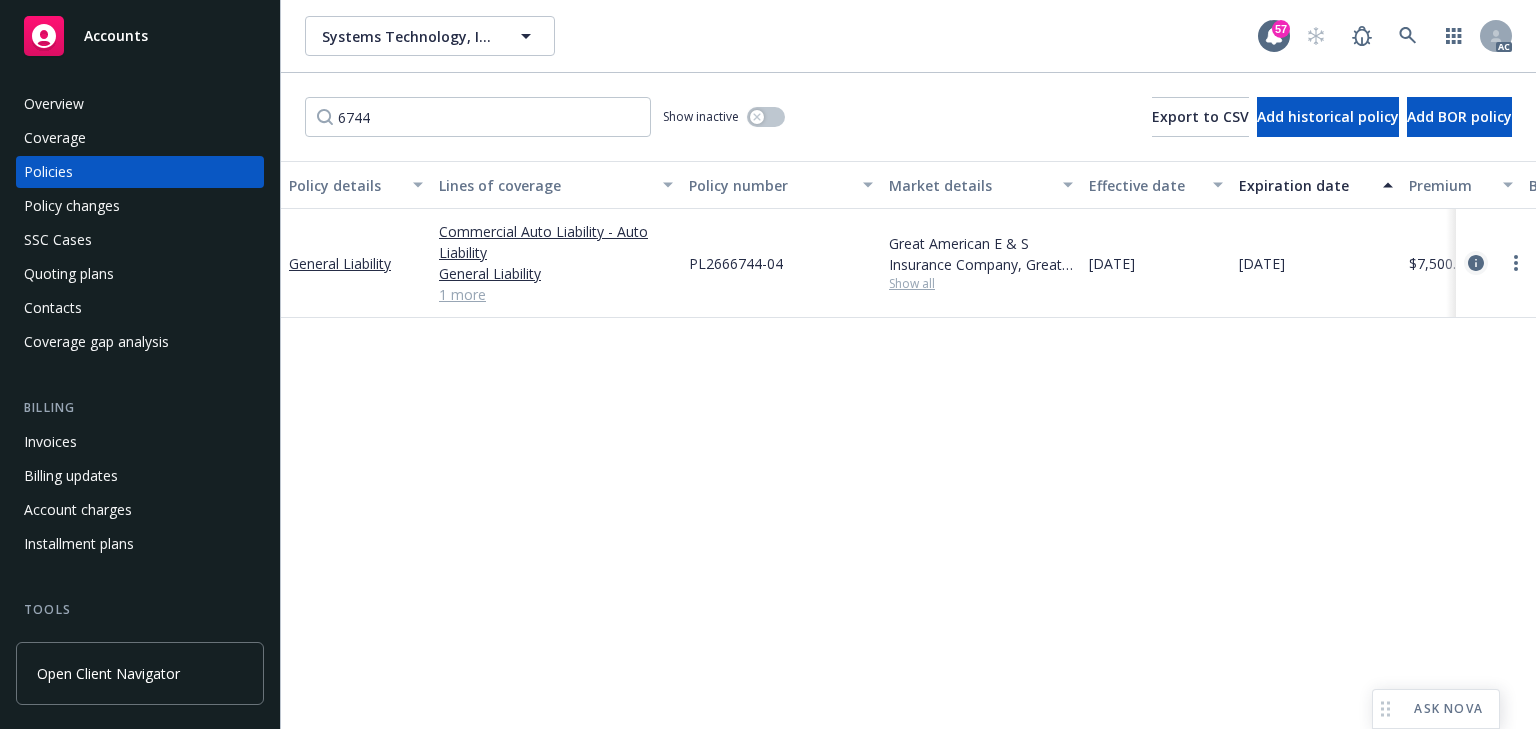 click 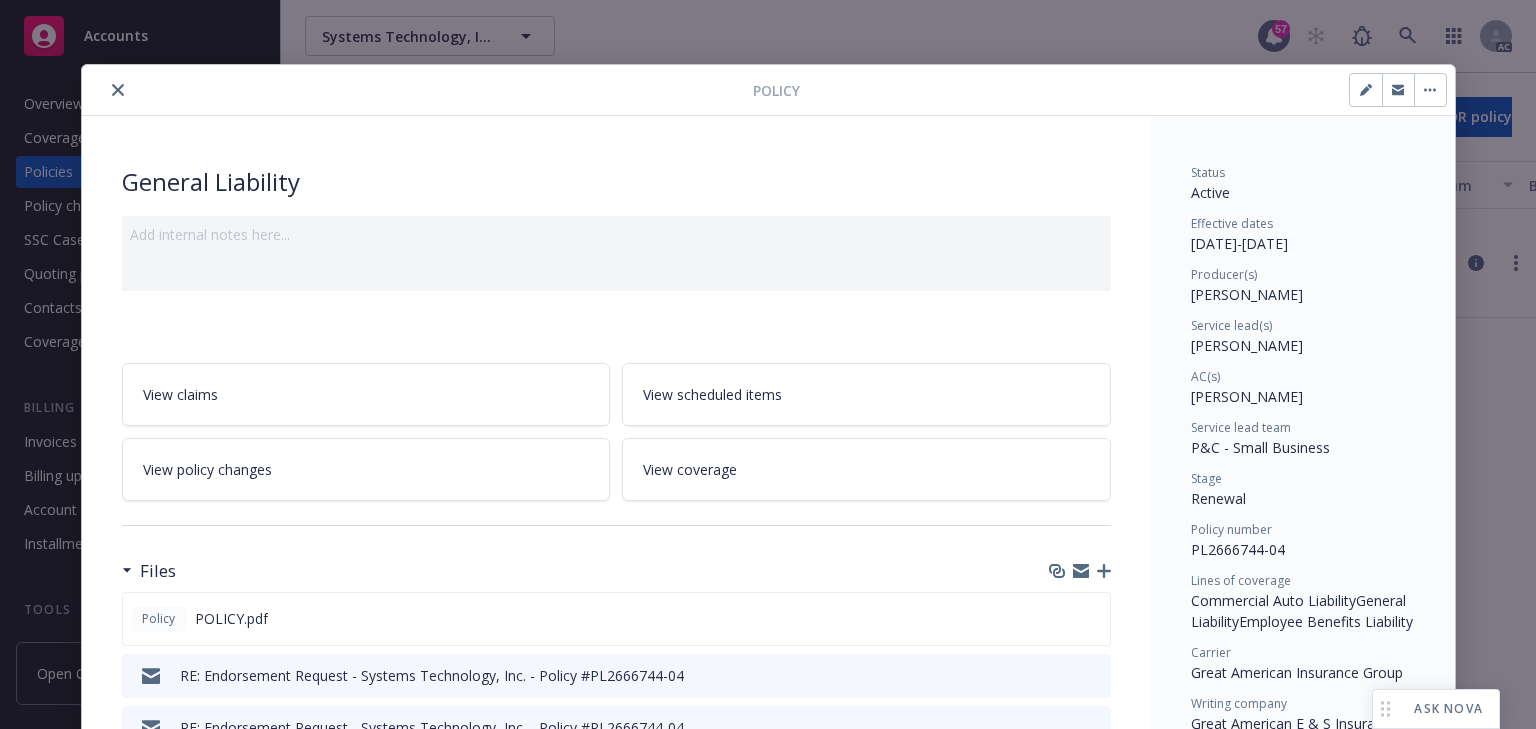 scroll, scrollTop: 60, scrollLeft: 0, axis: vertical 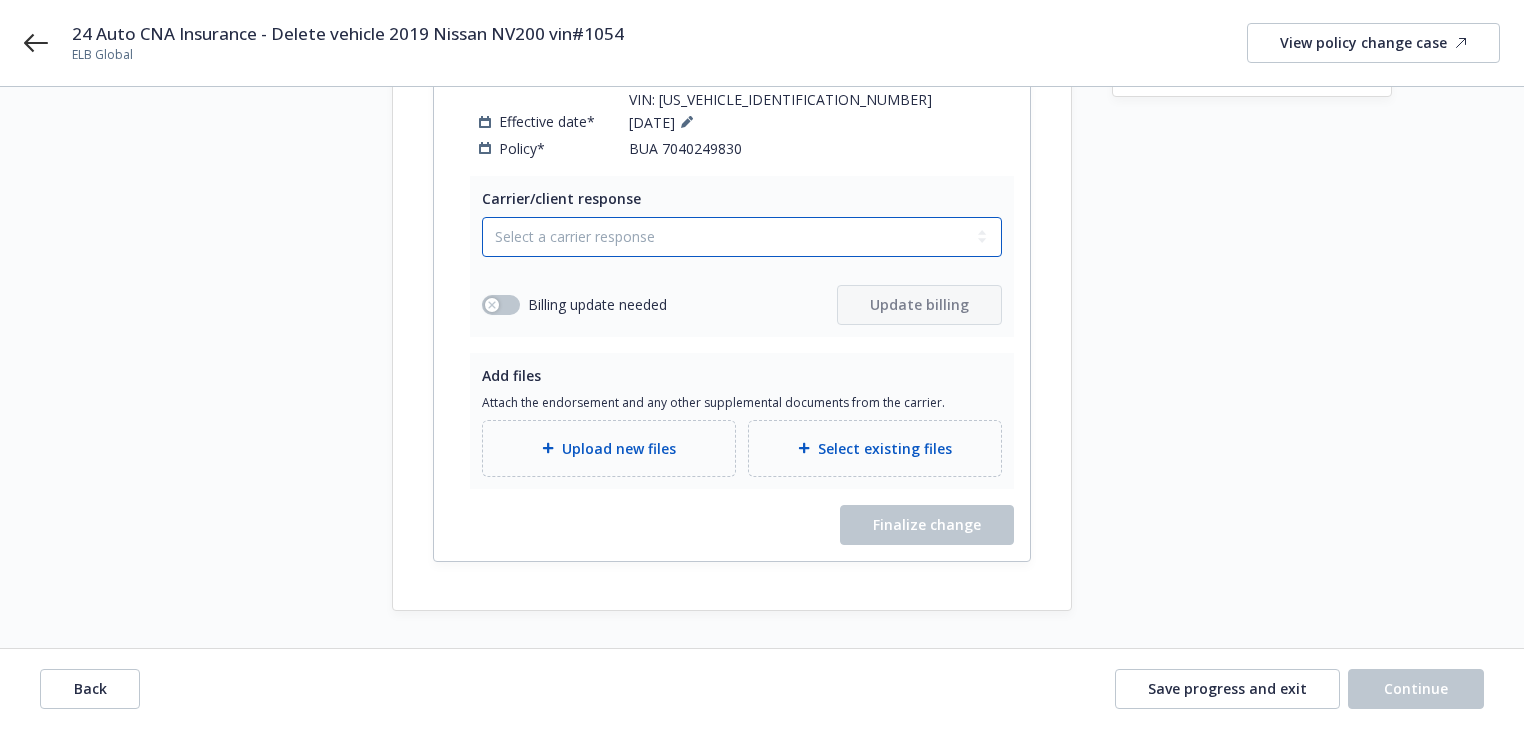 click on "Select a carrier response Accepted Accepted with revision No endorsement needed Declined by carrier Rejected by client" at bounding box center [742, 237] 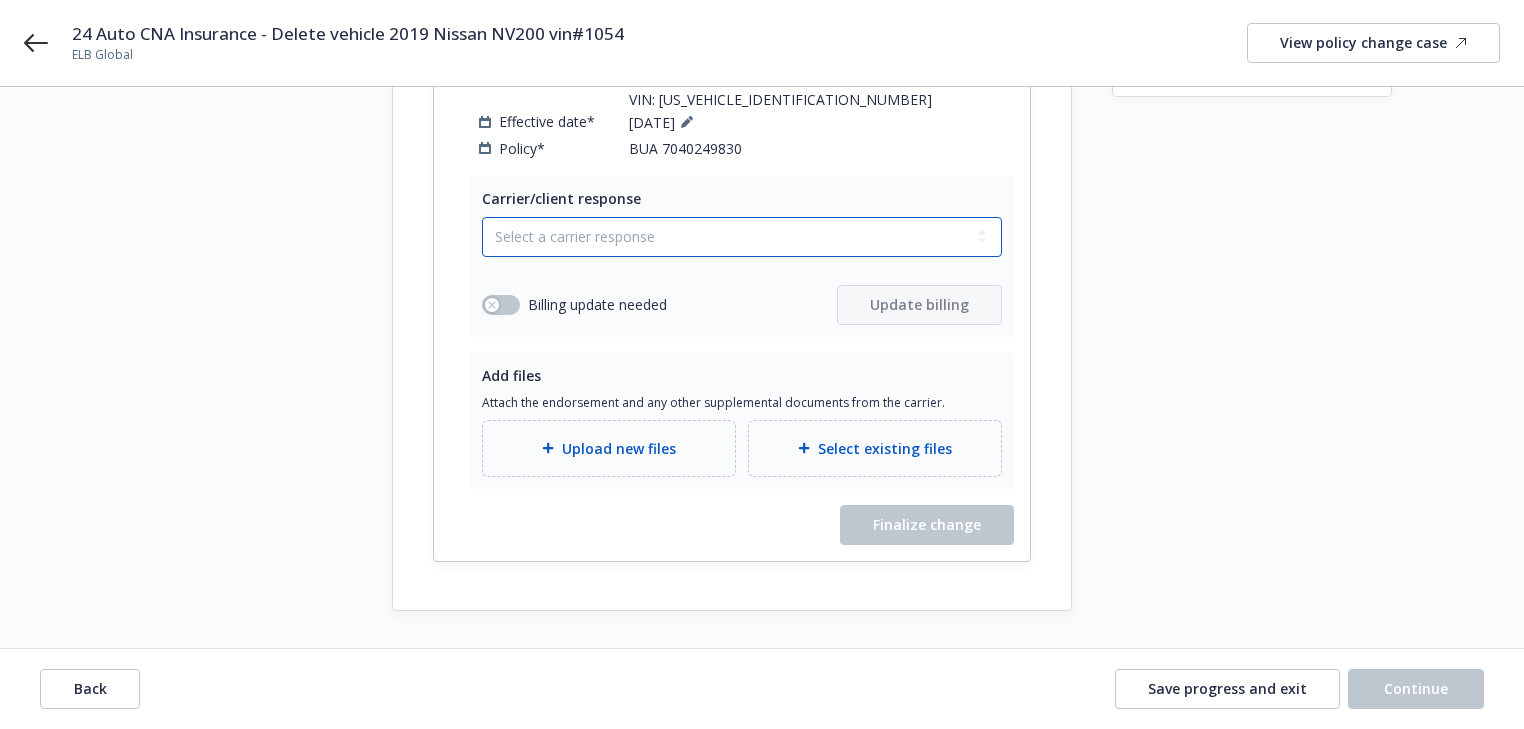 select on "NO_ENDORSEMENT_NEEDED" 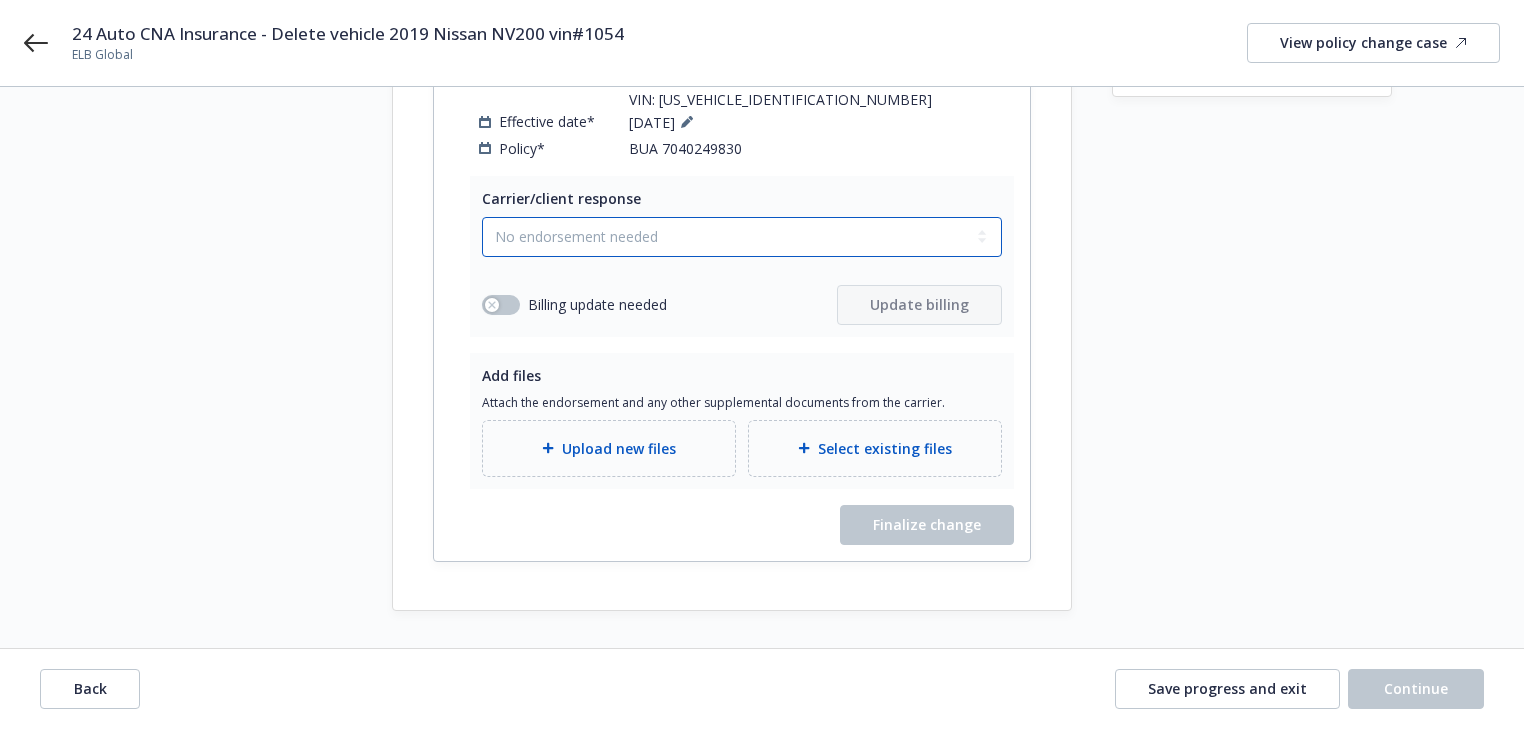 click on "Select a carrier response Accepted Accepted with revision No endorsement needed Declined by carrier Rejected by client" at bounding box center (742, 237) 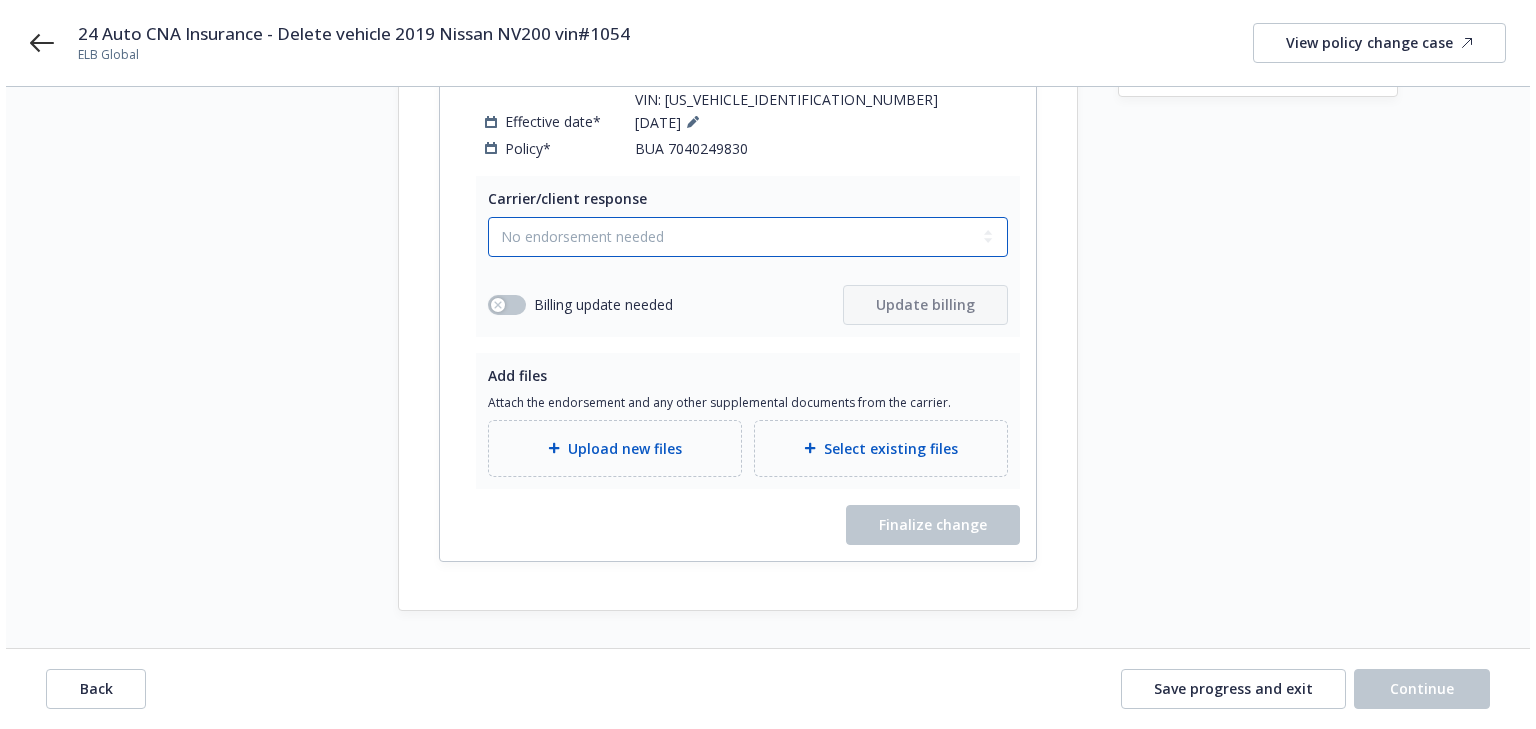 scroll, scrollTop: 392, scrollLeft: 0, axis: vertical 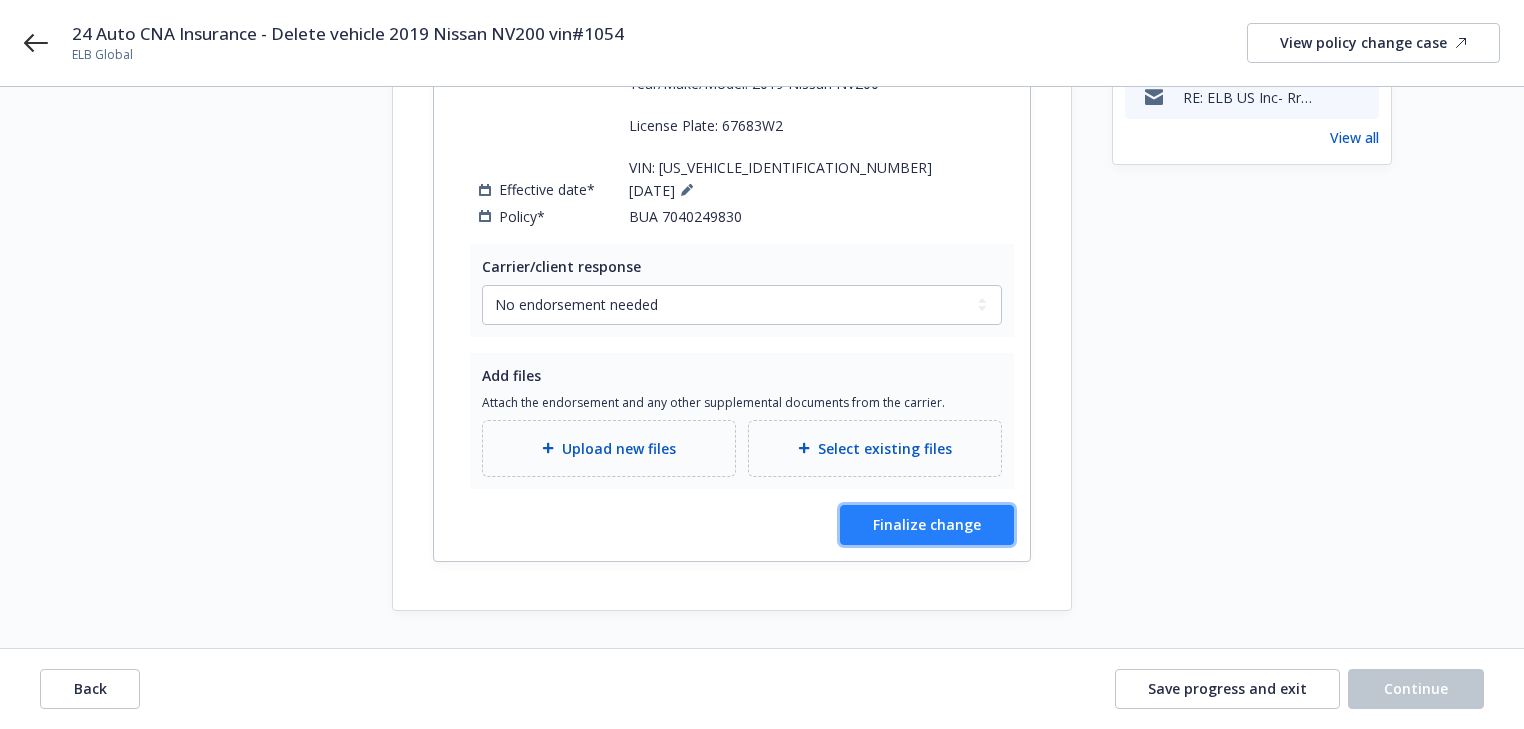 click on "Finalize change" at bounding box center (927, 524) 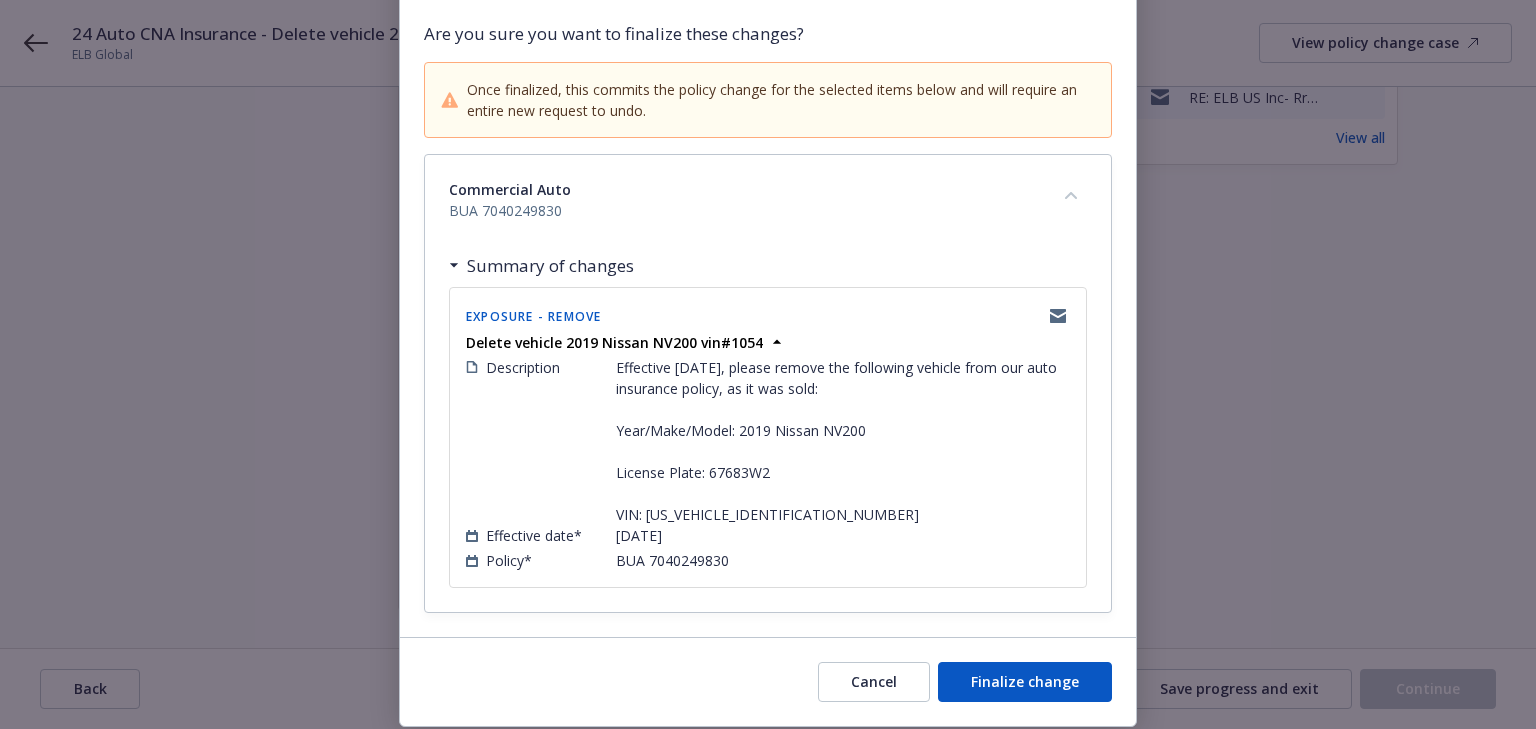 scroll, scrollTop: 203, scrollLeft: 0, axis: vertical 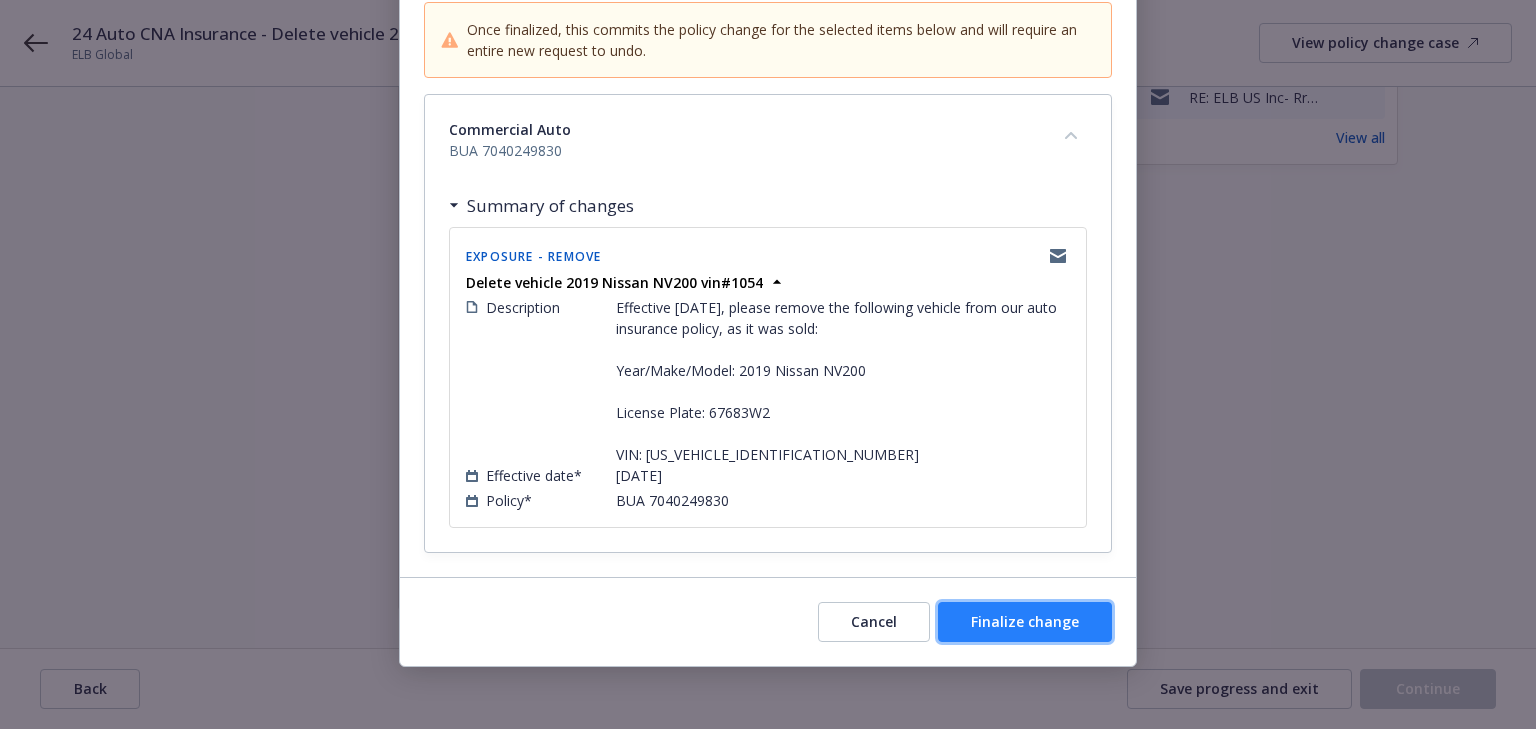 click on "Finalize change" at bounding box center (1025, 622) 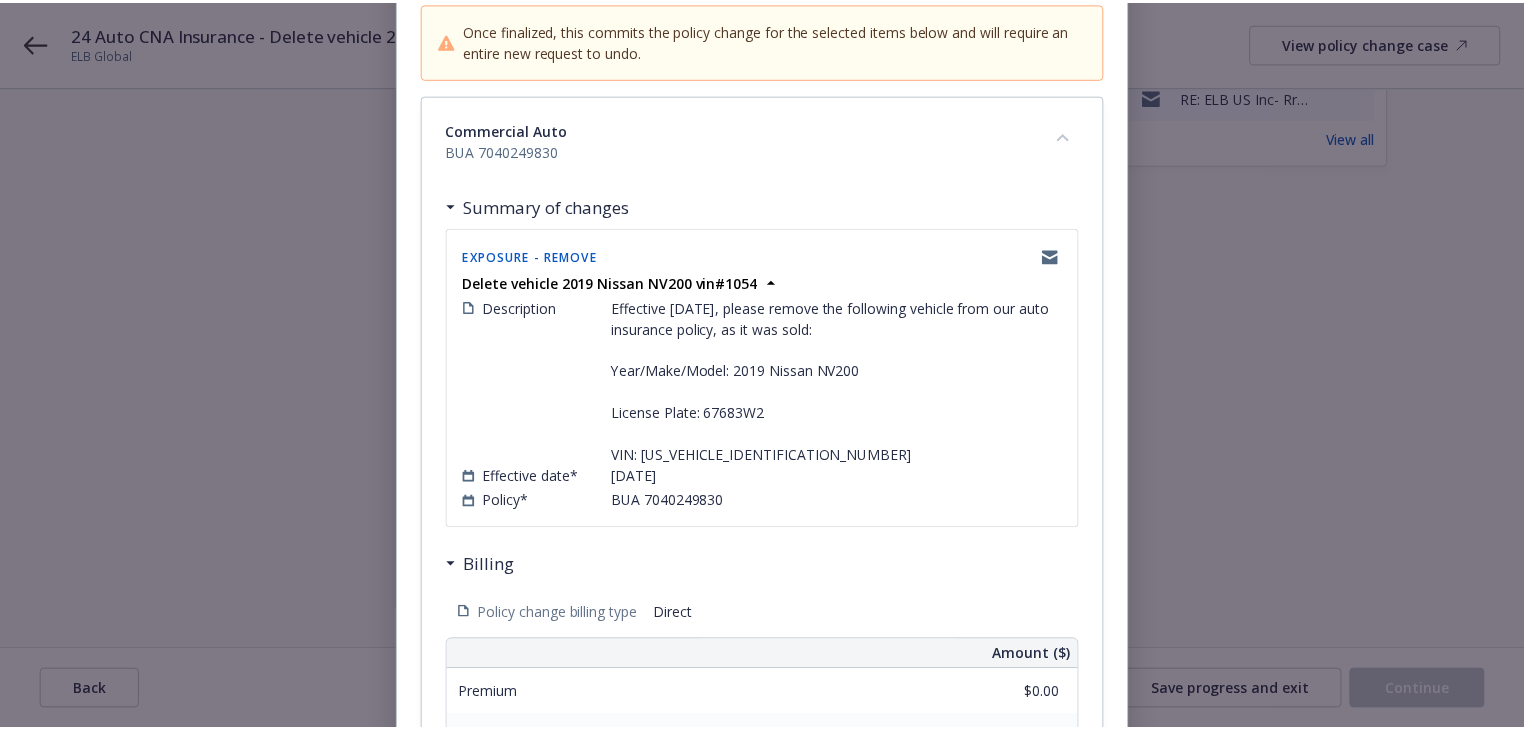scroll, scrollTop: 391, scrollLeft: 0, axis: vertical 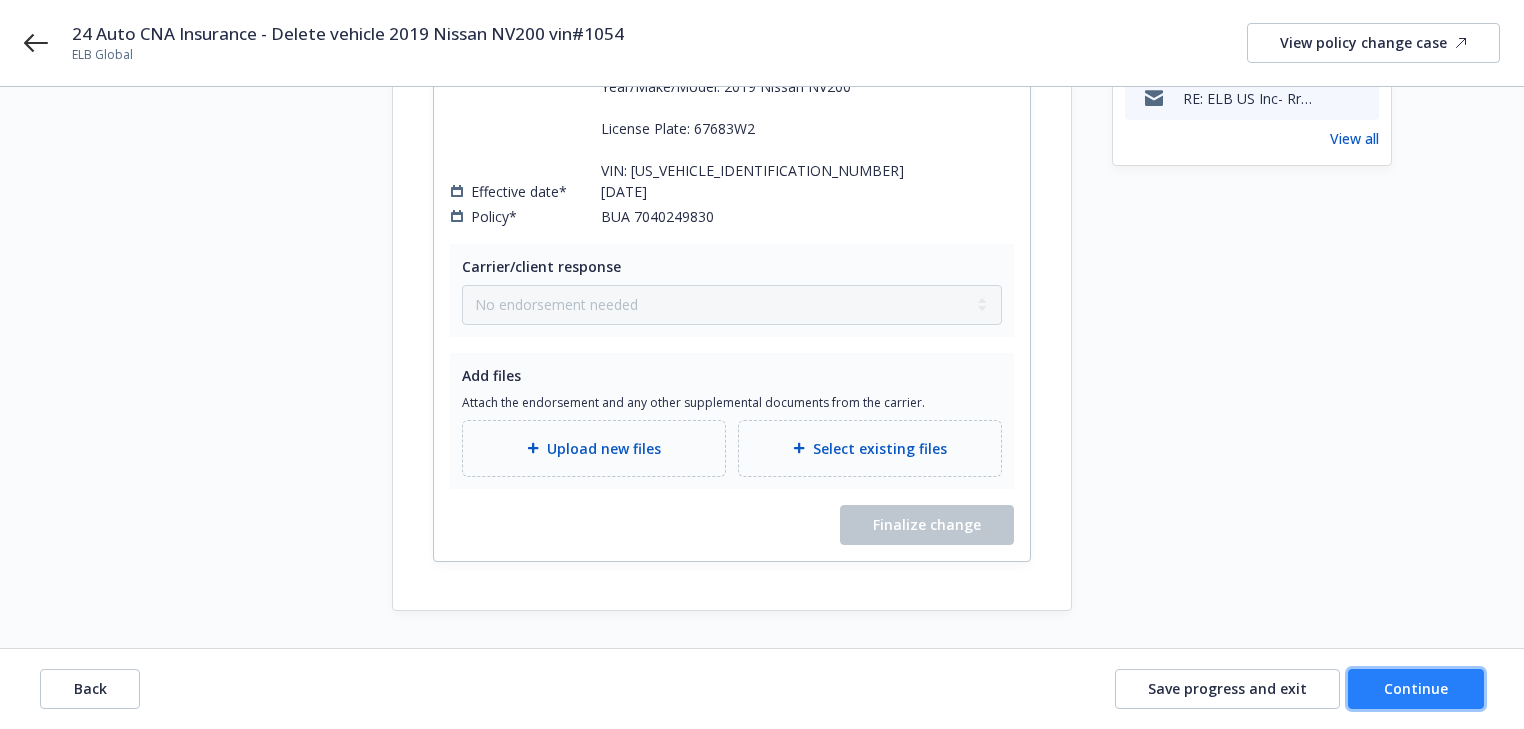 click on "Continue" at bounding box center [1416, 689] 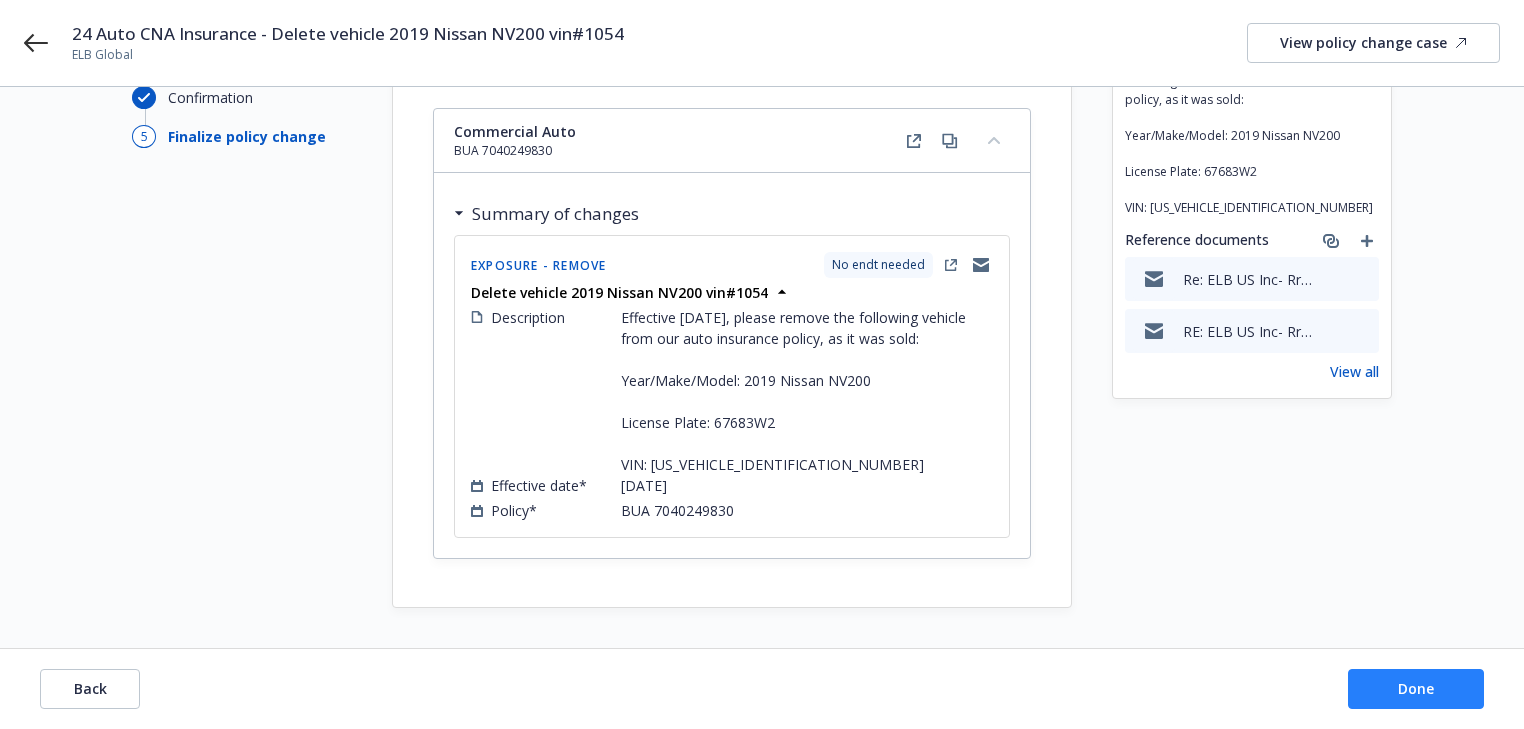scroll, scrollTop: 156, scrollLeft: 0, axis: vertical 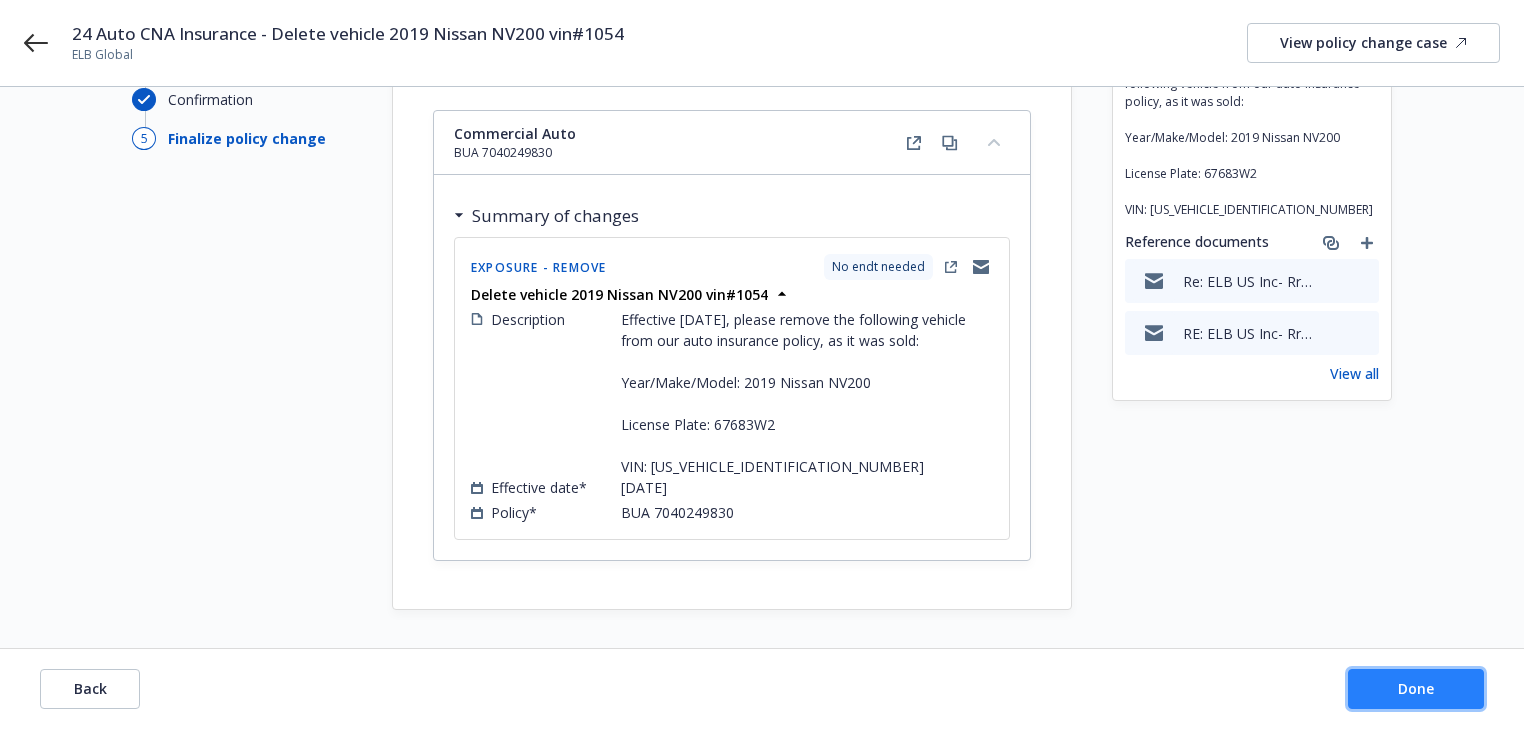 click on "Done" at bounding box center (1416, 689) 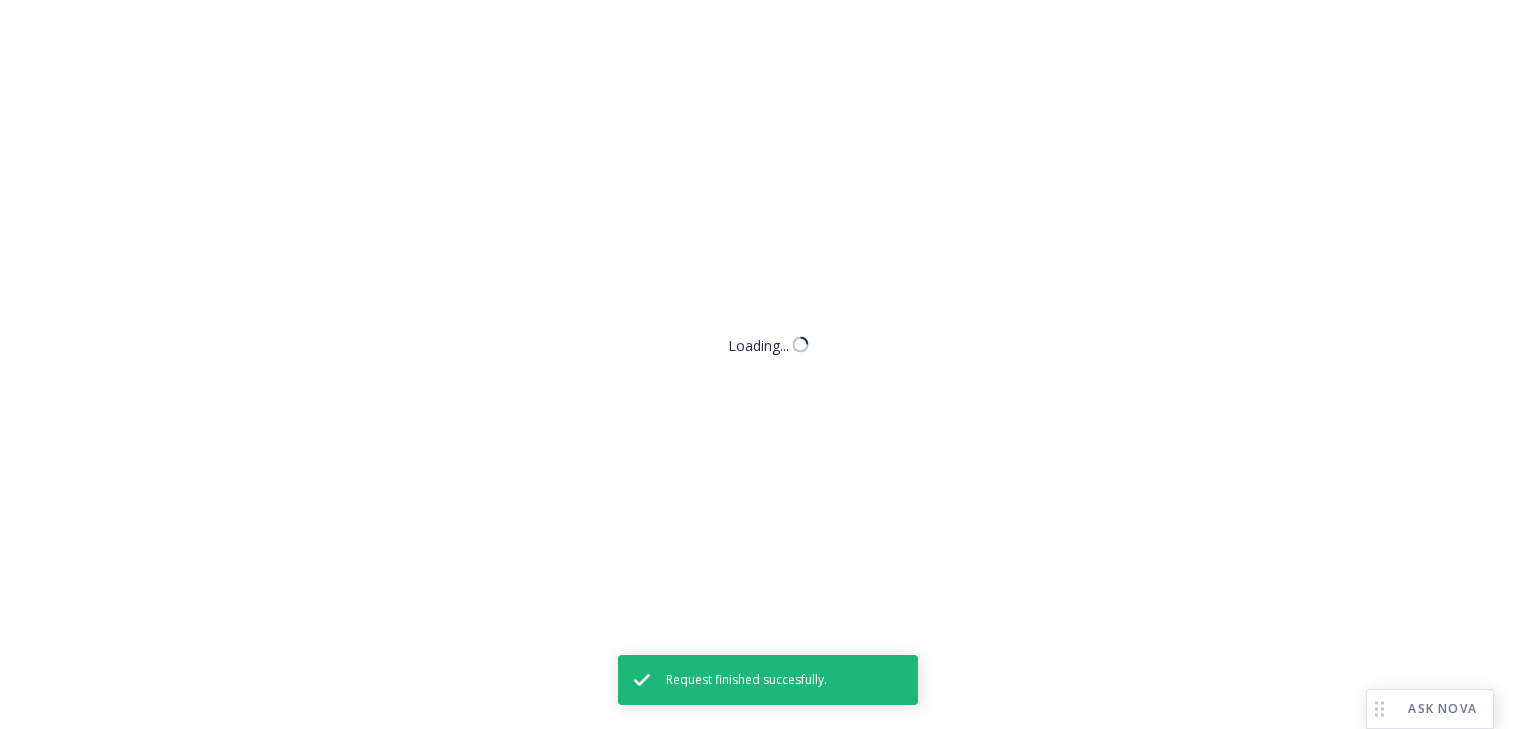 scroll, scrollTop: 0, scrollLeft: 0, axis: both 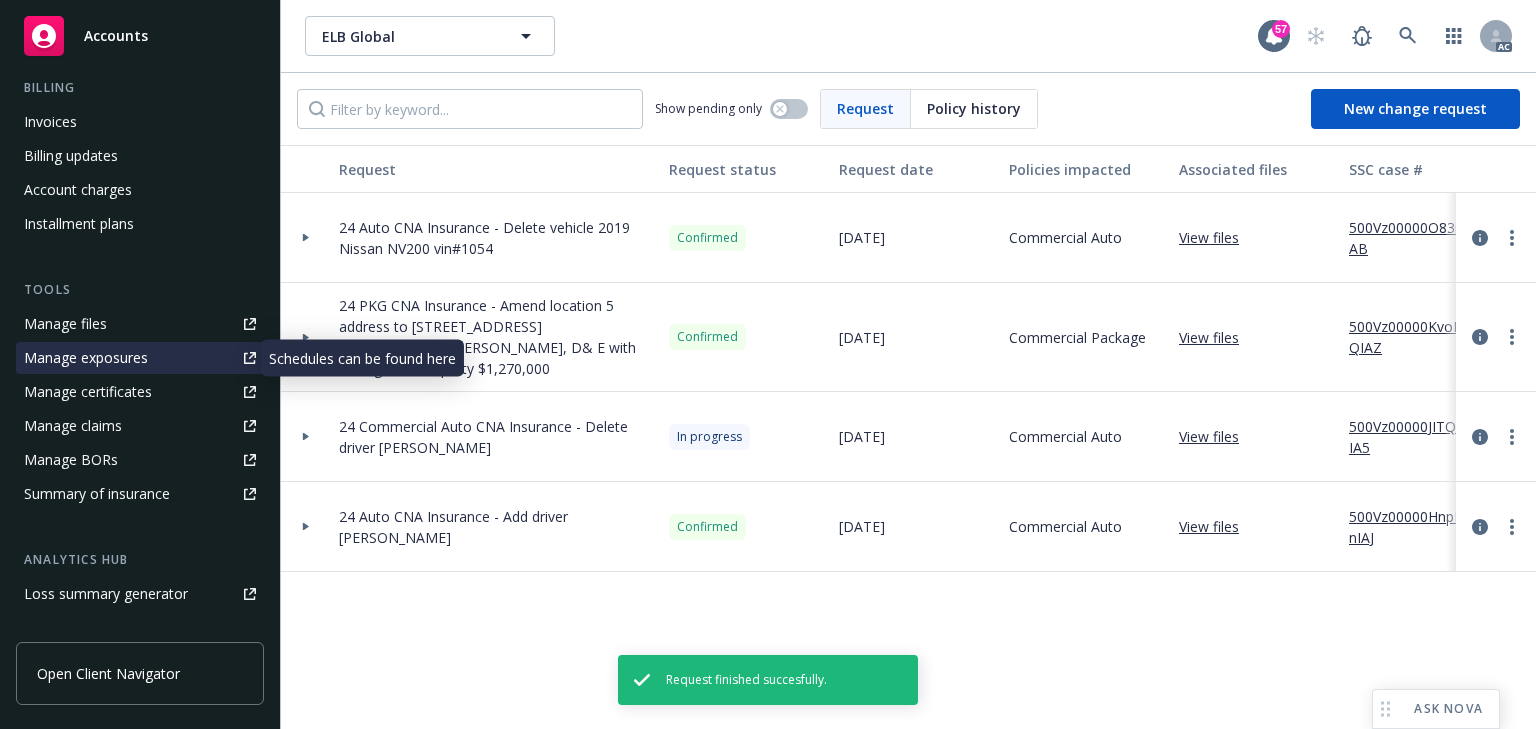 click on "Manage exposures" at bounding box center [86, 358] 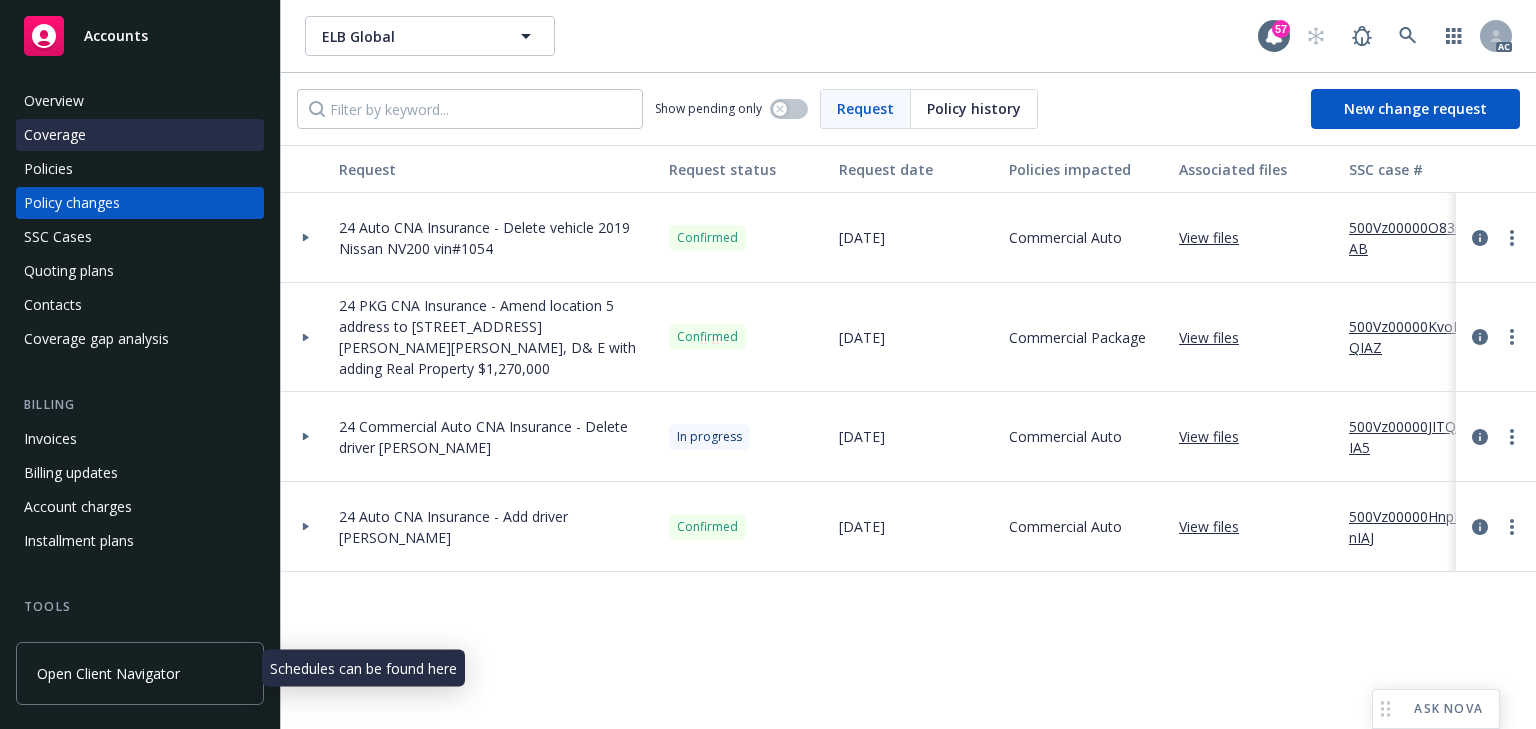 scroll, scrollTop: 0, scrollLeft: 0, axis: both 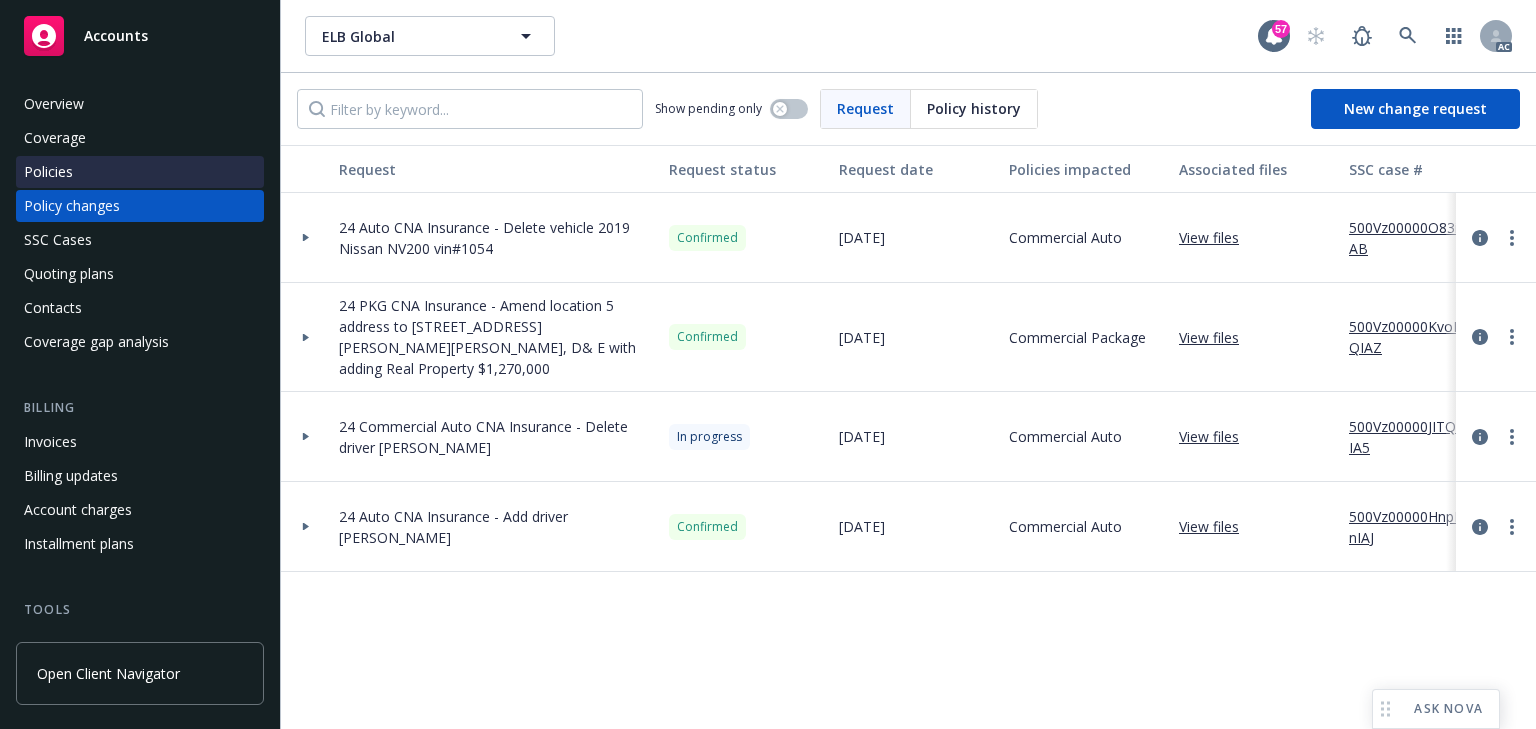 click on "Policies" at bounding box center (140, 172) 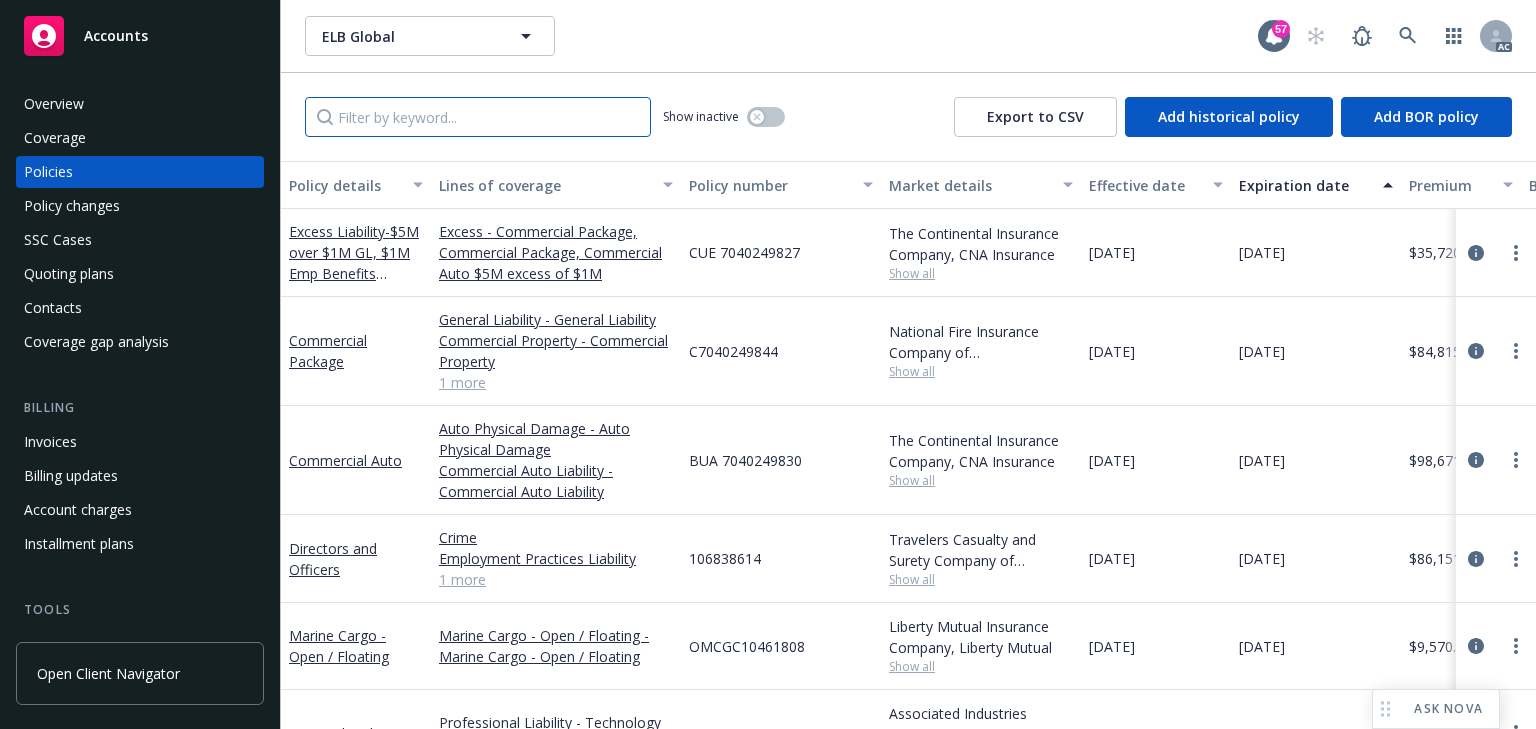 click at bounding box center [478, 117] 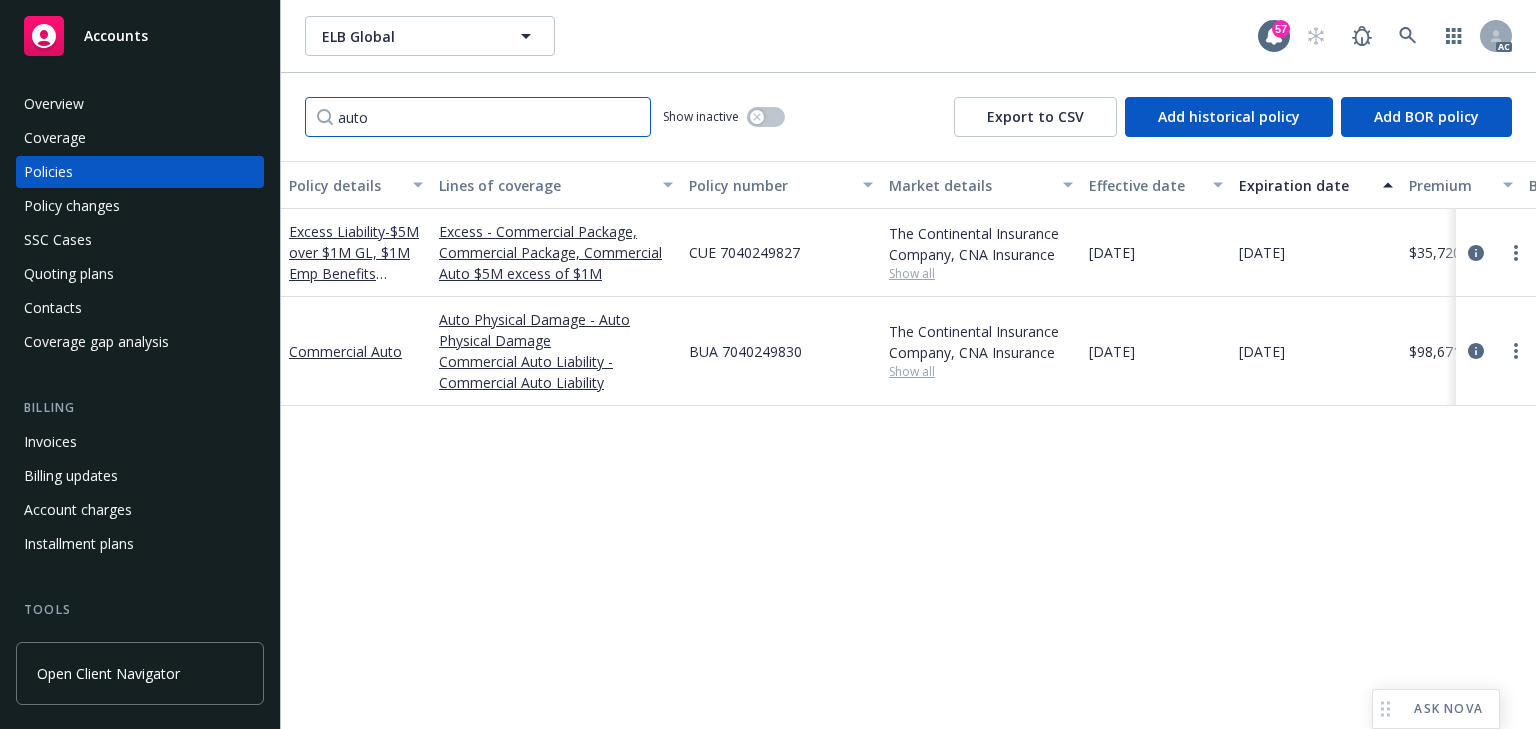 type on "auto" 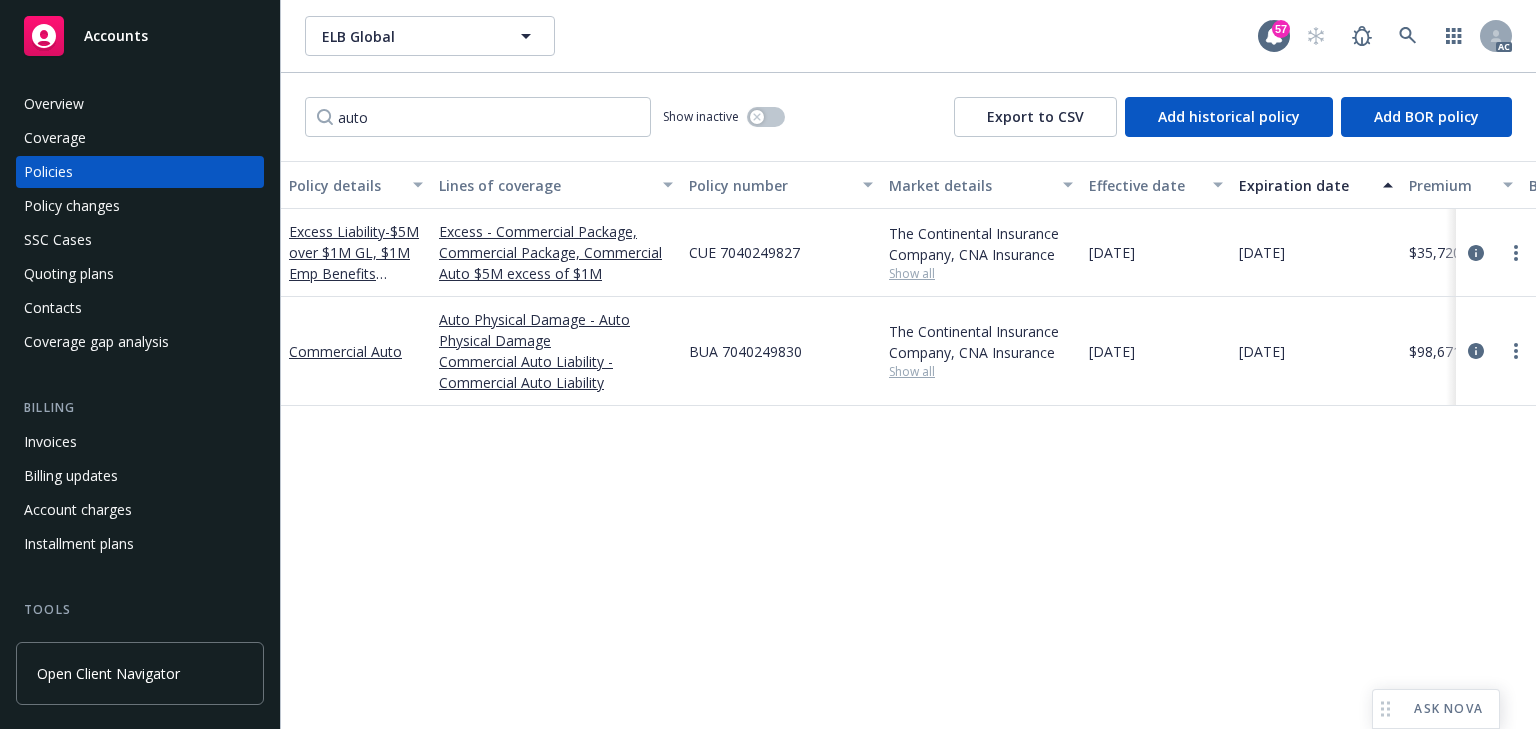 click on "Policy details Lines of coverage Policy number Market details Effective date Expiration date Premium Billing method Stage Status Service team leaders Excess Liability  -  $5M over $1M GL, $1M Emp Benefits Liability and $1M Auto Excess - Commercial Package, Commercial Package, Commercial Auto $5M excess of $1M CUE 7040249827 The Continental Insurance Company, CNA Insurance Show all 11/16/2024 11/16/2025 $35,720.00 Direct BOR Active Rachel Bledsoe AC Riley Pok AM 1 more Commercial Auto Auto Physical Damage - Auto Physical Damage Commercial Auto Liability - Commercial Auto Liability BUA 7040249830 The Continental Insurance Company, CNA Insurance Show all 11/16/2024 11/16/2025 $98,671.85 Direct BOR Active Rachel Bledsoe AC Riley Pok AM 1 more" at bounding box center [908, 445] 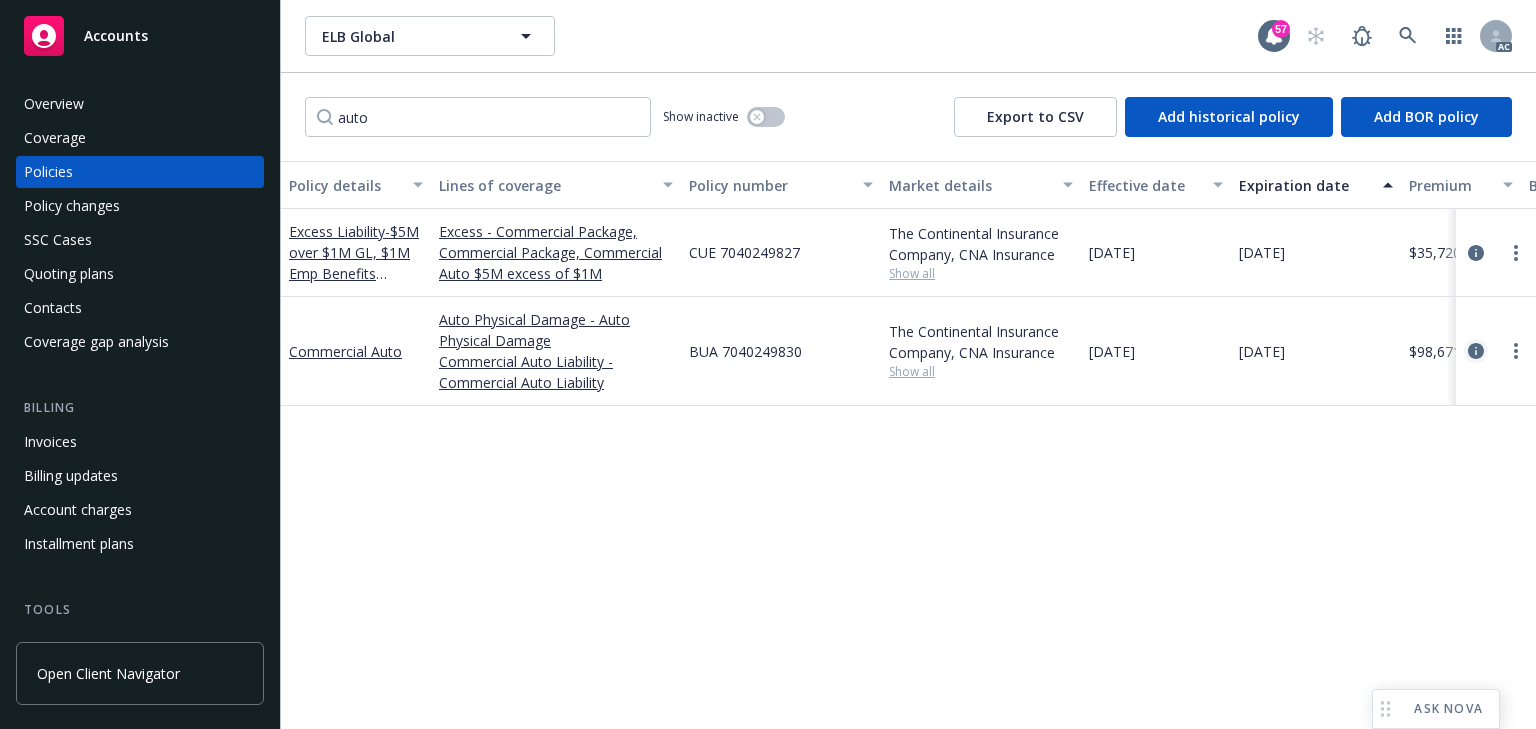 click 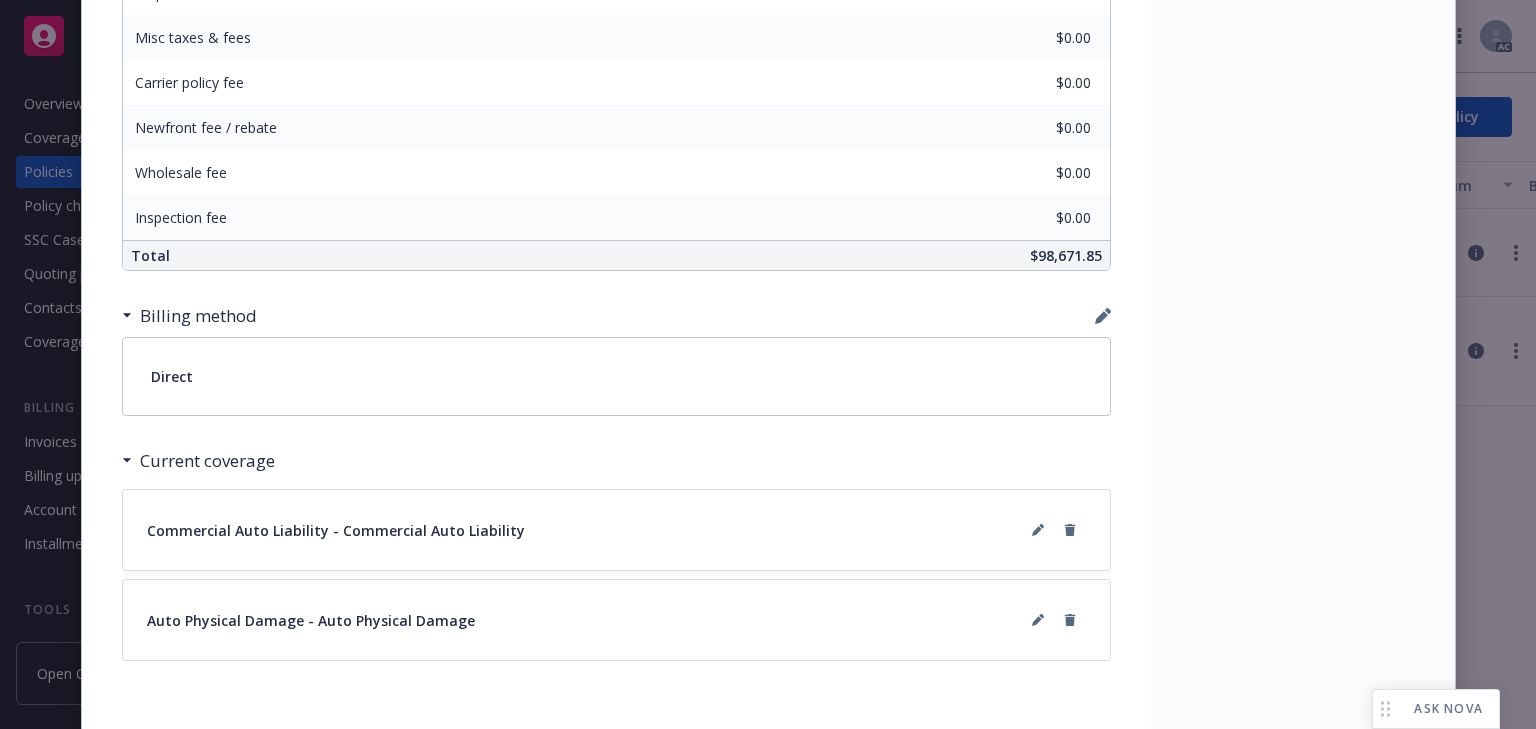scroll, scrollTop: 1231, scrollLeft: 0, axis: vertical 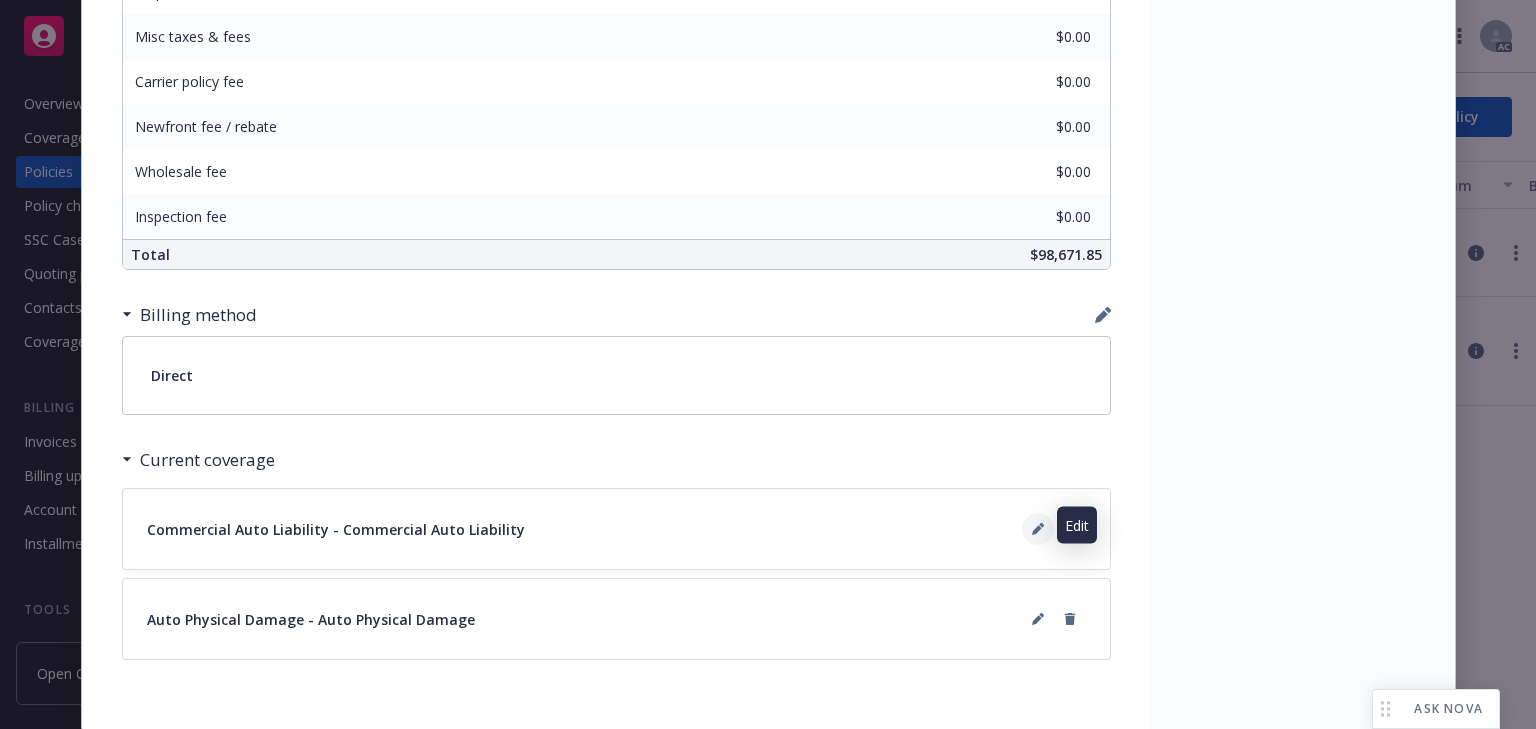 click at bounding box center [1038, 529] 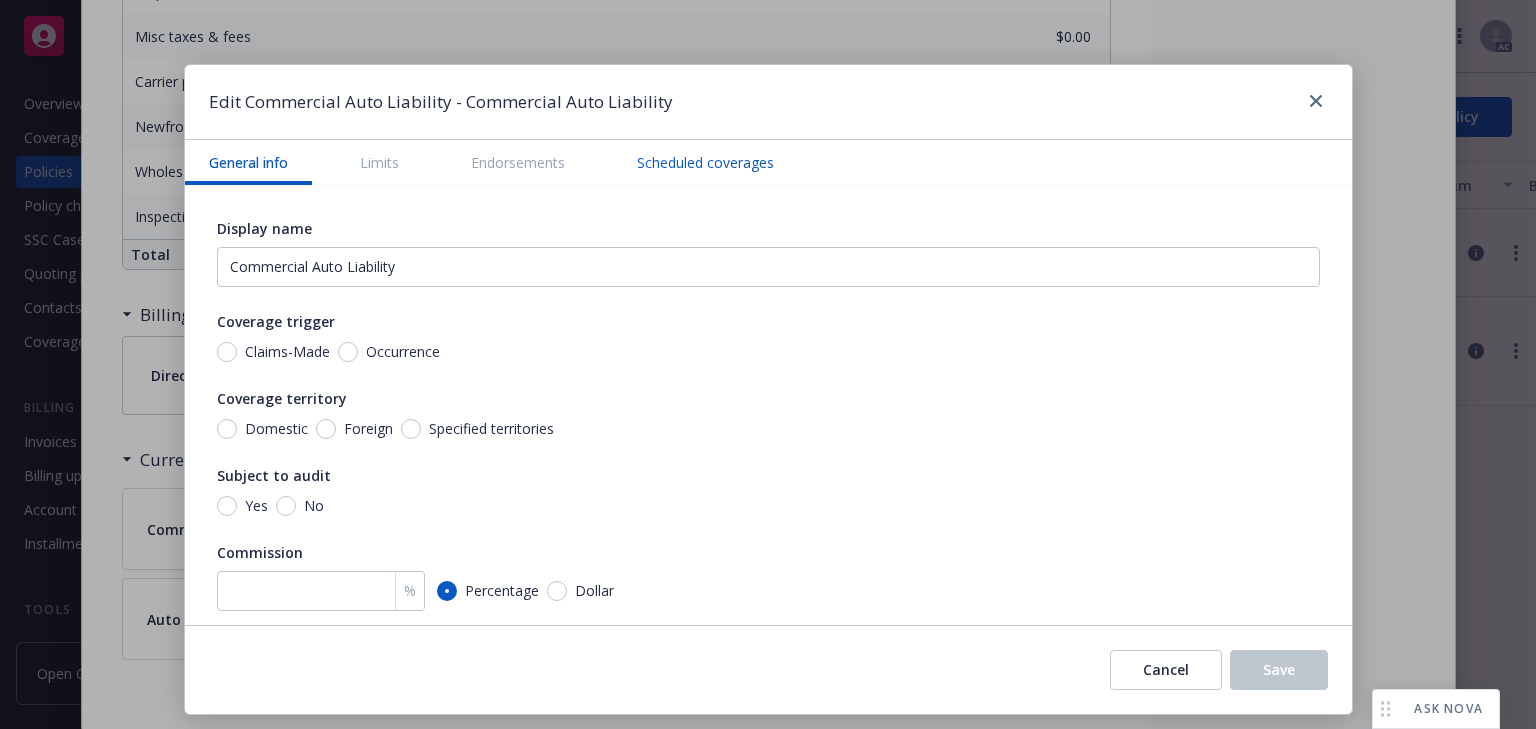 click on "Scheduled coverages" at bounding box center (705, 162) 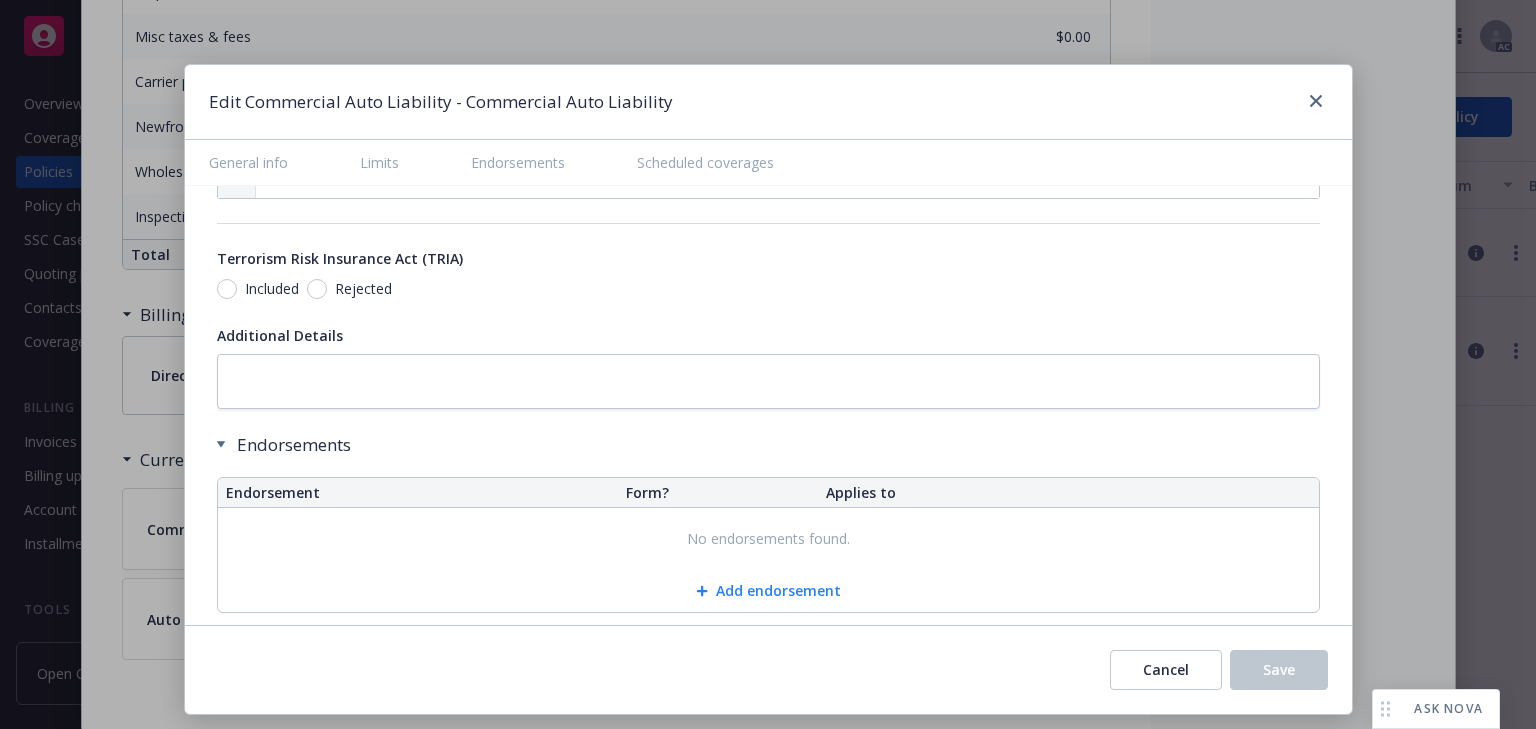 scroll, scrollTop: 3140, scrollLeft: 0, axis: vertical 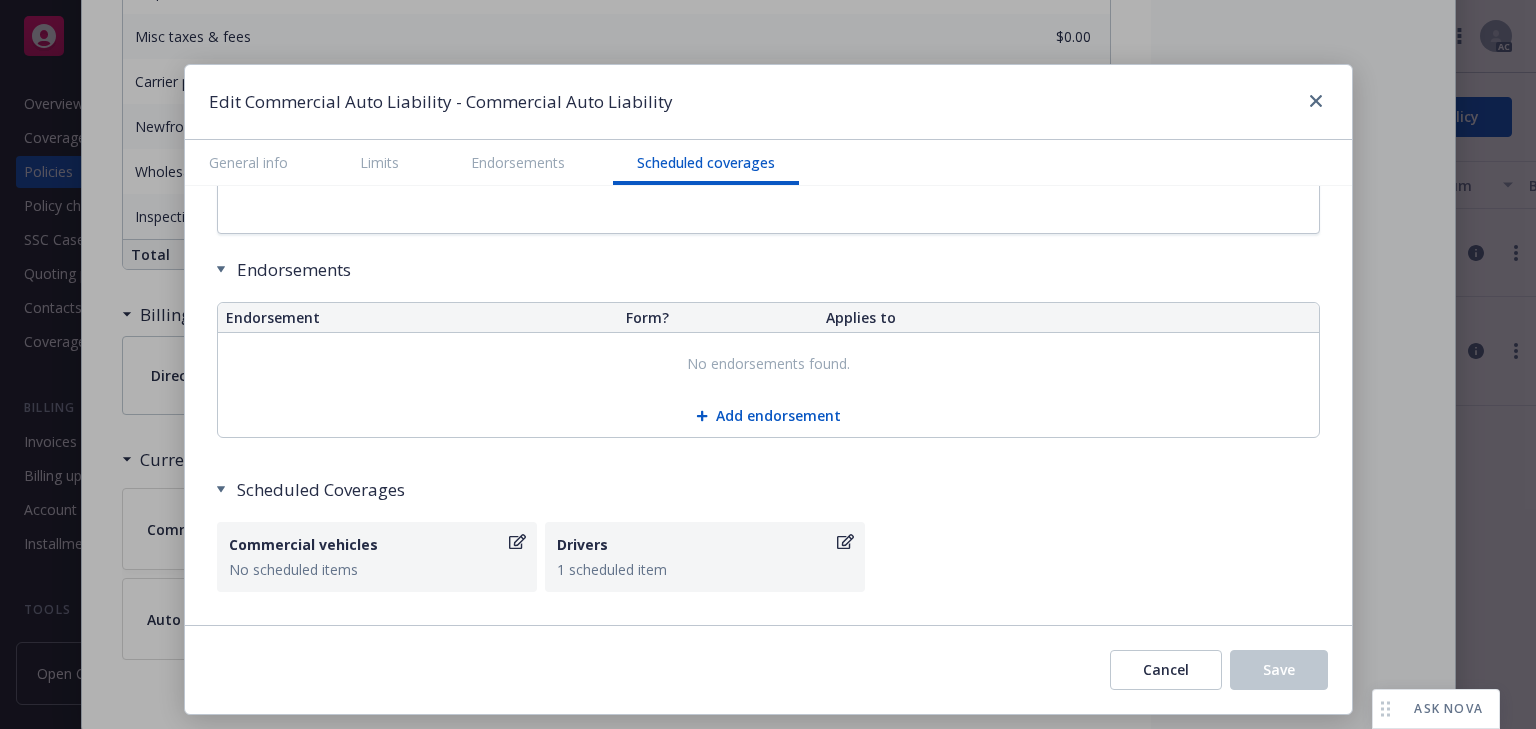 type 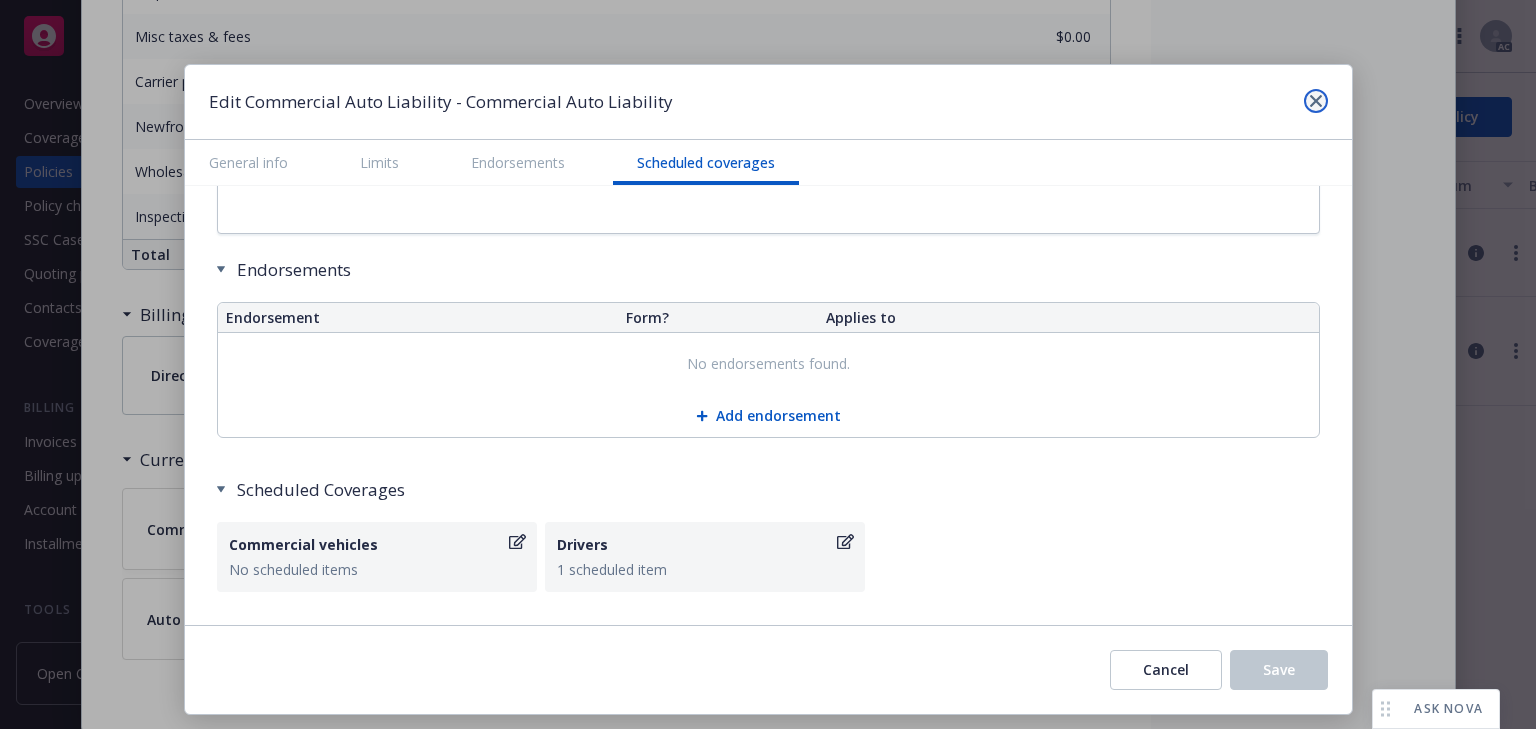 click 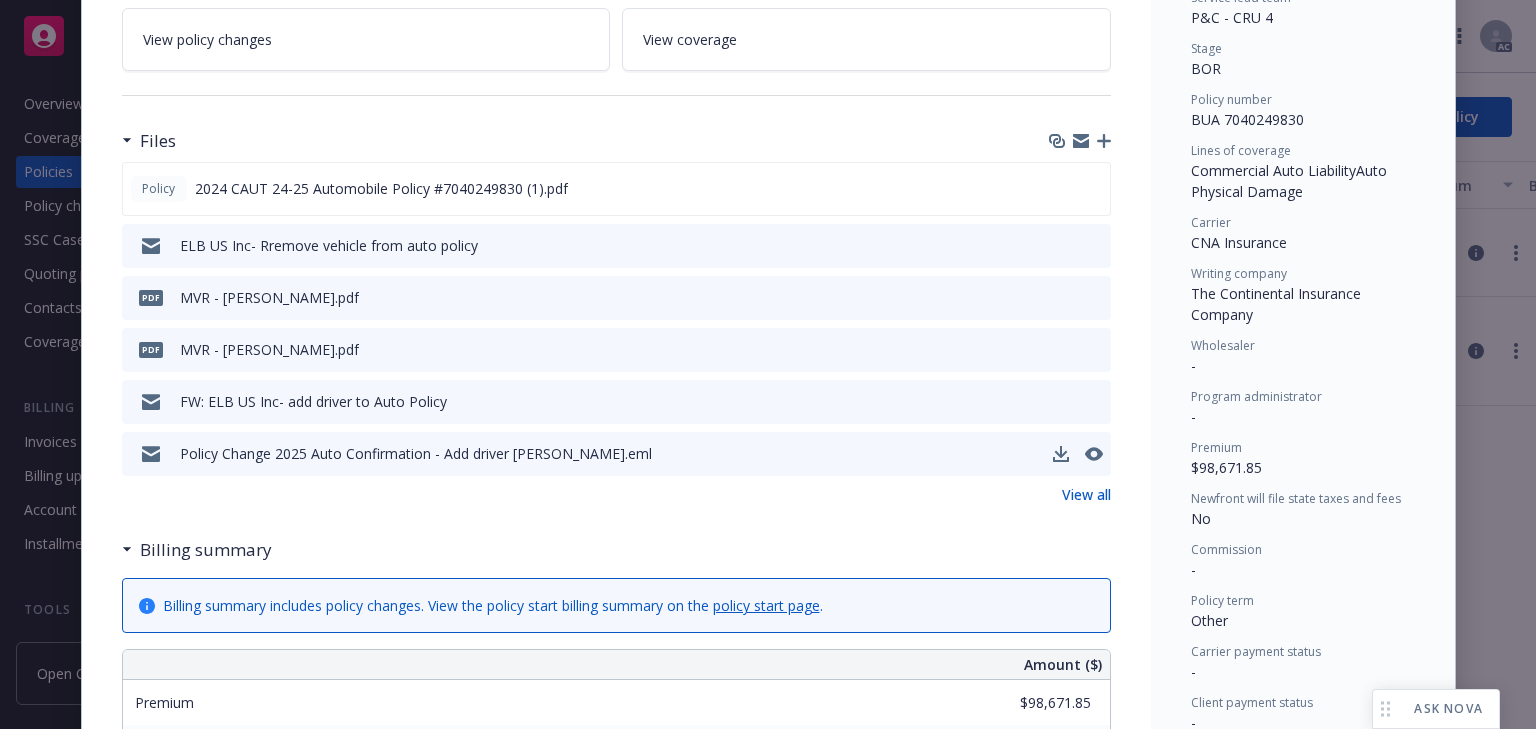 scroll, scrollTop: 191, scrollLeft: 0, axis: vertical 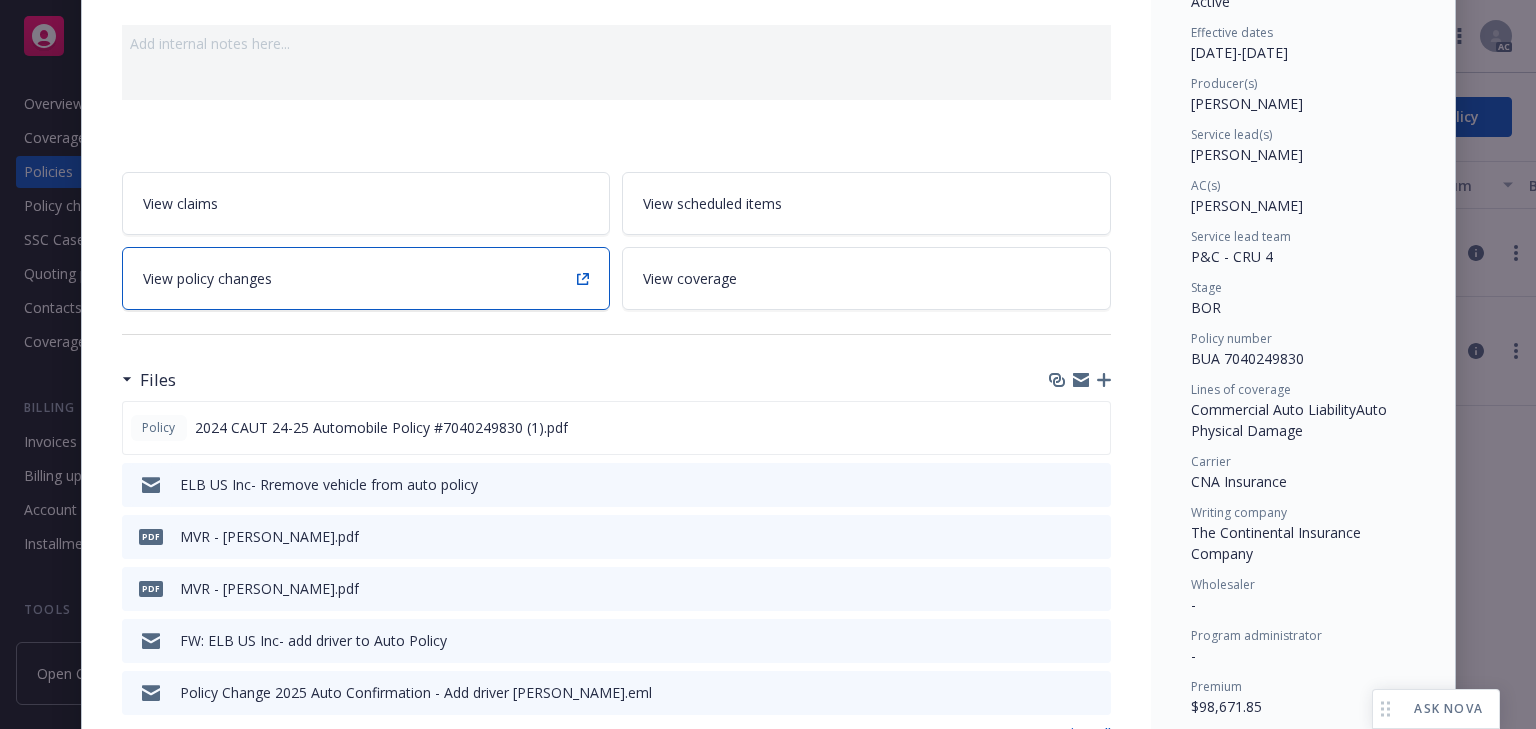 click on "View policy changes" at bounding box center [366, 278] 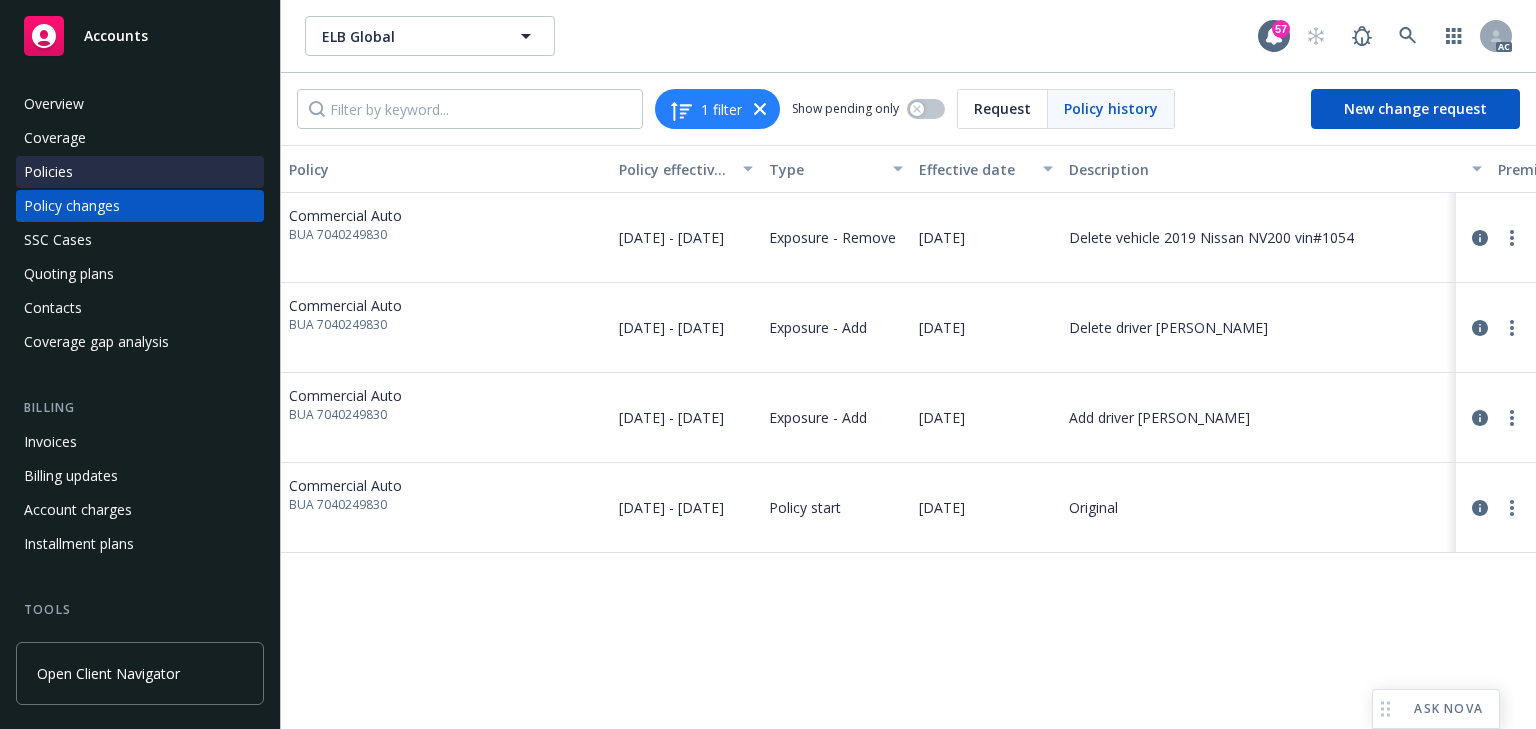 click on "Policies" at bounding box center [140, 172] 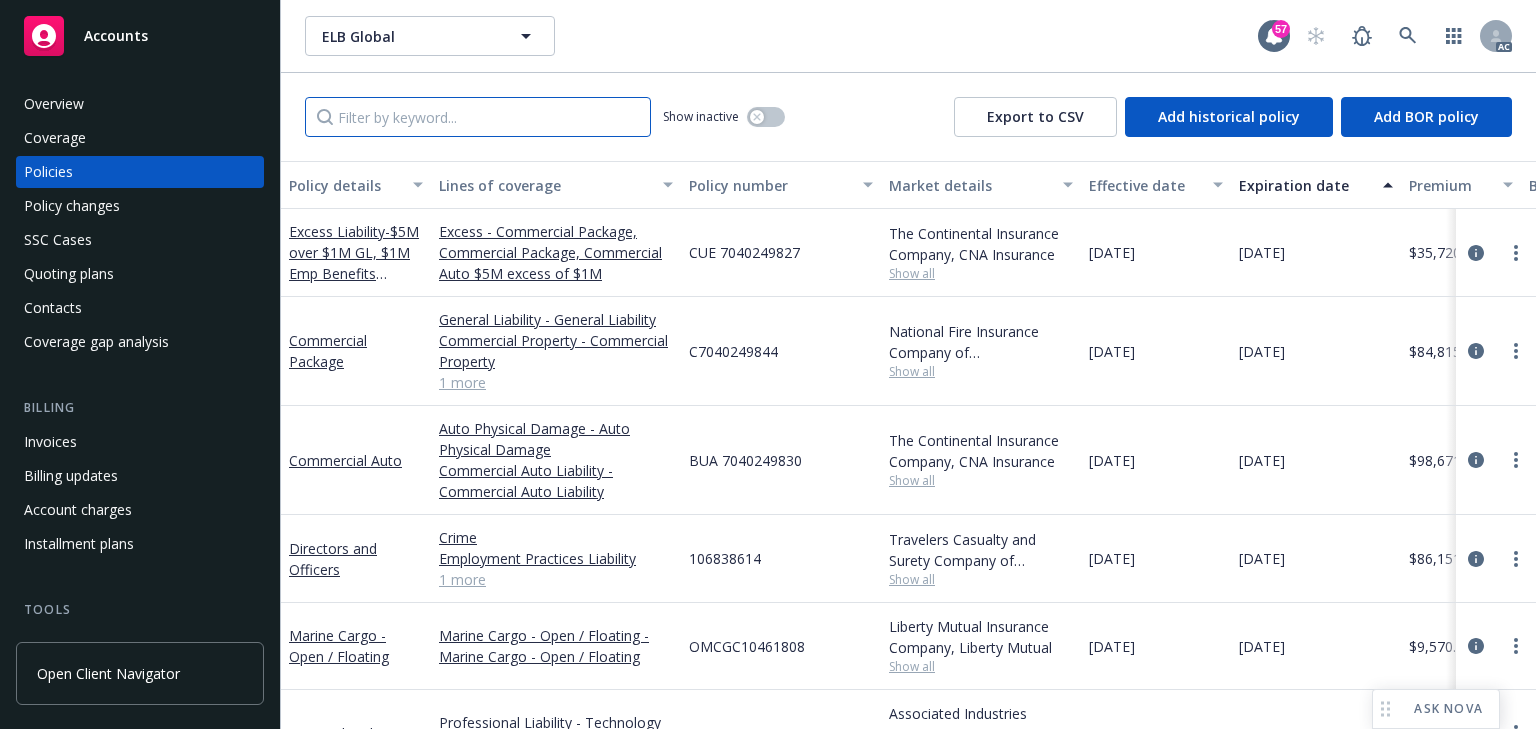 click at bounding box center (478, 117) 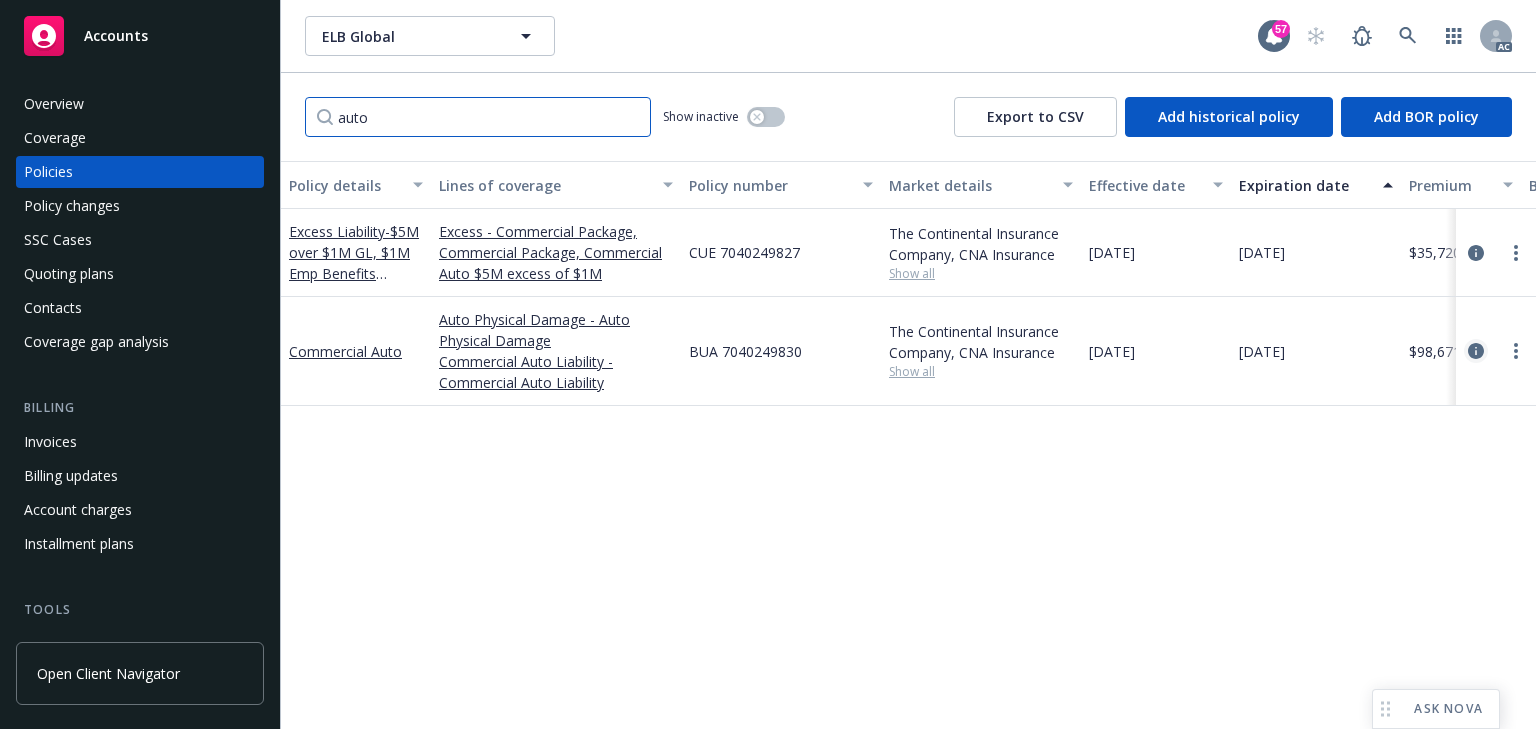 type on "auto" 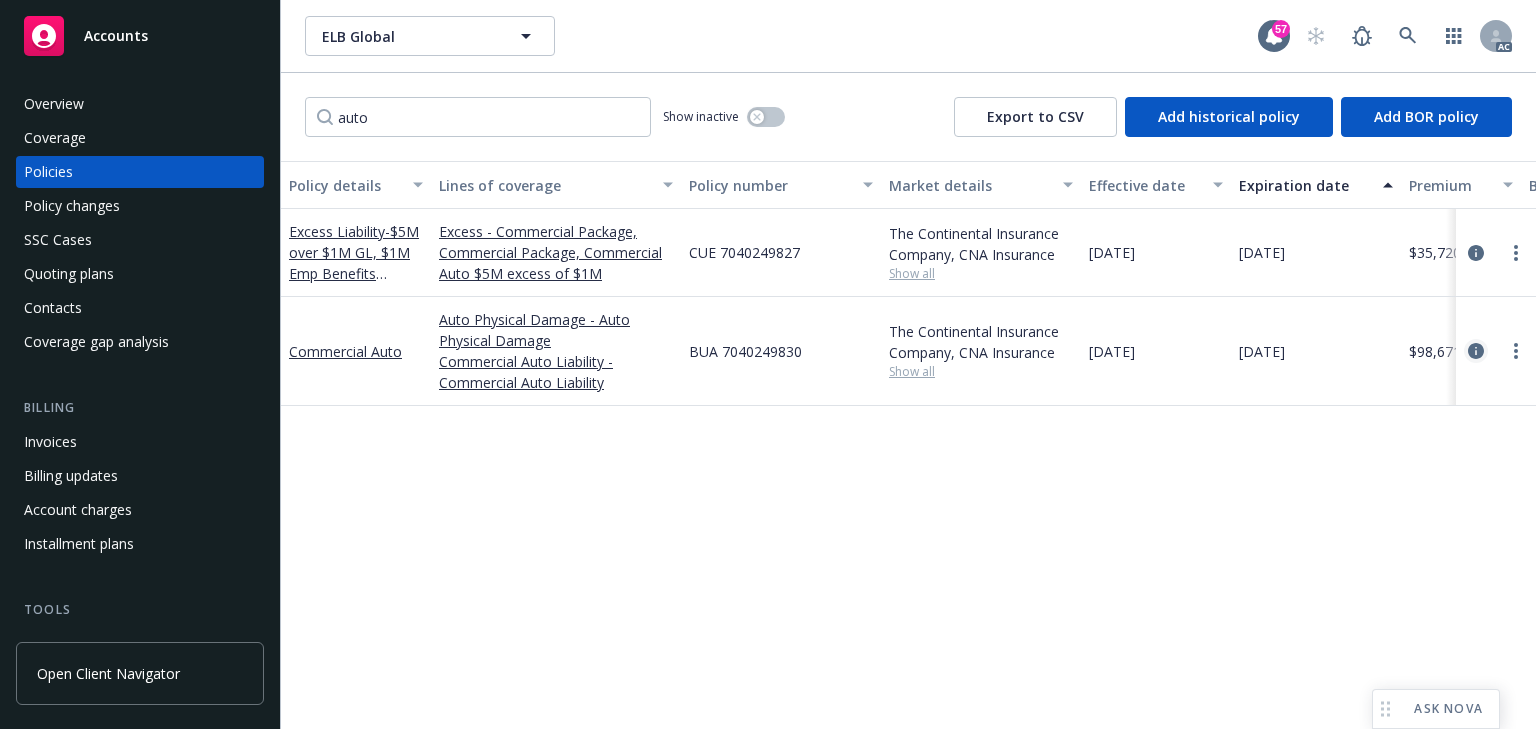 click 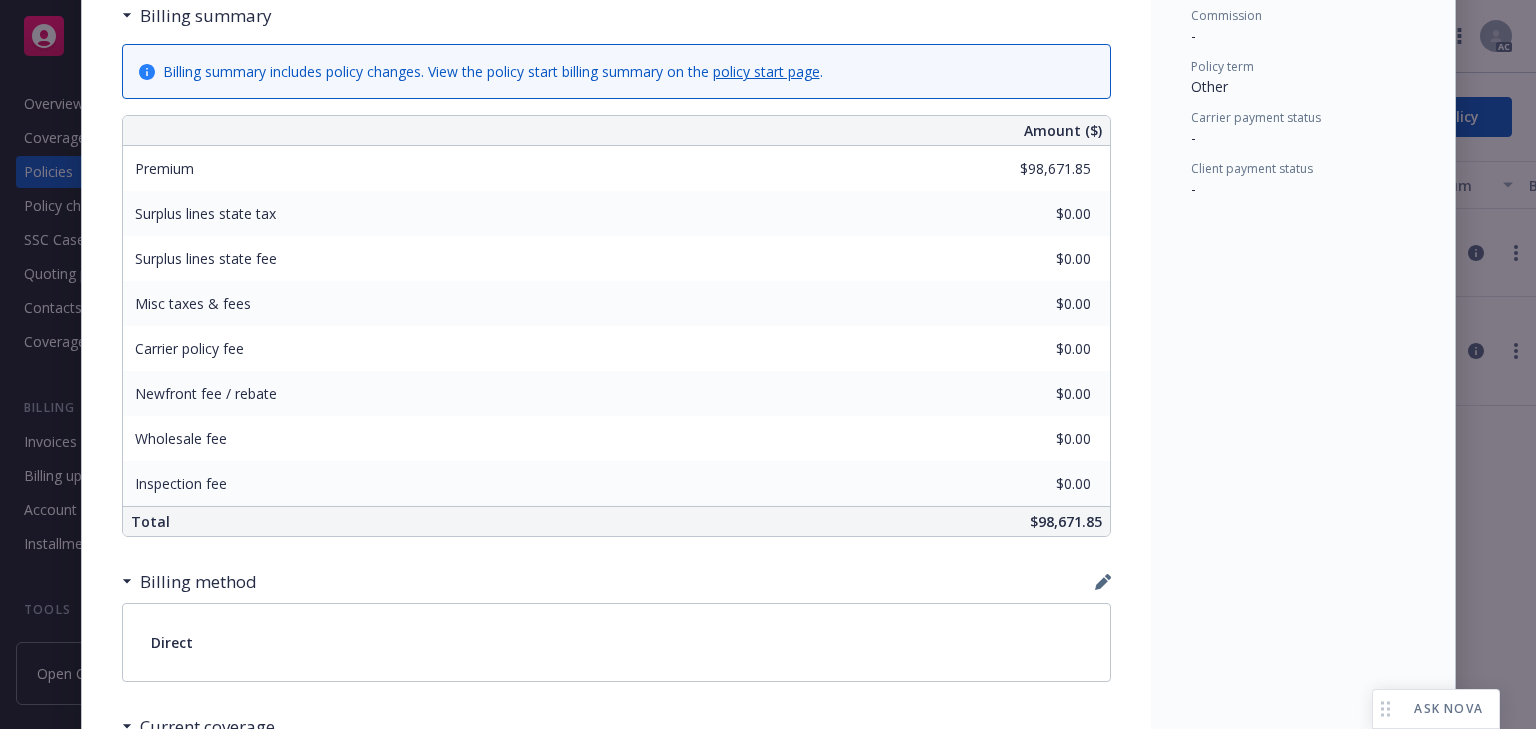 scroll, scrollTop: 1231, scrollLeft: 0, axis: vertical 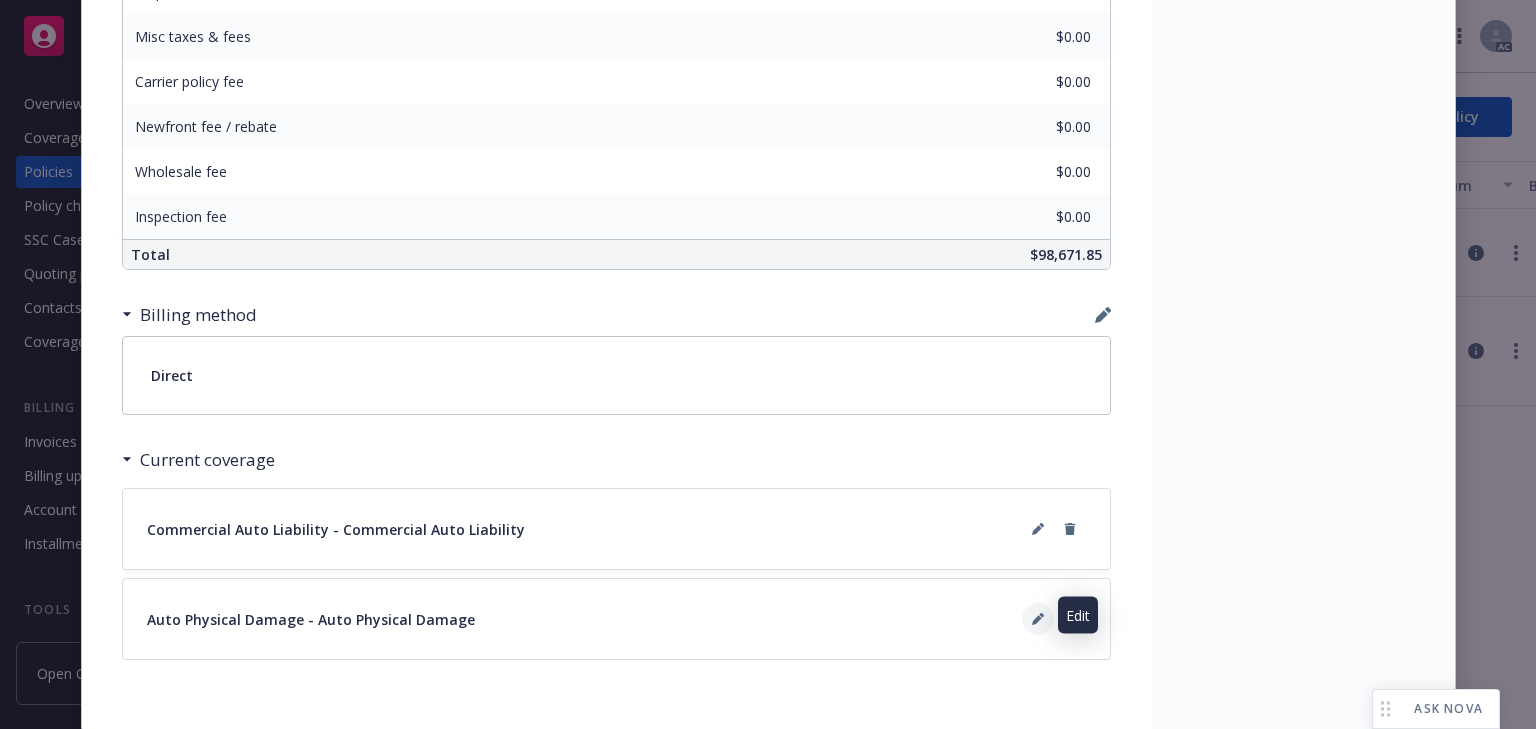 click 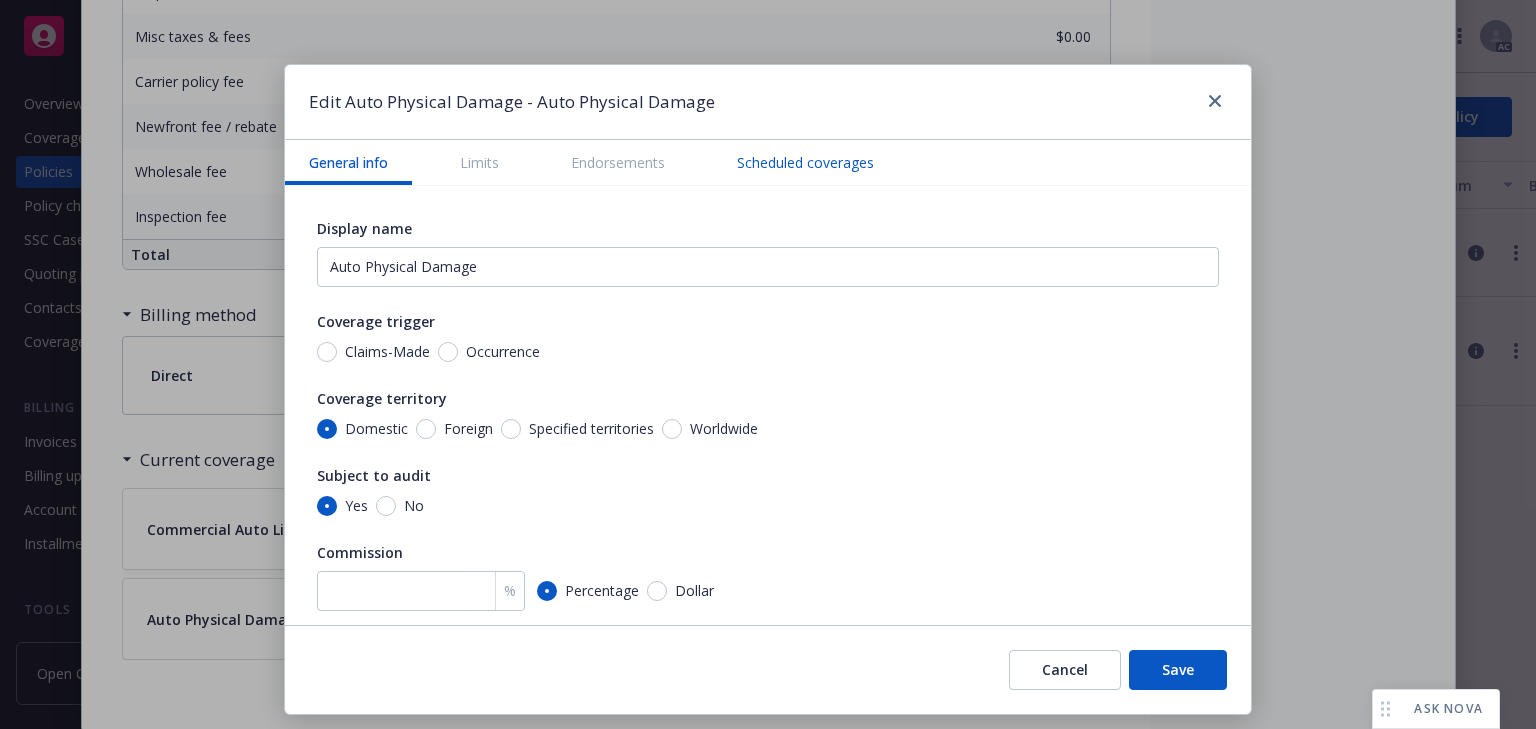 click on "Scheduled coverages" at bounding box center [805, 162] 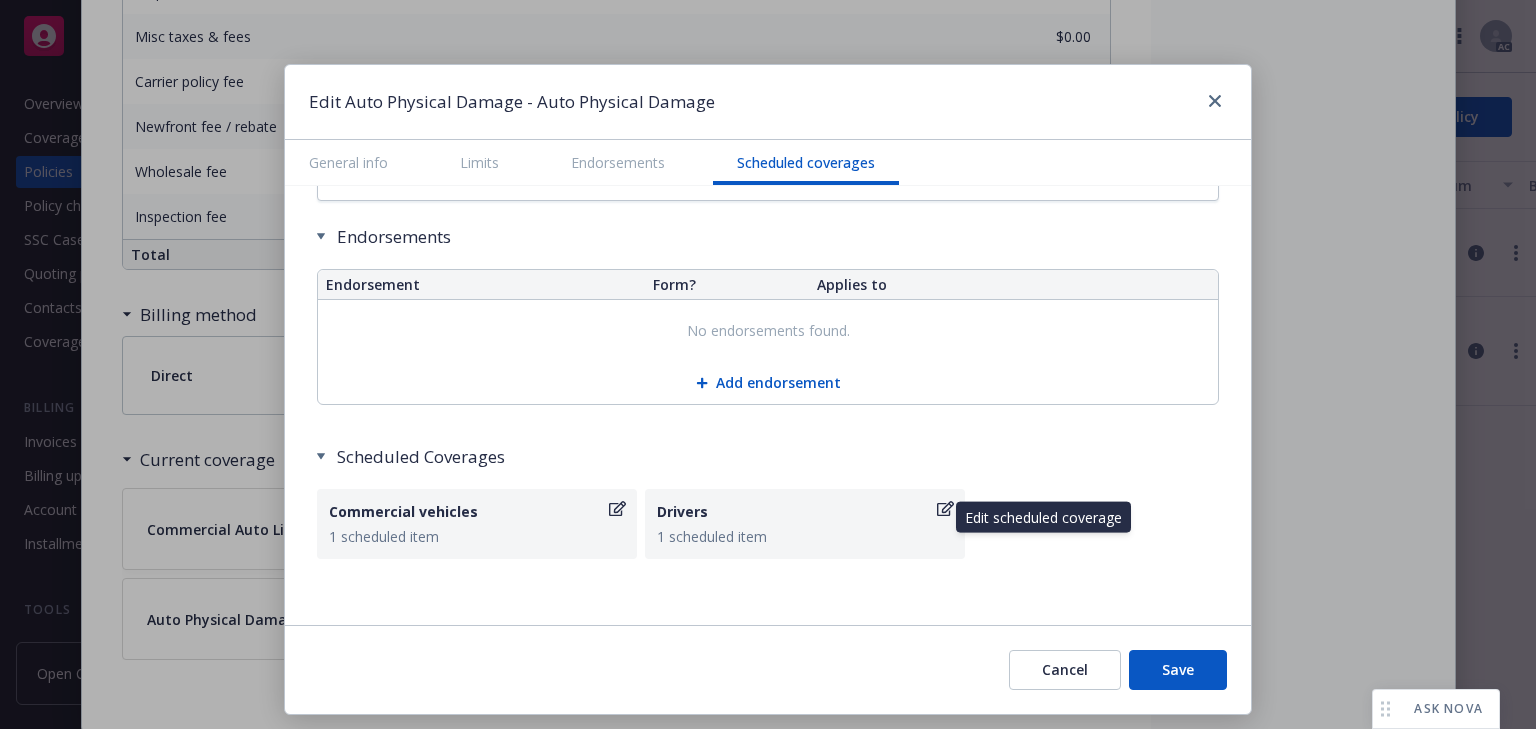 scroll, scrollTop: 2240, scrollLeft: 0, axis: vertical 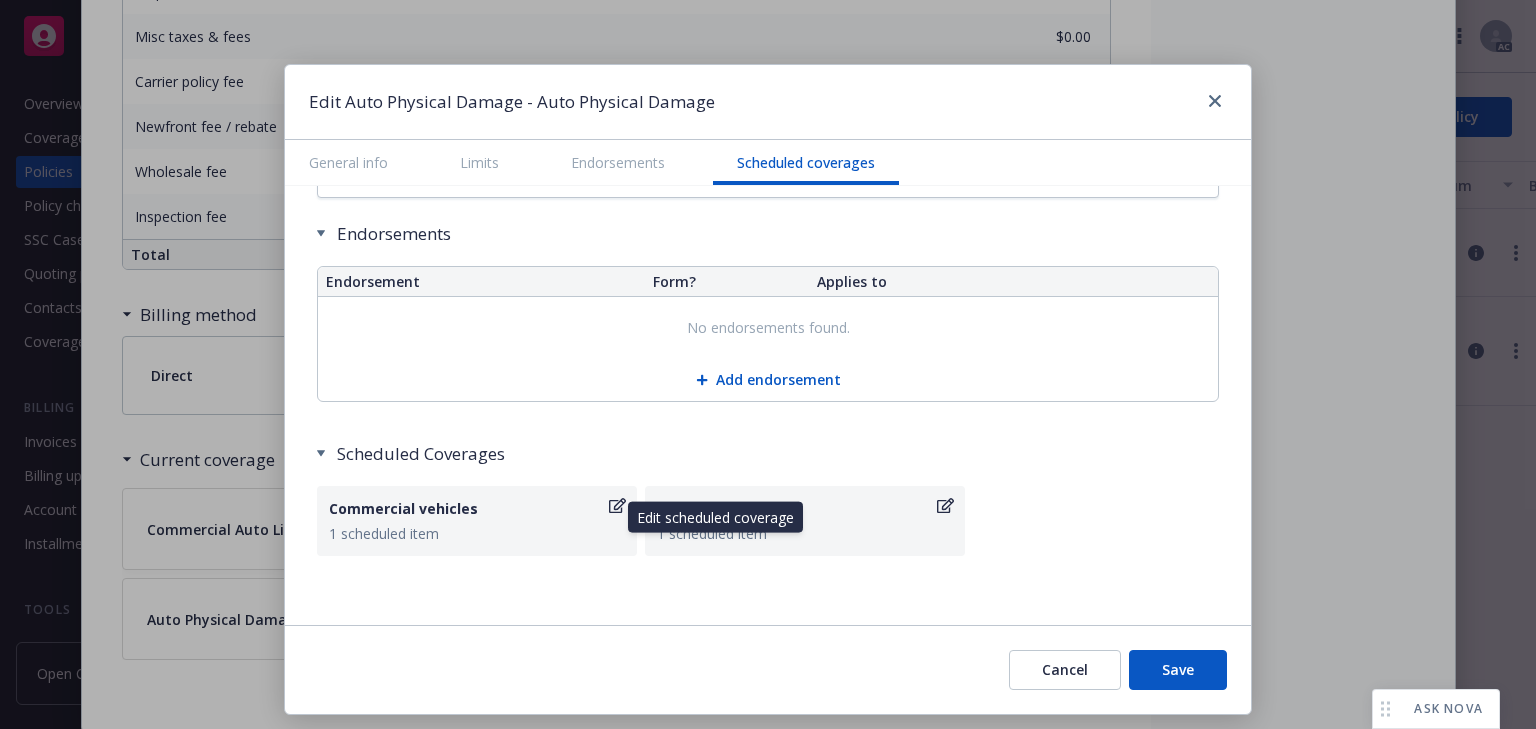 click 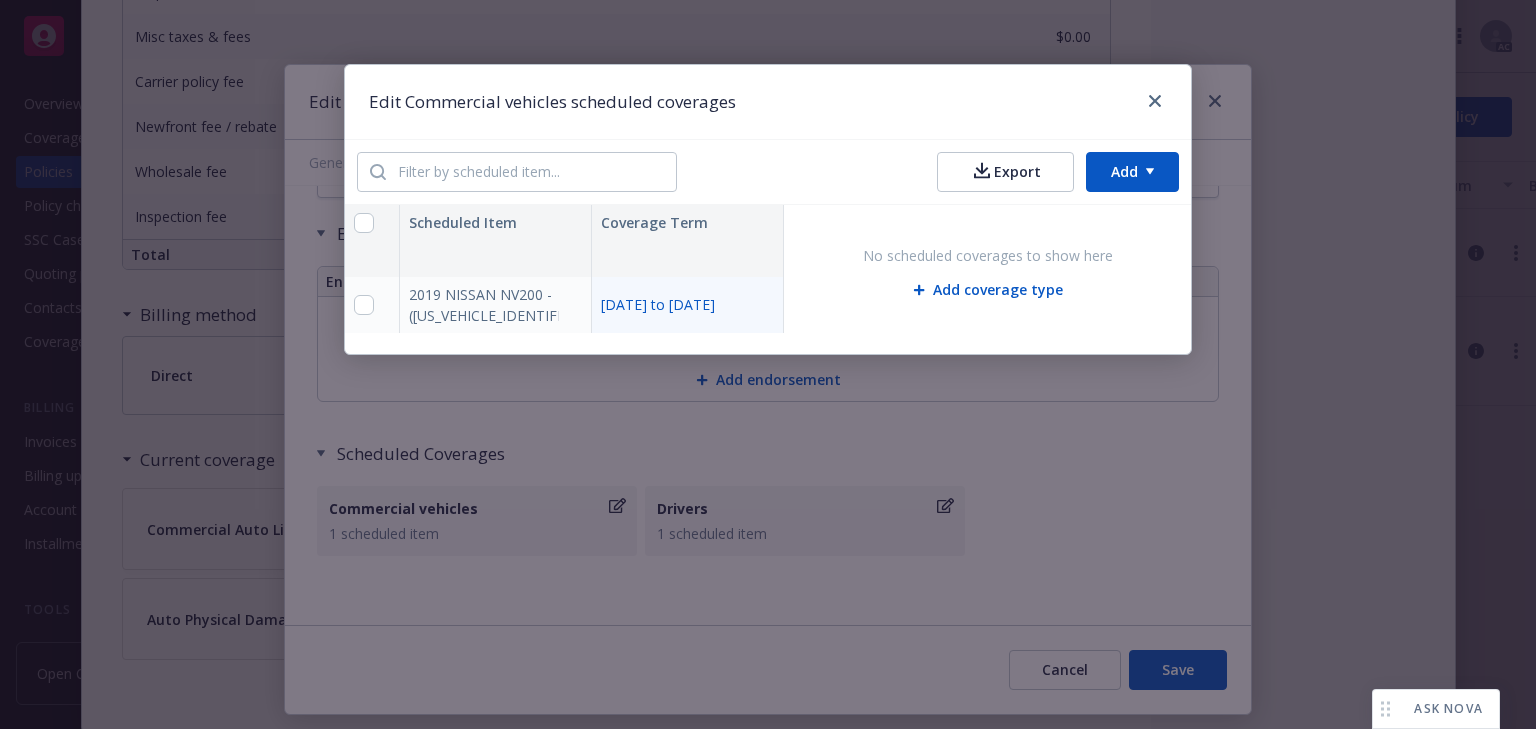 click on "11/16/2024 to 11/16/2025" at bounding box center (688, 305) 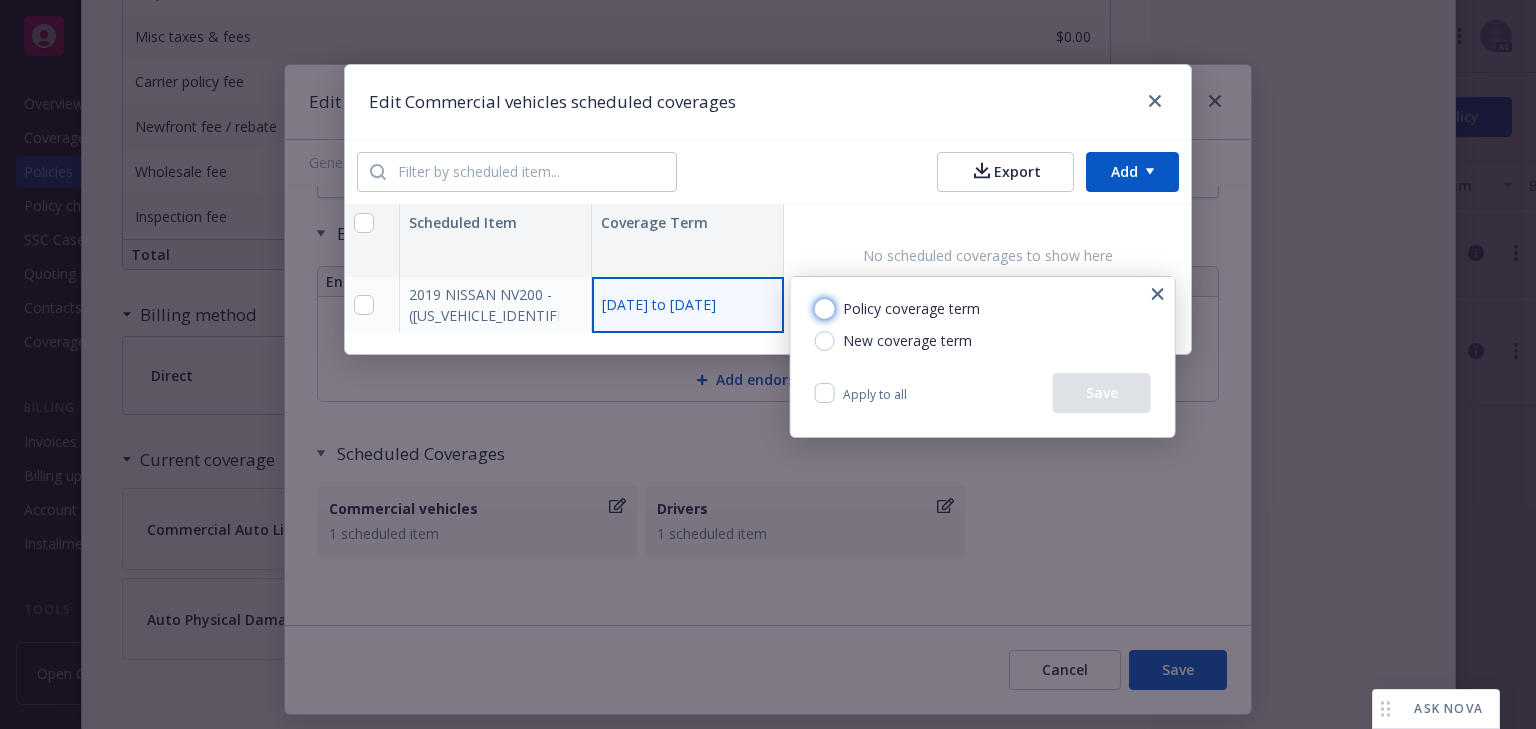 click on "Policy coverage term" at bounding box center [825, 309] 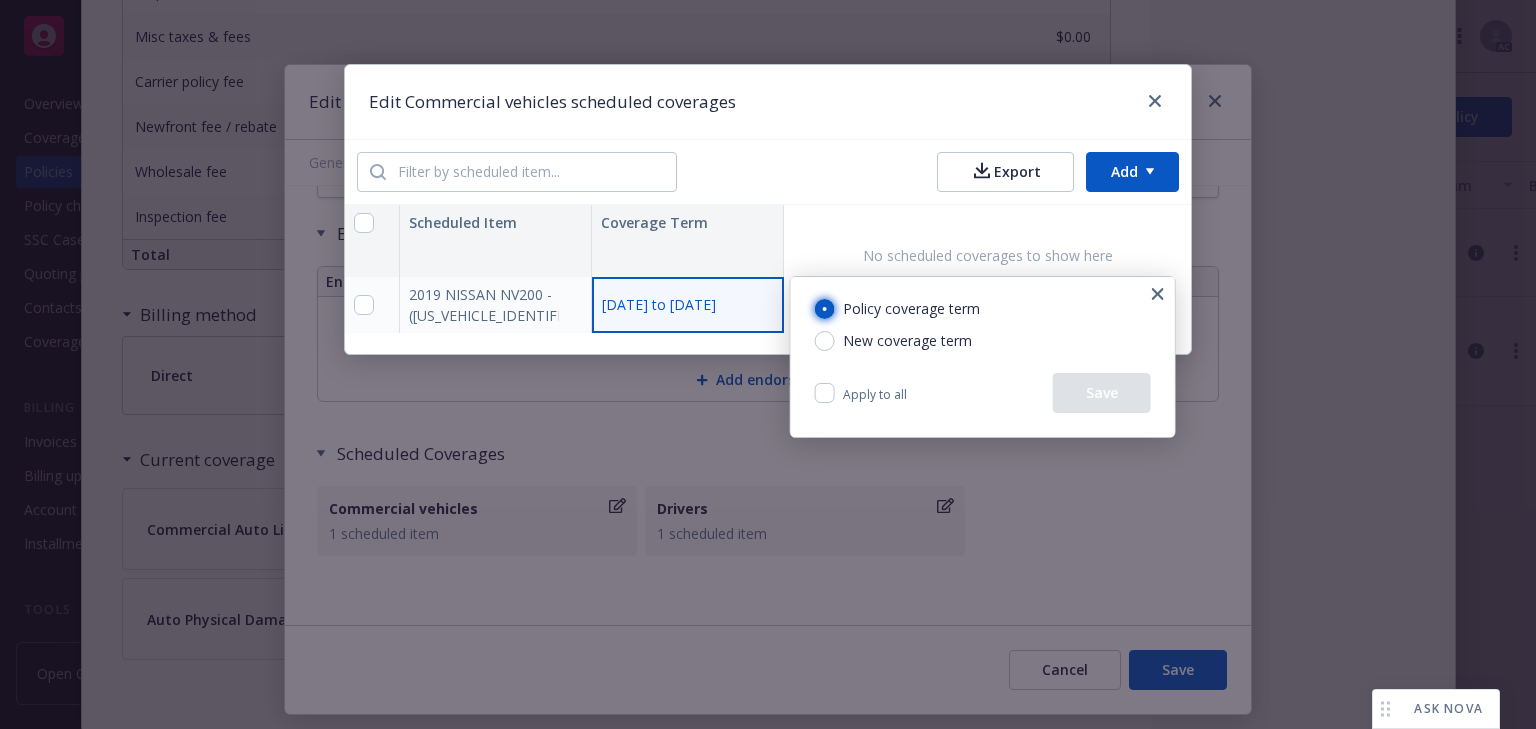 radio on "true" 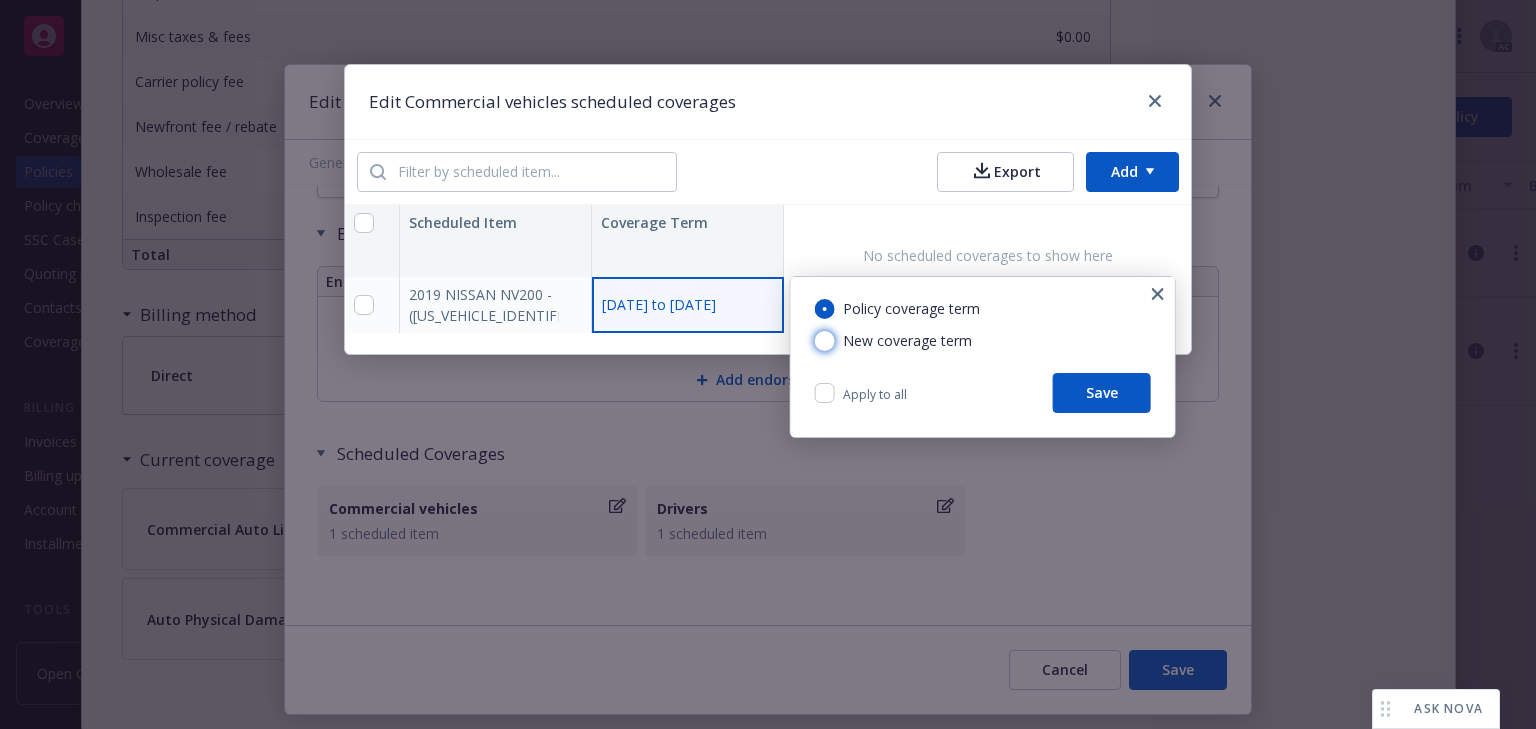 click on "New coverage term" at bounding box center [825, 341] 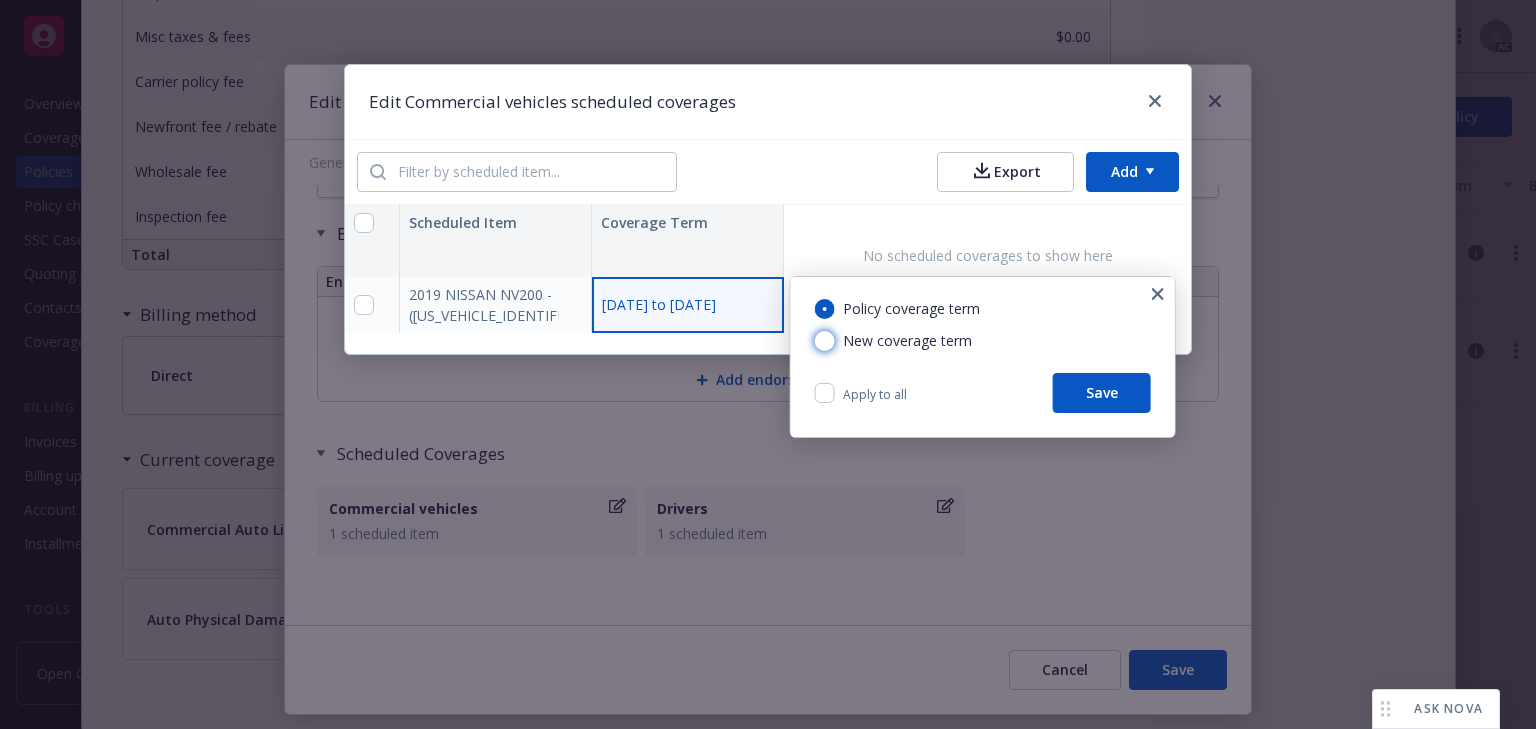 radio on "true" 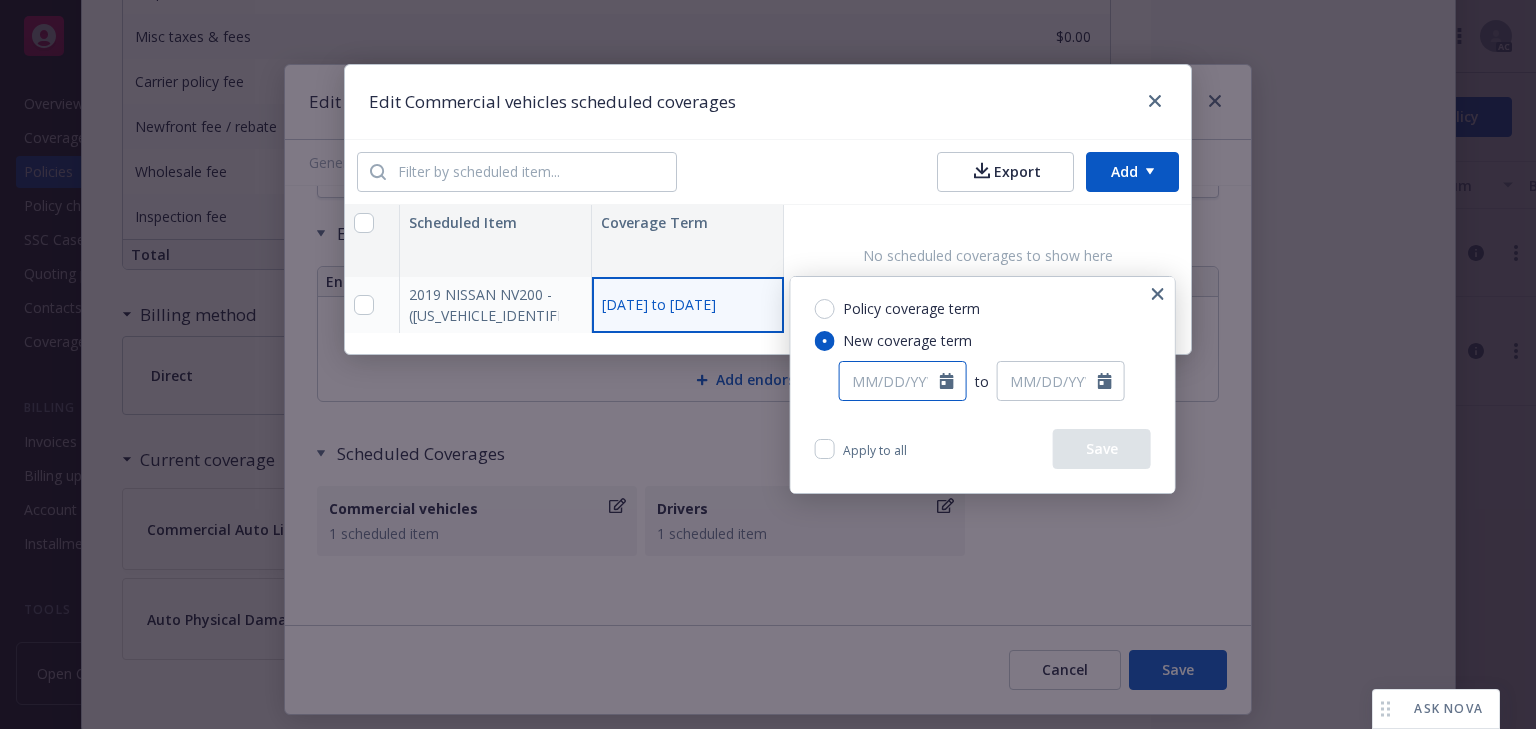 select on "7" 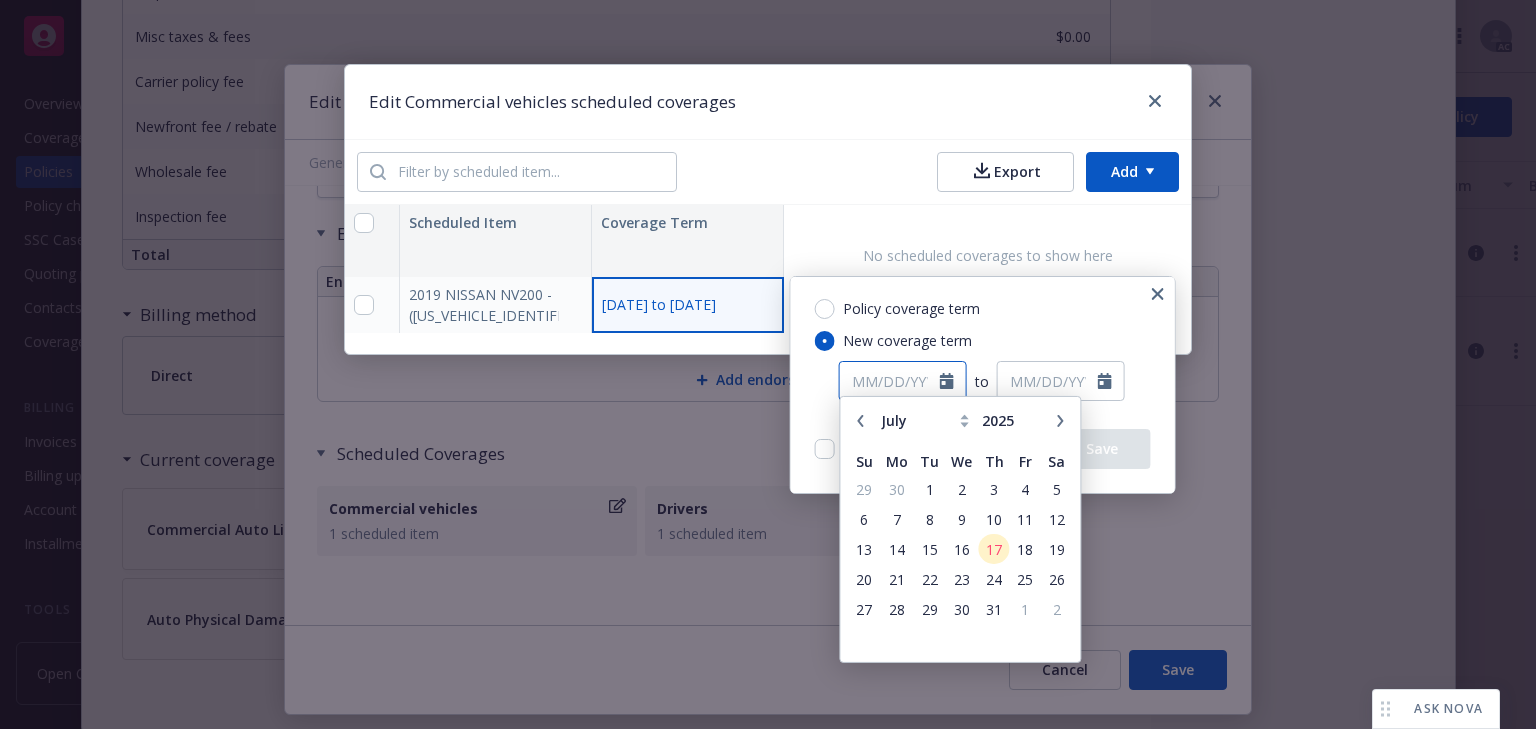 click at bounding box center [890, 381] 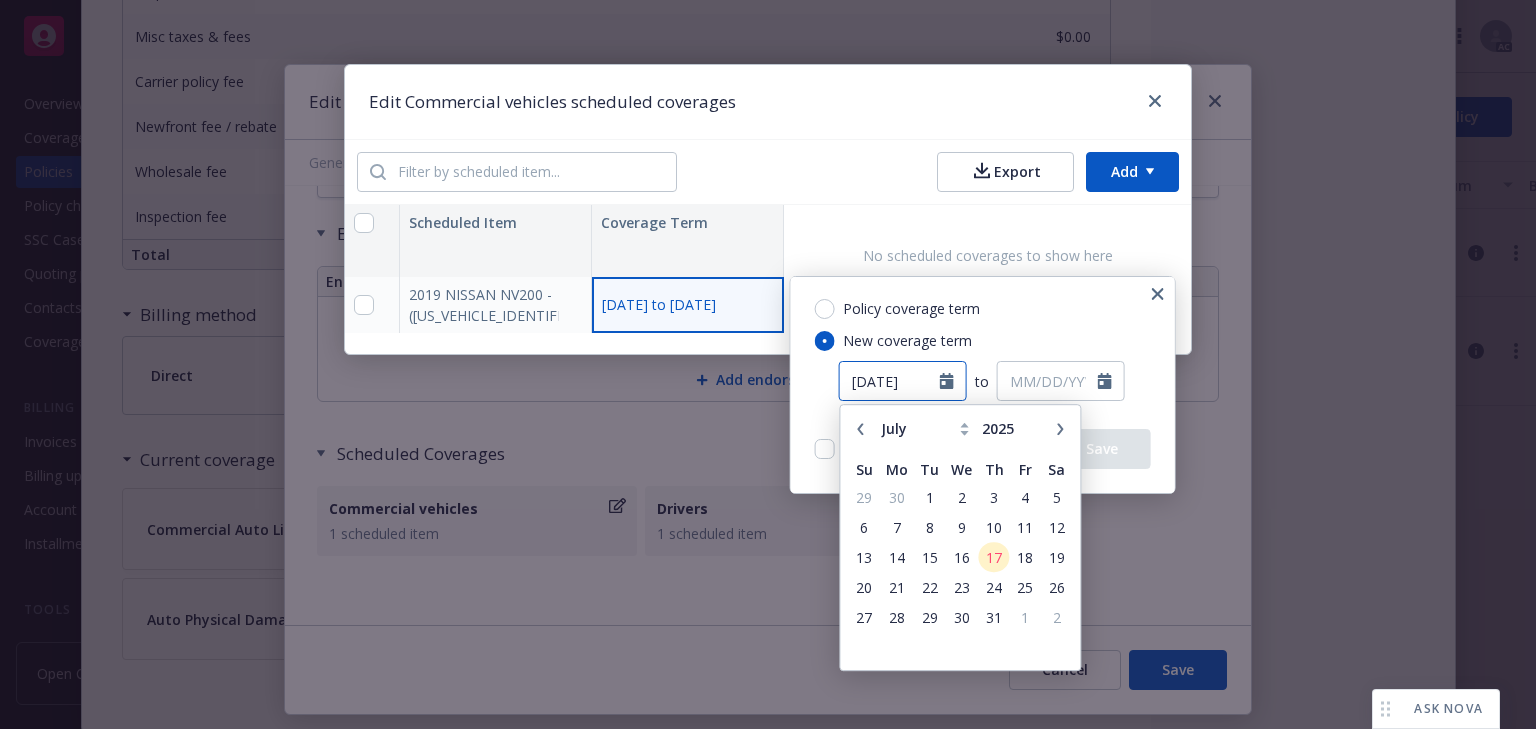 type on "11/16/2024" 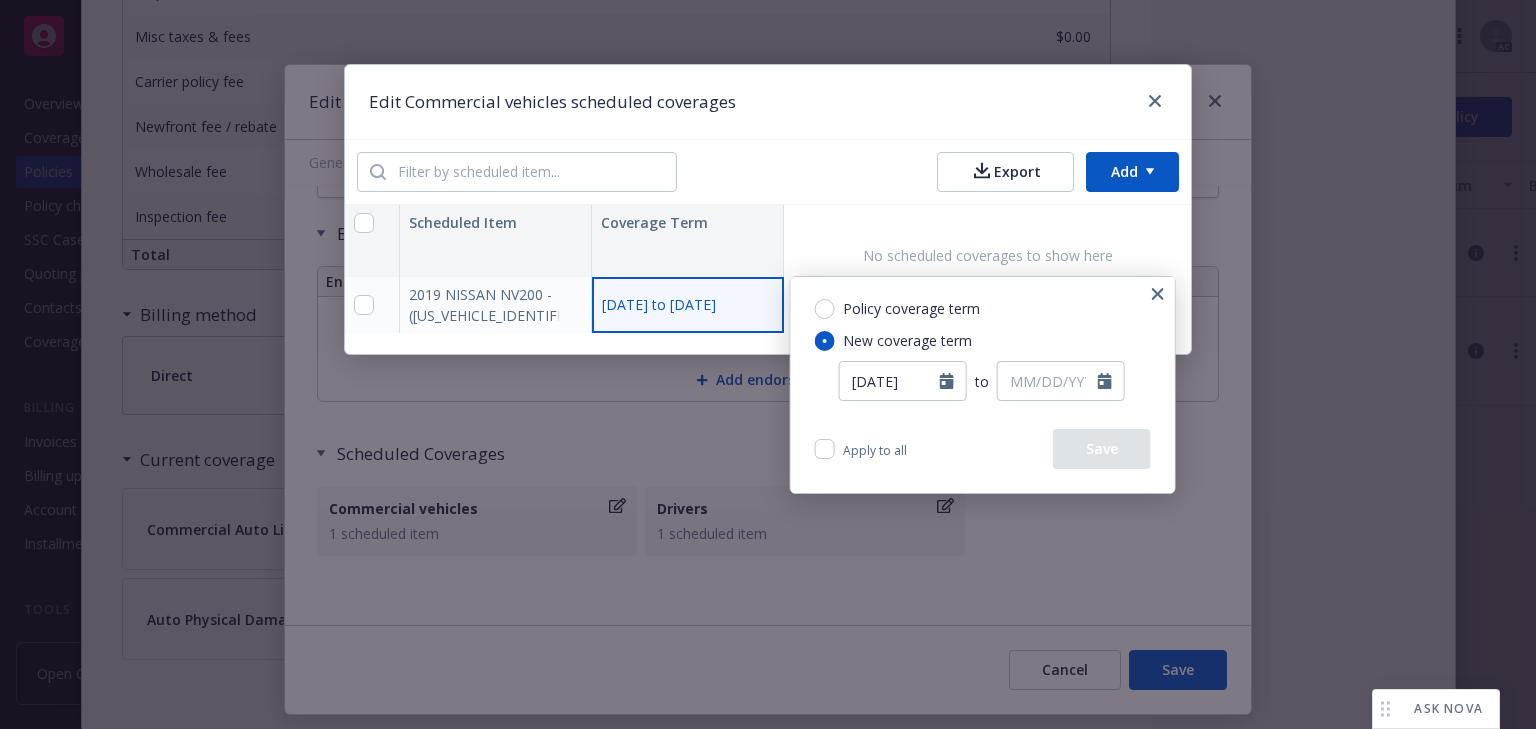 click on "Policy coverage term New coverage term 11/16/2024 January February March April May June July August September October November December 2025 Su Mo Tu We Th Fr Sa 29 30 1 2 3 4 5 6 7 8 9 10 11 12 13 14 15 16 17 18 19 20 21 22 23 24 25 26 27 28 29 30 31 1 2 to" at bounding box center [983, 353] 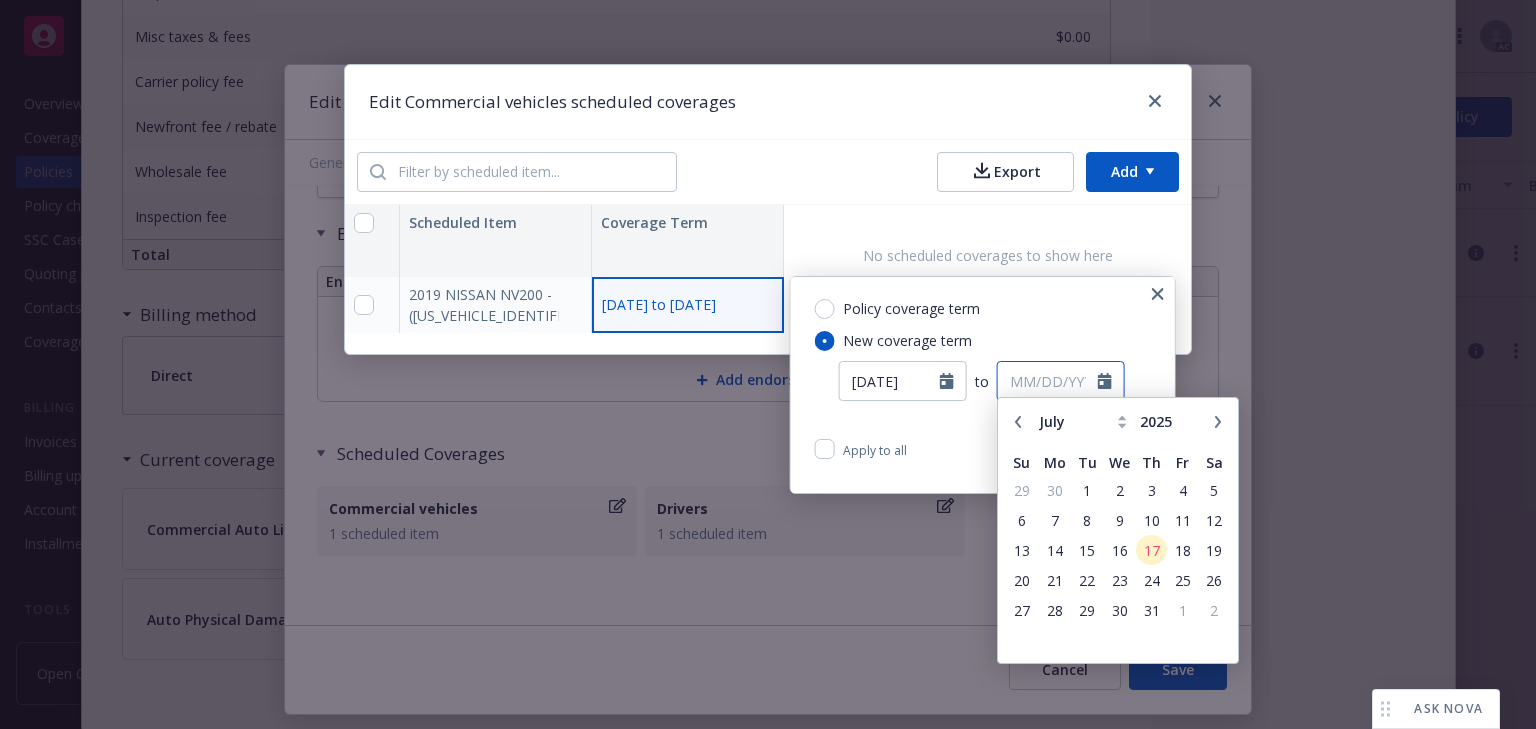 click at bounding box center [1048, 381] 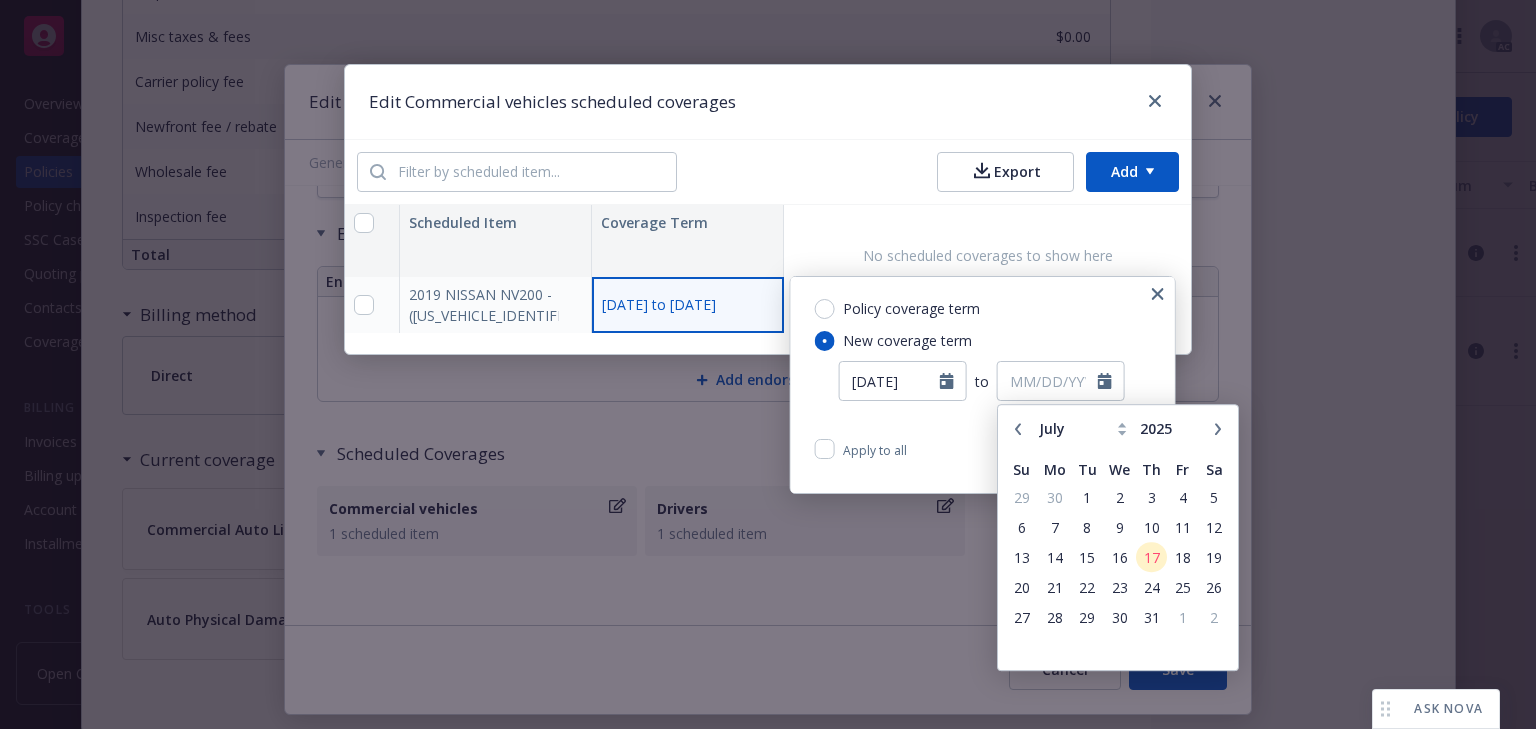 click 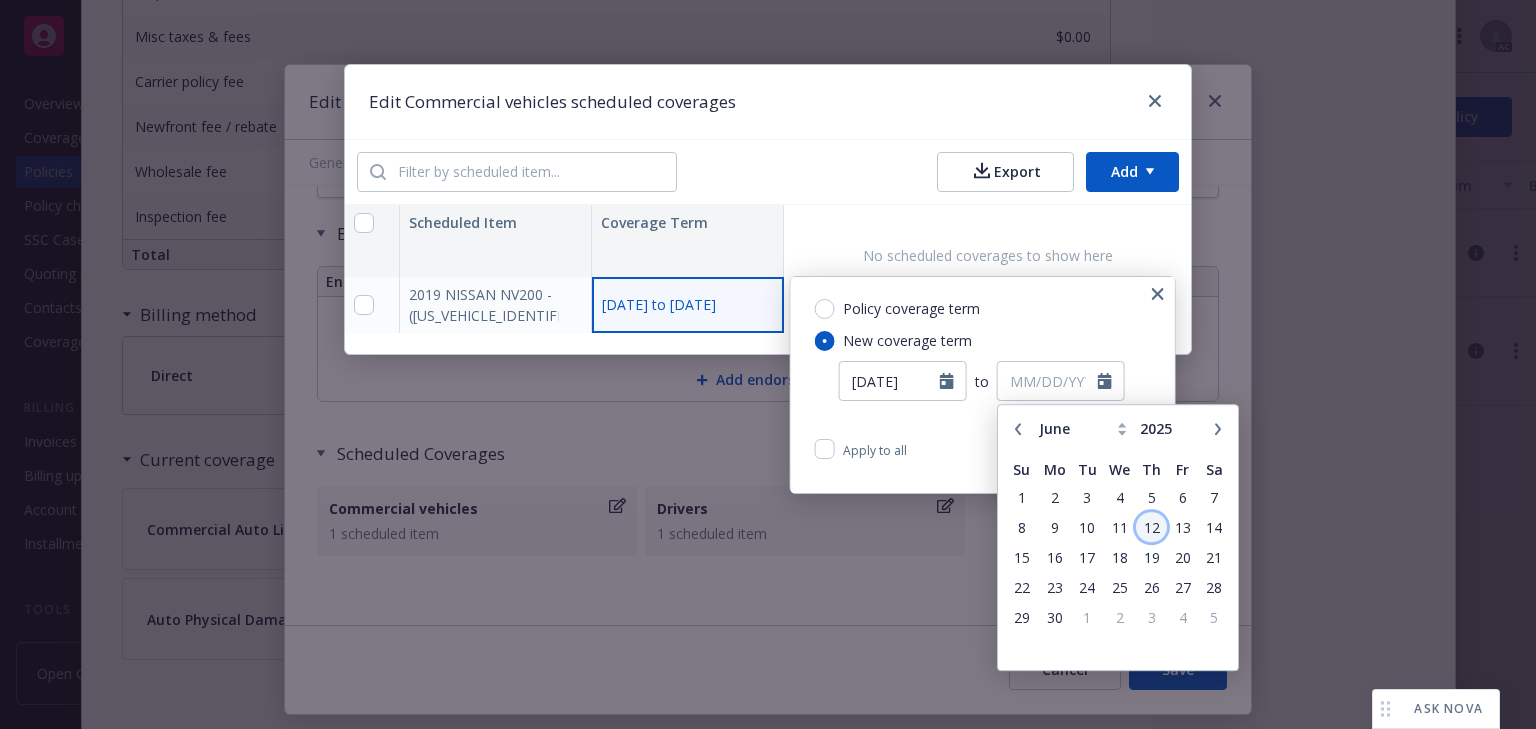 click on "12" at bounding box center (1151, 527) 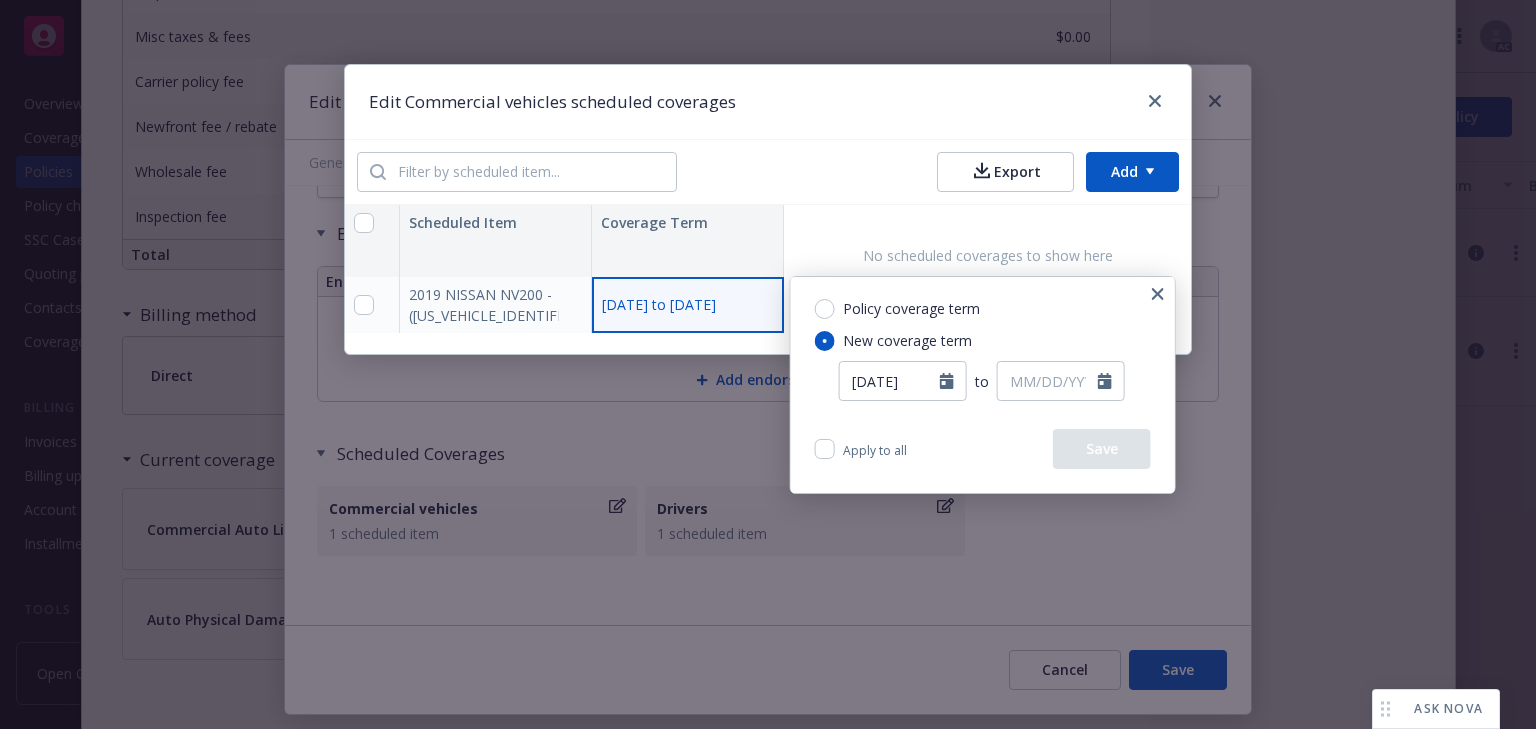 type on "06/12/2025" 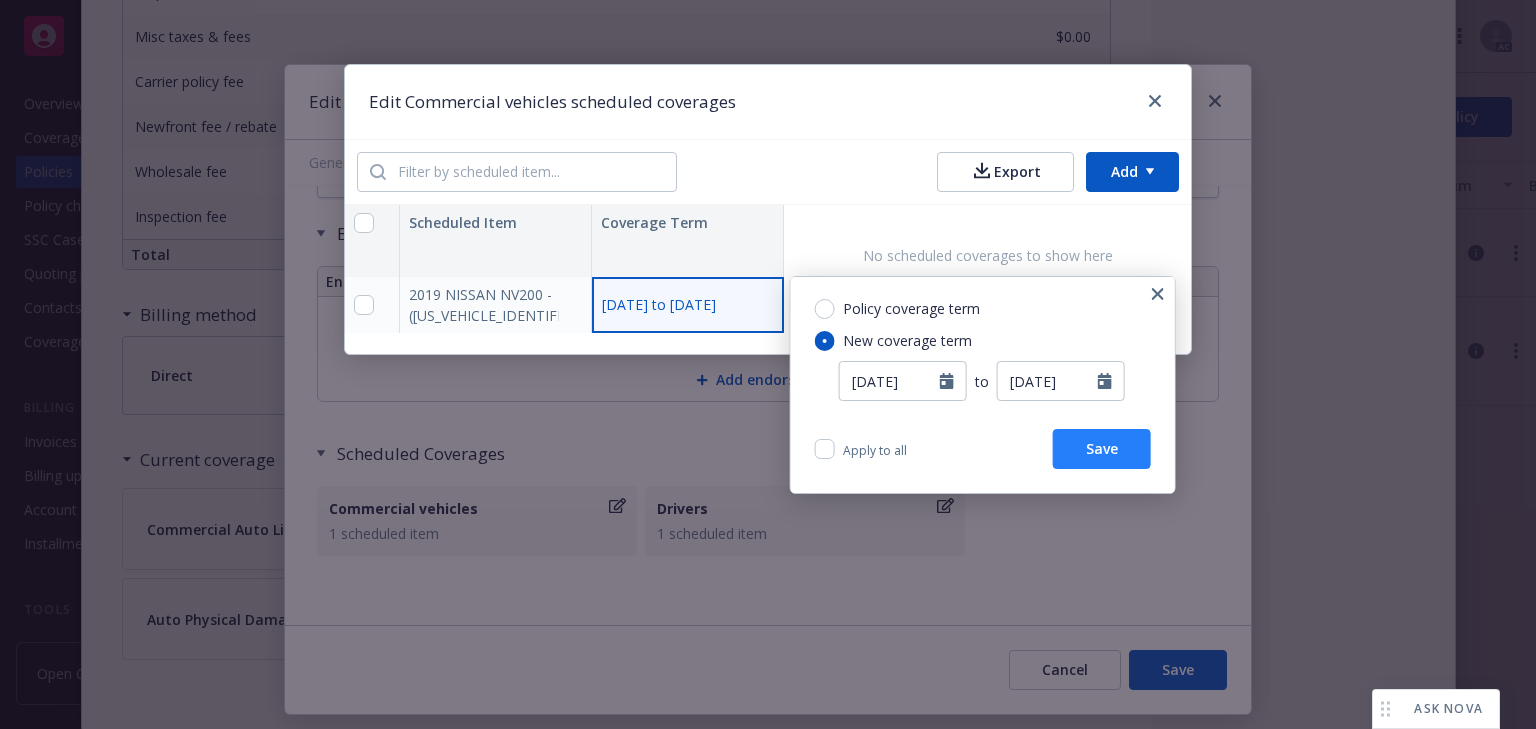 click on "Save" at bounding box center (1102, 449) 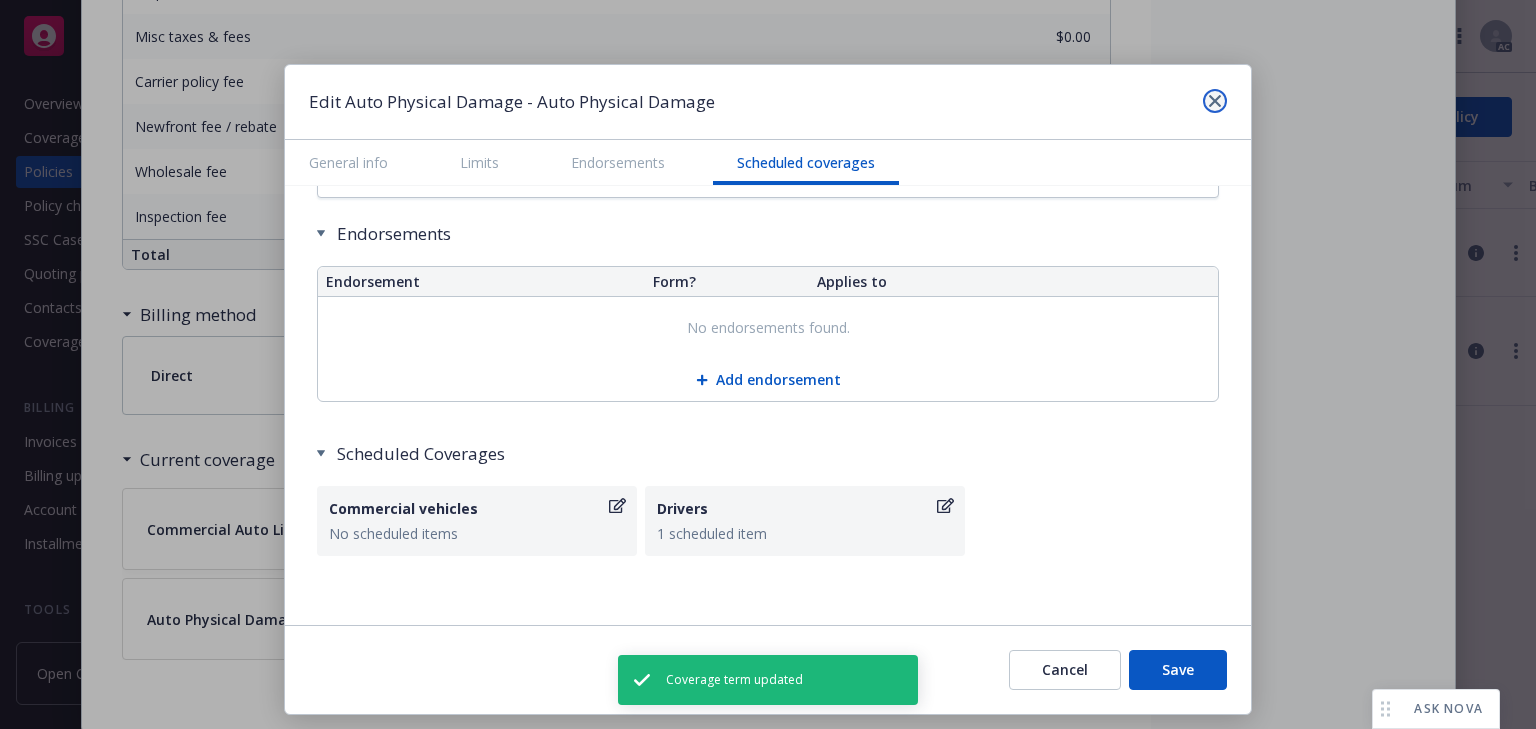 click at bounding box center [1215, 101] 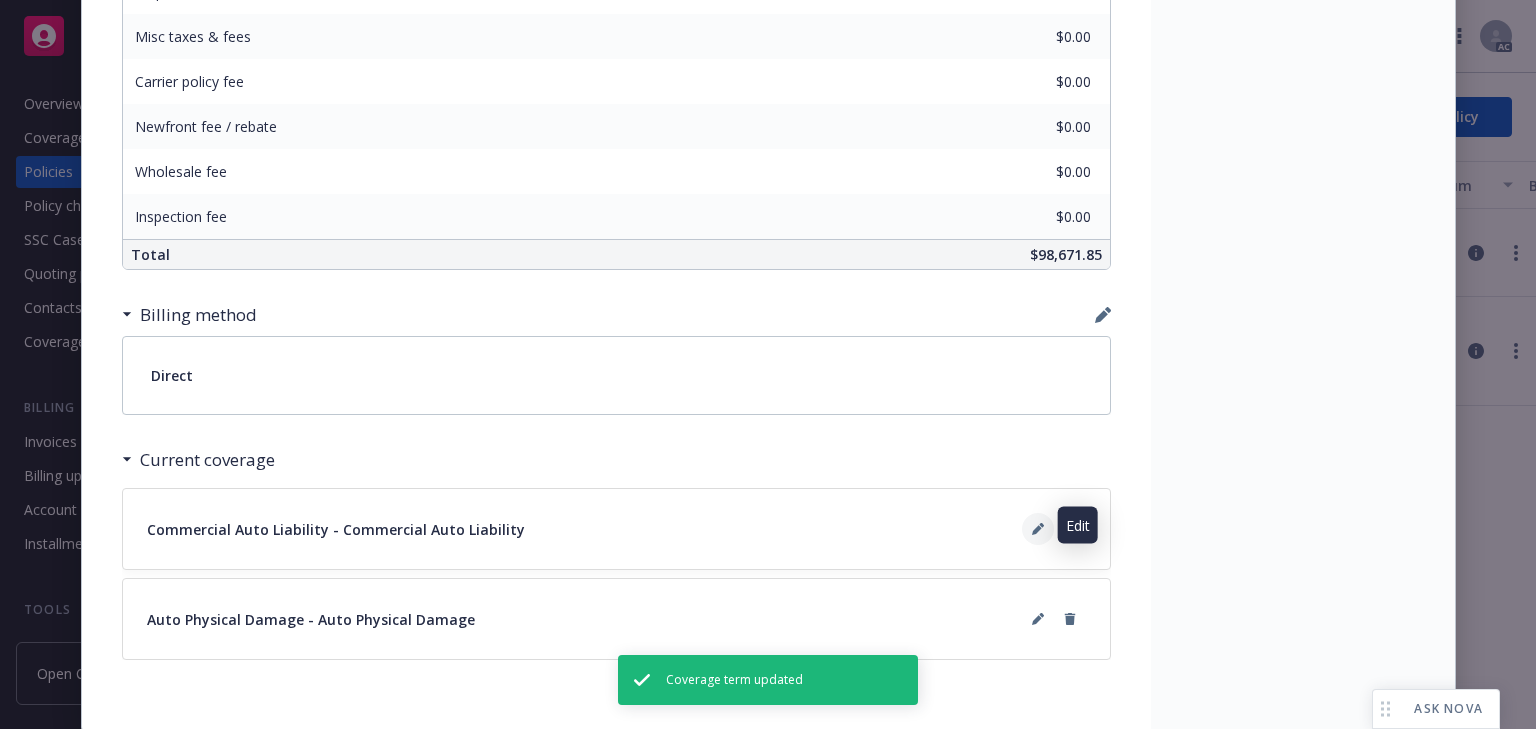 click at bounding box center (1038, 529) 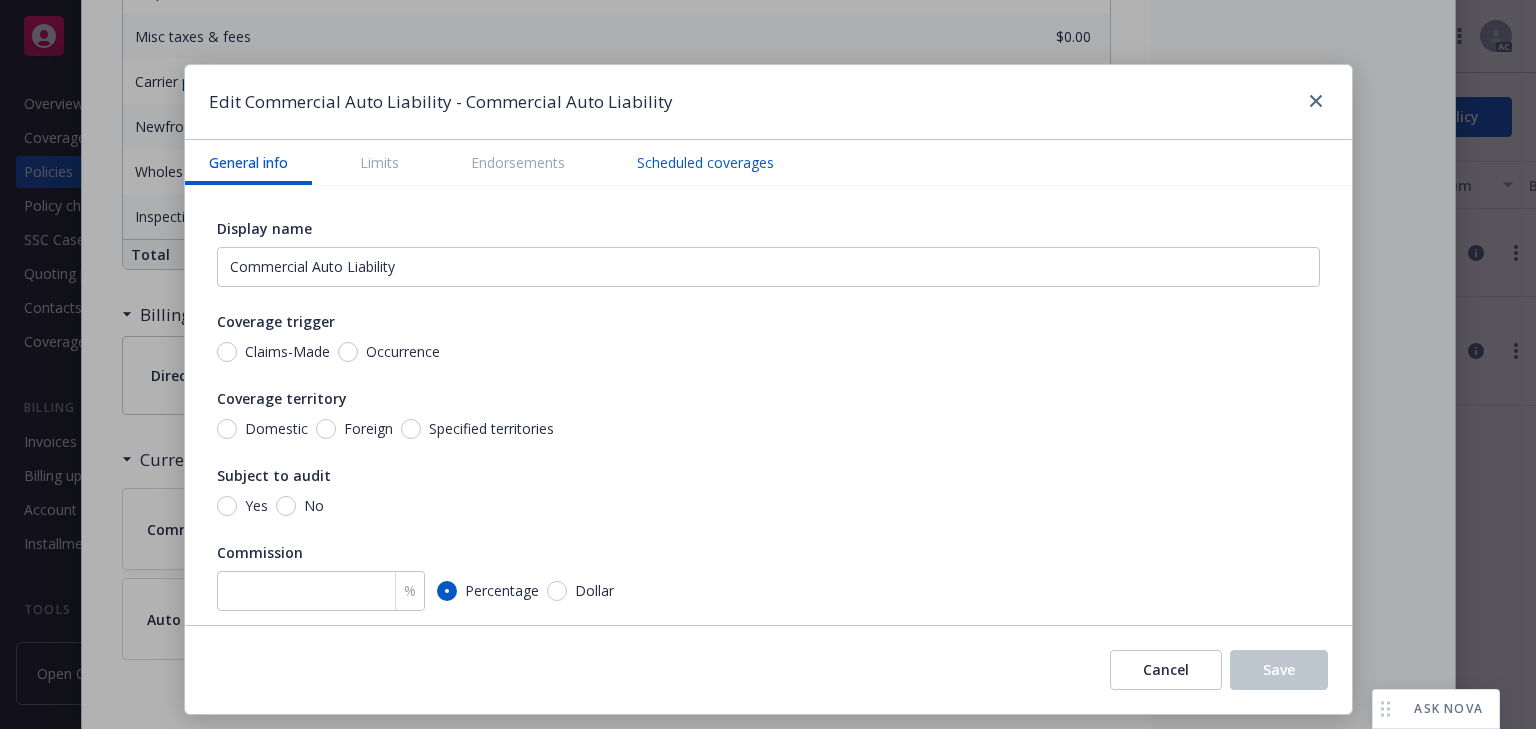 click on "Scheduled coverages" at bounding box center (705, 162) 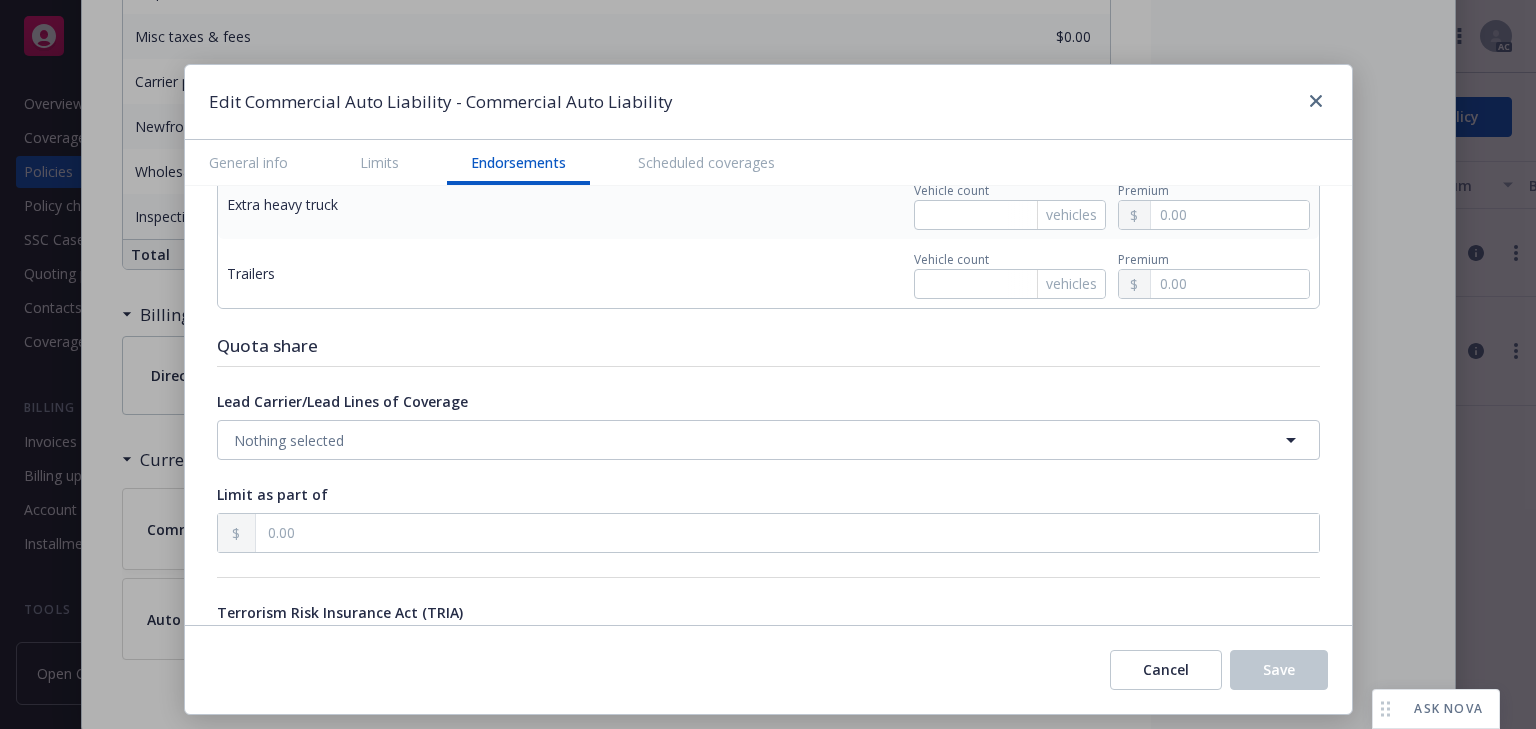 scroll, scrollTop: 3142, scrollLeft: 0, axis: vertical 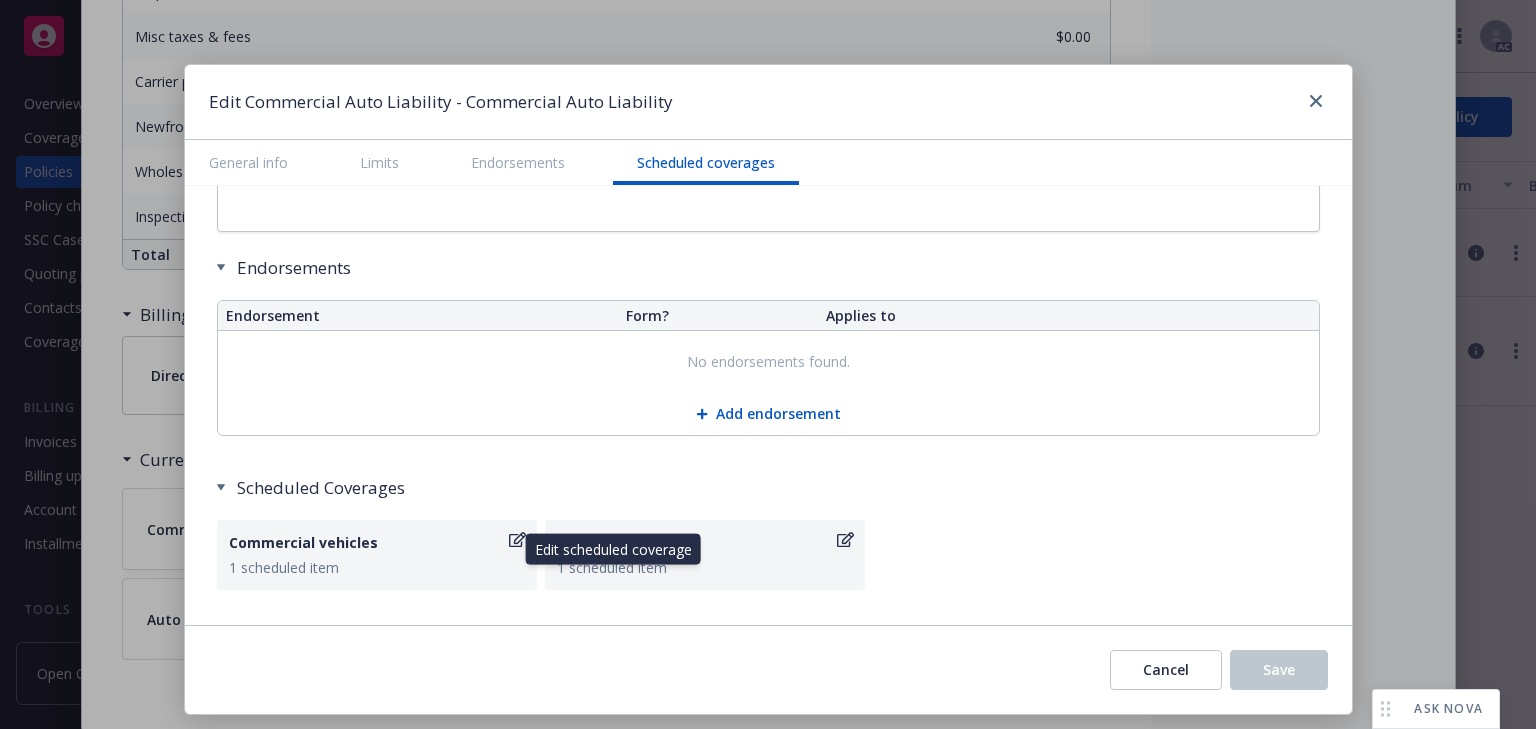 click 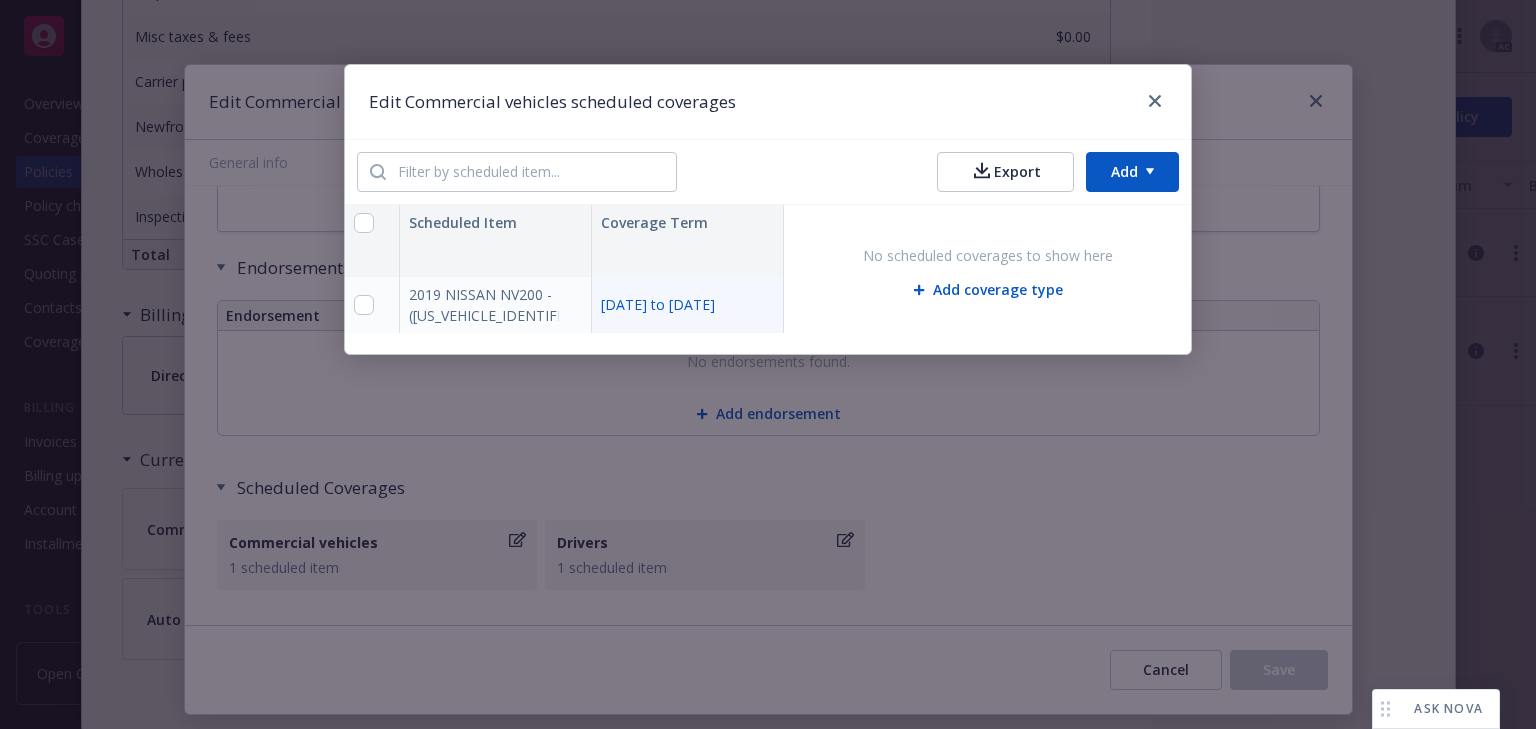 click on "11/16/2024 to 11/16/2025" at bounding box center [688, 305] 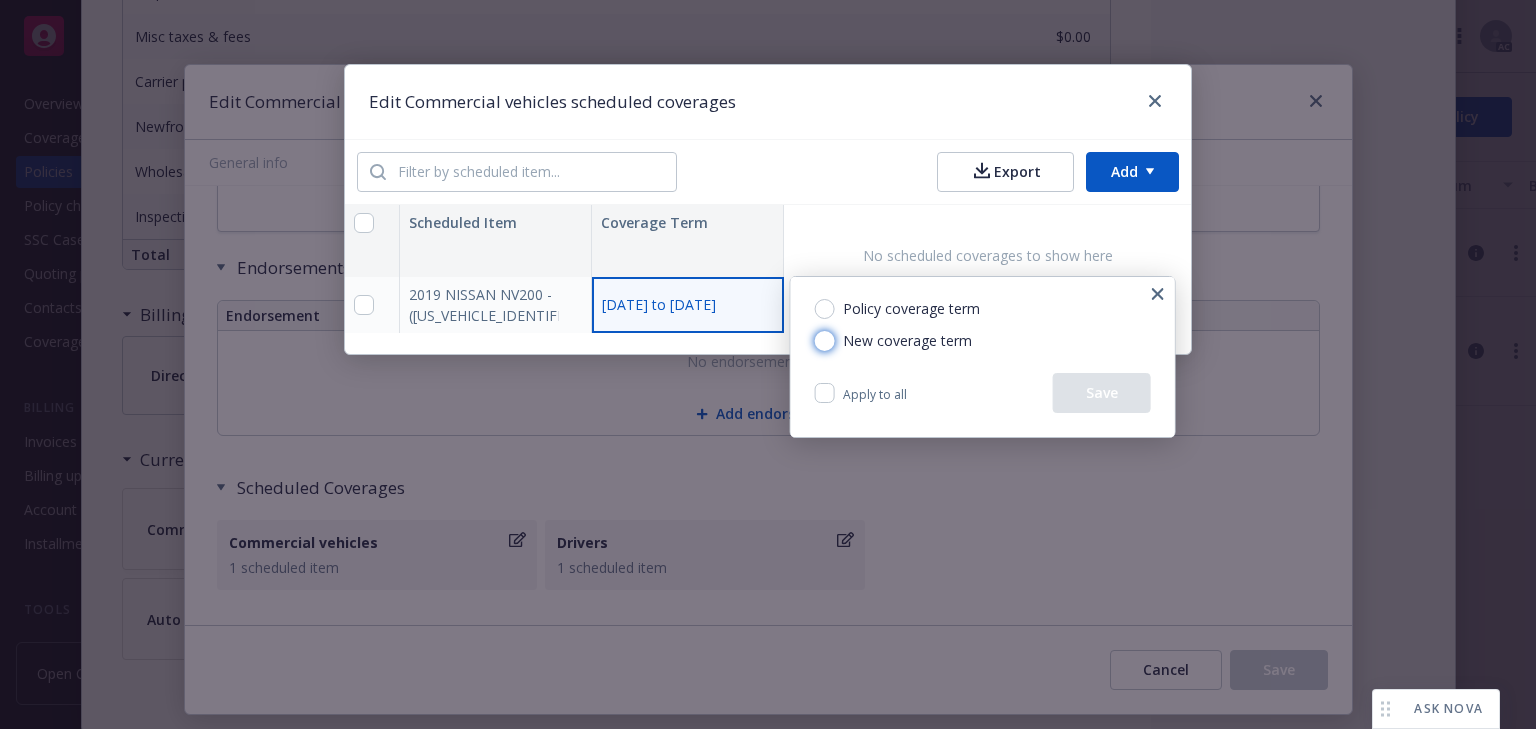 drag, startPoint x: 824, startPoint y: 340, endPoint x: 839, endPoint y: 349, distance: 17.492855 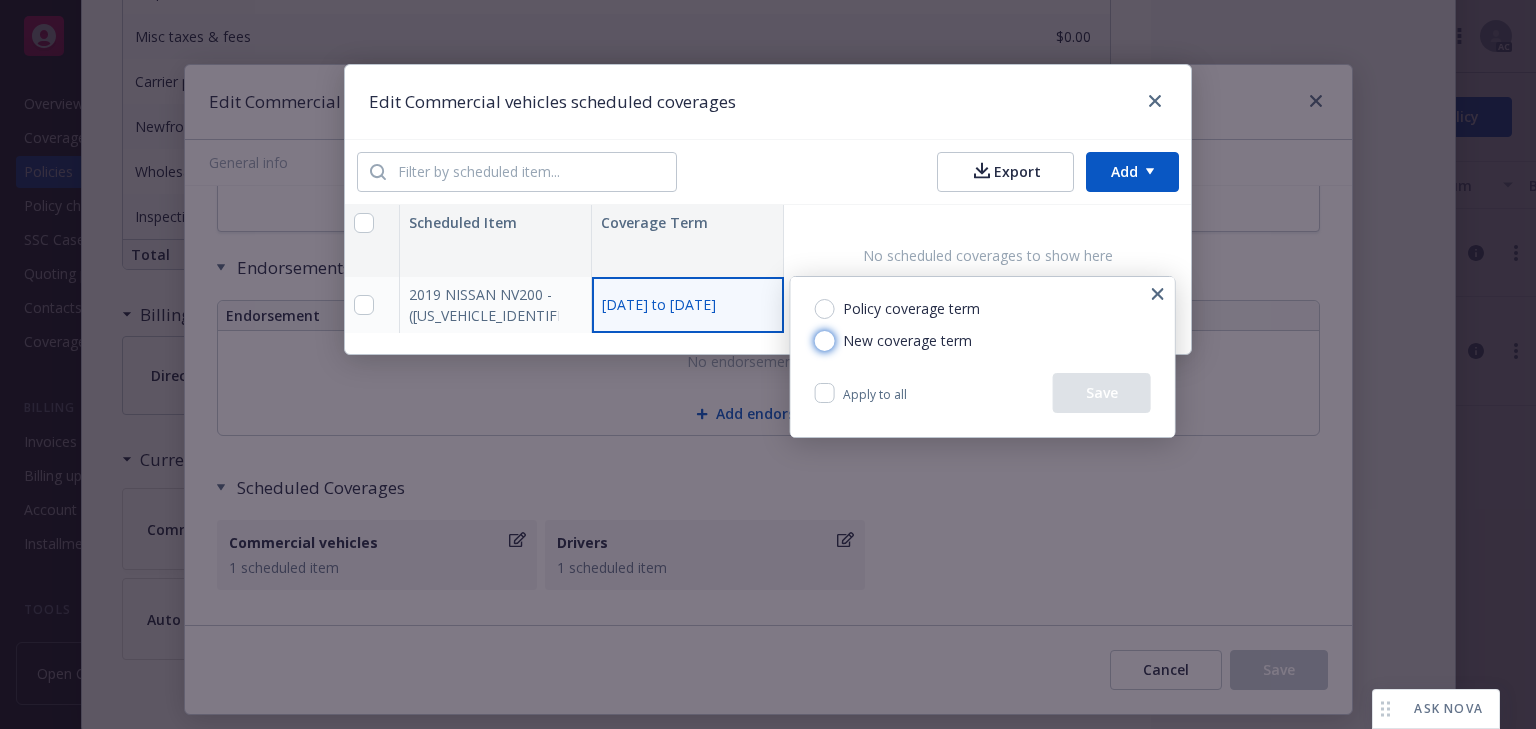 click on "New coverage term" at bounding box center (825, 341) 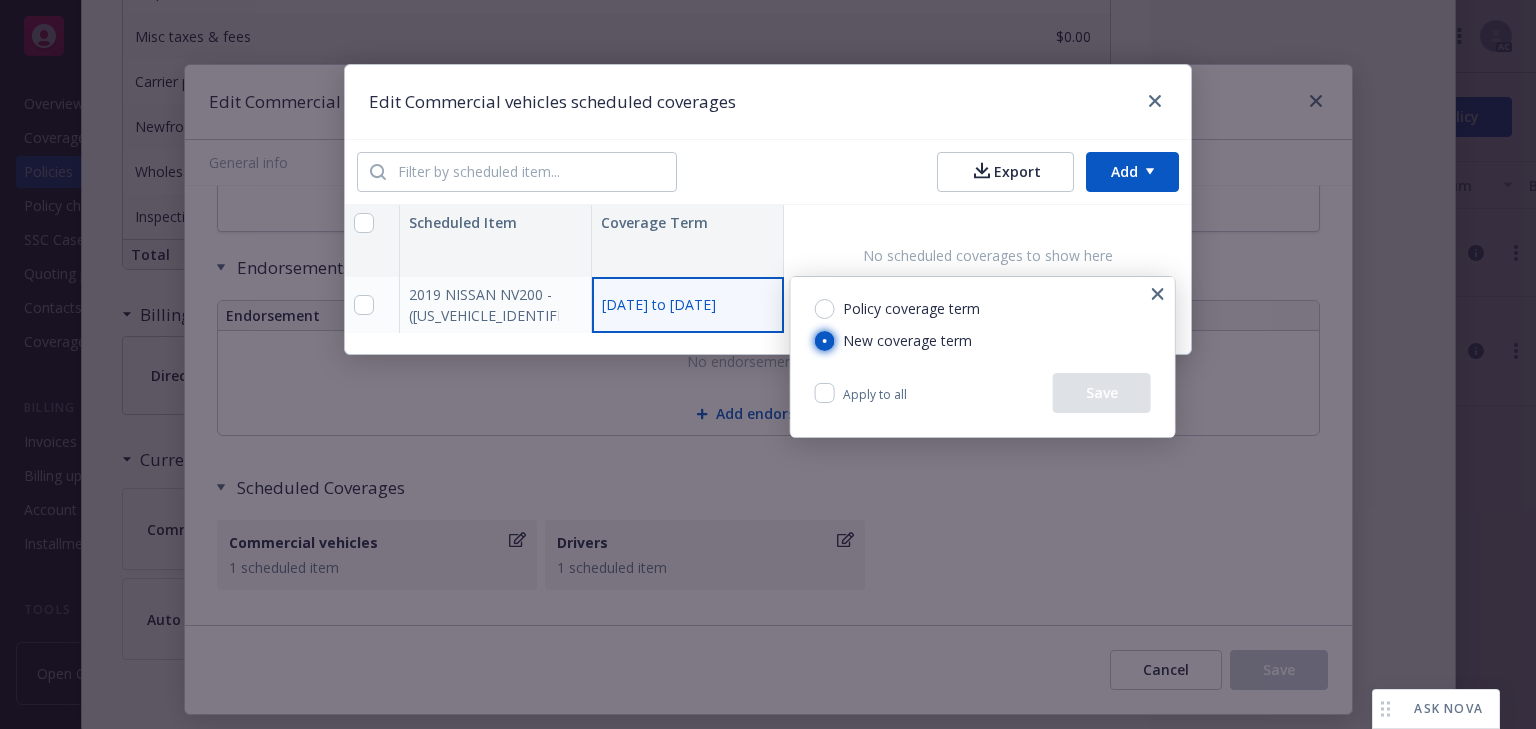 radio on "true" 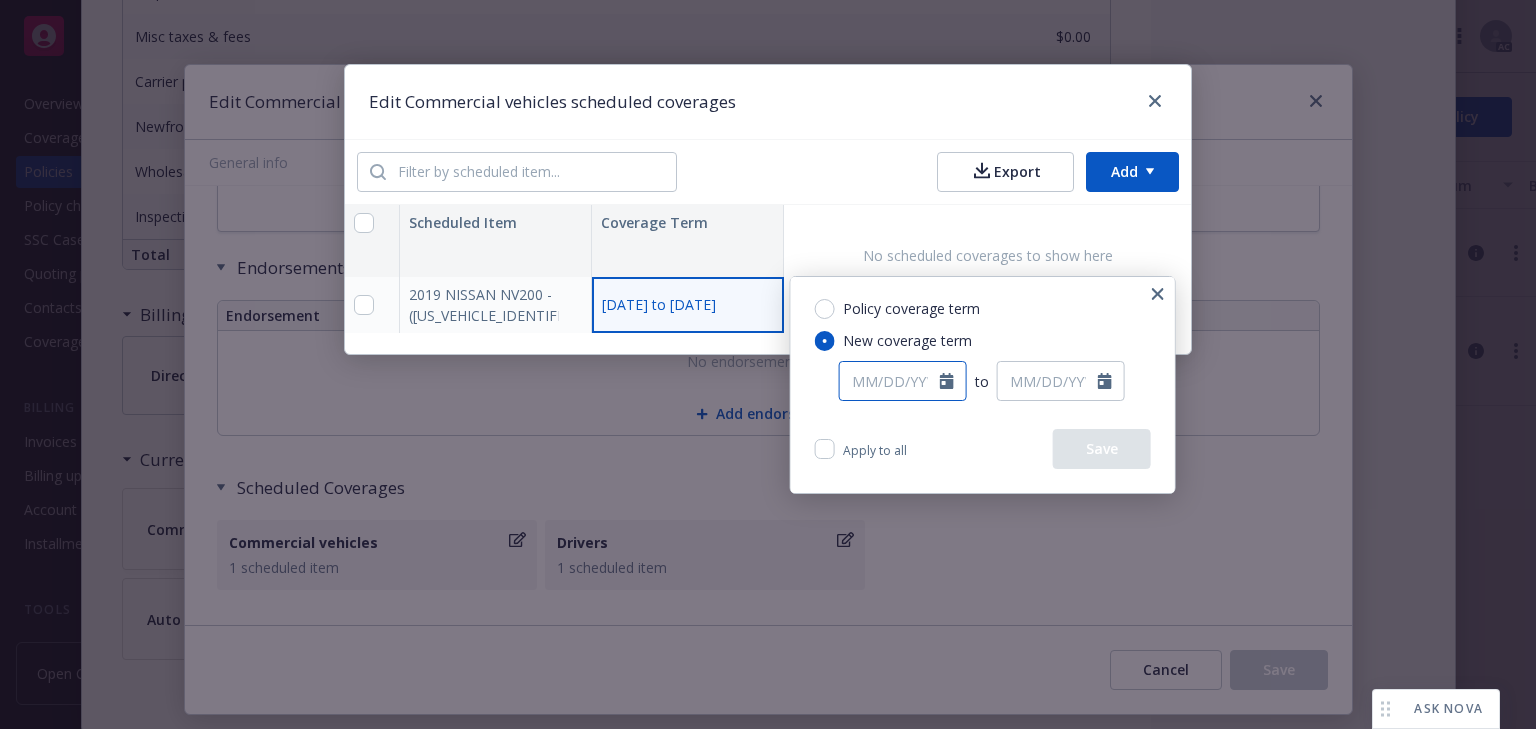 select on "7" 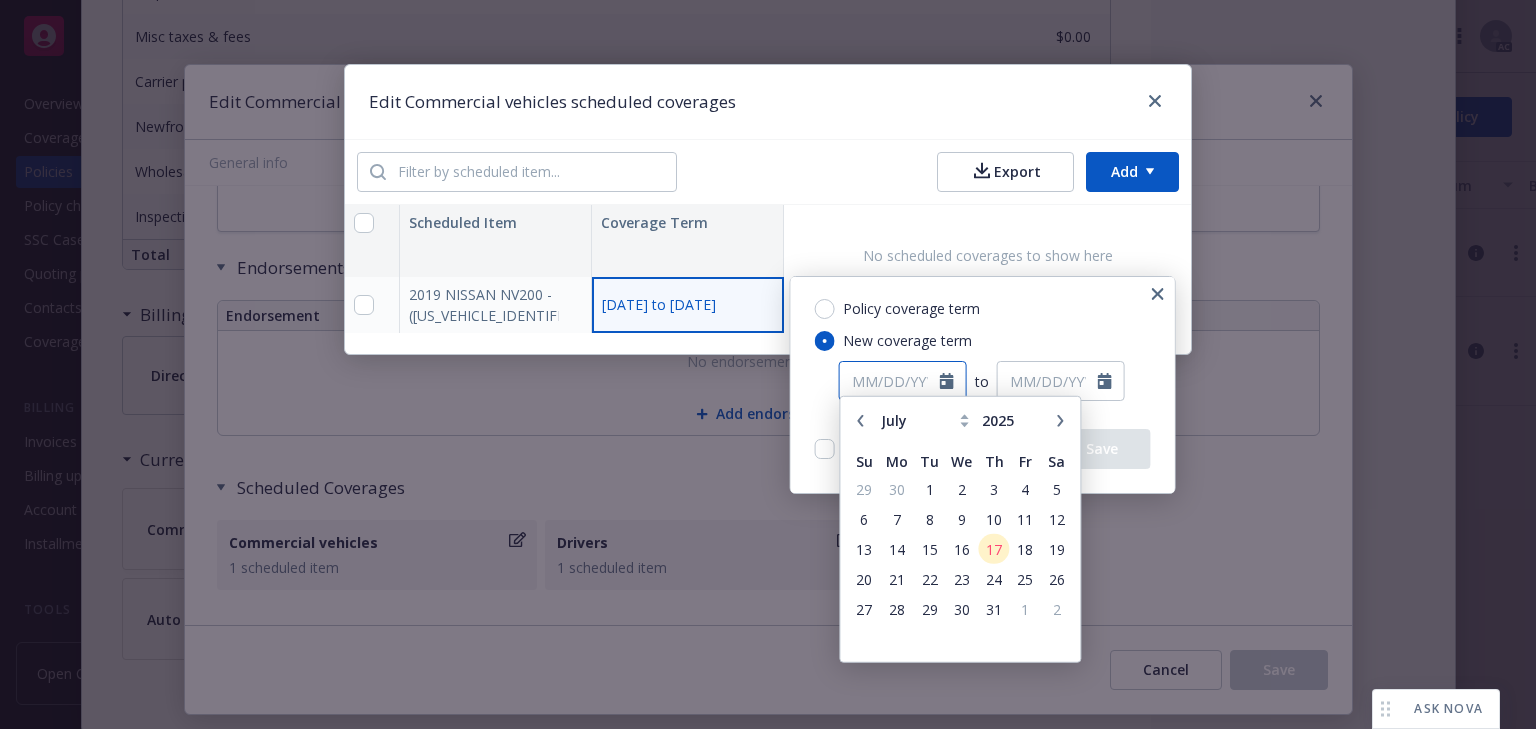 click at bounding box center (890, 381) 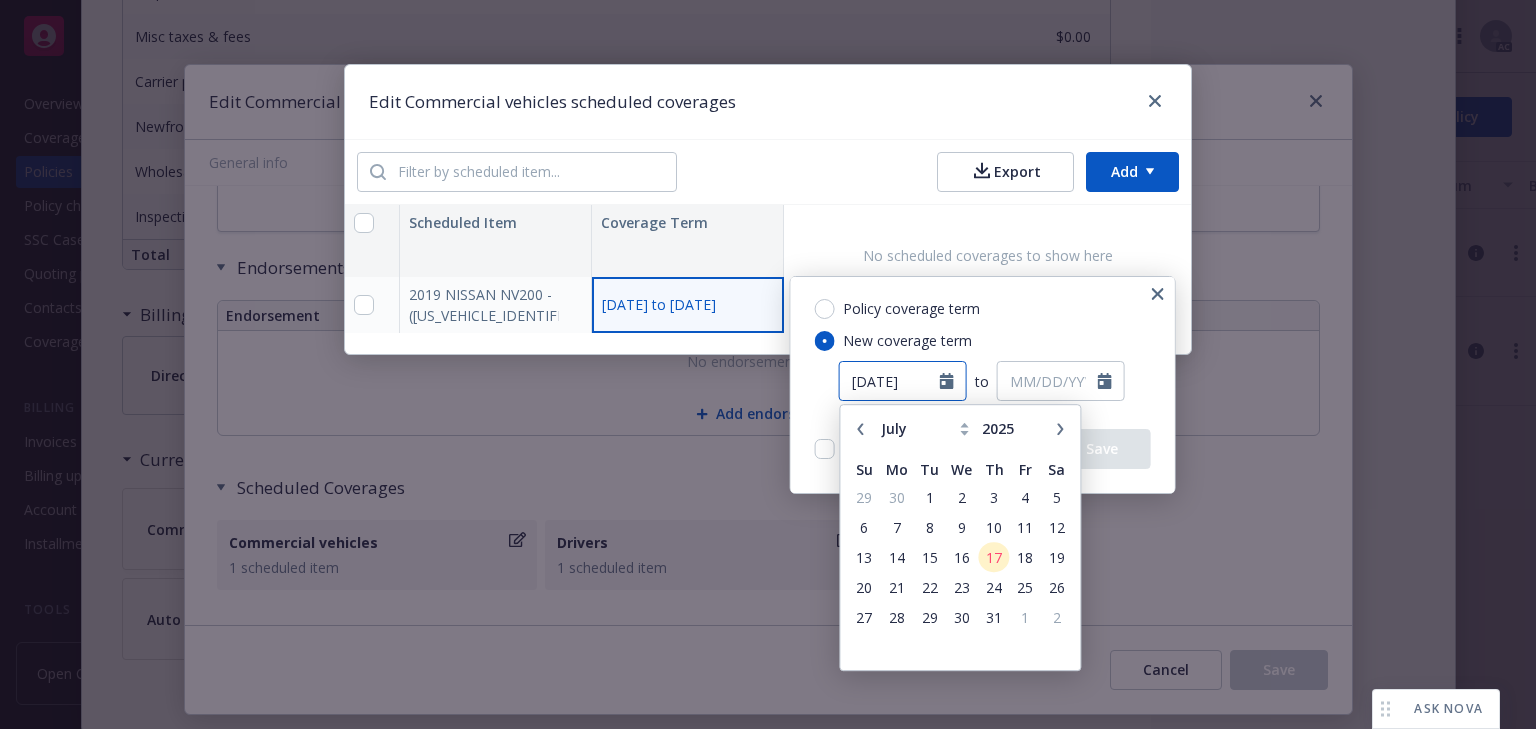 type on "11/16/2024" 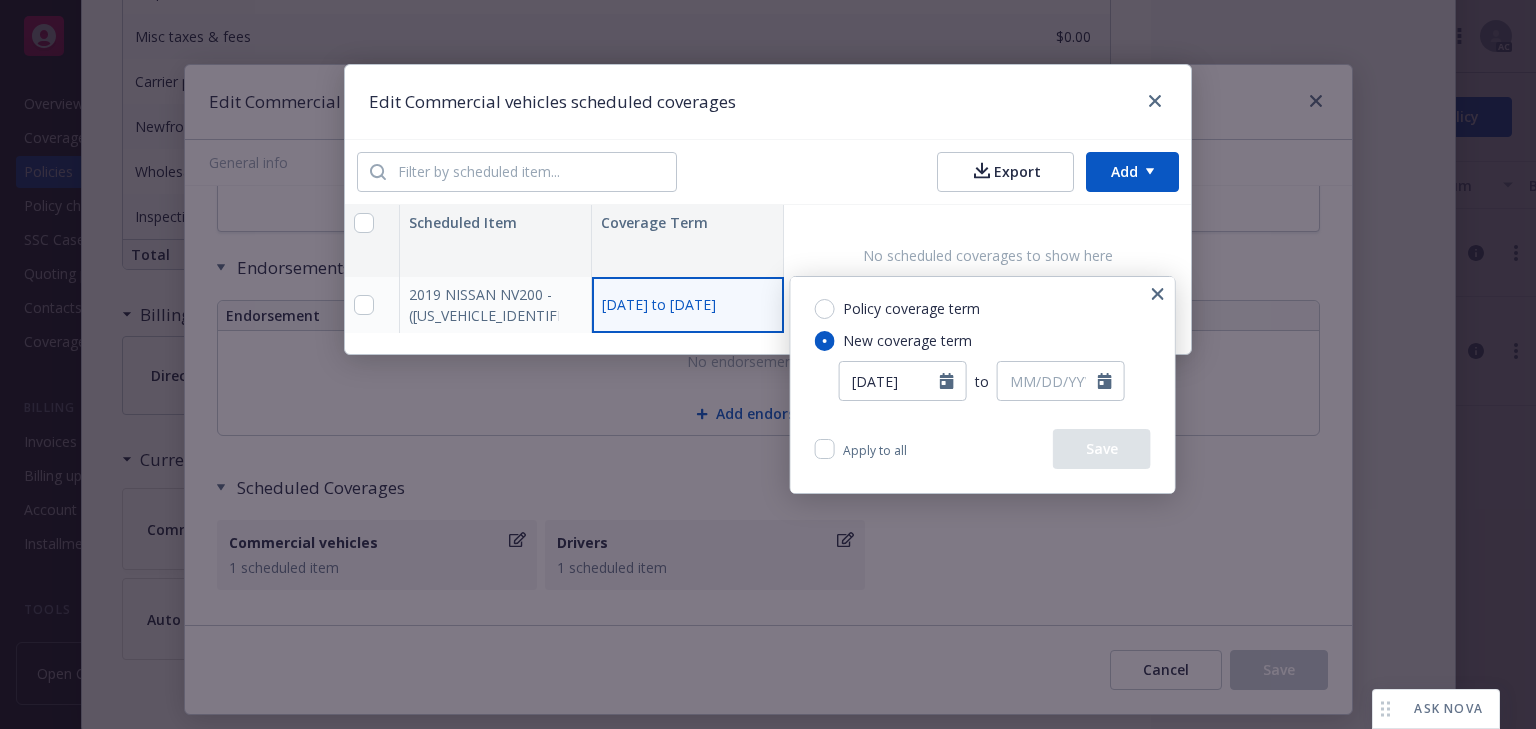 click on "Policy coverage term New coverage term 11/16/2024 January February March April May June July August September October November December 2025 Su Mo Tu We Th Fr Sa 29 30 1 2 3 4 5 6 7 8 9 10 11 12 13 14 15 16 17 18 19 20 21 22 23 24 25 26 27 28 29 30 31 1 2 to" at bounding box center (983, 353) 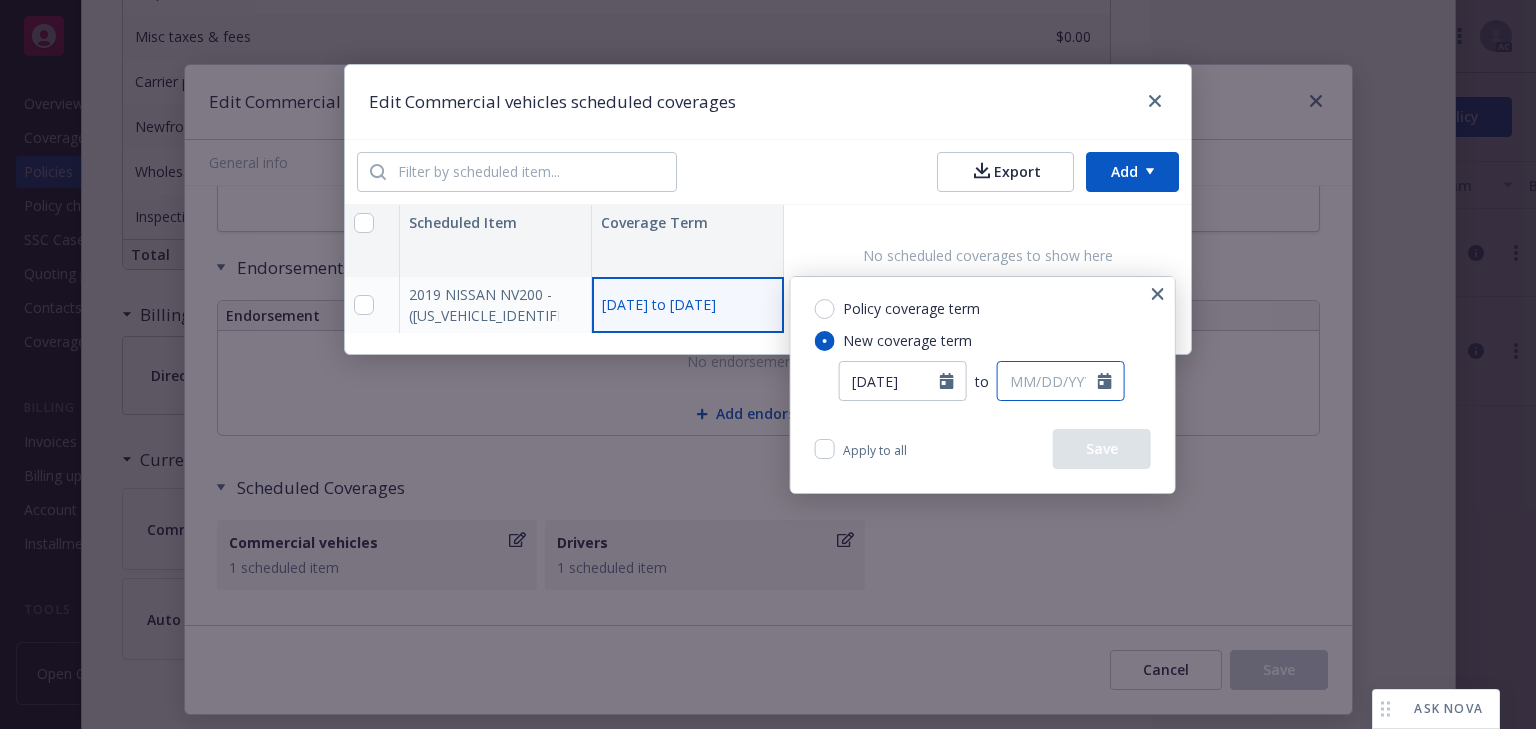 click at bounding box center (1048, 381) 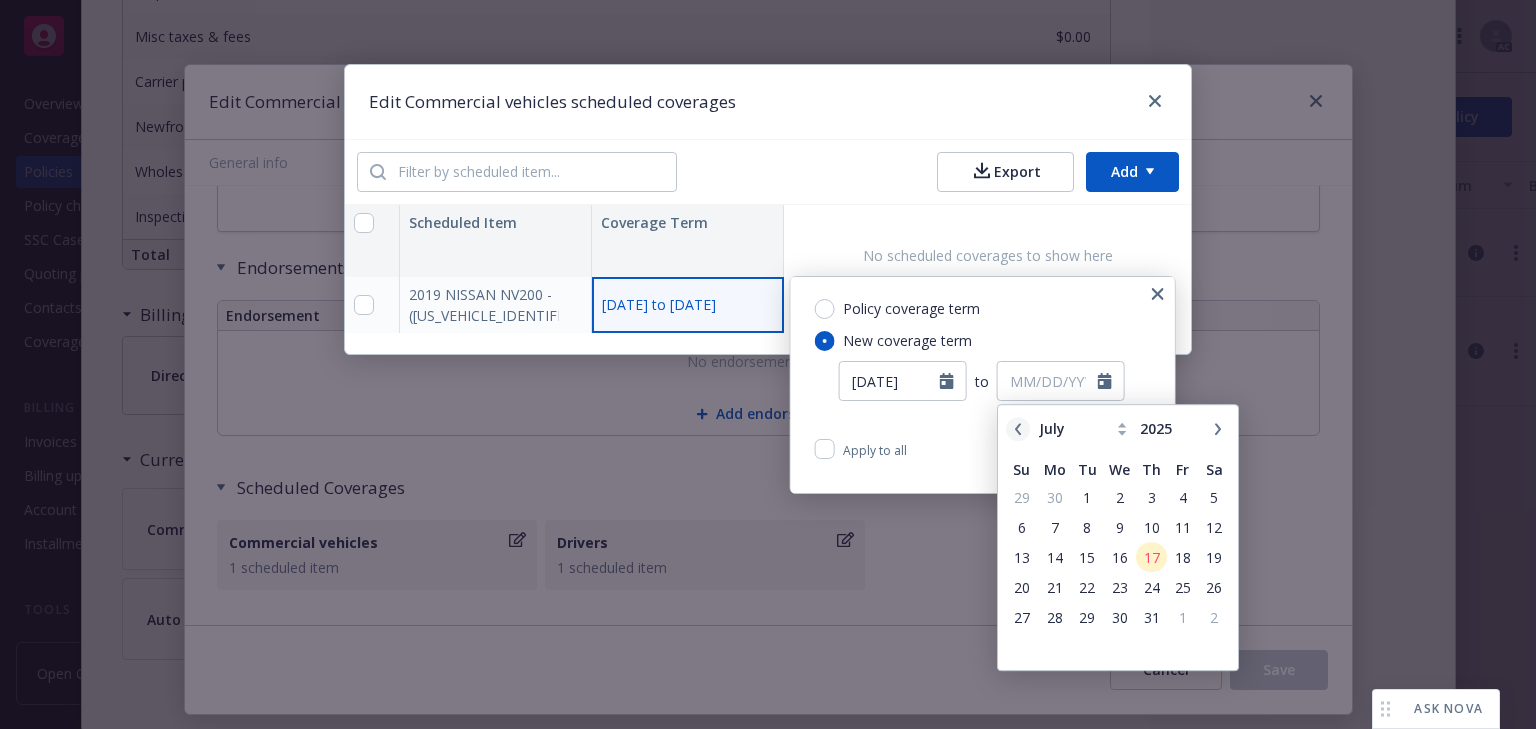 click at bounding box center [1018, 429] 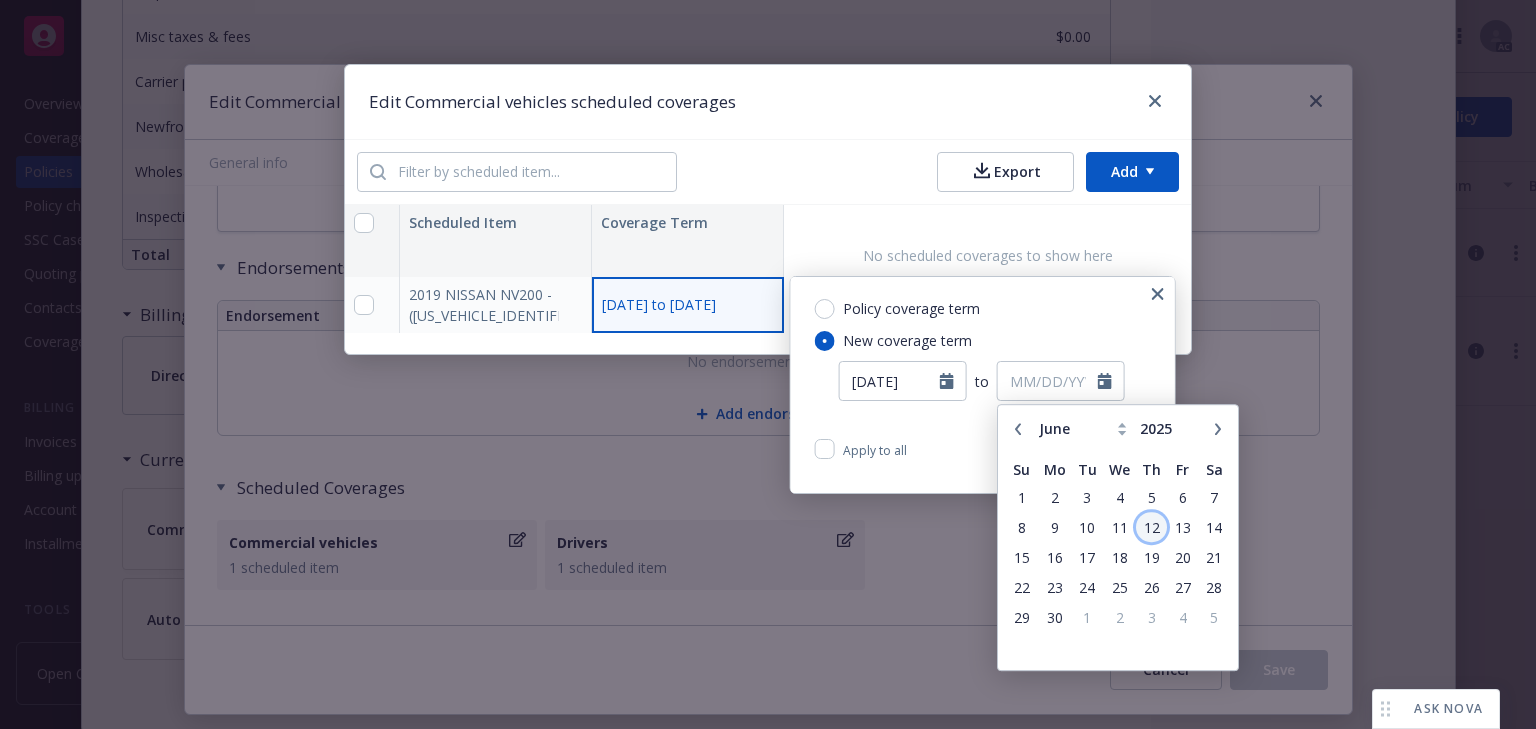 click on "12" at bounding box center [1151, 527] 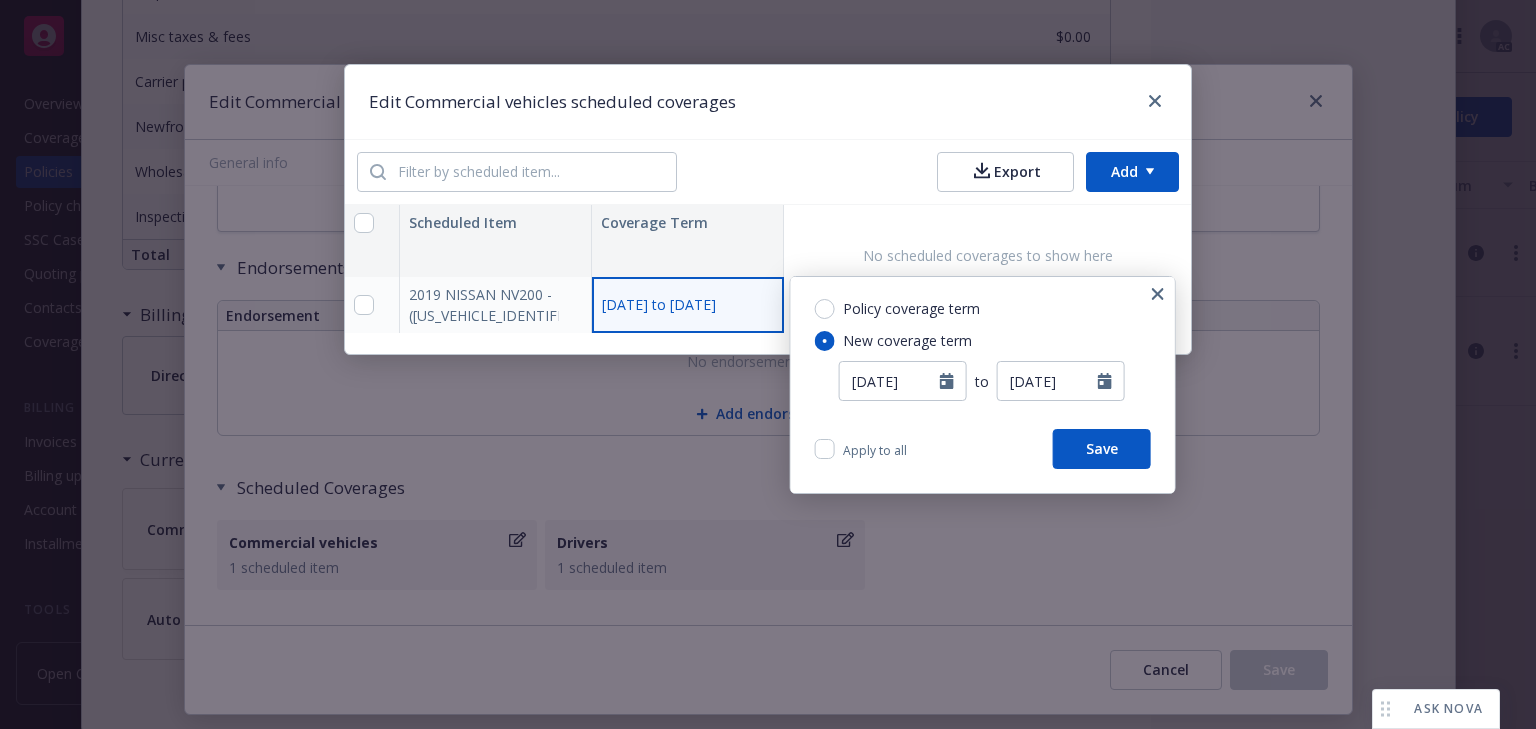 type on "06/12/2025" 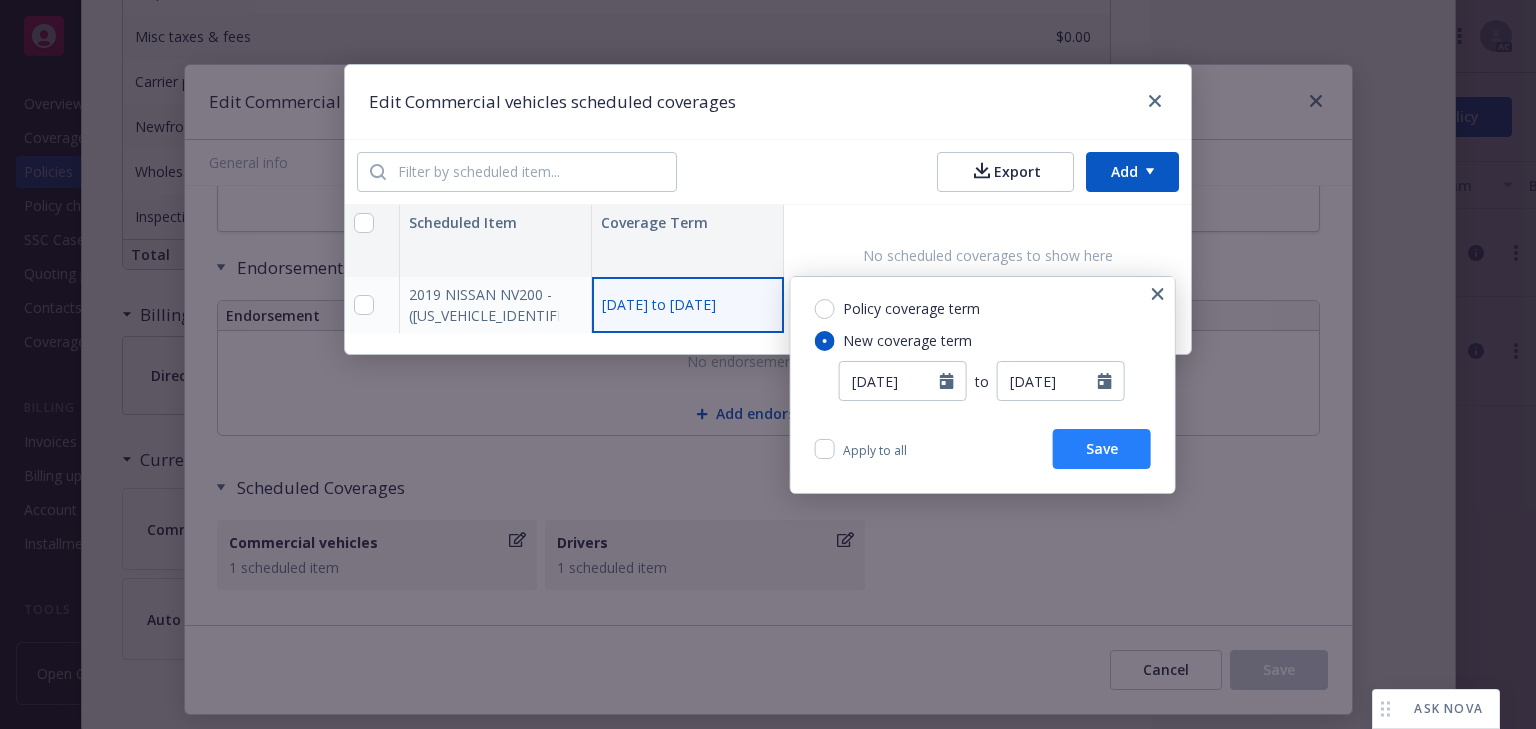 click on "Save" at bounding box center [1102, 449] 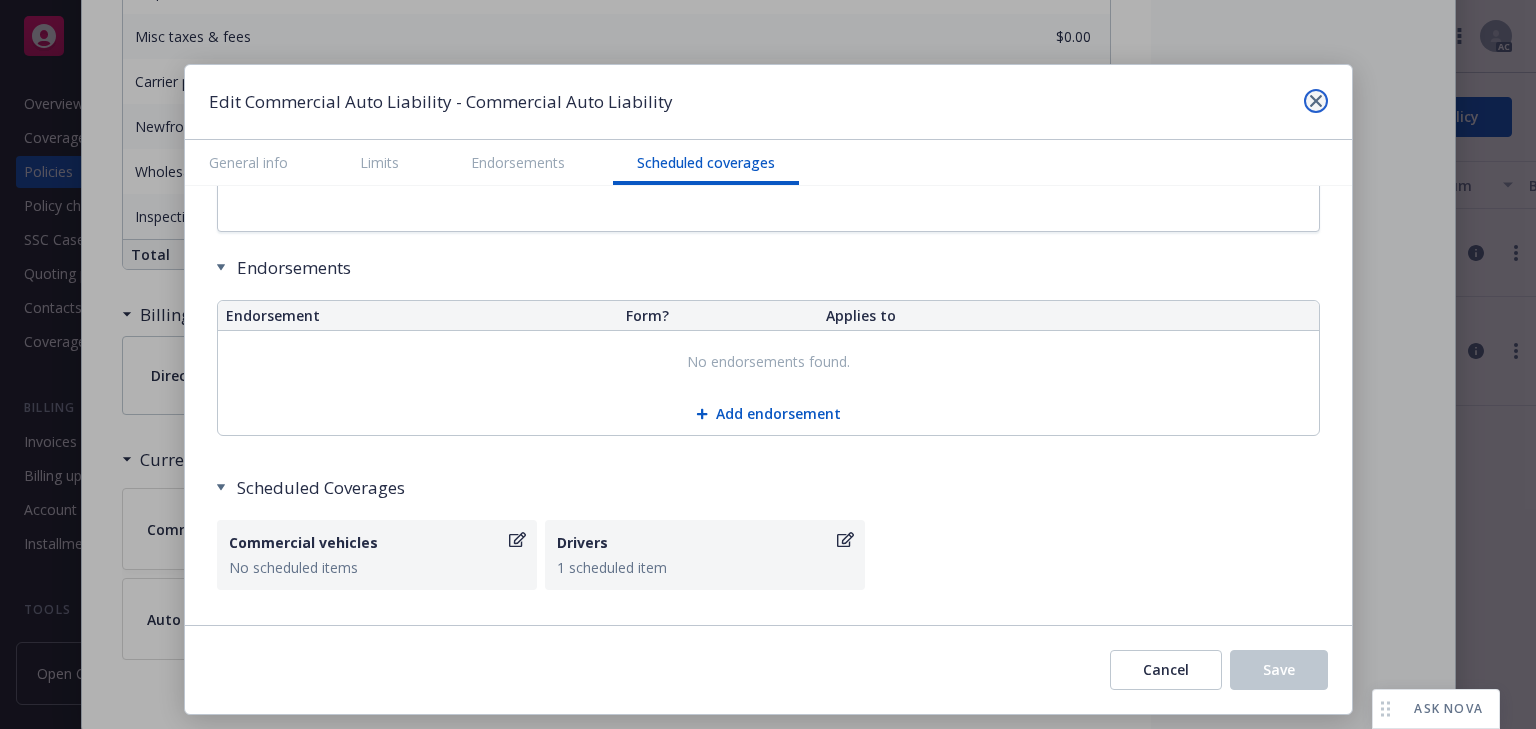 click at bounding box center [1316, 101] 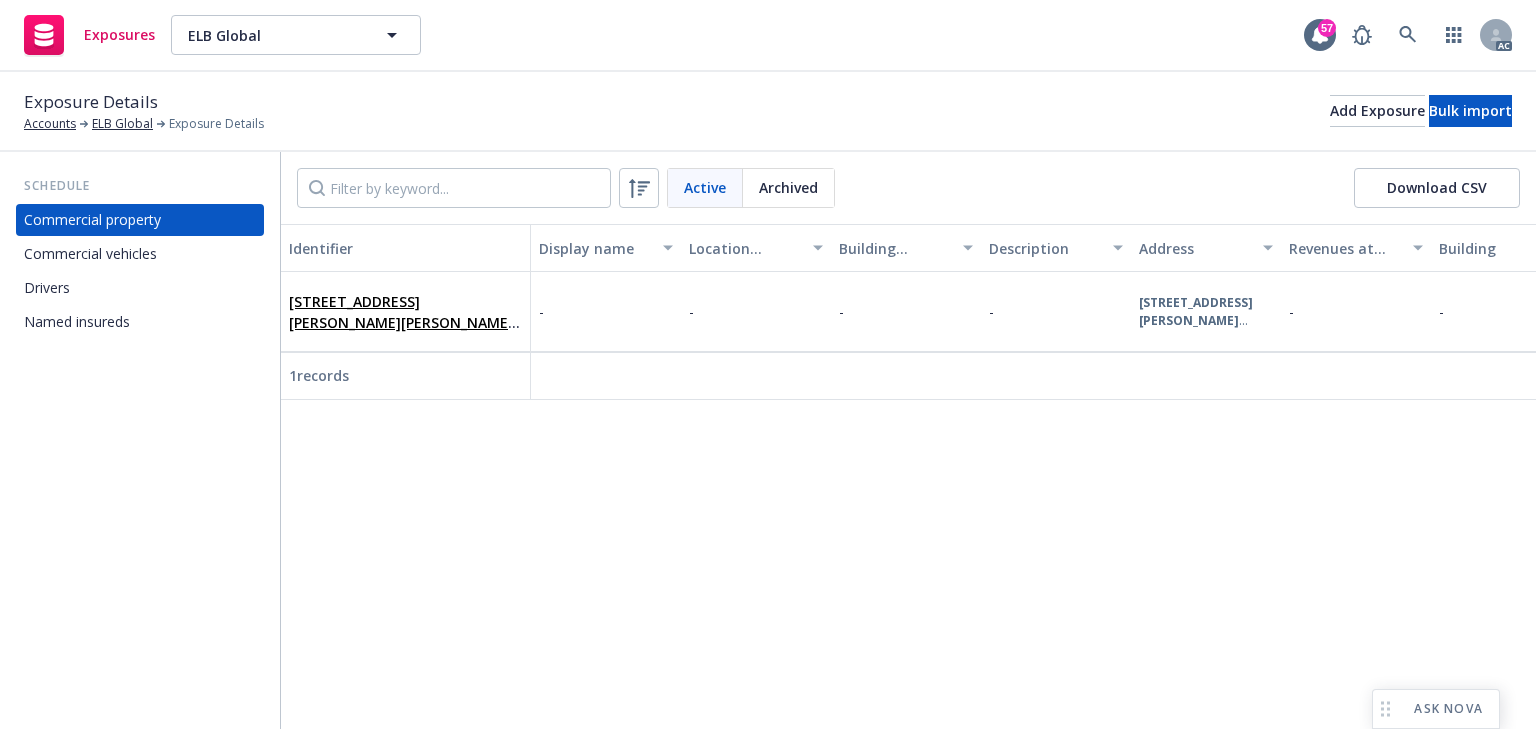 scroll, scrollTop: 0, scrollLeft: 0, axis: both 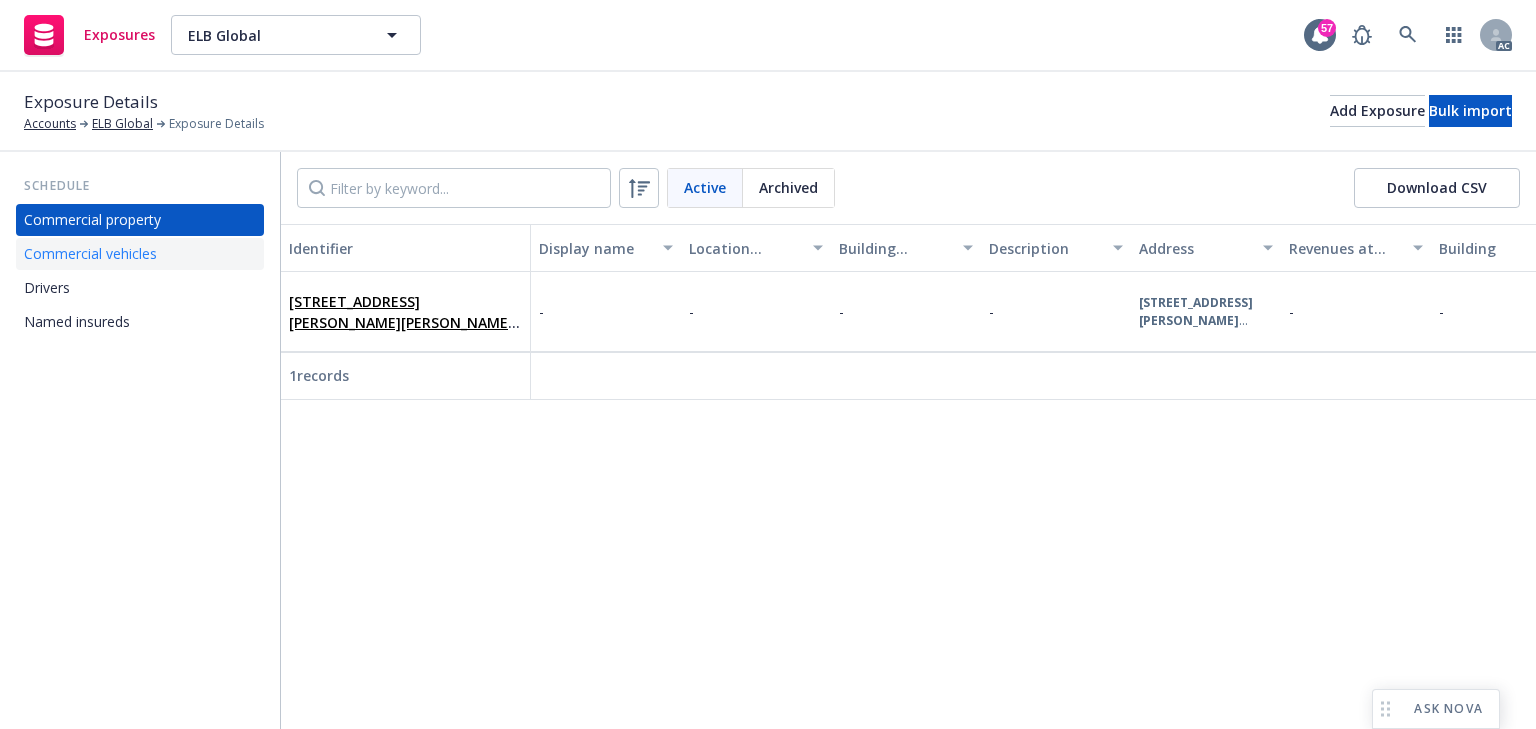 click on "Commercial vehicles" at bounding box center (90, 254) 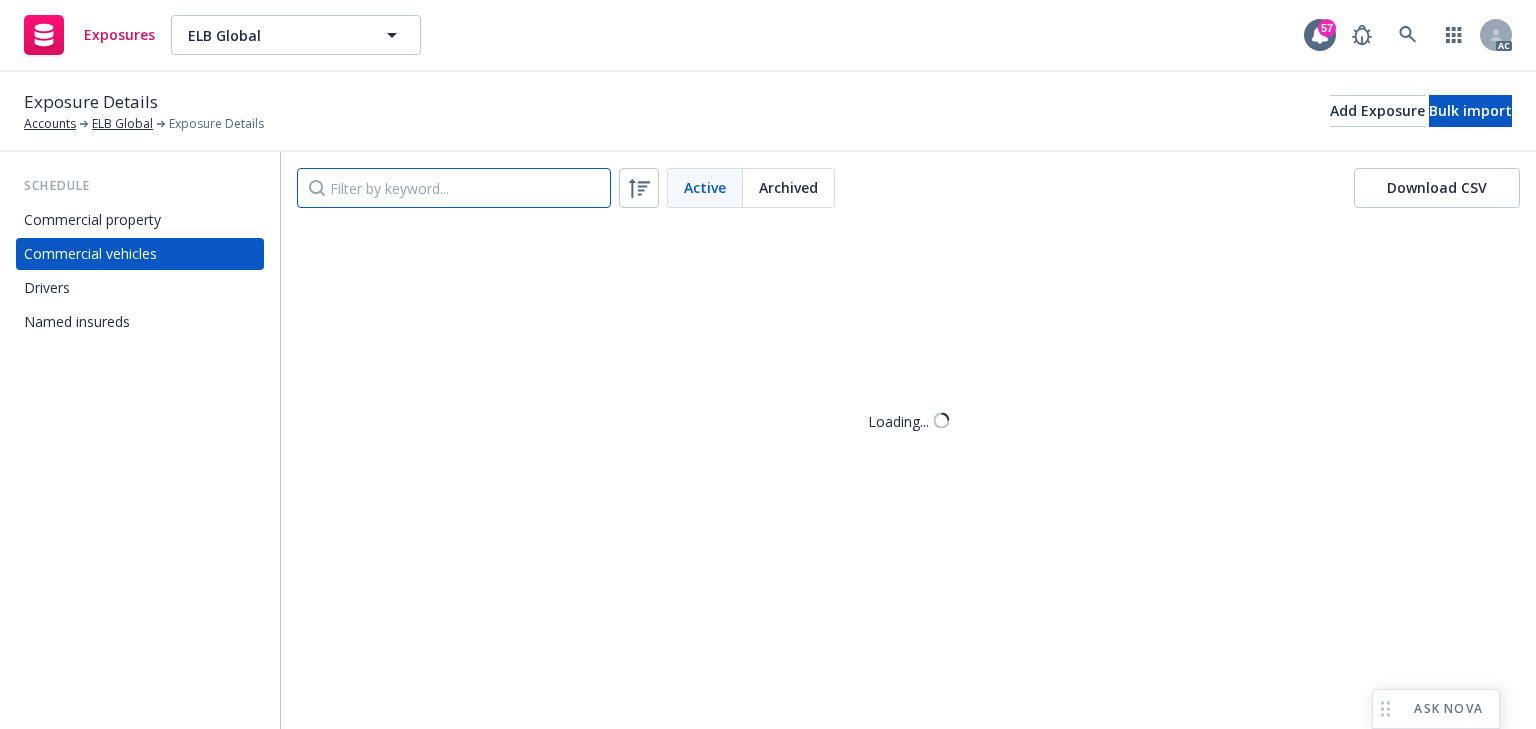 click at bounding box center [454, 188] 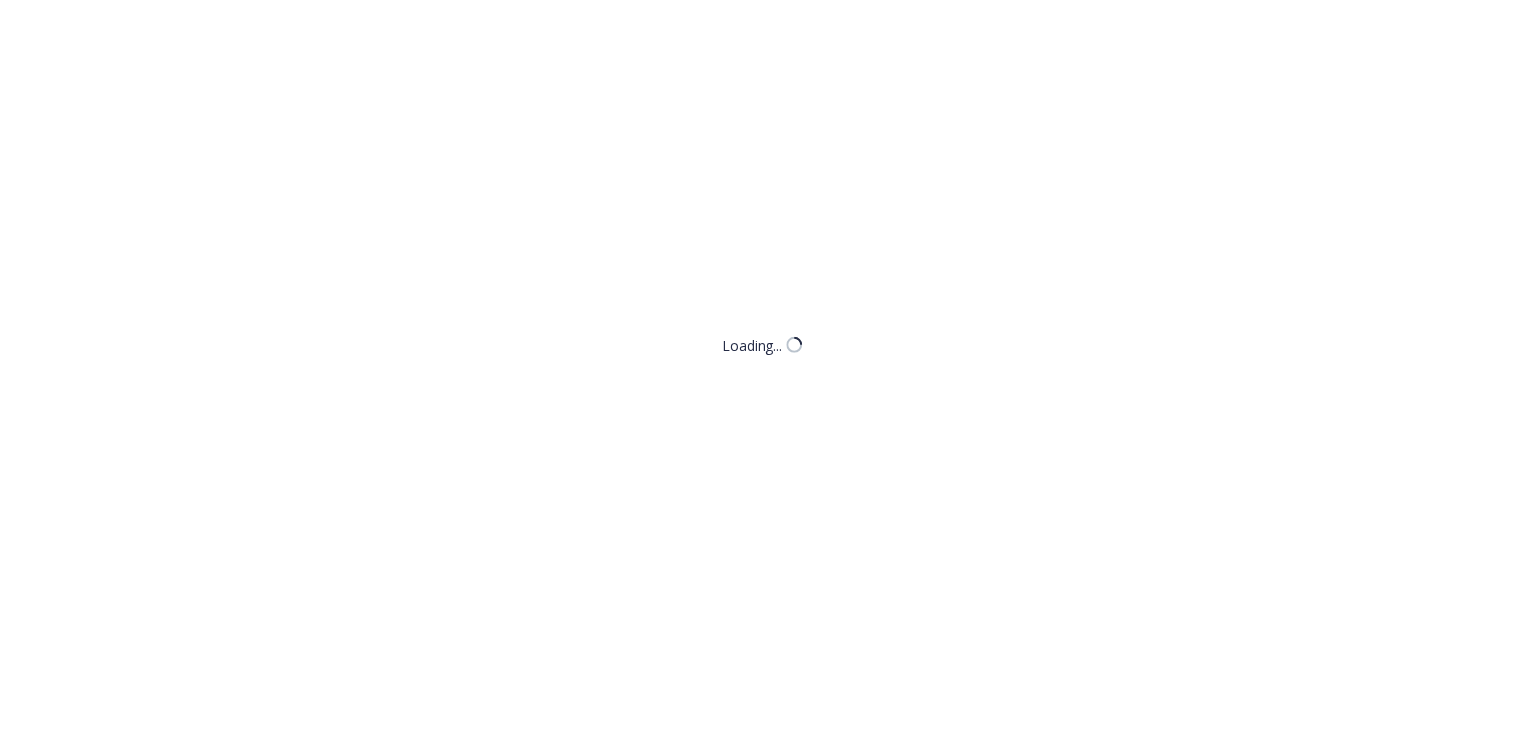 scroll, scrollTop: 0, scrollLeft: 0, axis: both 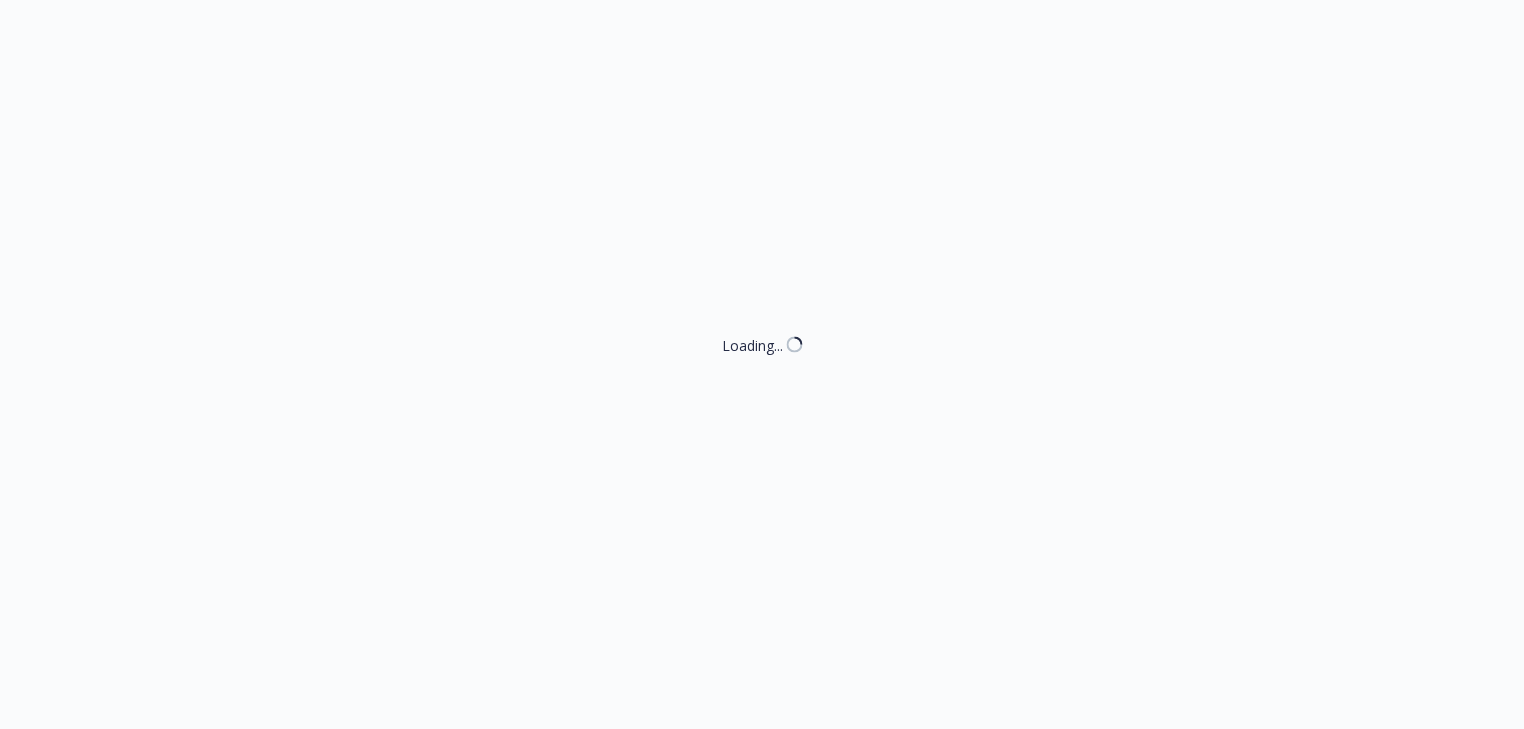 select on "ACCEPTED" 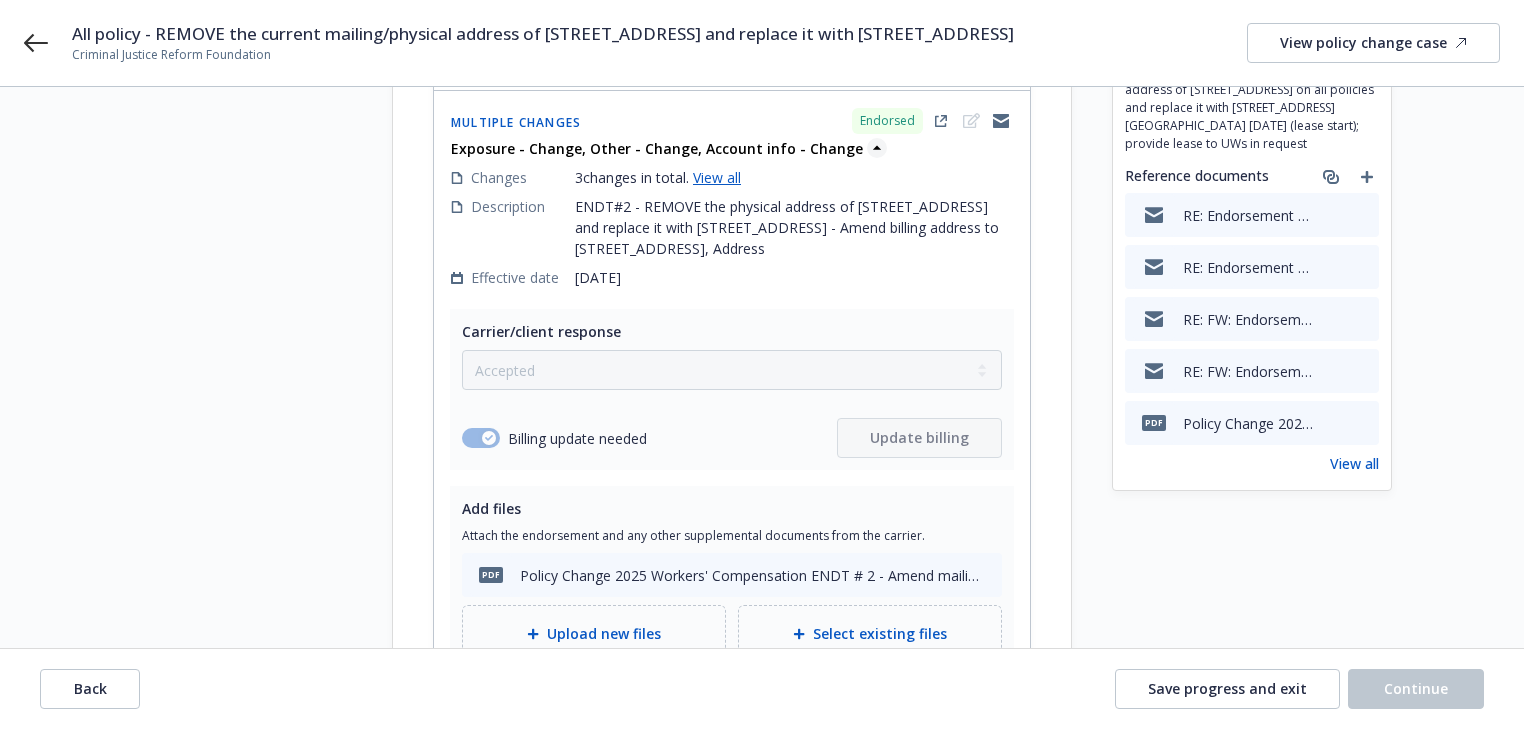 scroll, scrollTop: 80, scrollLeft: 0, axis: vertical 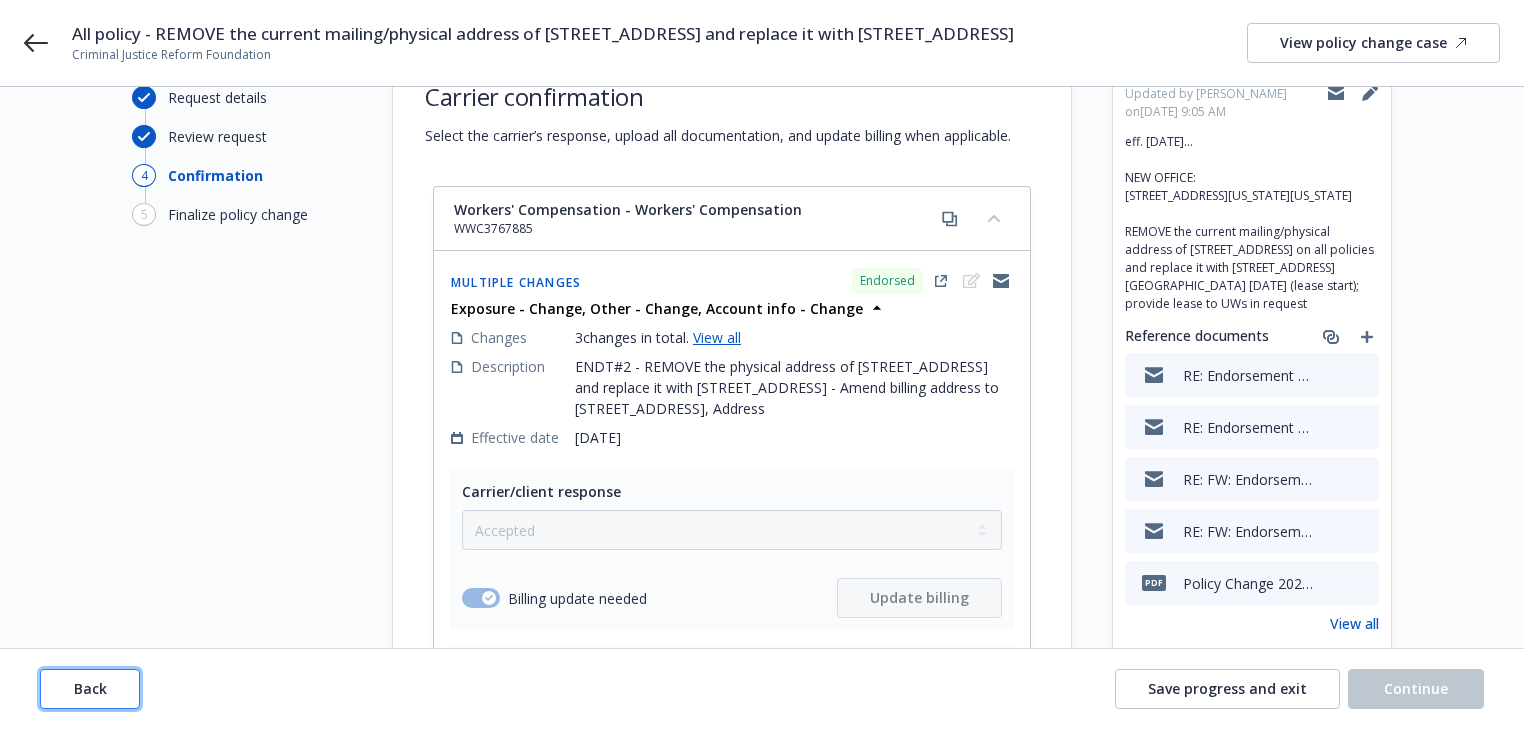 click on "Back" at bounding box center (90, 689) 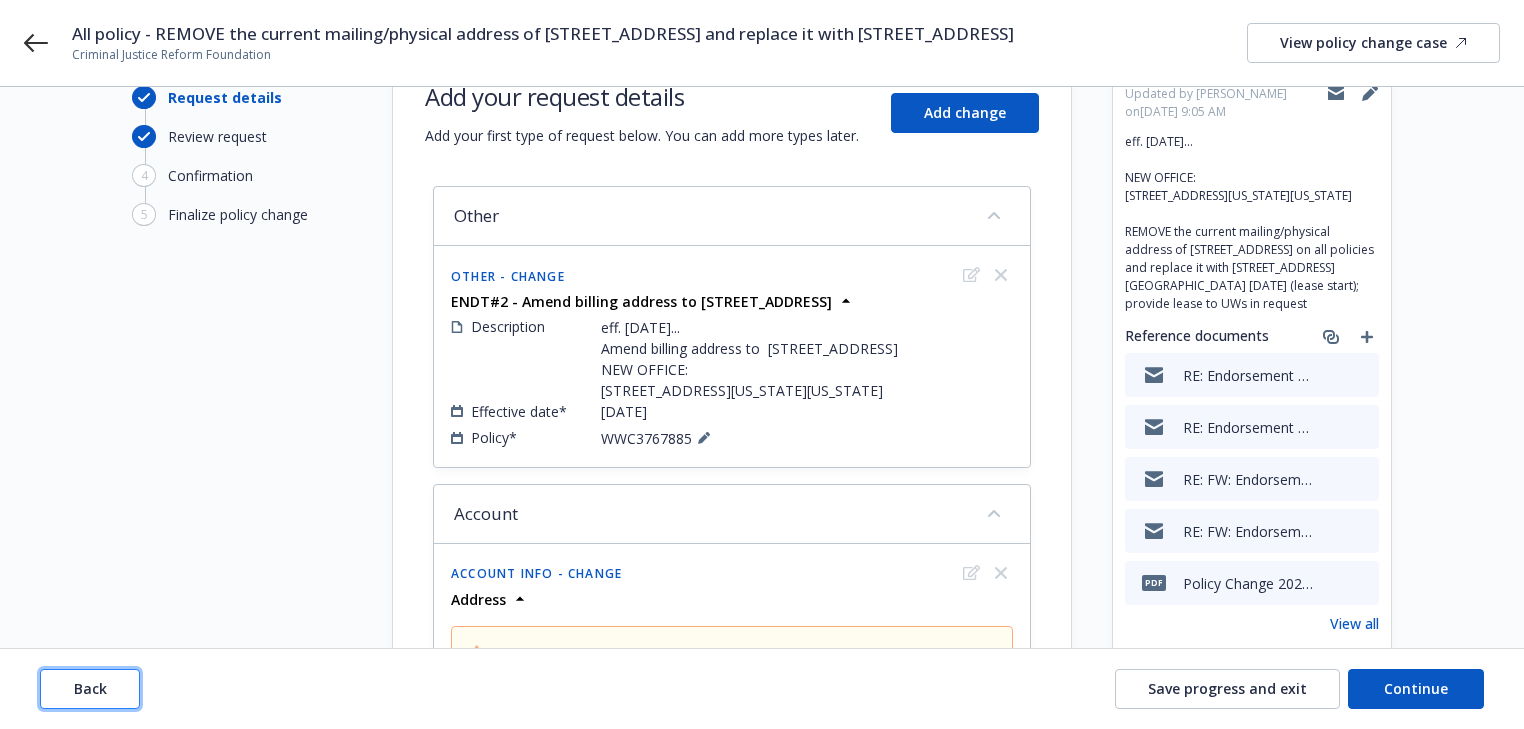 click on "Back" at bounding box center (90, 689) 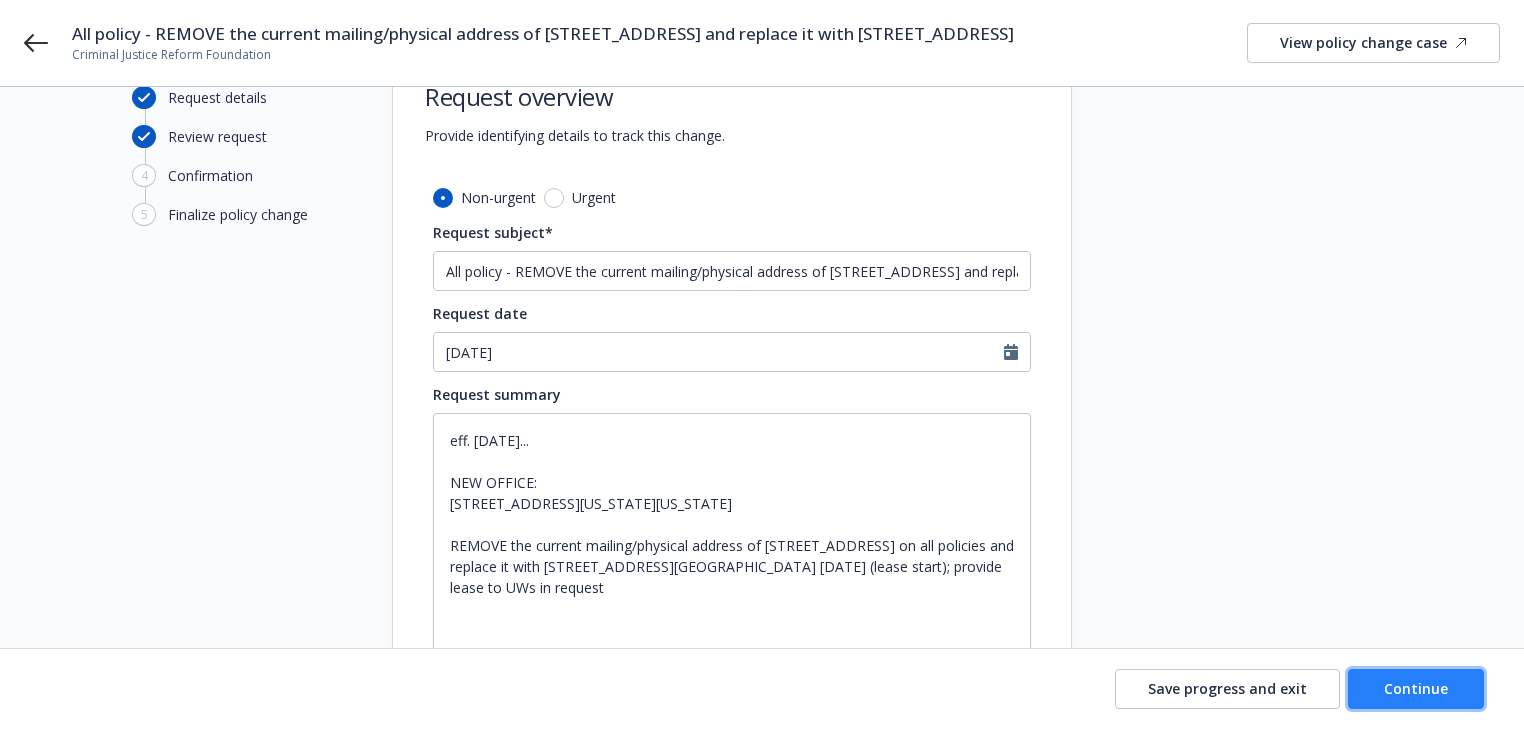 click on "Continue" at bounding box center (1416, 689) 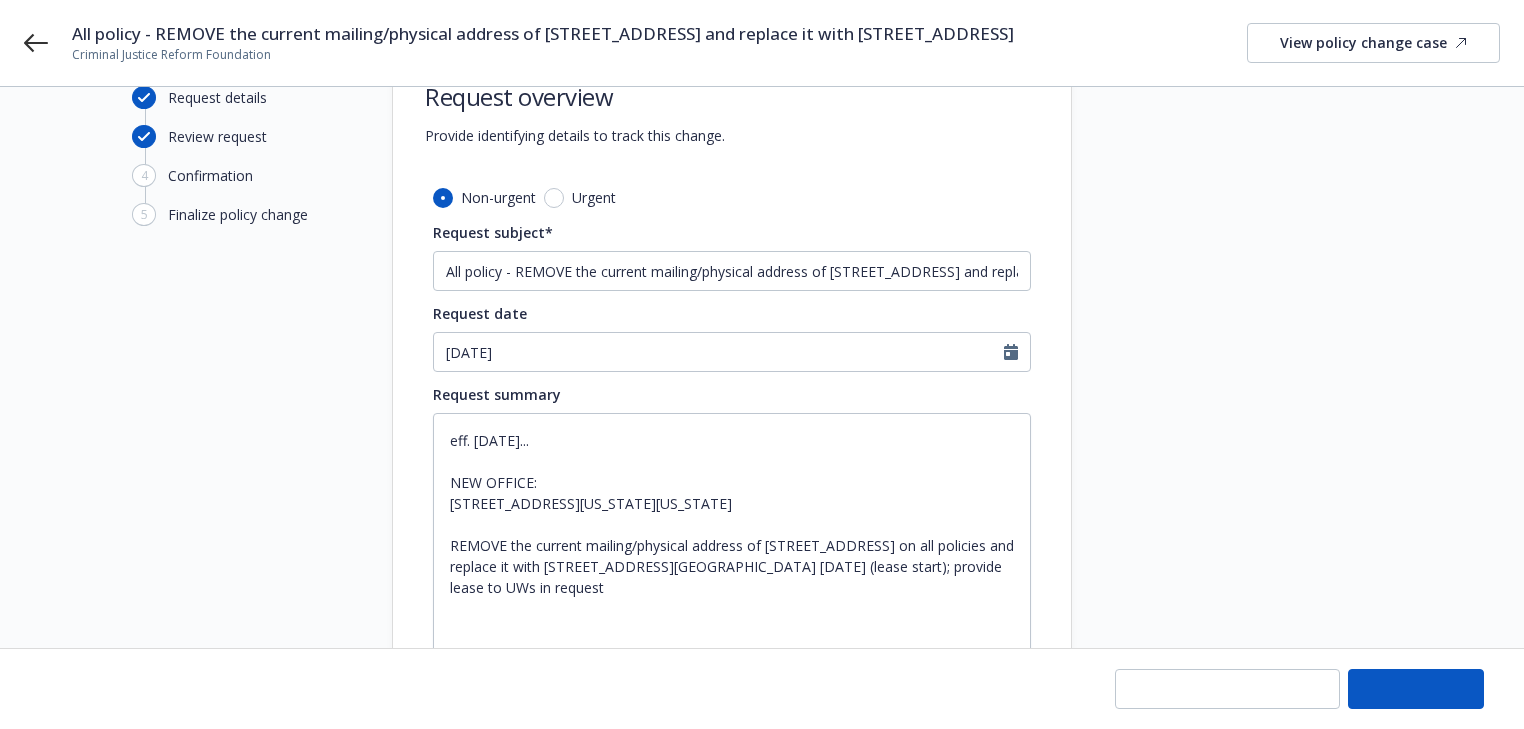 scroll, scrollTop: 0, scrollLeft: 0, axis: both 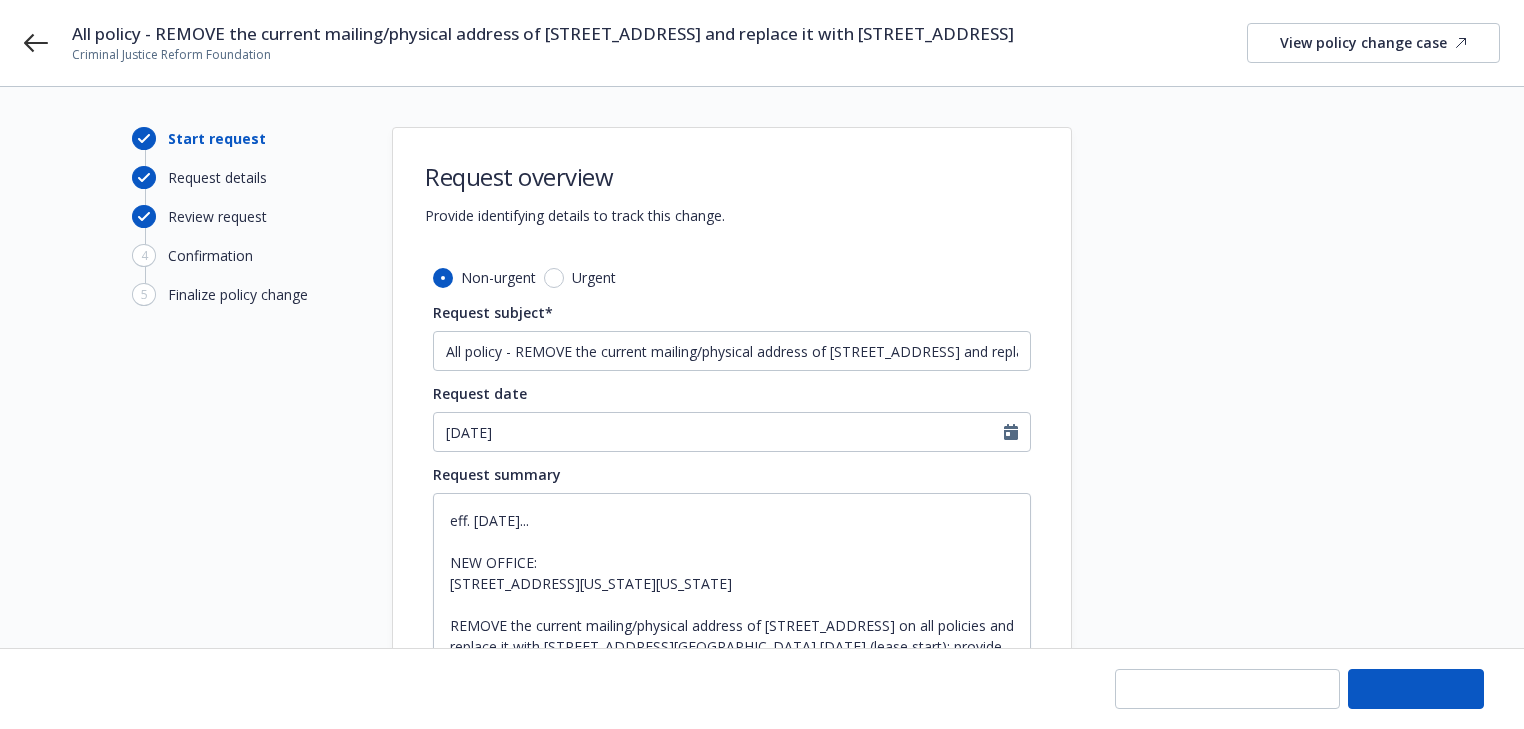 type on "x" 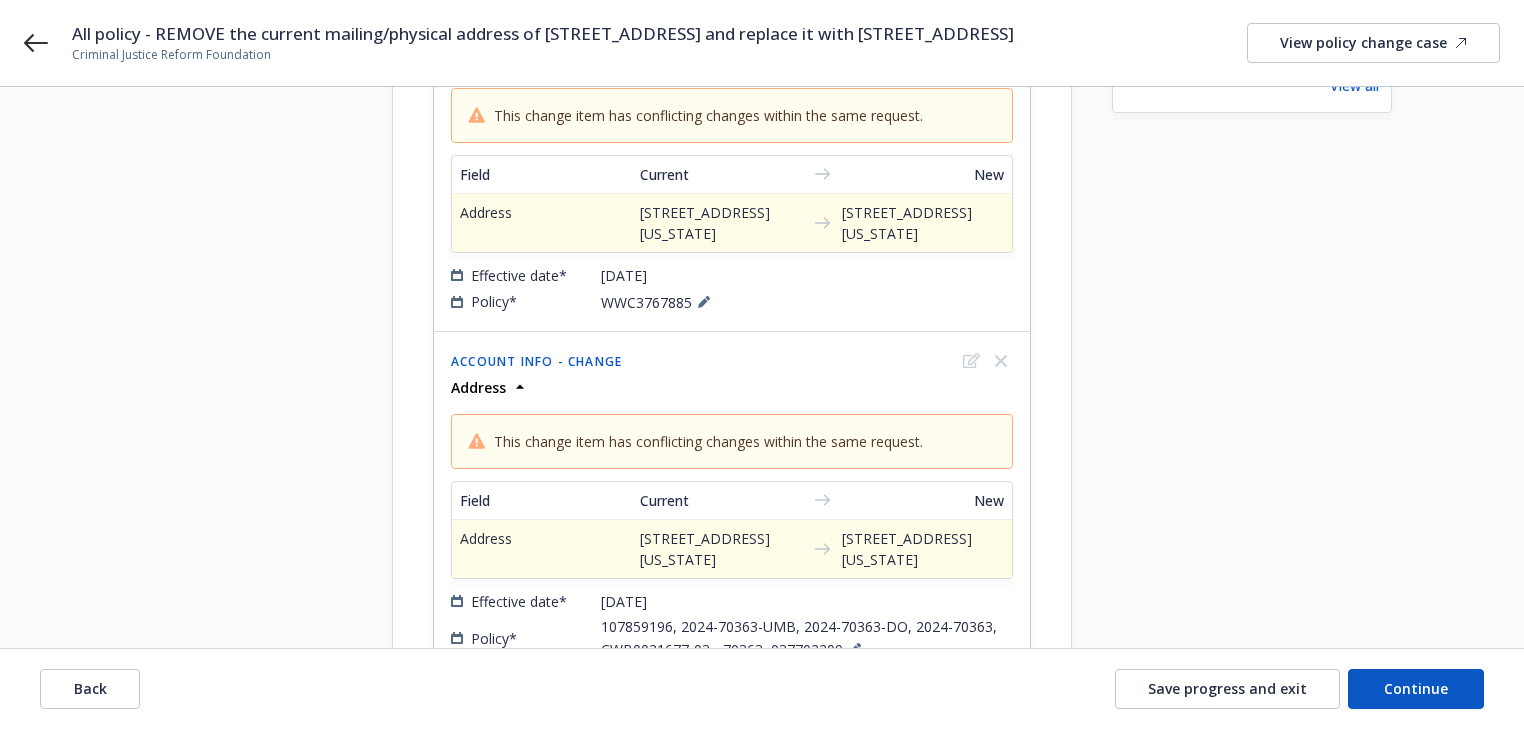 scroll, scrollTop: 640, scrollLeft: 0, axis: vertical 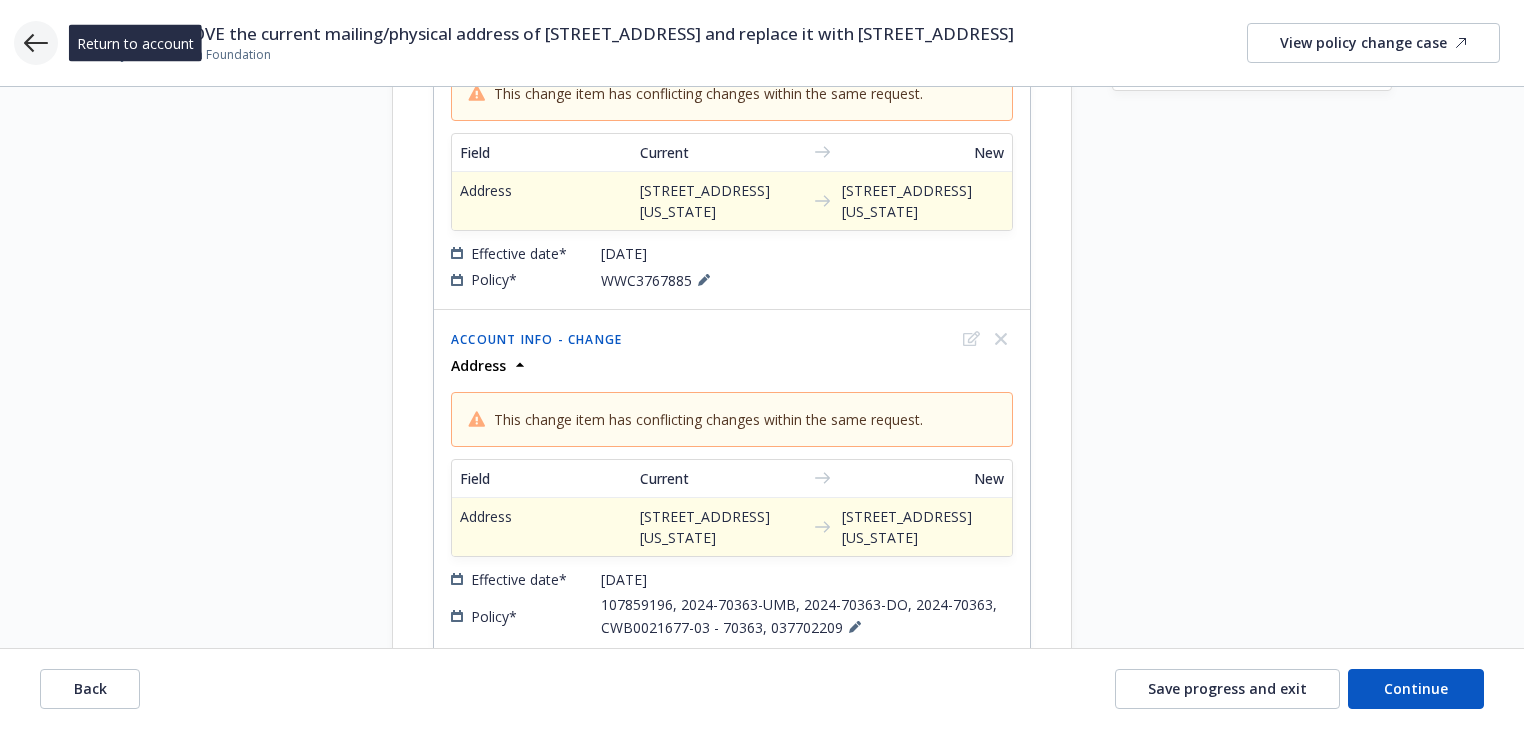 click 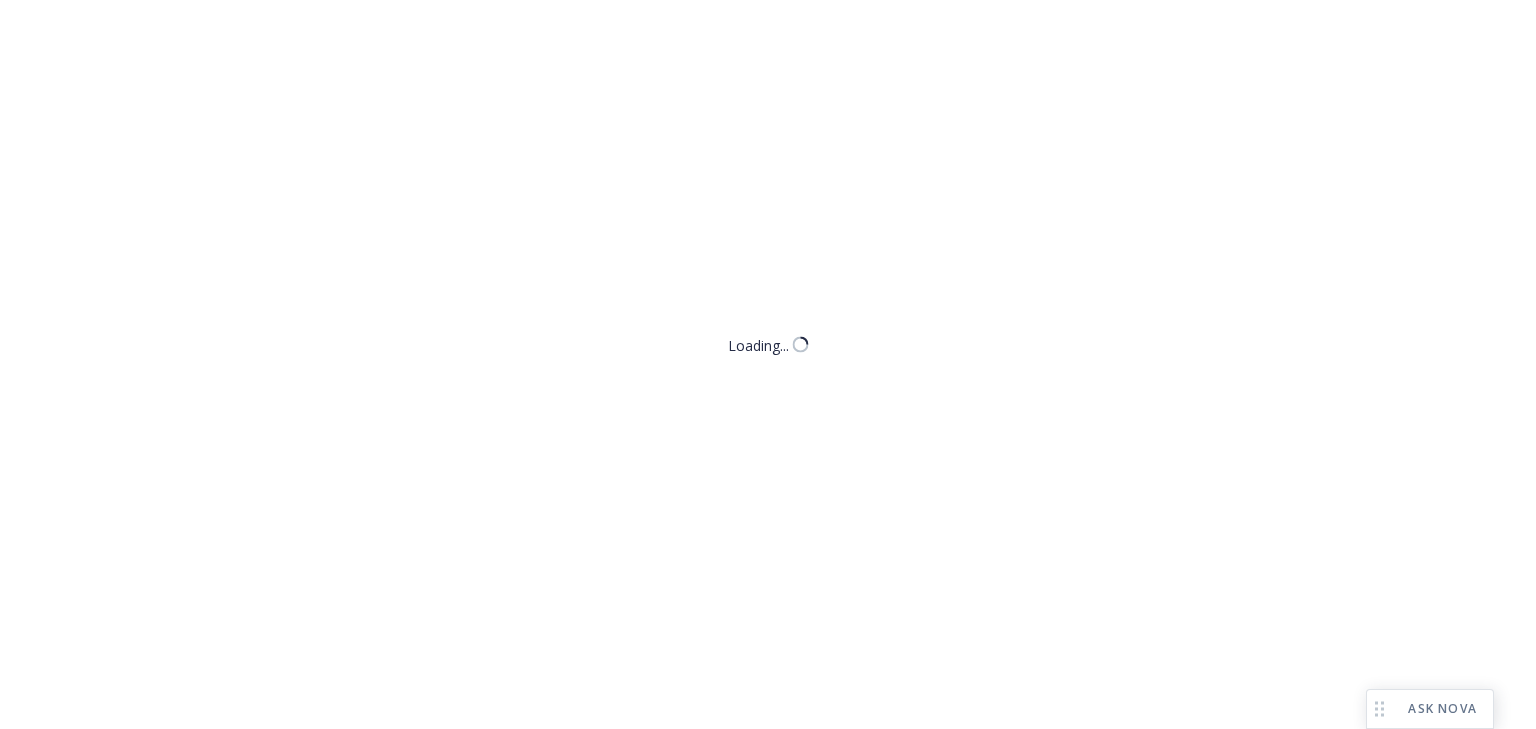 scroll, scrollTop: 0, scrollLeft: 0, axis: both 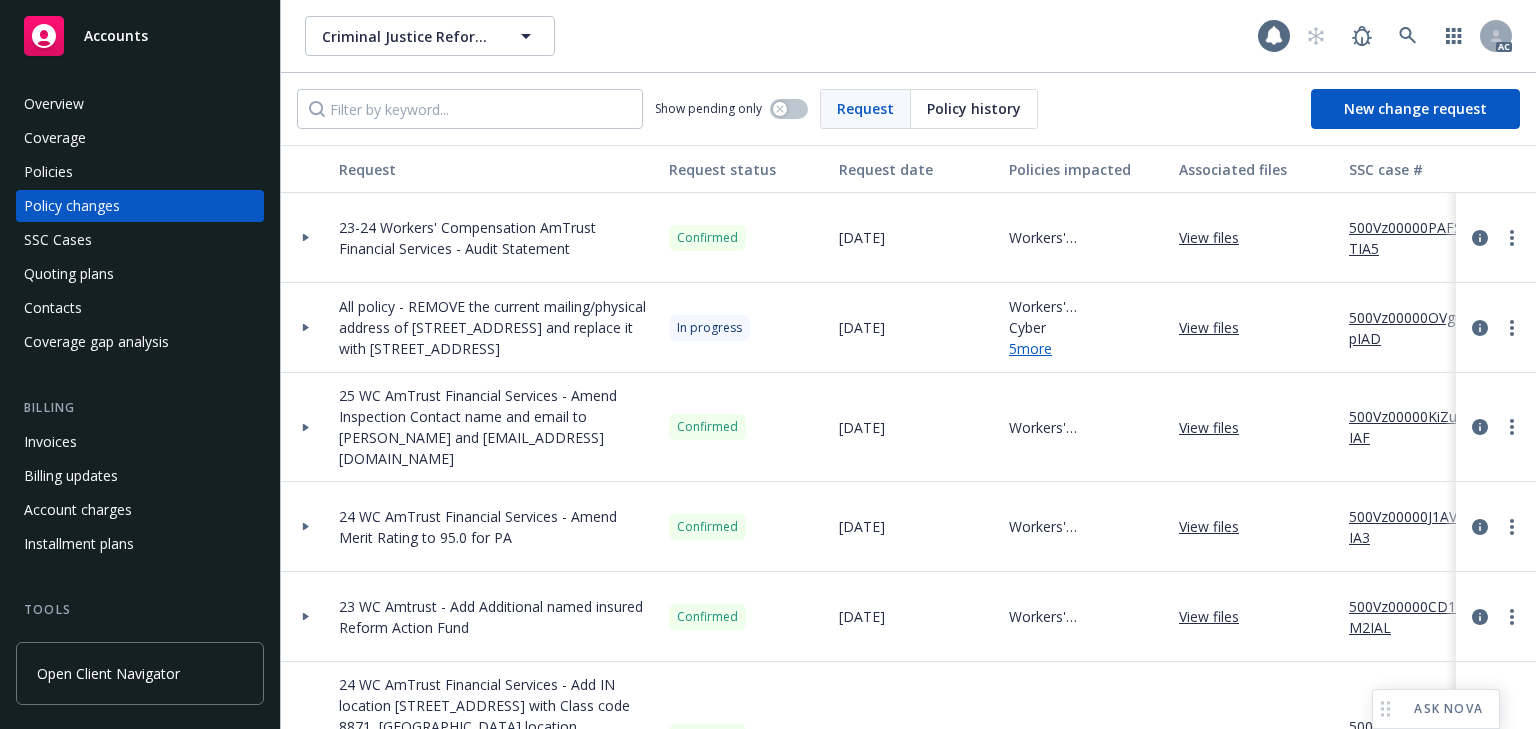 click 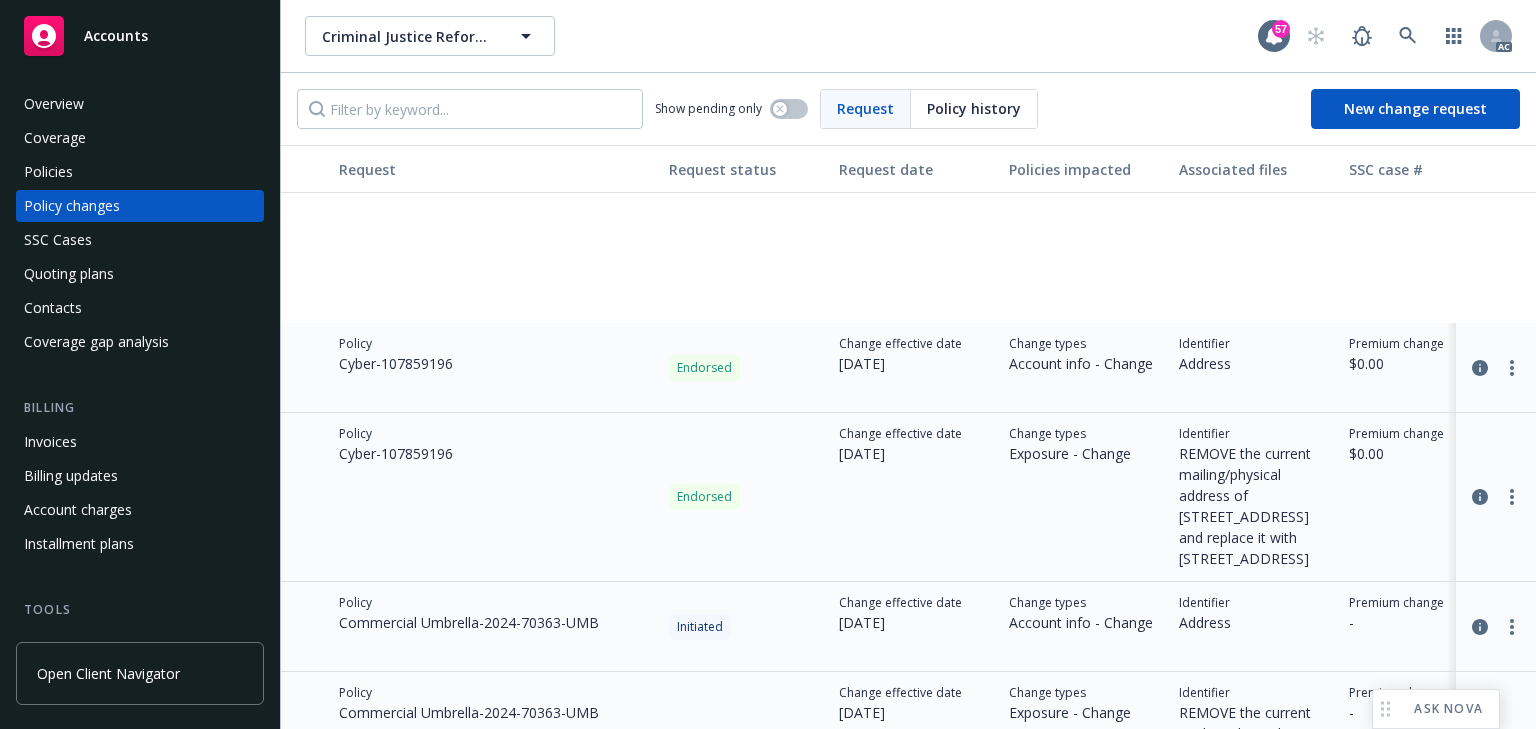scroll, scrollTop: 560, scrollLeft: 0, axis: vertical 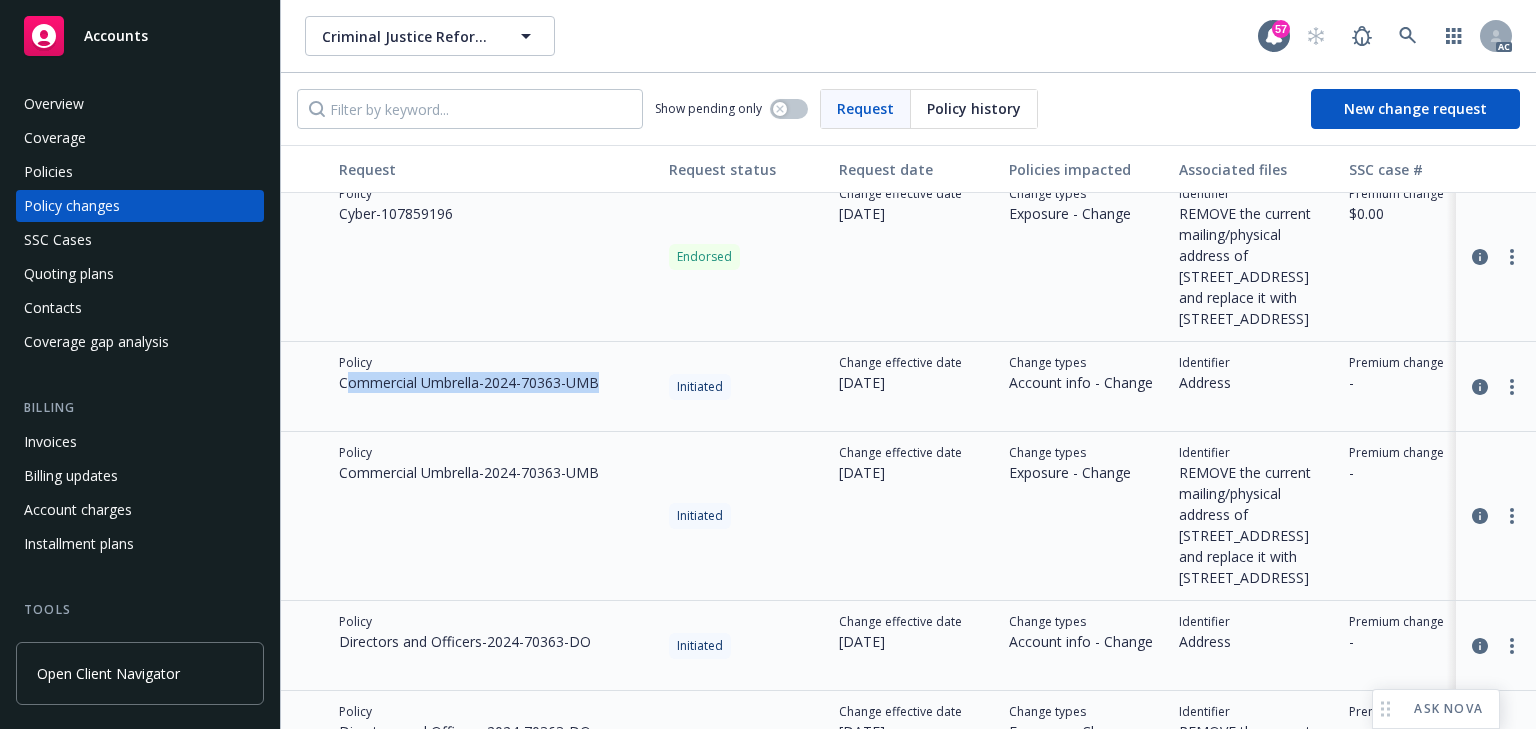 drag, startPoint x: 346, startPoint y: 387, endPoint x: 646, endPoint y: 389, distance: 300.00665 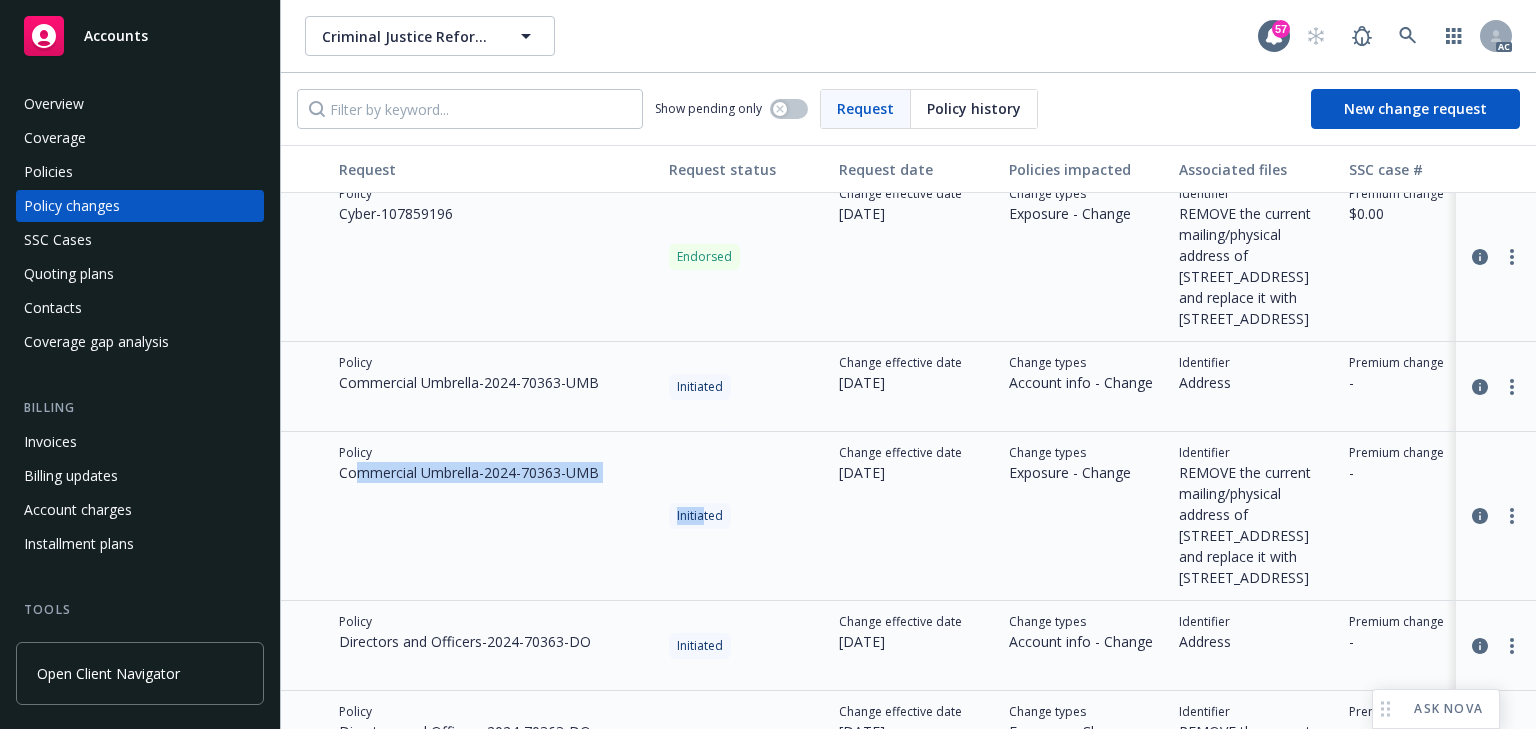 drag, startPoint x: 400, startPoint y: 471, endPoint x: 701, endPoint y: 501, distance: 302.49133 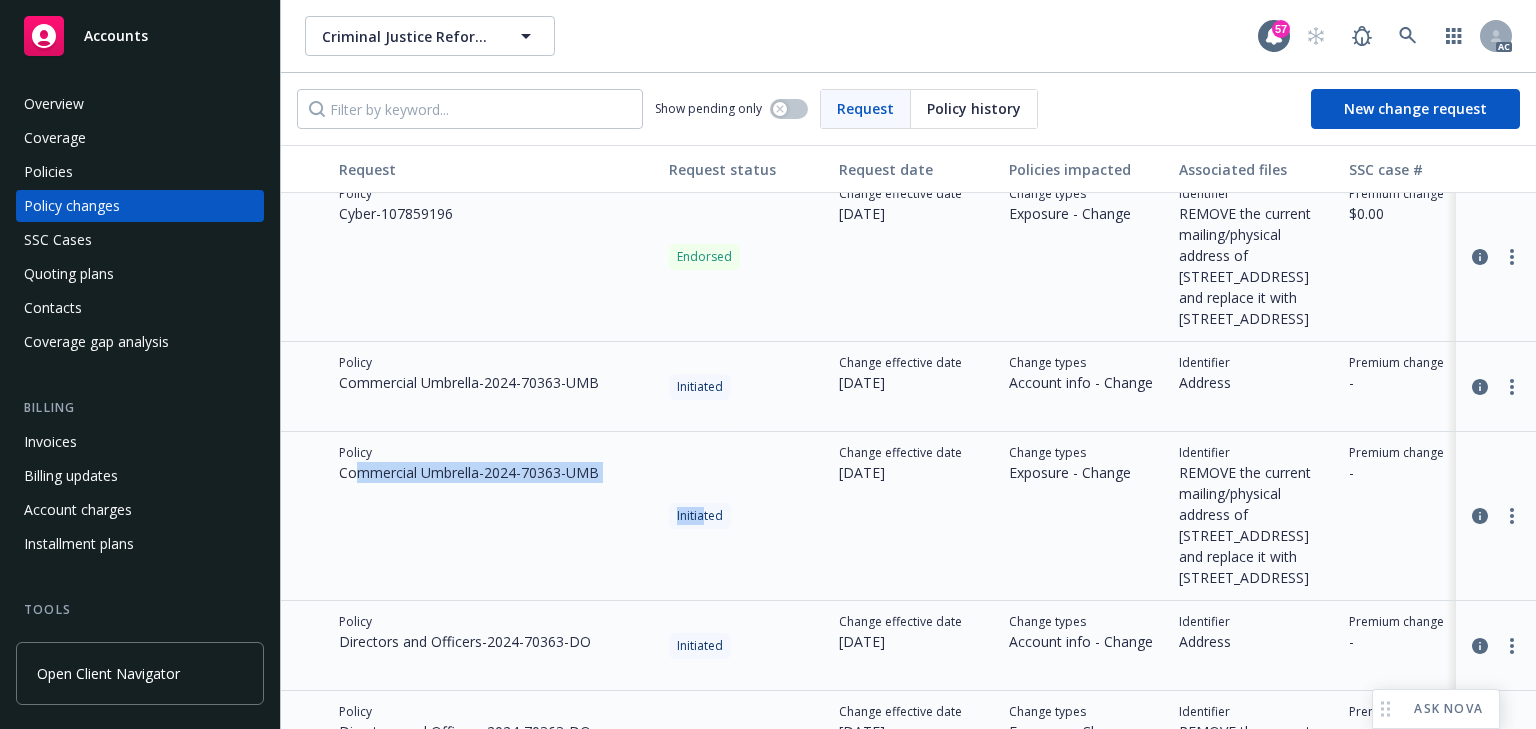 click on "Policy Commercial Umbrella  -  2024-70363-UMB Initiated Change effective date [DATE] Change types Exposure - Change Identifier REMOVE the current mailing/physical address of [STREET_ADDRESS] and replace it with [STREET_ADDRESS] Premium change - Annualized premium change - Total premium $8,706.00 Invoiced Not invoiced Billing type Direct - Installments File link View files" at bounding box center [1316, 516] 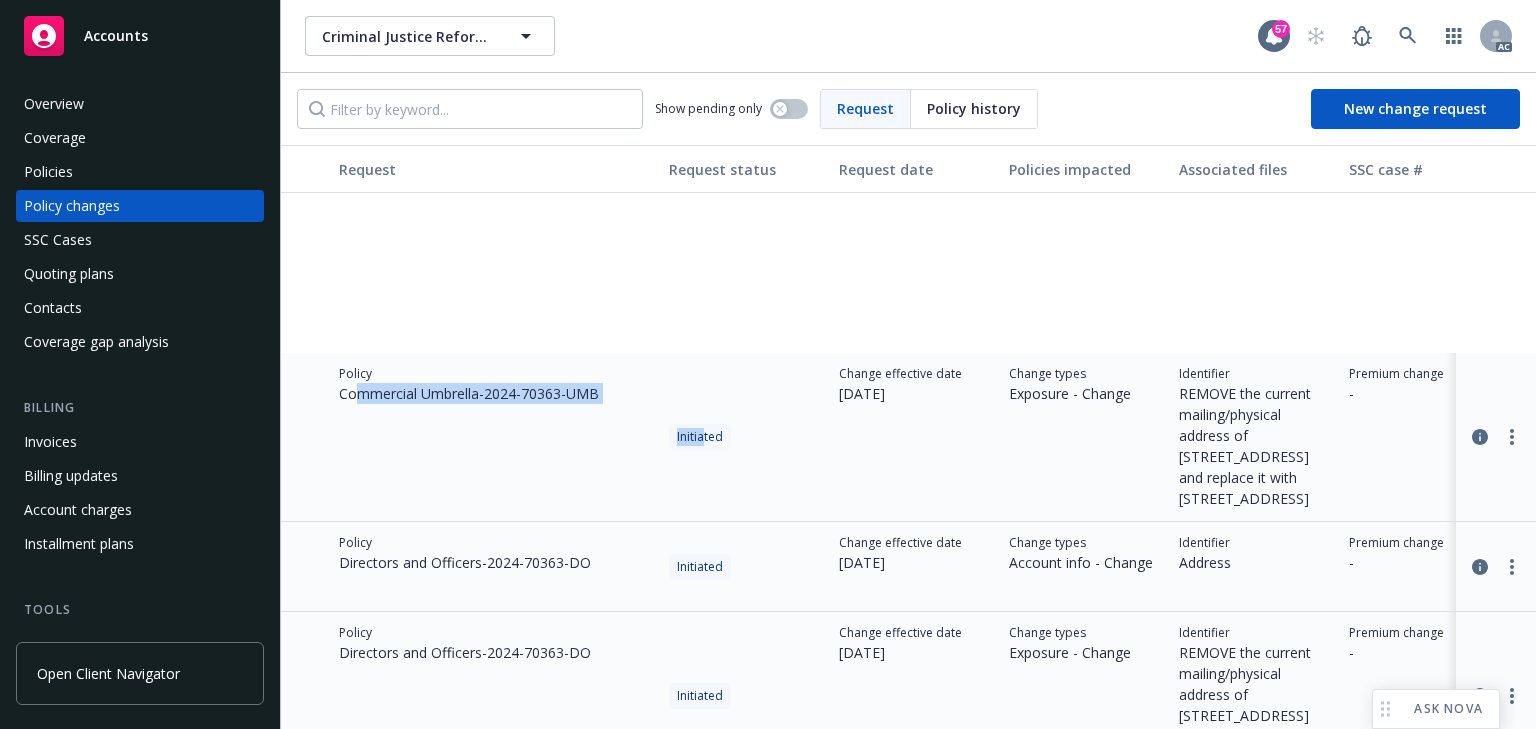 scroll, scrollTop: 880, scrollLeft: 0, axis: vertical 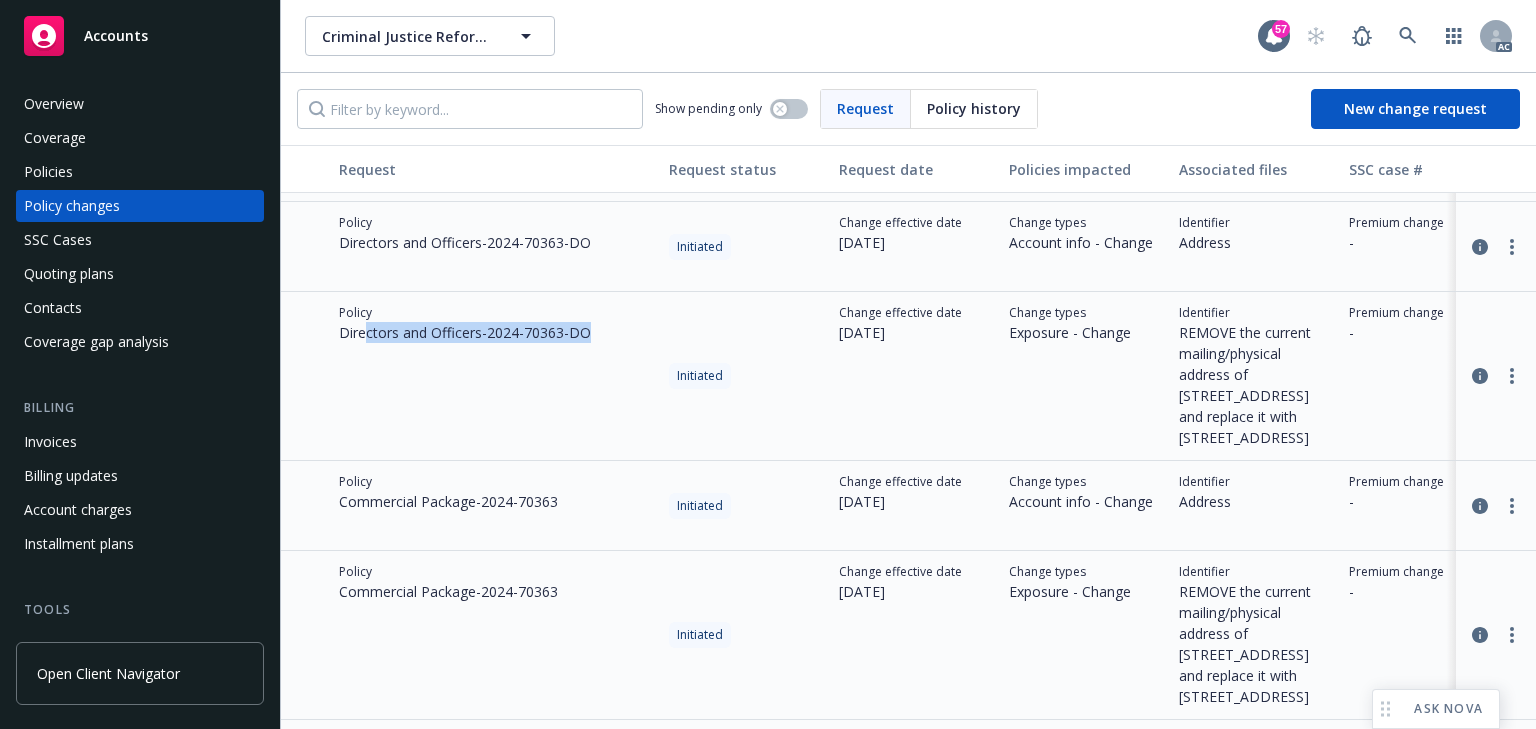 drag, startPoint x: 365, startPoint y: 335, endPoint x: 608, endPoint y: 363, distance: 244.60785 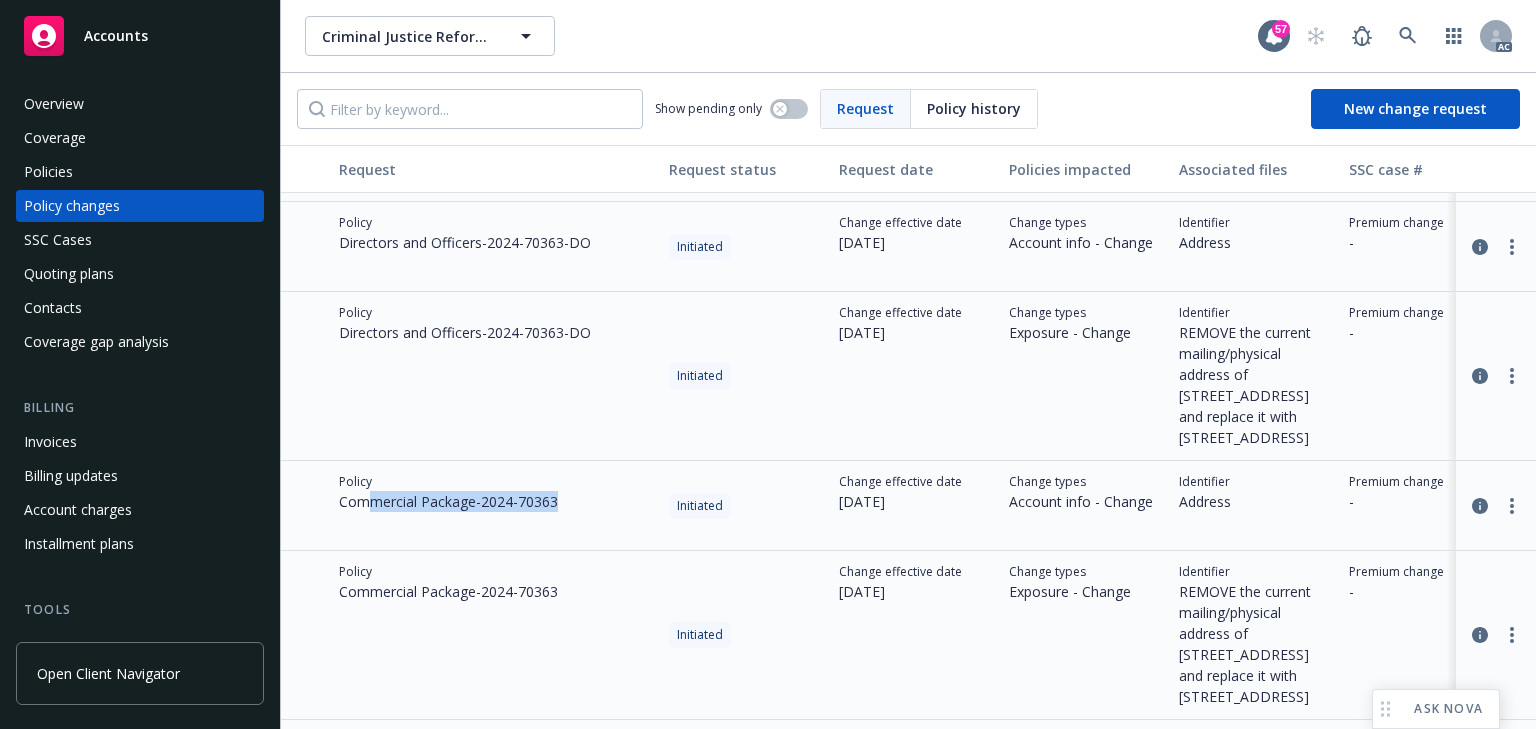 drag, startPoint x: 391, startPoint y: 495, endPoint x: 628, endPoint y: 510, distance: 237.47421 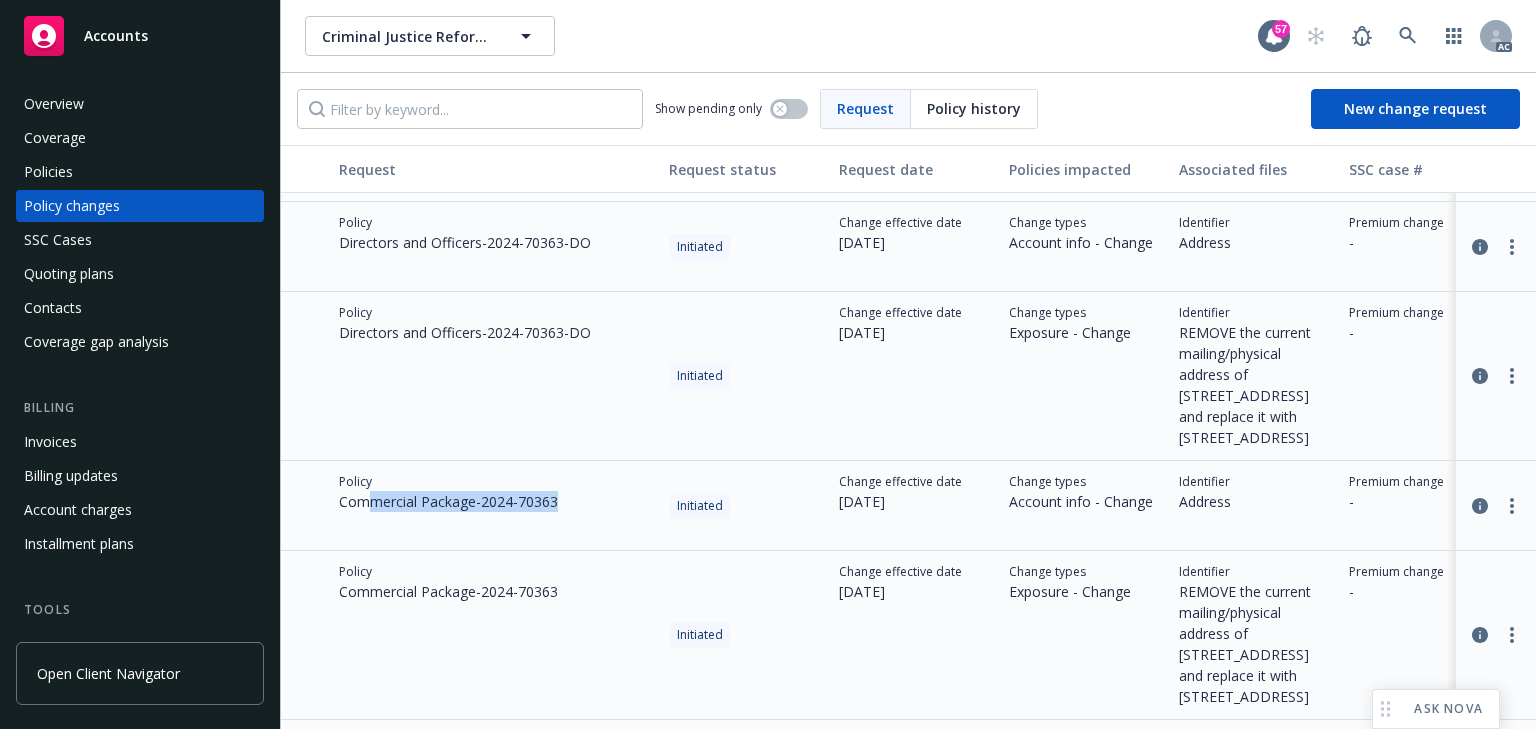 click on "Policy Commercial Package  -  2024-70363" at bounding box center (496, 506) 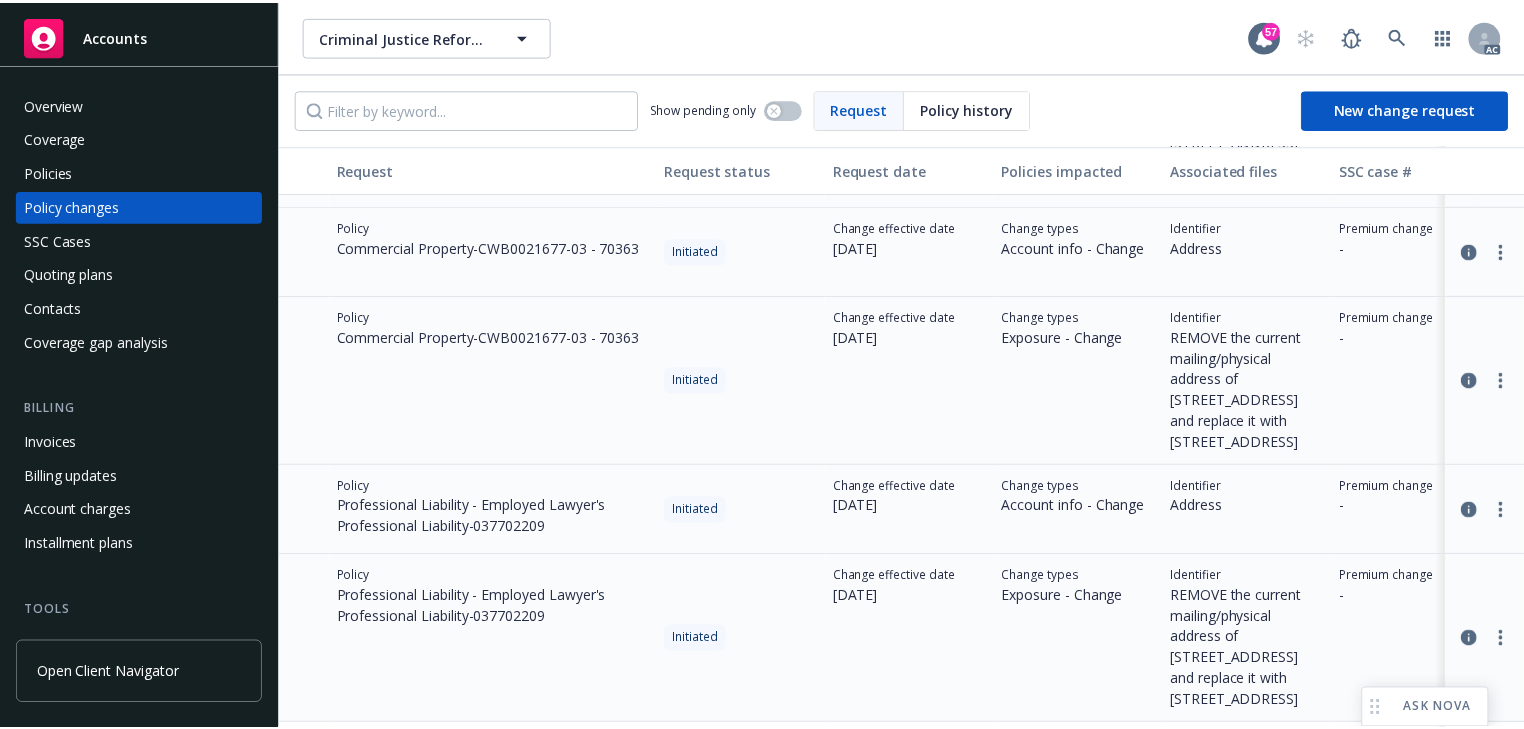 scroll, scrollTop: 1280, scrollLeft: 0, axis: vertical 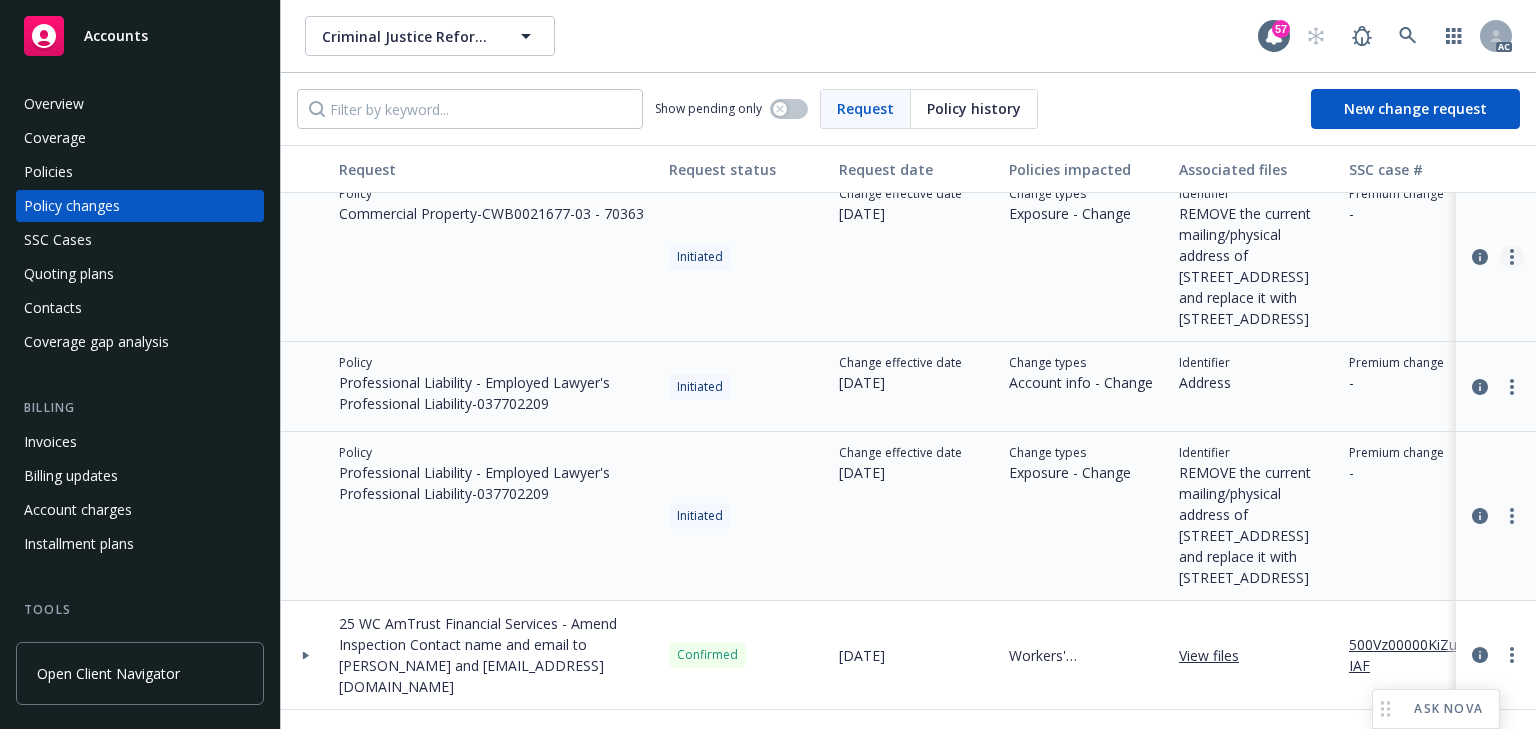 click at bounding box center (1512, 257) 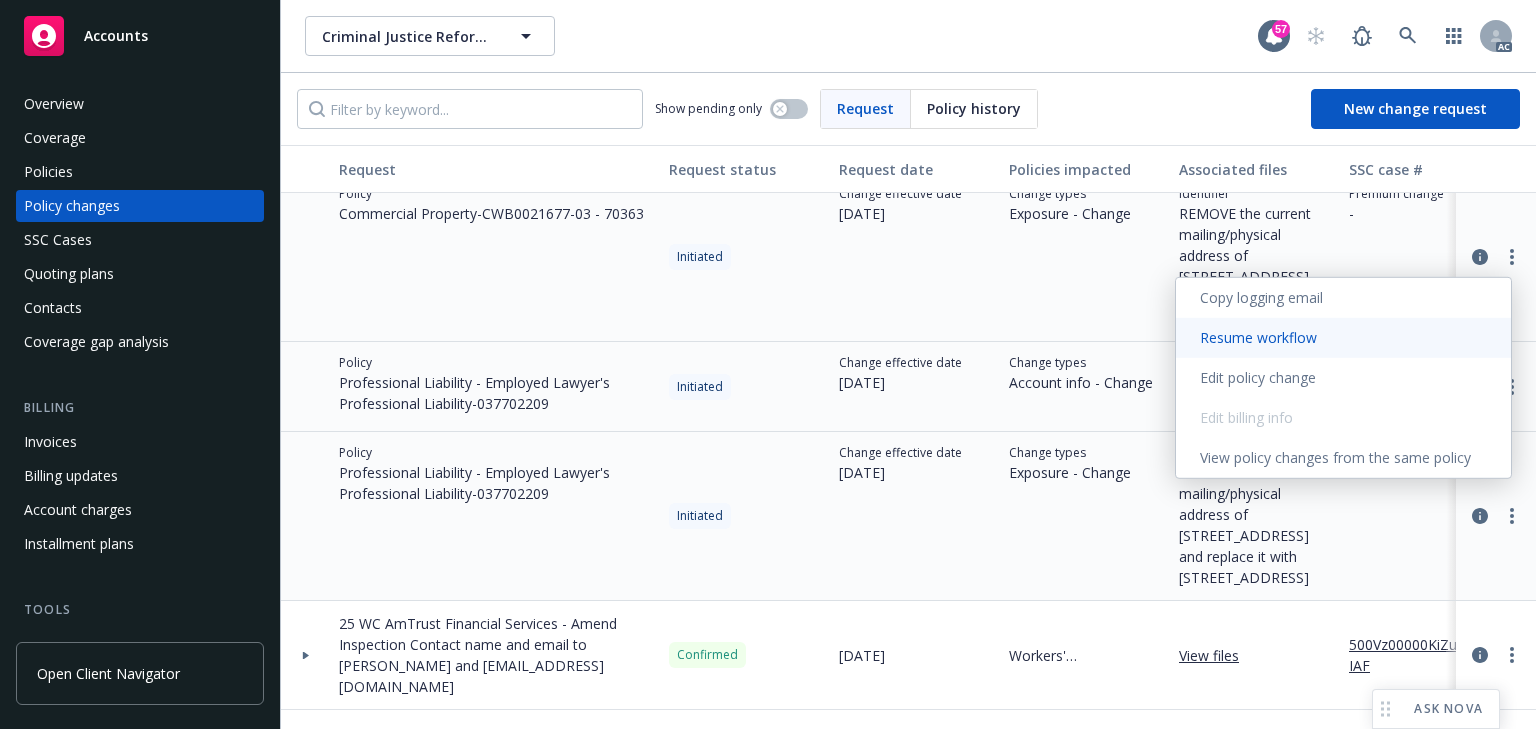click on "Resume workflow" at bounding box center (1343, 338) 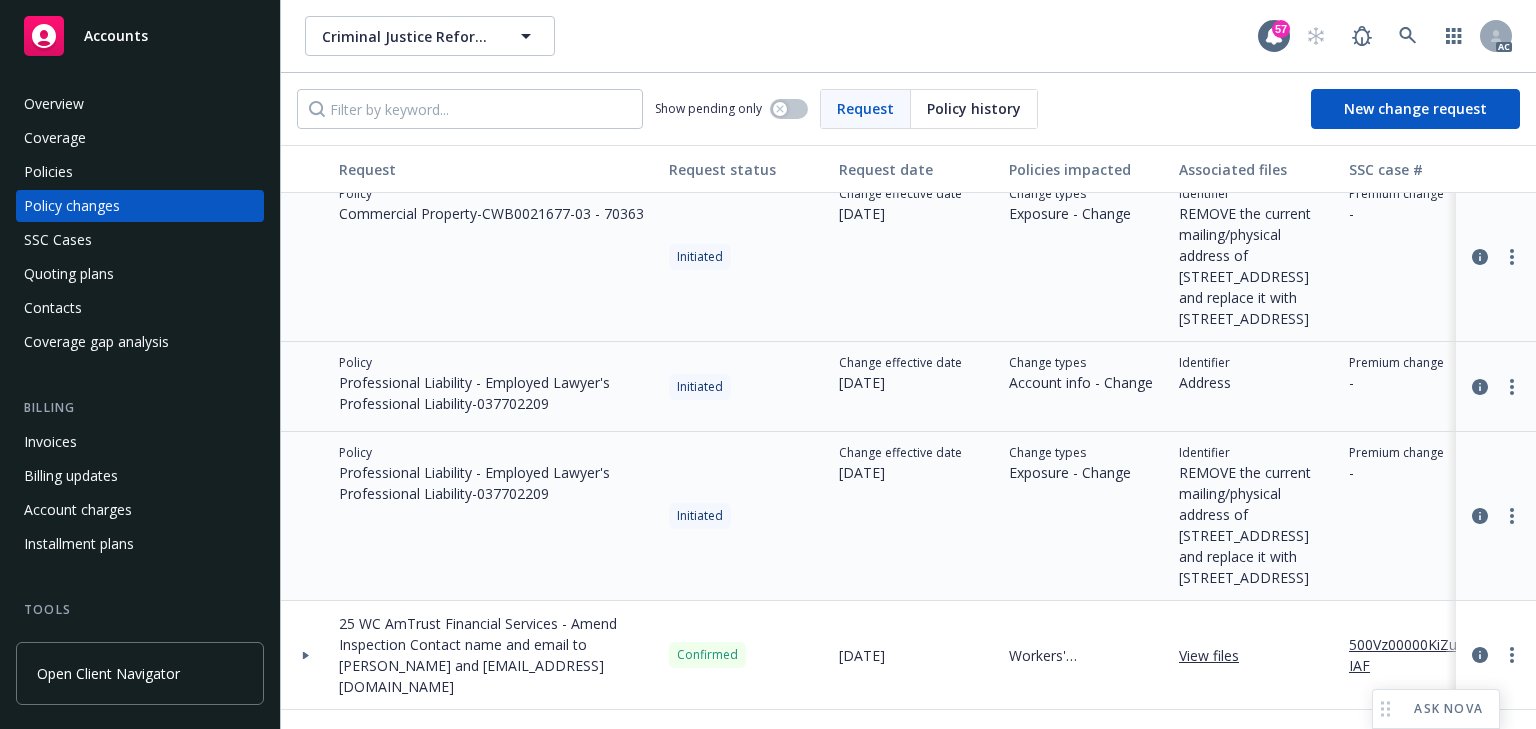 select on "ACCEPTED" 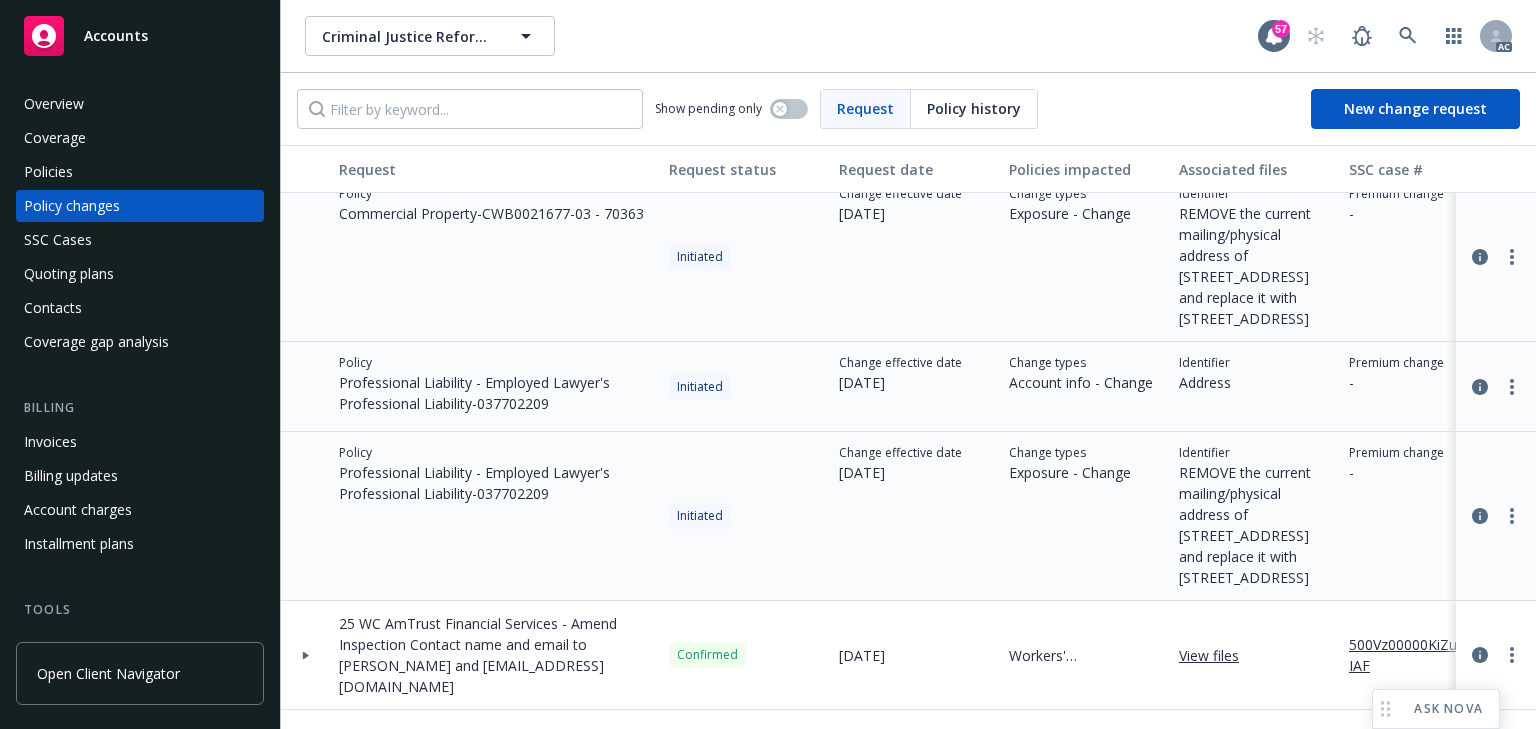 select on "ACCEPTED" 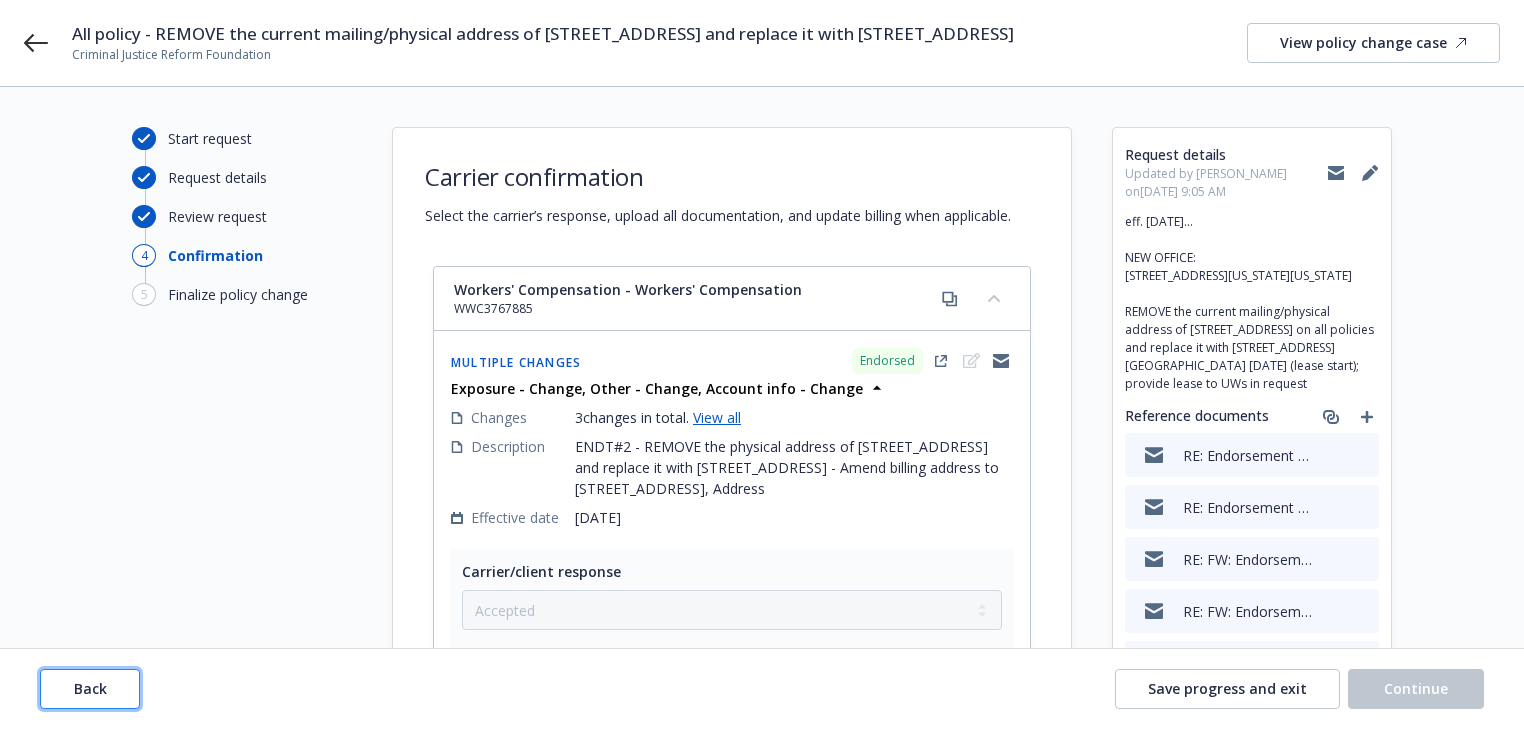 click on "Back" at bounding box center (90, 689) 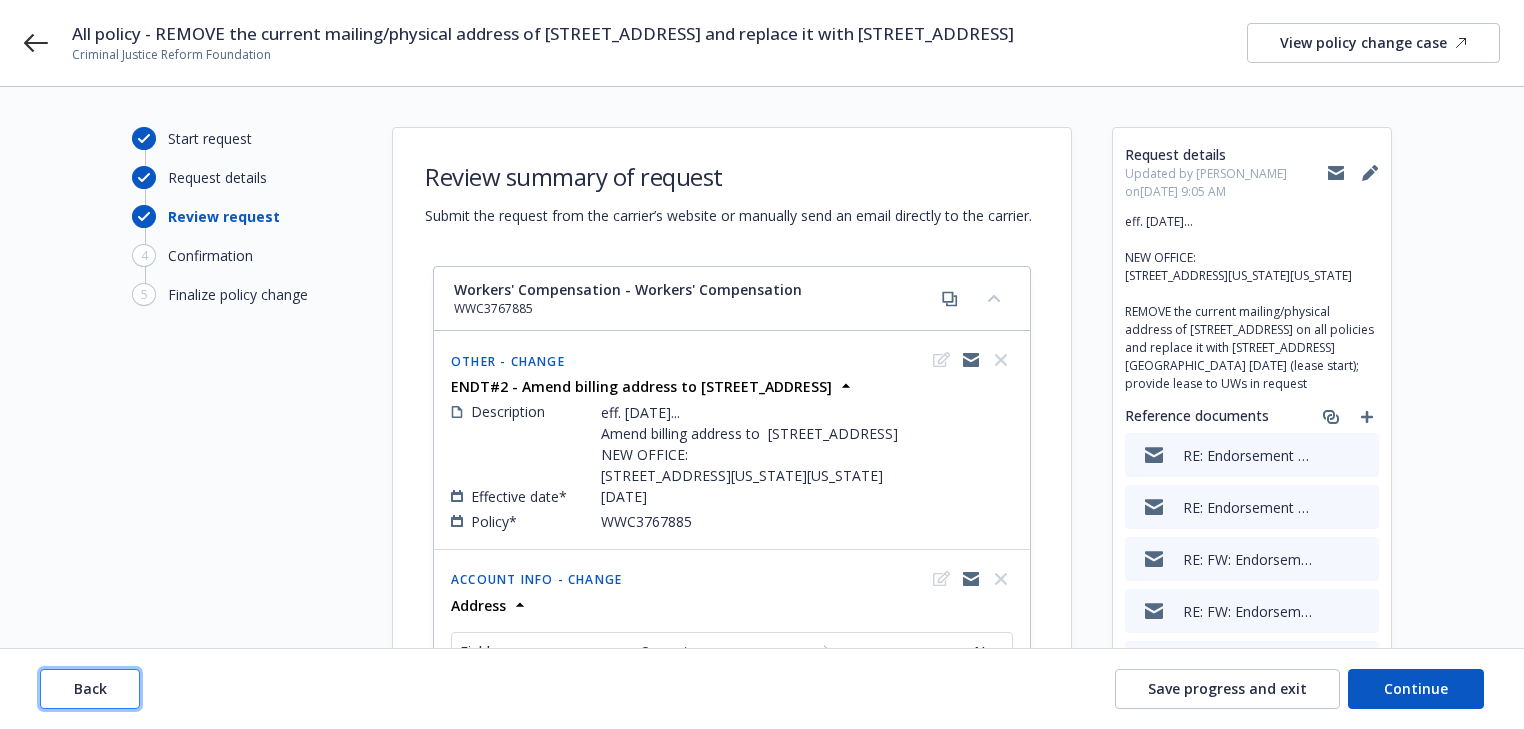 click on "Back" at bounding box center (90, 689) 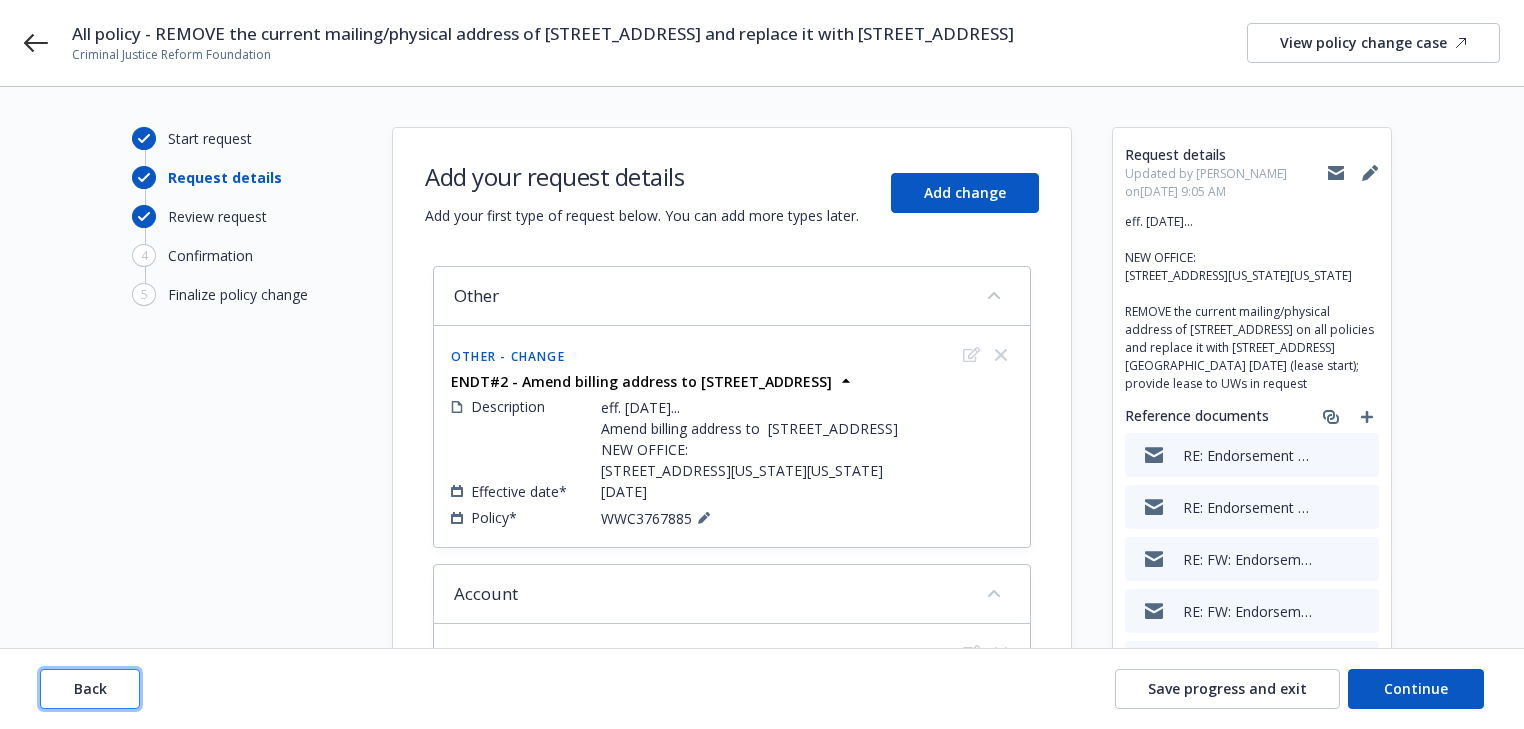 click on "Back" at bounding box center [90, 689] 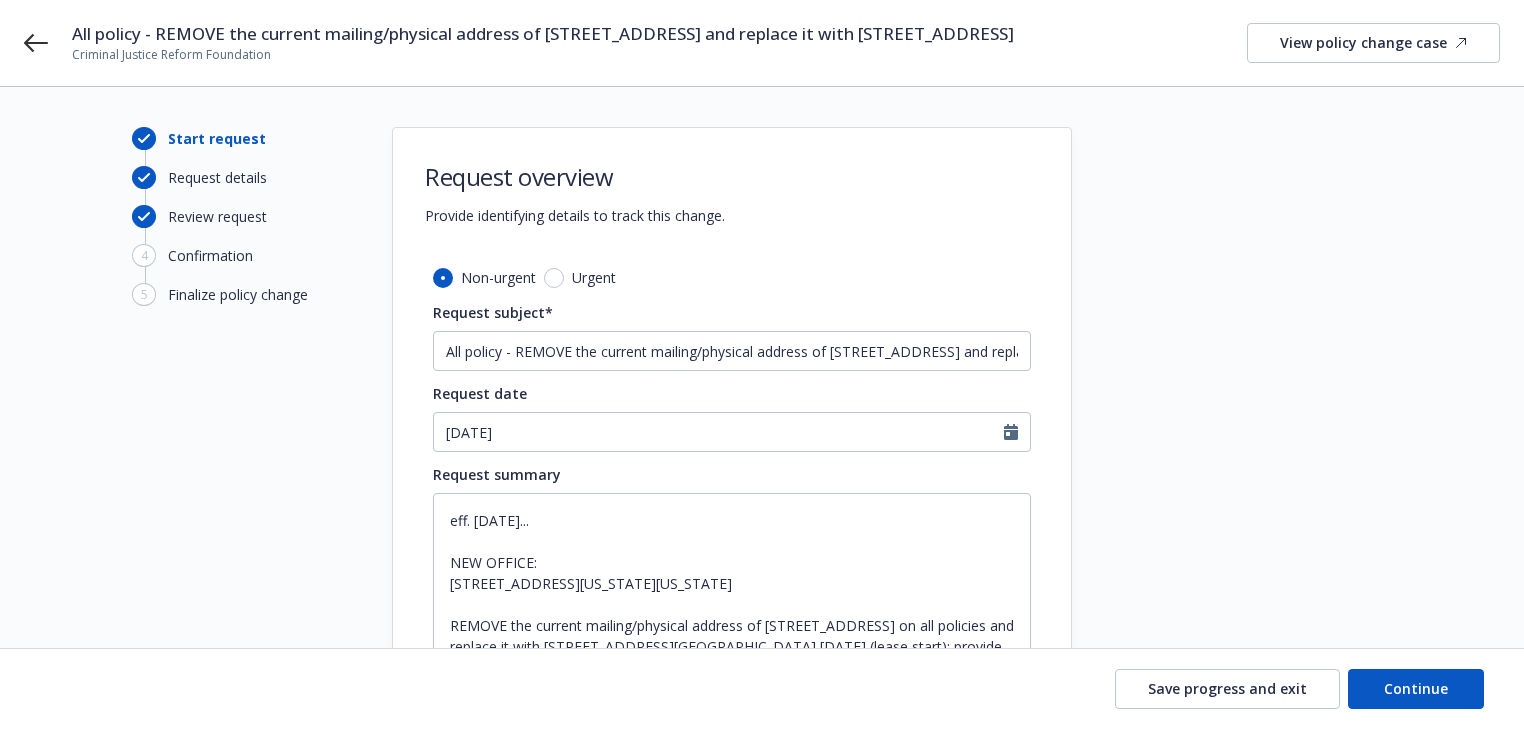 click on "Save progress and exit Continue" at bounding box center (762, 689) 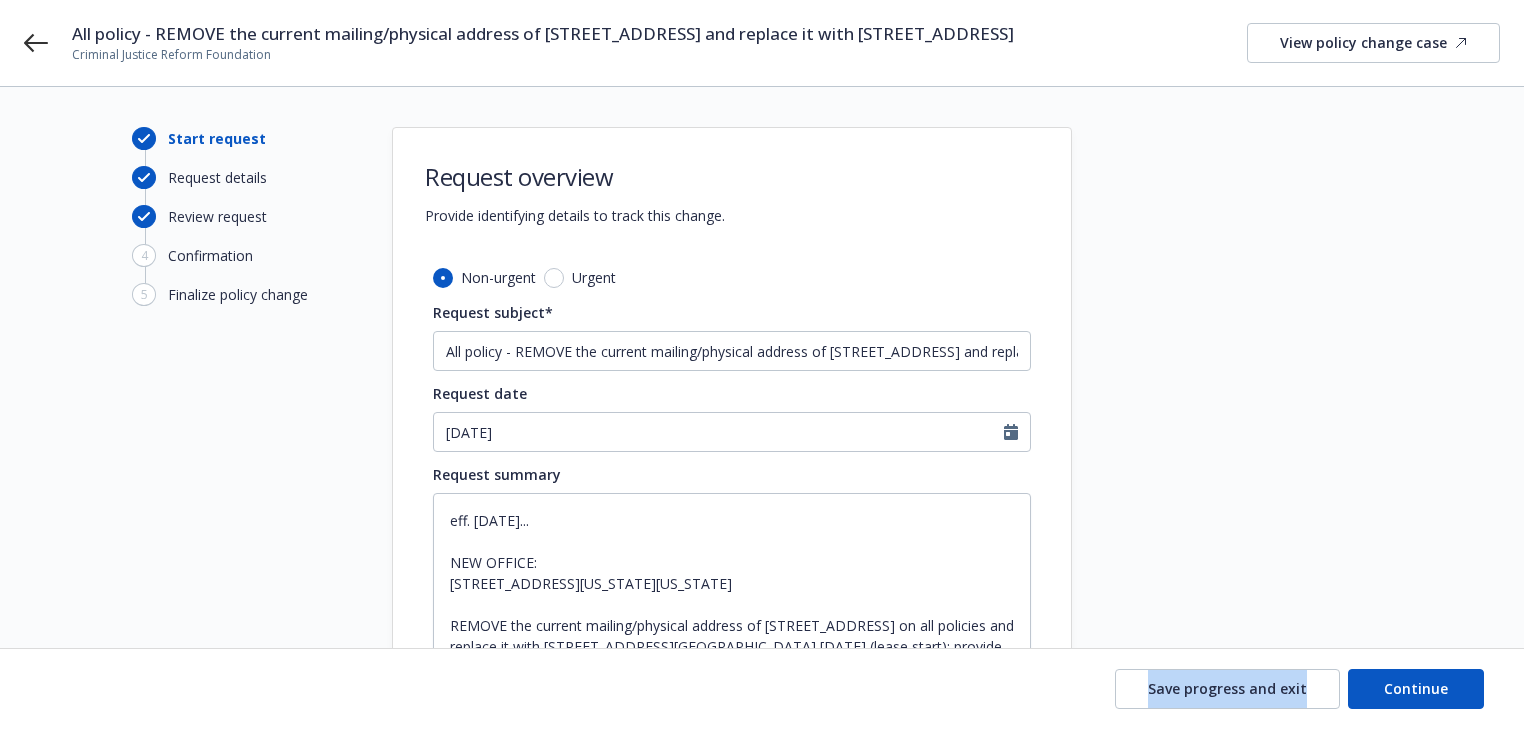 click on "Save progress and exit Continue" at bounding box center (762, 689) 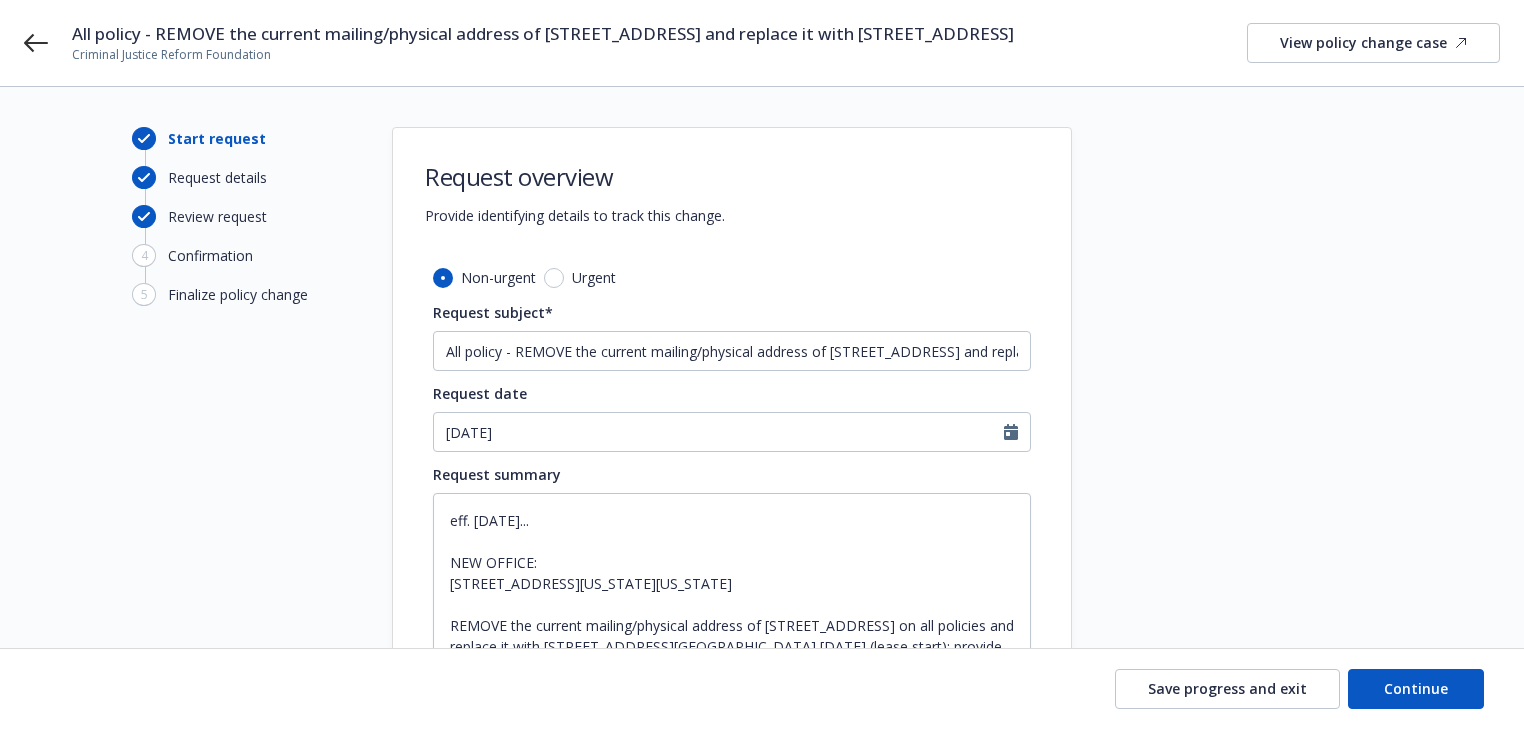 click on "Start request Request details Review request 4 Confirmation   5 Finalize policy change" at bounding box center (242, 889) 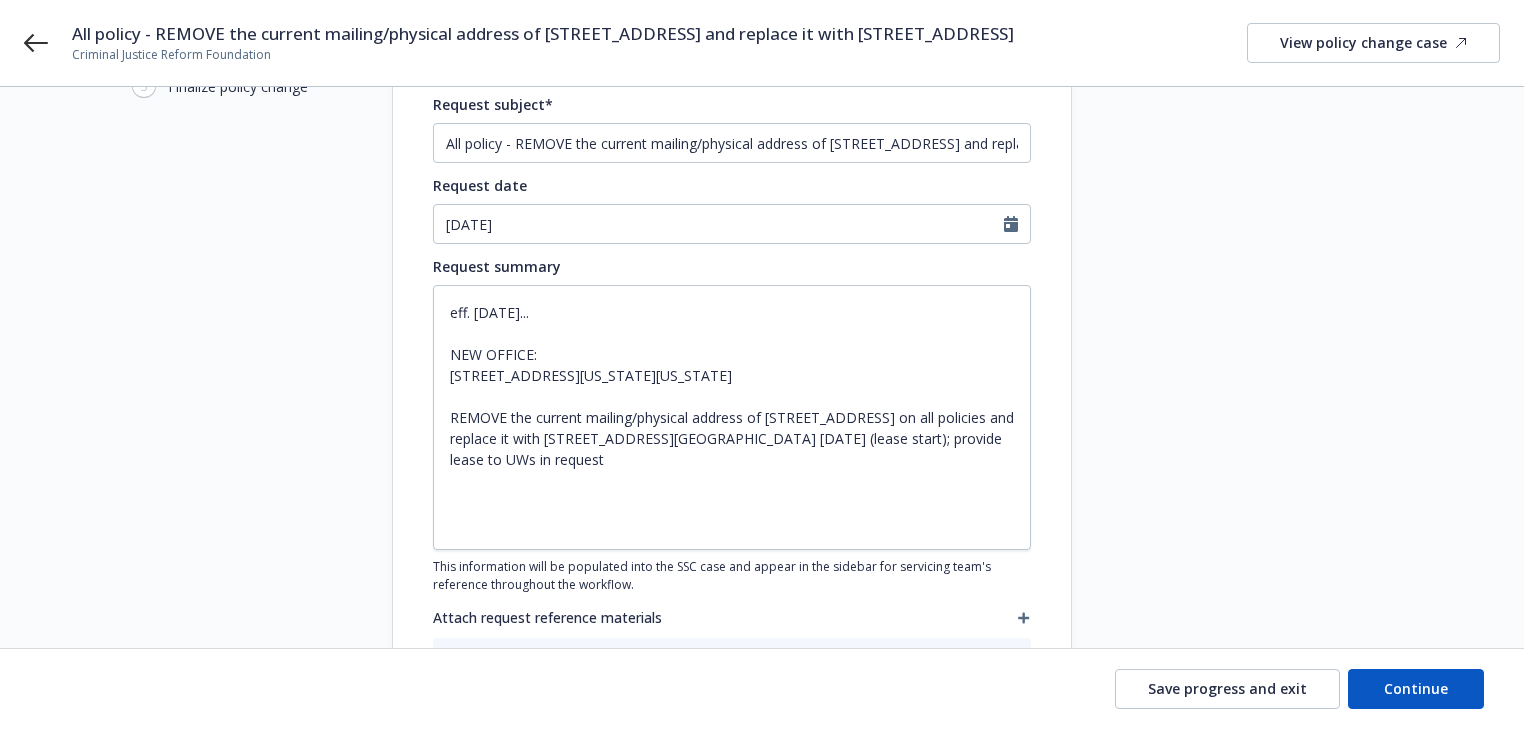 scroll, scrollTop: 240, scrollLeft: 0, axis: vertical 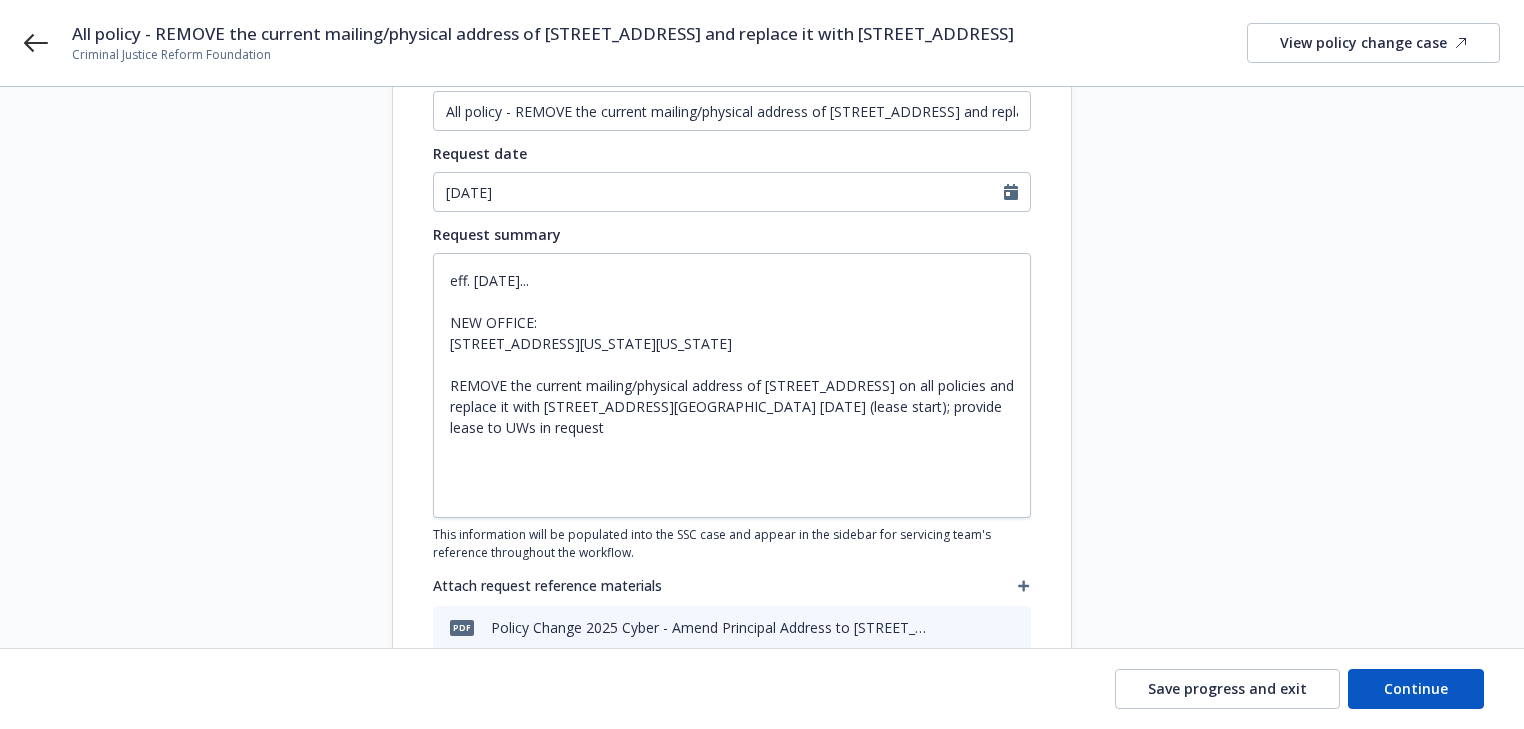 click at bounding box center (1252, 649) 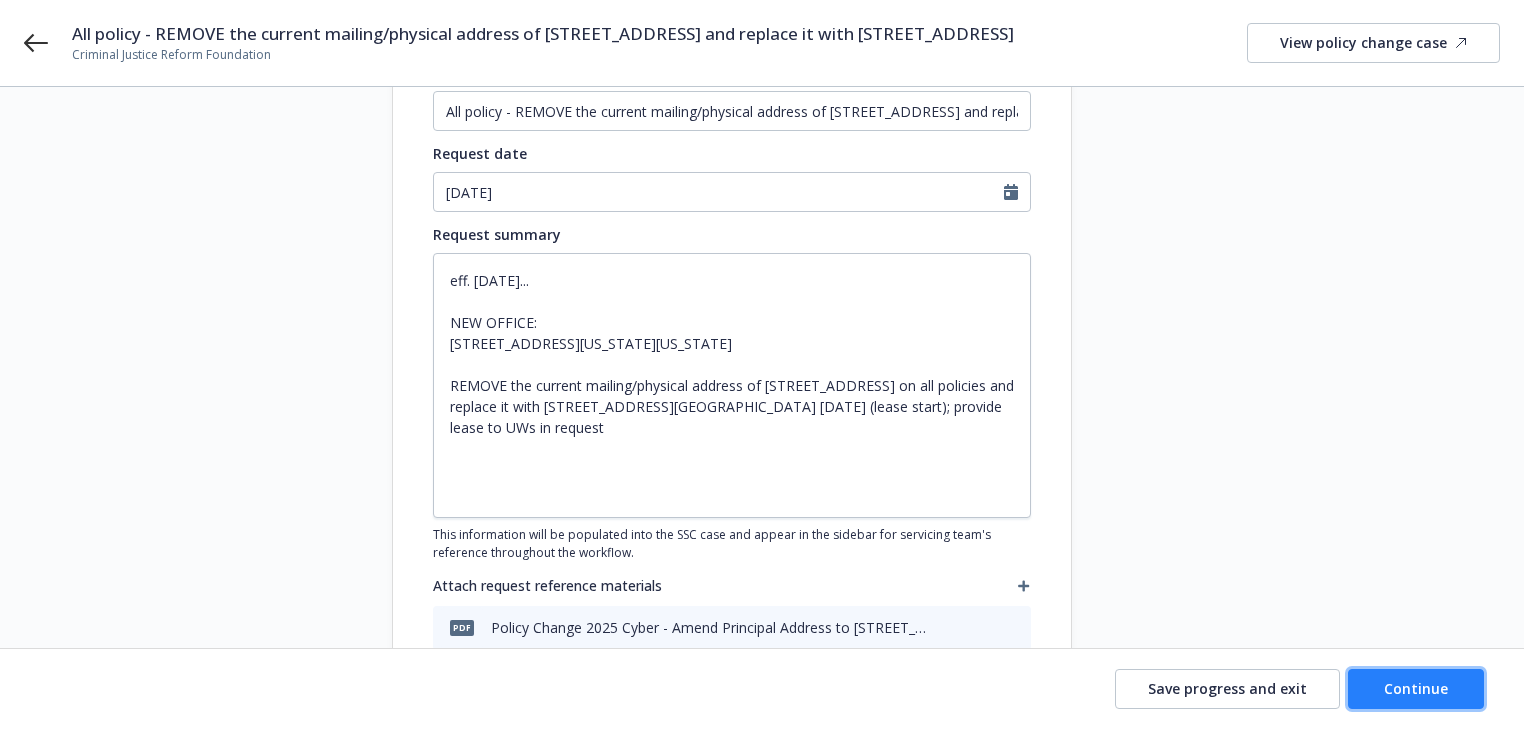 click on "Continue" at bounding box center [1416, 688] 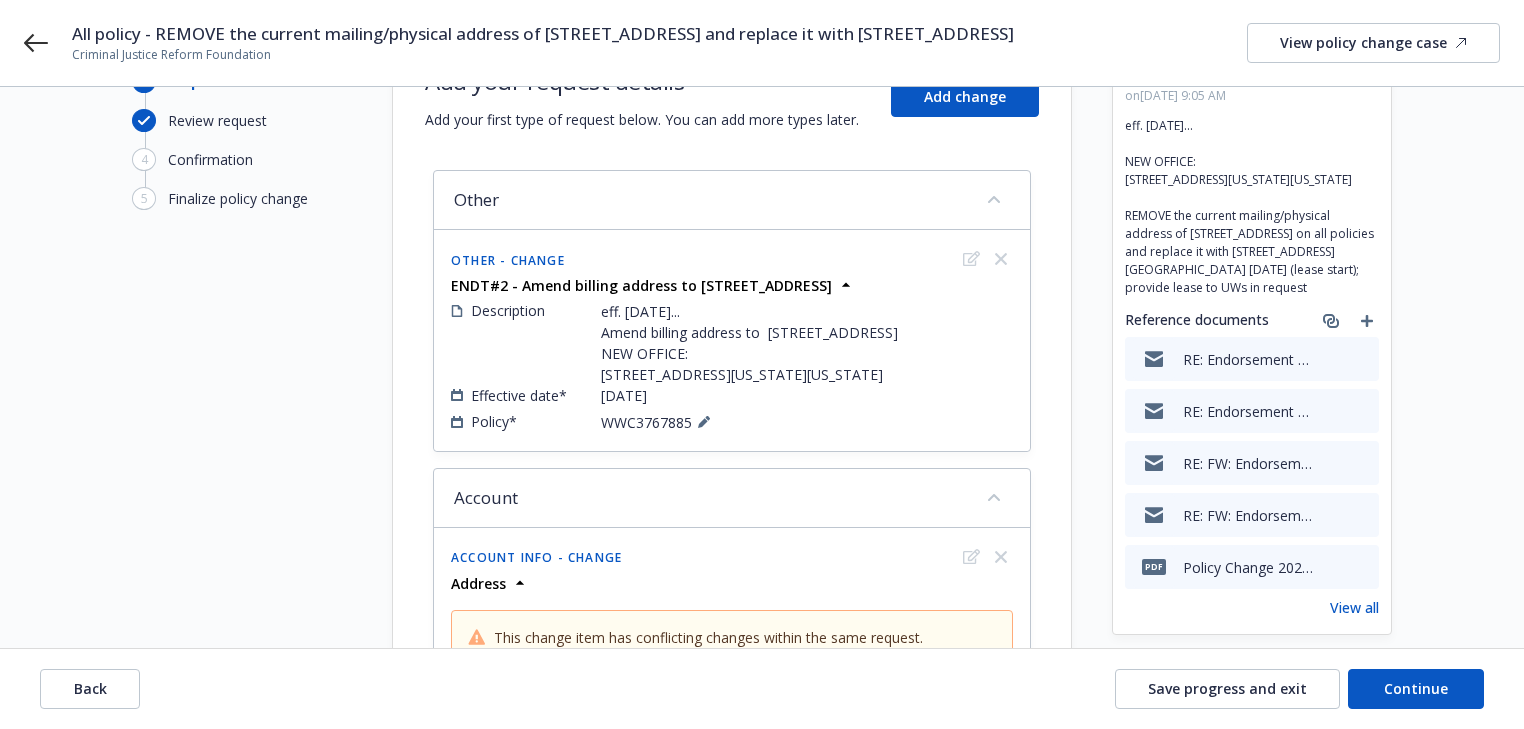 scroll, scrollTop: 80, scrollLeft: 0, axis: vertical 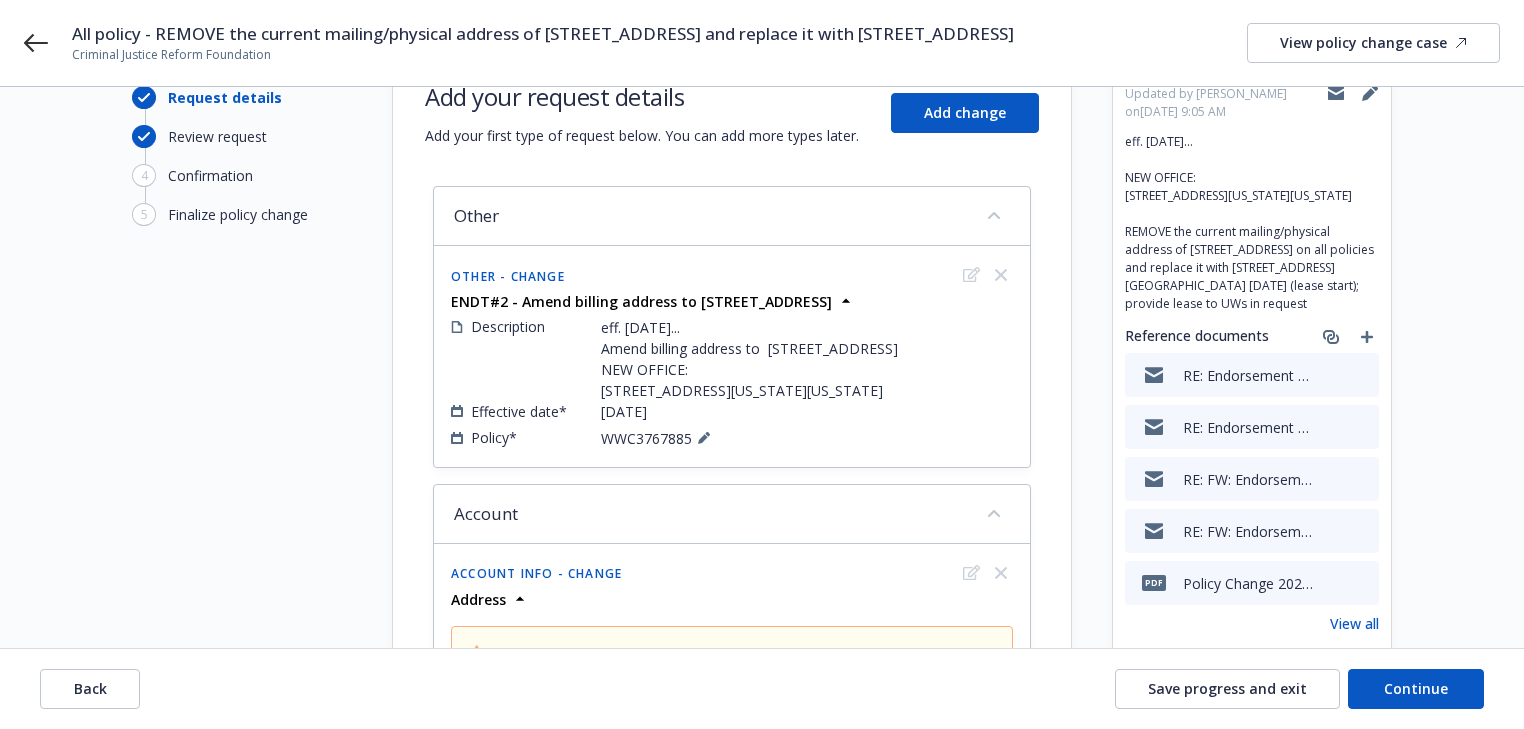 click on "Start request Request details Review request 4 Confirmation   5 Finalize policy change" at bounding box center [242, 1052] 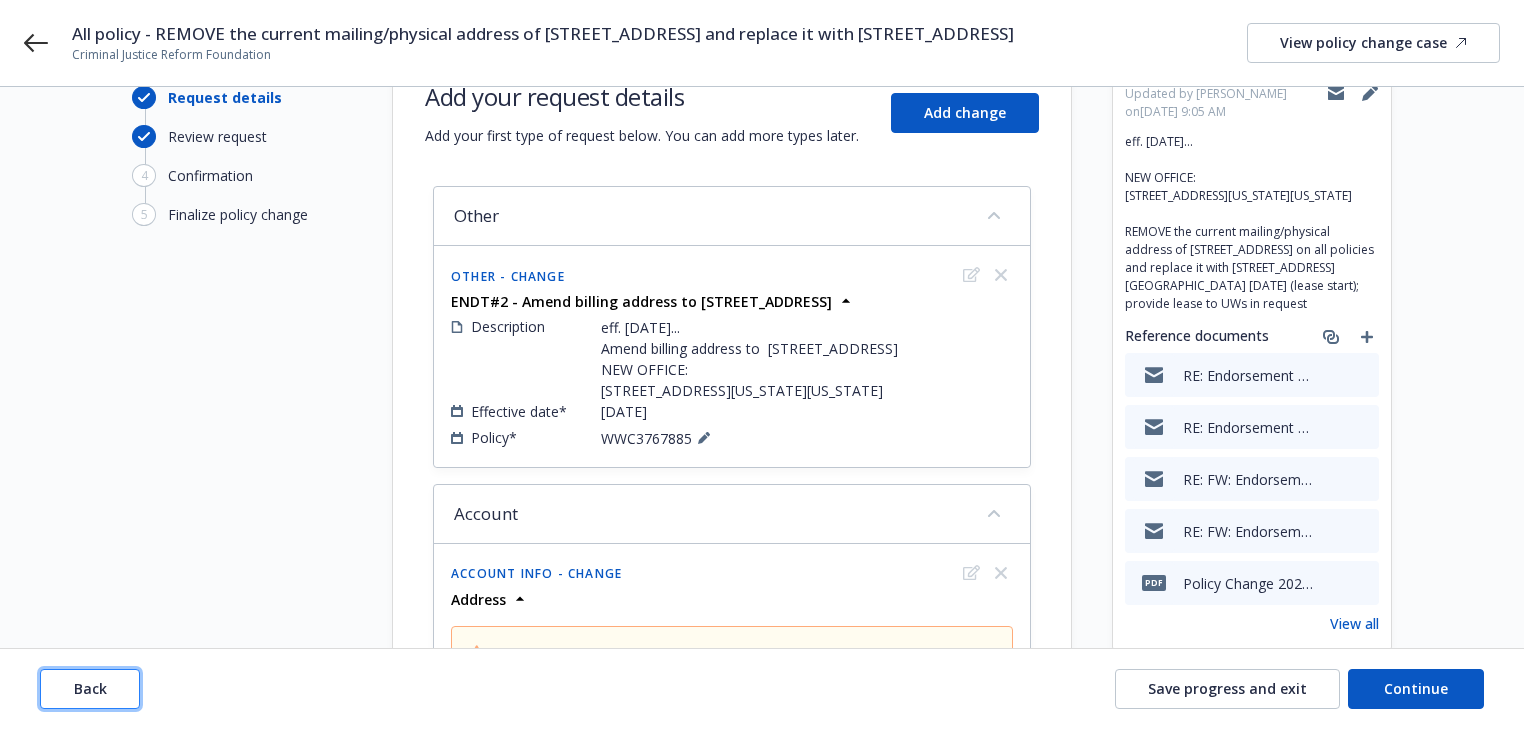click on "Back" at bounding box center (90, 689) 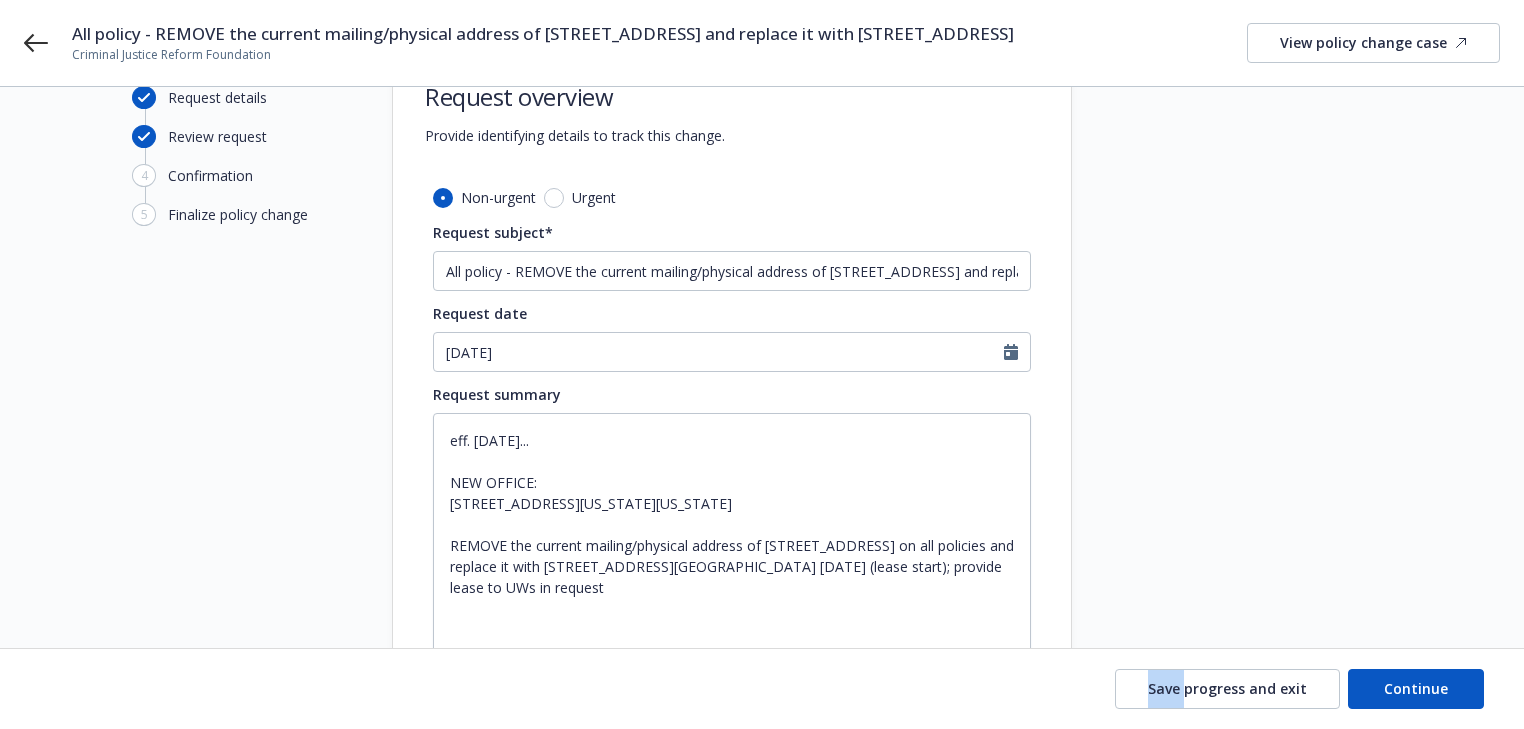 click on "Save progress and exit Continue" at bounding box center (762, 689) 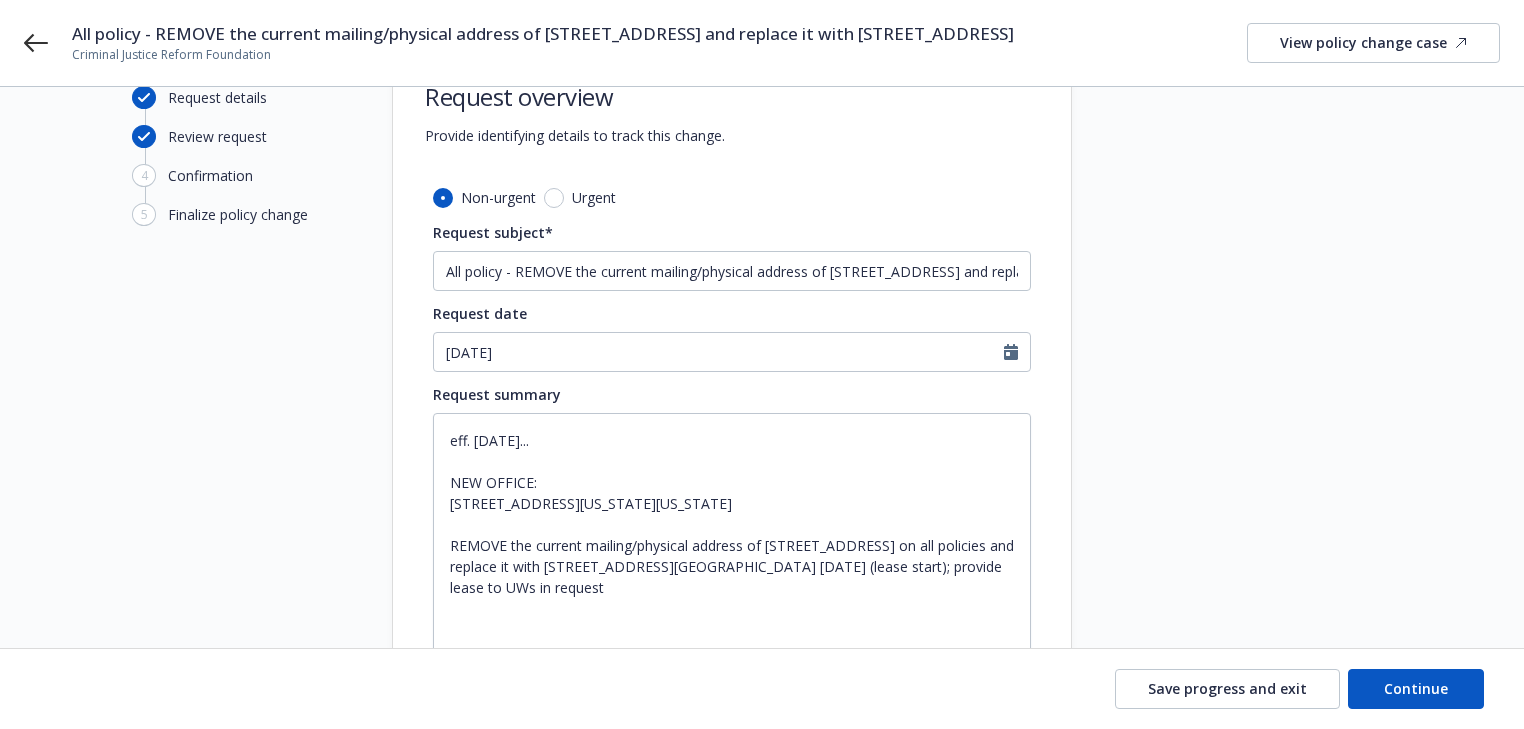 click on "Start request Request details Review request 4 Confirmation   5 Finalize policy change Request overview Provide identifying details to track this change. Non-urgent Urgent Request subject* All policy - REMOVE the current mailing/physical address of [STREET_ADDRESS] and replace it with [STREET_ADDRESS] Request date [DATE] Request summary eff. [DATE]...
NEW OFFICE:
[STREET_ADDRESS][US_STATE][US_STATE]
REMOVE the current mailing/physical address of [STREET_ADDRESS] on all policies and replace it with [STREET_ADDRESS][GEOGRAPHIC_DATA] [DATE] (lease start); provide lease to UWs in request
This information will be populated into the SSC case and appear in the sidebar for servicing team's reference throughout the workflow. Attach request reference materials pdf Policy Change 2025 Cyber - Amend Principal Address to [STREET_ADDRESS]pdf pdf 240W37 #602  - Criminal Justice Reform Foundation.pdf Endorsement Request - Criminal Justice Reform Foundation - Policy #037702209 pdf" at bounding box center (762, 809) 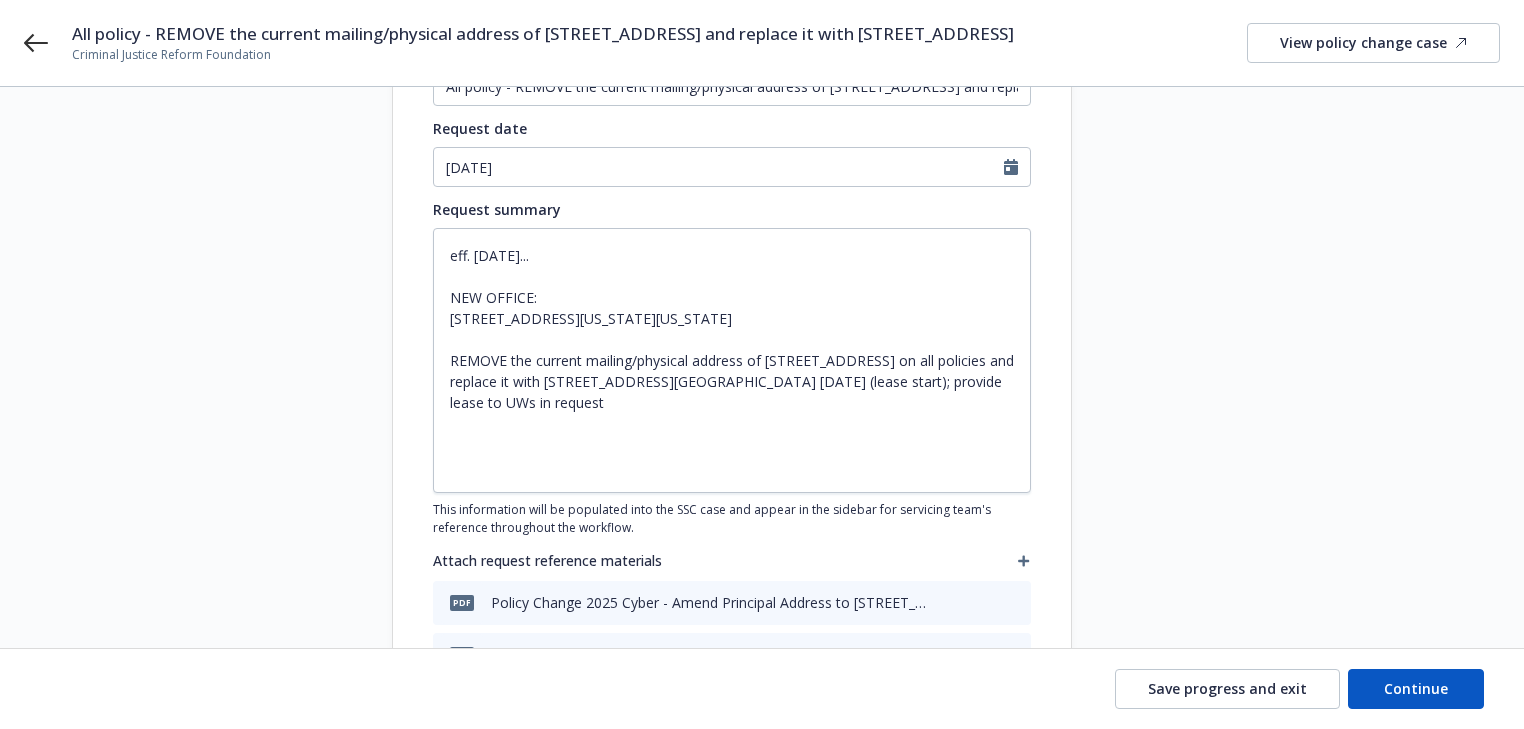 scroll, scrollTop: 320, scrollLeft: 0, axis: vertical 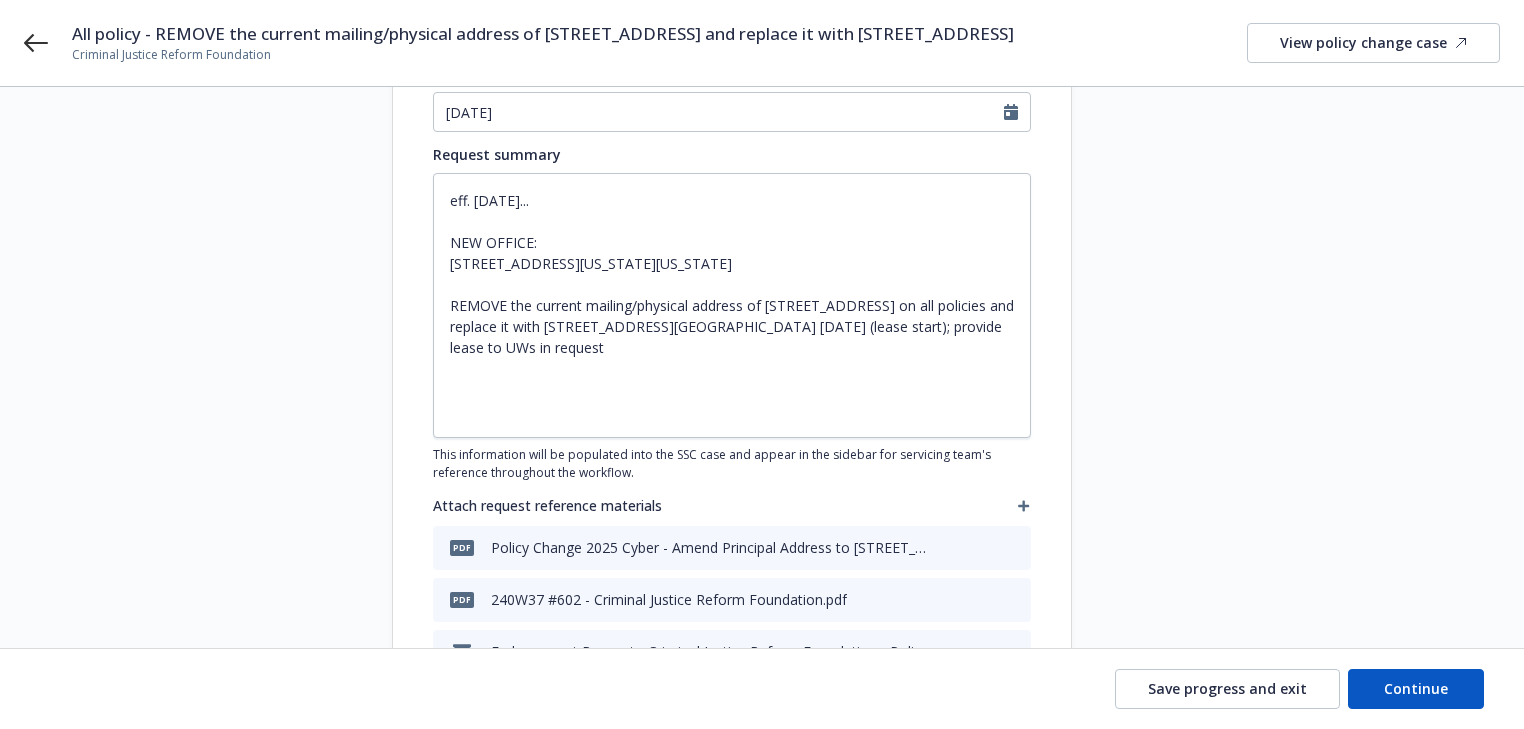 click on "Start request Request details Review request 4 Confirmation   5 Finalize policy change Request overview Provide identifying details to track this change. Non-urgent Urgent Request subject* All policy - REMOVE the current mailing/physical address of [STREET_ADDRESS] and replace it with [STREET_ADDRESS] Request date [DATE] Request summary eff. [DATE]...
NEW OFFICE:
[STREET_ADDRESS][US_STATE][US_STATE]
REMOVE the current mailing/physical address of [STREET_ADDRESS] on all policies and replace it with [STREET_ADDRESS][GEOGRAPHIC_DATA] [DATE] (lease start); provide lease to UWs in request
This information will be populated into the SSC case and appear in the sidebar for servicing team's reference throughout the workflow. Attach request reference materials pdf Policy Change 2025 Cyber - Amend Principal Address to [STREET_ADDRESS]pdf pdf 240W37 #602  - Criminal Justice Reform Foundation.pdf Endorsement Request - Criminal Justice Reform Foundation - Policy #037702209 pdf" at bounding box center (762, 569) 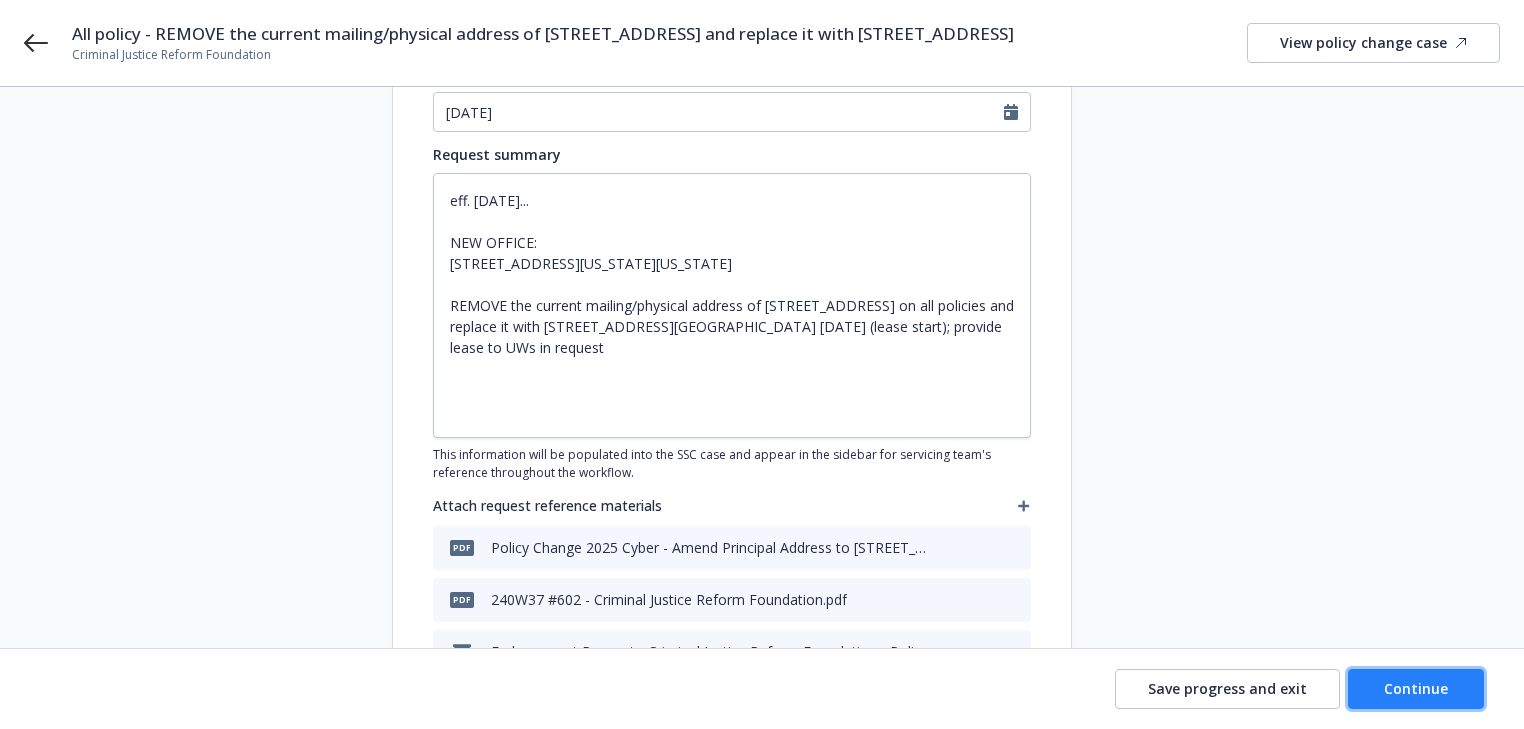 click on "Continue" at bounding box center (1416, 689) 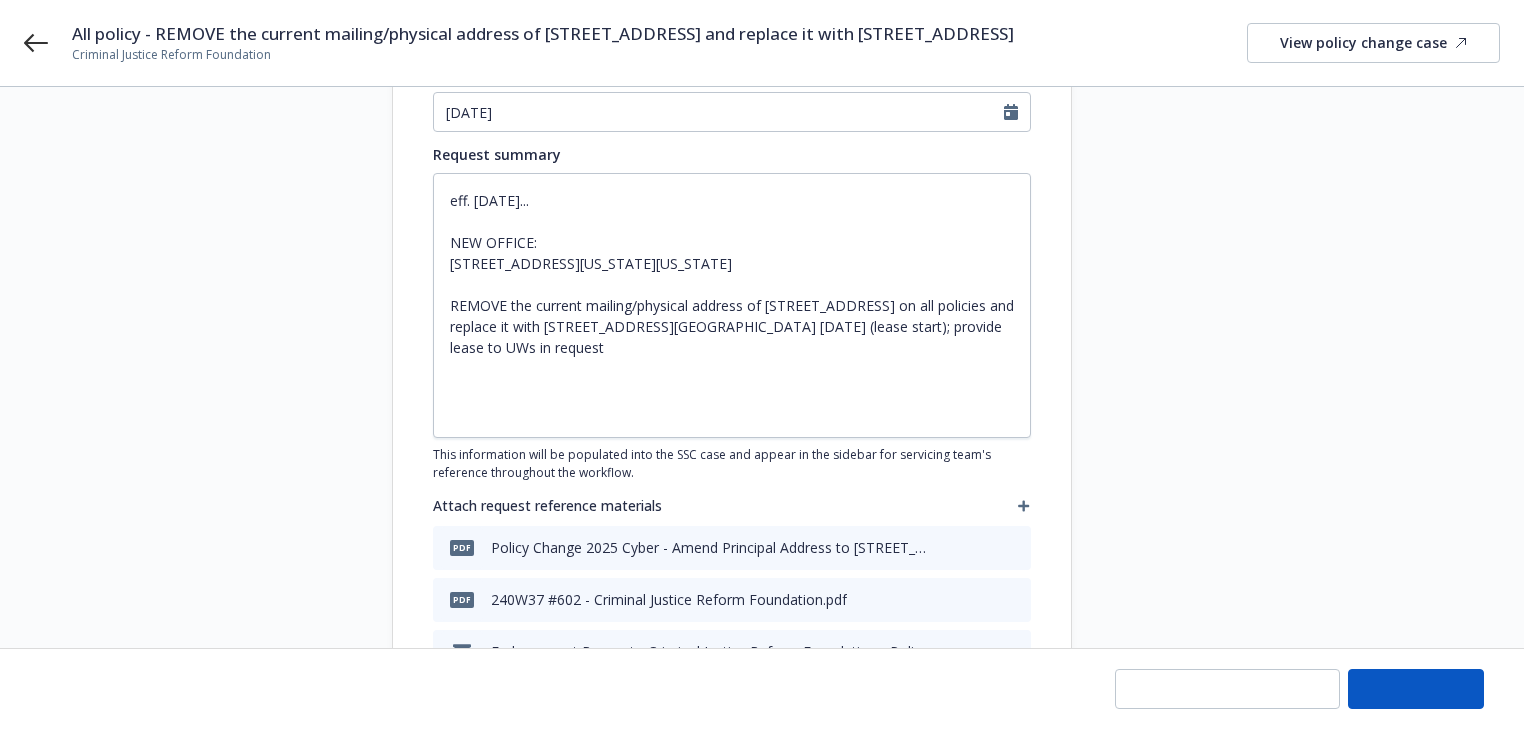 type on "x" 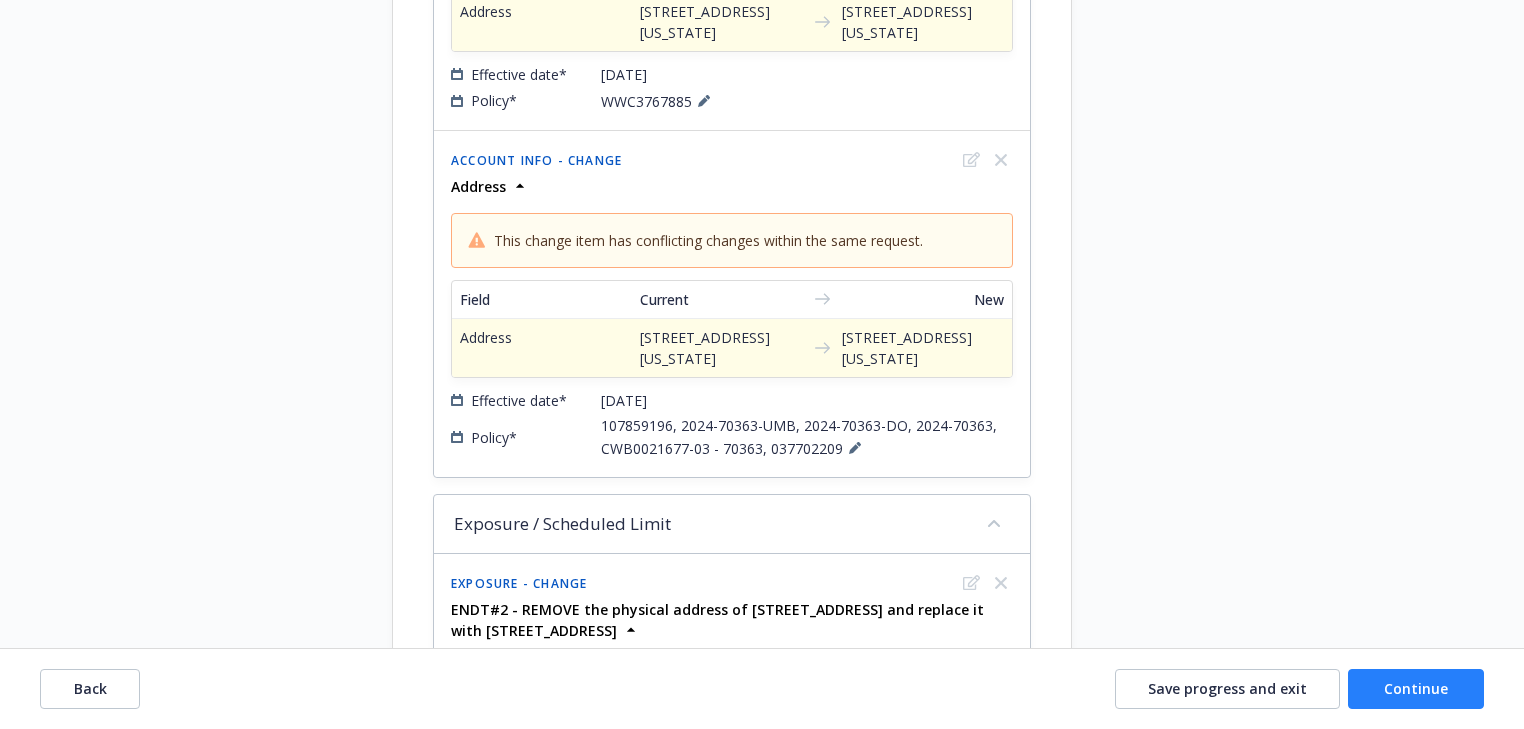 scroll, scrollTop: 880, scrollLeft: 0, axis: vertical 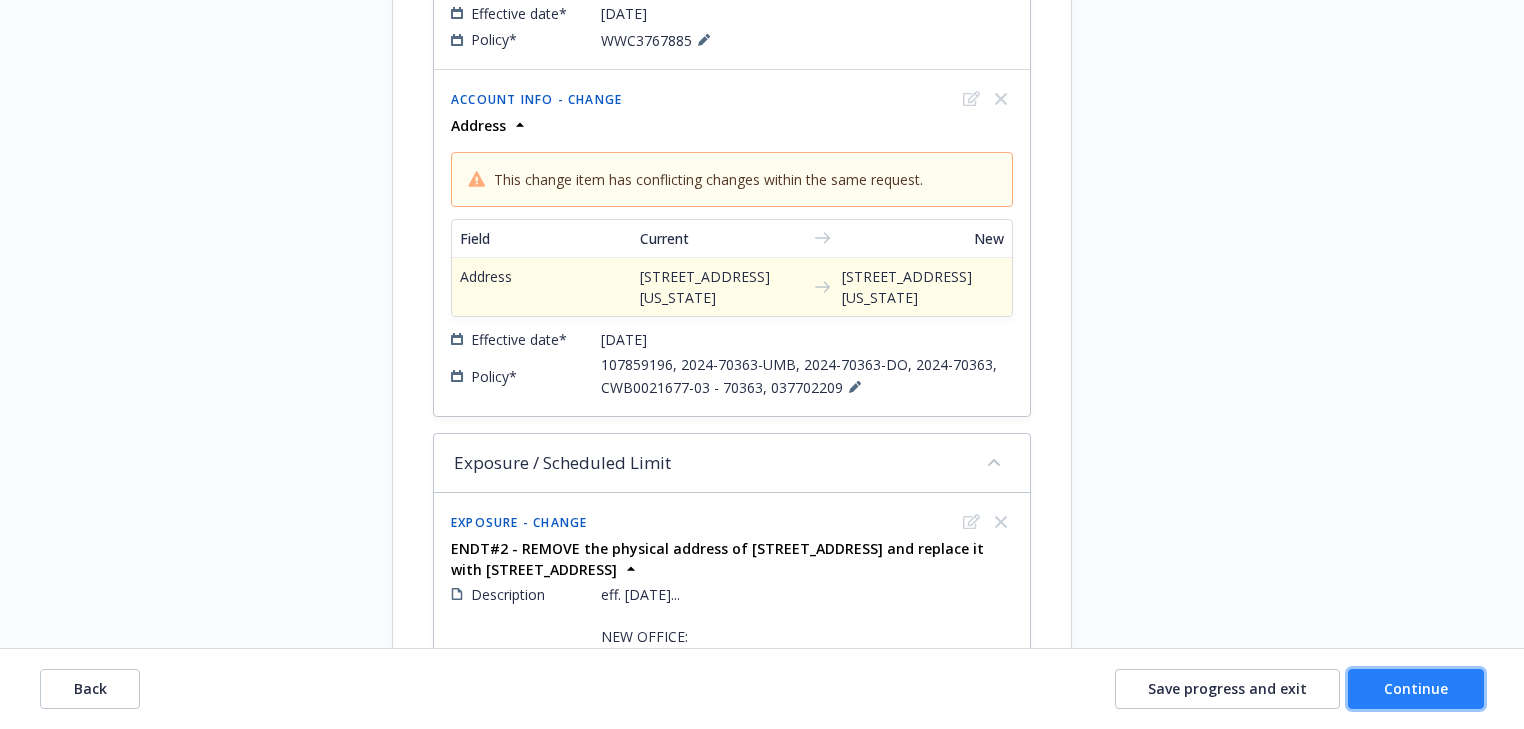 click on "Continue" at bounding box center [1416, 688] 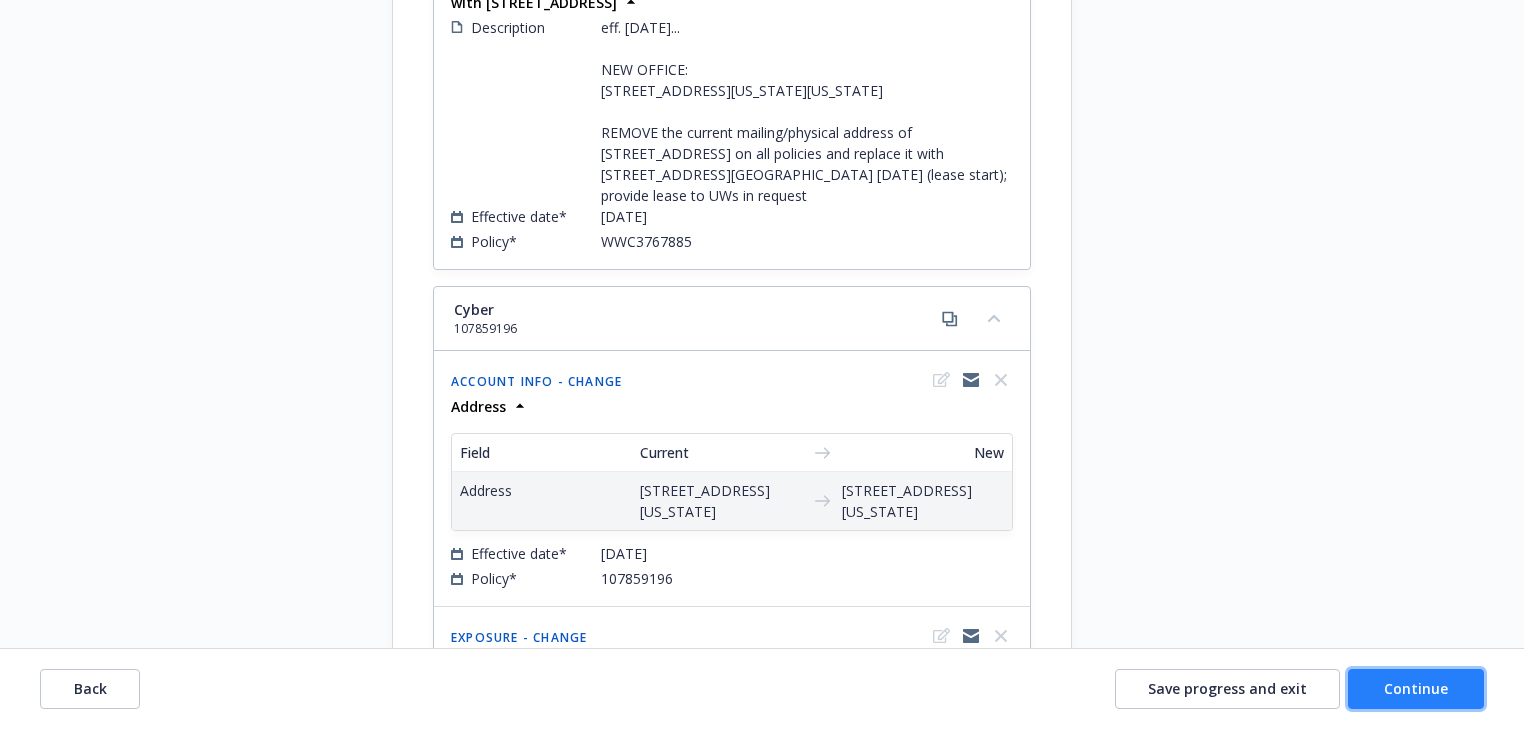 click on "Continue" at bounding box center [1416, 688] 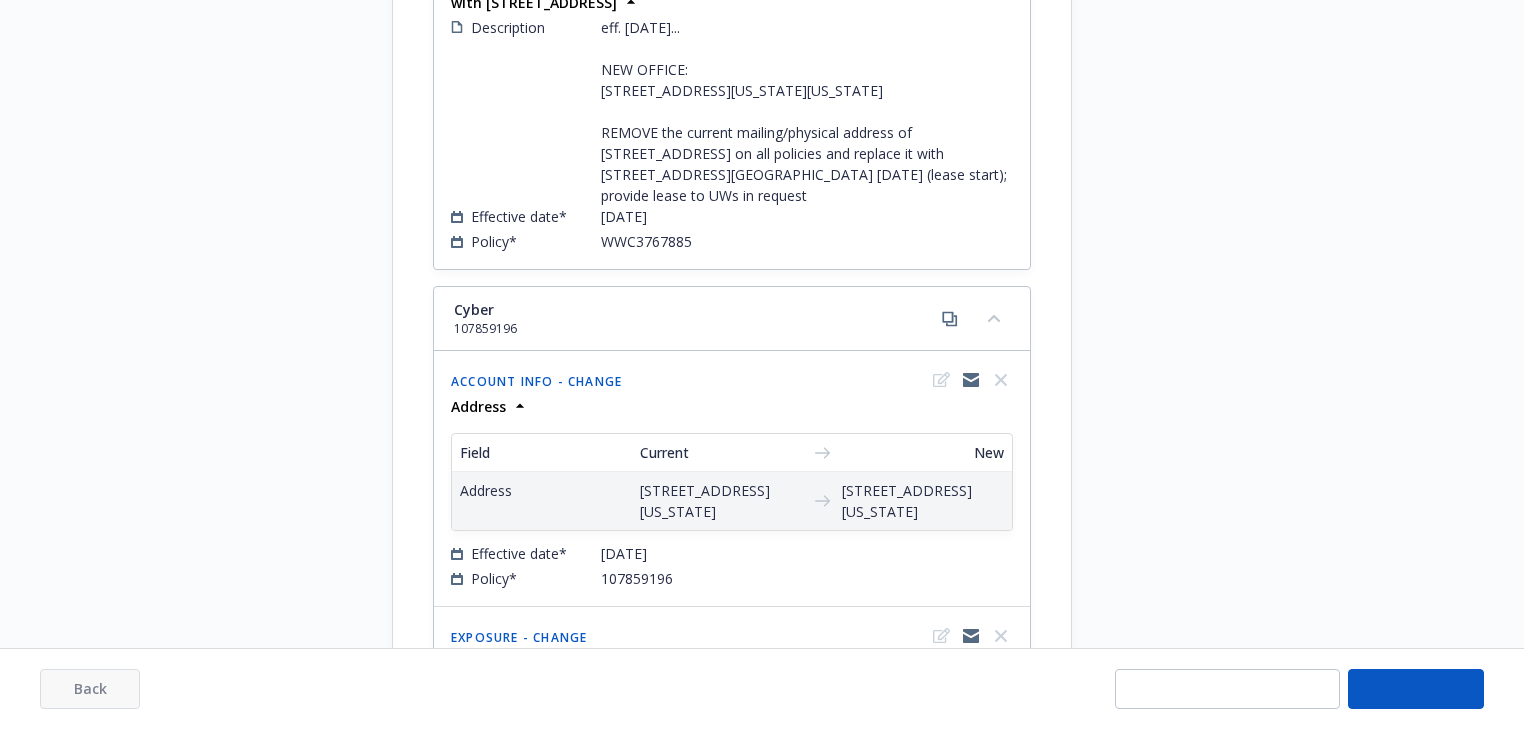 select on "ACCEPTED" 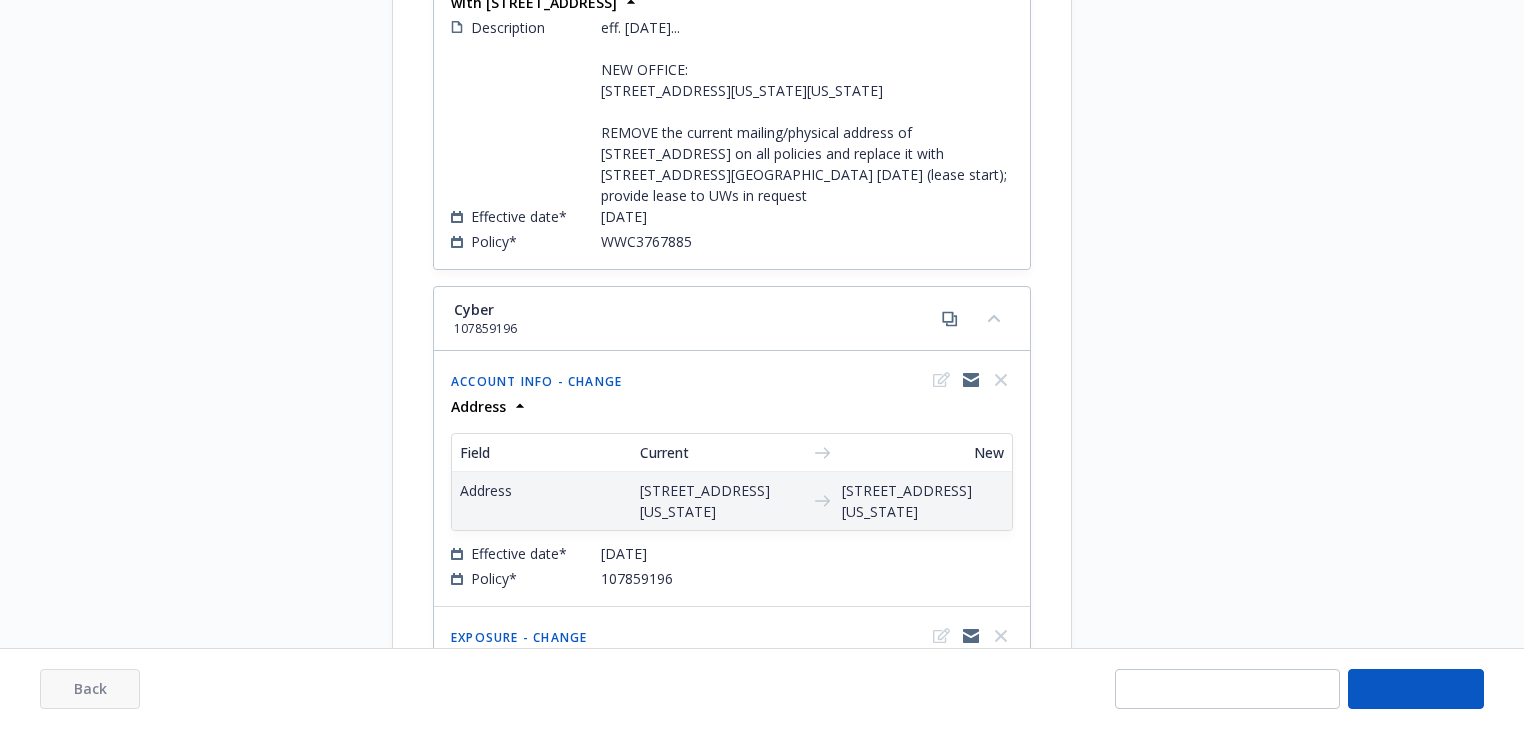 select on "ACCEPTED" 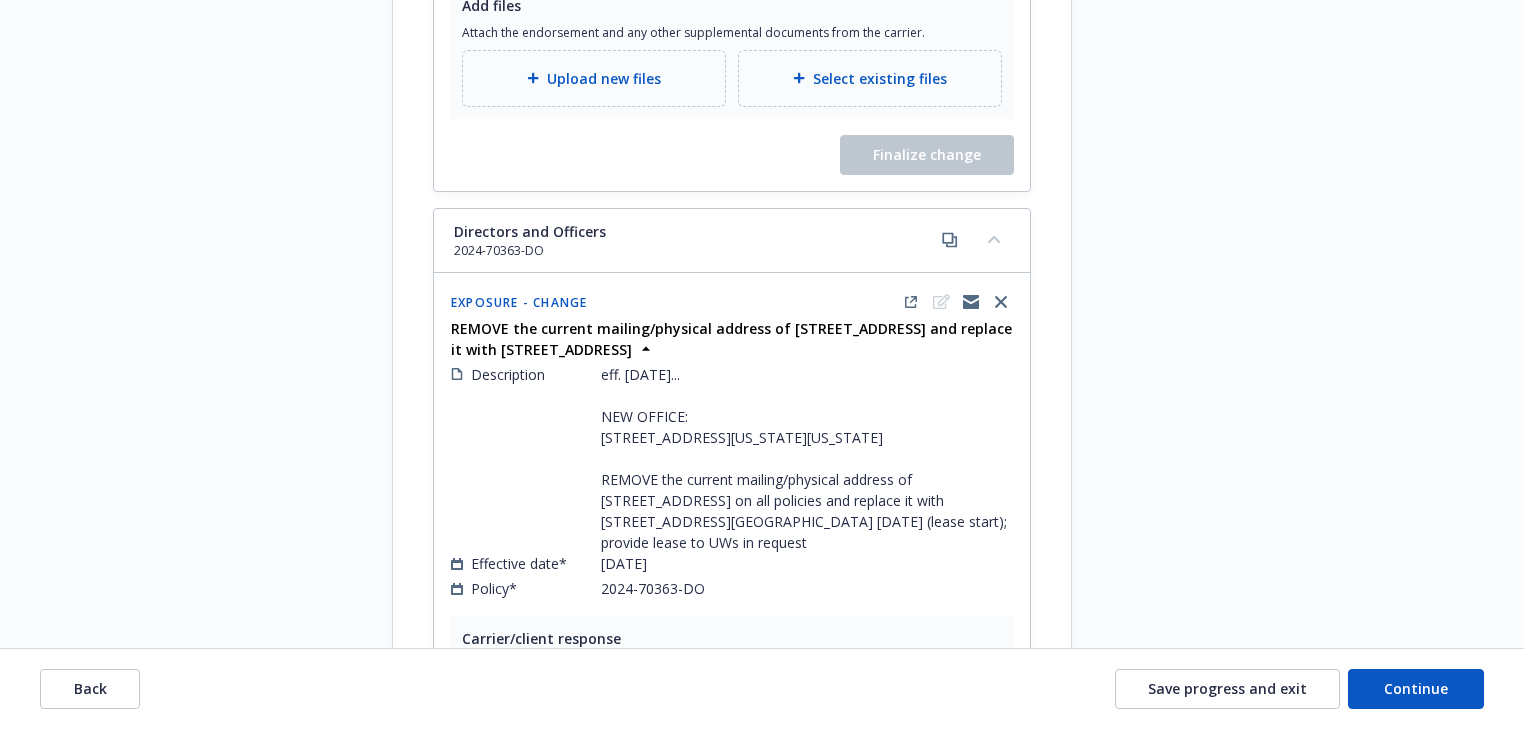 scroll, scrollTop: 3040, scrollLeft: 0, axis: vertical 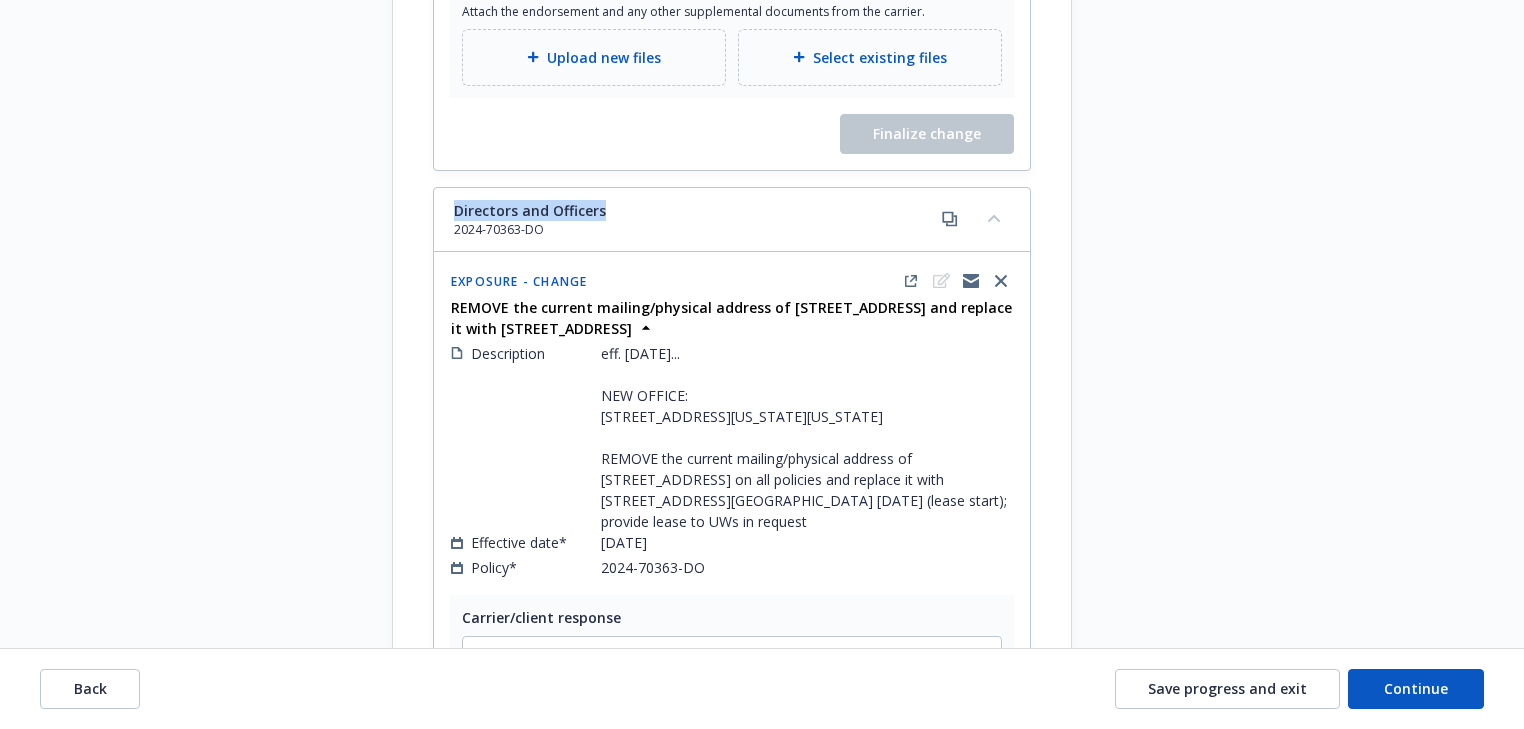 drag, startPoint x: 456, startPoint y: 241, endPoint x: 620, endPoint y: 252, distance: 164.36848 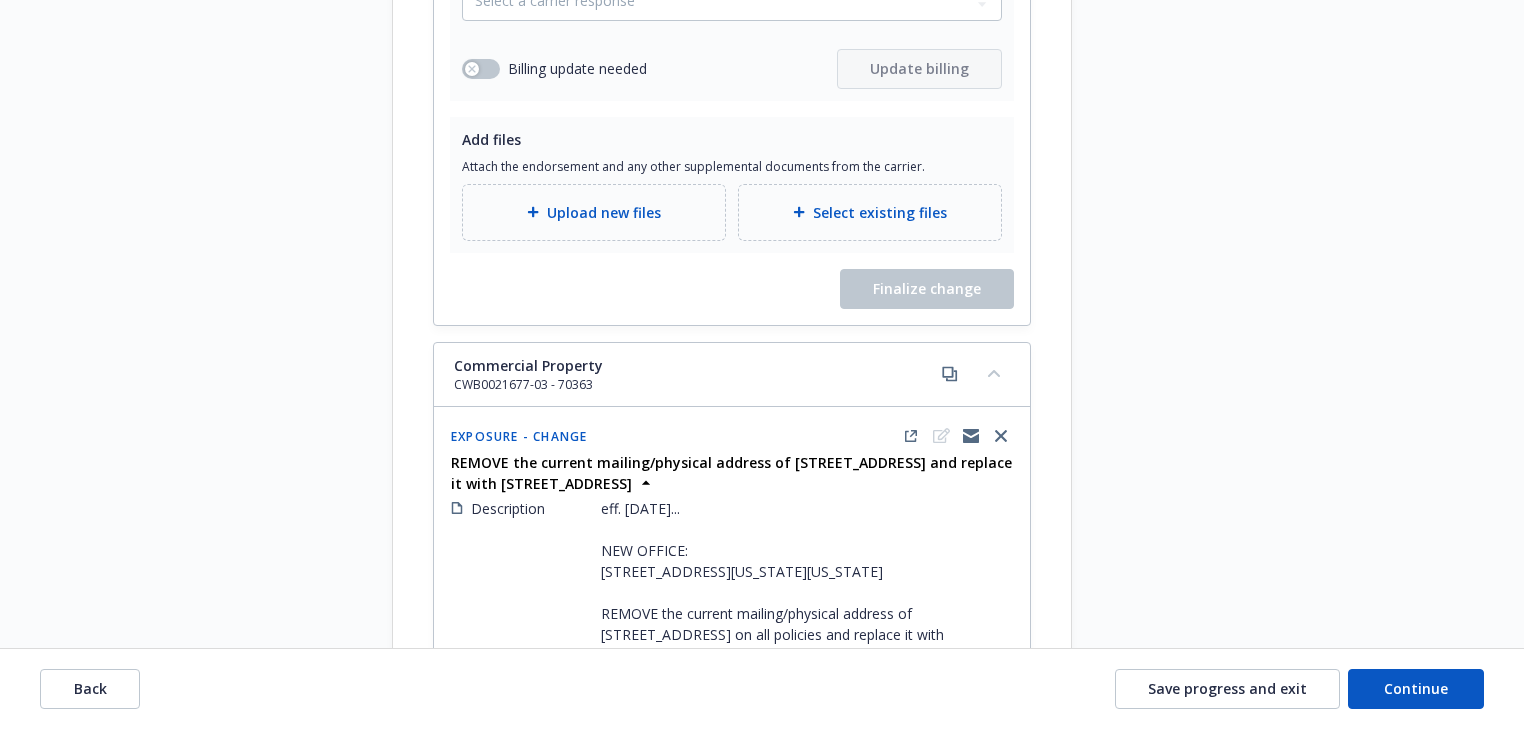 scroll, scrollTop: 6000, scrollLeft: 0, axis: vertical 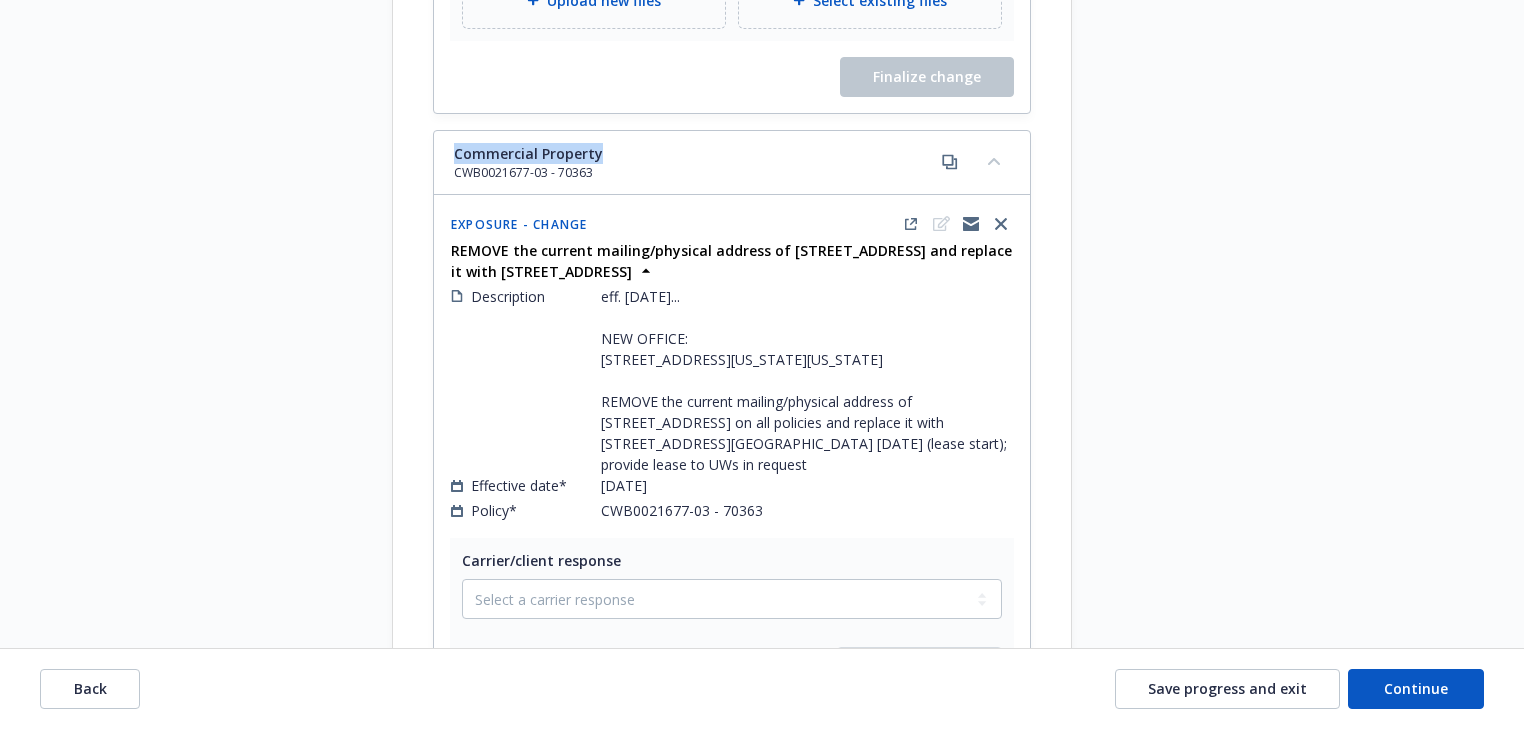 drag, startPoint x: 608, startPoint y: 271, endPoint x: 442, endPoint y: 266, distance: 166.07529 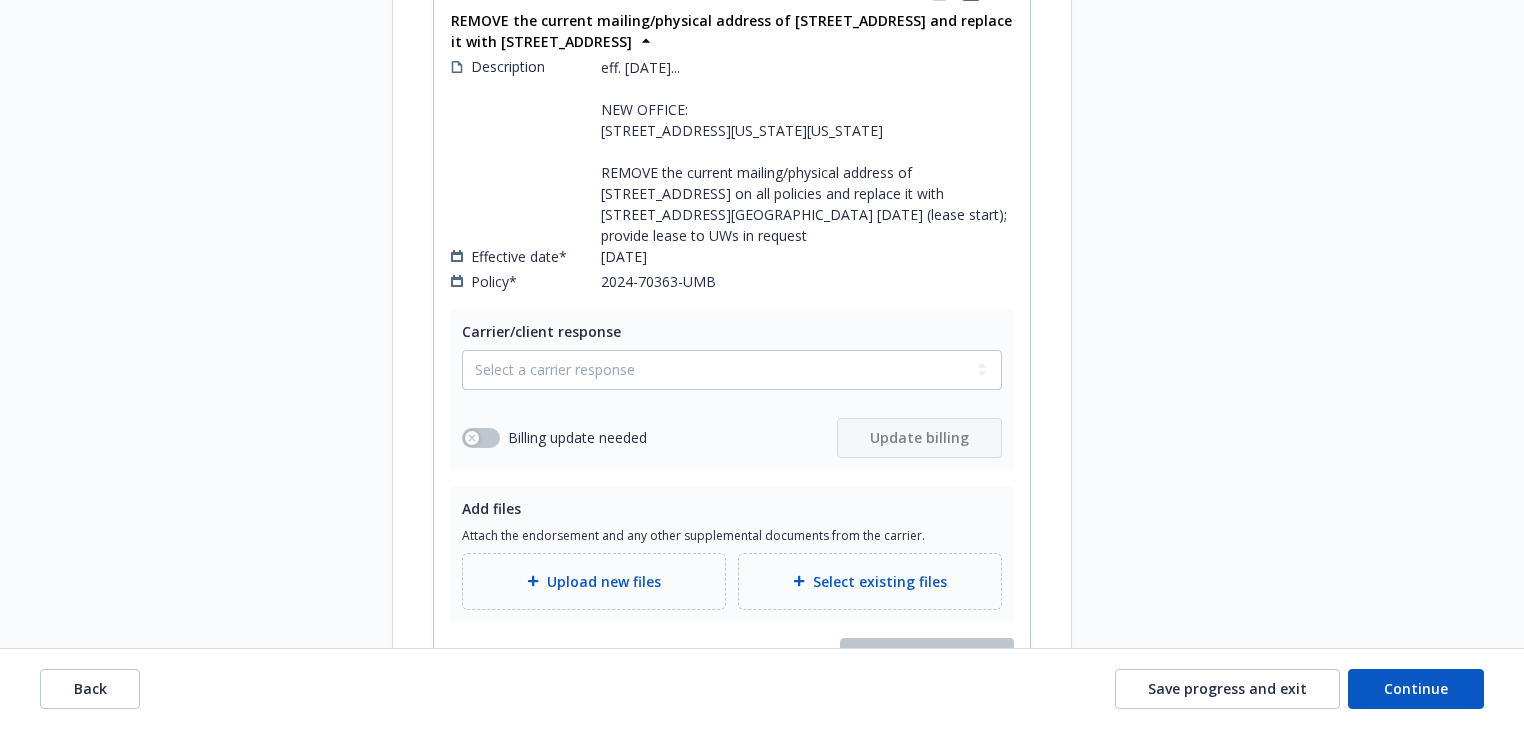 scroll, scrollTop: 1920, scrollLeft: 0, axis: vertical 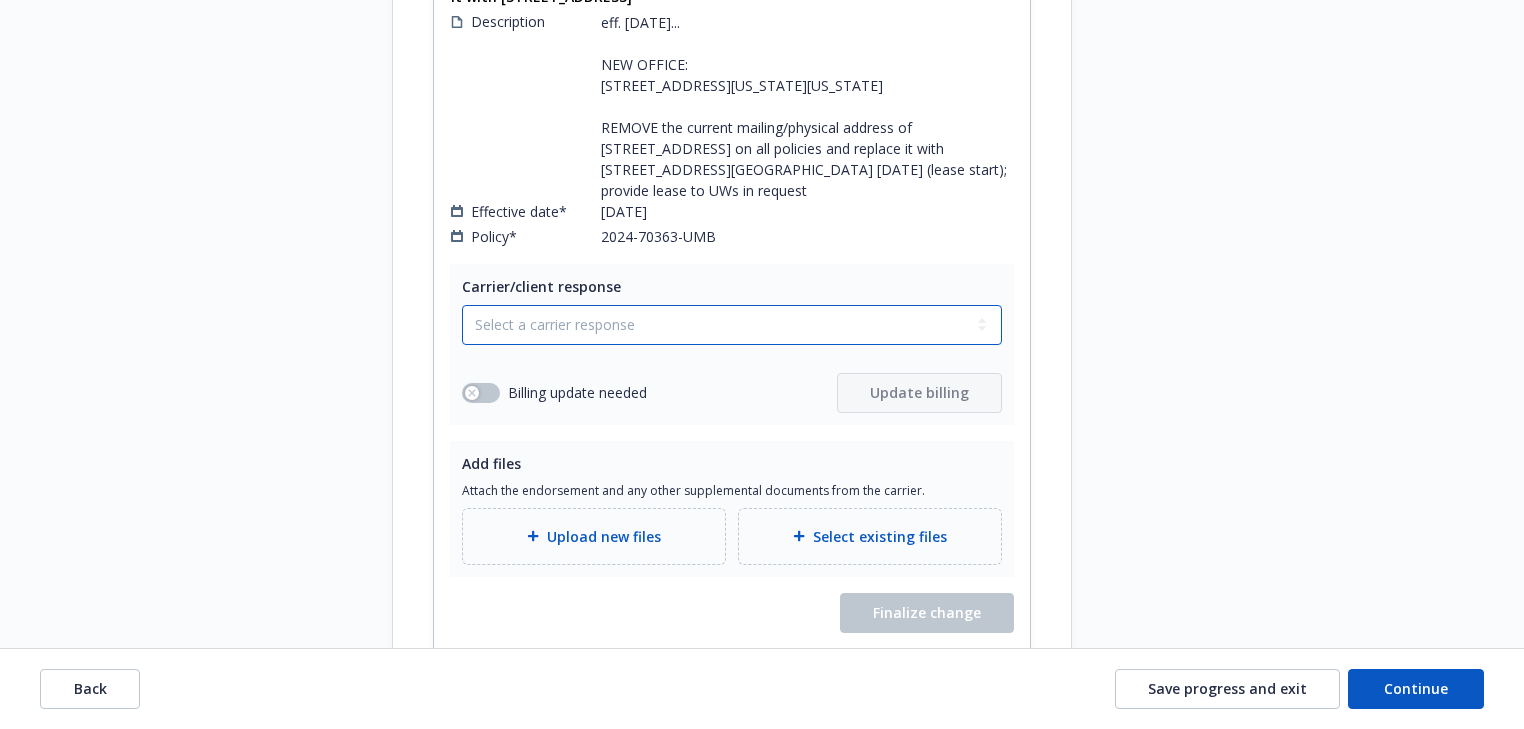 click on "Select a carrier response Accepted Accepted with revision No endorsement needed Declined by carrier Rejected by client" at bounding box center [732, 325] 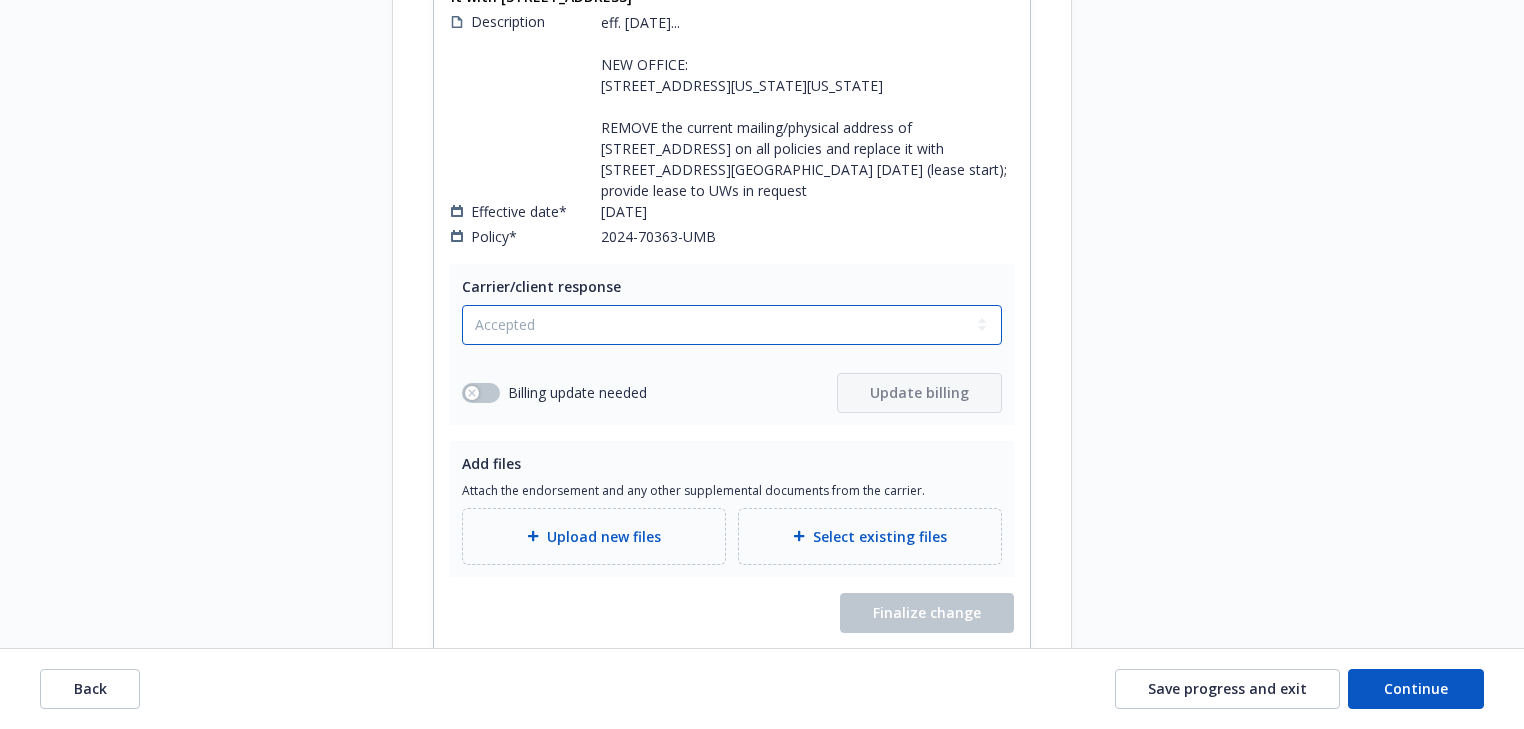click on "Select a carrier response Accepted Accepted with revision No endorsement needed Declined by carrier Rejected by client" at bounding box center (732, 325) 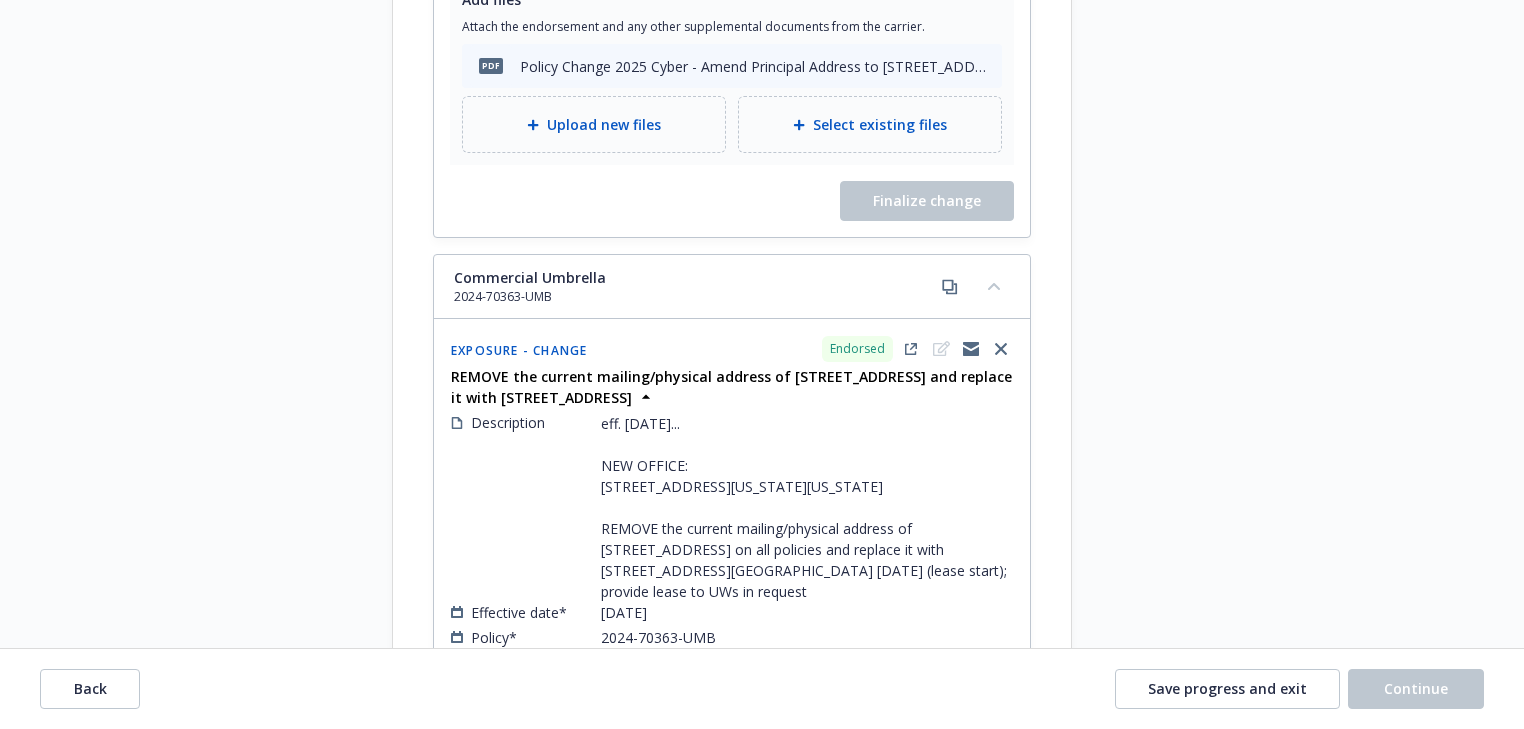scroll, scrollTop: 1520, scrollLeft: 0, axis: vertical 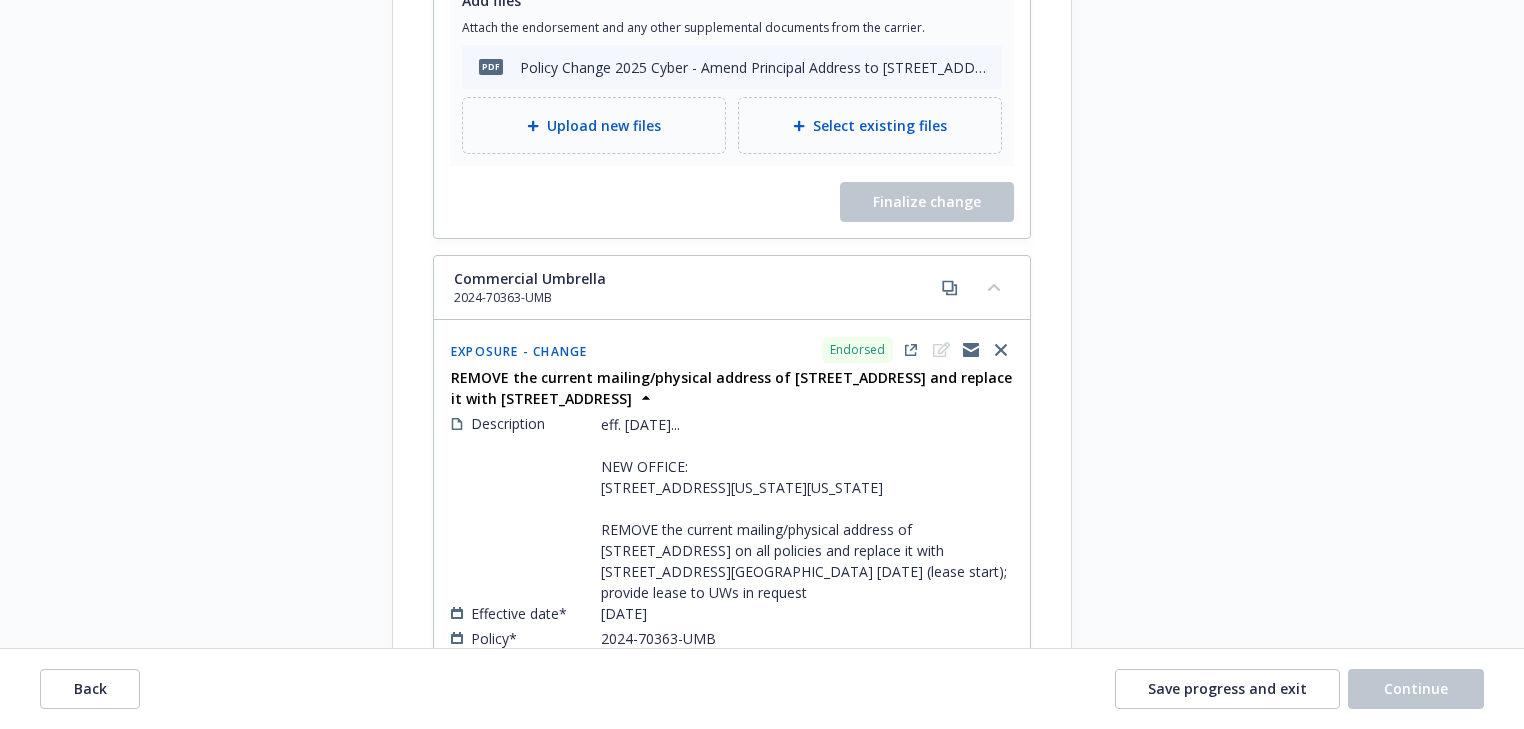 click on "Start request Request details Review request 4 Confirmation   5 Finalize policy change" at bounding box center (242, 3133) 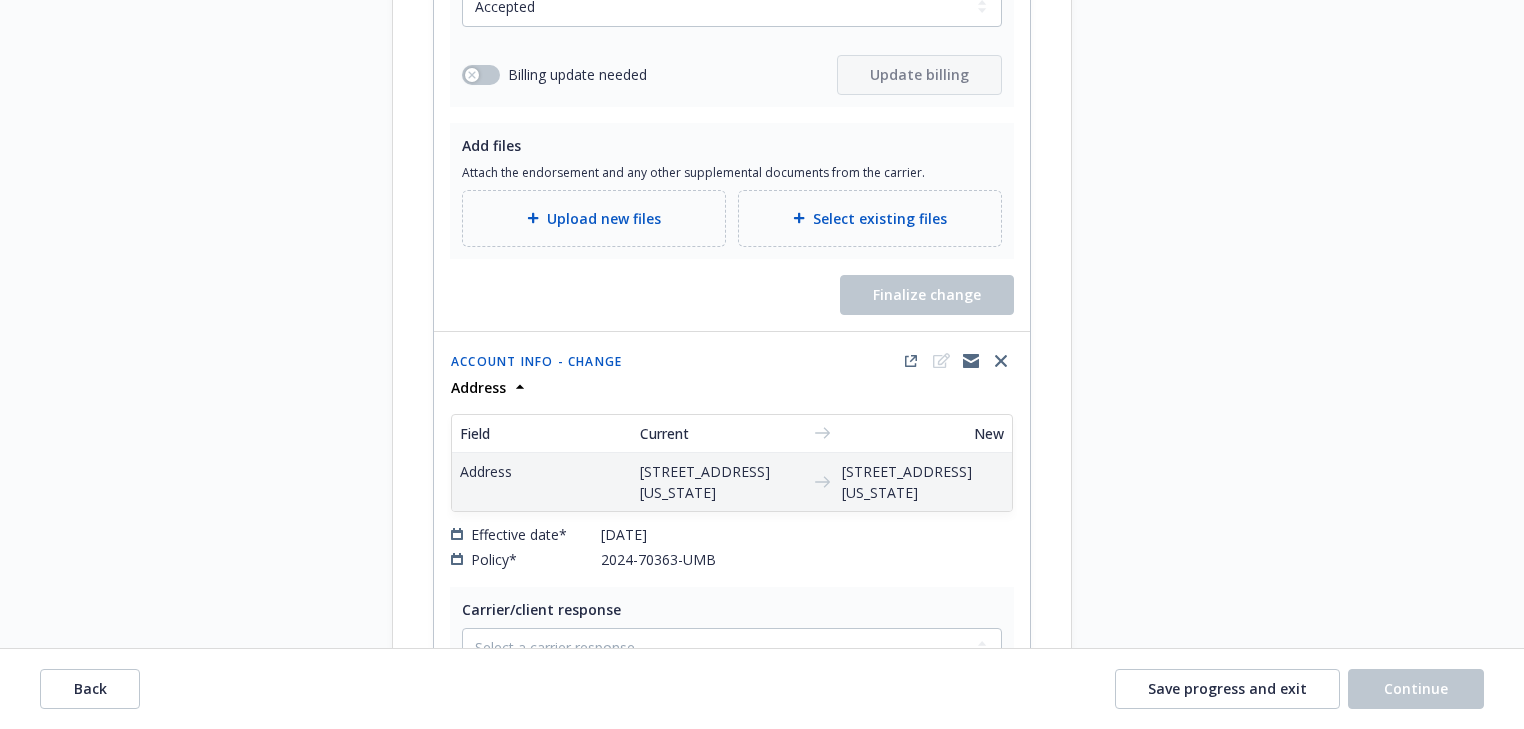 scroll, scrollTop: 1840, scrollLeft: 0, axis: vertical 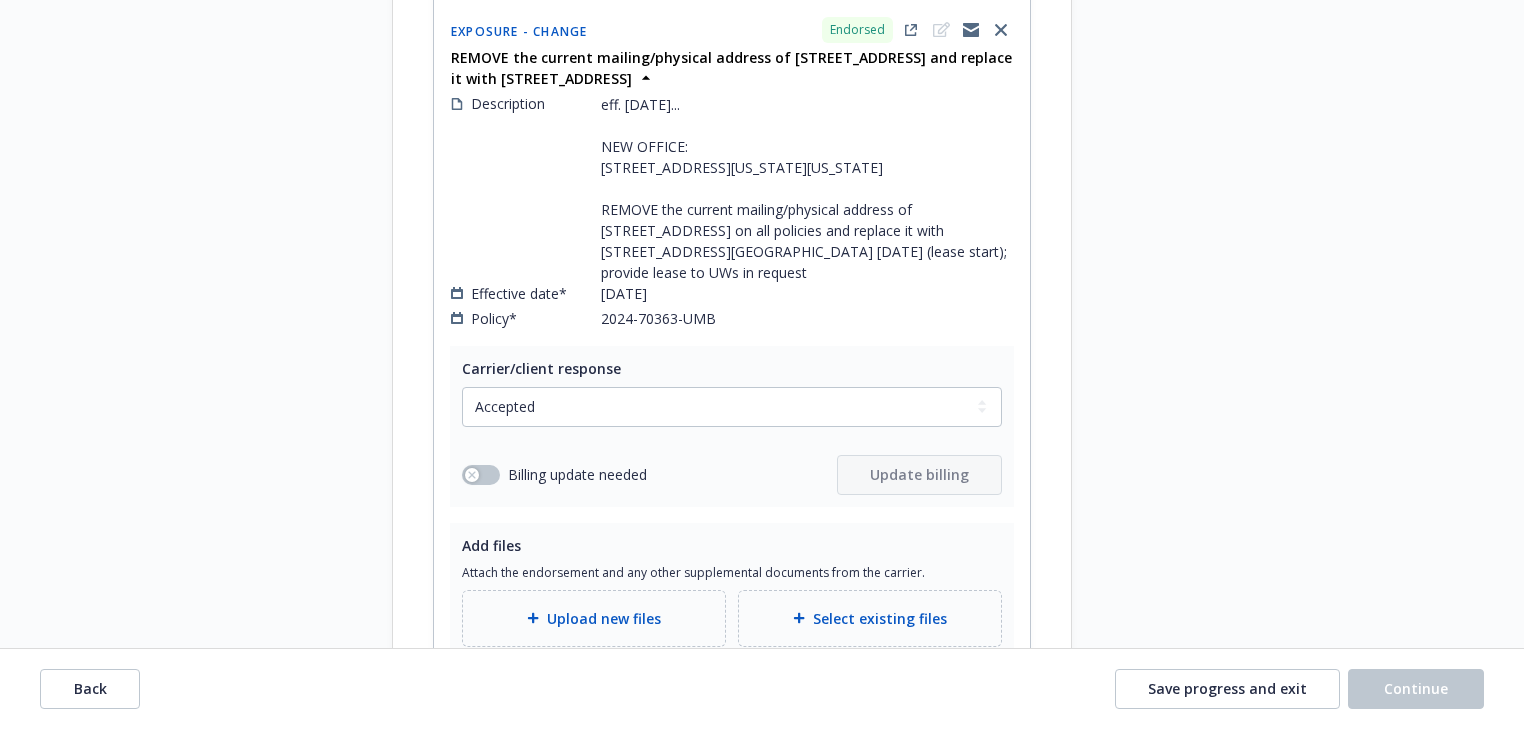 click on "Start request Request details Review request 4 Confirmation   5 Finalize policy change" at bounding box center (242, 2813) 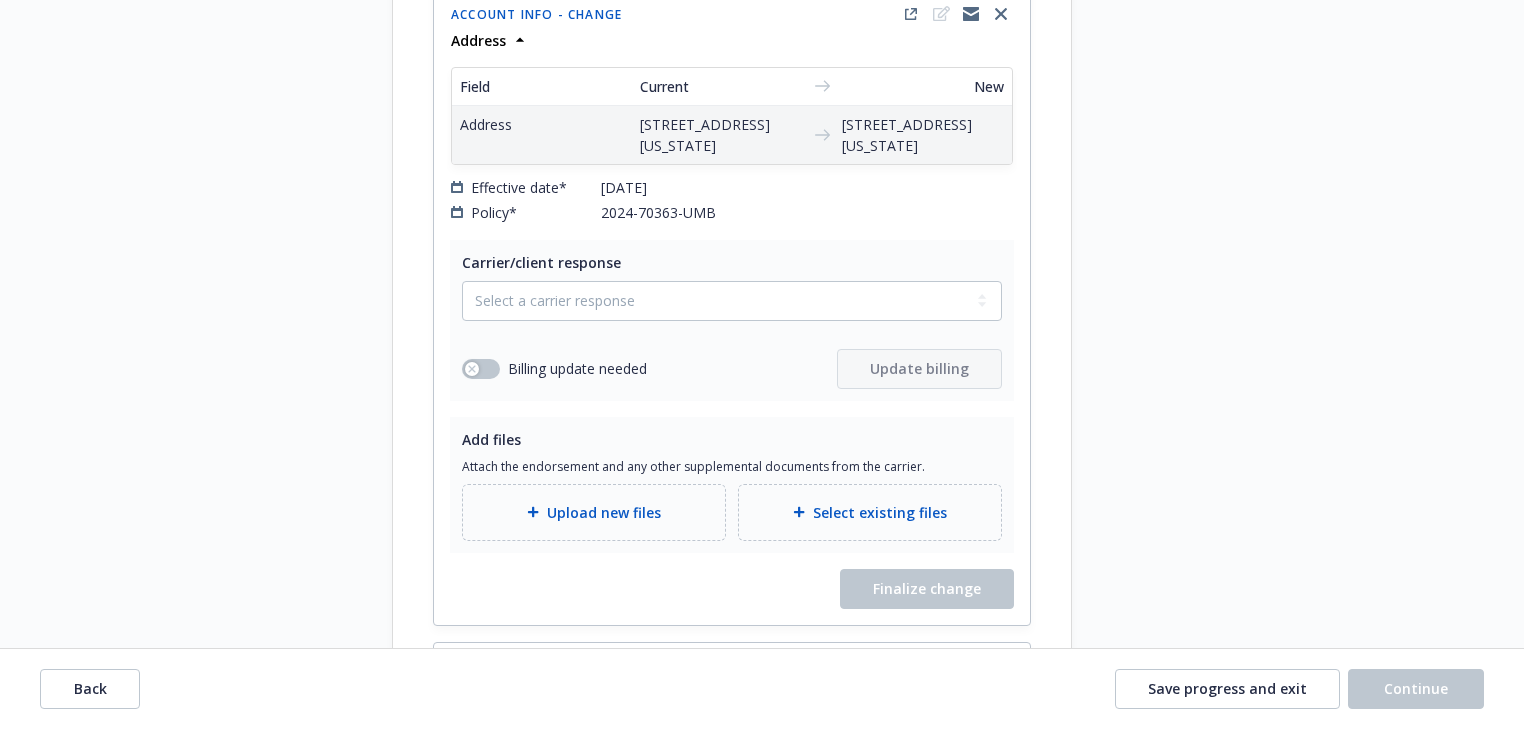 scroll, scrollTop: 2640, scrollLeft: 0, axis: vertical 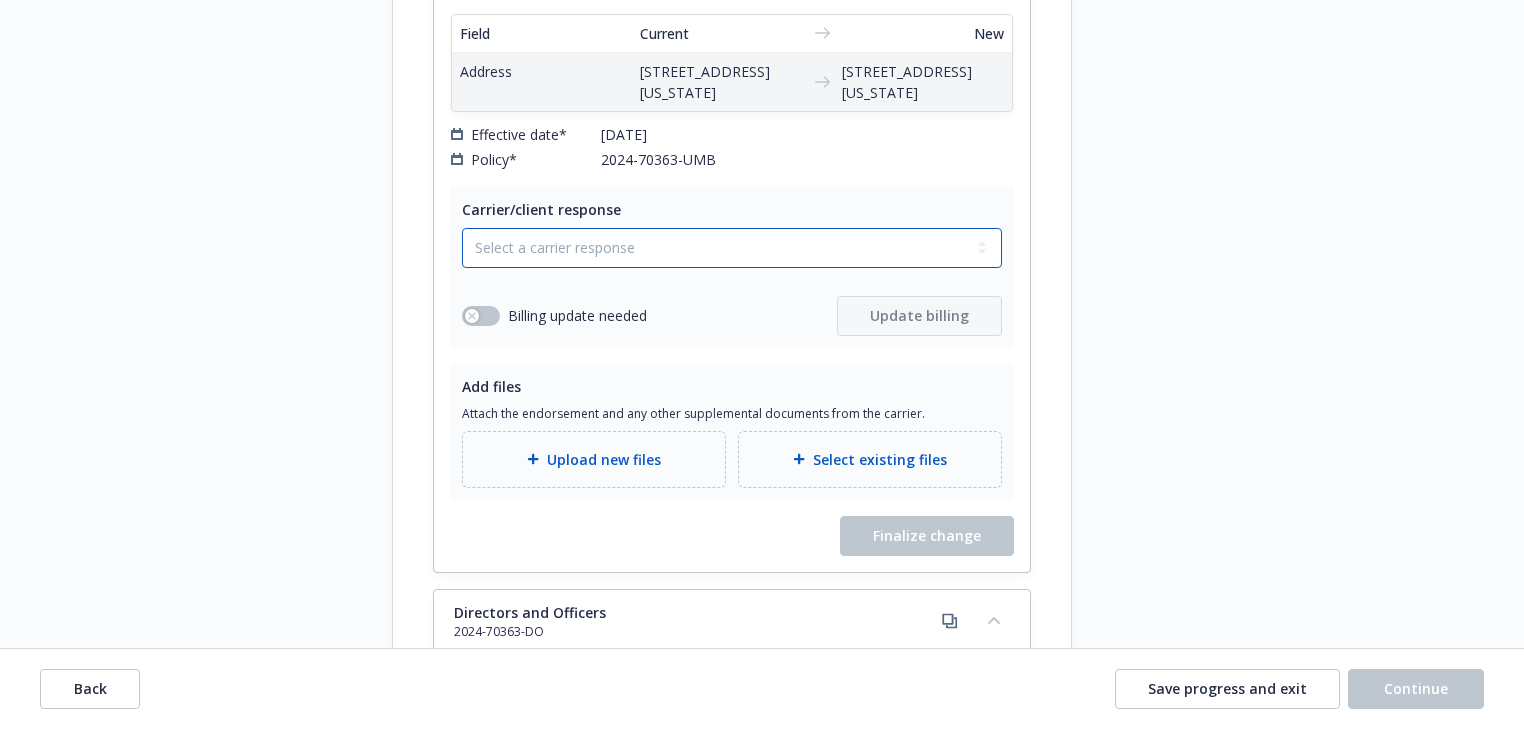 click on "Select a carrier response Accepted Accepted with revision No endorsement needed Declined by carrier Rejected by client" at bounding box center (732, 248) 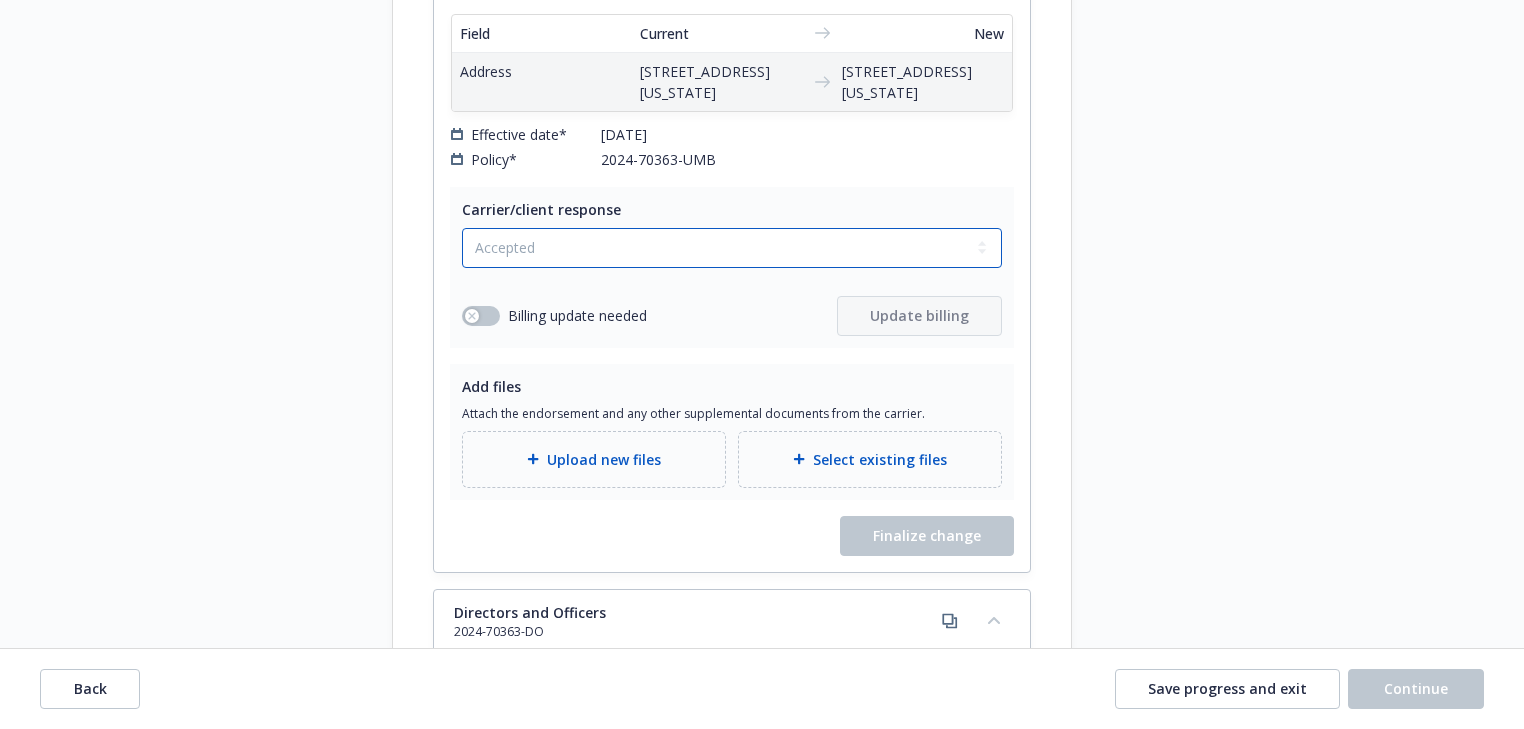 click on "Select a carrier response Accepted Accepted with revision No endorsement needed Declined by carrier Rejected by client" at bounding box center [732, 248] 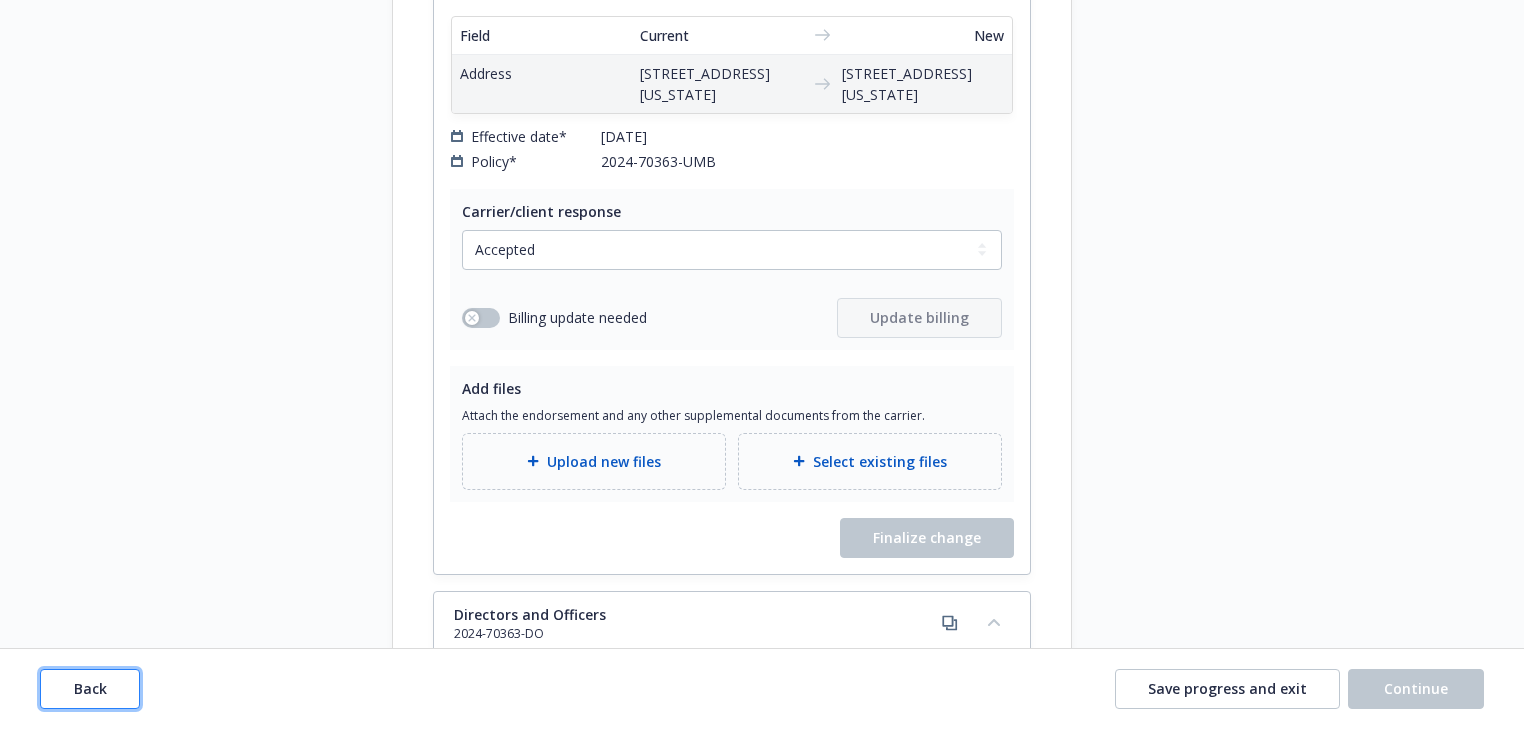 click on "Back" at bounding box center [90, 689] 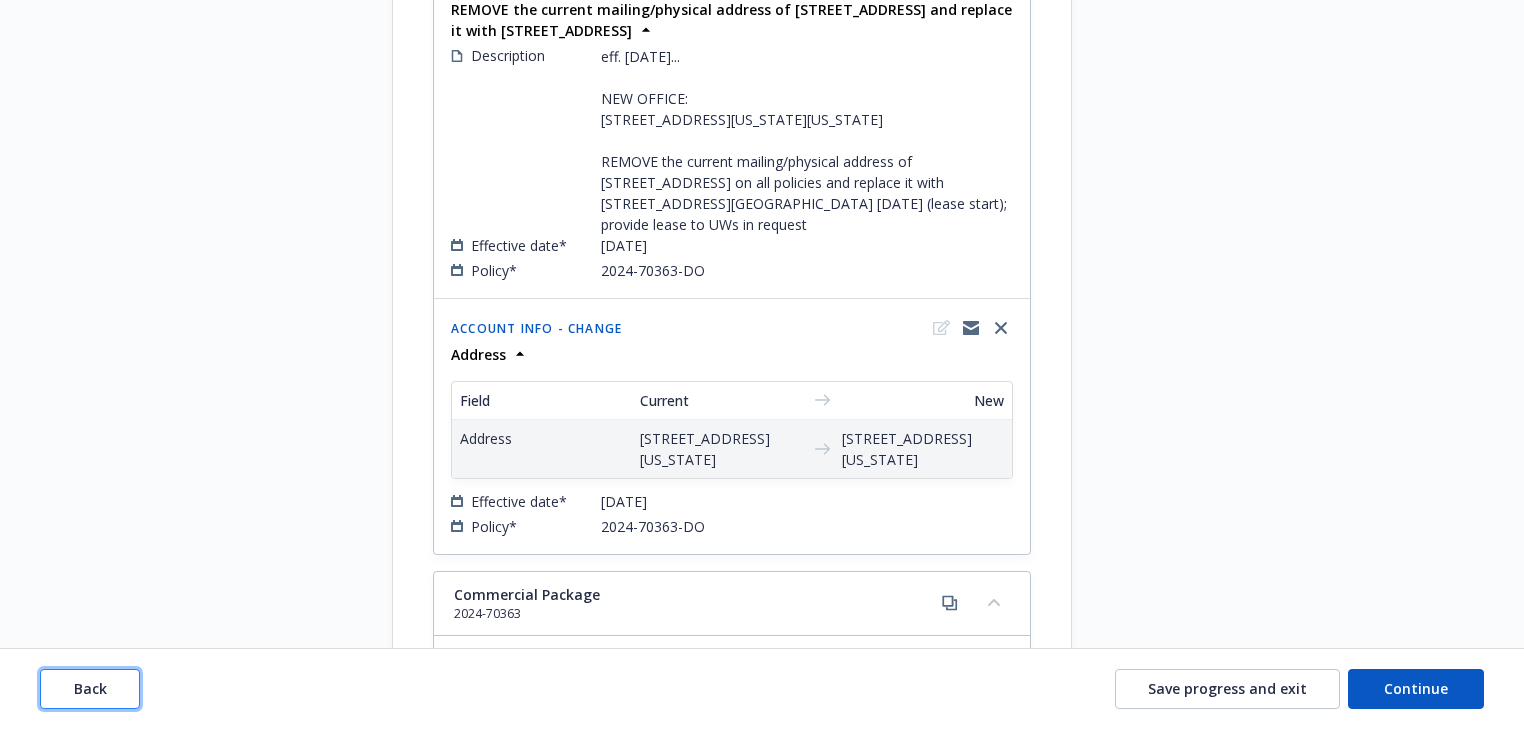 click on "Back" at bounding box center [90, 689] 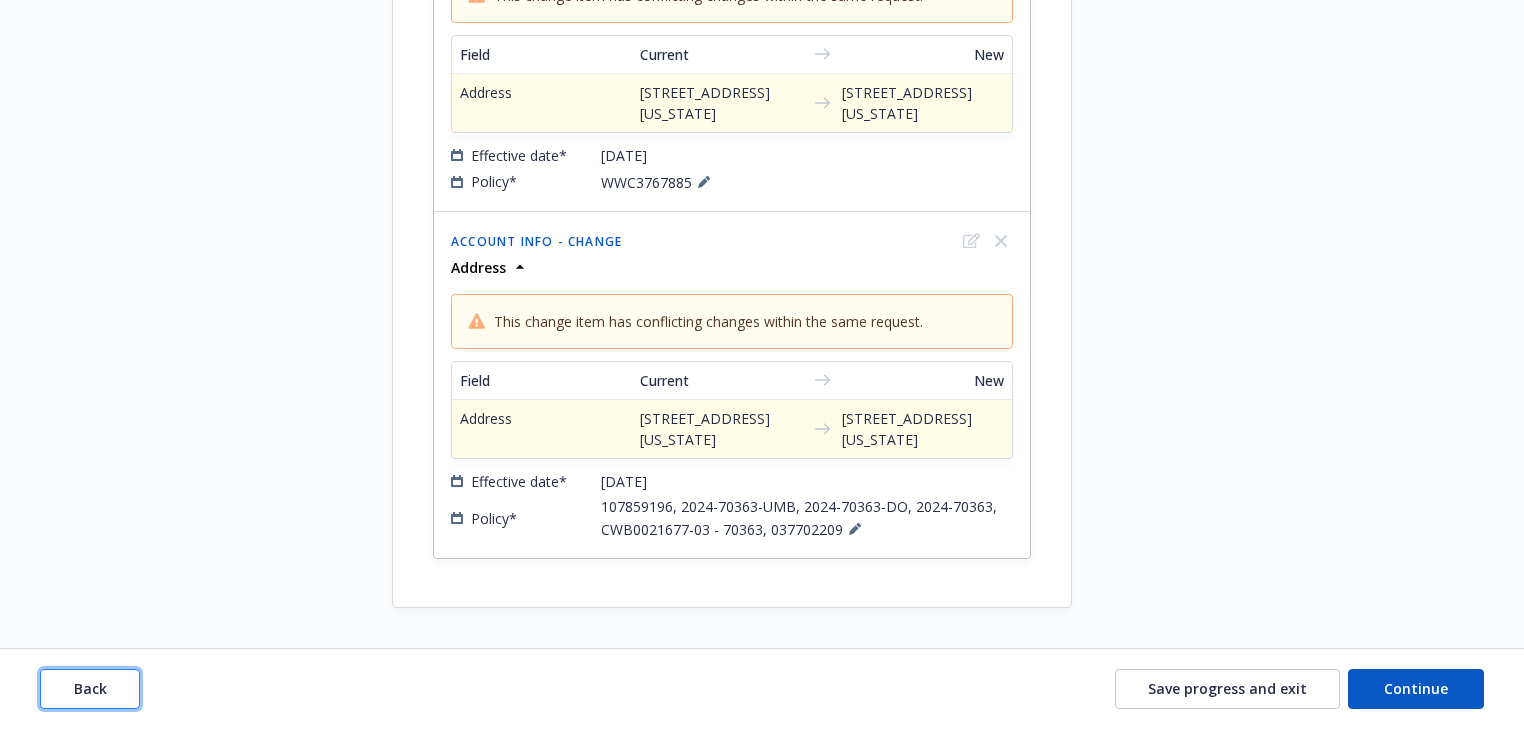 click on "Back" at bounding box center [90, 689] 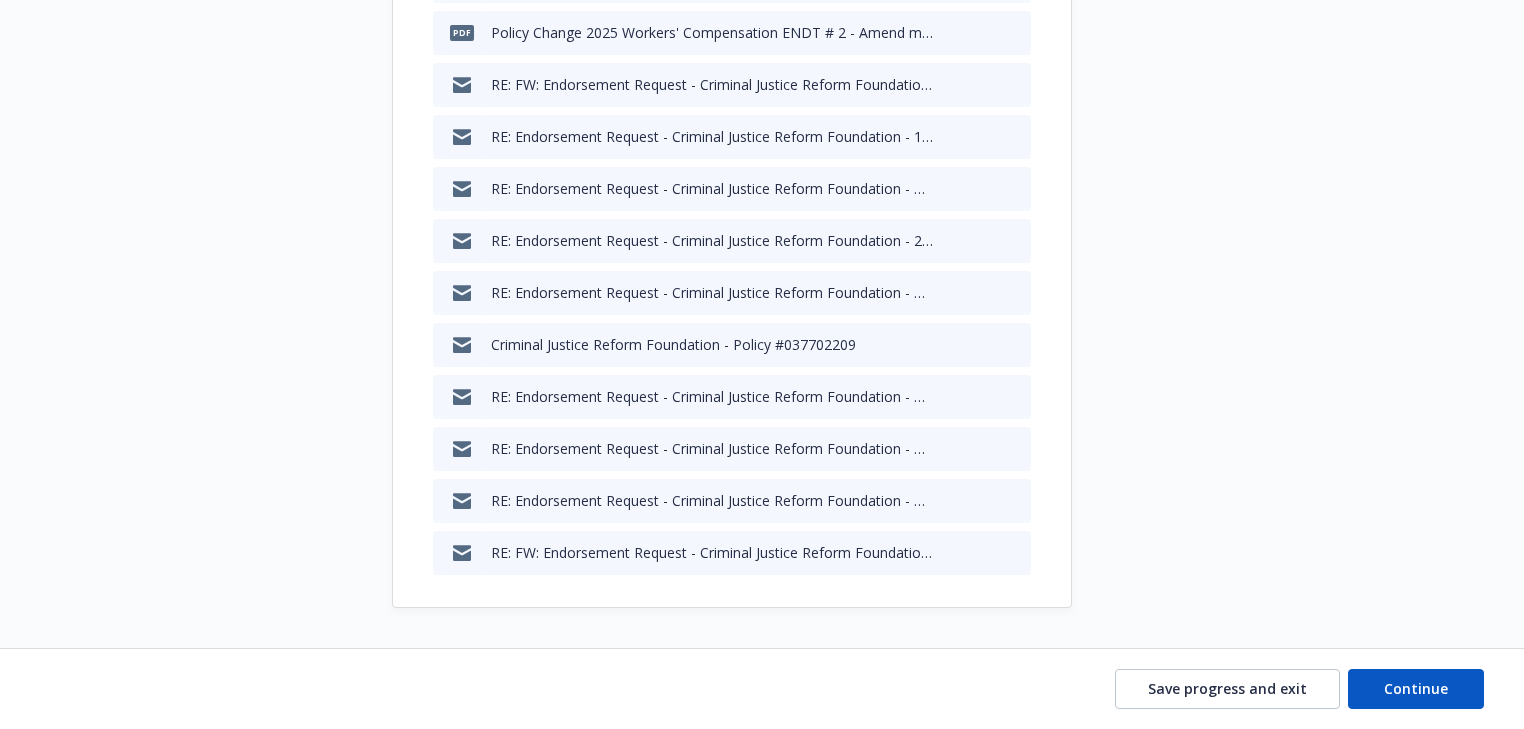 scroll, scrollTop: 1042, scrollLeft: 0, axis: vertical 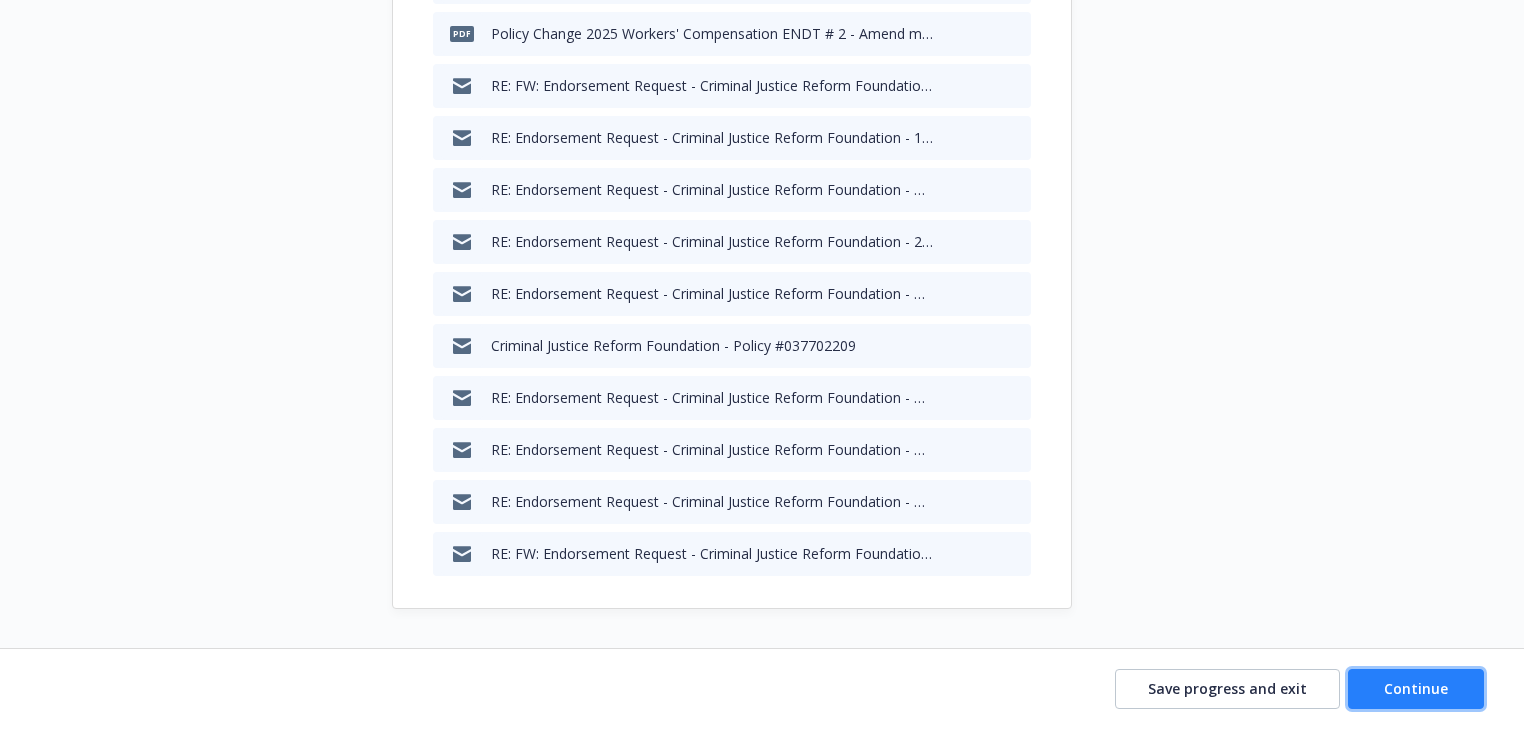 click on "Continue" at bounding box center [1416, 689] 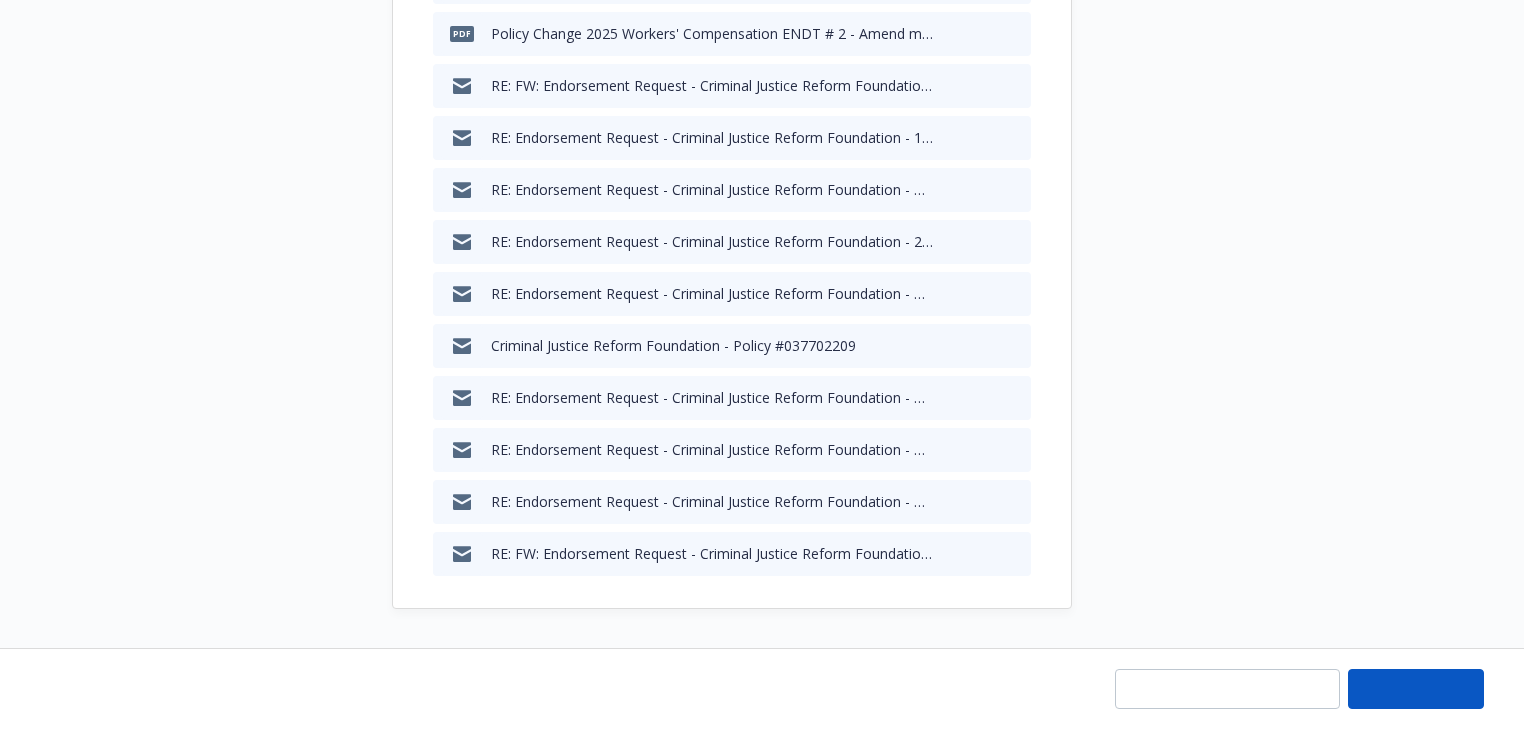 type on "x" 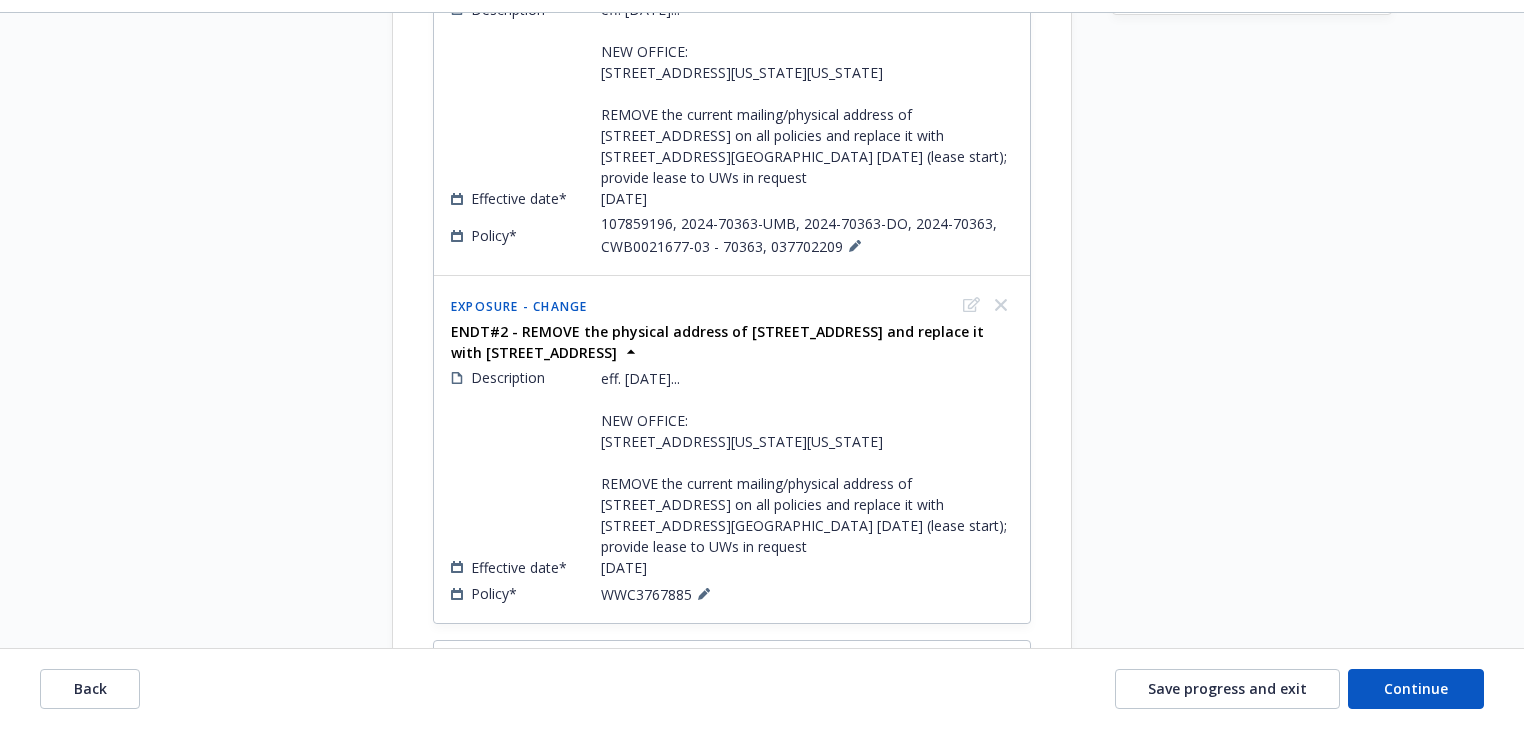scroll, scrollTop: 720, scrollLeft: 0, axis: vertical 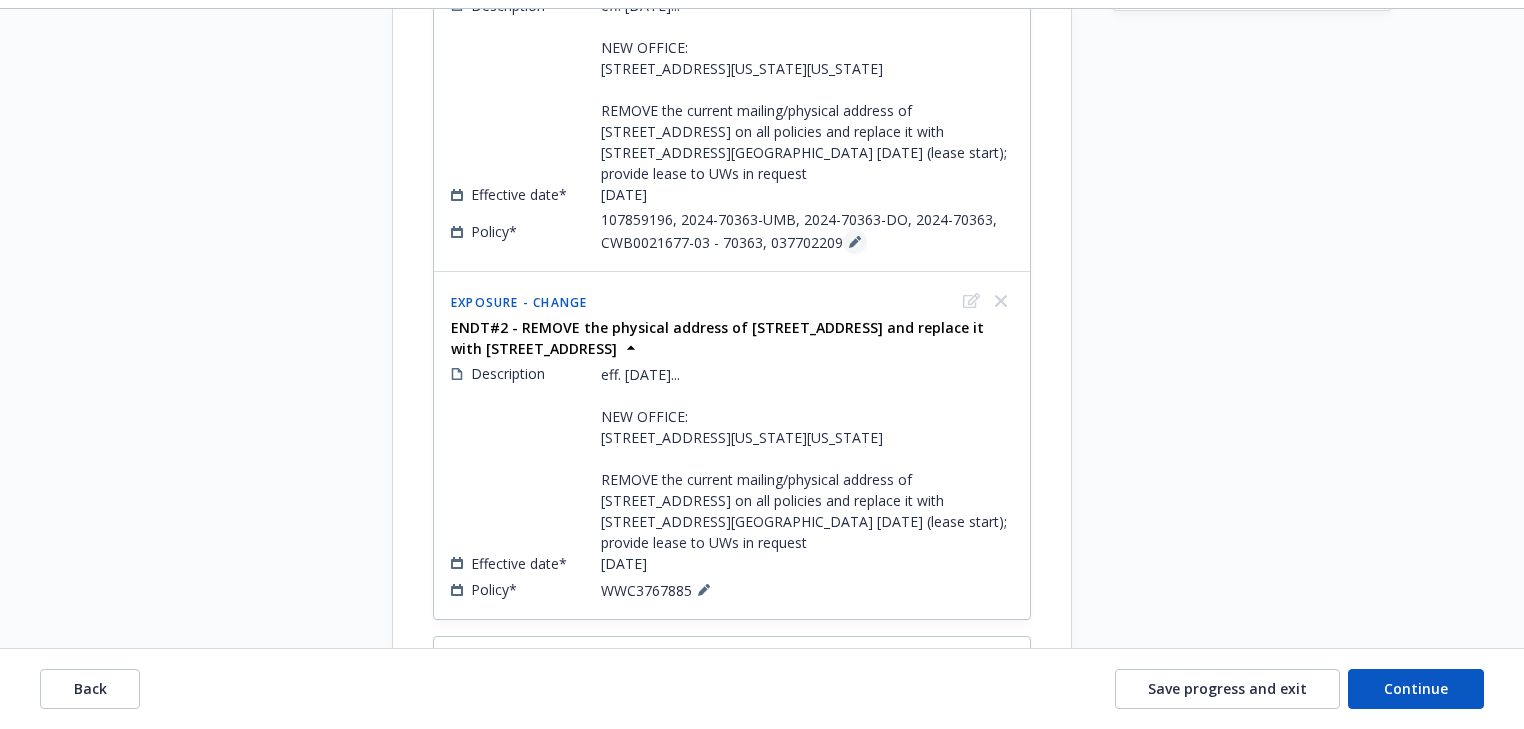 click 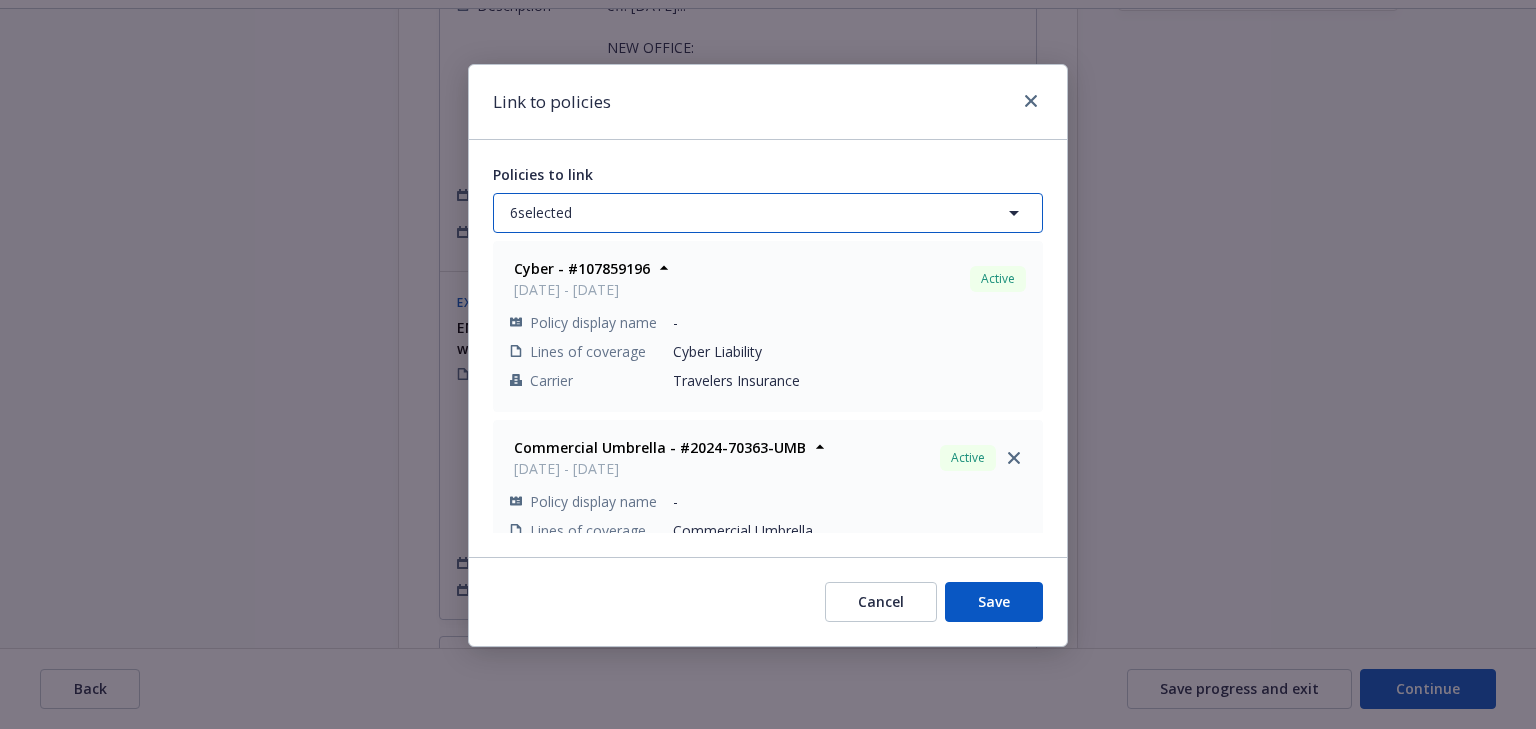 click on "6  selected" at bounding box center (768, 213) 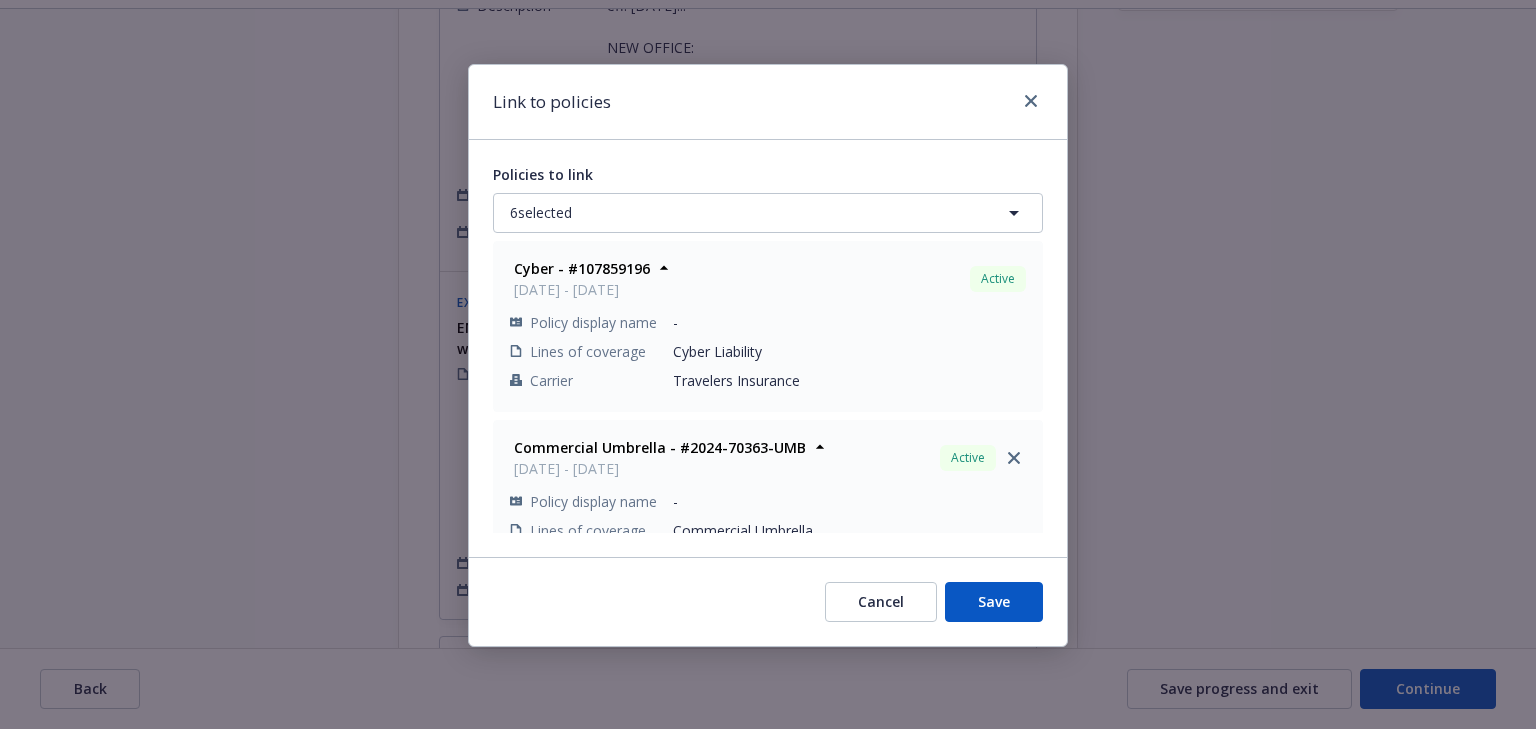 select on "ACTIVE" 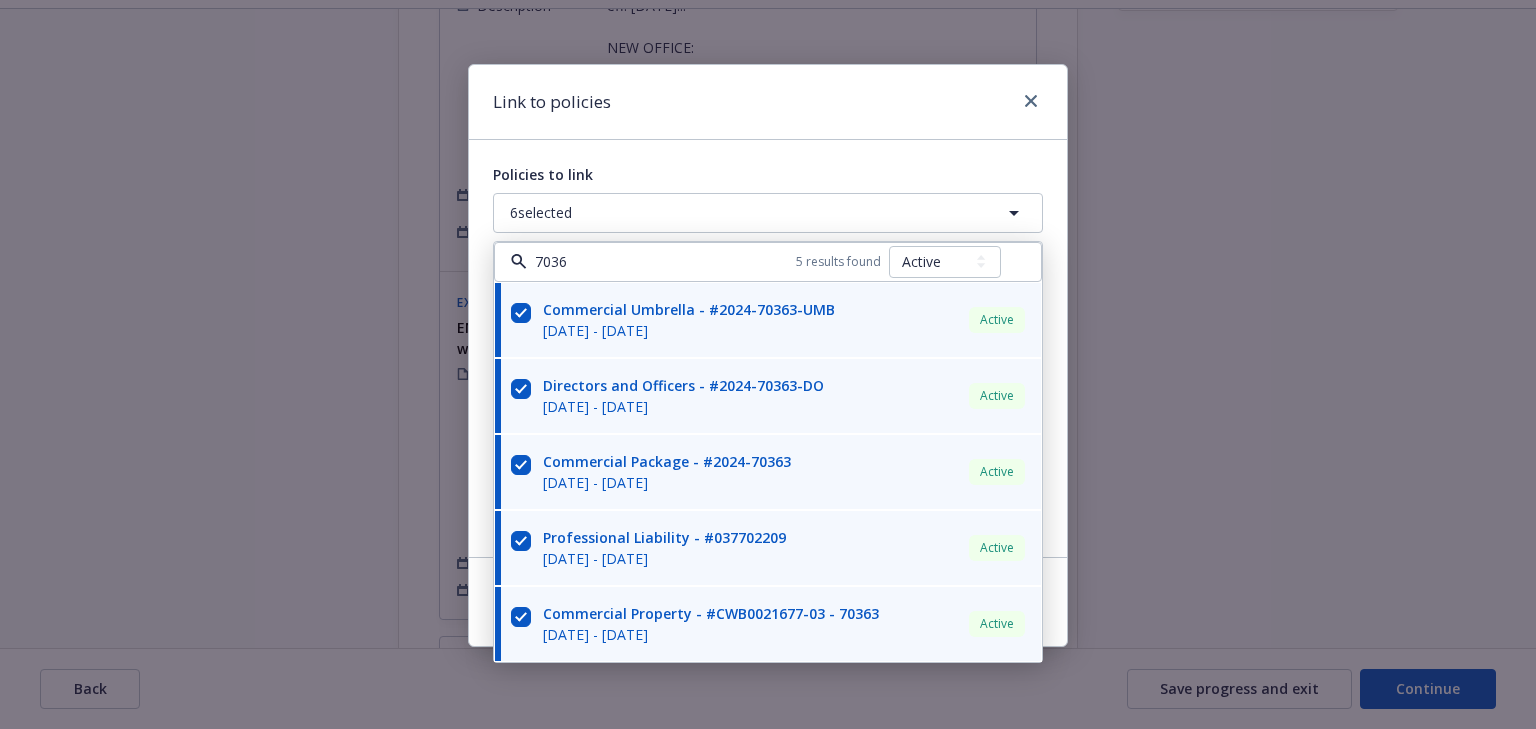 type on "70363" 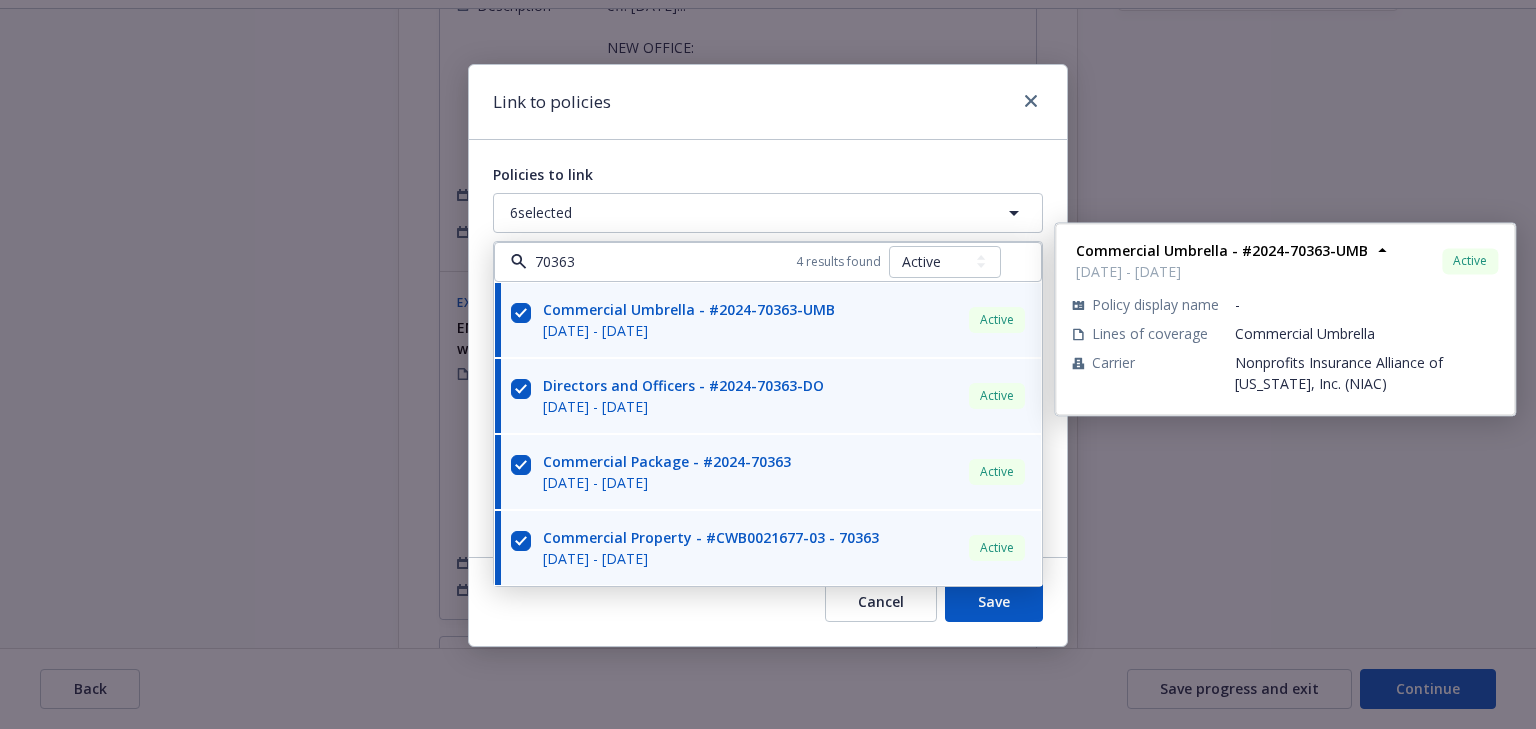 click at bounding box center (521, 313) 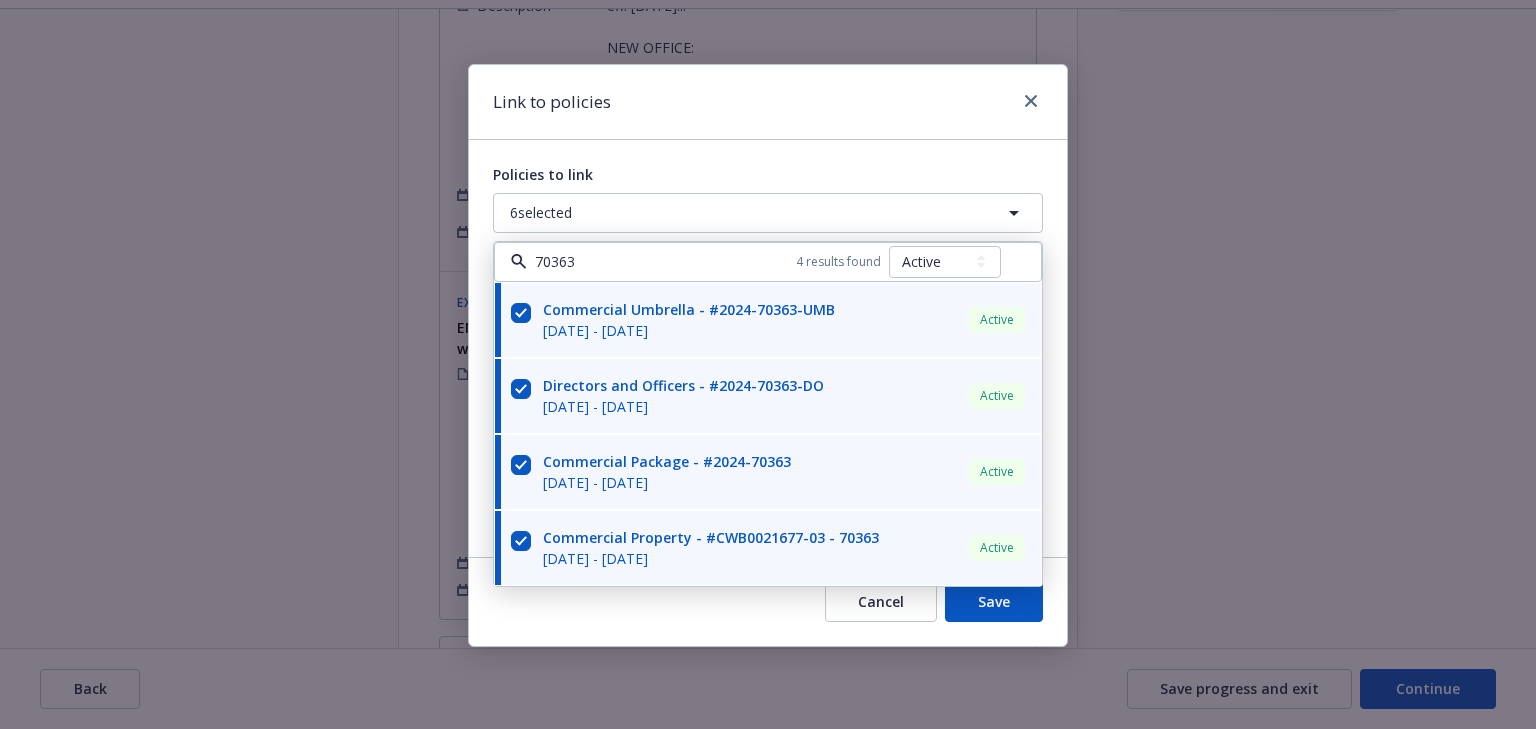checkbox on "false" 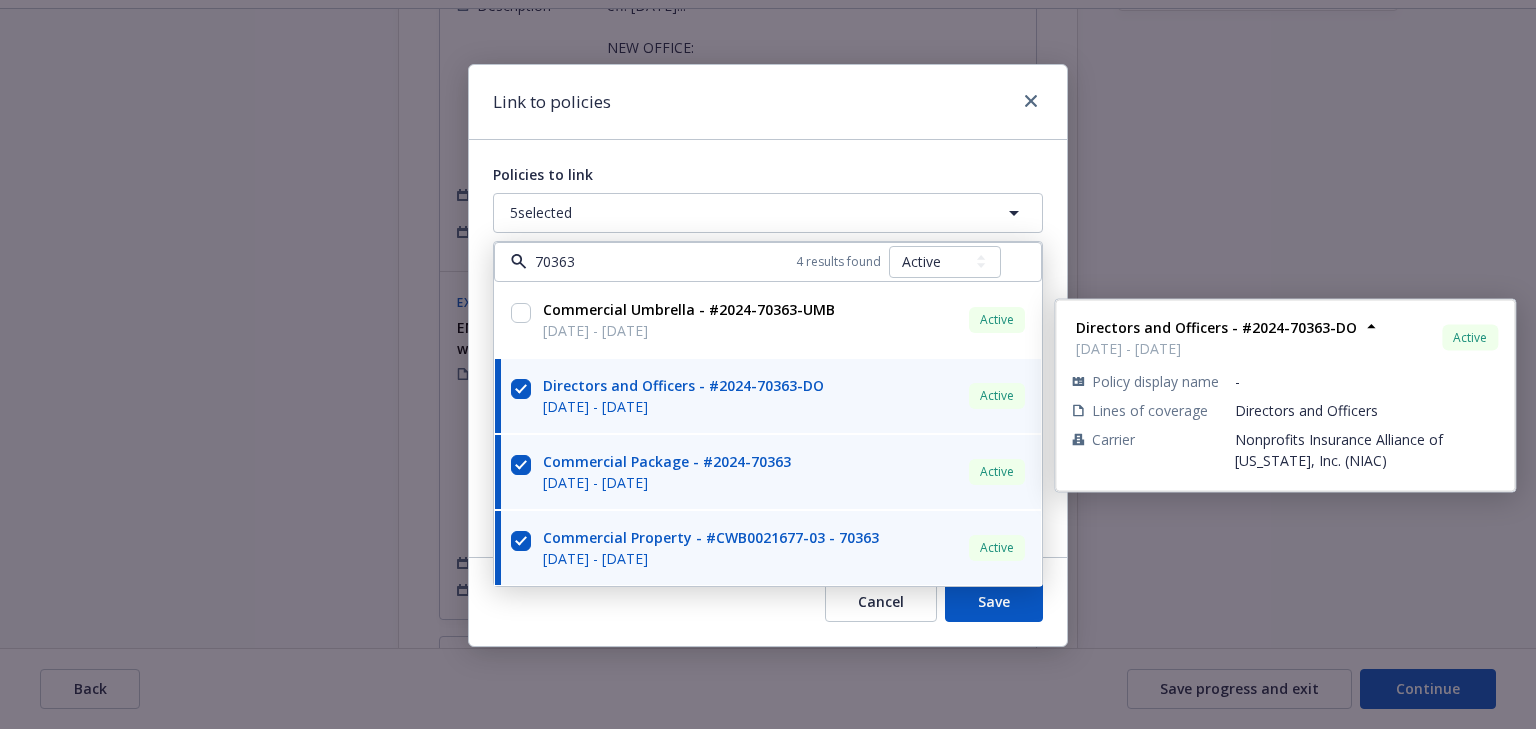 click at bounding box center (521, 389) 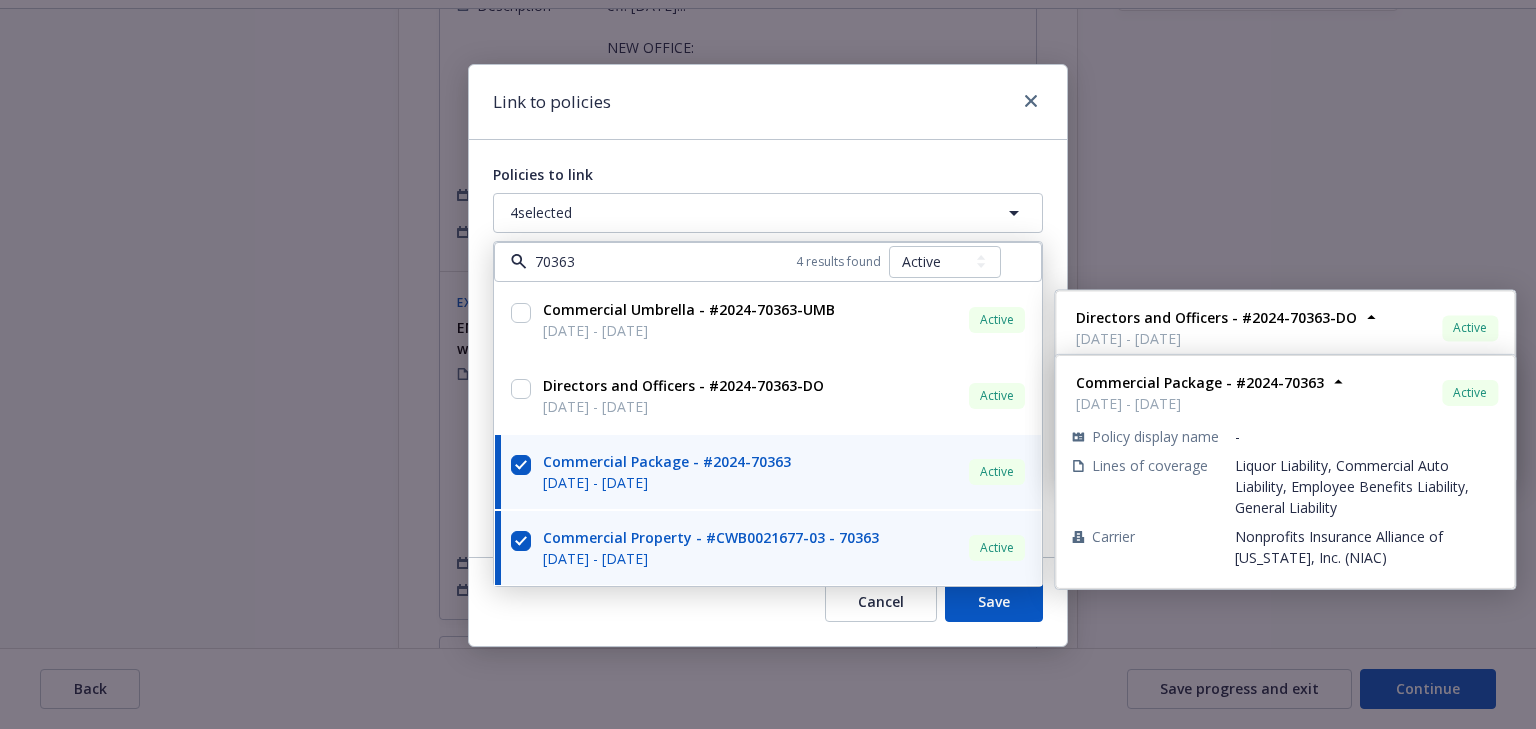 click at bounding box center (521, 465) 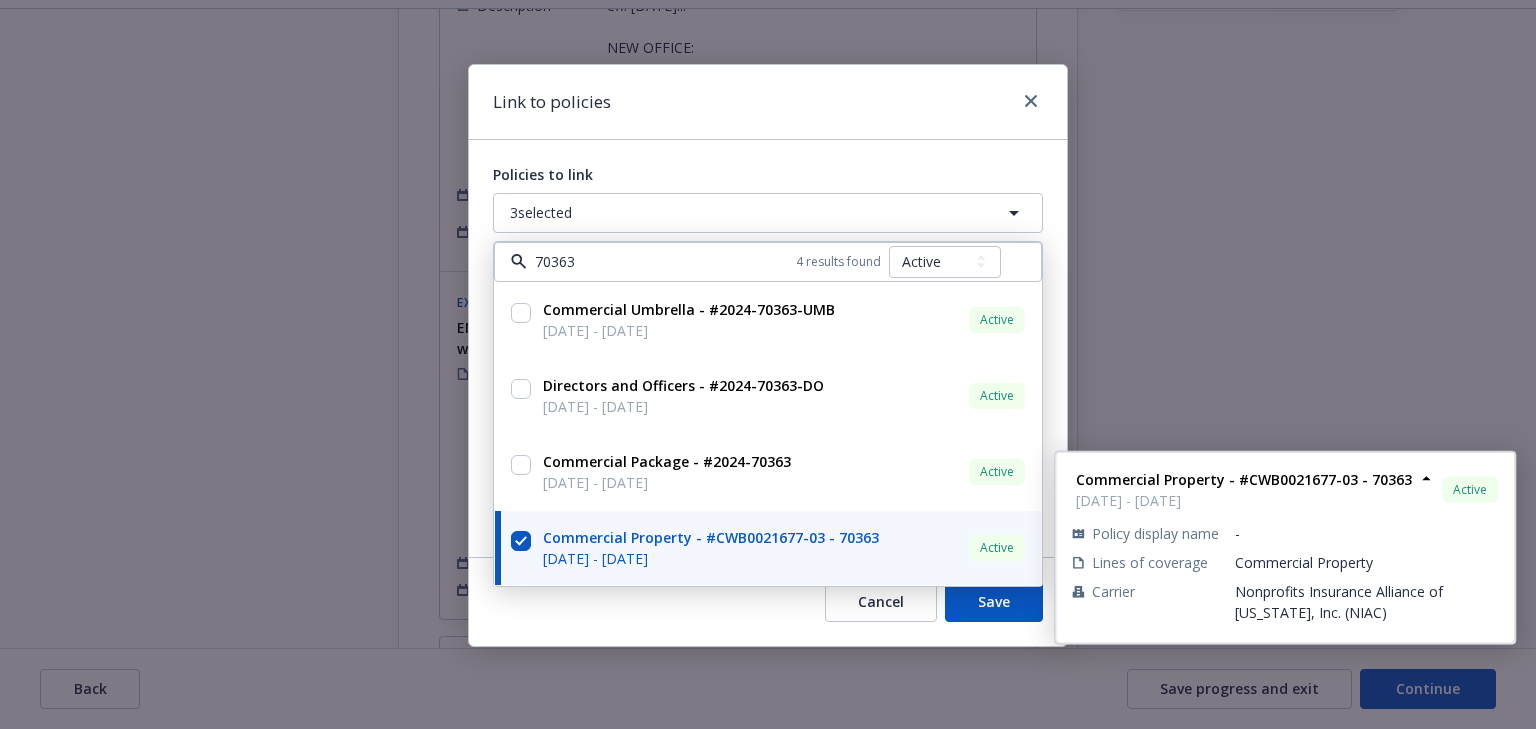 click at bounding box center (521, 548) 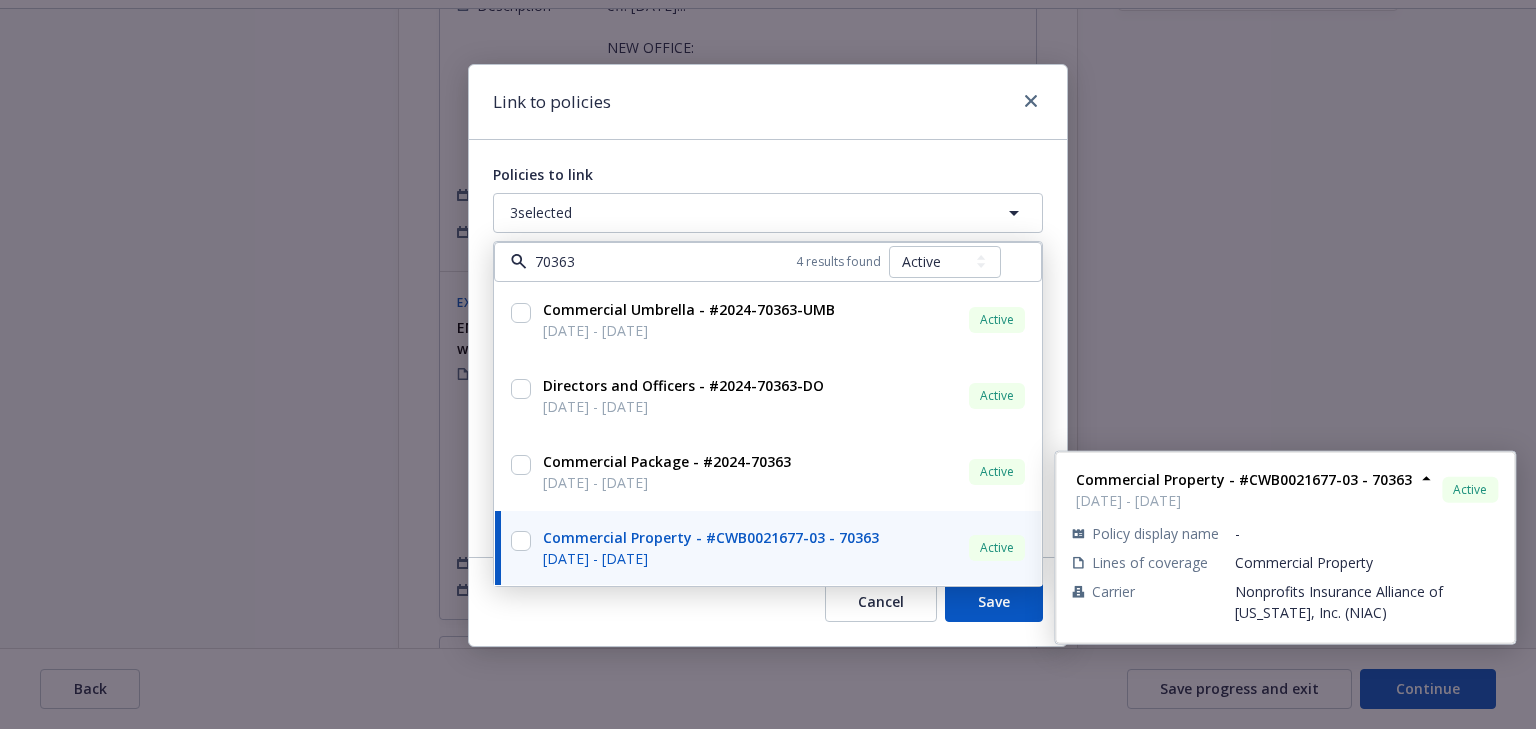 checkbox on "false" 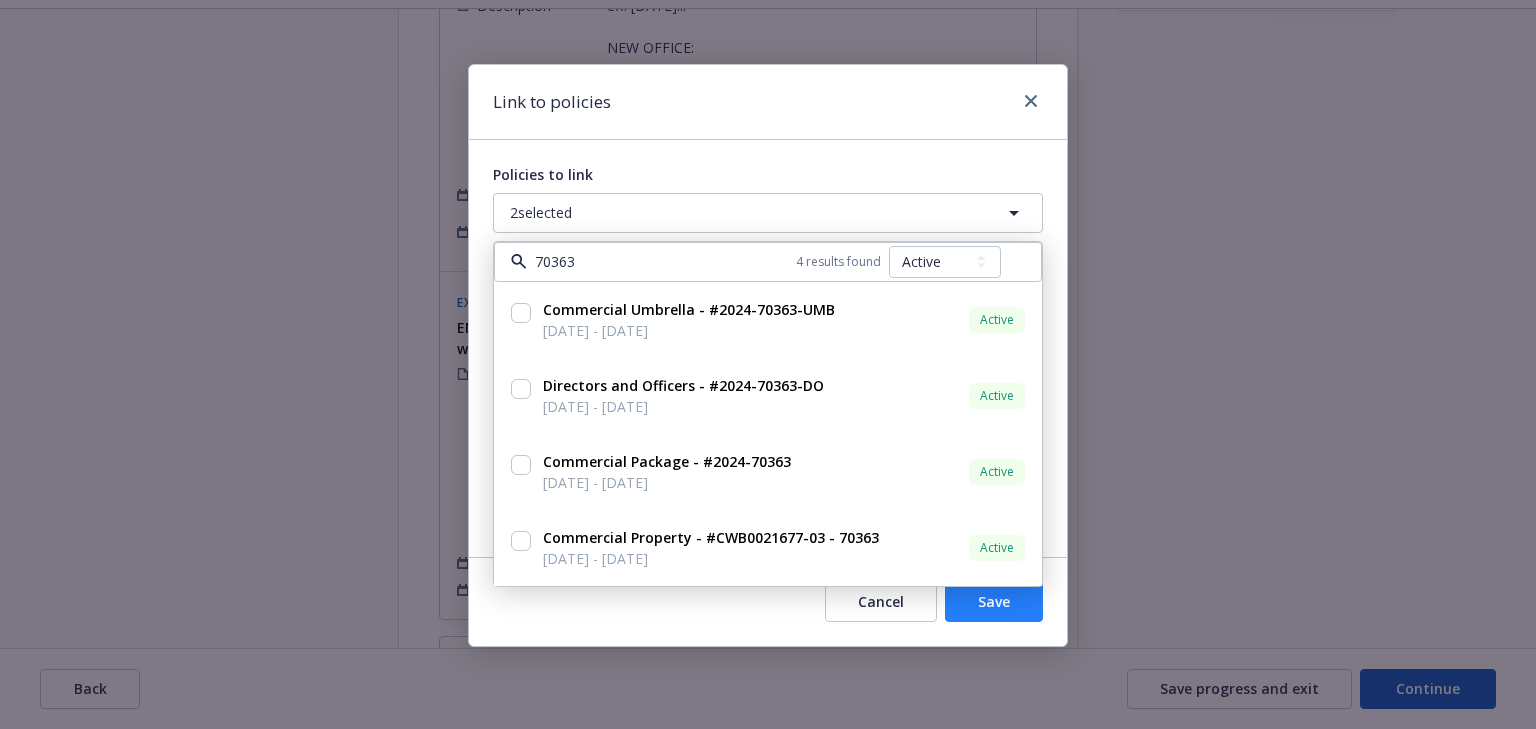 type on "70363" 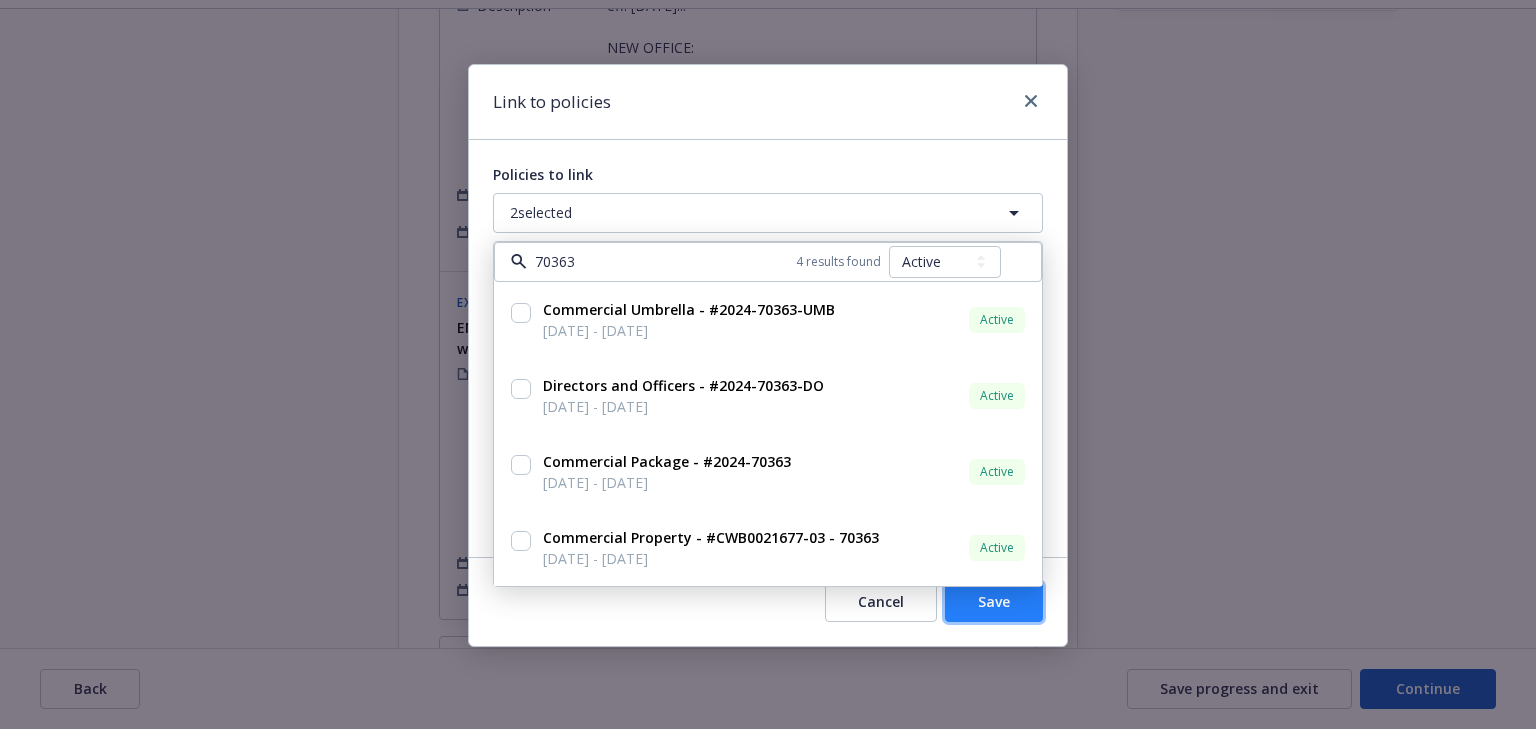 click on "Save" at bounding box center [994, 601] 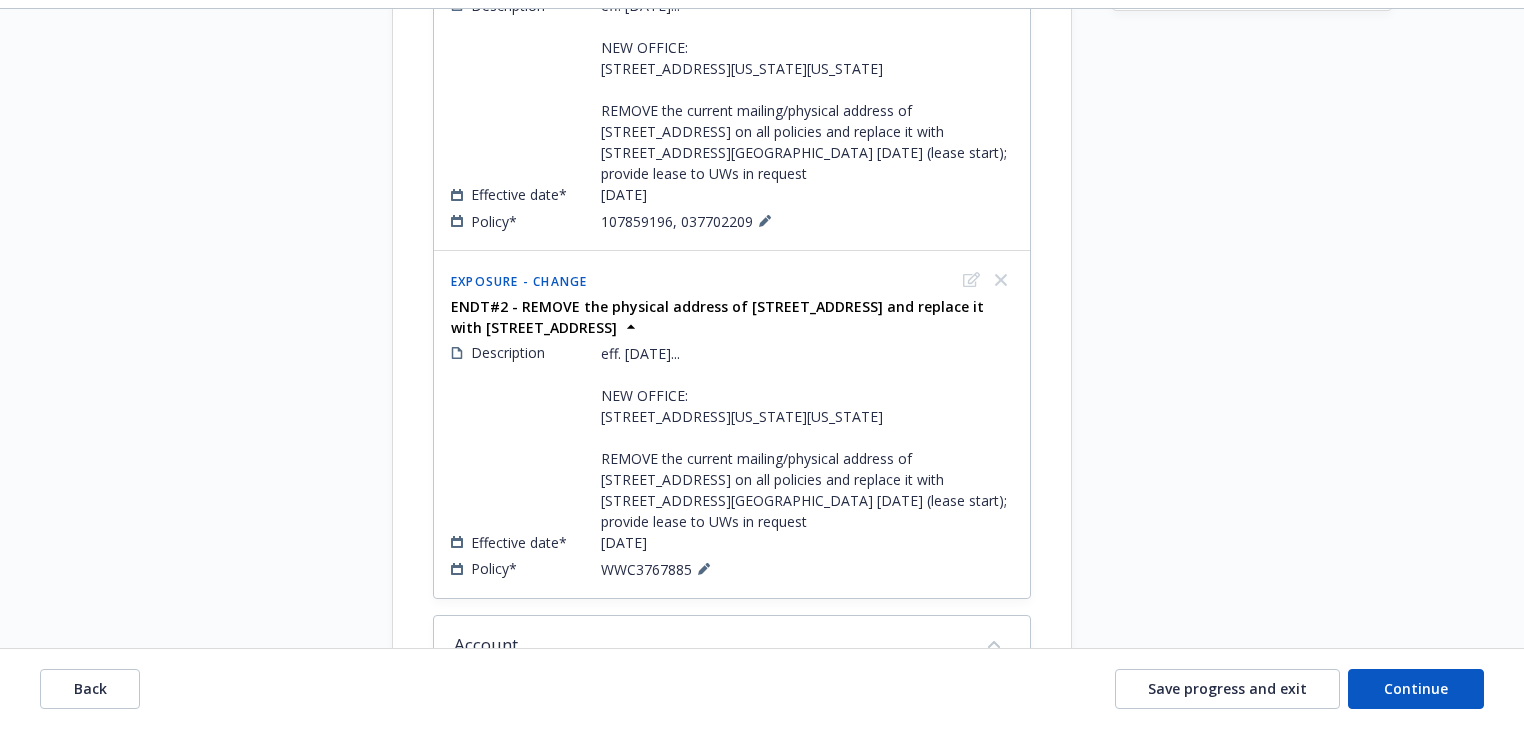 click on "Request details Updated by Melody Zhang on  07/17/2025, 10:31 AM eff. 7/1/25...
NEW OFFICE:
240 West 37th Street
STE 602
New York, New York
REMOVE the current mailing/physical address of 1675 Broadway on all policies and replace it with 240 West 37th Street eff. 7/1/25 (lease start); provide lease to UWs in request
Reference documents RE: Endorsement Request - Criminal Justice Reform Foundation - Policy #037702209 RE: Endorsement Request - Criminal Justice Reform Foundation - Policy #037702209 RE: FW: Endorsement Request - Criminal Justice Reform Foundation -  2024-70363-UMB & 2024-70363-DO & 2024-70363 &  CWB0021677-03 - 70363 RE: FW: Endorsement Request - Criminal Justice Reform Foundation -  2024-70363-UMB & 2024-70363-DO & 2024-70363 &  CWB0021677-03 - 70363 pdf Policy Change 2025 Cyber - Amend Principal Address to 240 West 37th Street.pdf View all" at bounding box center (1252, 402) 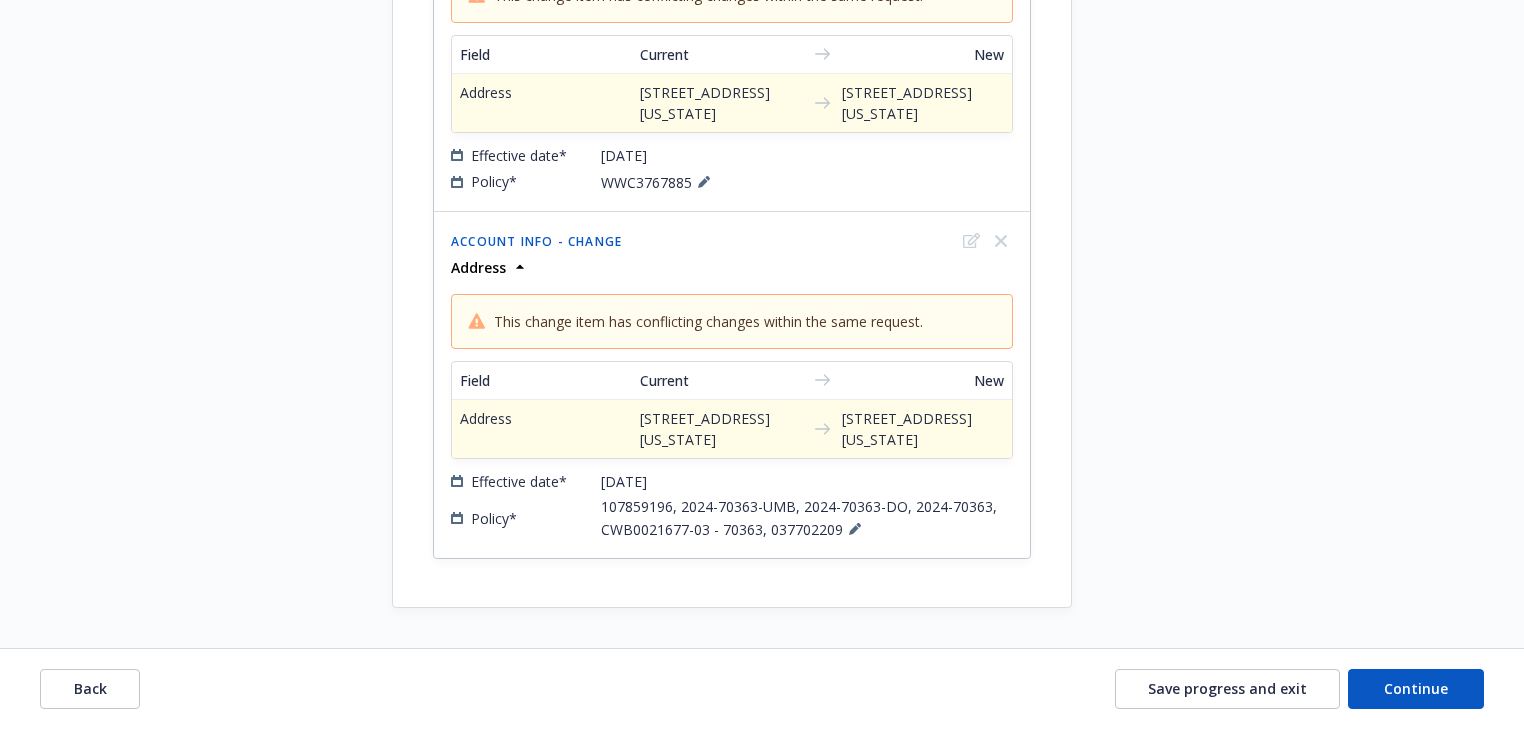 scroll, scrollTop: 1648, scrollLeft: 0, axis: vertical 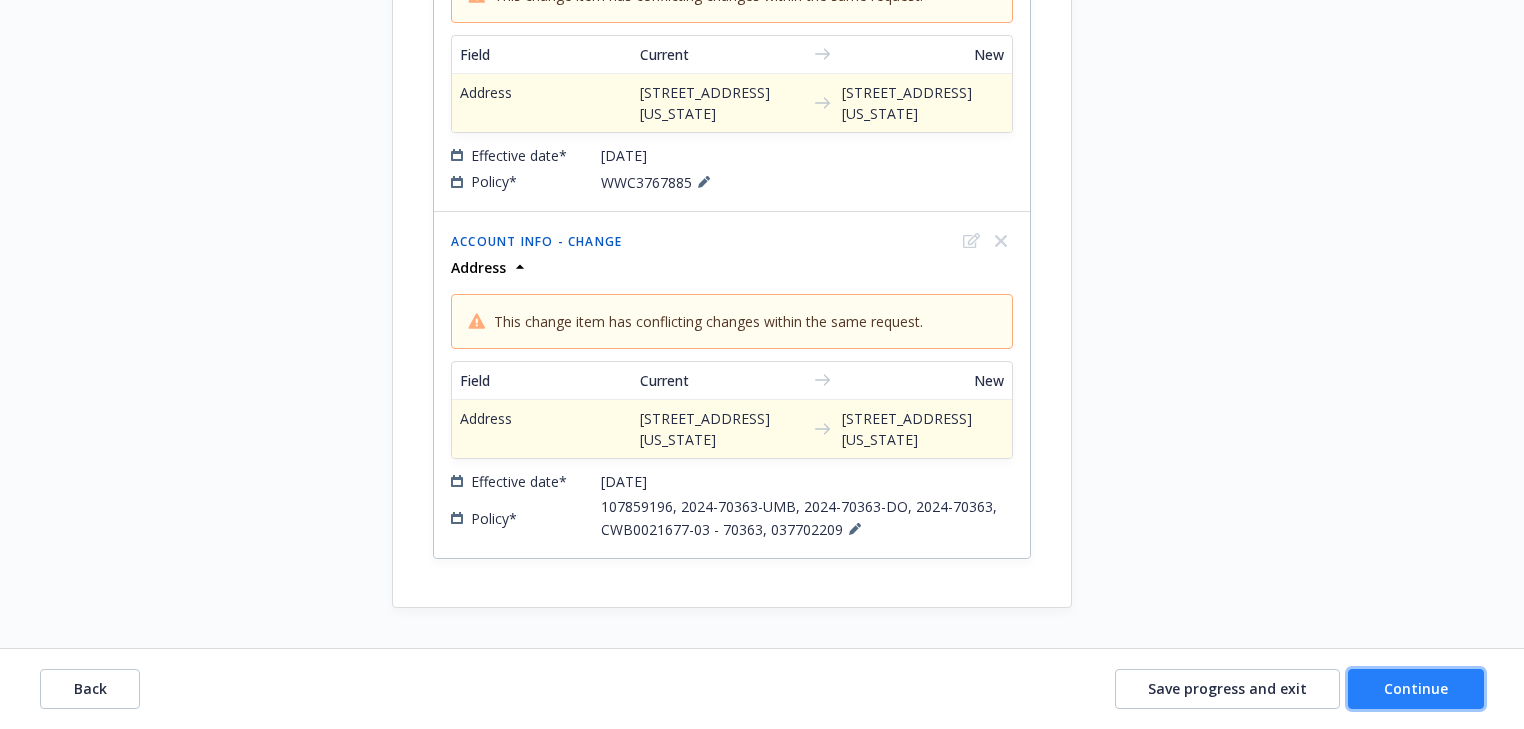 click on "Continue" at bounding box center [1416, 688] 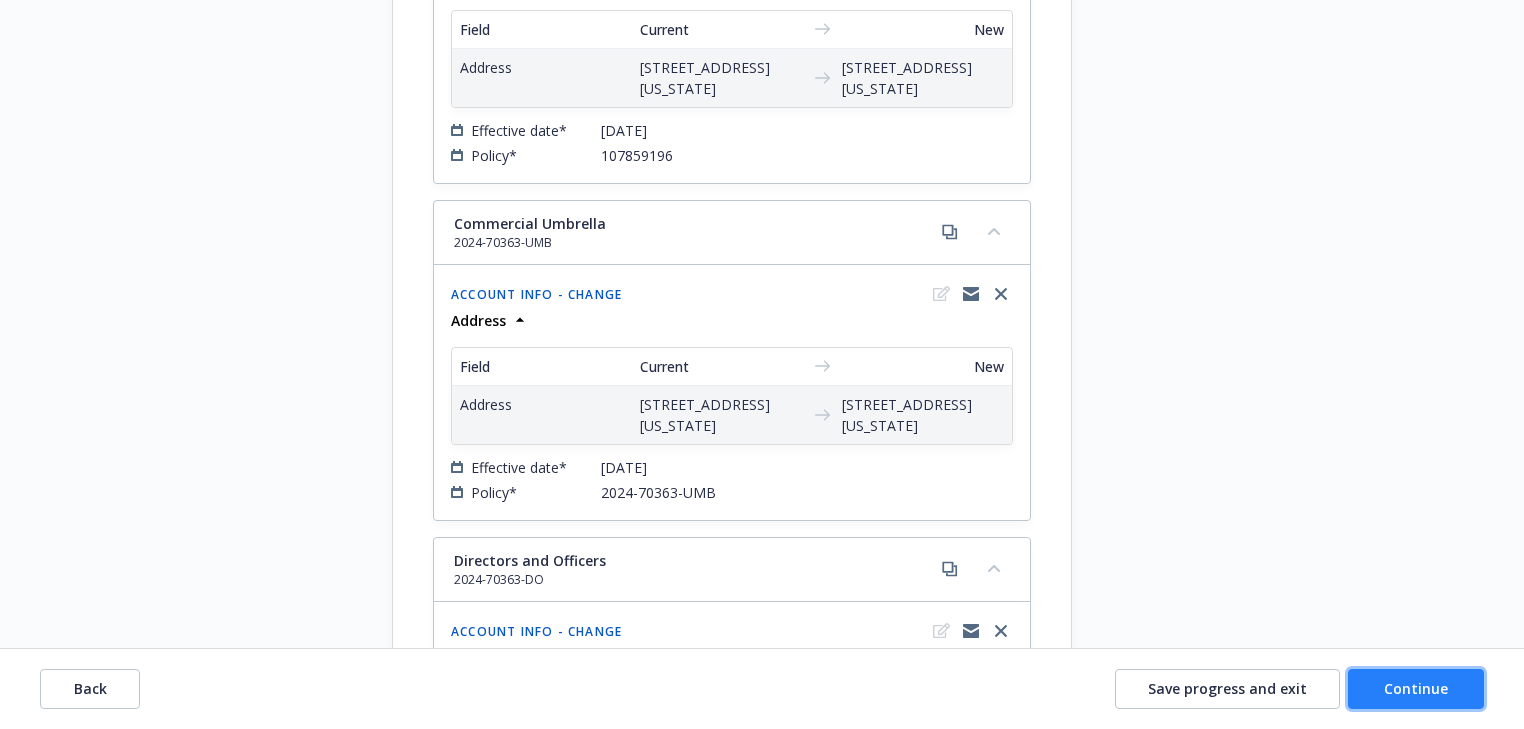 click on "Continue" at bounding box center [1416, 688] 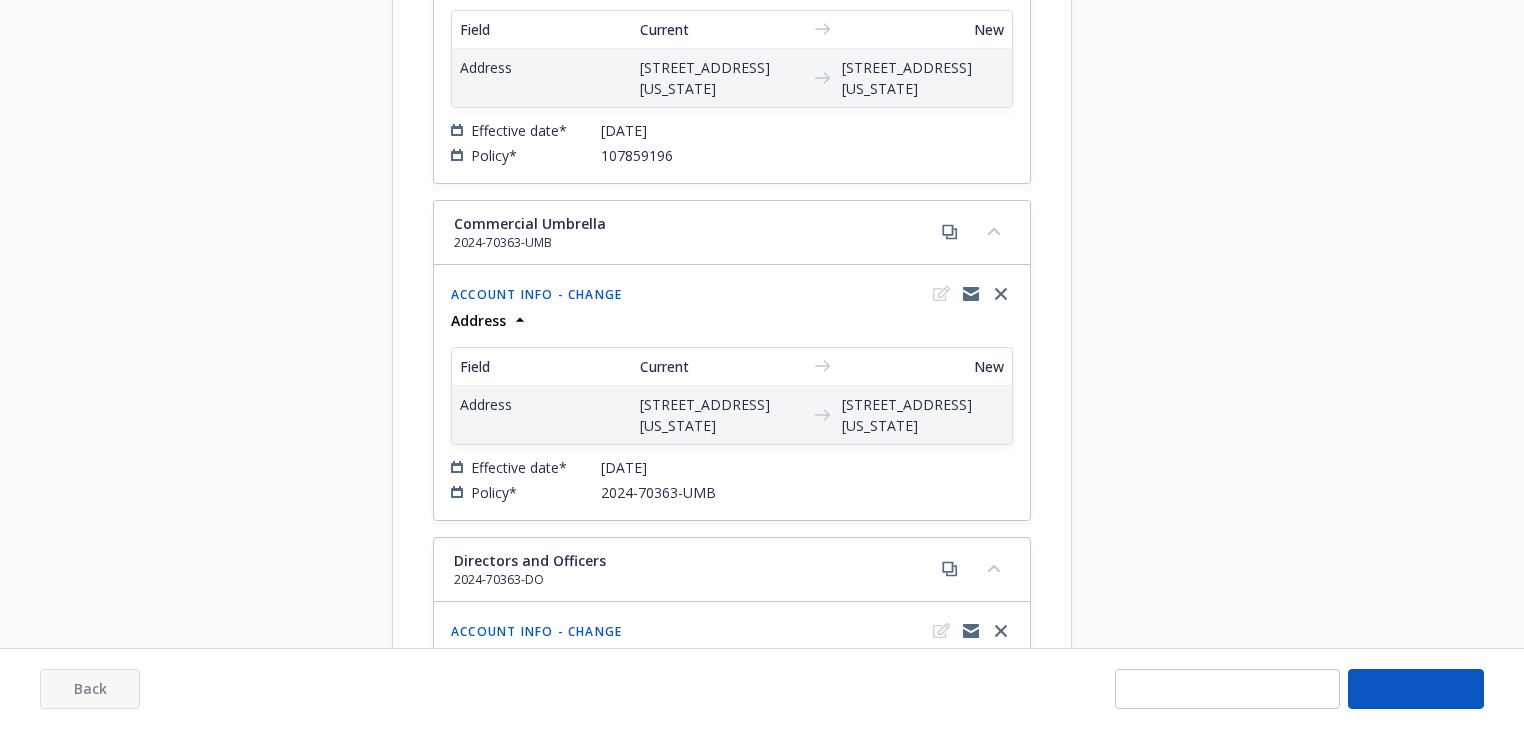 select on "ACCEPTED" 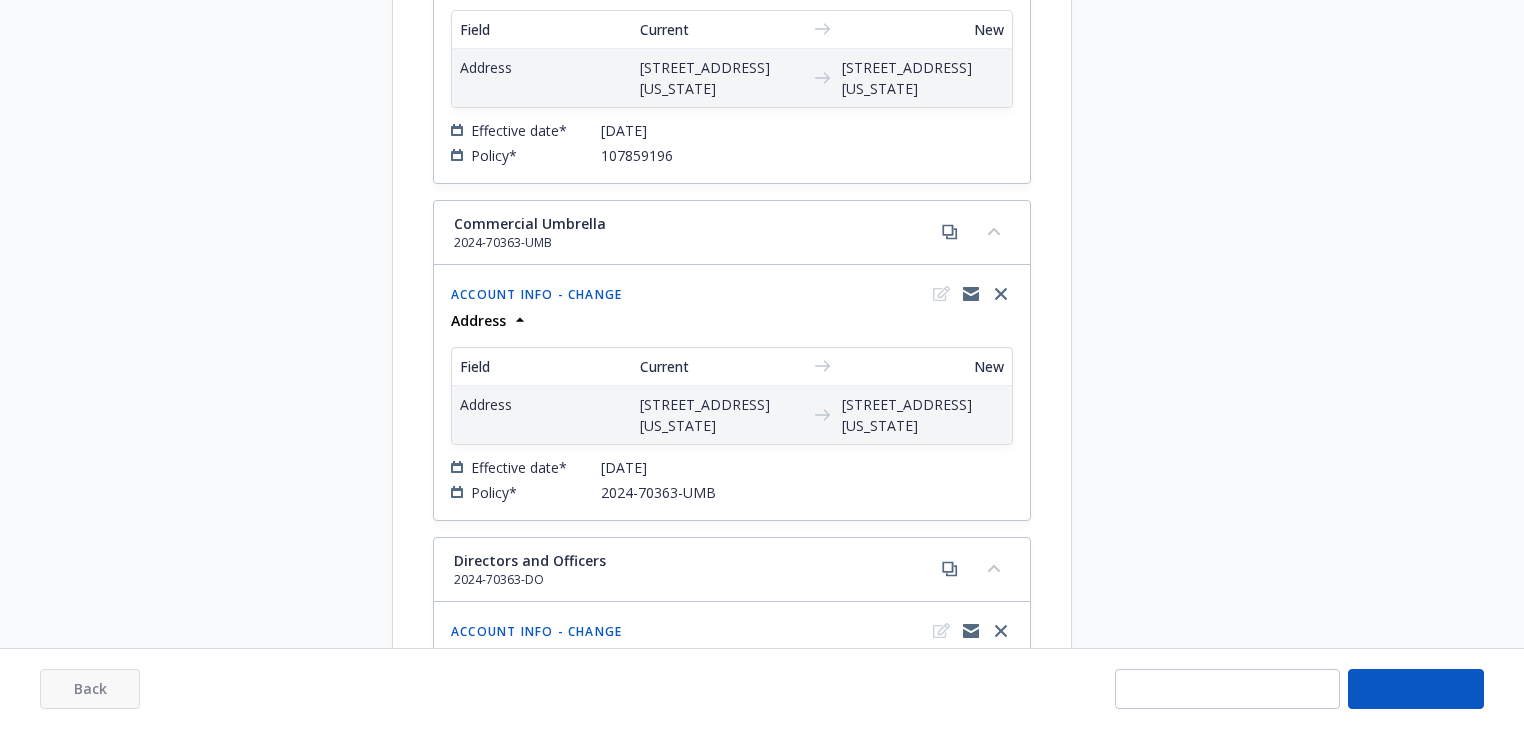 select on "ACCEPTED" 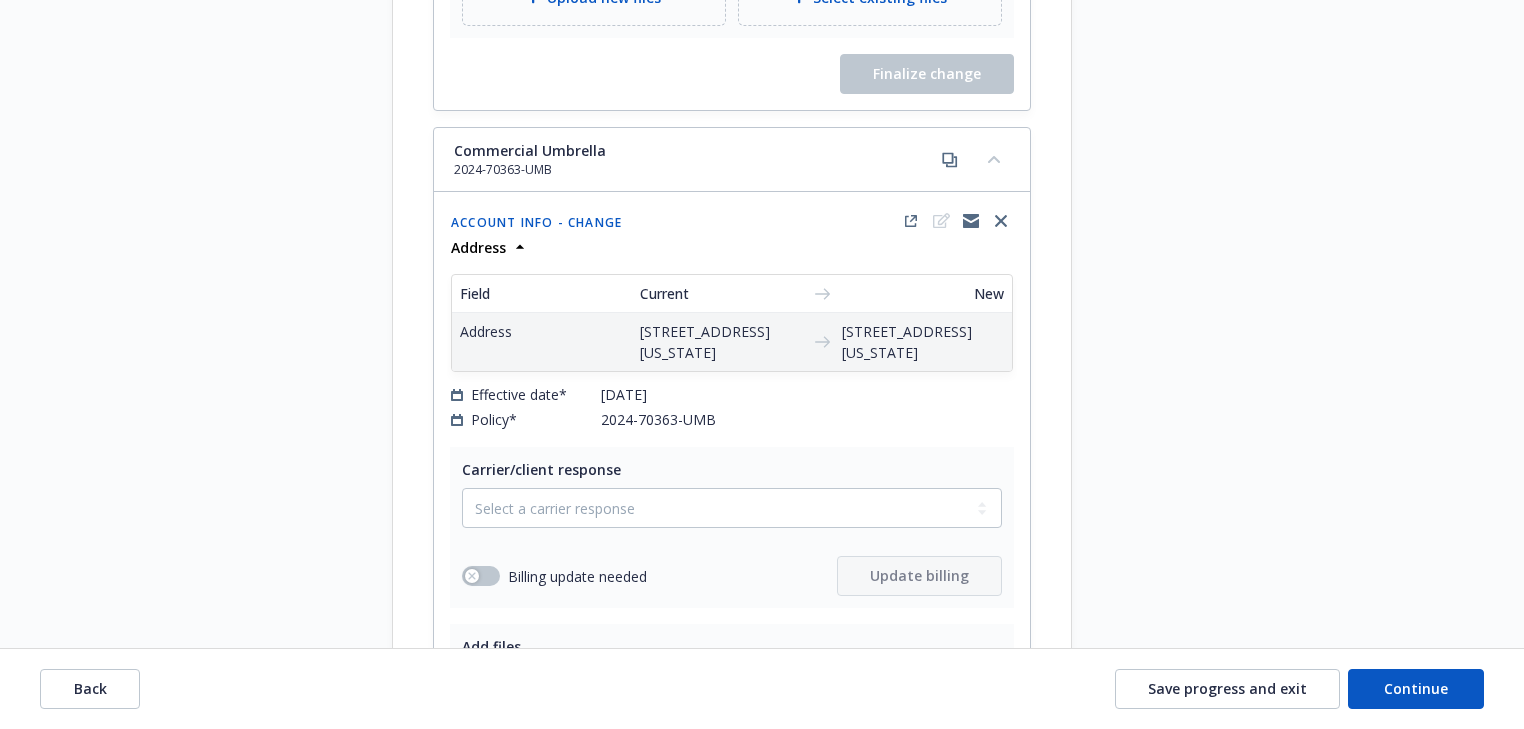 click on "Request details Updated by Melody Zhang on  07/17/2025, 10:41 AM eff. 7/1/25...
NEW OFFICE:
240 West 37th Street
STE 602
New York, New York
REMOVE the current mailing/physical address of 1675 Broadway on all policies and replace it with 240 West 37th Street eff. 7/1/25 (lease start); provide lease to UWs in request
Reference documents RE: Endorsement Request - Criminal Justice Reform Foundation - Policy #037702209 RE: Endorsement Request - Criminal Justice Reform Foundation - Policy #037702209 RE: FW: Endorsement Request - Criminal Justice Reform Foundation -  2024-70363-UMB & 2024-70363-DO & 2024-70363 &  CWB0021677-03 - 70363 RE: FW: Endorsement Request - Criminal Justice Reform Foundation -  2024-70363-UMB & 2024-70363-DO & 2024-70363 &  CWB0021677-03 - 70363 pdf Policy Change 2025 Cyber - Amend Principal Address to 240 West 37th Street.pdf View all" at bounding box center [1252, 1545] 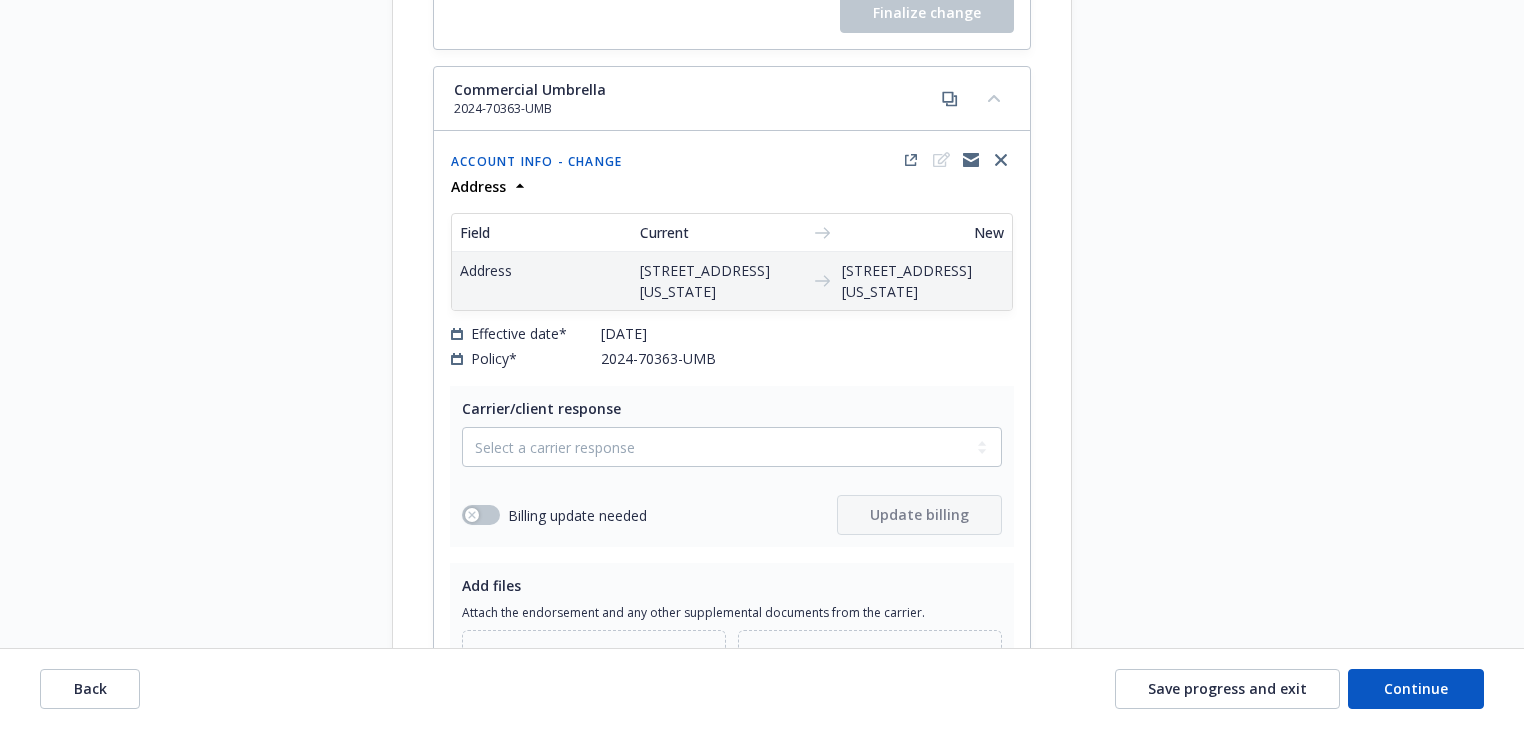 scroll, scrollTop: 1728, scrollLeft: 0, axis: vertical 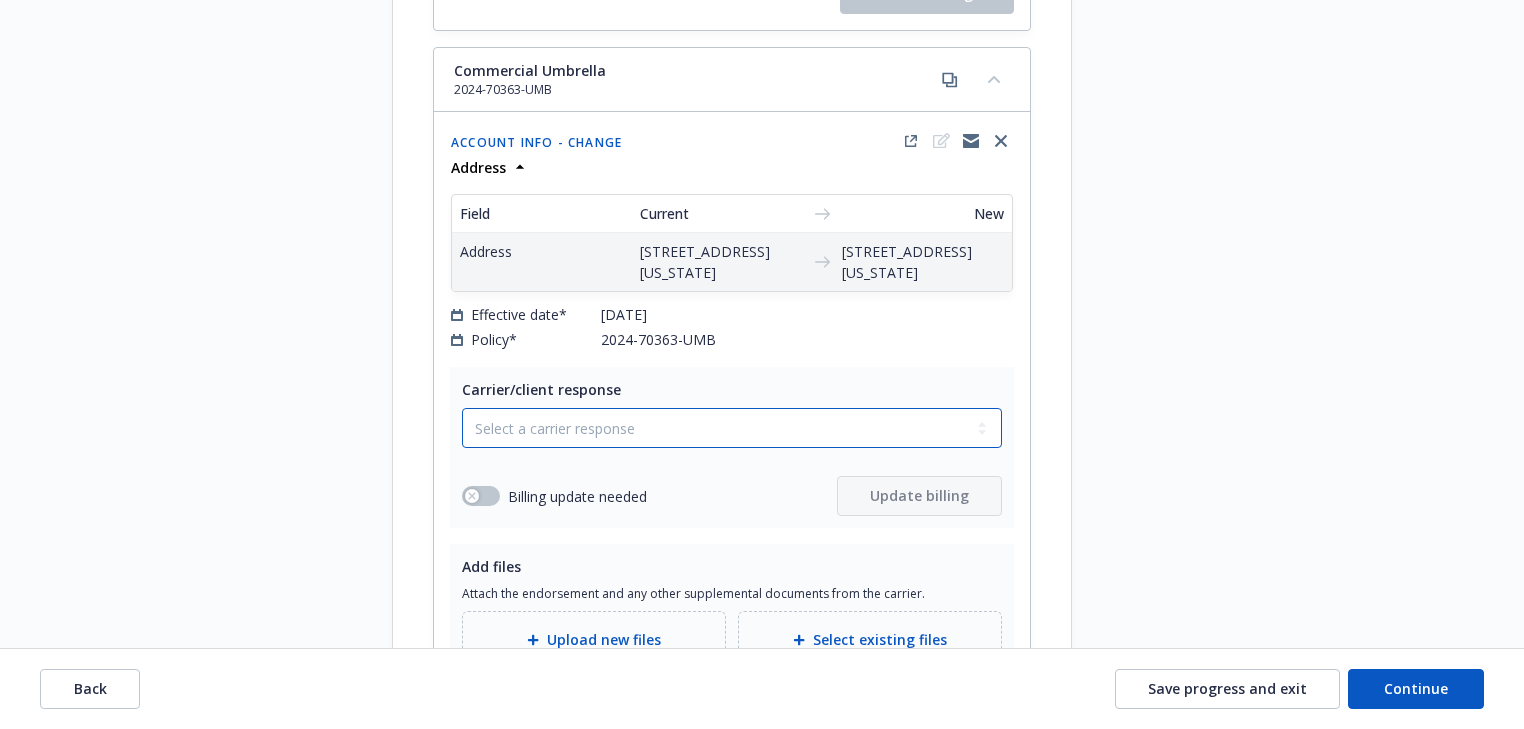 drag, startPoint x: 577, startPoint y: 431, endPoint x: 571, endPoint y: 443, distance: 13.416408 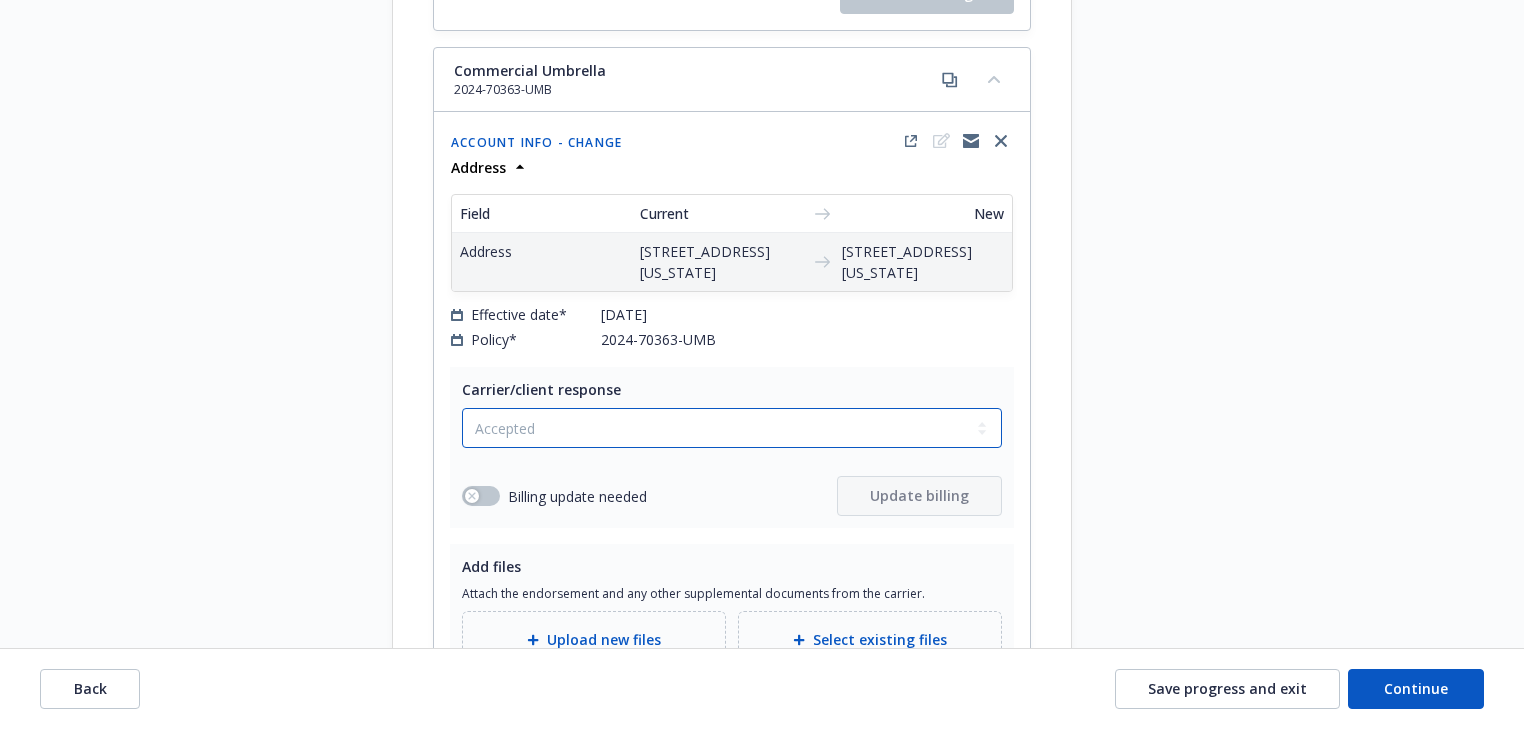 click on "Select a carrier response Accepted Accepted with revision No endorsement needed Declined by carrier Rejected by client" at bounding box center (732, 428) 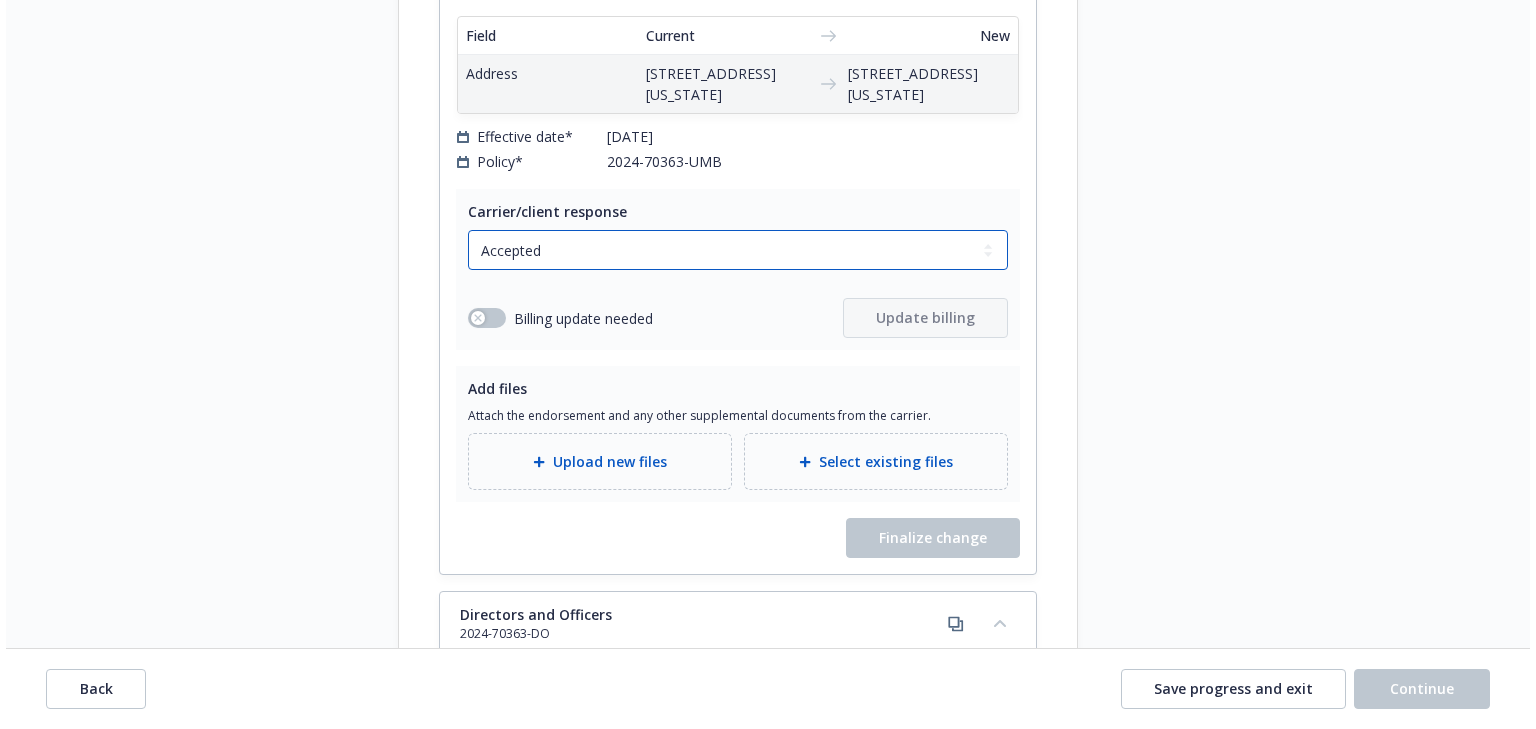 scroll, scrollTop: 1968, scrollLeft: 0, axis: vertical 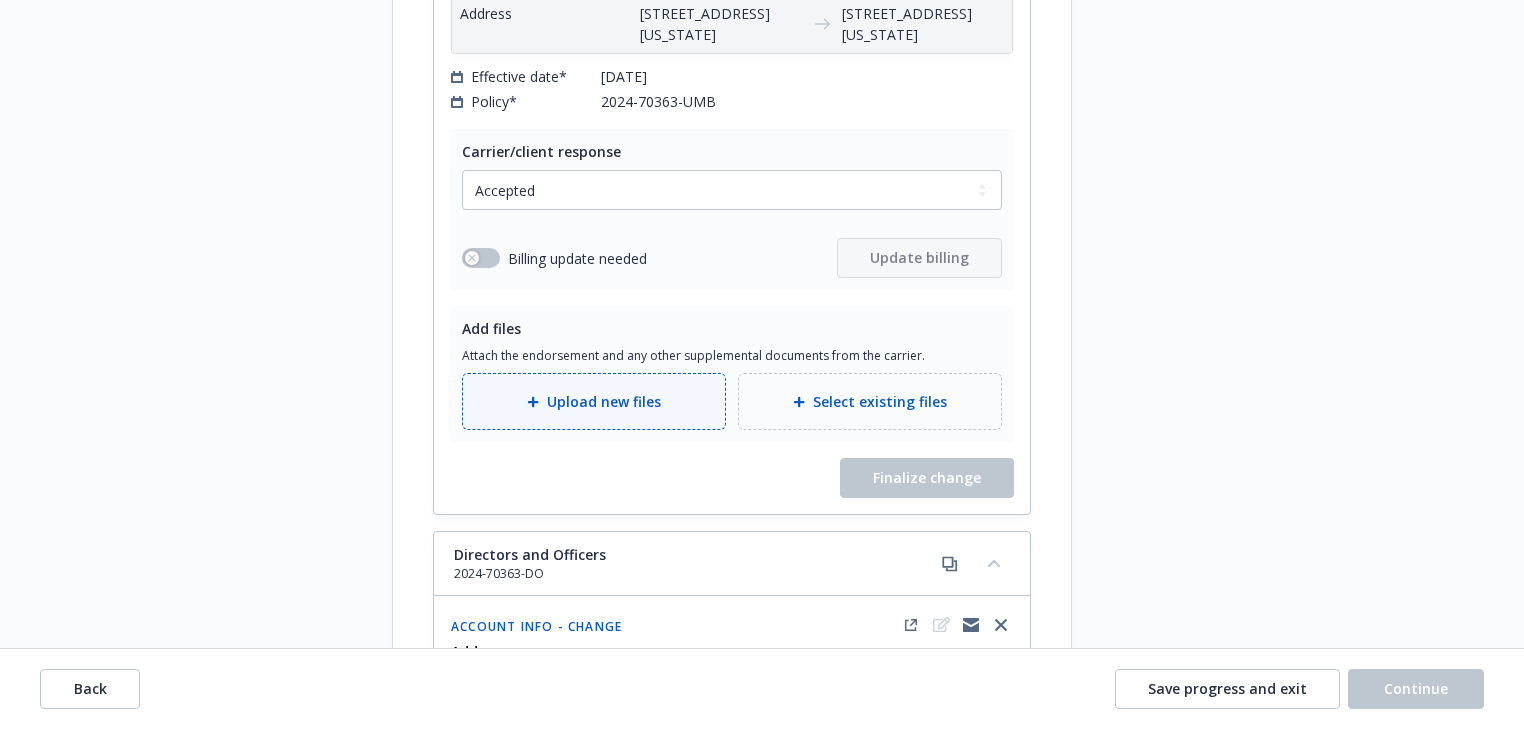 click on "Upload new files" at bounding box center [604, 401] 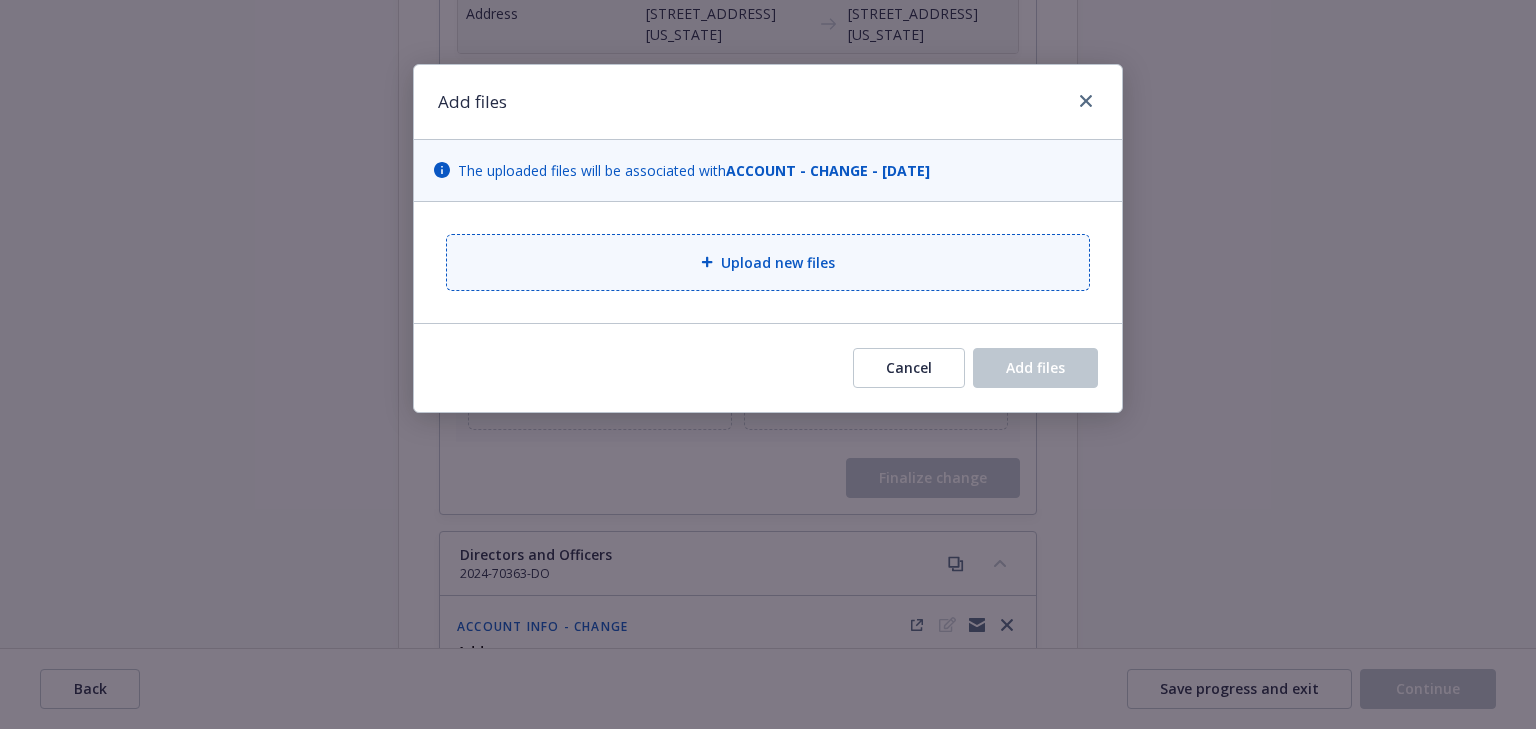 click on "Upload new files" at bounding box center (768, 262) 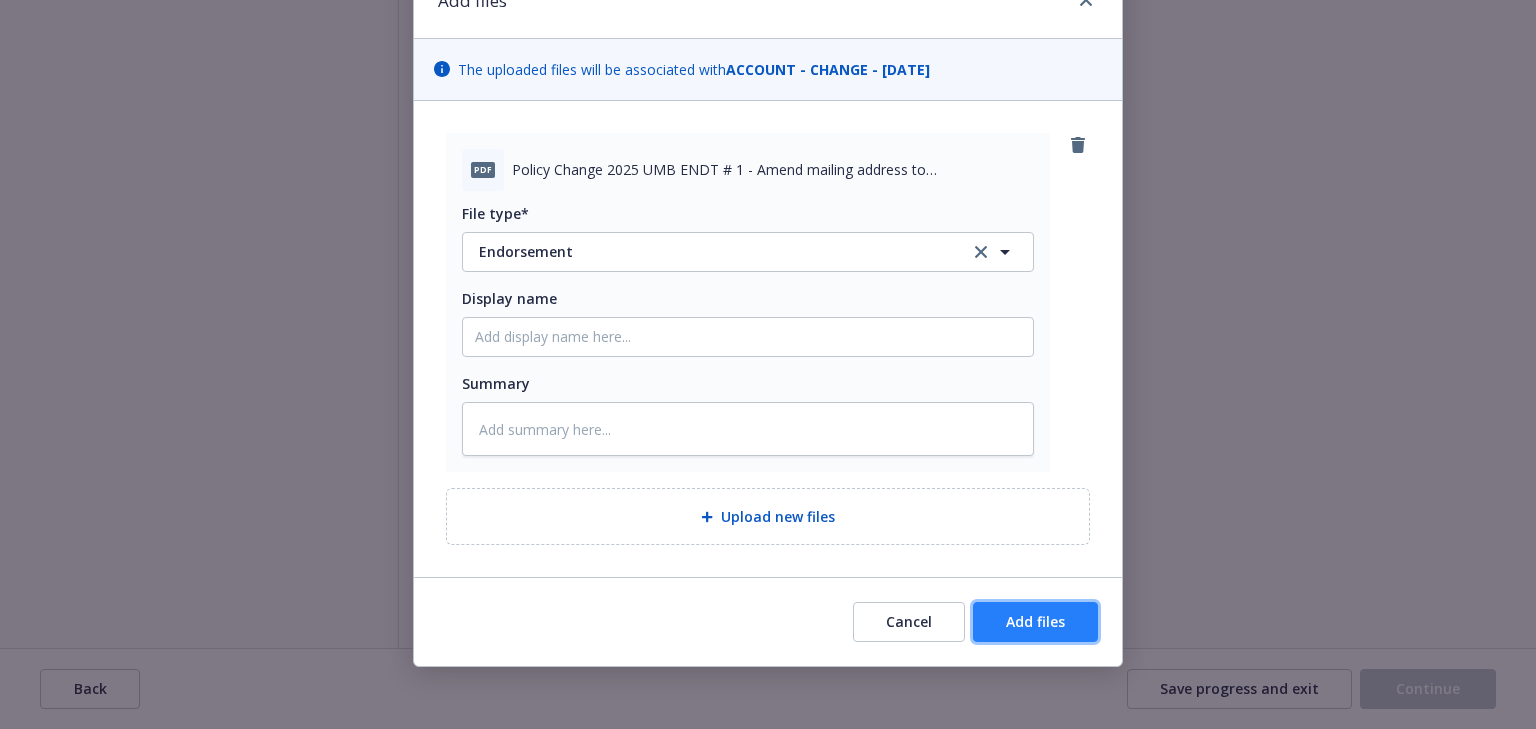 click on "Add files" at bounding box center [1035, 621] 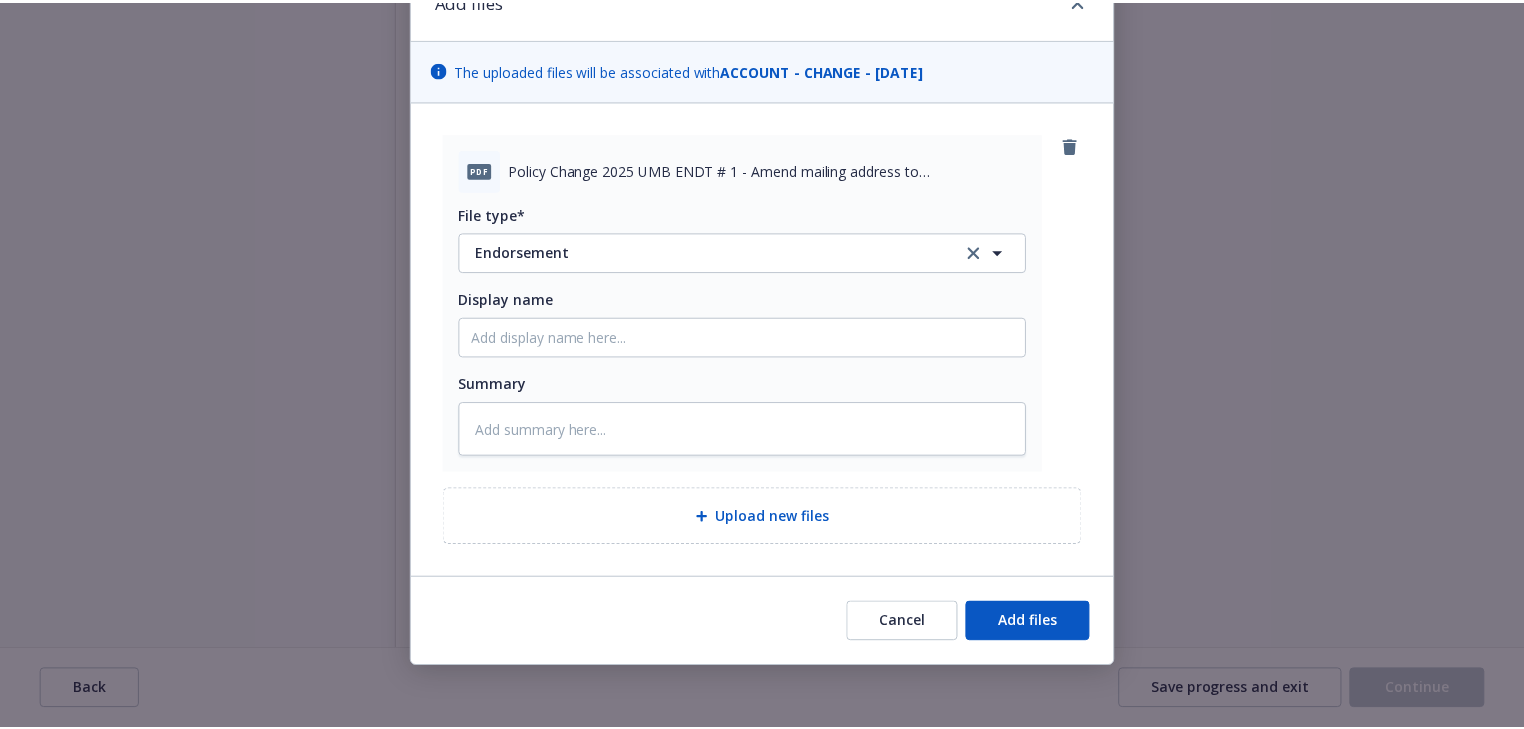 scroll, scrollTop: 29, scrollLeft: 0, axis: vertical 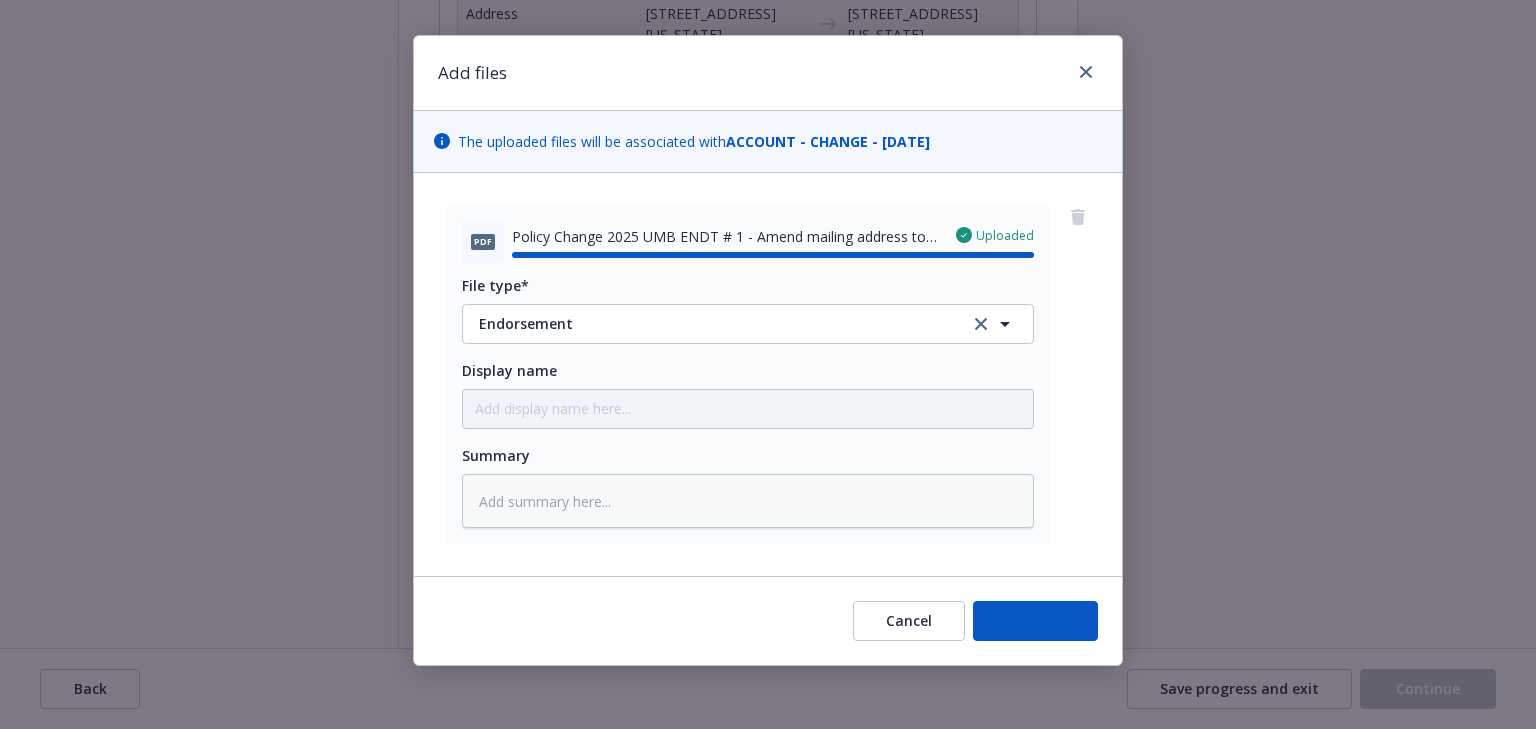 type on "x" 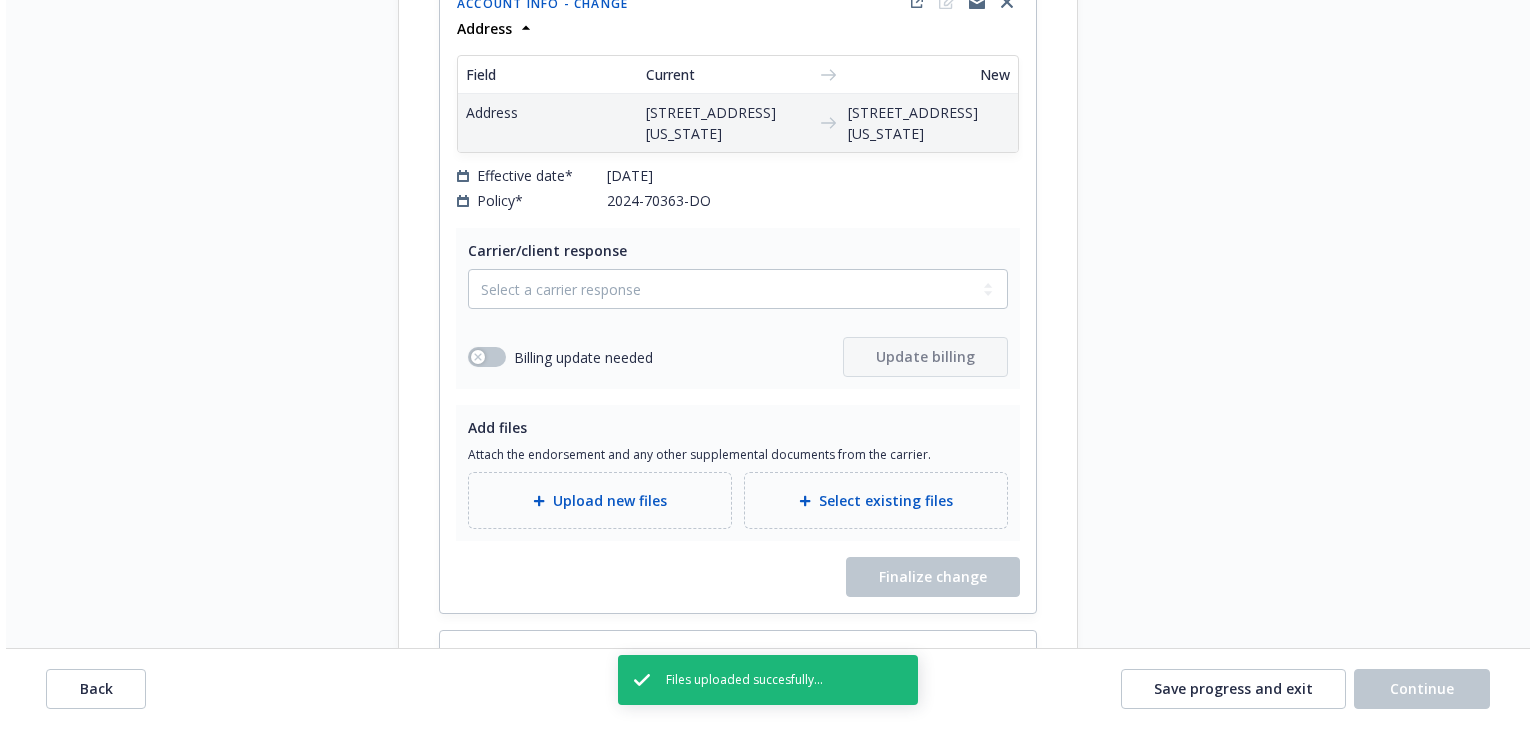 scroll, scrollTop: 2688, scrollLeft: 0, axis: vertical 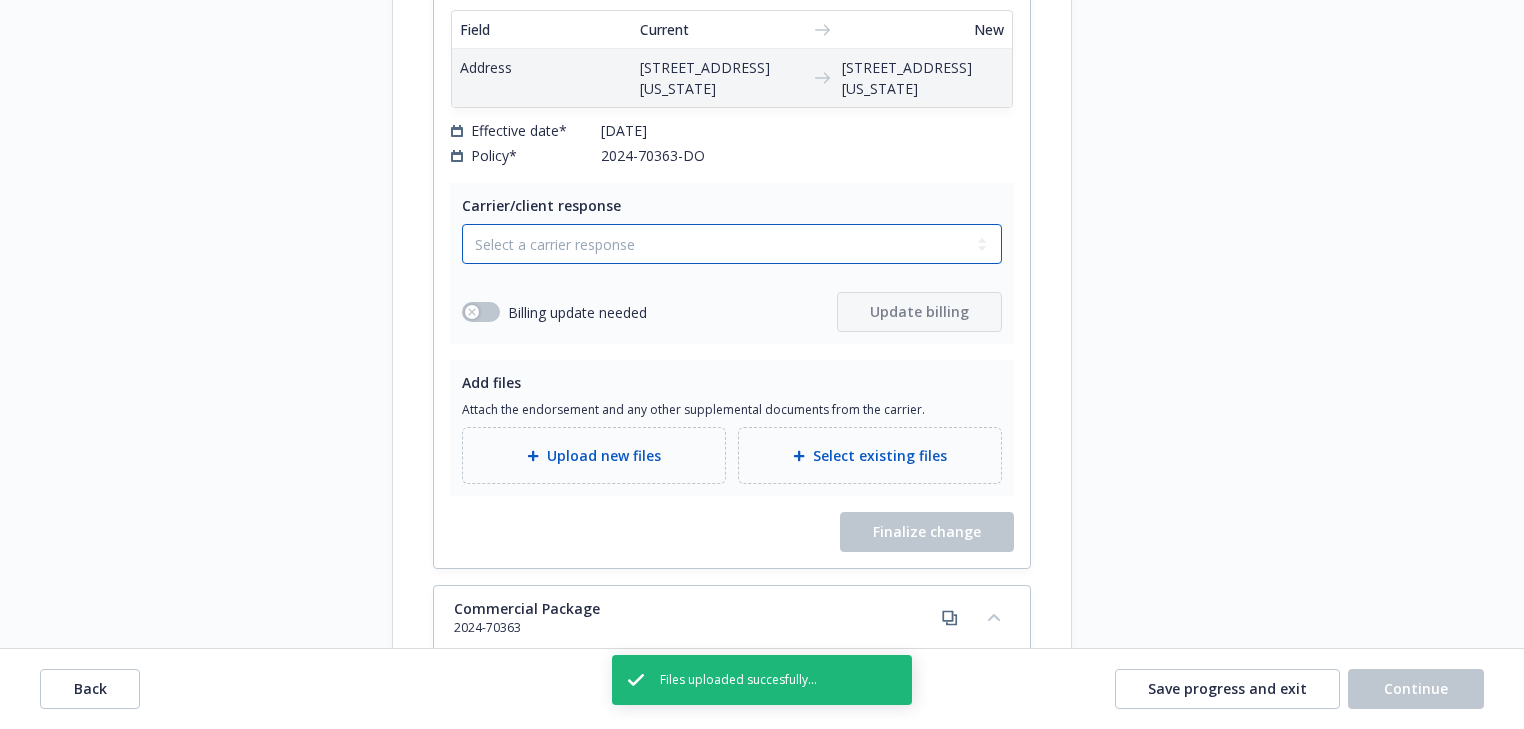 click on "Select a carrier response Accepted Accepted with revision No endorsement needed Declined by carrier Rejected by client" at bounding box center [732, 244] 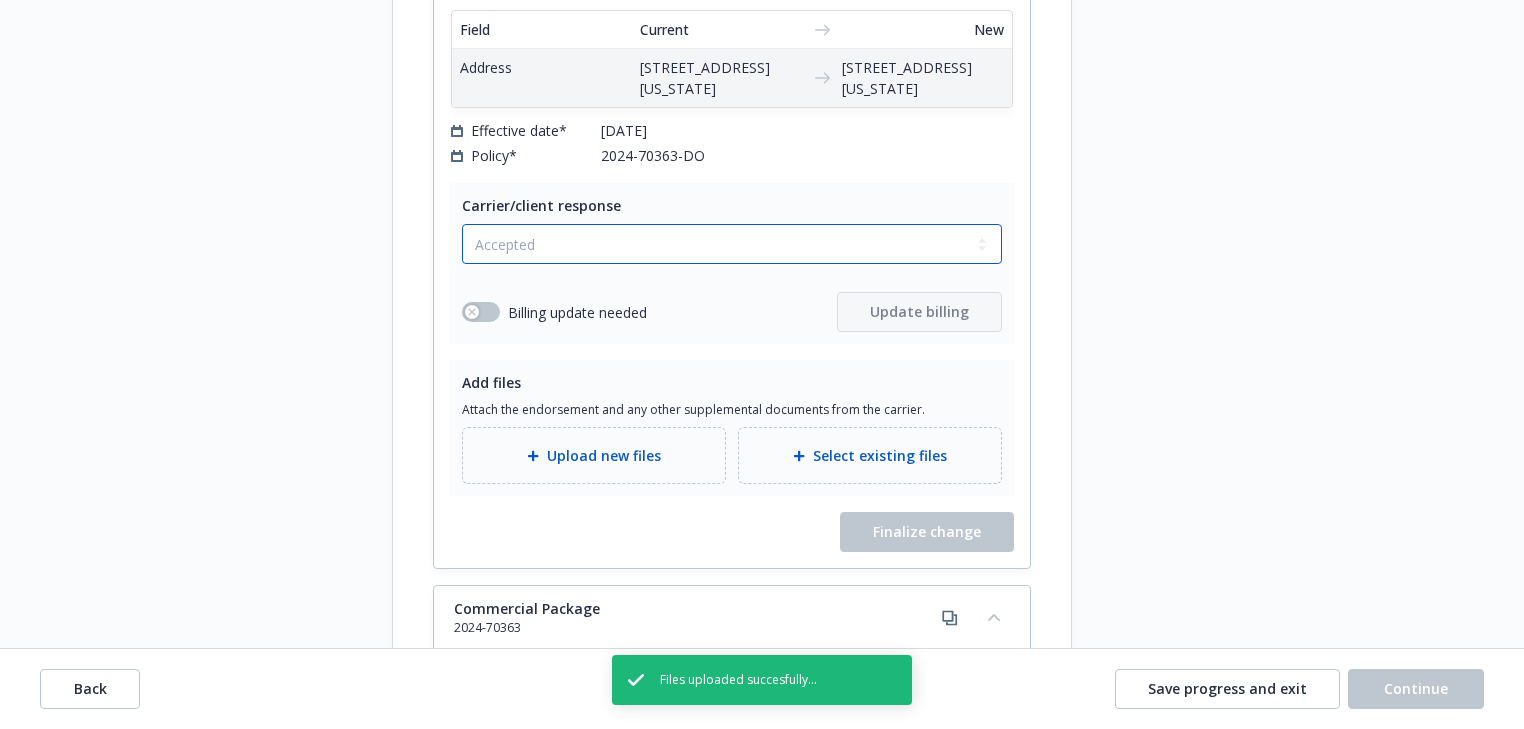 click on "Select a carrier response Accepted Accepted with revision No endorsement needed Declined by carrier Rejected by client" at bounding box center (732, 244) 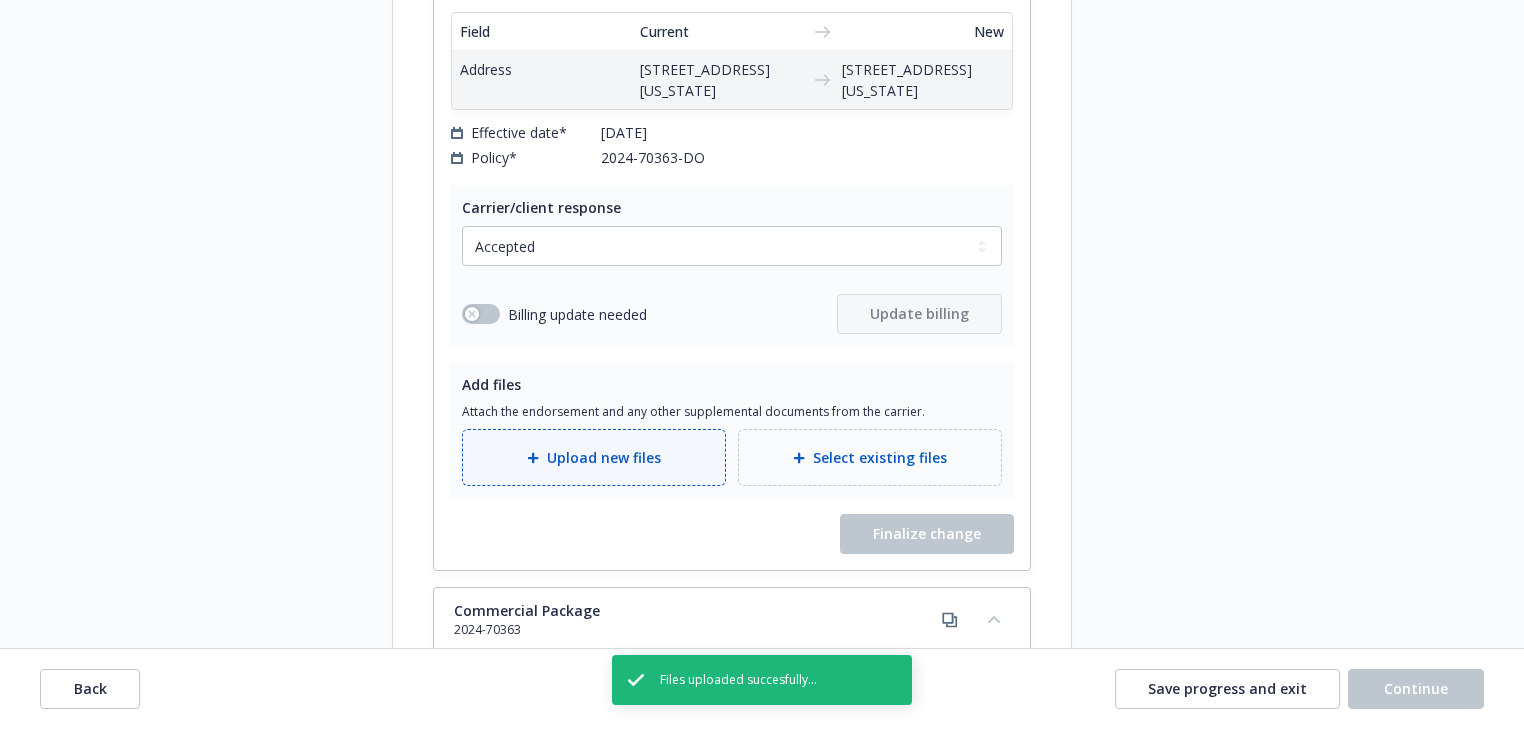 click on "Upload new files" at bounding box center (604, 457) 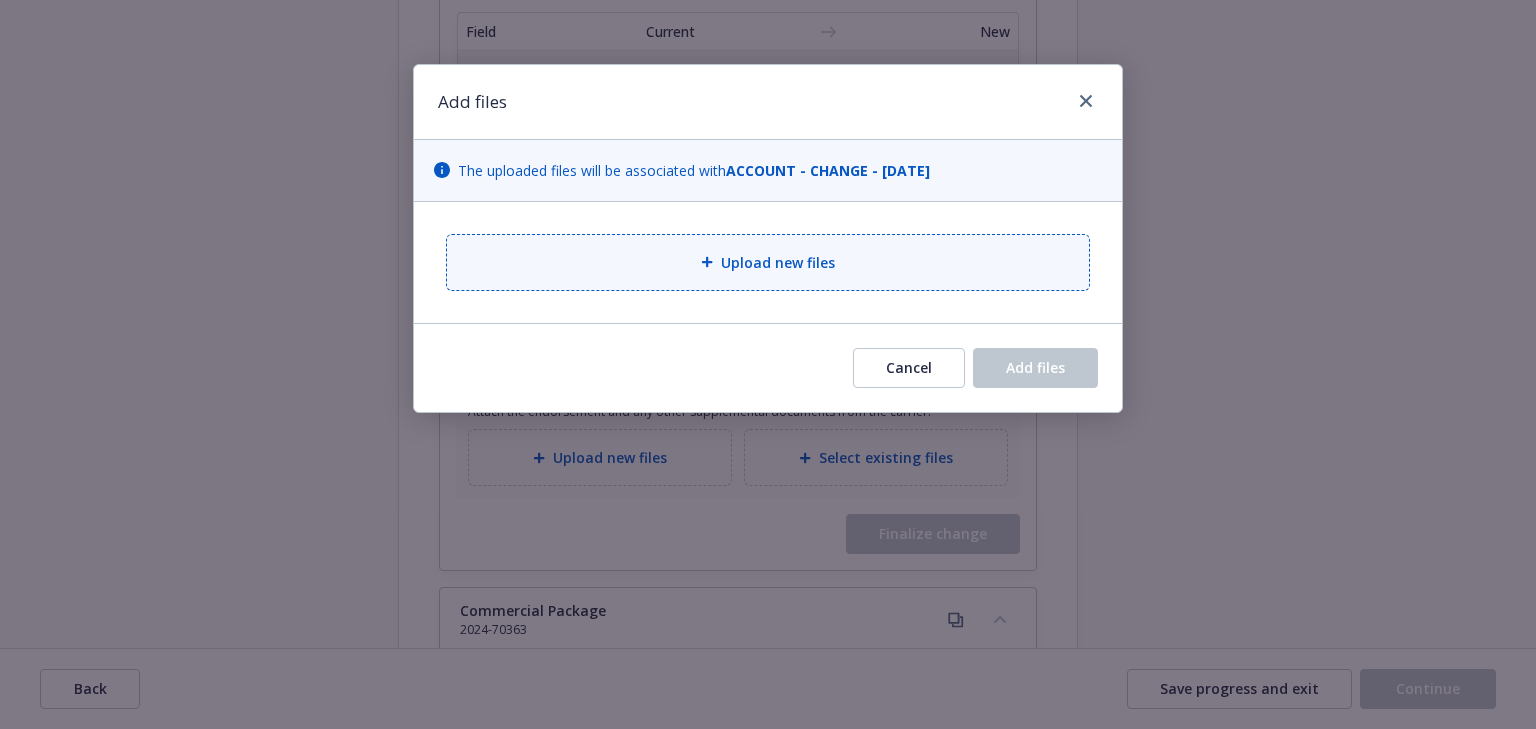 click on "Upload new files" at bounding box center [768, 262] 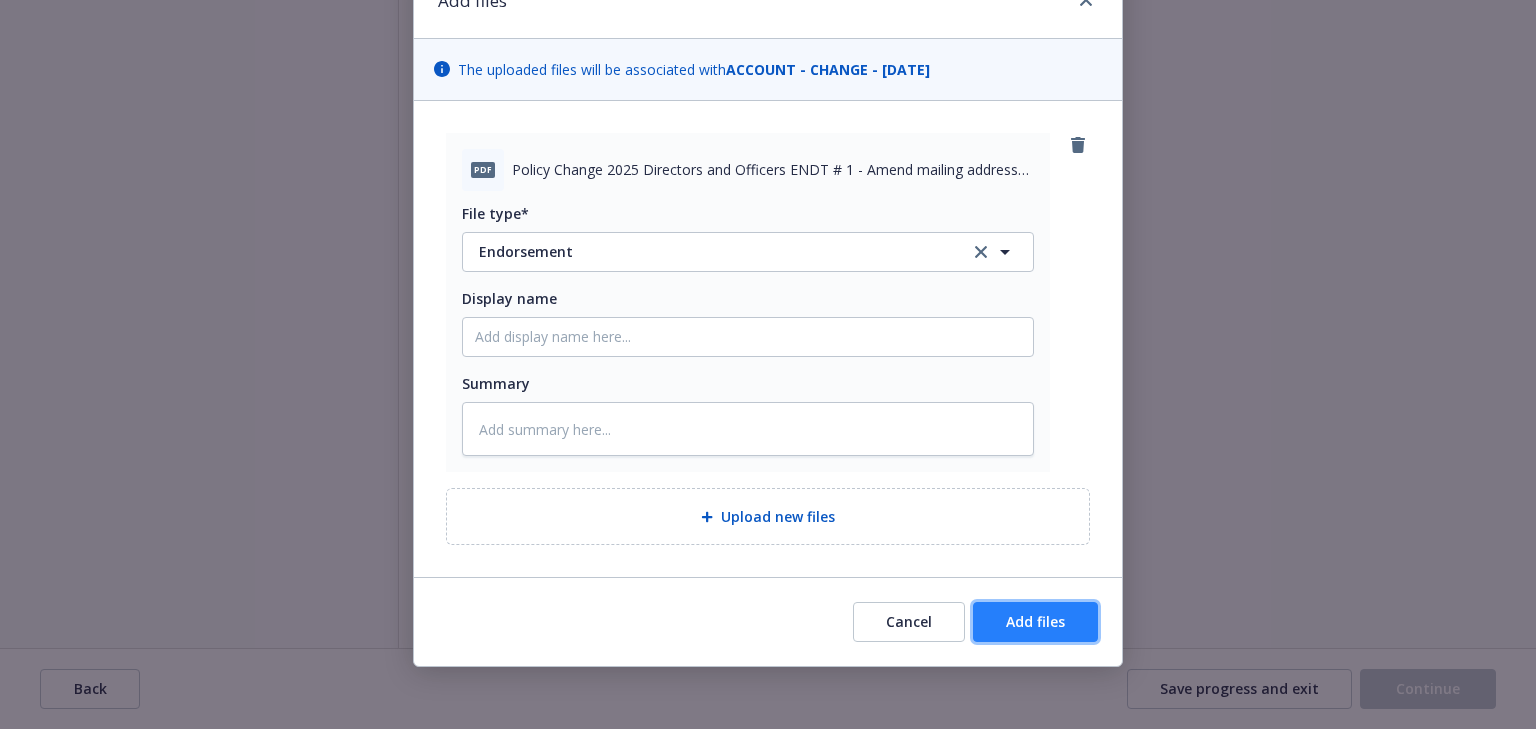 click on "Add files" at bounding box center (1035, 622) 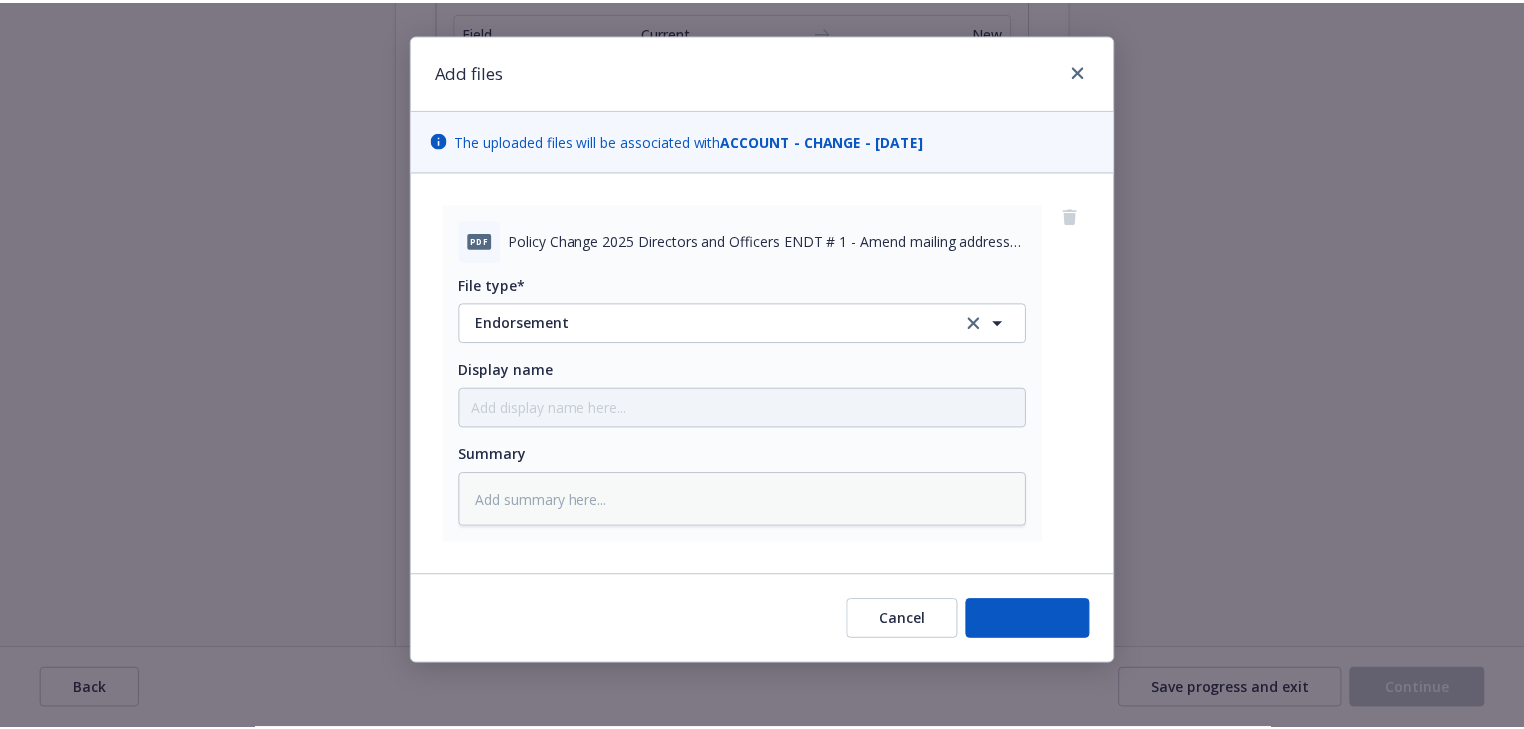 scroll, scrollTop: 29, scrollLeft: 0, axis: vertical 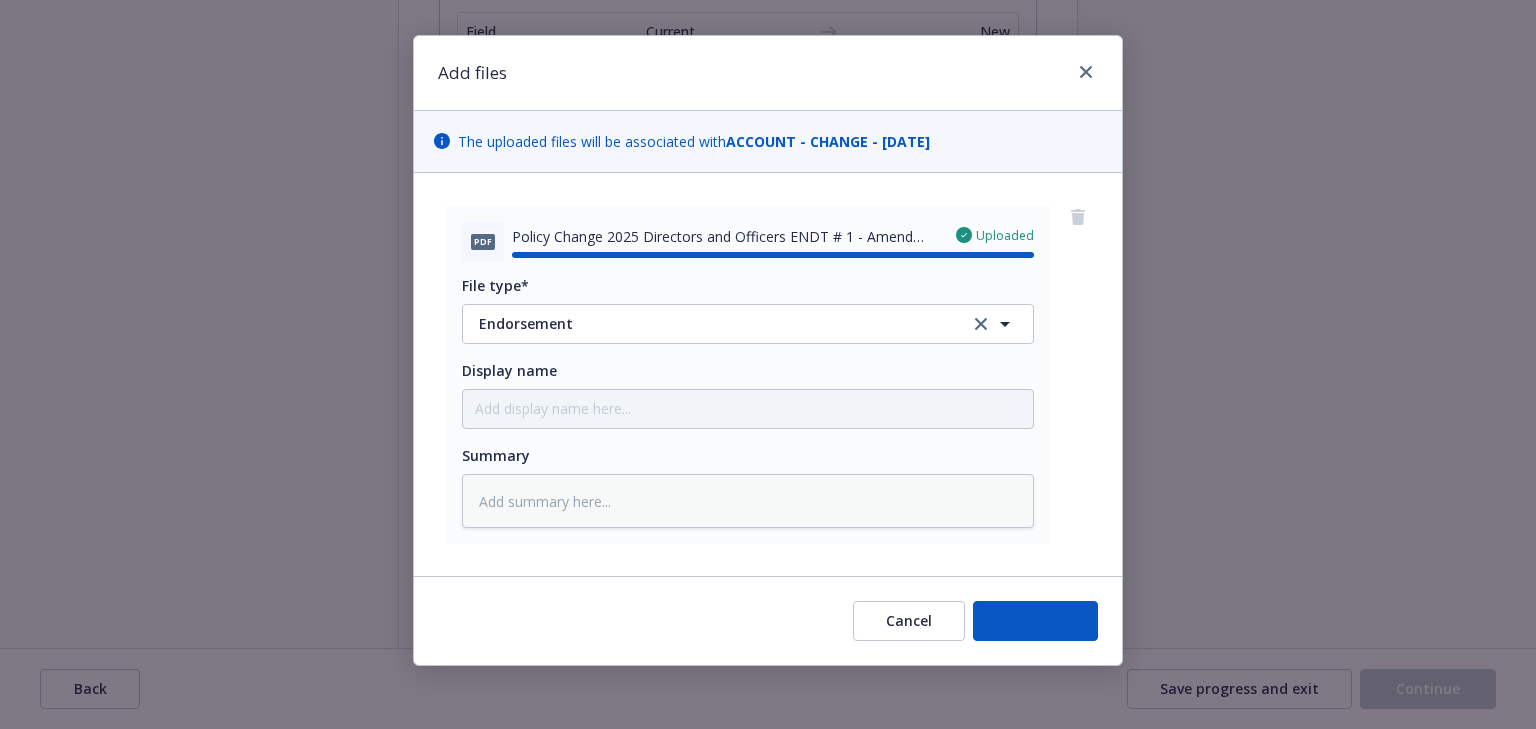 type on "x" 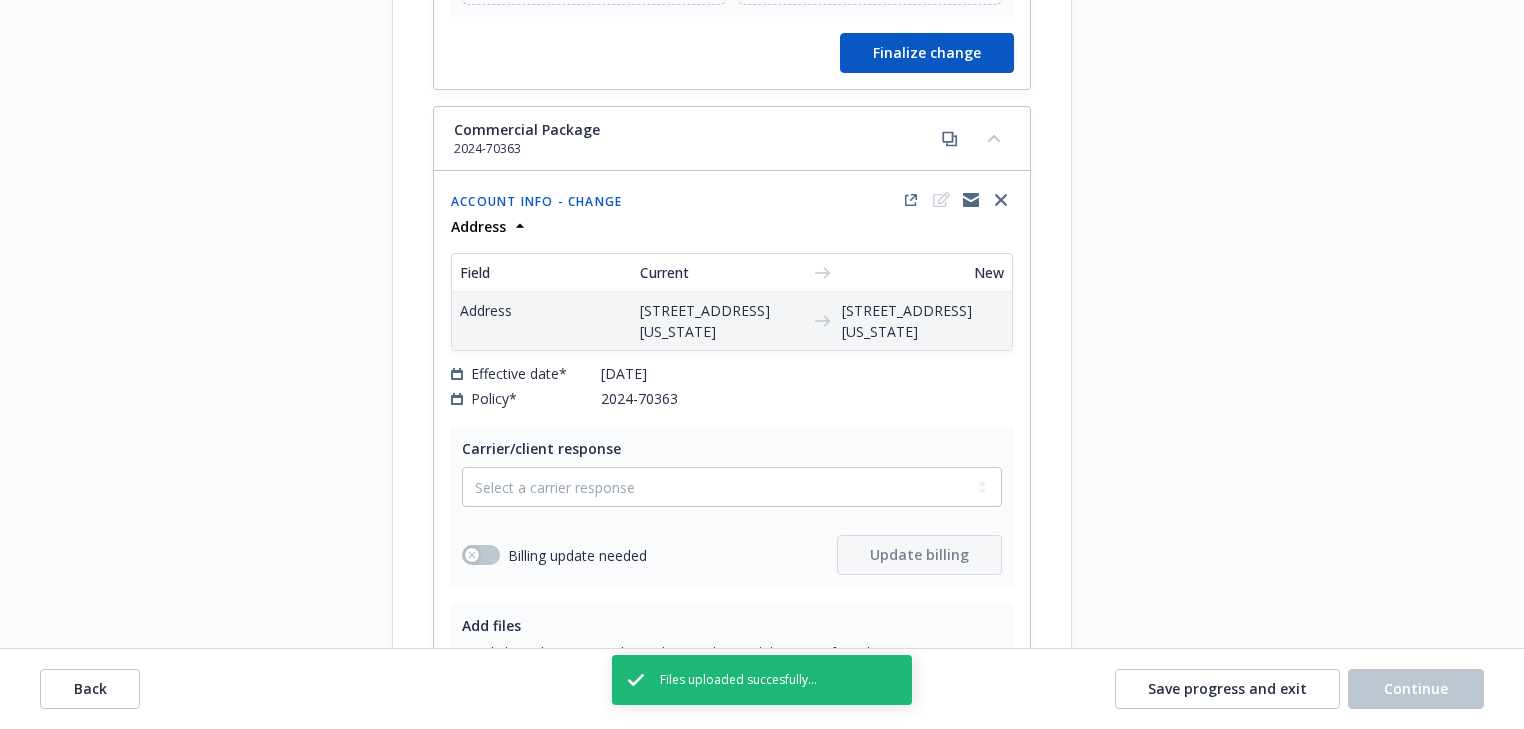 scroll, scrollTop: 3488, scrollLeft: 0, axis: vertical 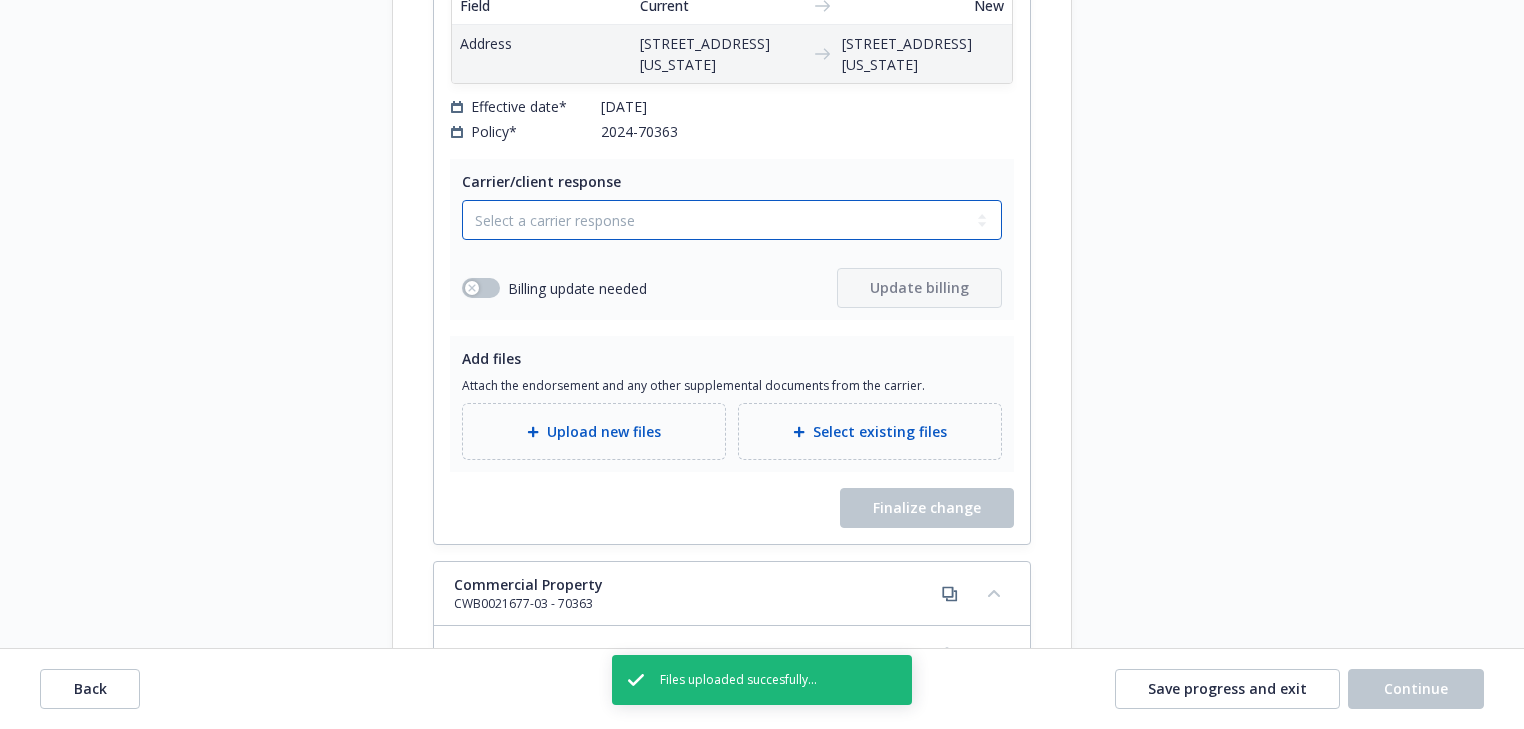 click on "Select a carrier response Accepted Accepted with revision No endorsement needed Declined by carrier Rejected by client" at bounding box center (732, 220) 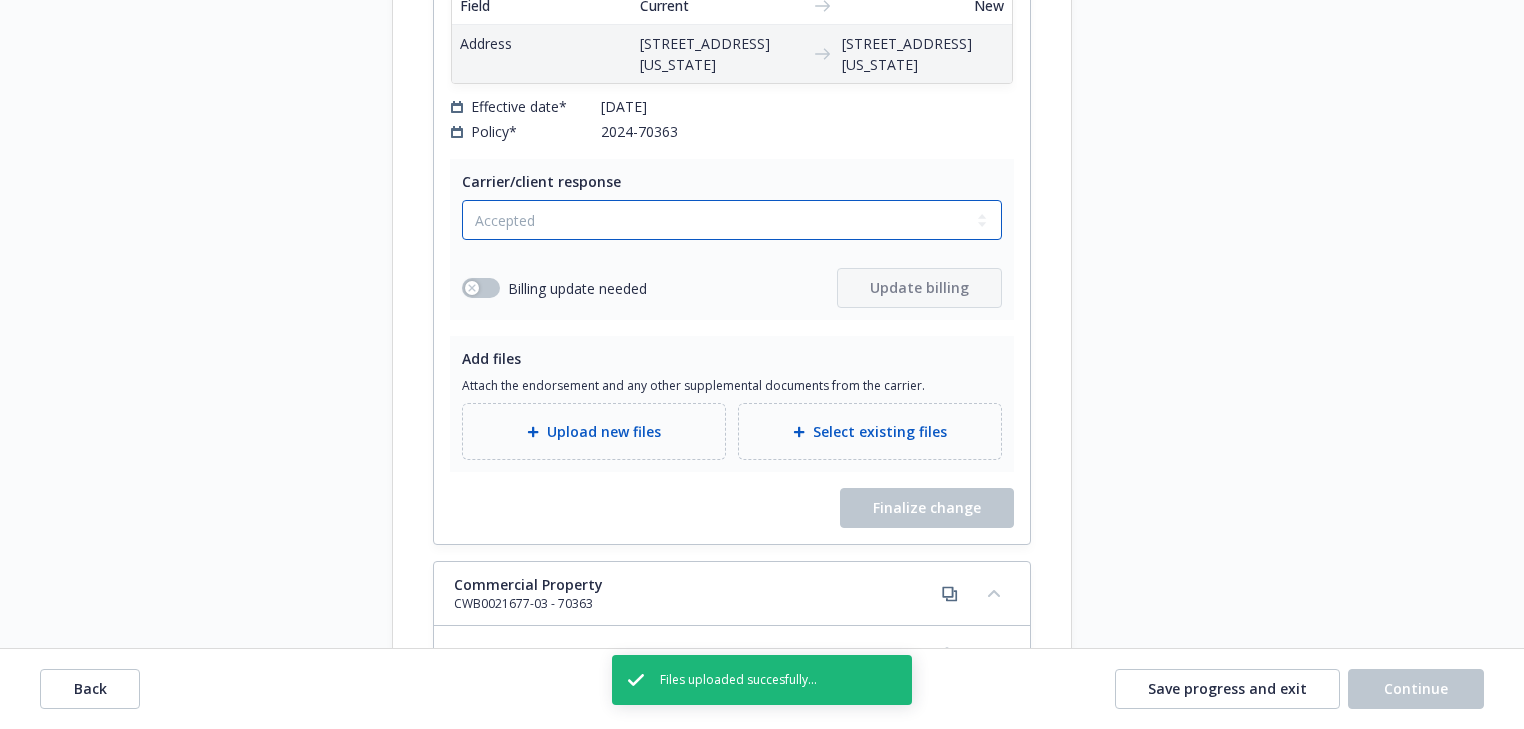 click on "Select a carrier response Accepted Accepted with revision No endorsement needed Declined by carrier Rejected by client" at bounding box center [732, 220] 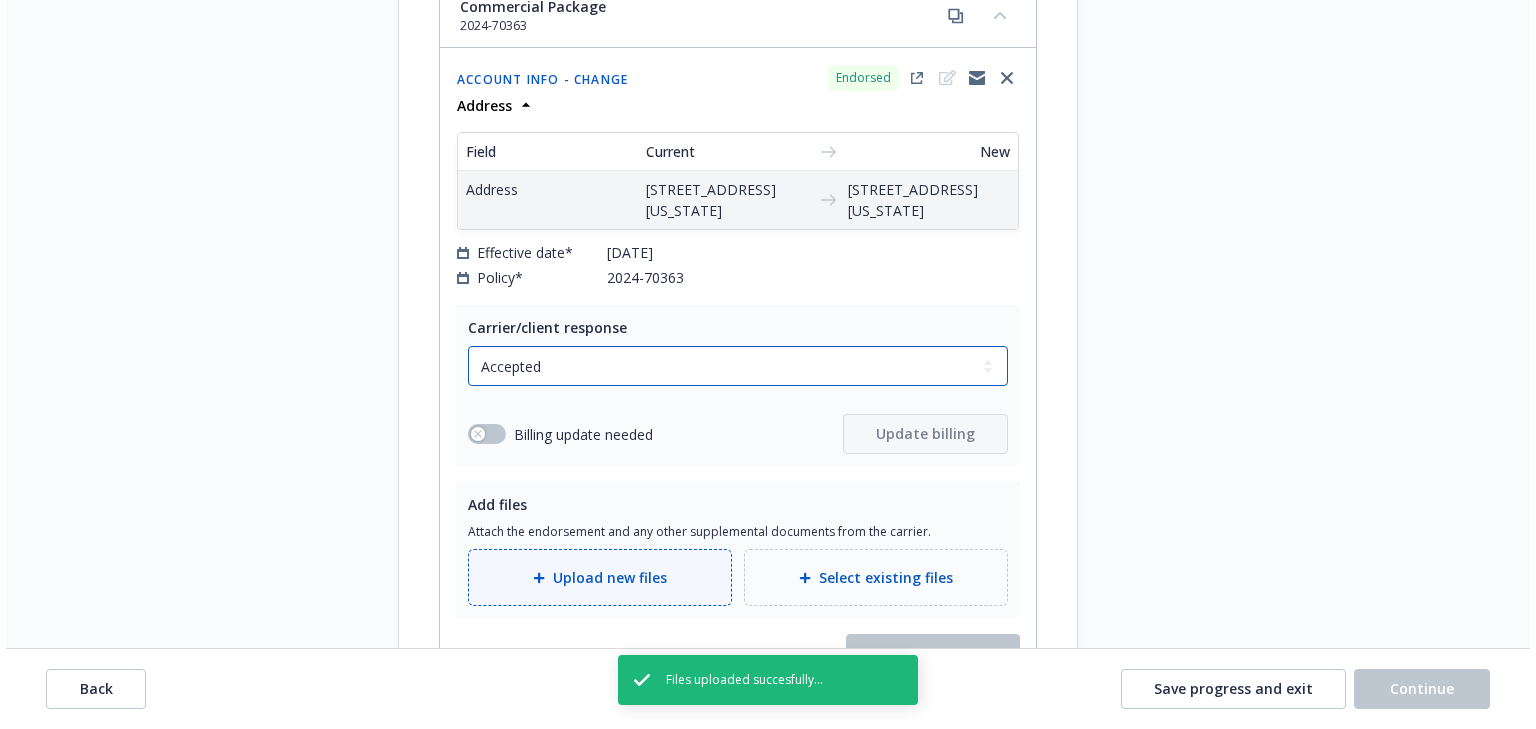 scroll, scrollTop: 3568, scrollLeft: 0, axis: vertical 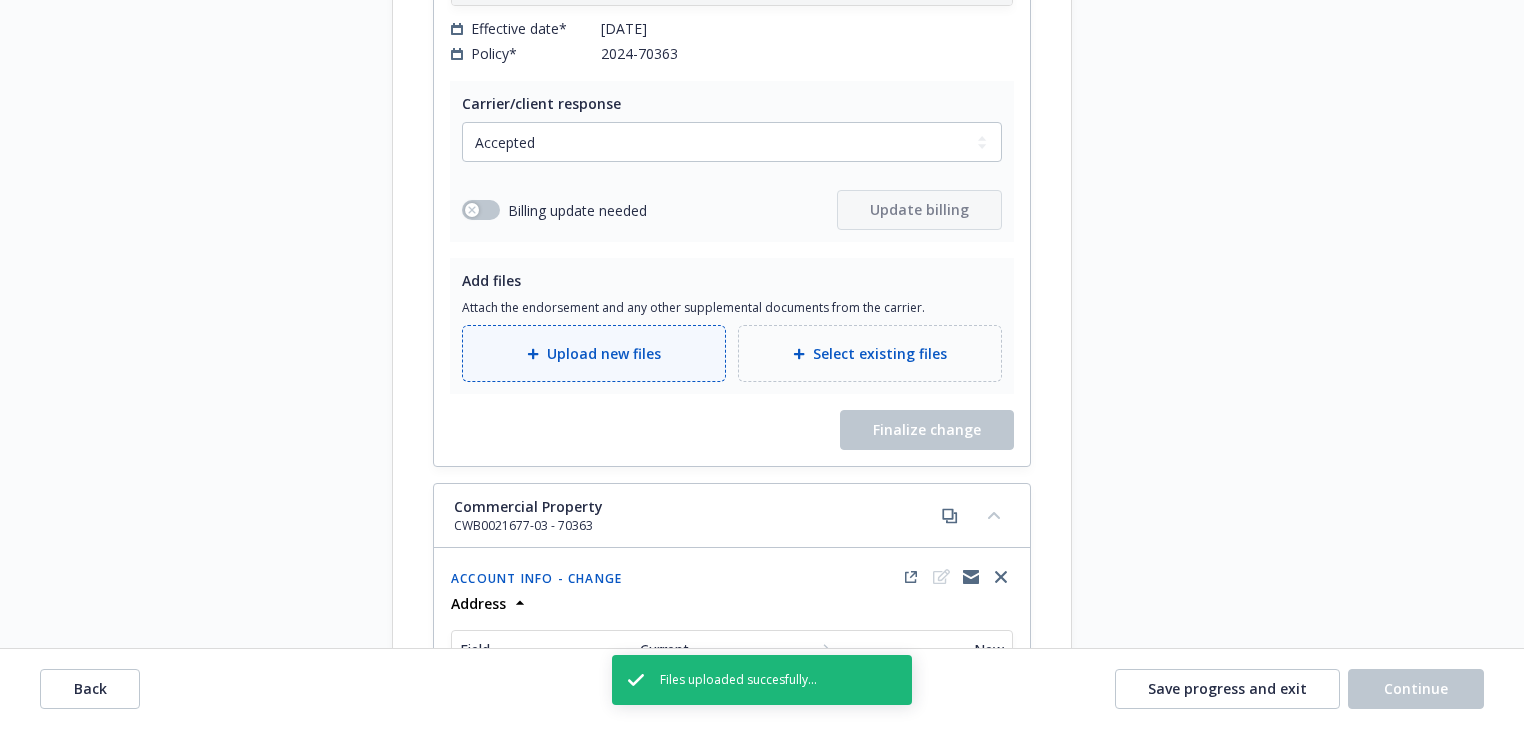 click on "Upload new files" at bounding box center (604, 353) 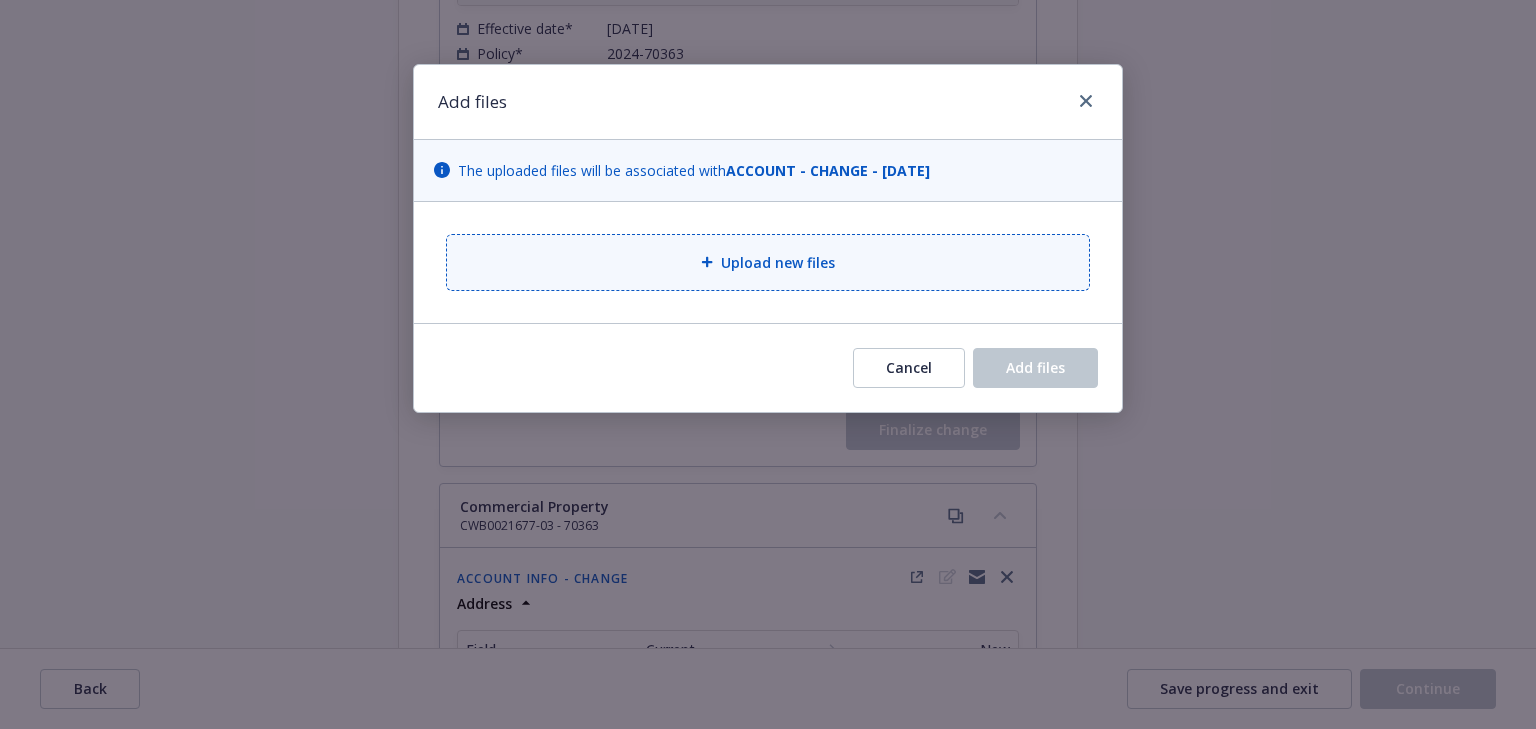 click on "Upload new files" at bounding box center (778, 262) 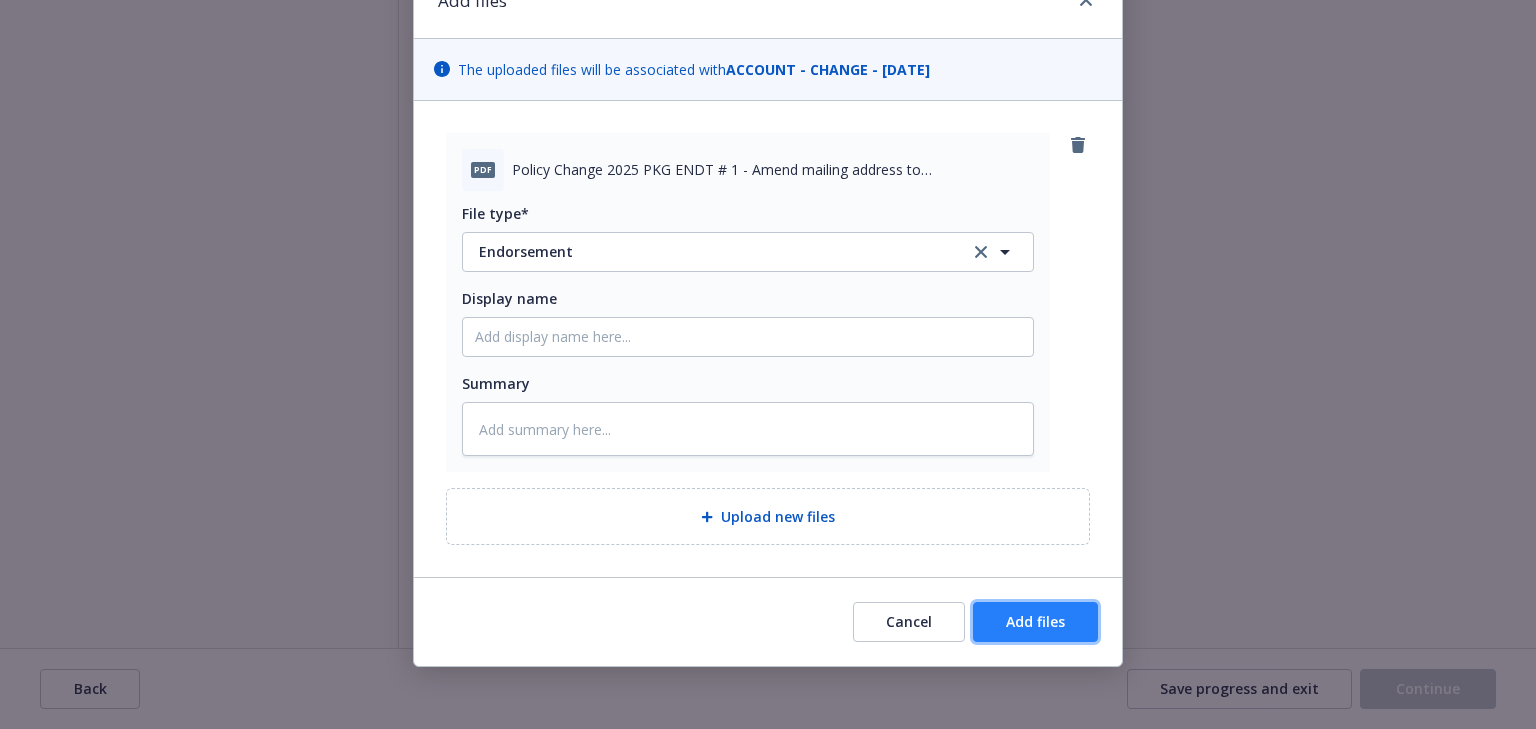 click on "Add files" at bounding box center [1035, 622] 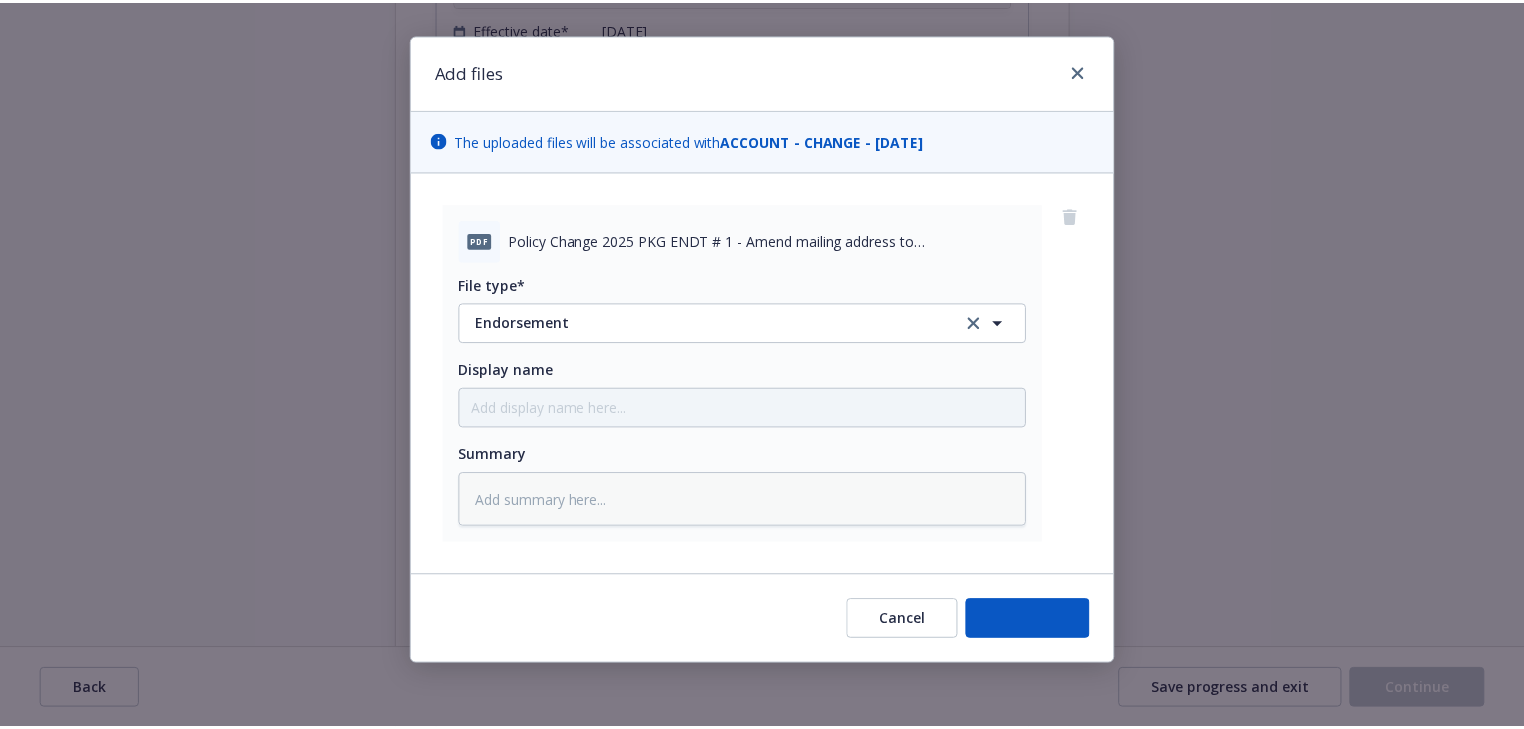 scroll, scrollTop: 29, scrollLeft: 0, axis: vertical 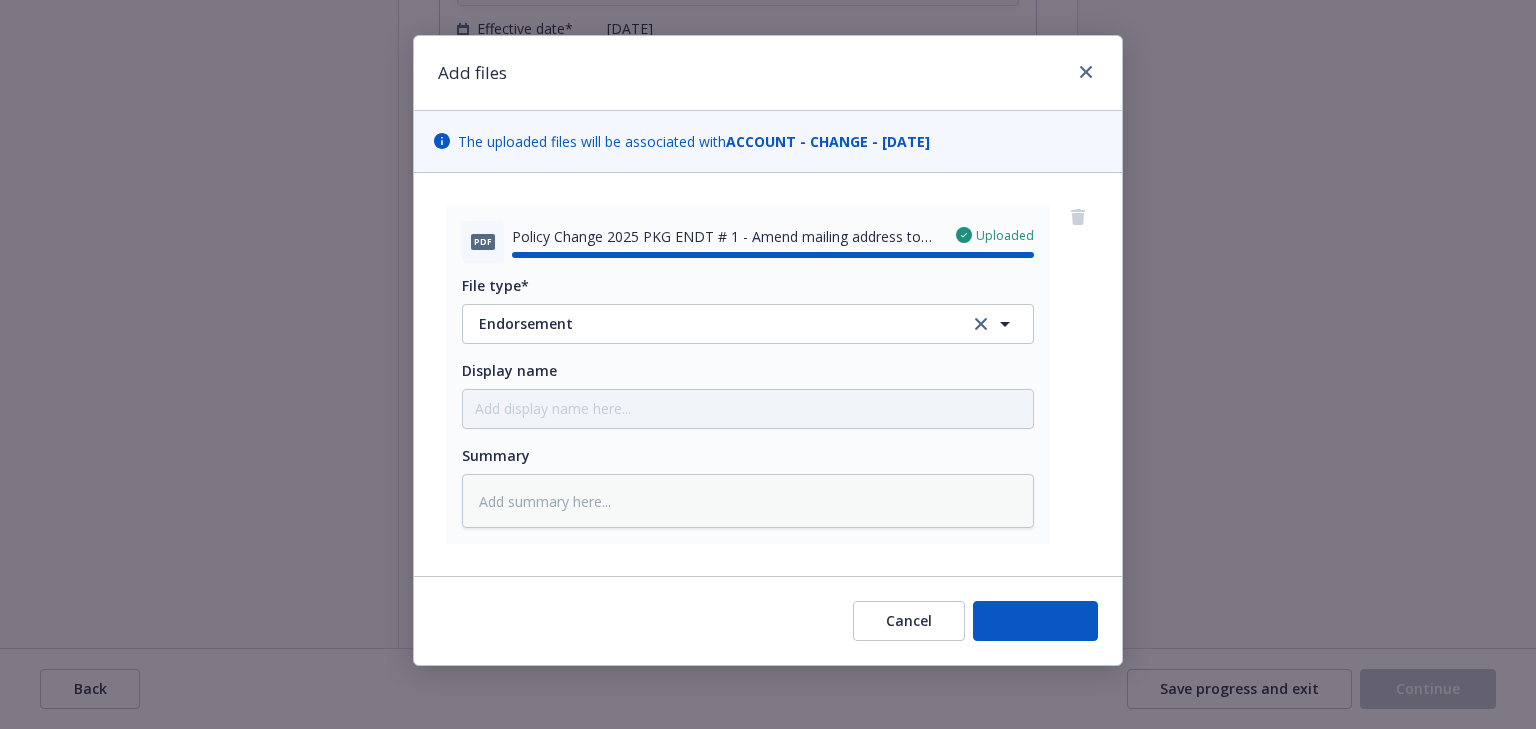 type on "x" 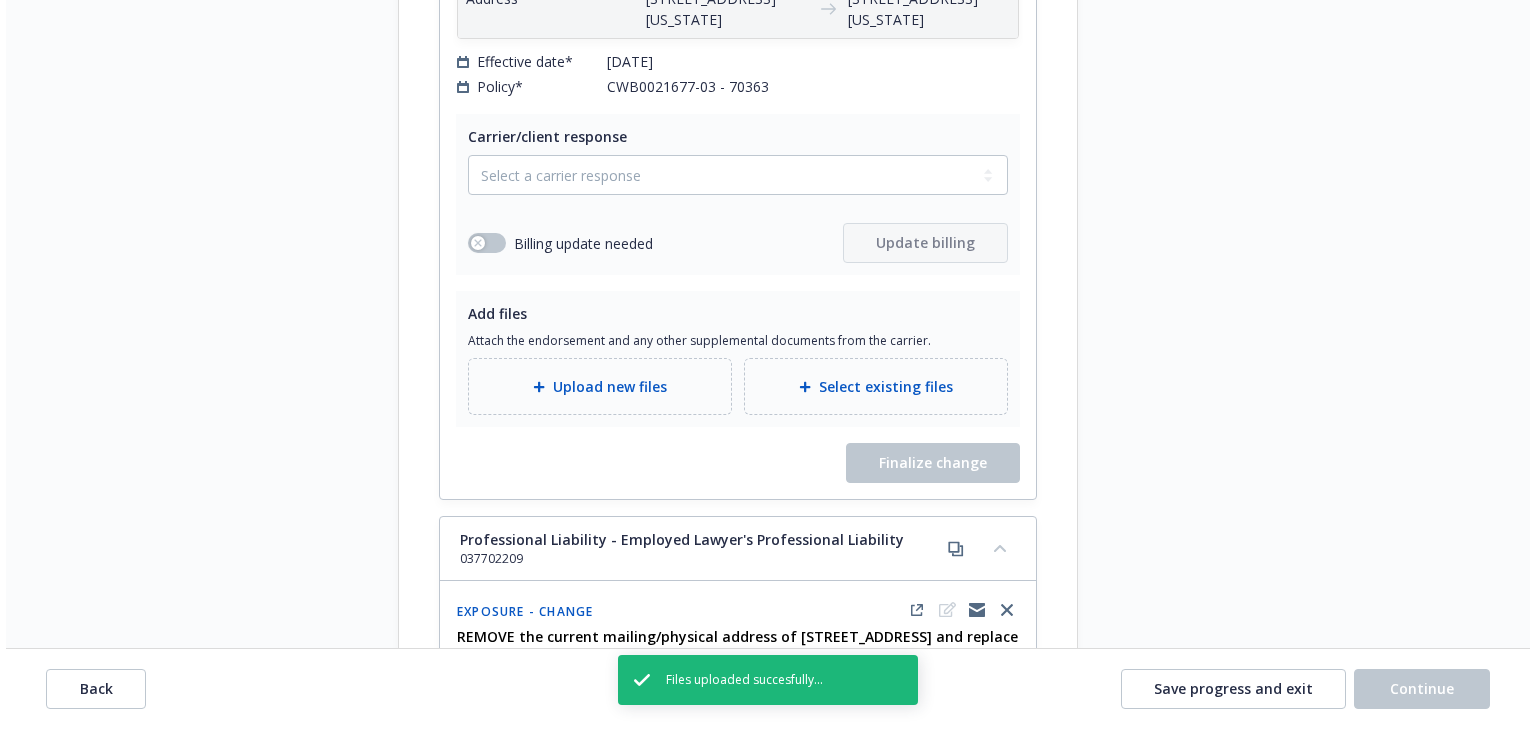 scroll, scrollTop: 4288, scrollLeft: 0, axis: vertical 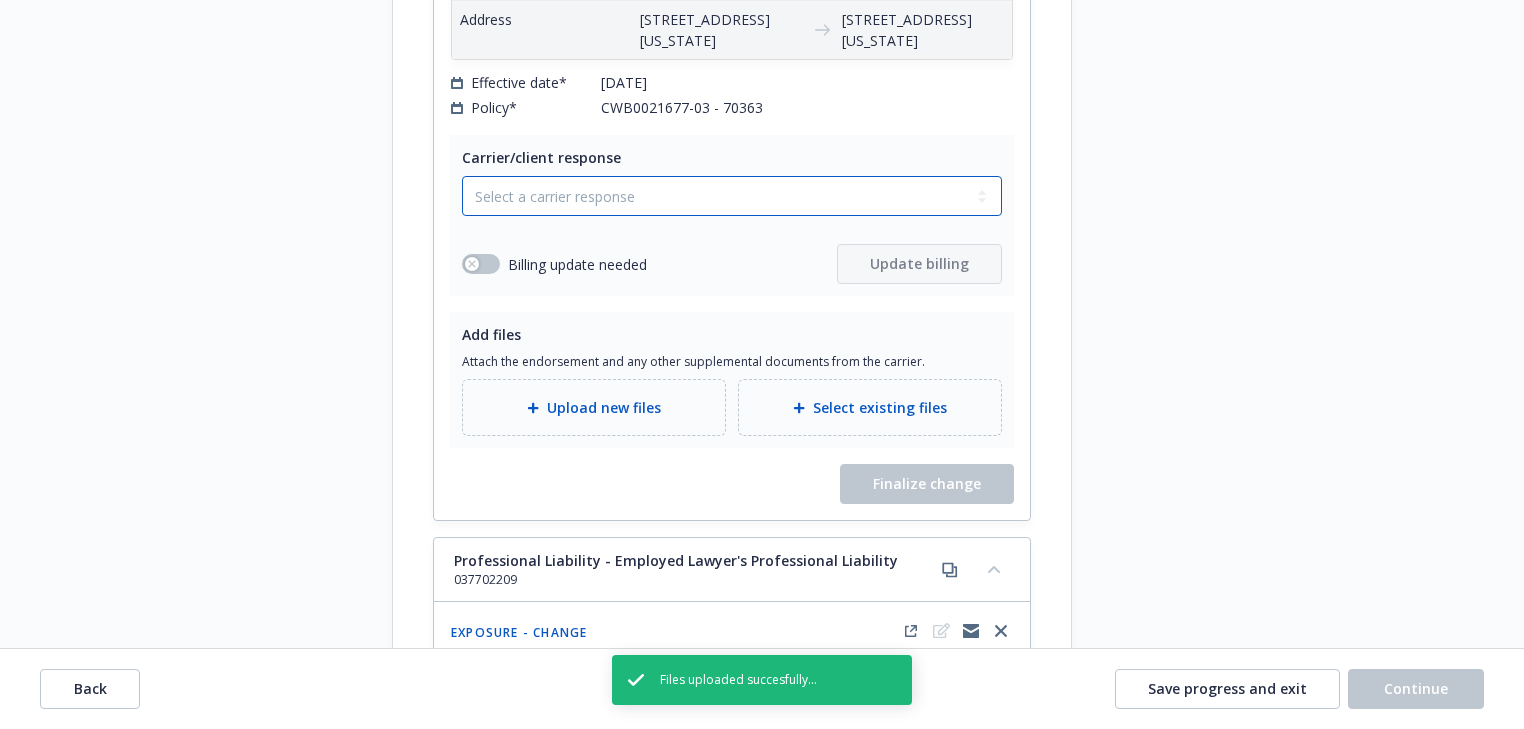 drag, startPoint x: 583, startPoint y: 272, endPoint x: 571, endPoint y: 282, distance: 15.6205 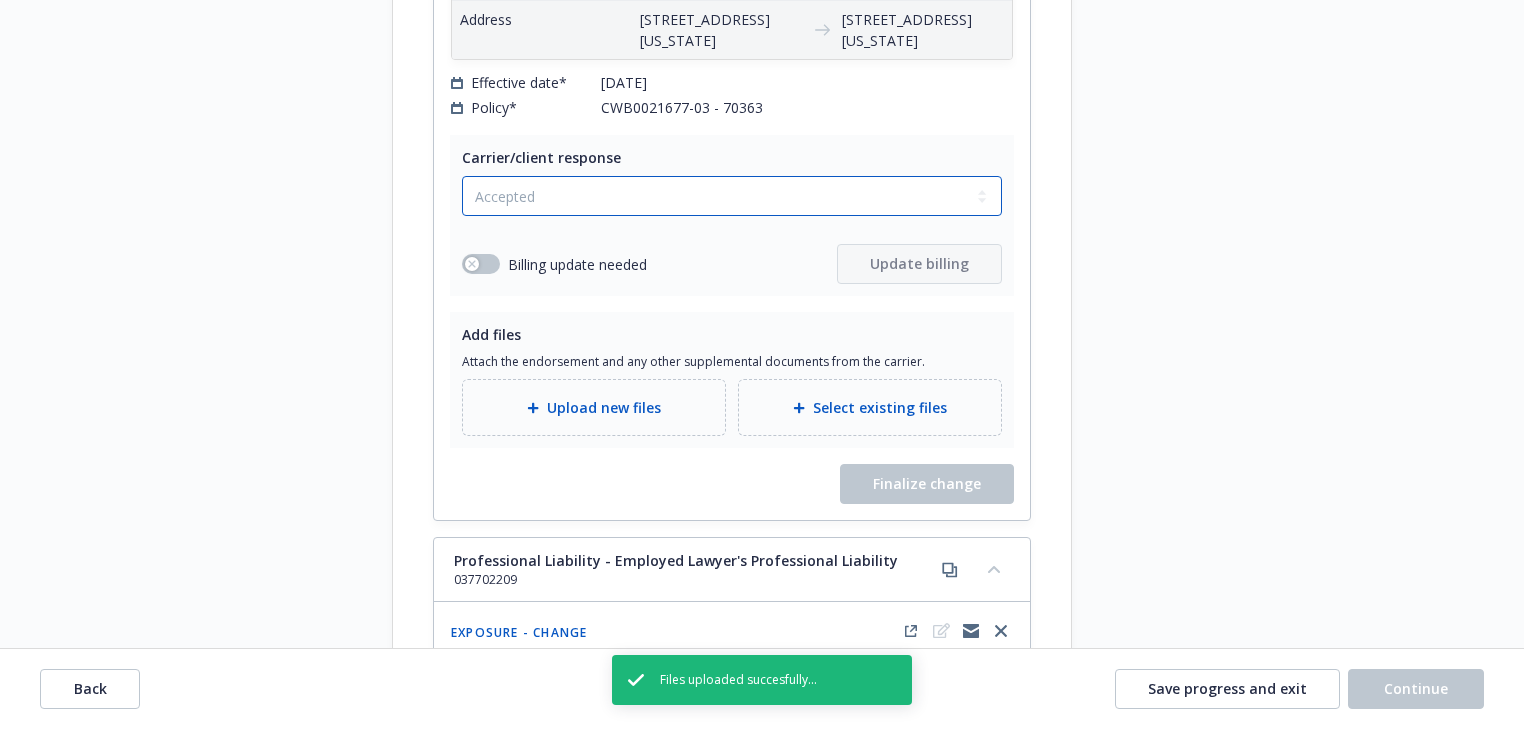 click on "Select a carrier response Accepted Accepted with revision No endorsement needed Declined by carrier Rejected by client" at bounding box center [732, 196] 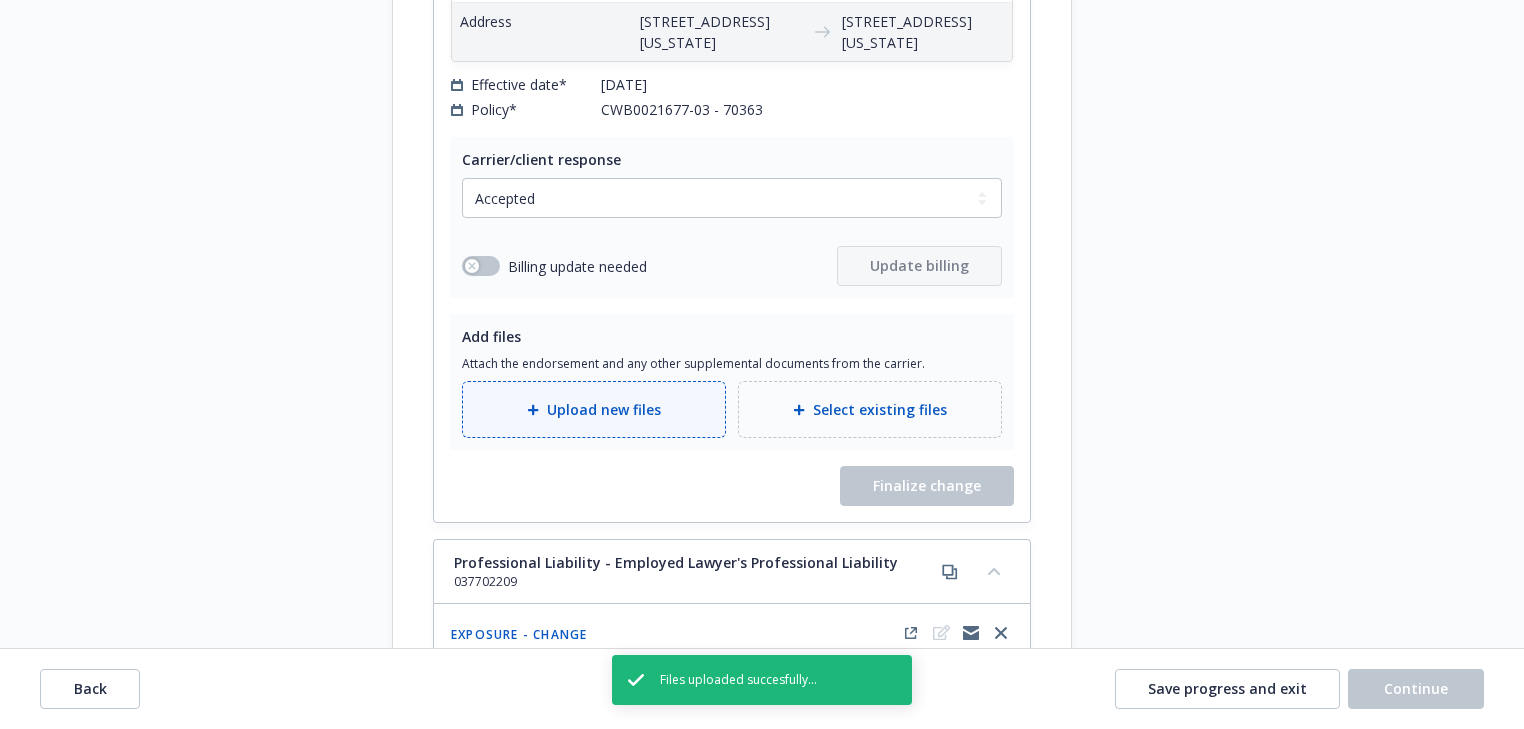 click on "Upload new files" at bounding box center (594, 409) 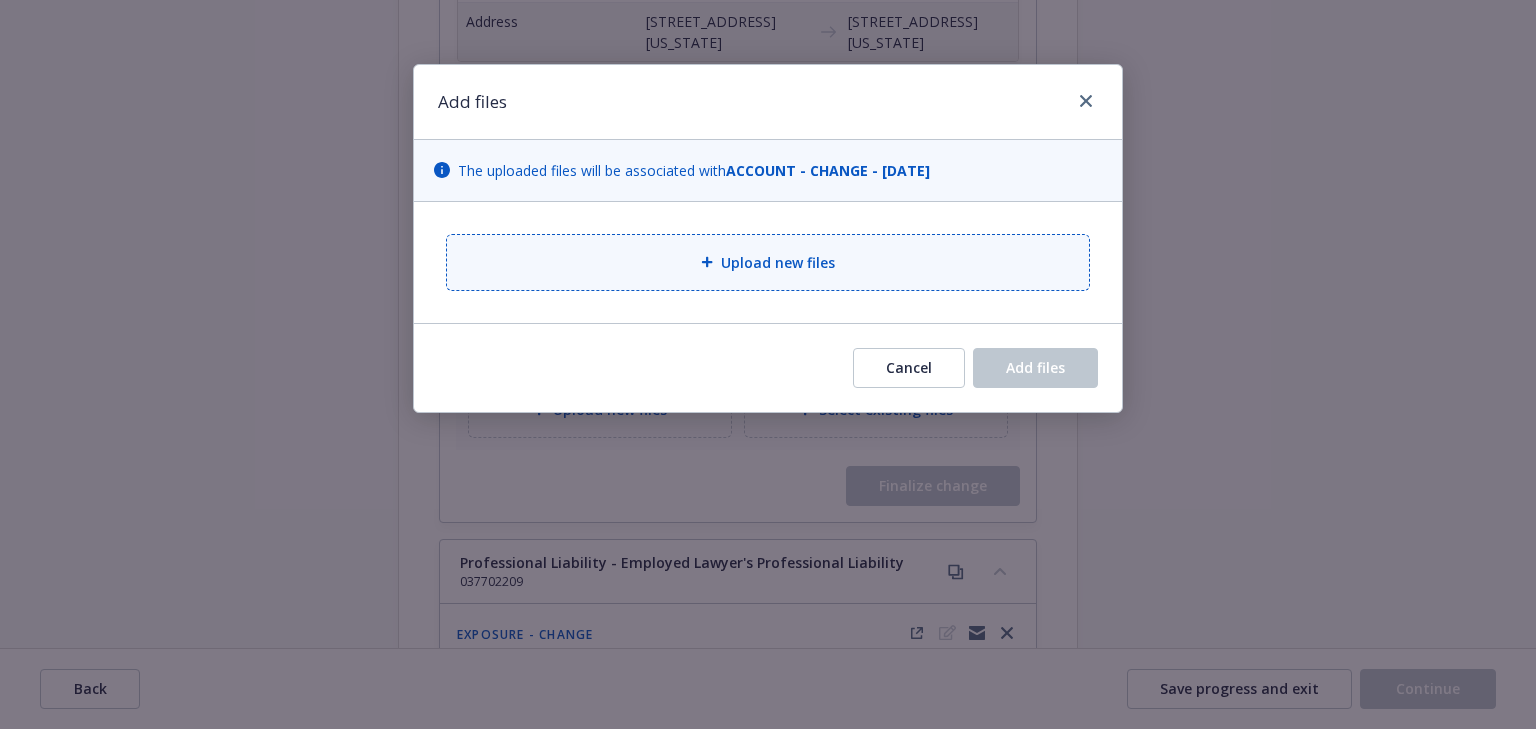 click on "Upload new files" at bounding box center (768, 262) 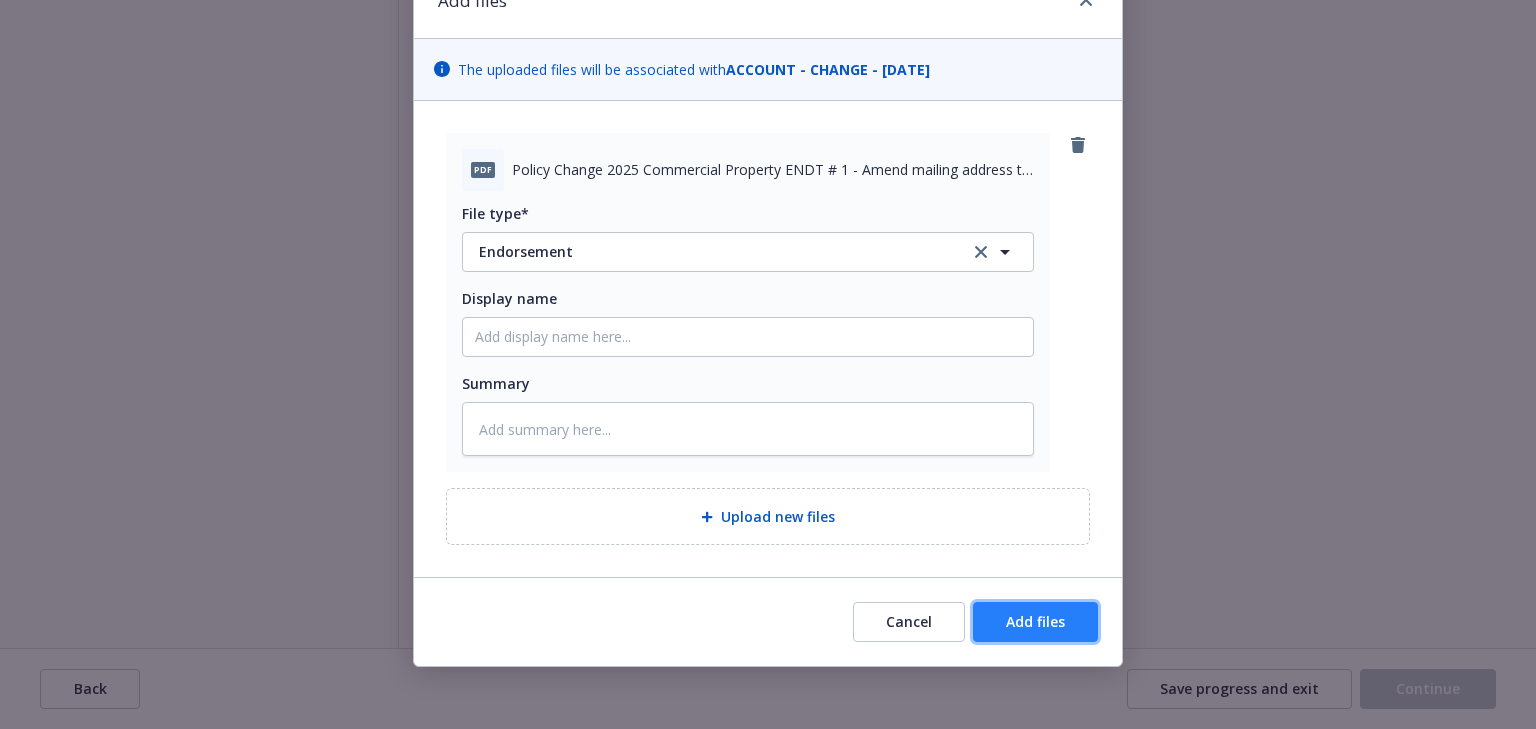 click on "Add files" at bounding box center [1035, 621] 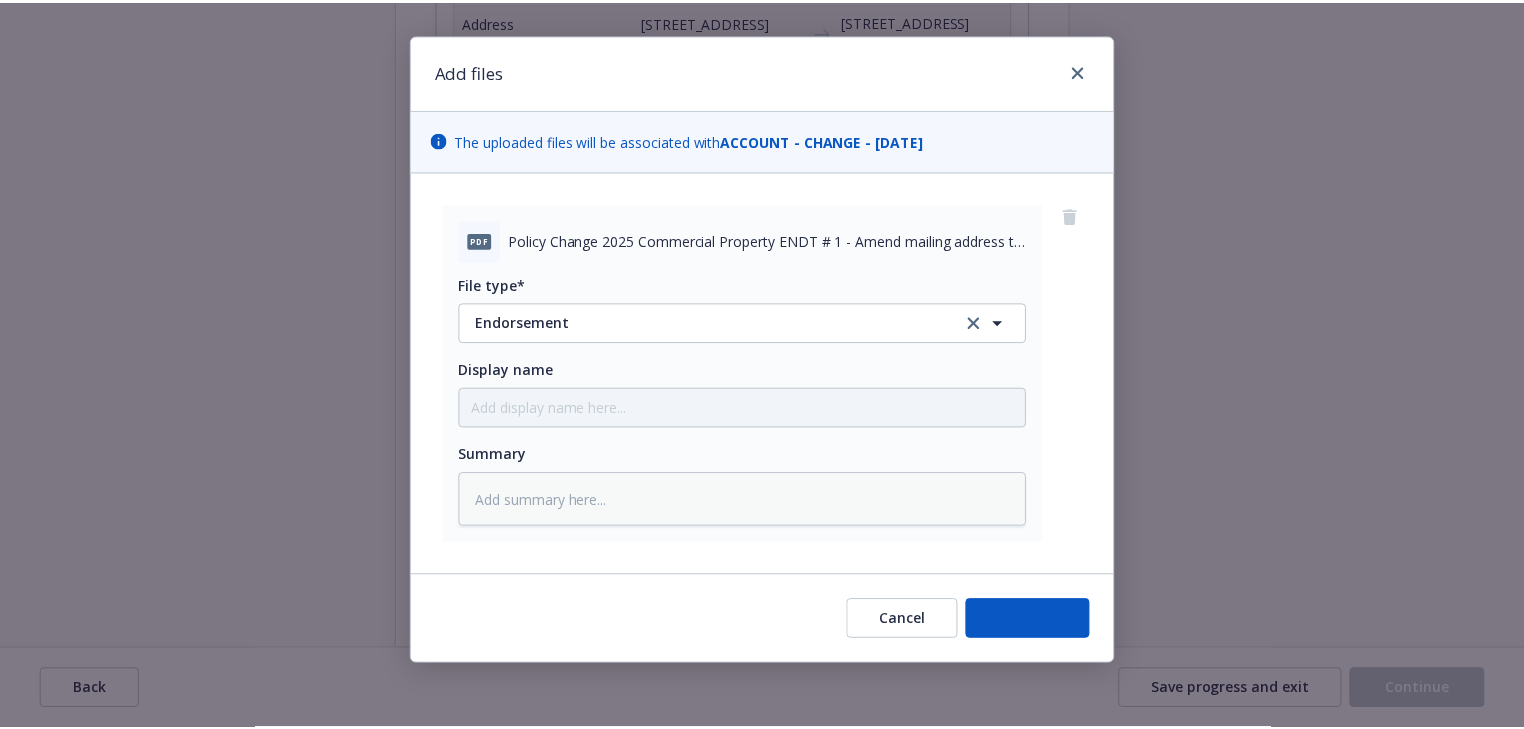 scroll, scrollTop: 29, scrollLeft: 0, axis: vertical 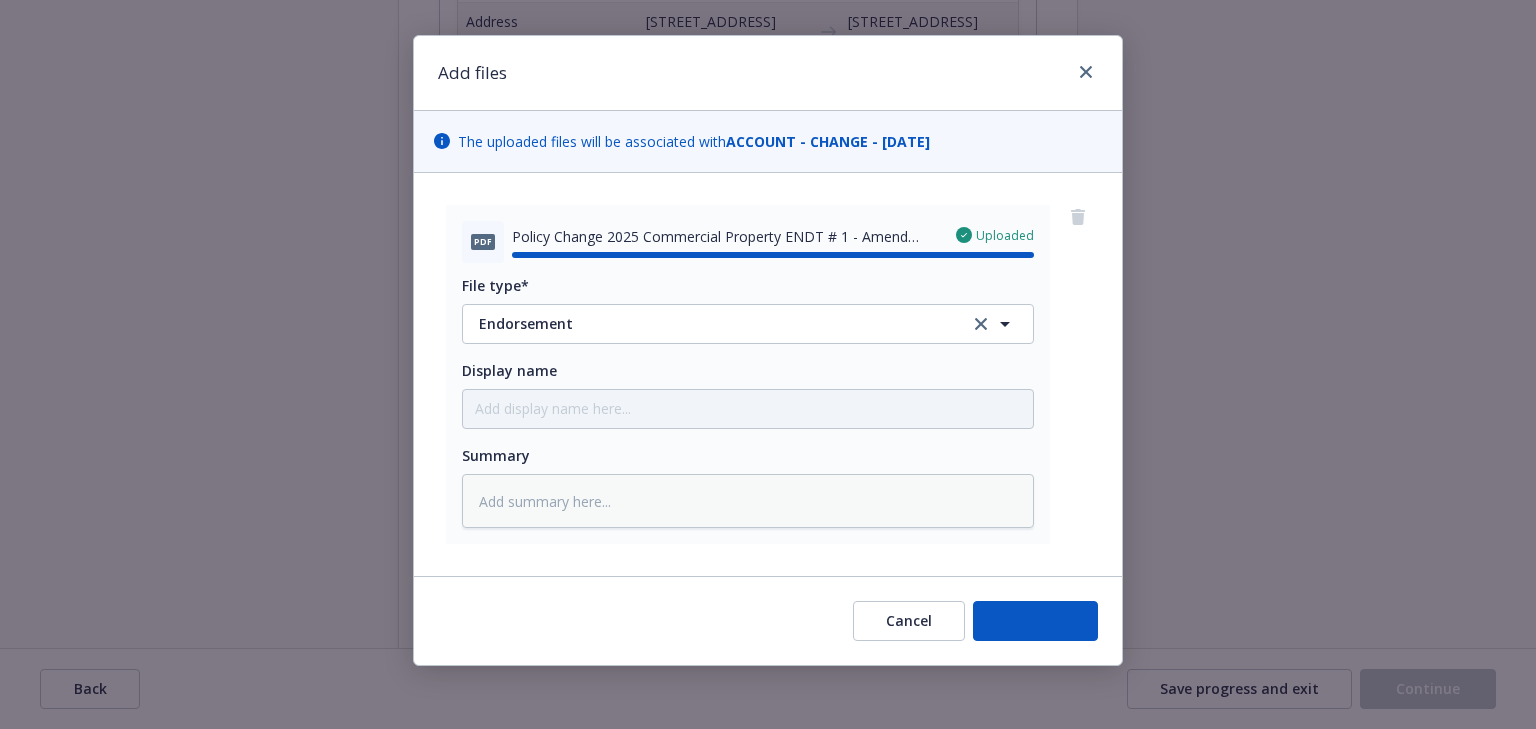 type on "x" 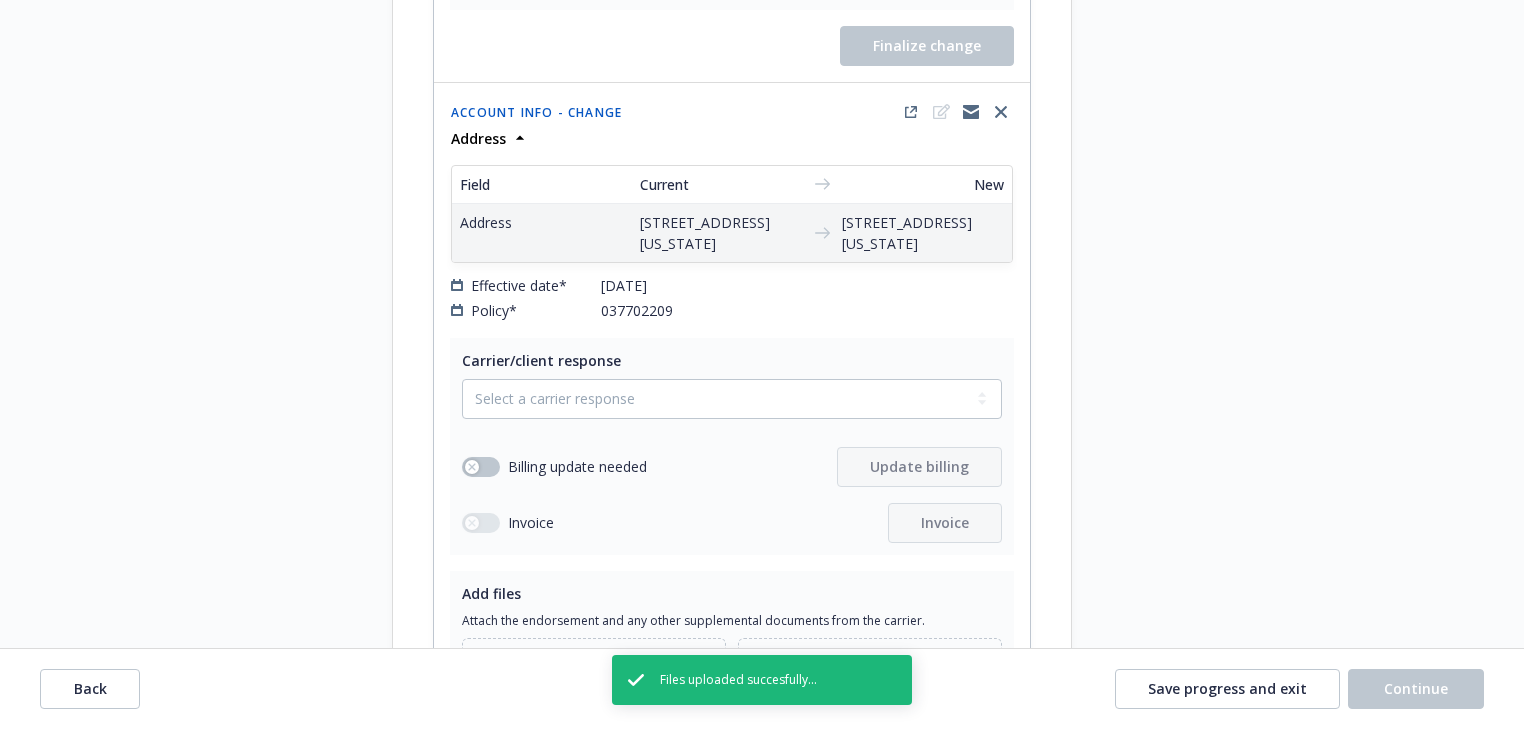 scroll, scrollTop: 5968, scrollLeft: 0, axis: vertical 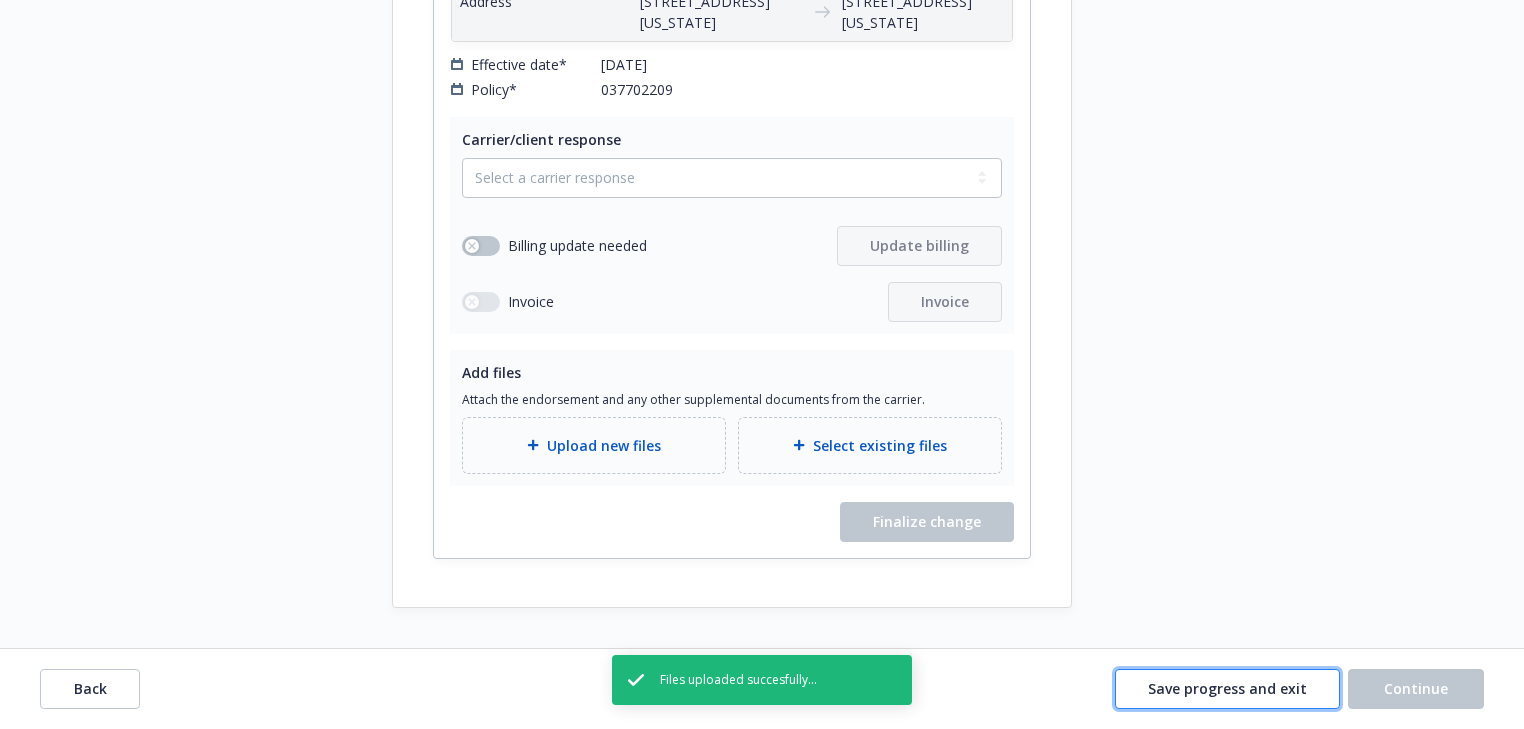 click on "Save progress and exit" at bounding box center (1227, 688) 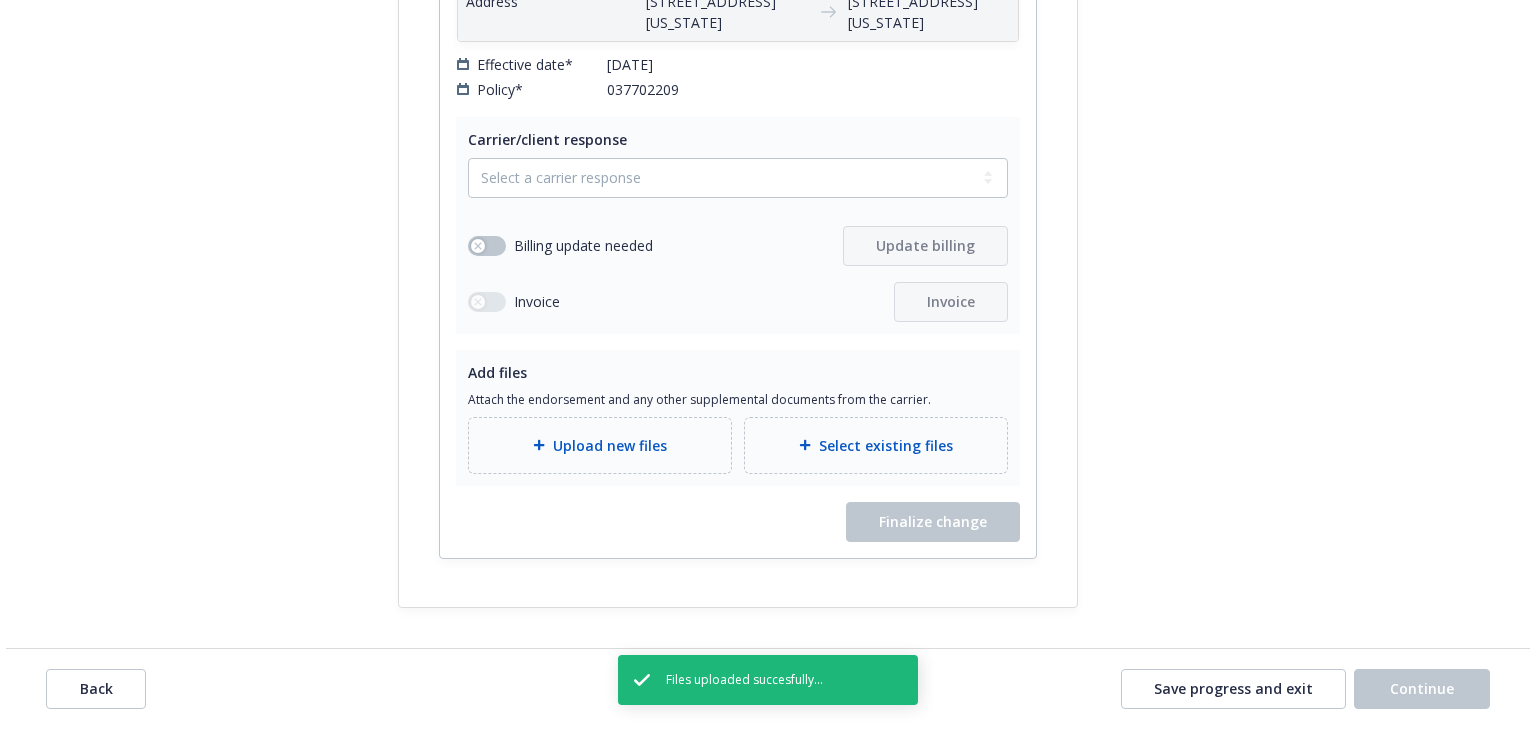 scroll, scrollTop: 0, scrollLeft: 0, axis: both 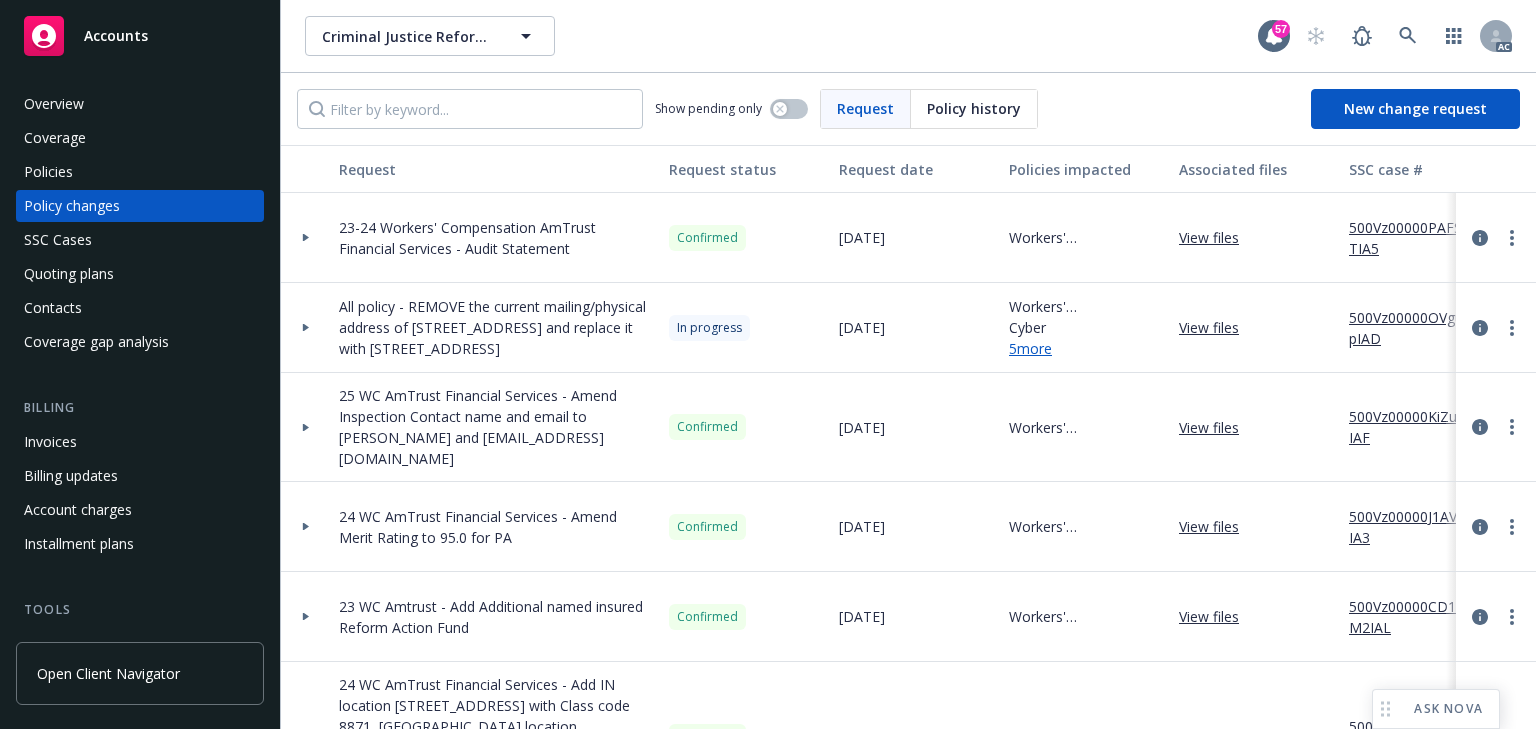 click 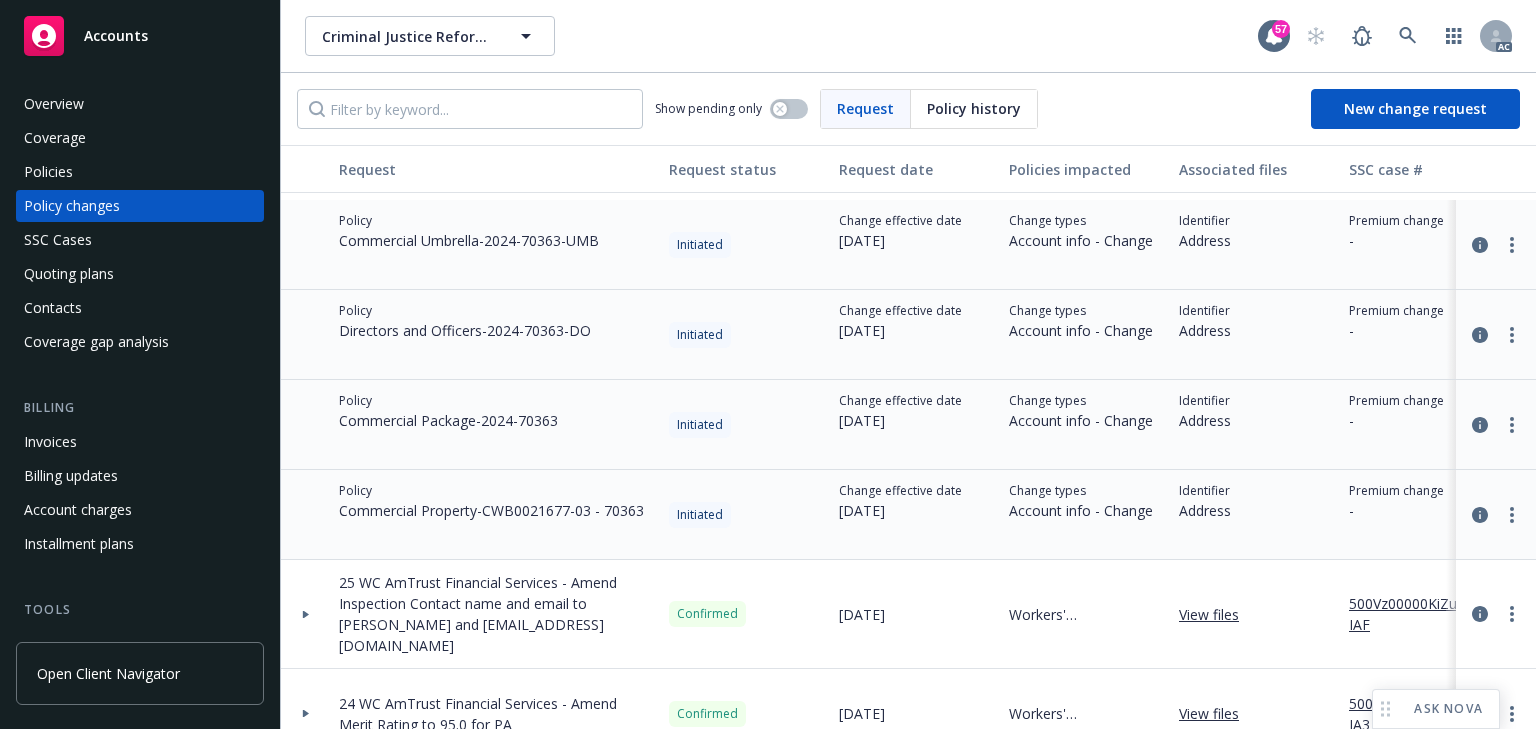 scroll, scrollTop: 960, scrollLeft: 0, axis: vertical 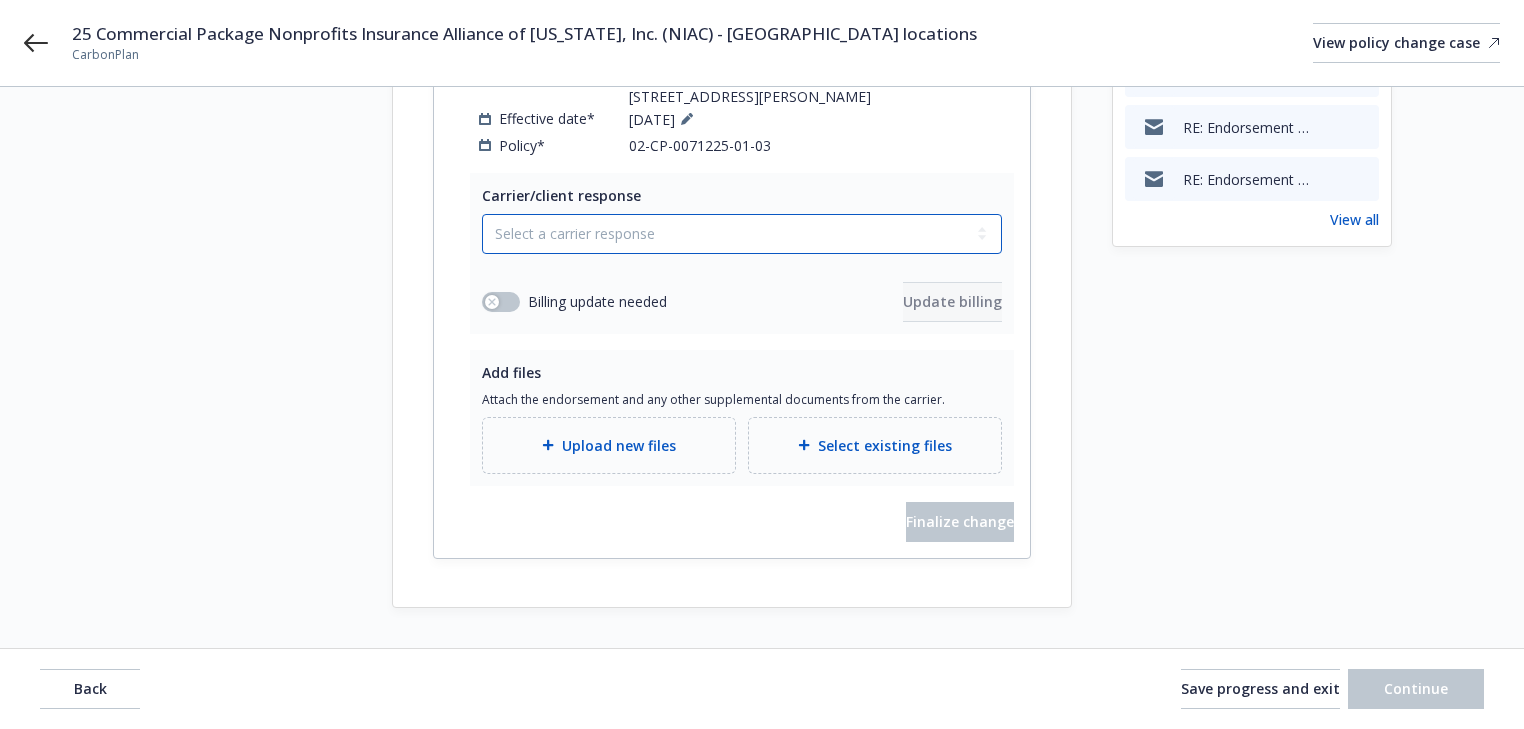 click on "Select a carrier response Accepted Accepted with revision No endorsement needed Declined by carrier Rejected by client" at bounding box center [742, 234] 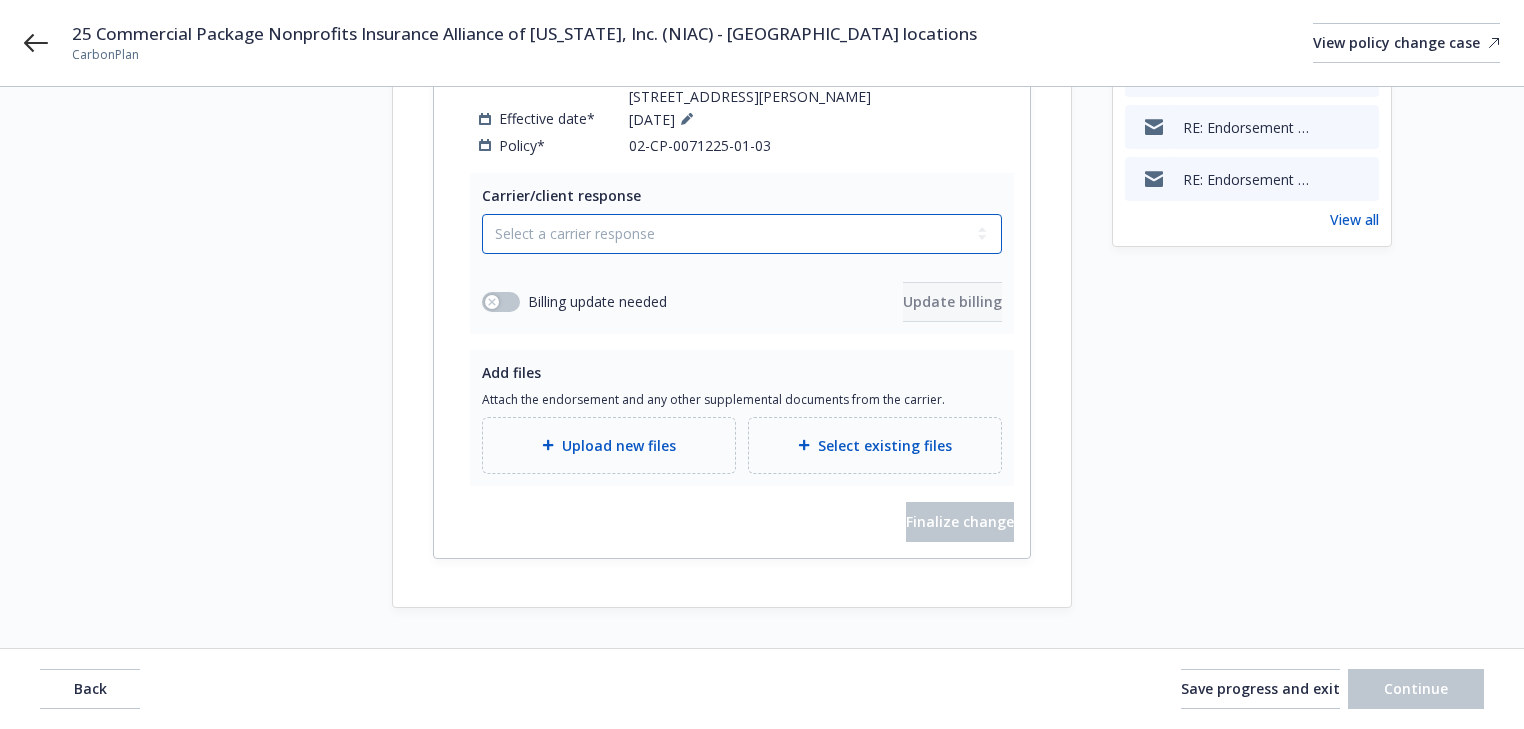 select on "DECLINED_BY_CARRIER" 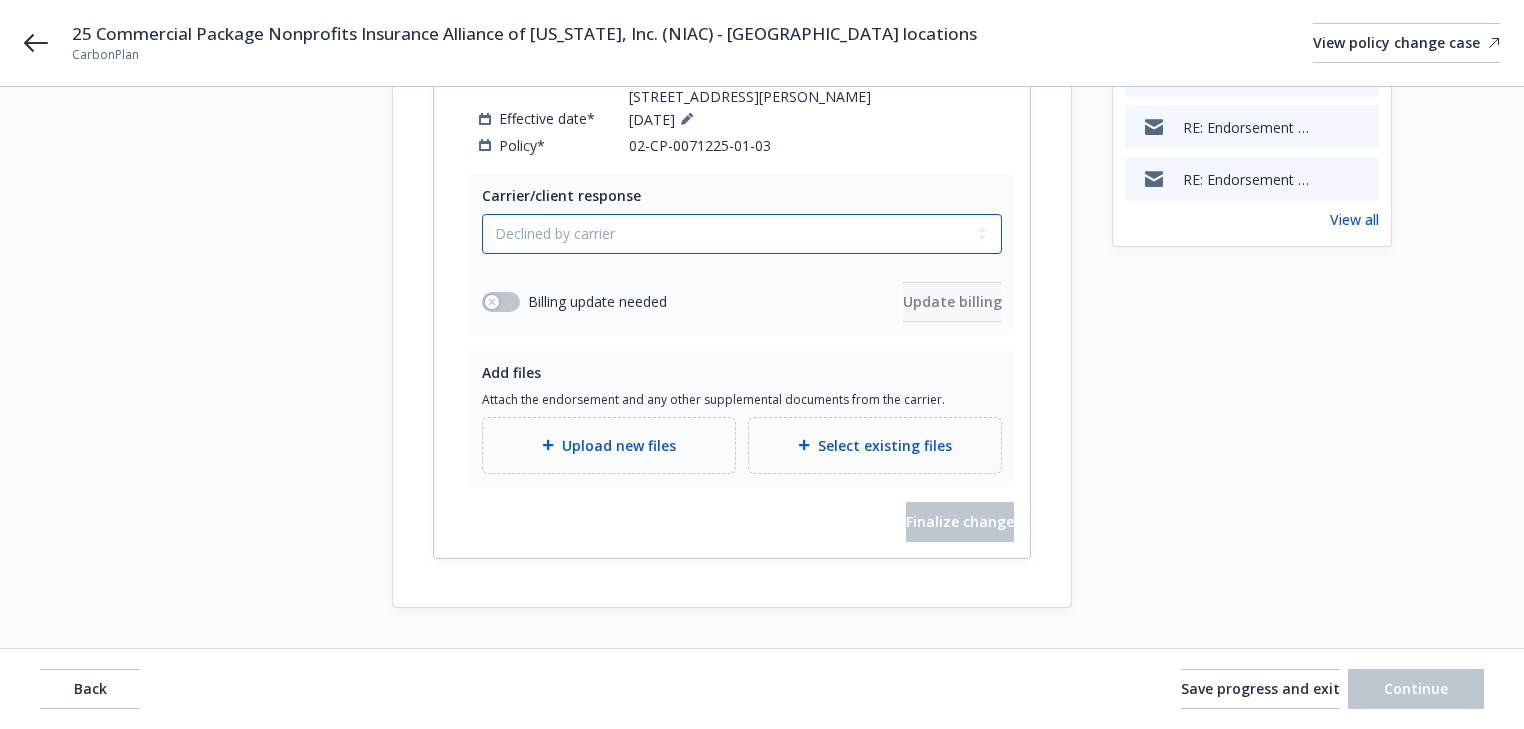 click on "Select a carrier response Accepted Accepted with revision No endorsement needed Declined by carrier Rejected by client" at bounding box center [742, 234] 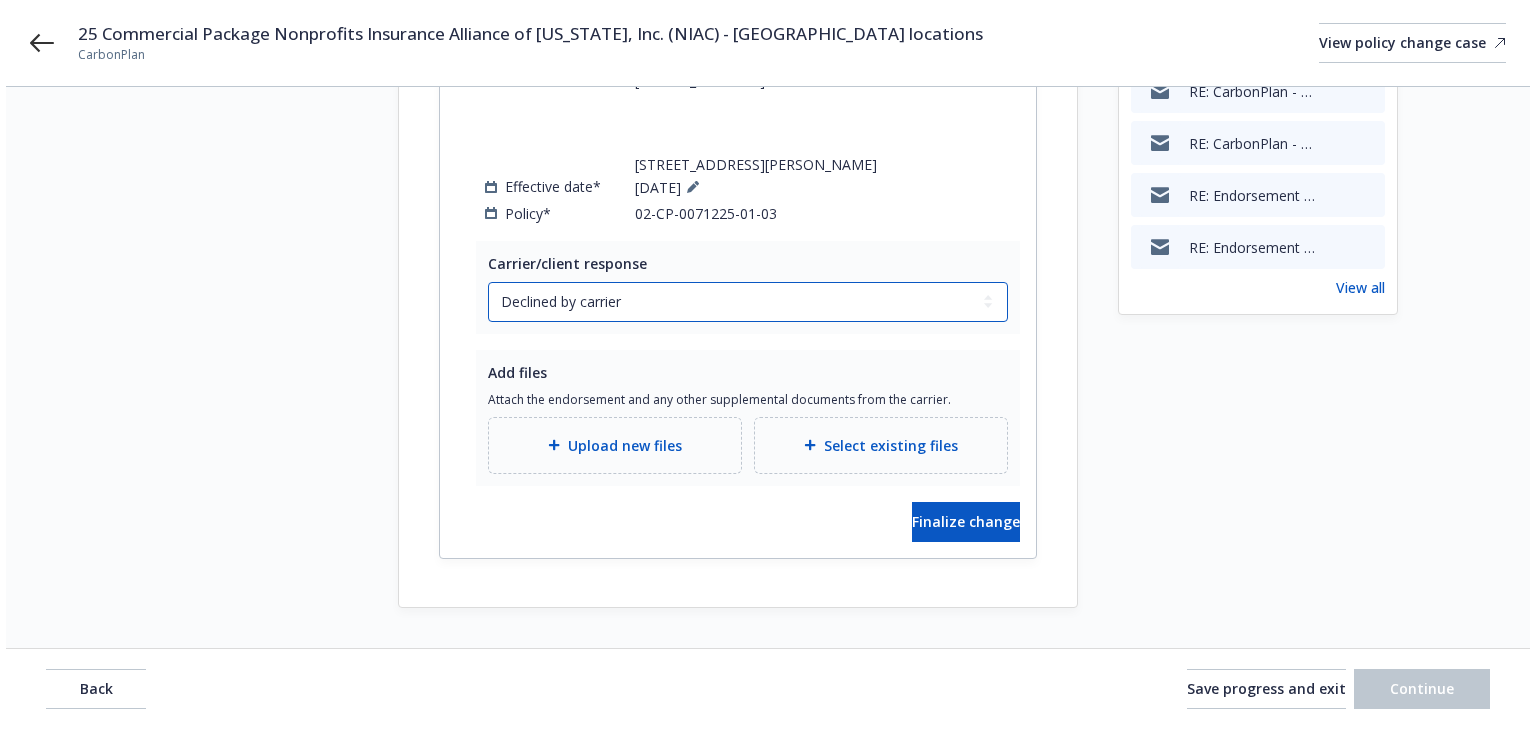 scroll, scrollTop: 455, scrollLeft: 0, axis: vertical 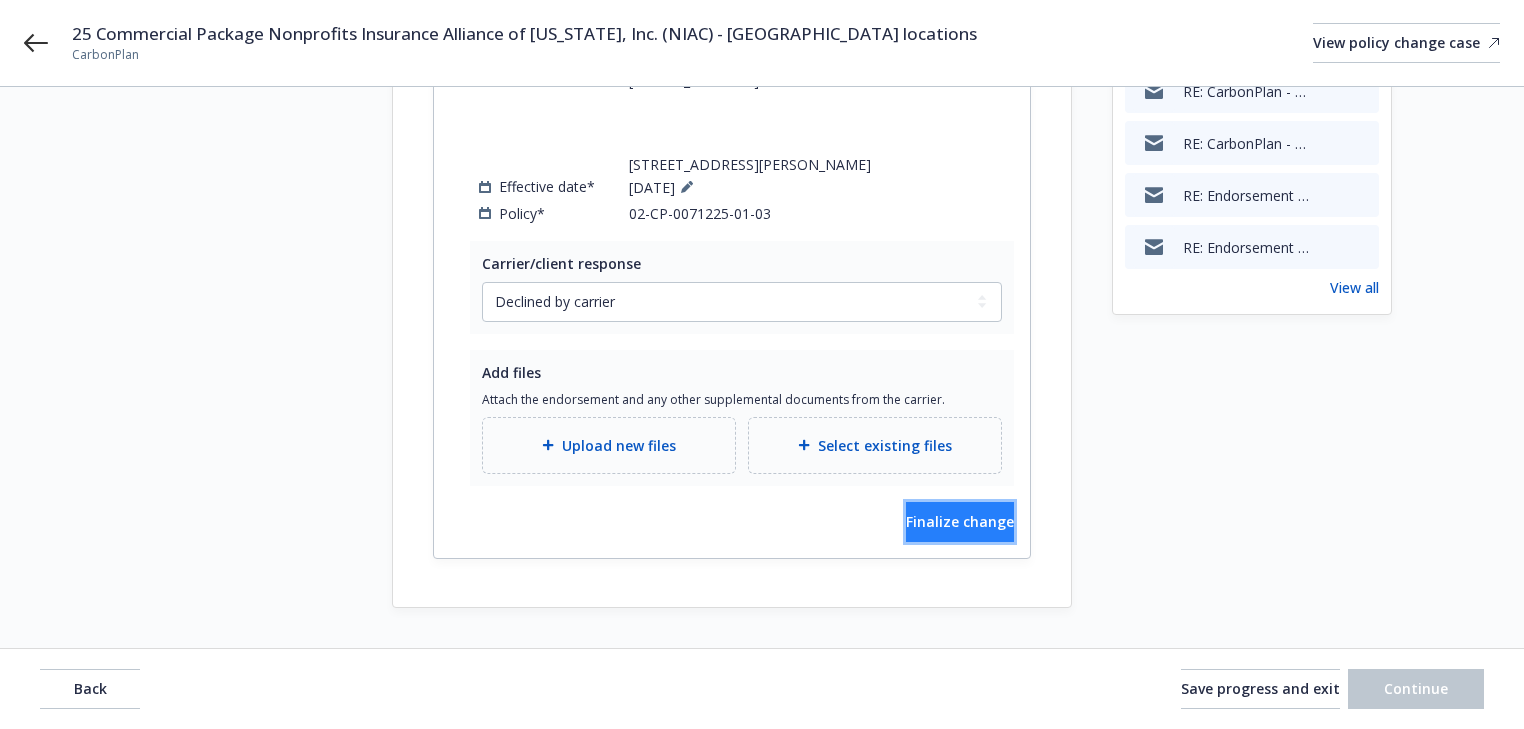click on "Finalize change" at bounding box center (960, 521) 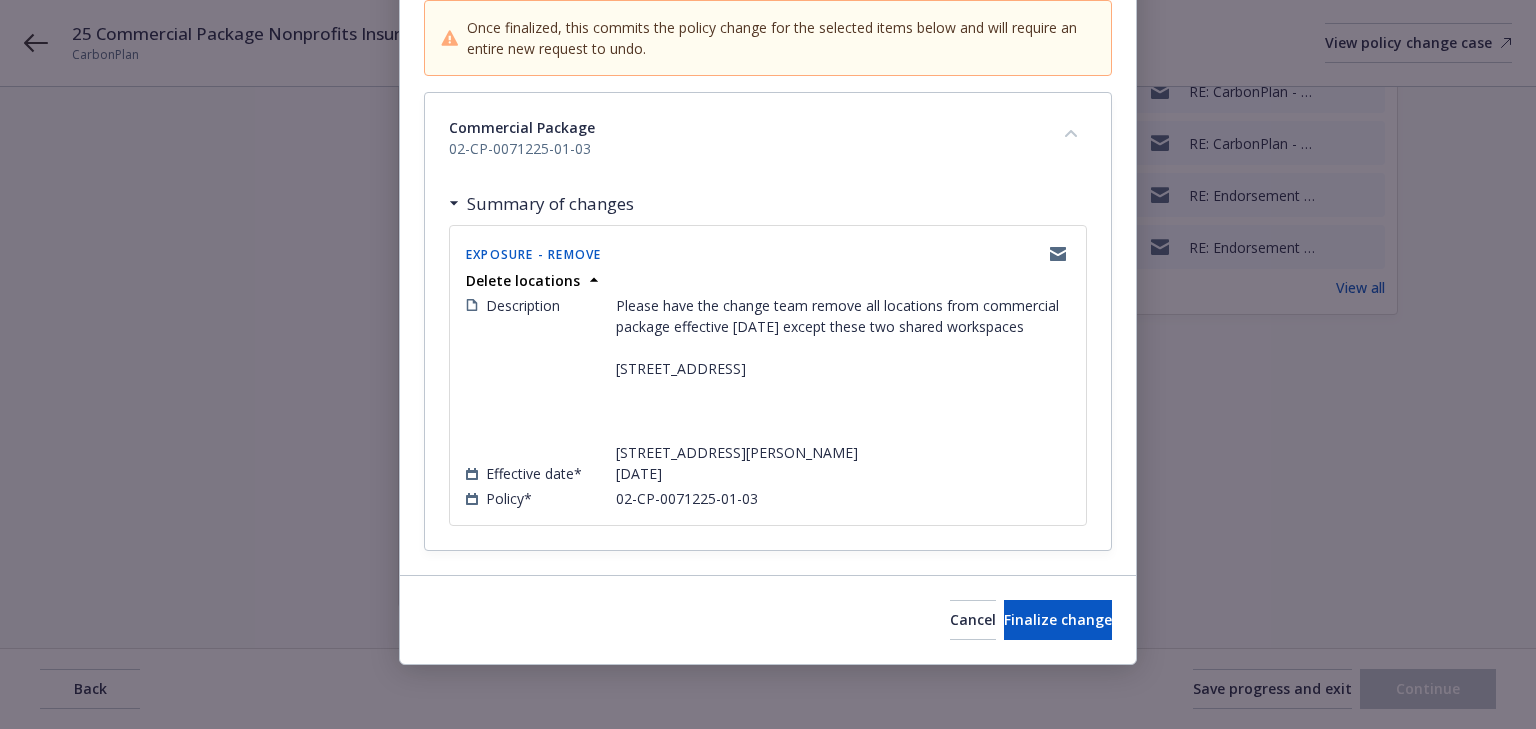 scroll, scrollTop: 245, scrollLeft: 0, axis: vertical 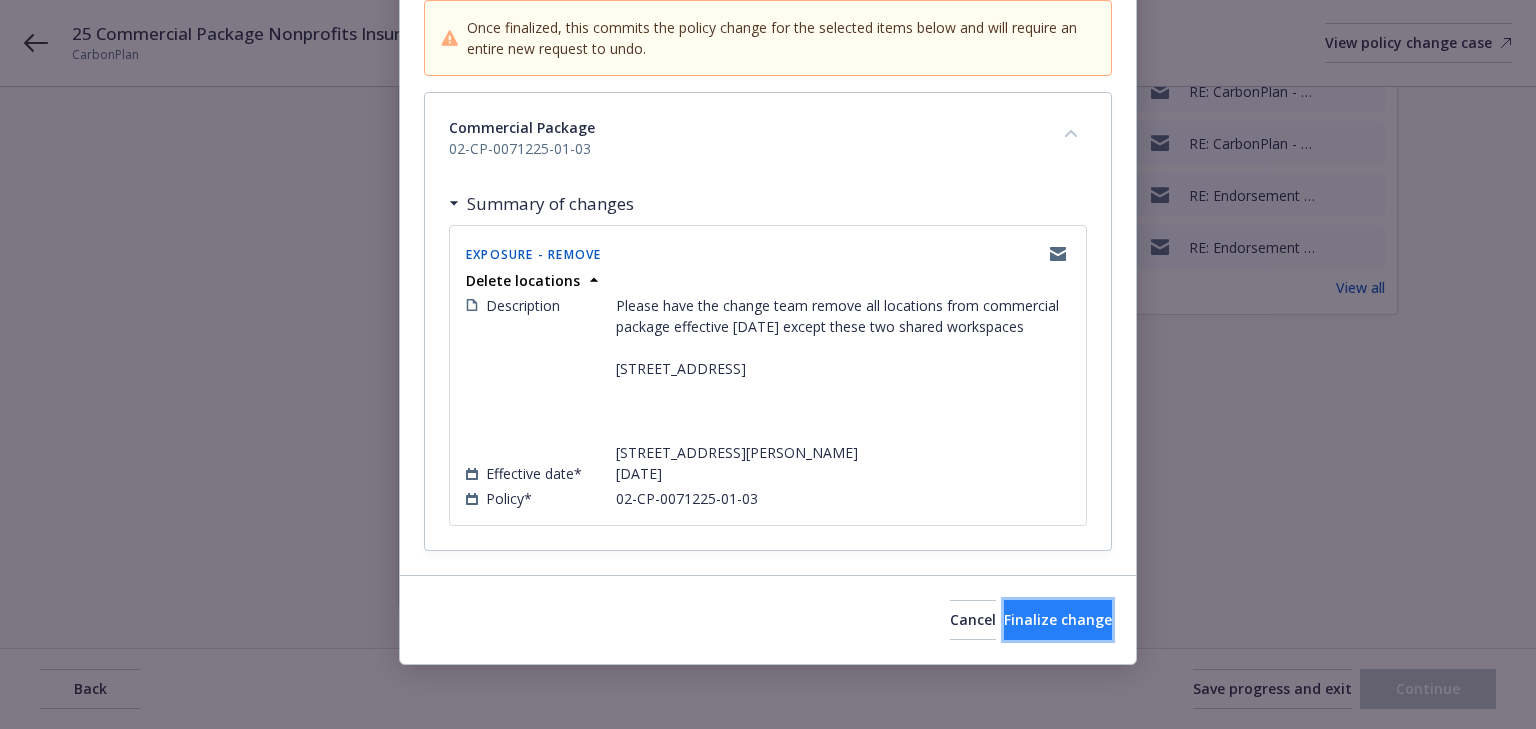 click on "Finalize change" at bounding box center (1058, 619) 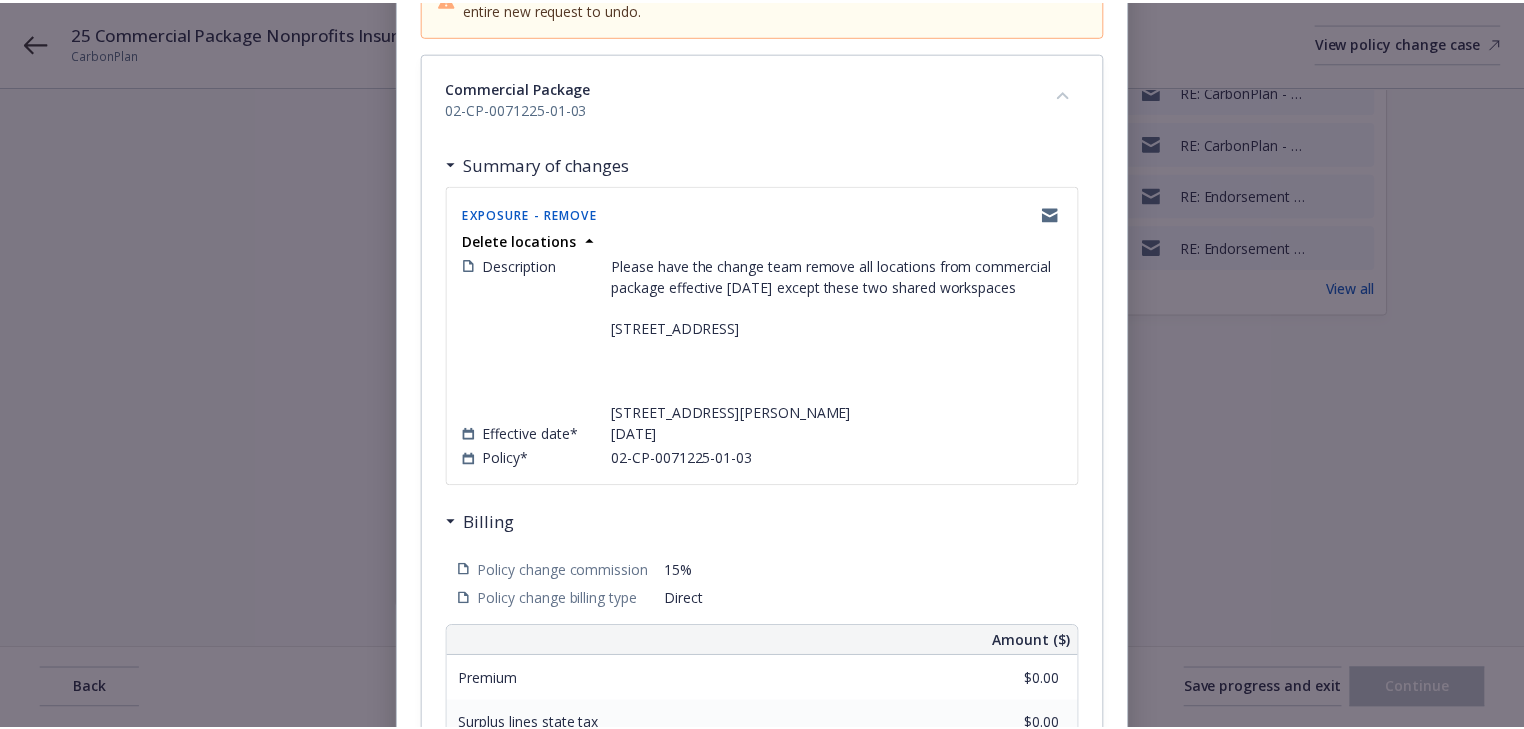 scroll, scrollTop: 454, scrollLeft: 0, axis: vertical 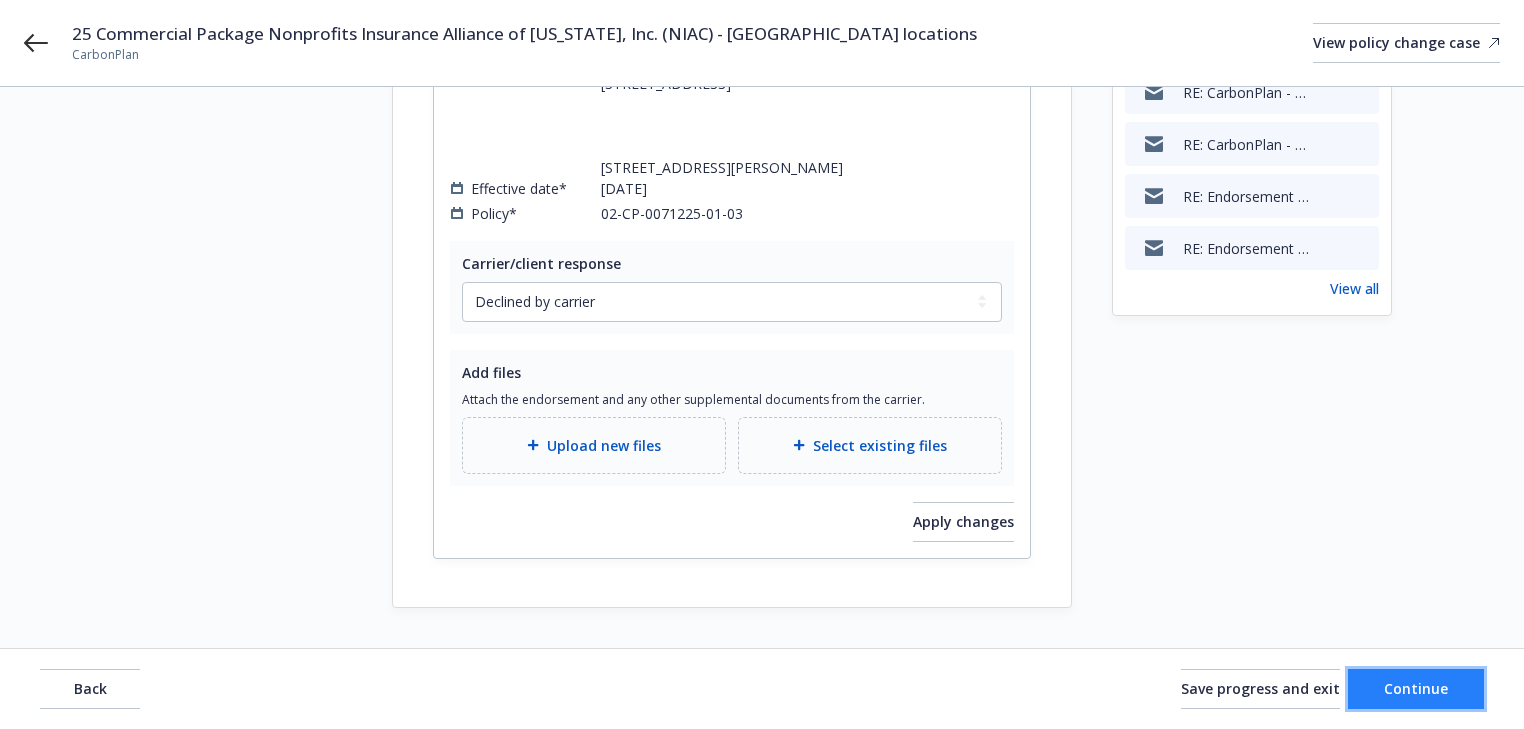 click on "Continue" at bounding box center (1416, 689) 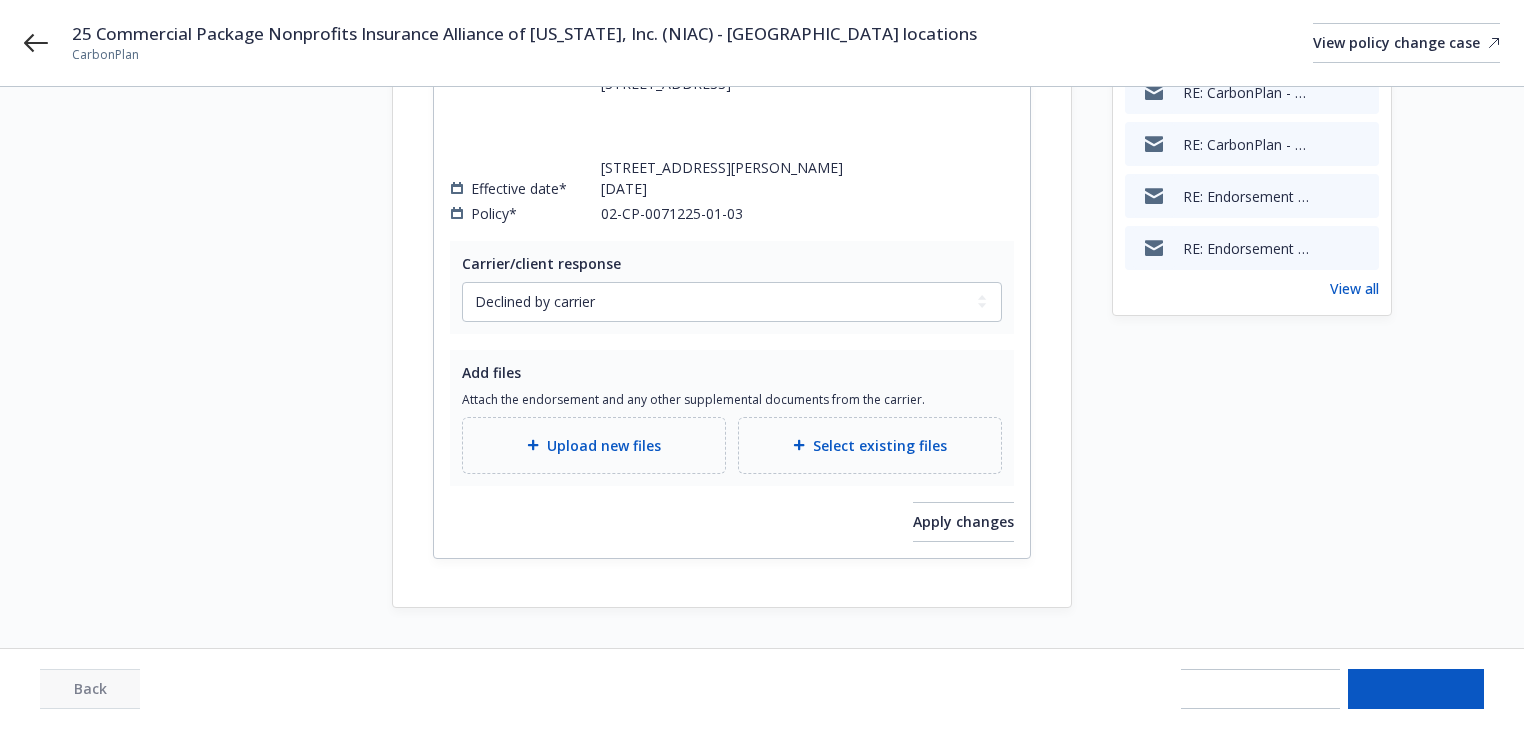 scroll, scrollTop: 219, scrollLeft: 0, axis: vertical 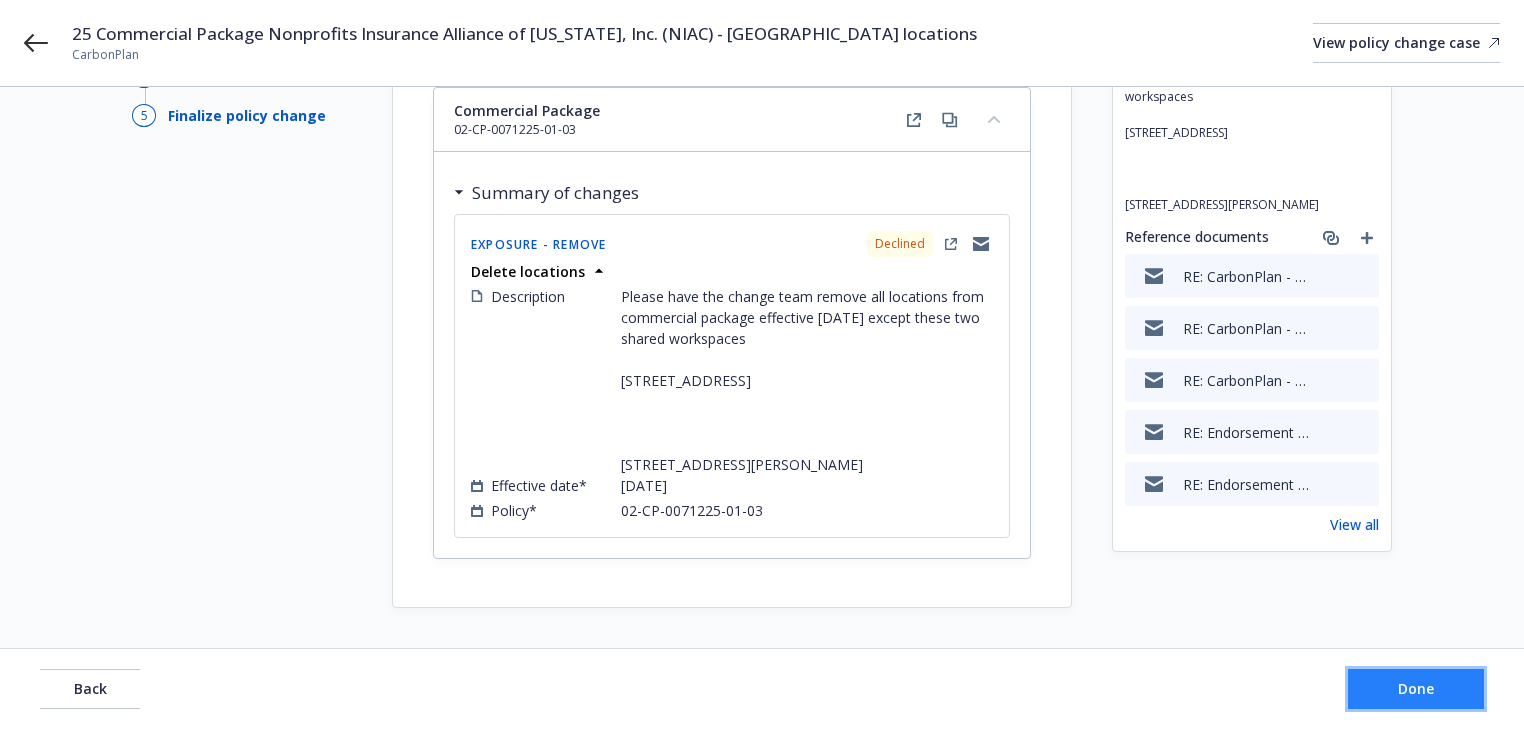 click on "Done" at bounding box center [1416, 689] 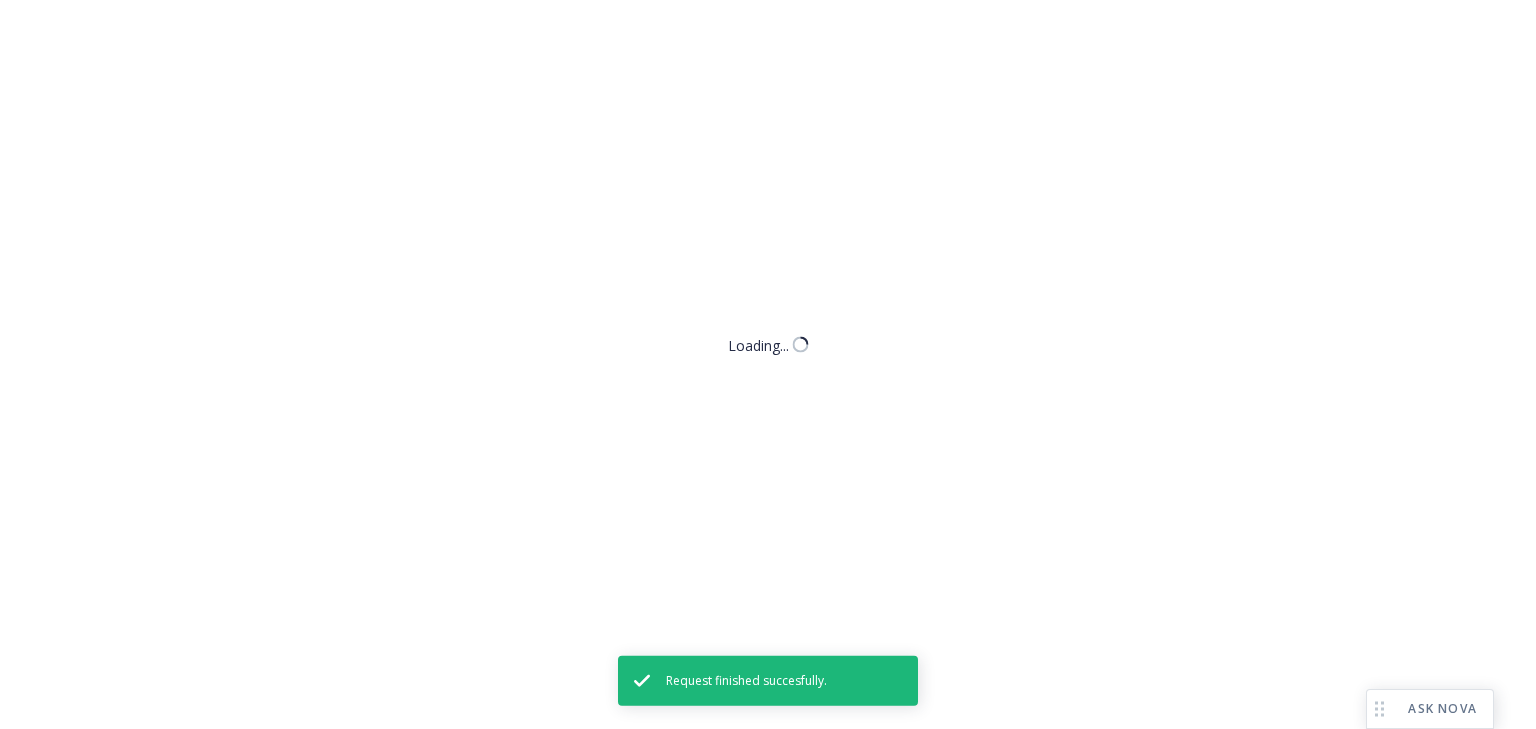 scroll, scrollTop: 0, scrollLeft: 0, axis: both 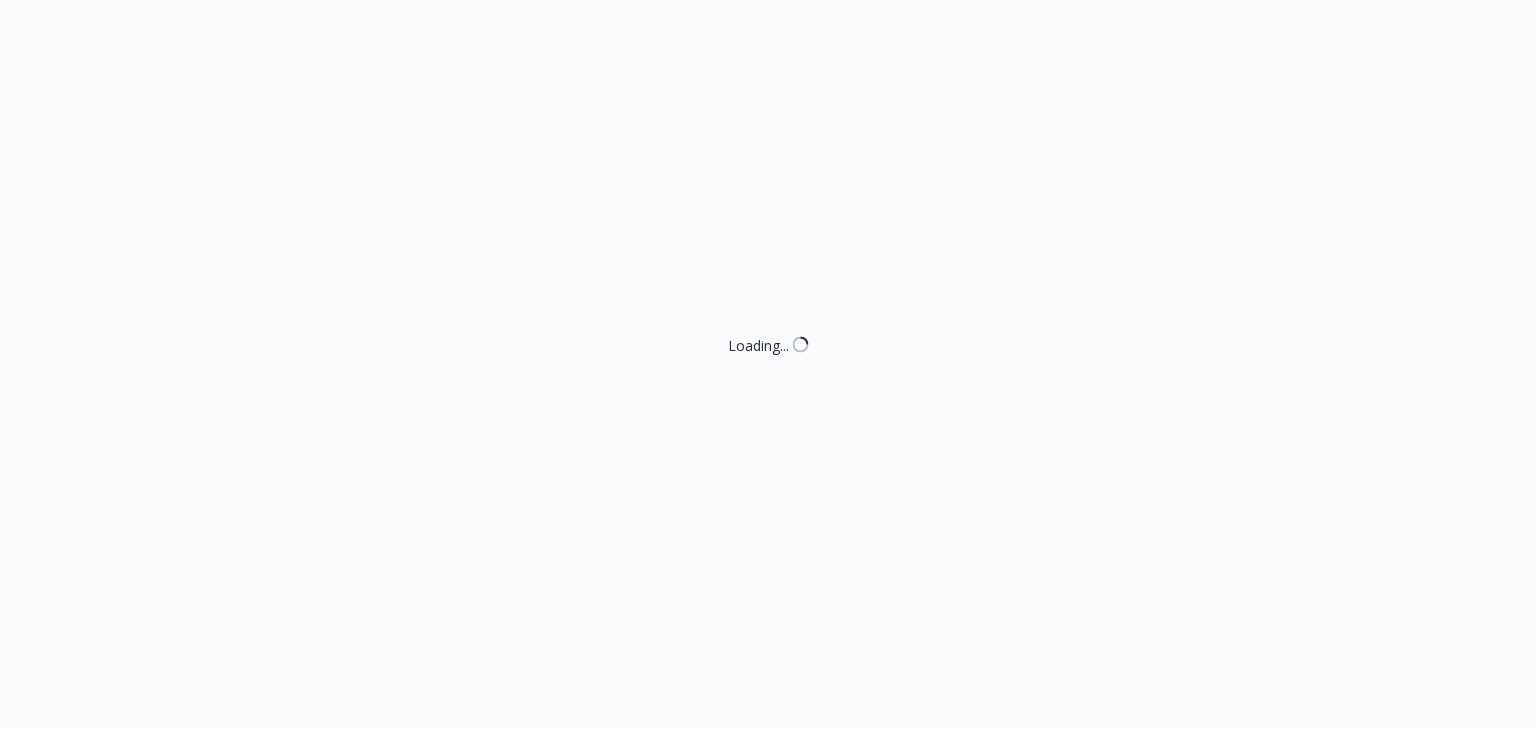 select on "ACCEPTED" 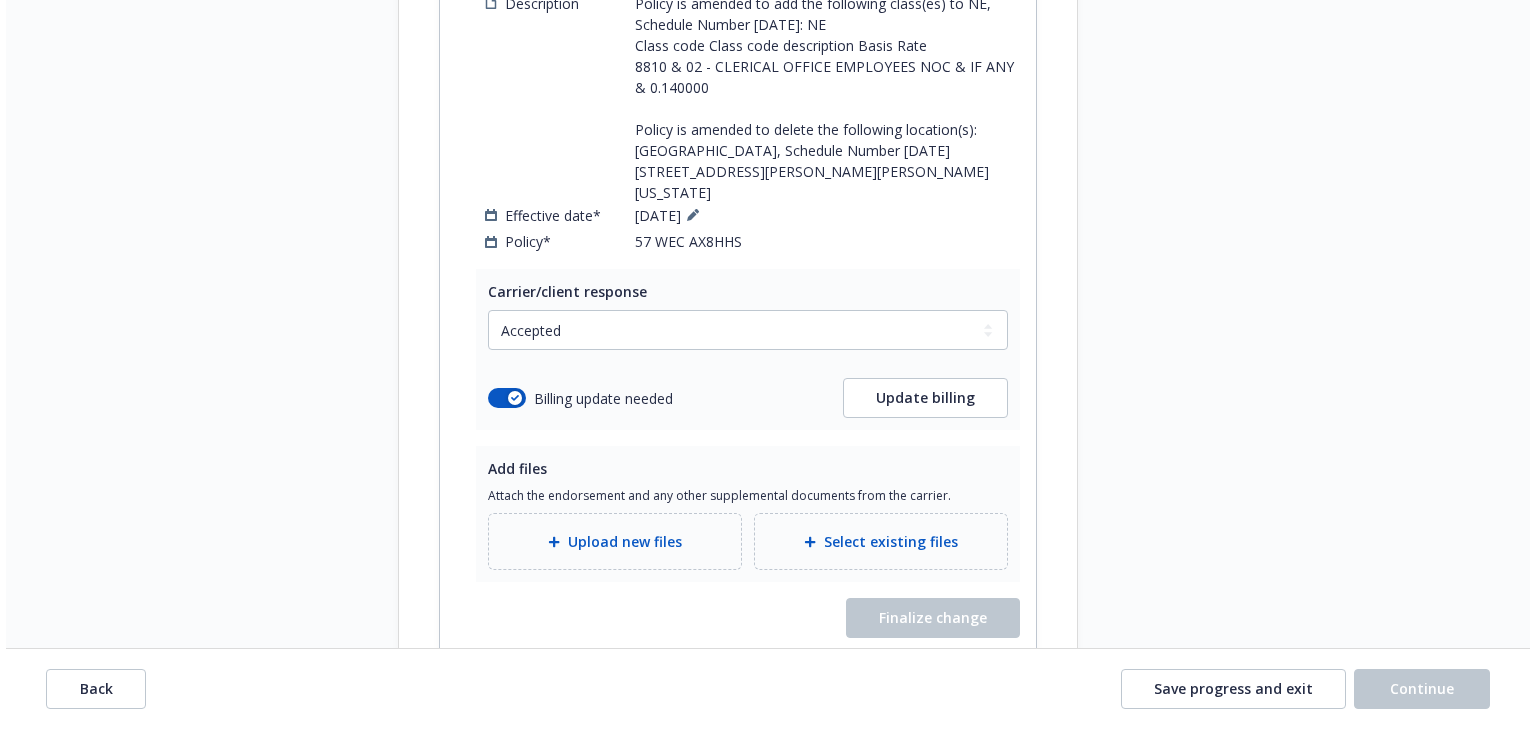 scroll, scrollTop: 2160, scrollLeft: 0, axis: vertical 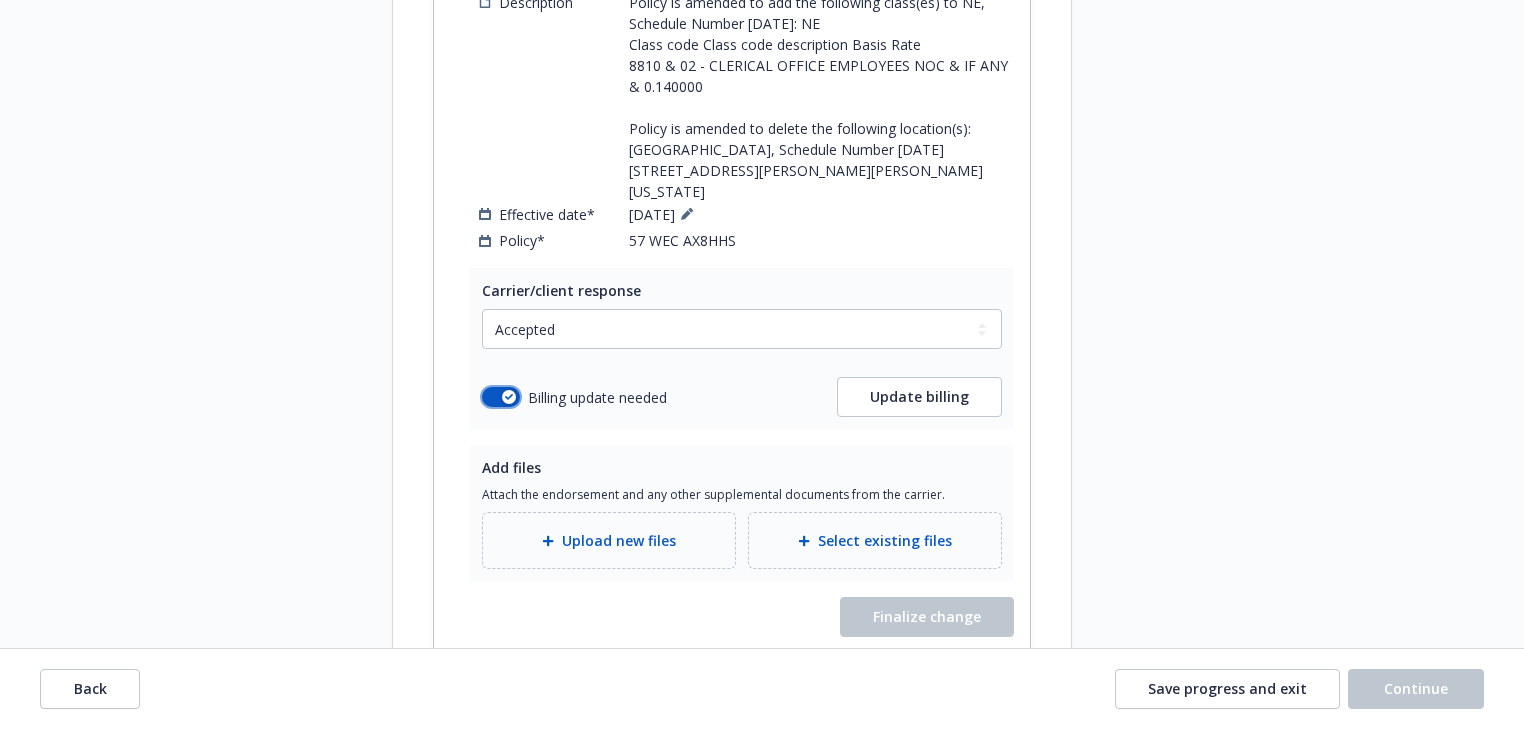 click at bounding box center [509, 397] 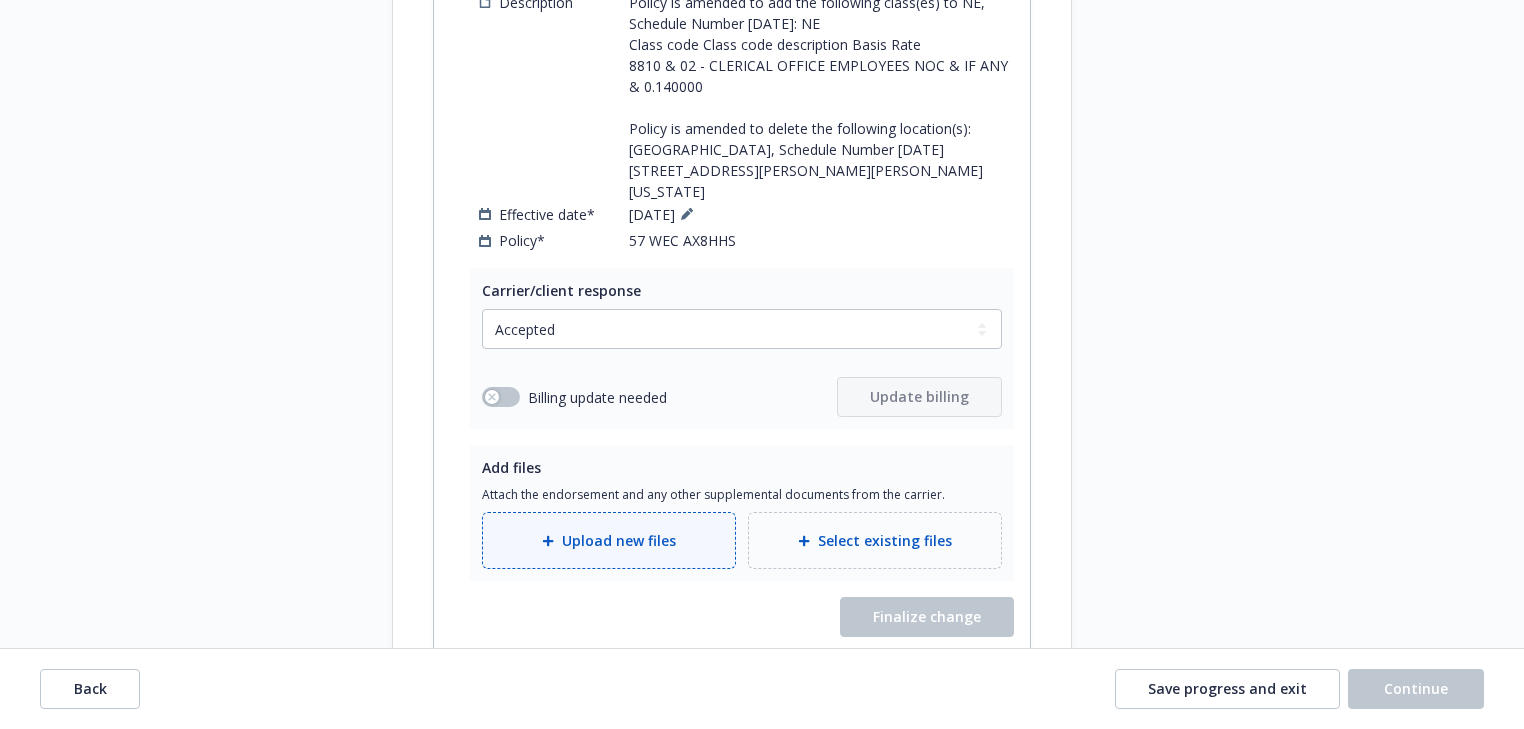 click on "Upload new files" at bounding box center [619, 540] 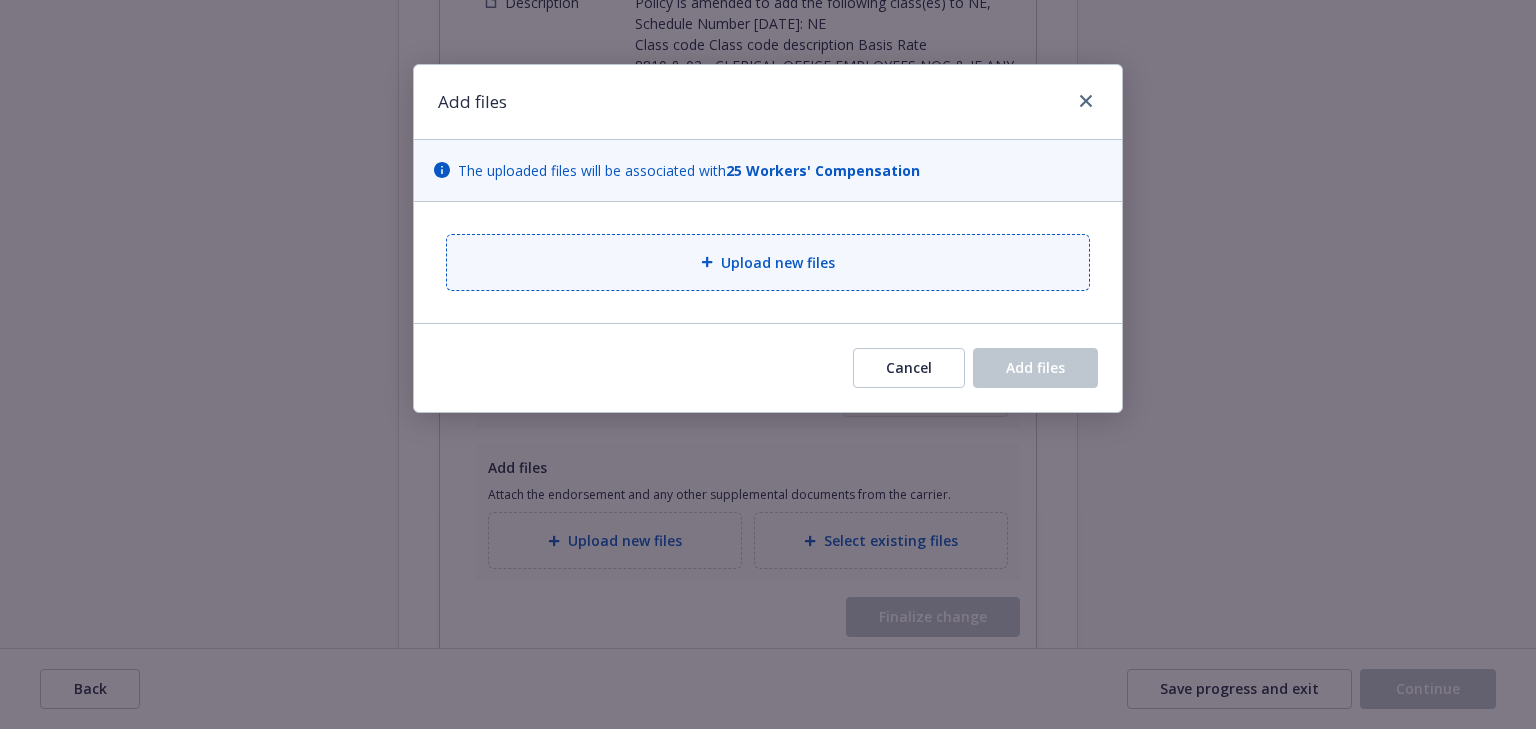 click on "Upload new files" at bounding box center (768, 262) 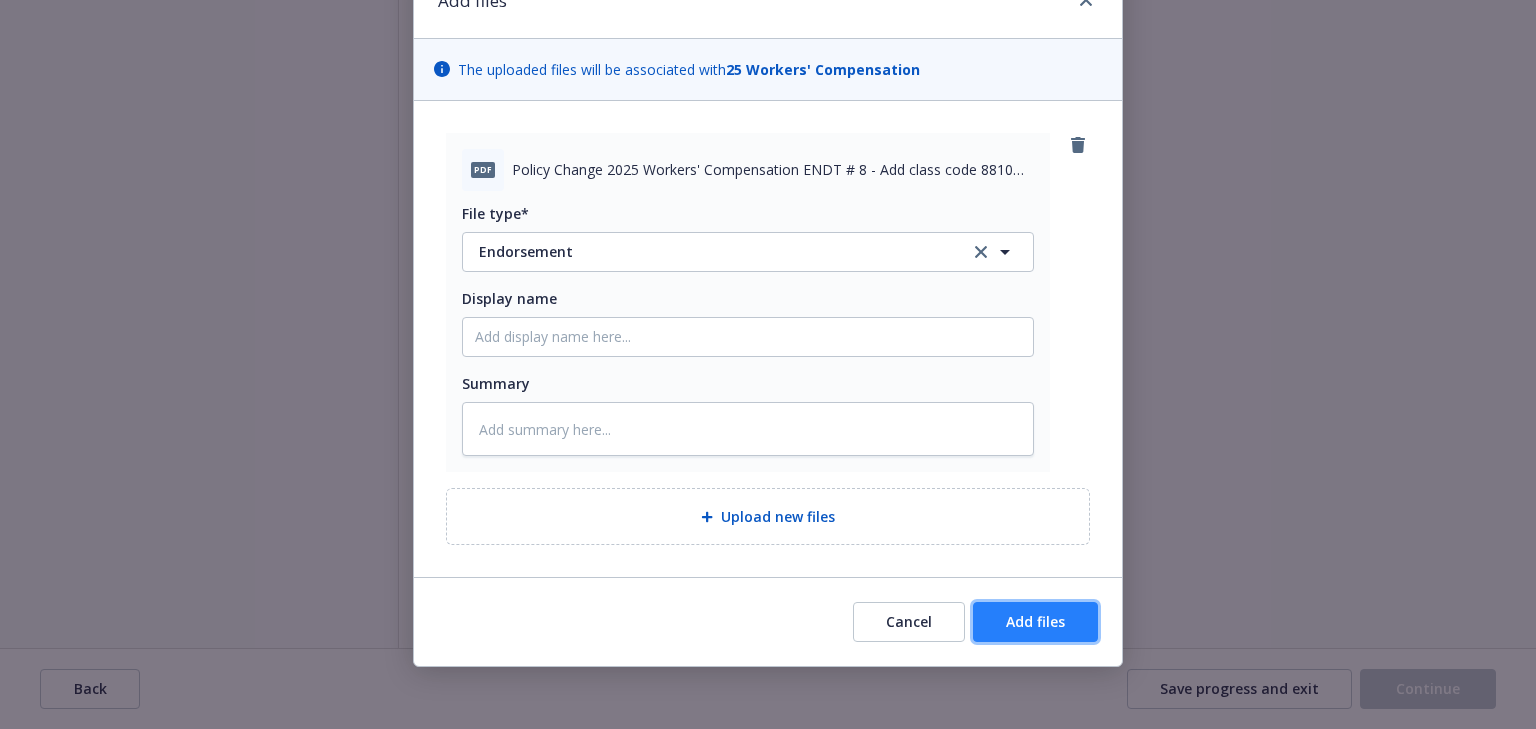 click on "Add files" at bounding box center [1035, 622] 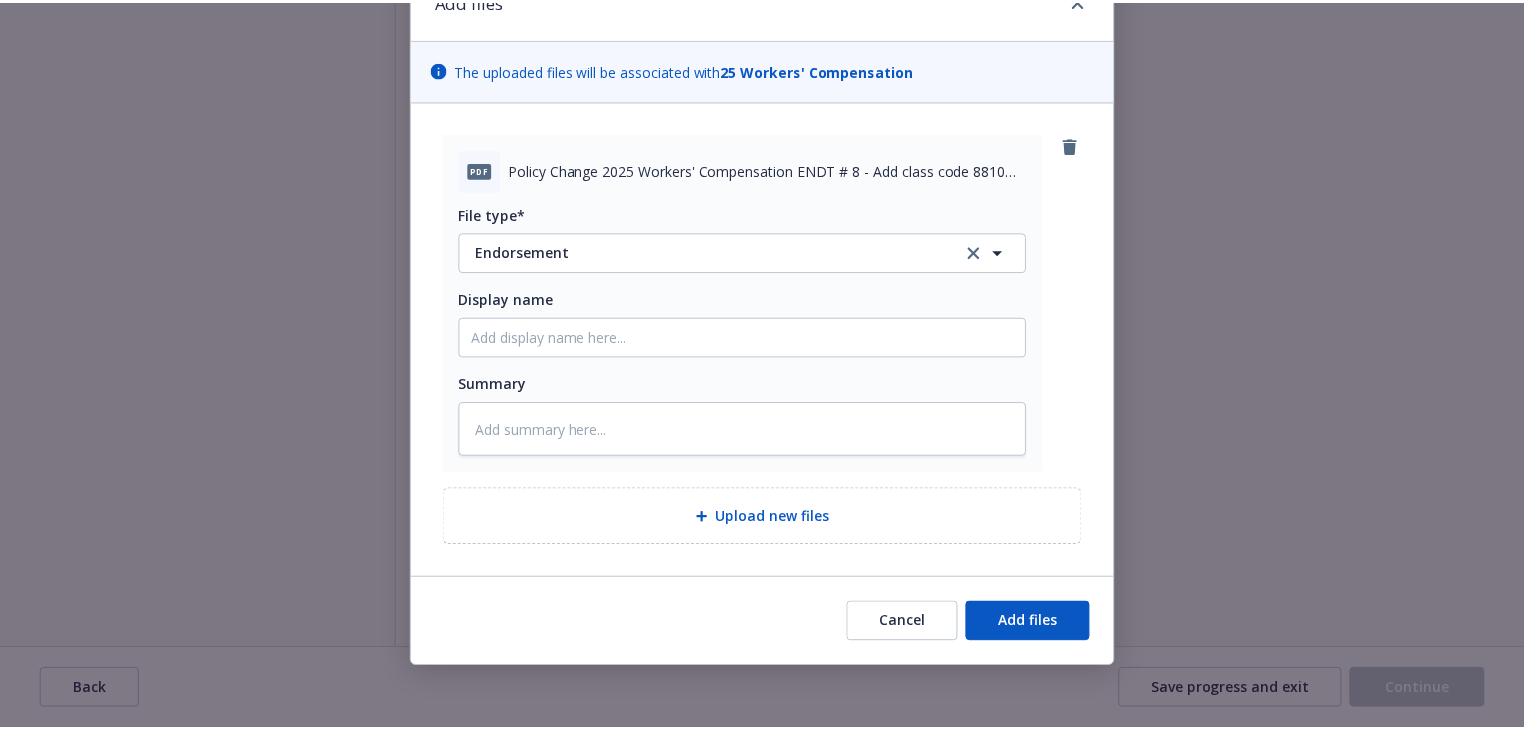 scroll, scrollTop: 29, scrollLeft: 0, axis: vertical 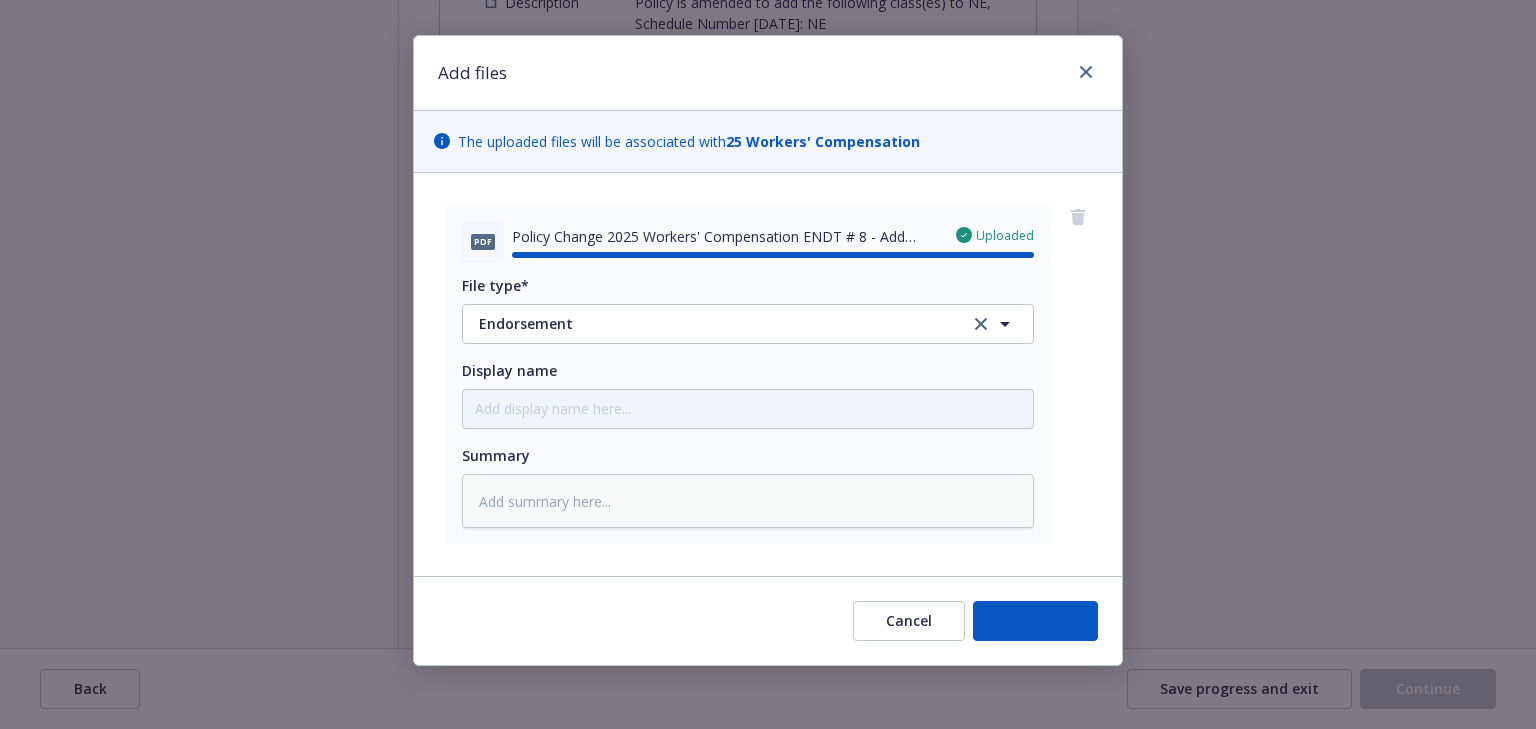 type on "x" 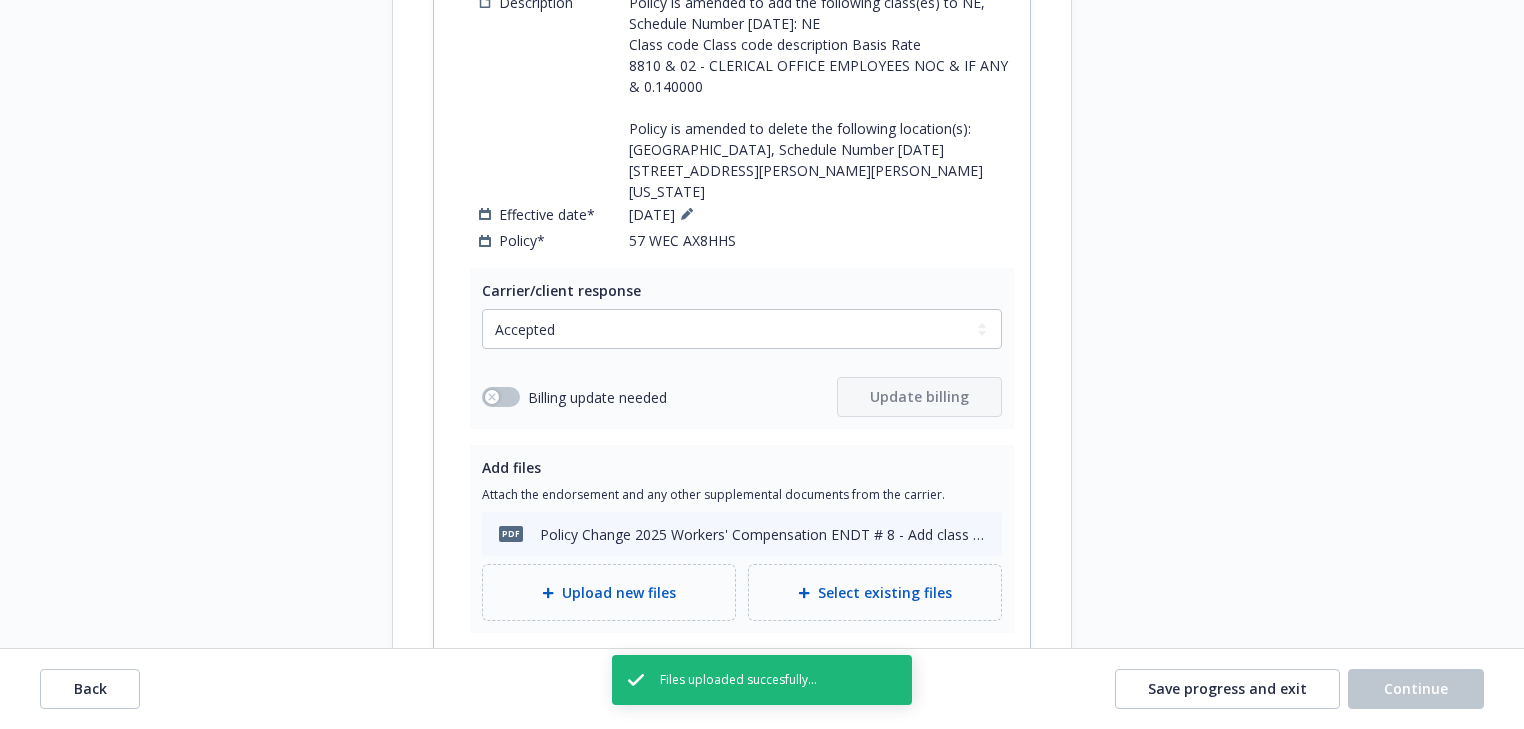 click on "Request details Updated by [PERSON_NAME] on  [DATE] 11:02 AM States in red we added an employee this year.  There are a few states where we no longer need coverage due to the 1 employee in the state moving/terminating.  Let me know if you need anything else.  Thanks.
[US_STATE]
[US_STATE]
[US_STATE] - new employee as of [DATE]
[US_STATE]
[US_STATE]
[US_STATE] - employee moved to [GEOGRAPHIC_DATA] no longer have employees in this state as of [DATE]
[US_STATE]
[US_STATE]
[US_STATE] - new employee as of [DATE]
[US_STATE]
[US_STATE]
[US_STATE] - no longer have an employee in this state as of [DATE]
[US_STATE] - new employee as of [DATE]
[US_STATE] - no longer have an employee in this state as of [DATE]
[US_STATE] - new employee as of [DATE]
[US_STATE]
[US_STATE] - 1 employee terminated on [DATE] so no longer need coverage
[US_STATE]
[US_STATE] - new employee as of [DATE]
[US_STATE] - employee moved from HI as of [DATE]
[US_STATE]
[US_STATE]
[GEOGRAPHIC_DATA]
[US_STATE] - new employee as of [DATE] Reference documents pdf pdf pdf pdf" at bounding box center (1252, 1194) 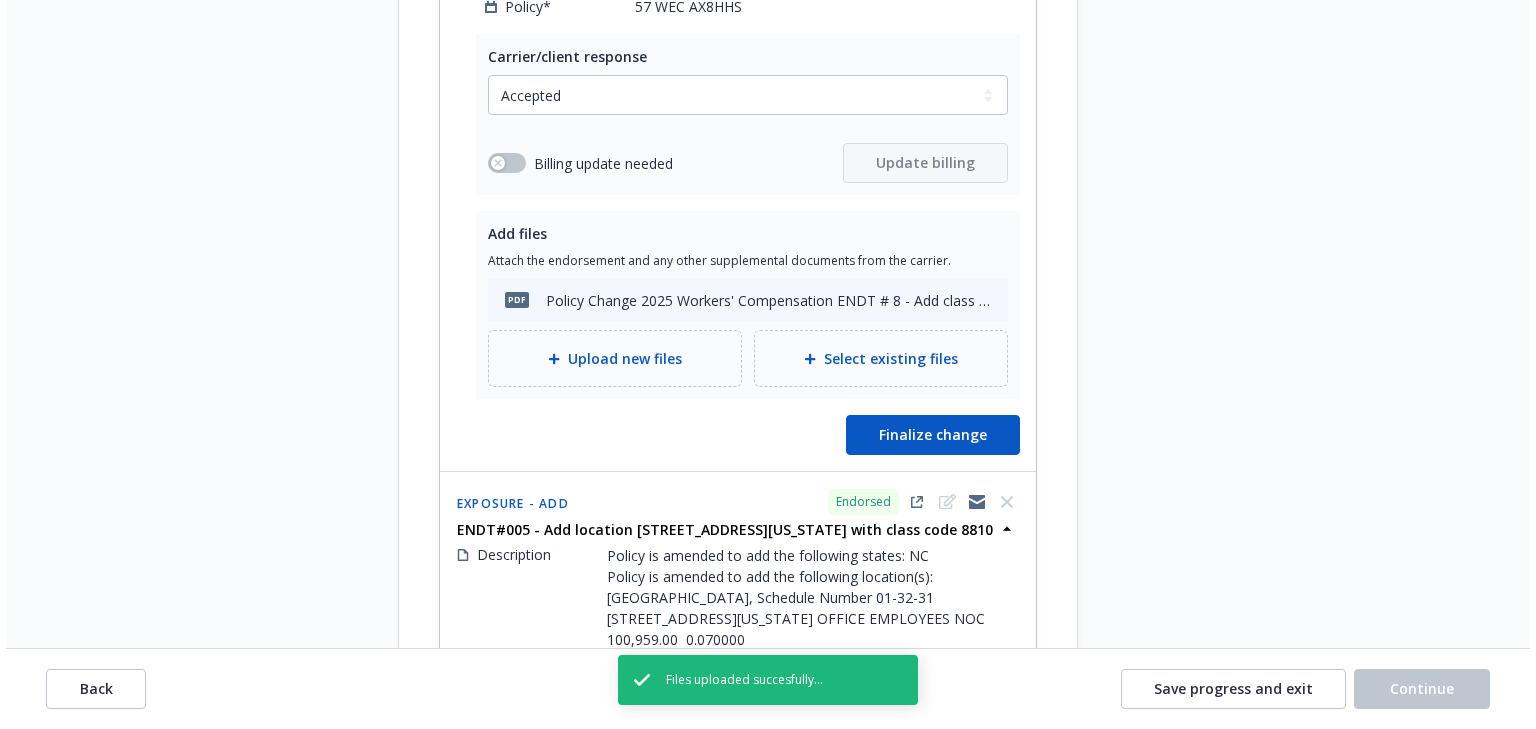 scroll, scrollTop: 2400, scrollLeft: 0, axis: vertical 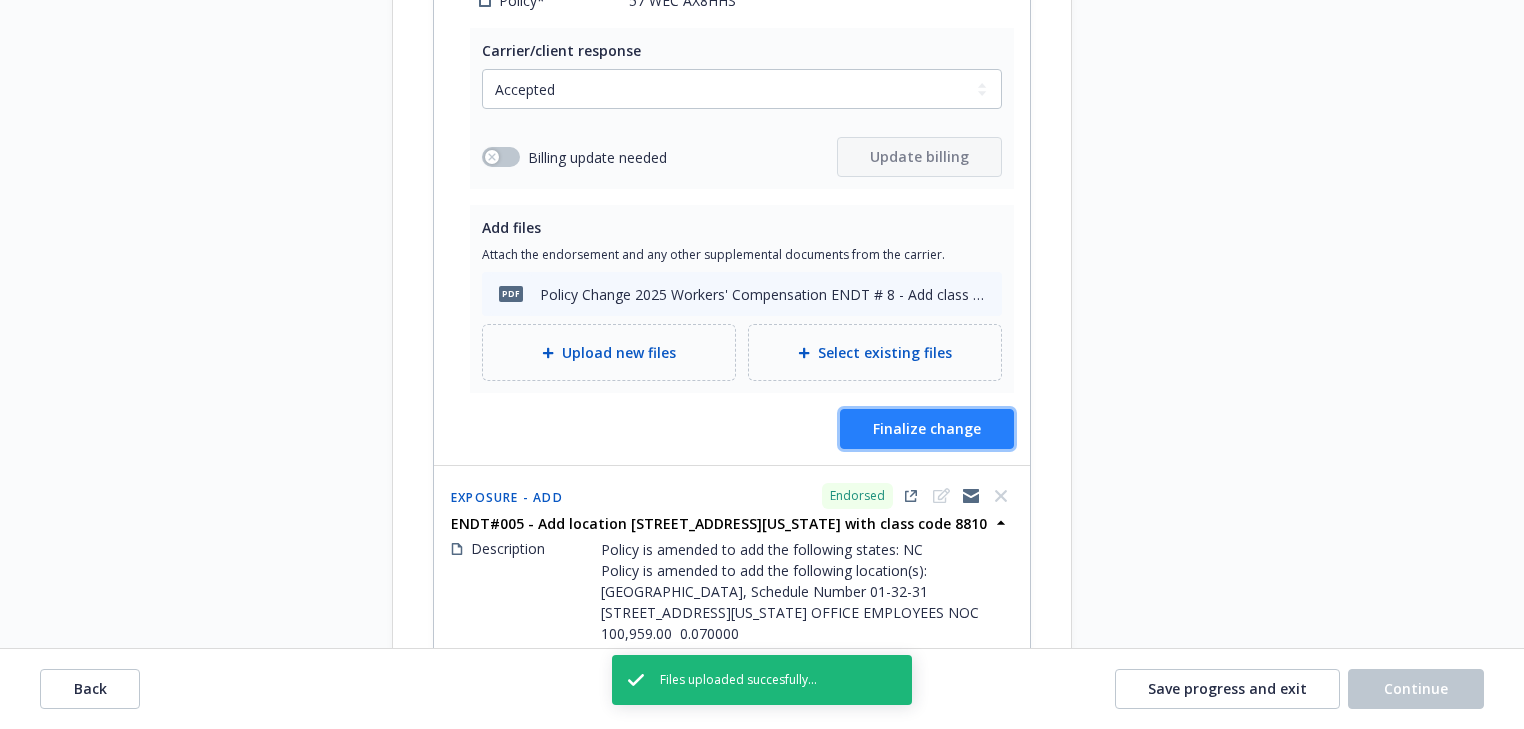 click on "Finalize change" at bounding box center [927, 428] 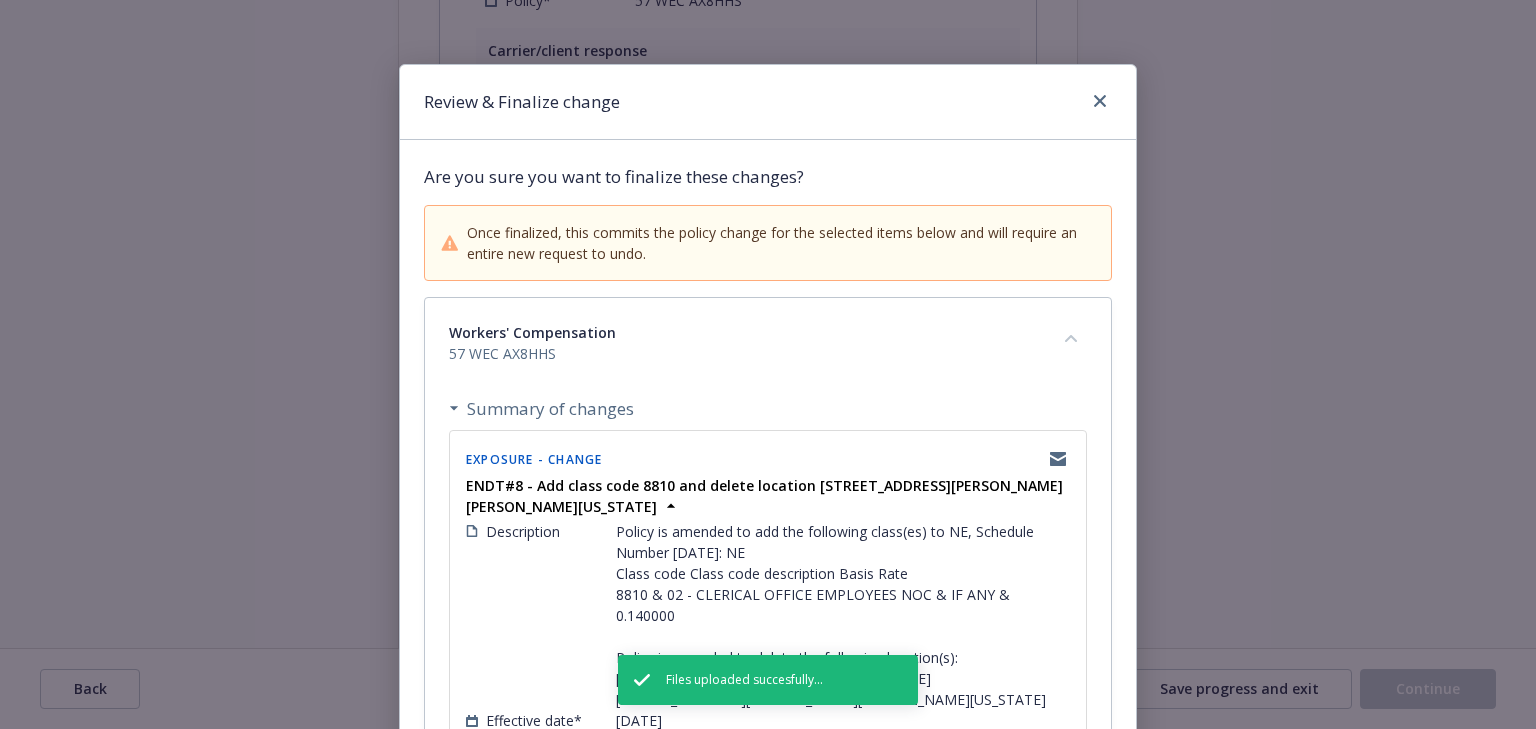 click on "Summary of changes" at bounding box center (768, 409) 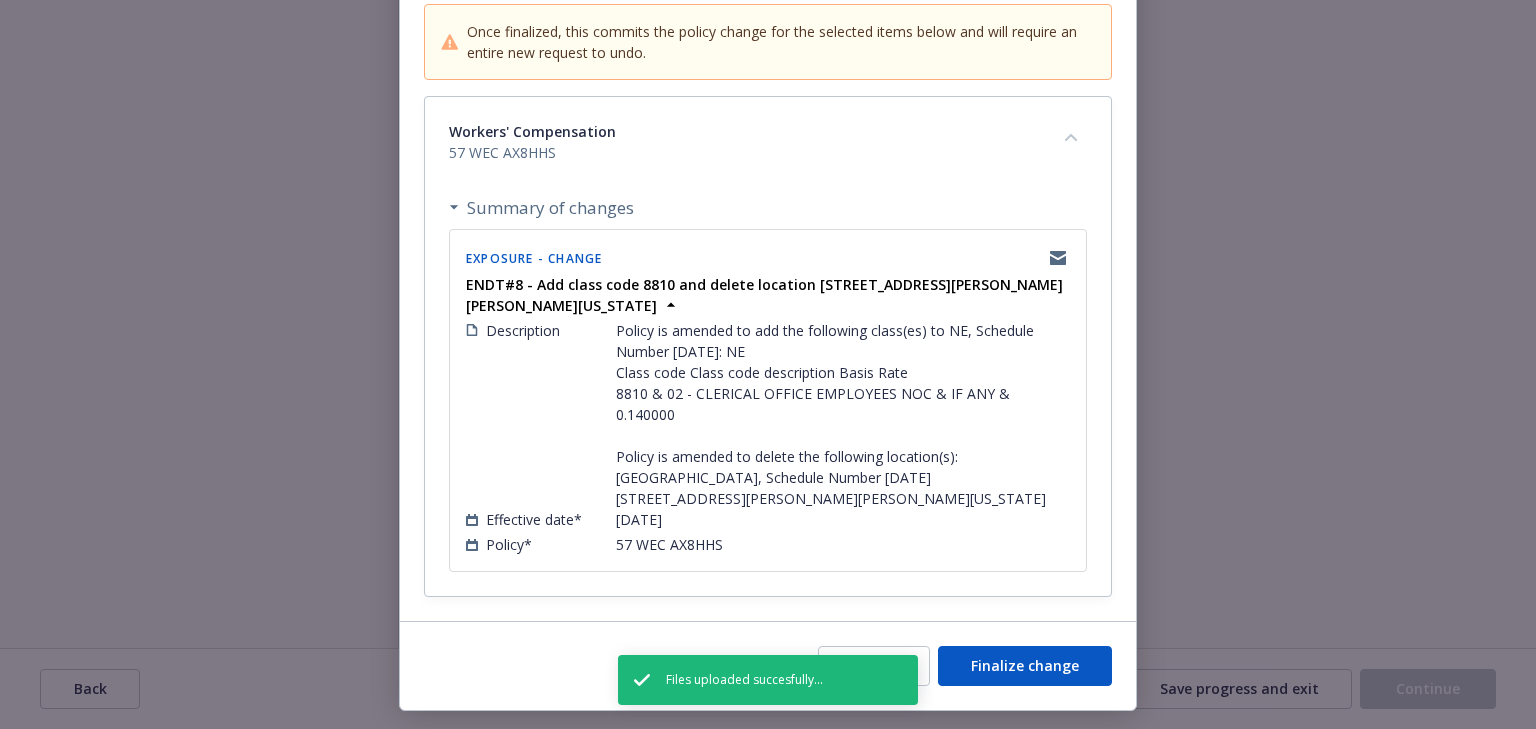 scroll, scrollTop: 224, scrollLeft: 0, axis: vertical 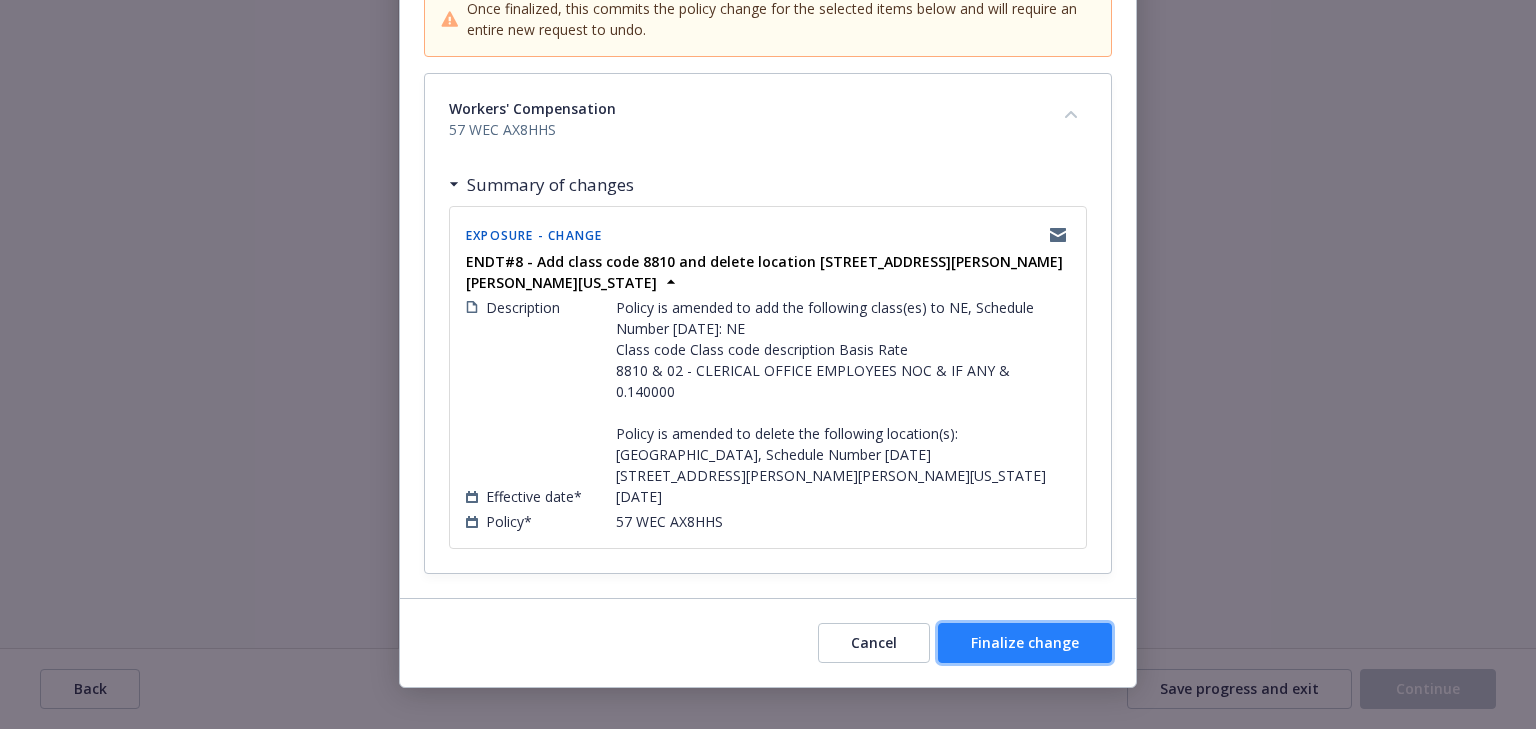 click on "Finalize change" at bounding box center [1025, 643] 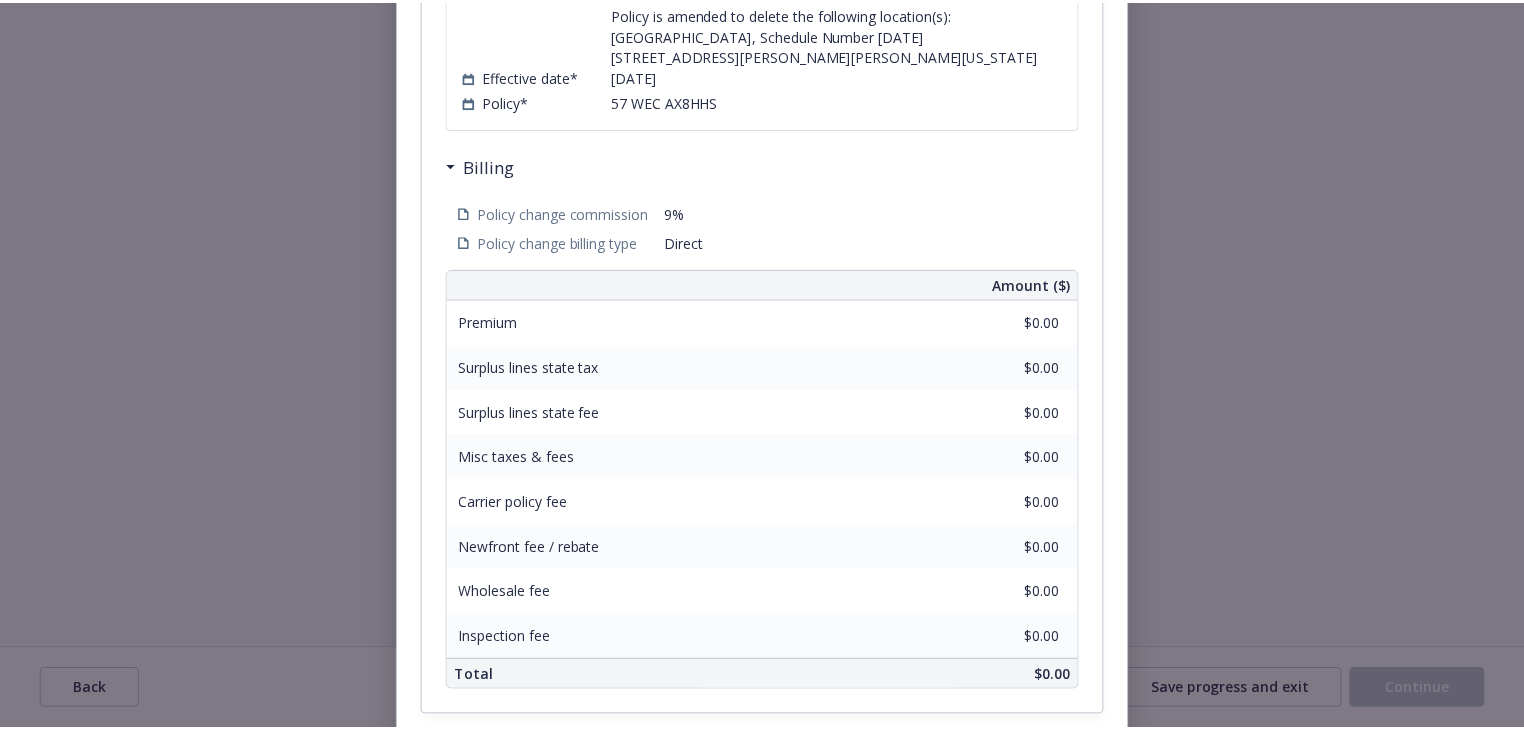 scroll, scrollTop: 784, scrollLeft: 0, axis: vertical 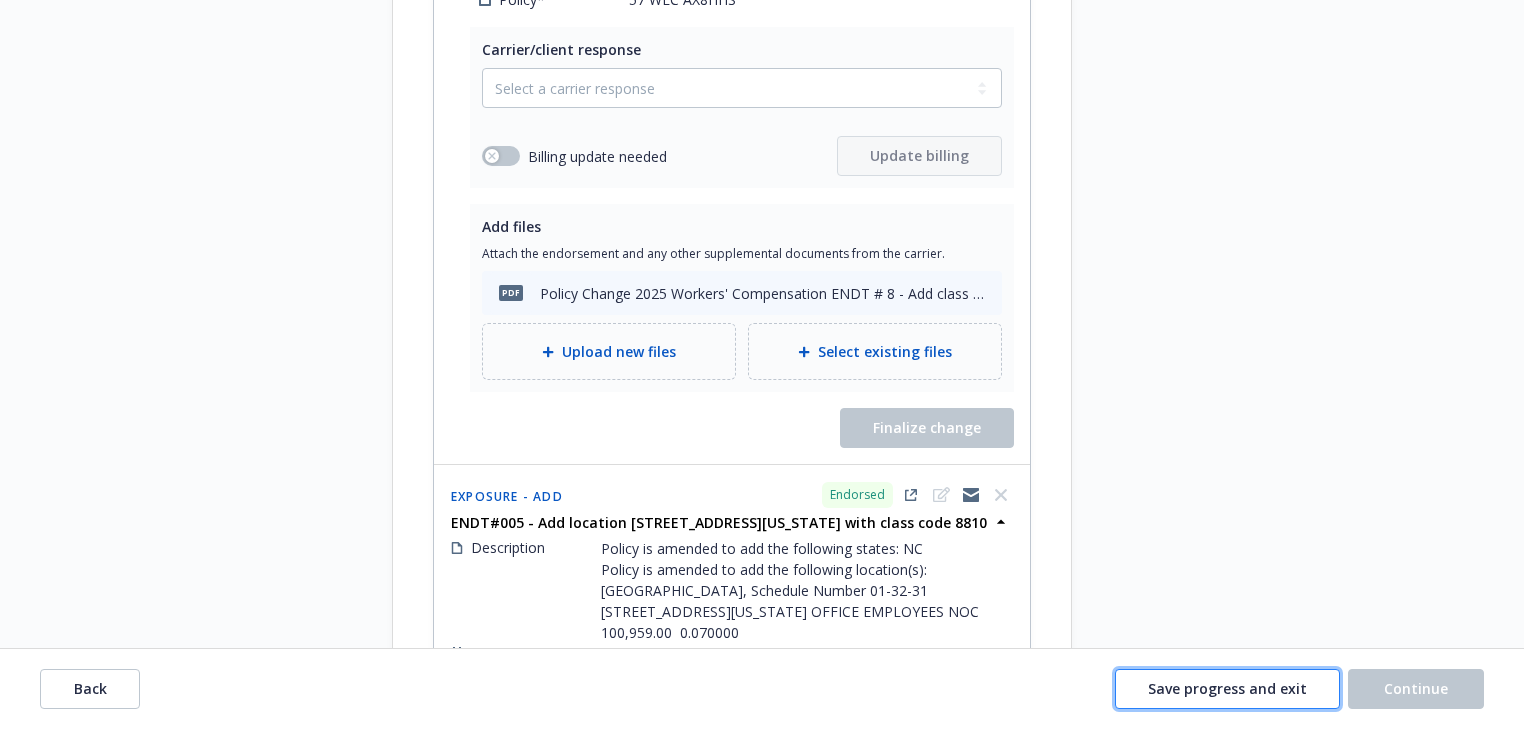 click on "Save progress and exit" at bounding box center (1227, 688) 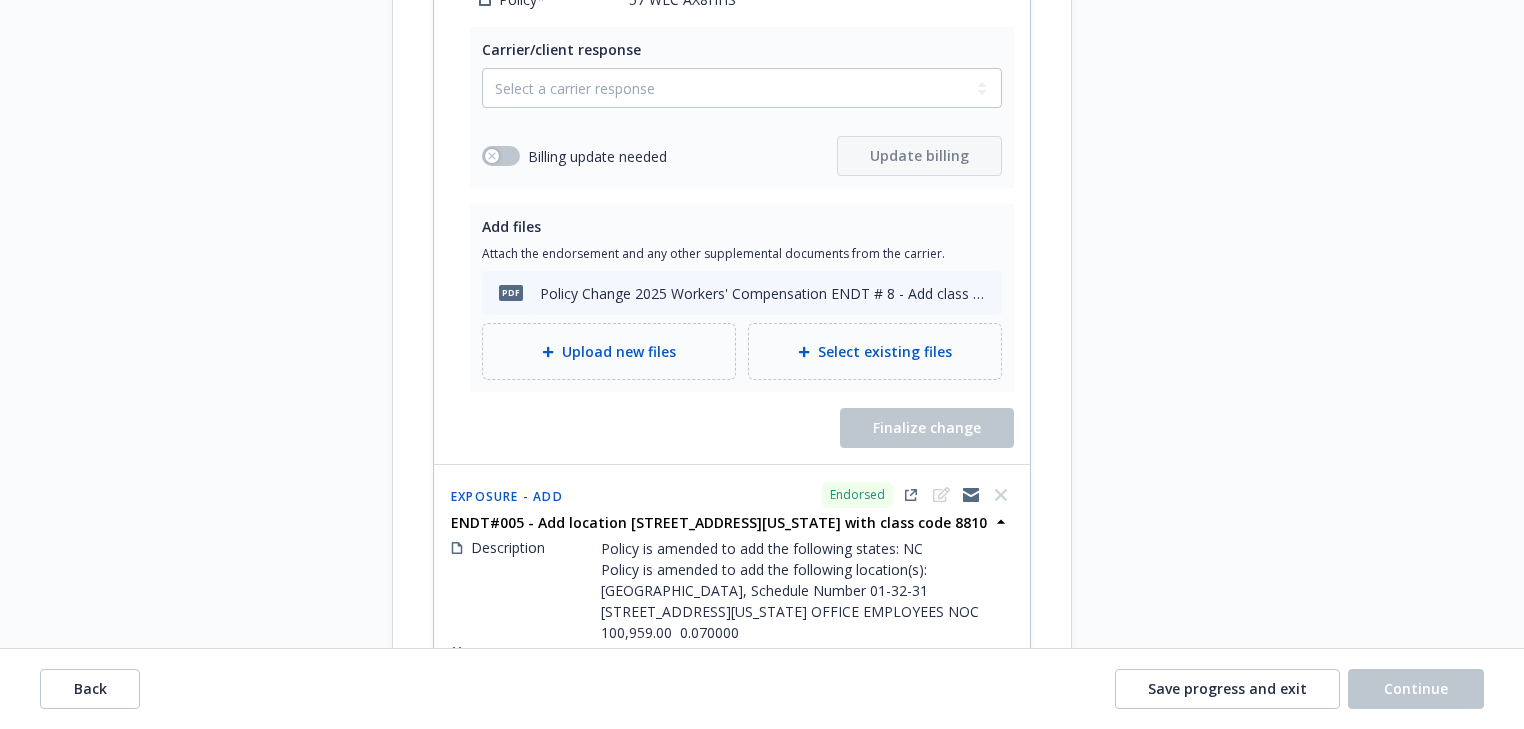 select on "ACCEPTED" 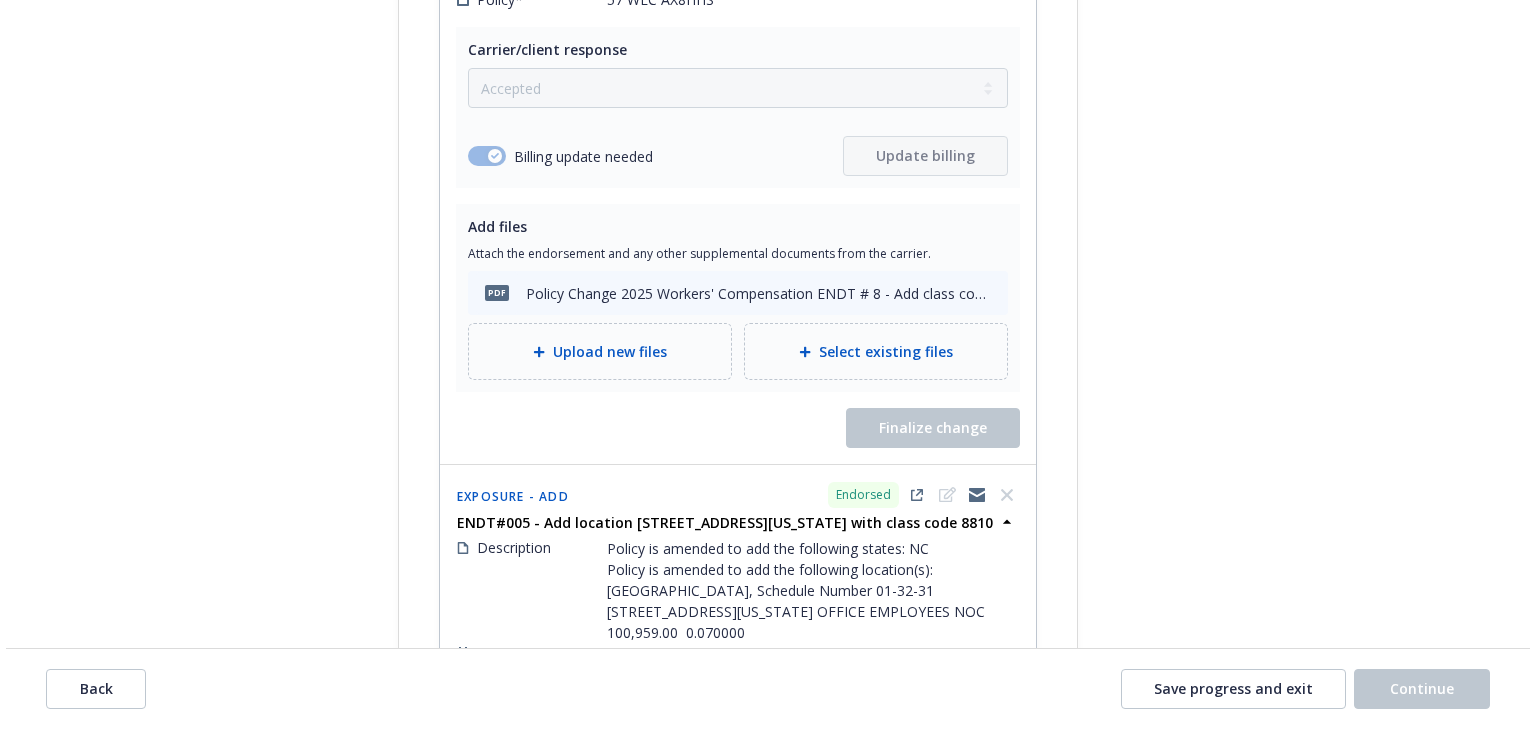 scroll, scrollTop: 0, scrollLeft: 0, axis: both 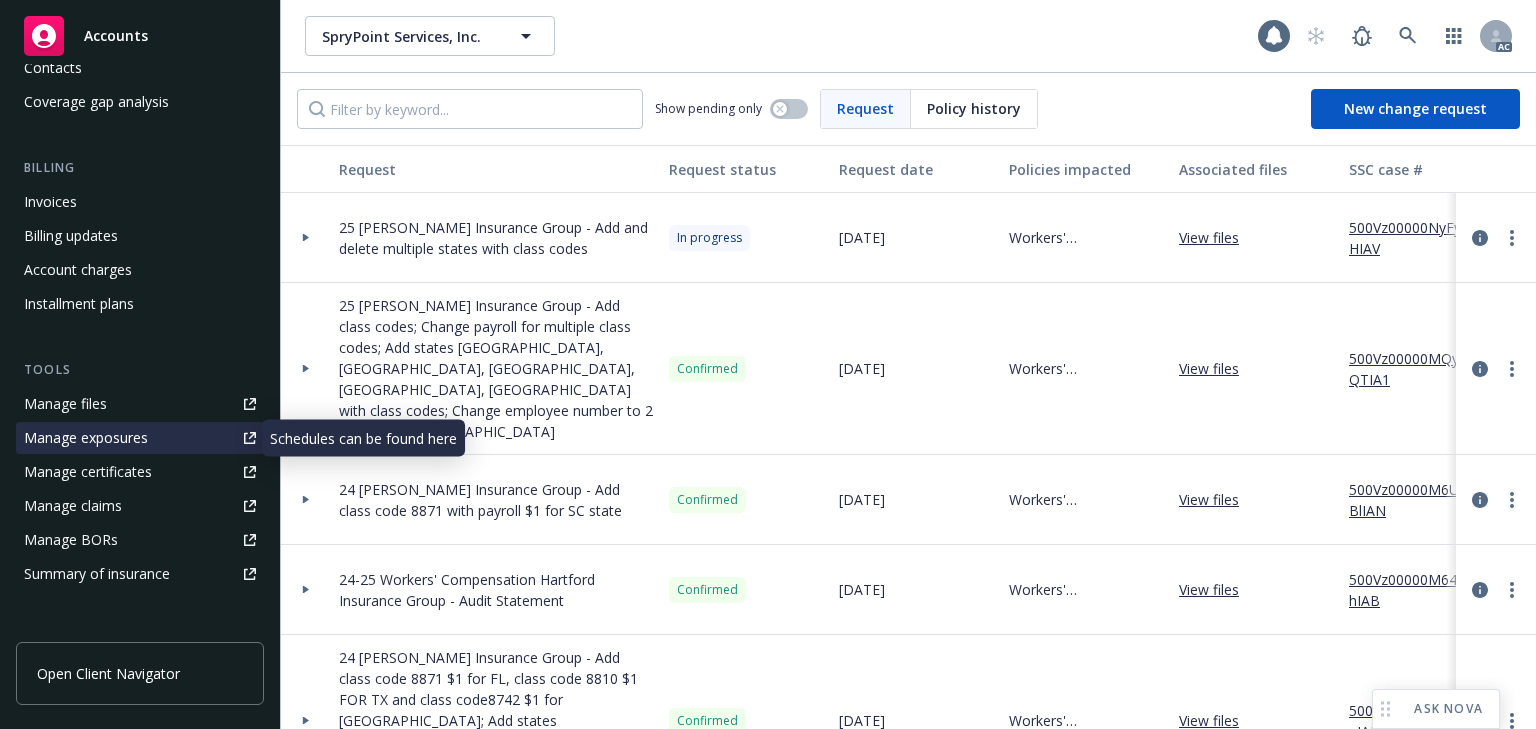 click on "Manage exposures" at bounding box center [86, 438] 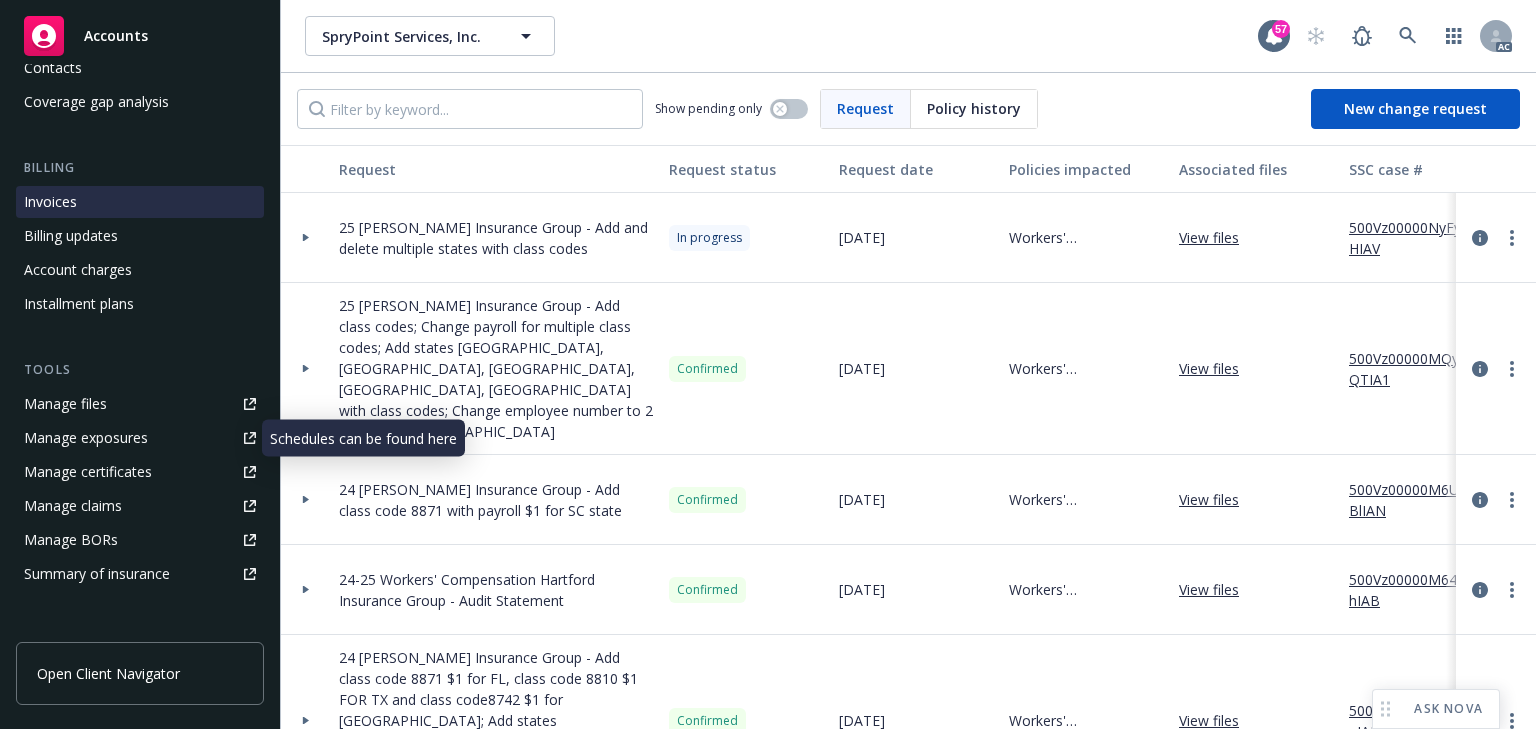 scroll, scrollTop: 0, scrollLeft: 0, axis: both 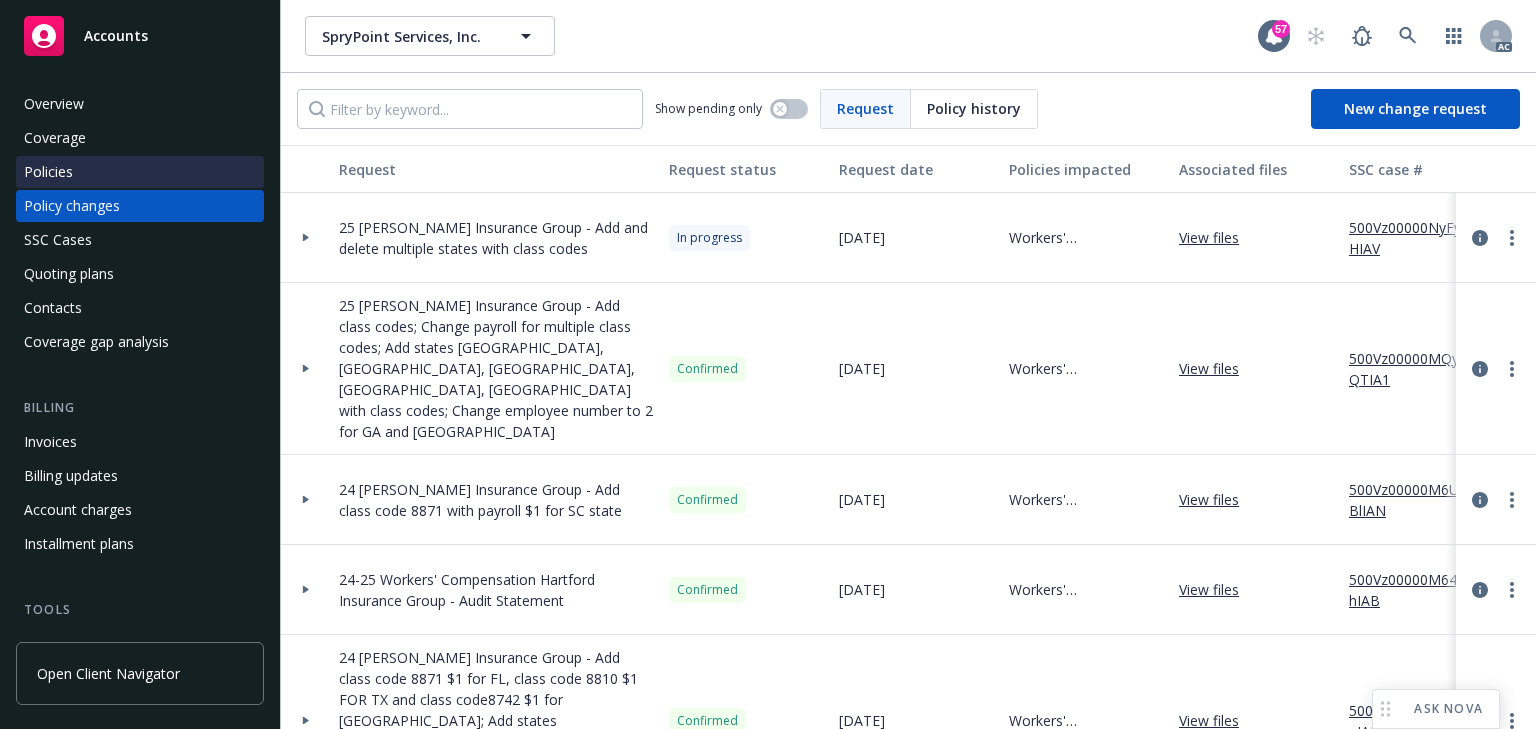 click on "Policies" at bounding box center [140, 172] 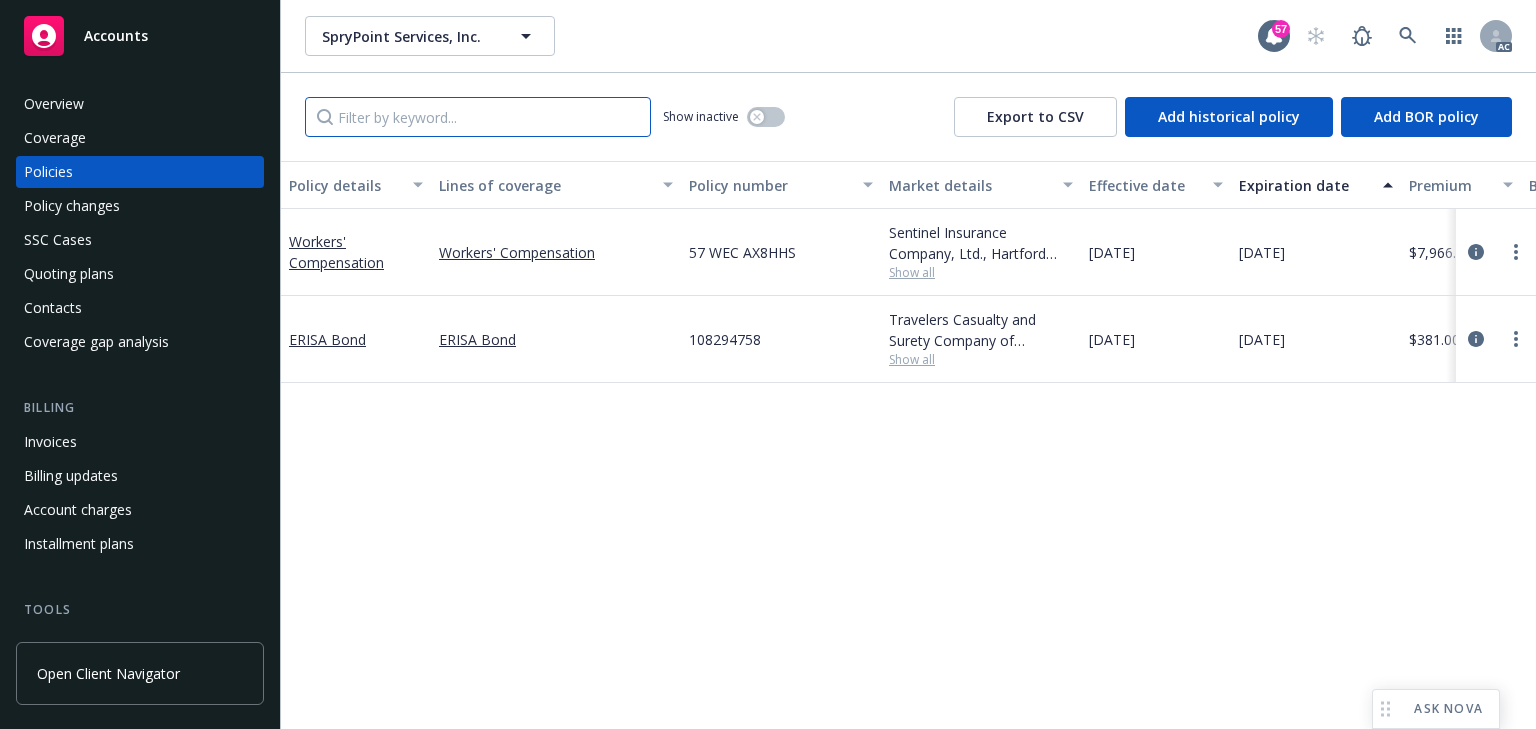click at bounding box center [478, 117] 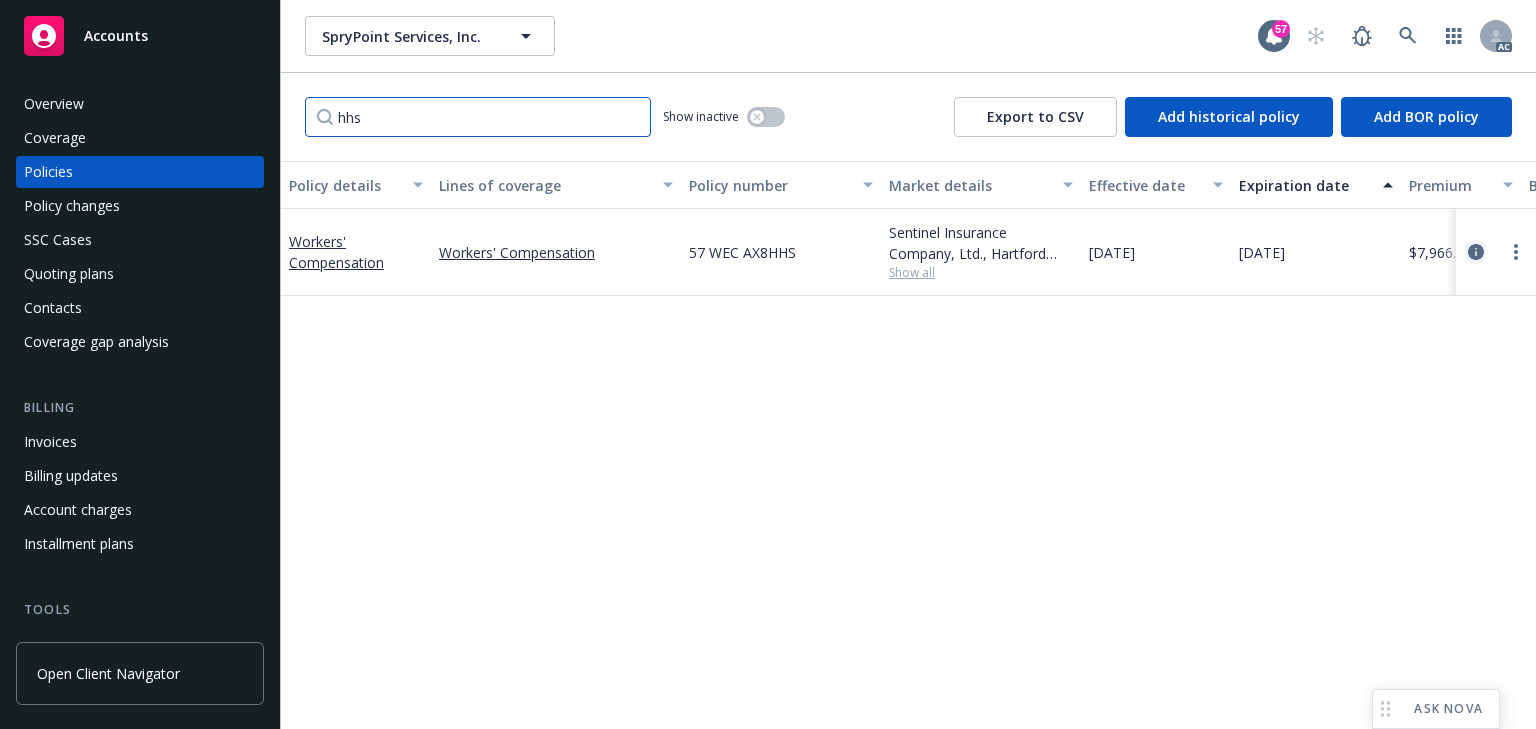 type on "hhs" 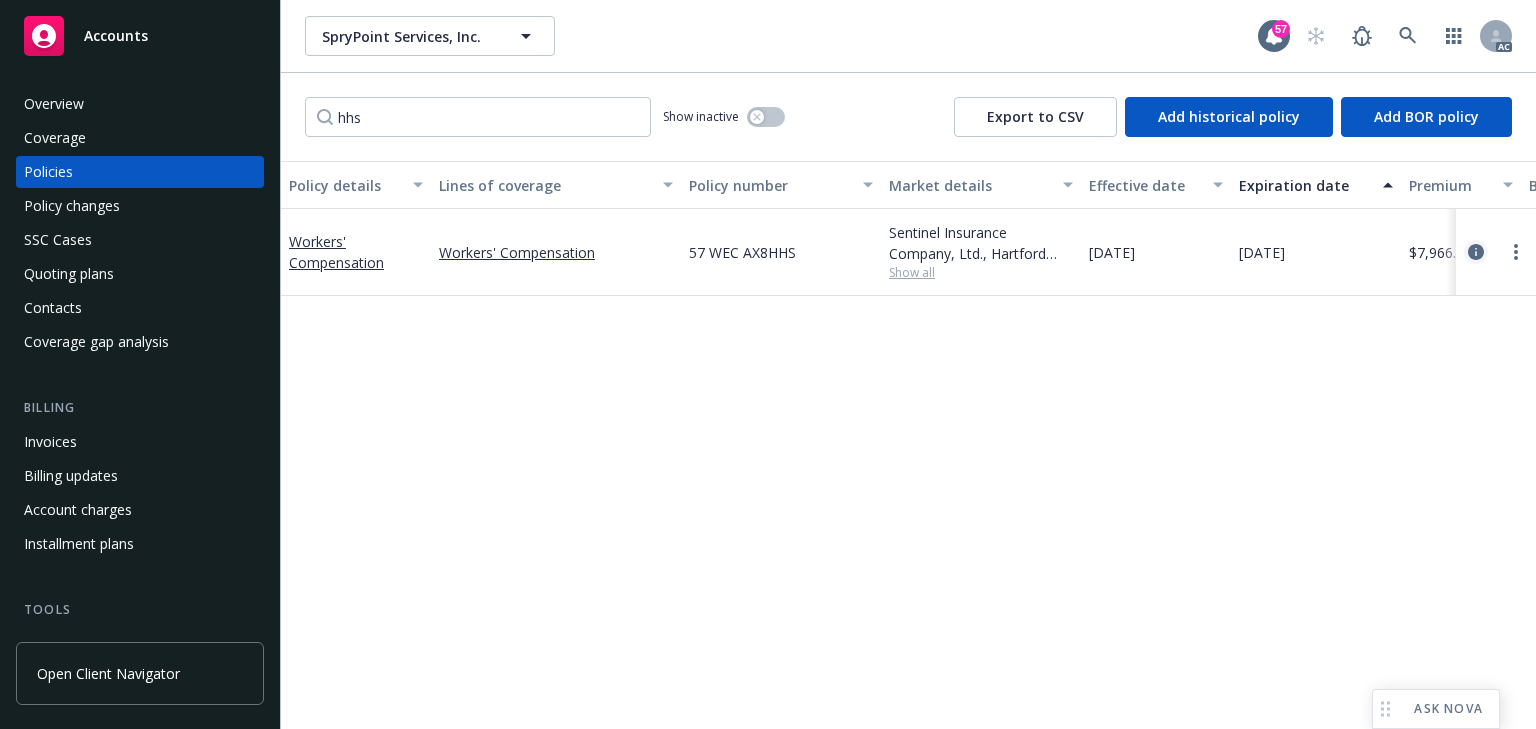 click 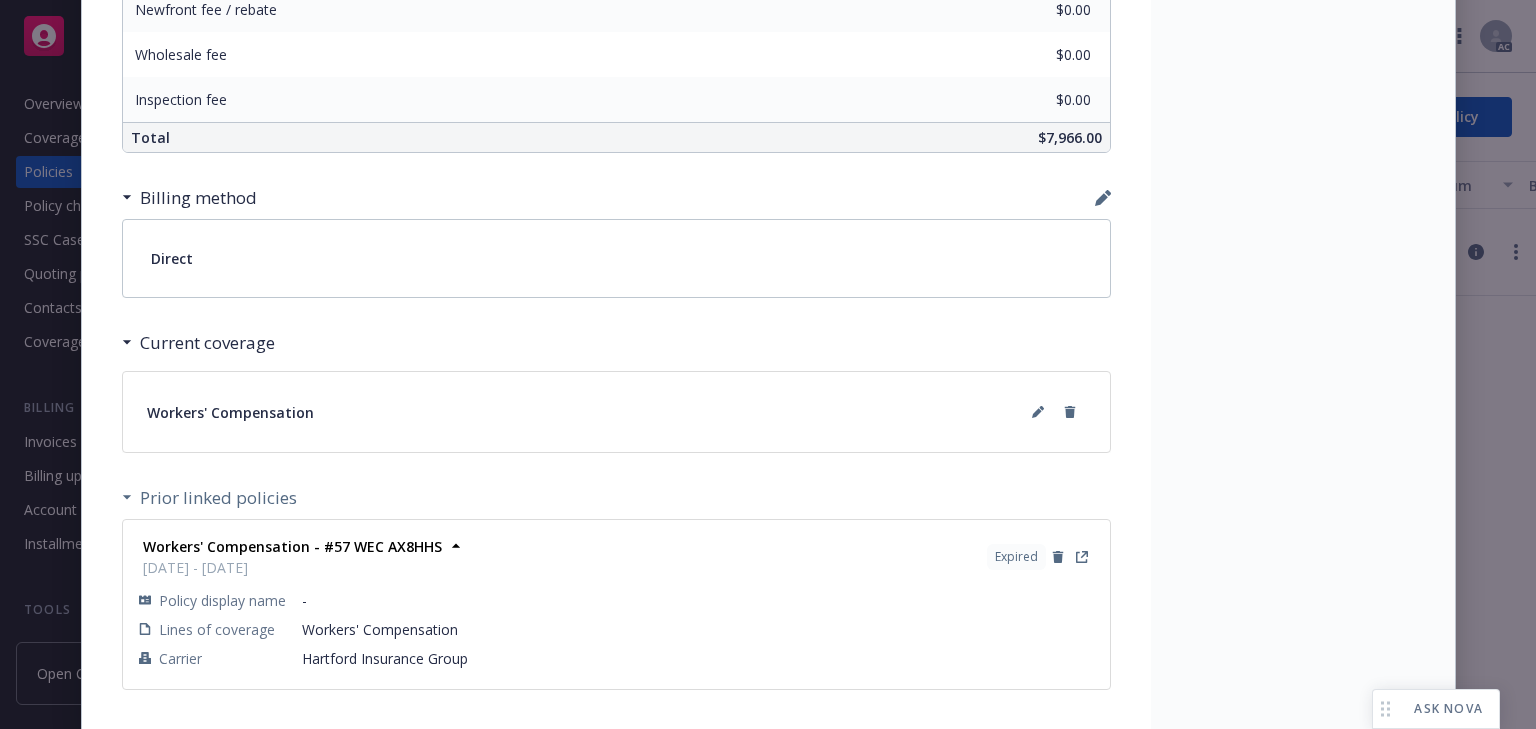 scroll, scrollTop: 1353, scrollLeft: 0, axis: vertical 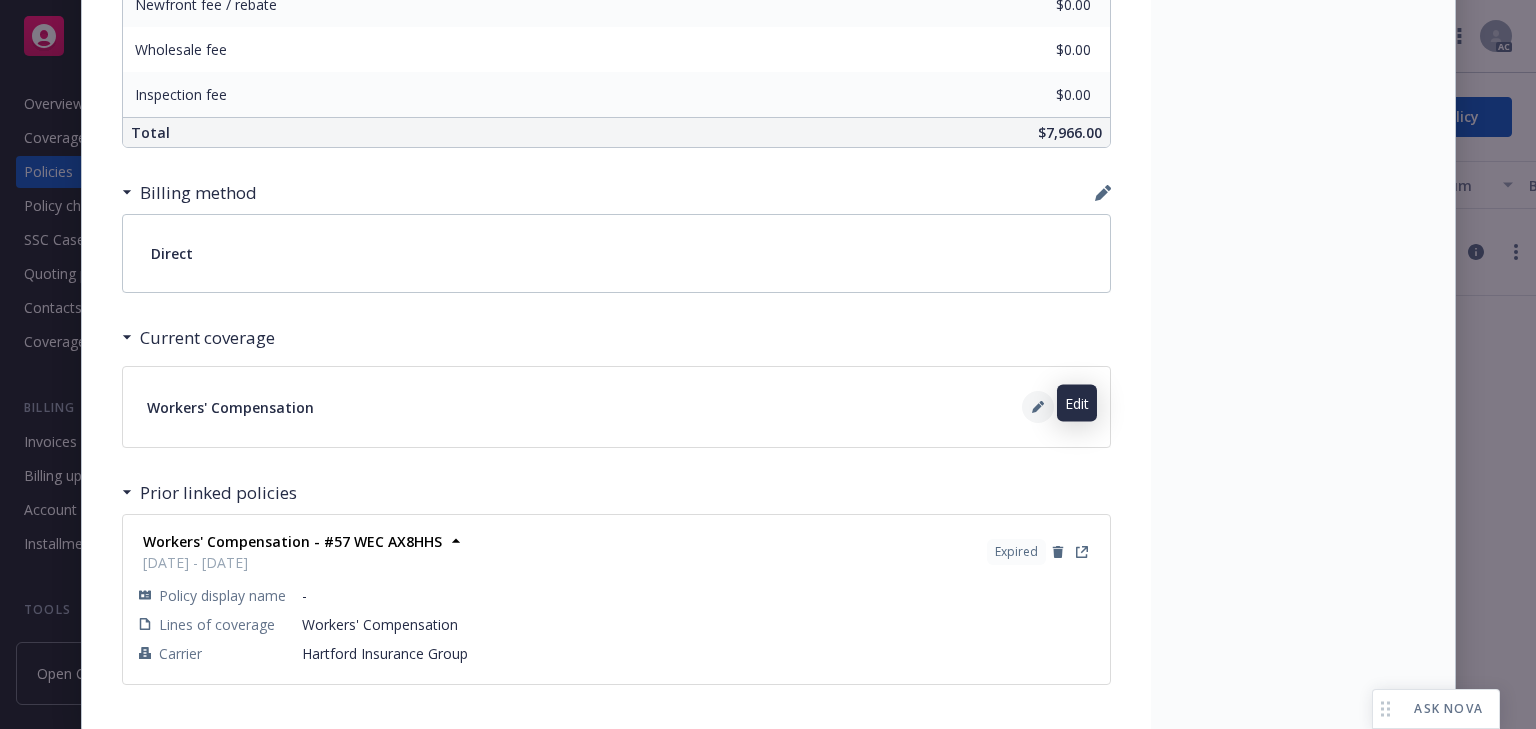 click 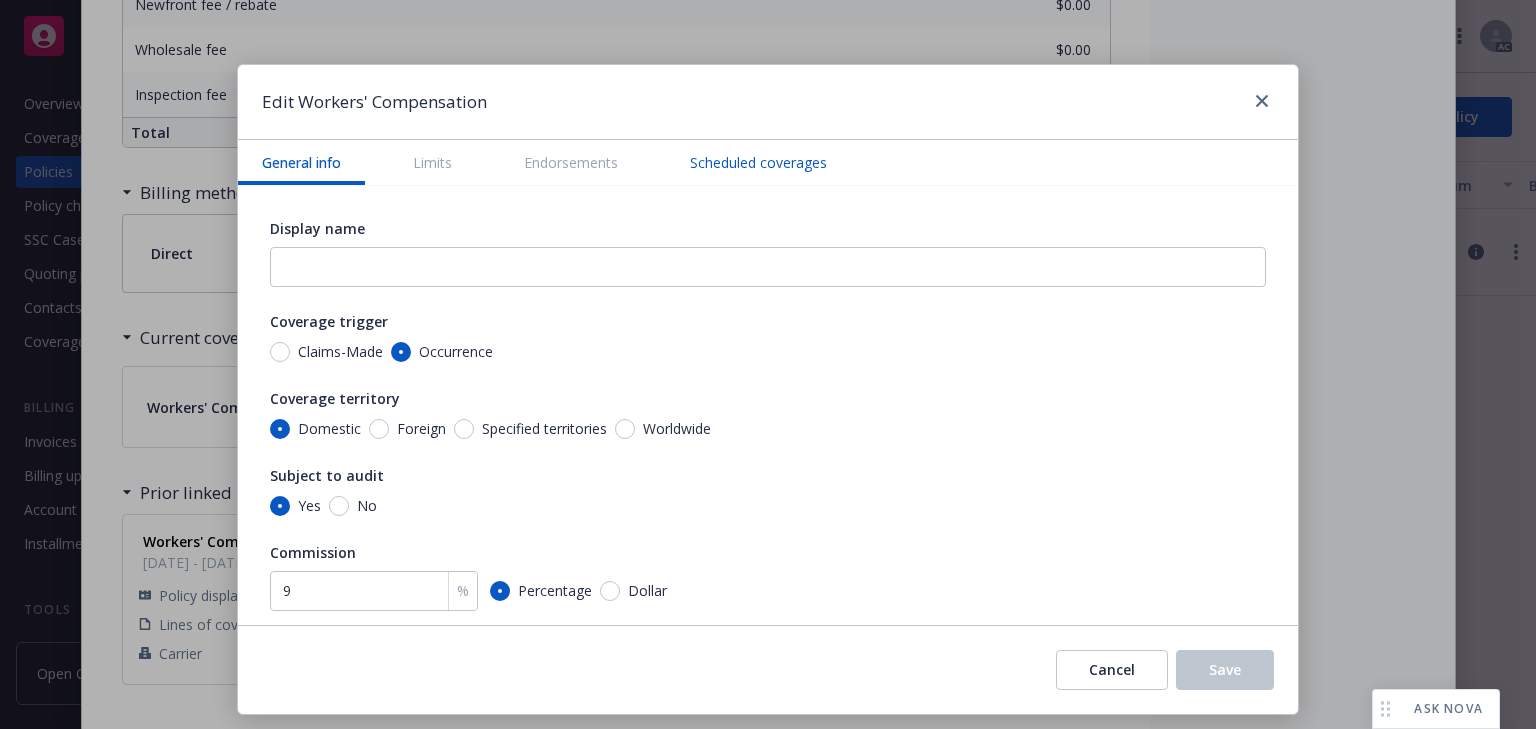 click on "Scheduled coverages" at bounding box center (758, 162) 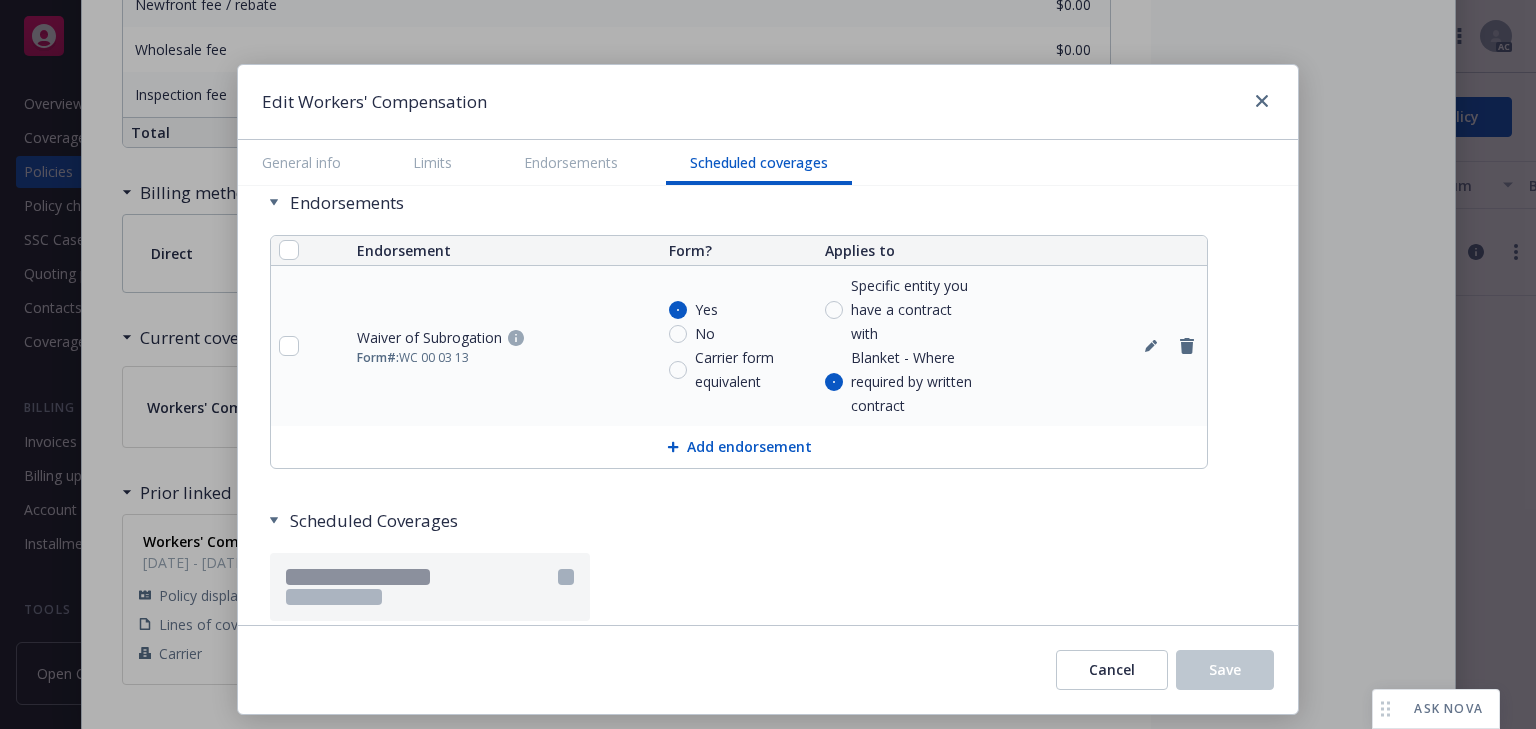 scroll, scrollTop: 2061, scrollLeft: 0, axis: vertical 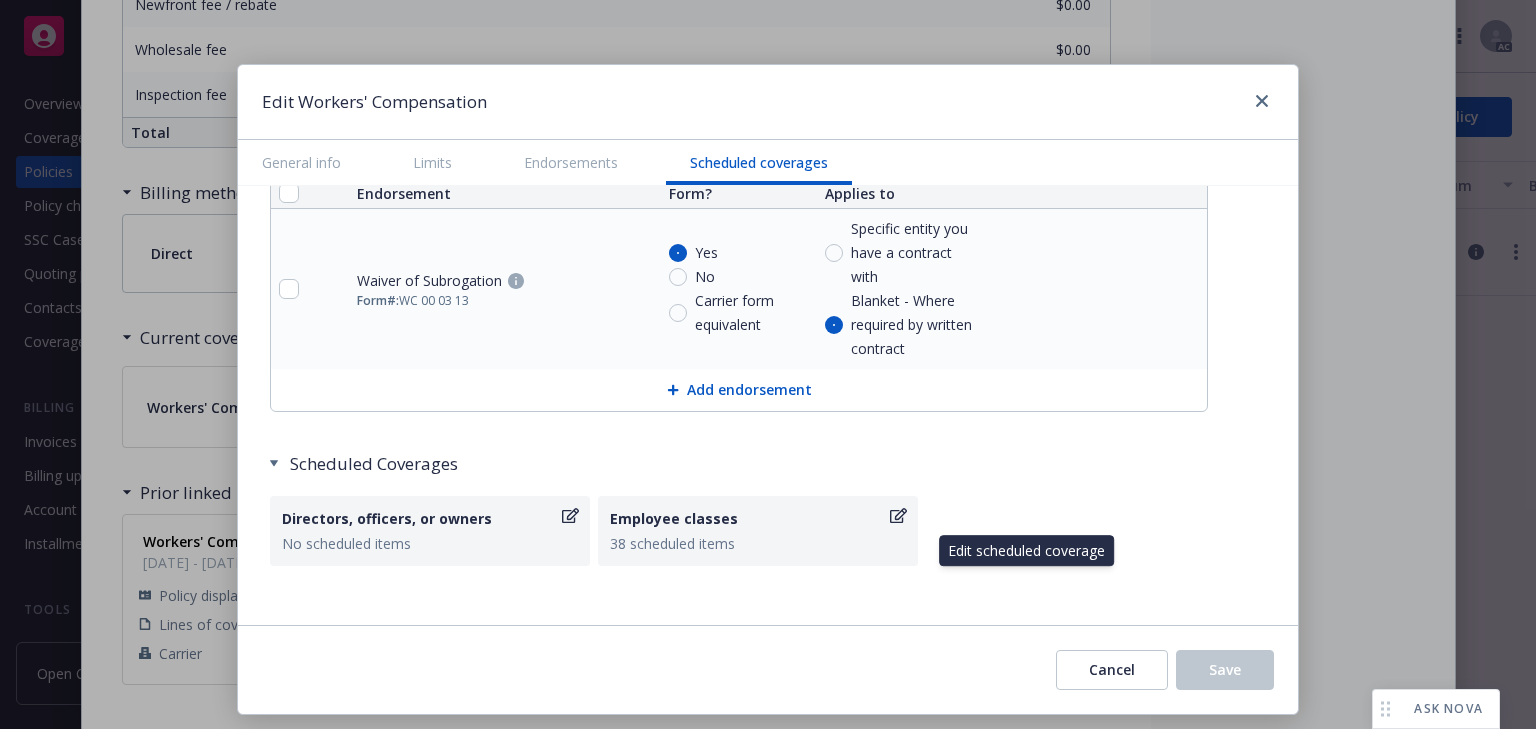 click on "38 scheduled items" at bounding box center [758, 543] 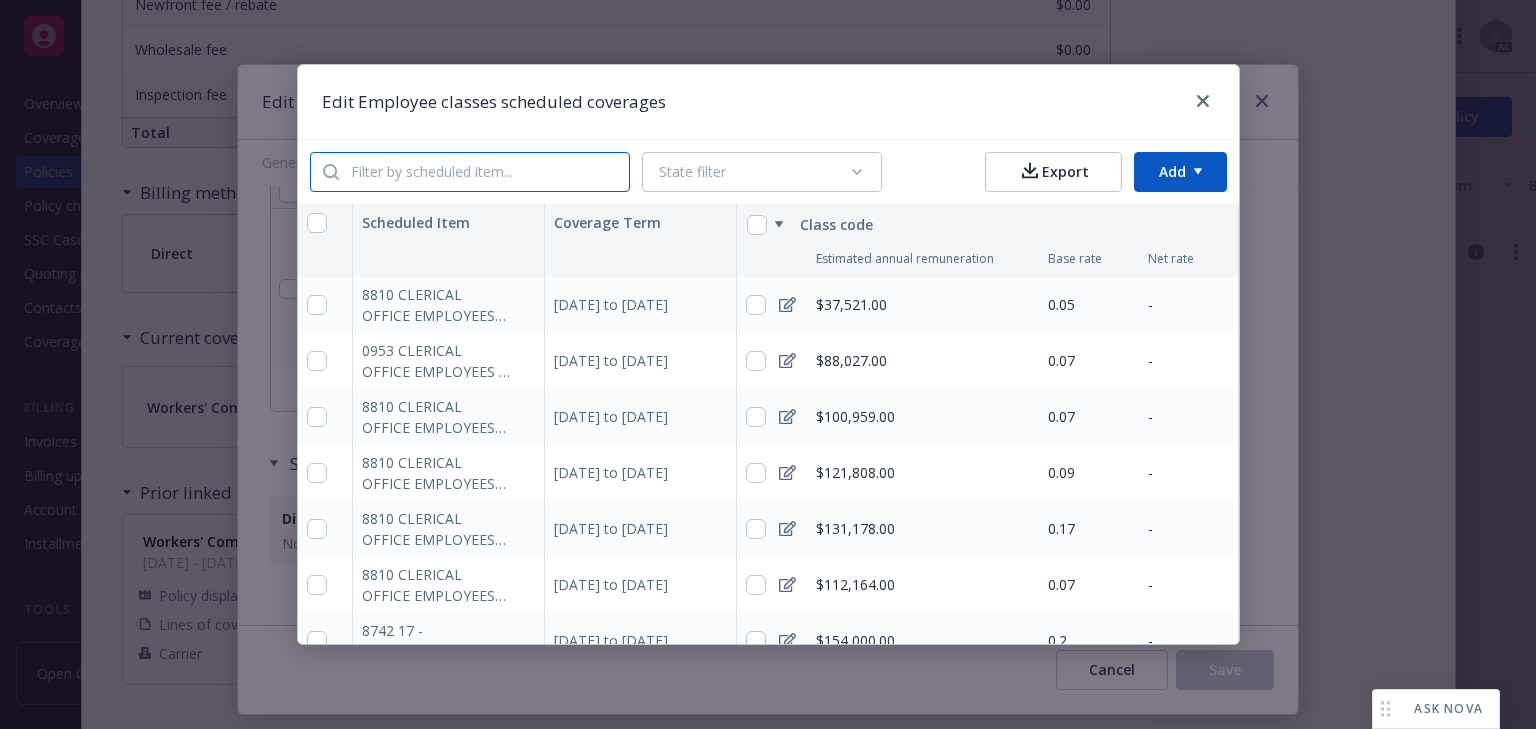 click at bounding box center (484, 172) 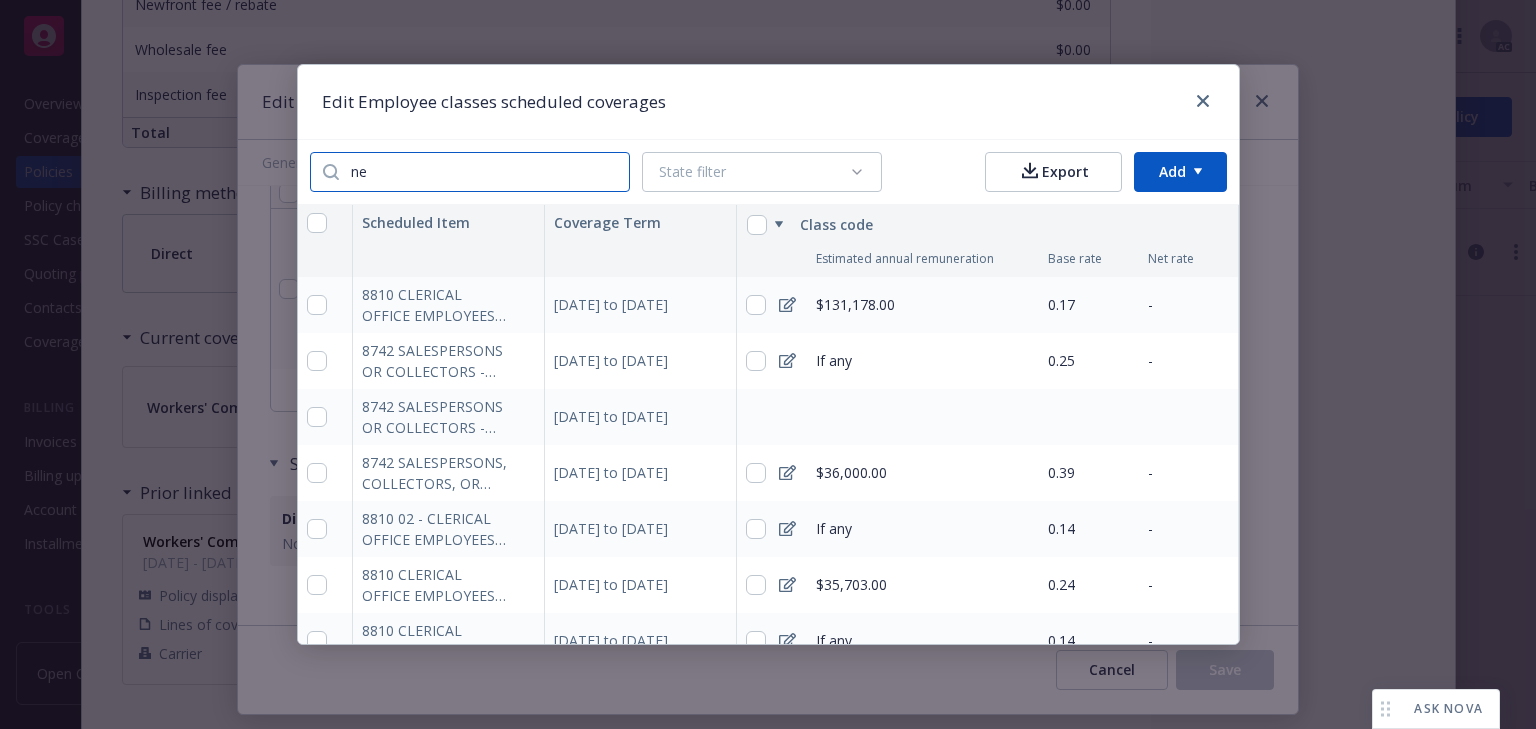 type on "n" 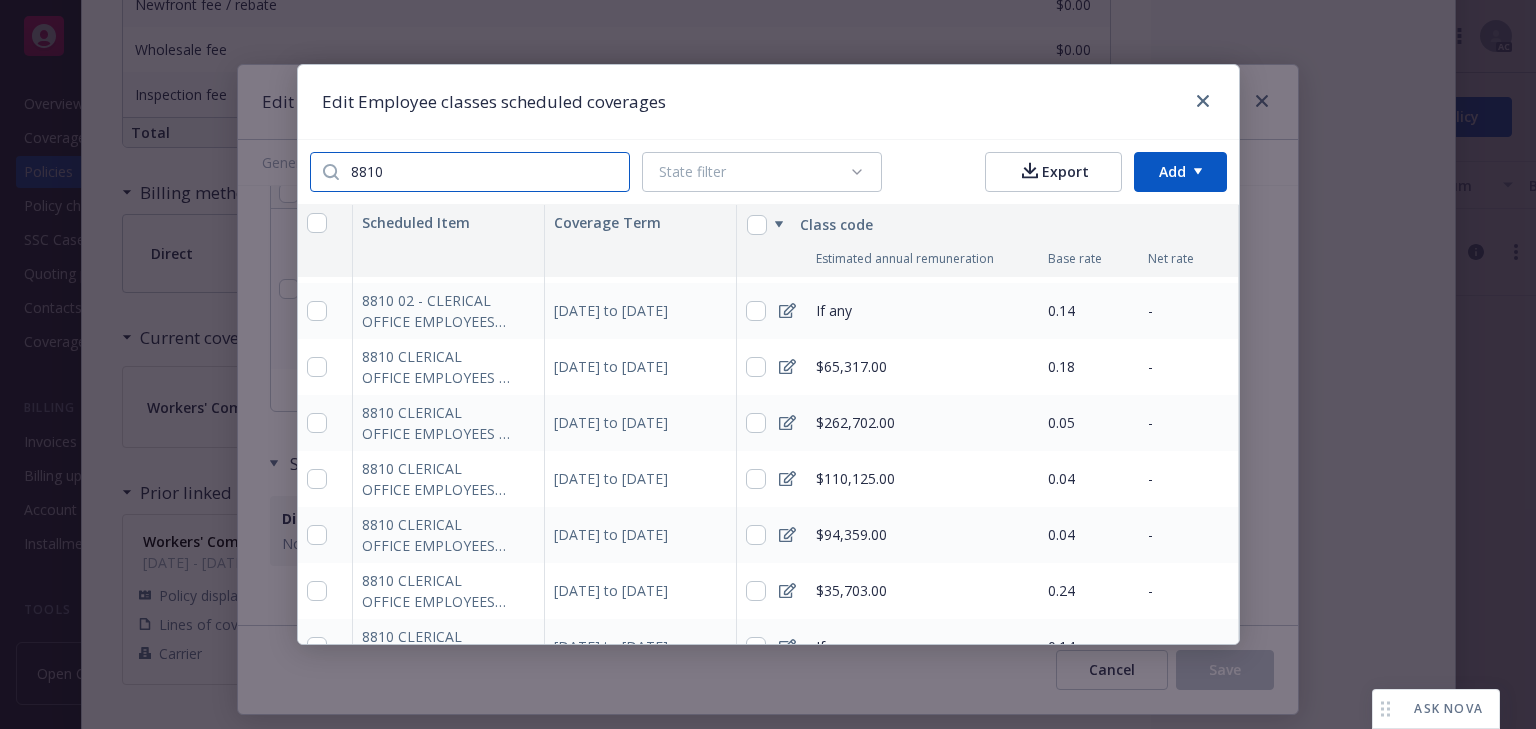 scroll, scrollTop: 240, scrollLeft: 0, axis: vertical 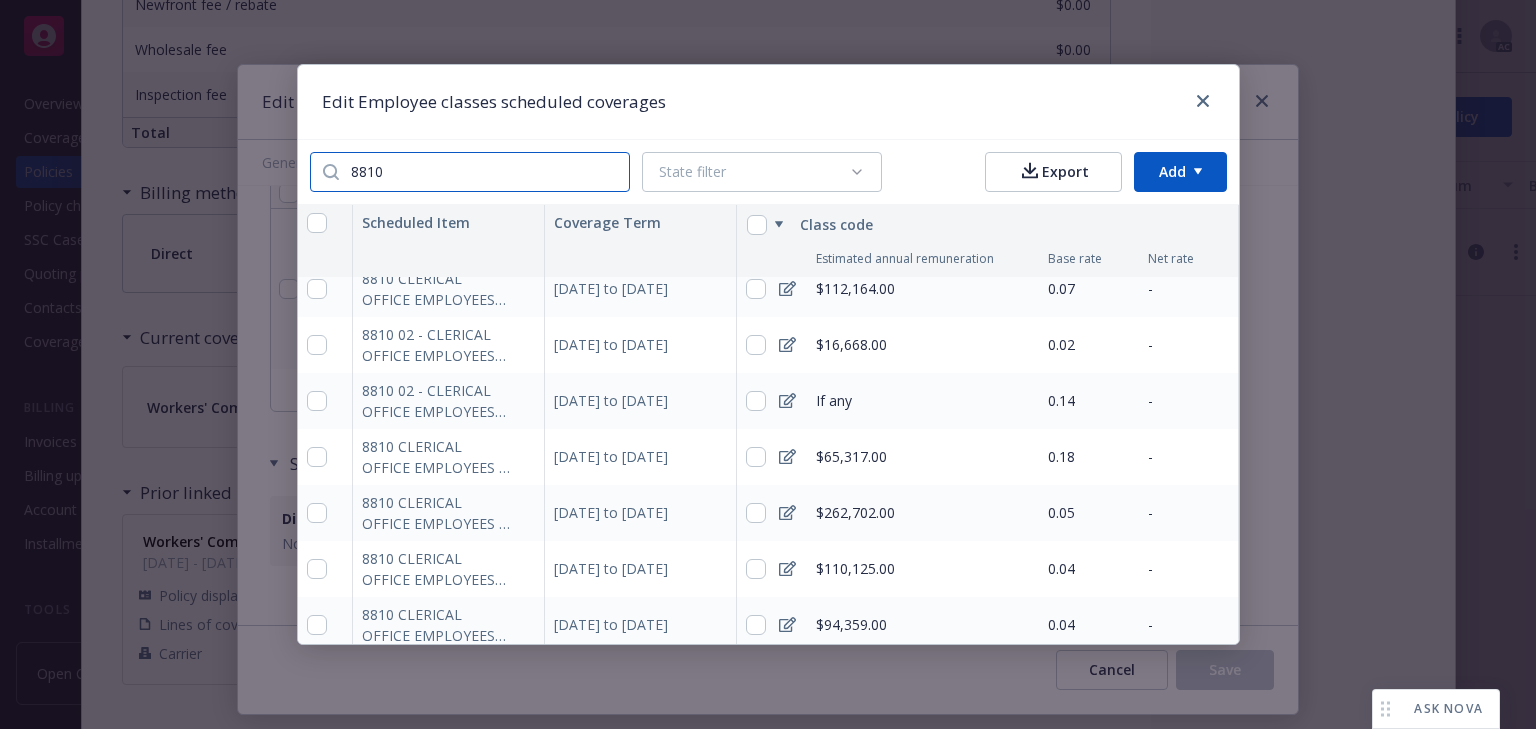 click on "8810" at bounding box center [484, 172] 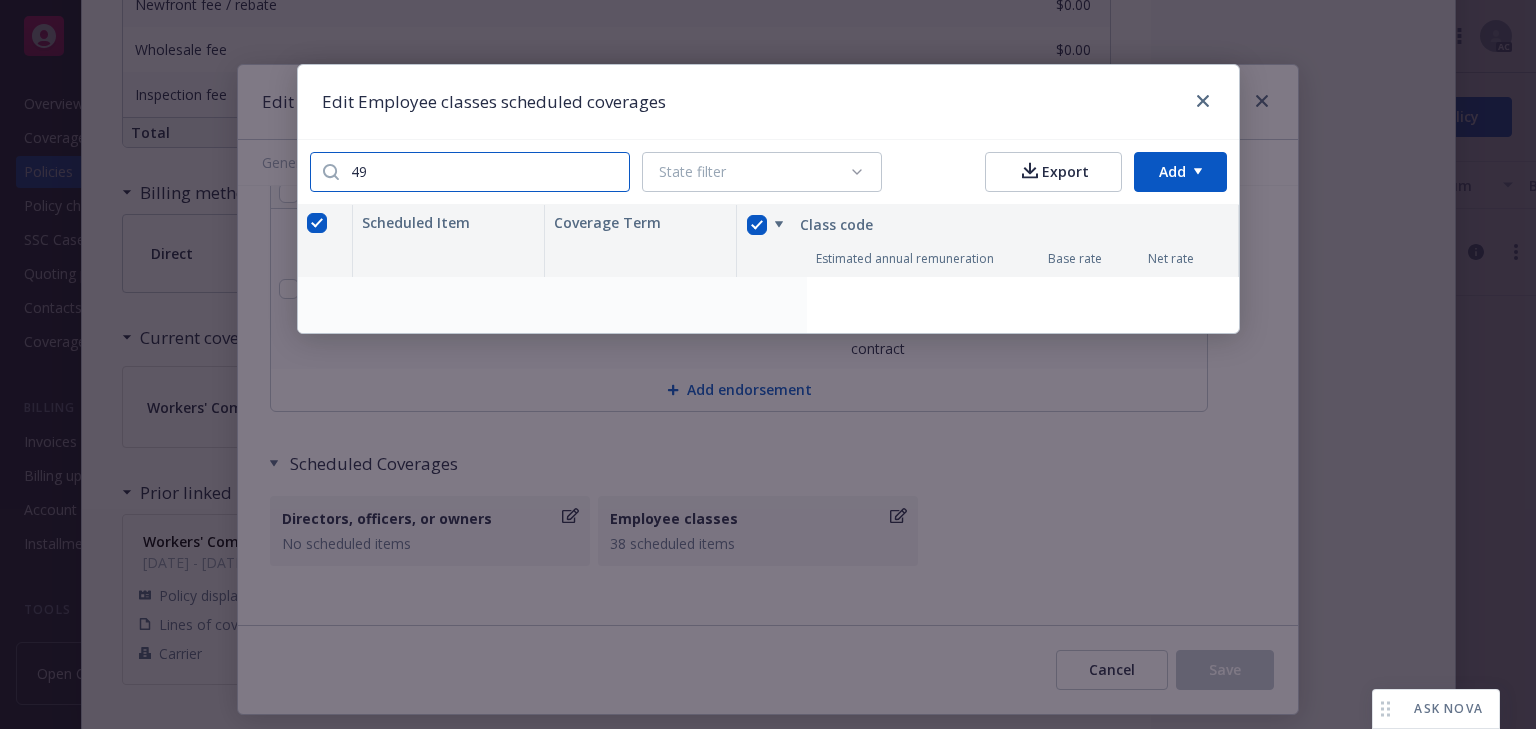 scroll, scrollTop: 0, scrollLeft: 0, axis: both 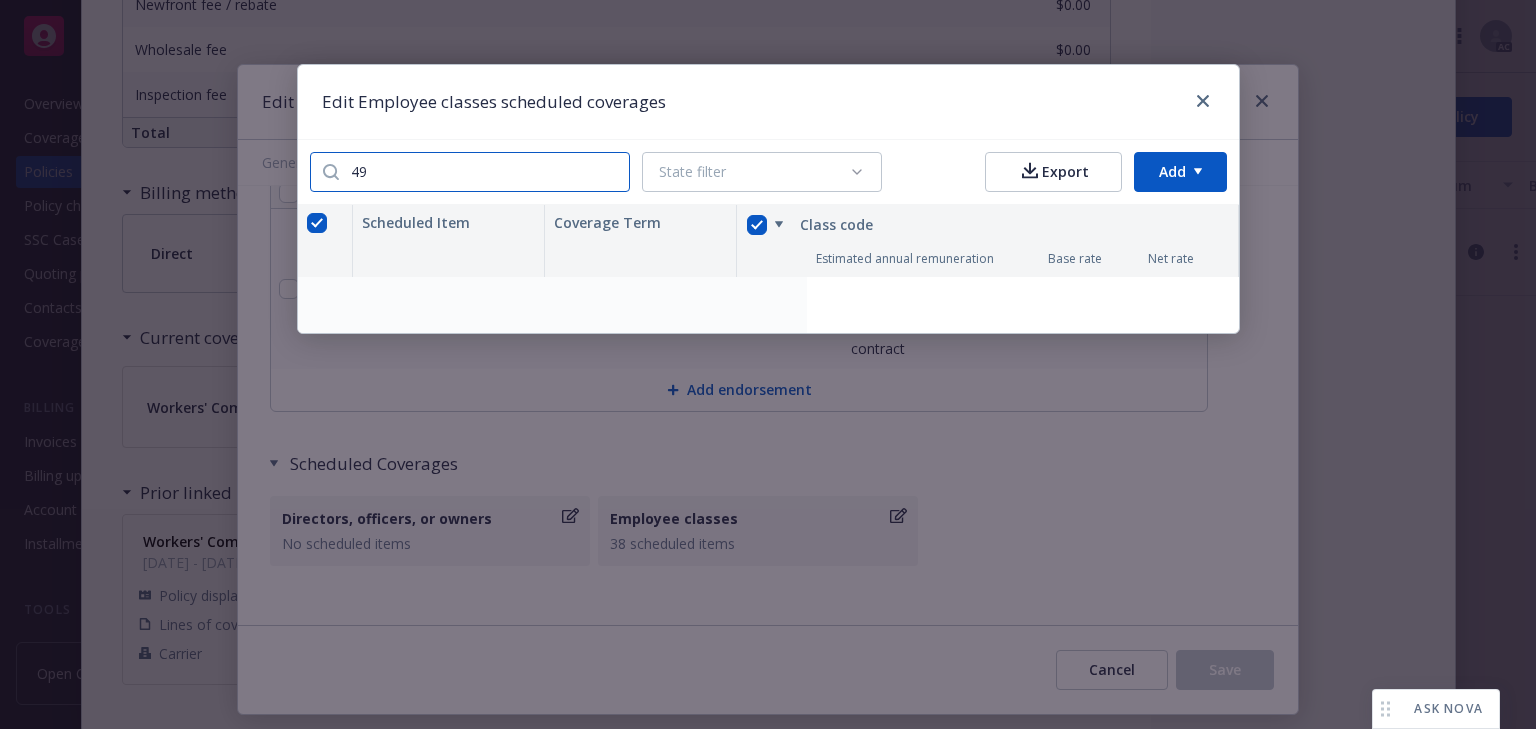type on "4" 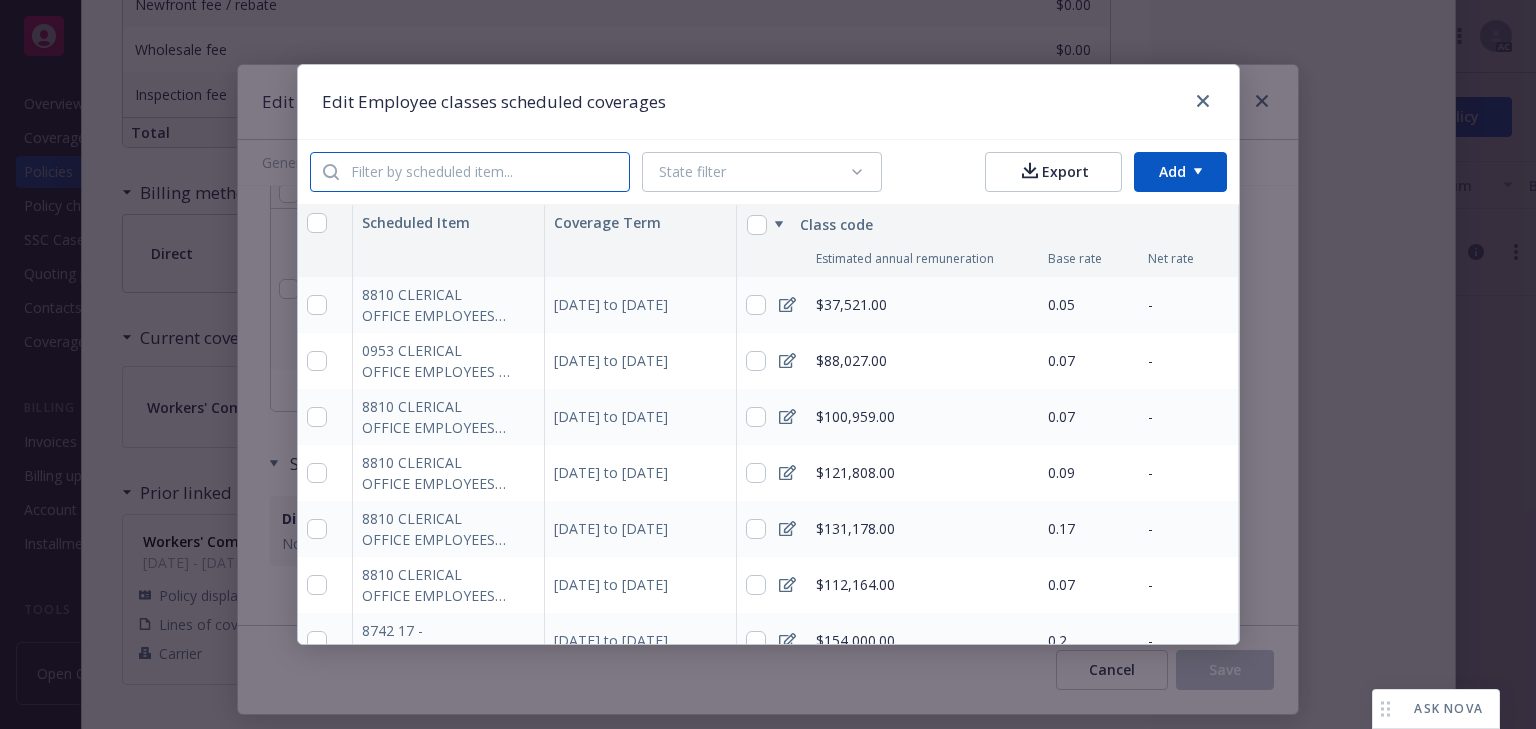 type 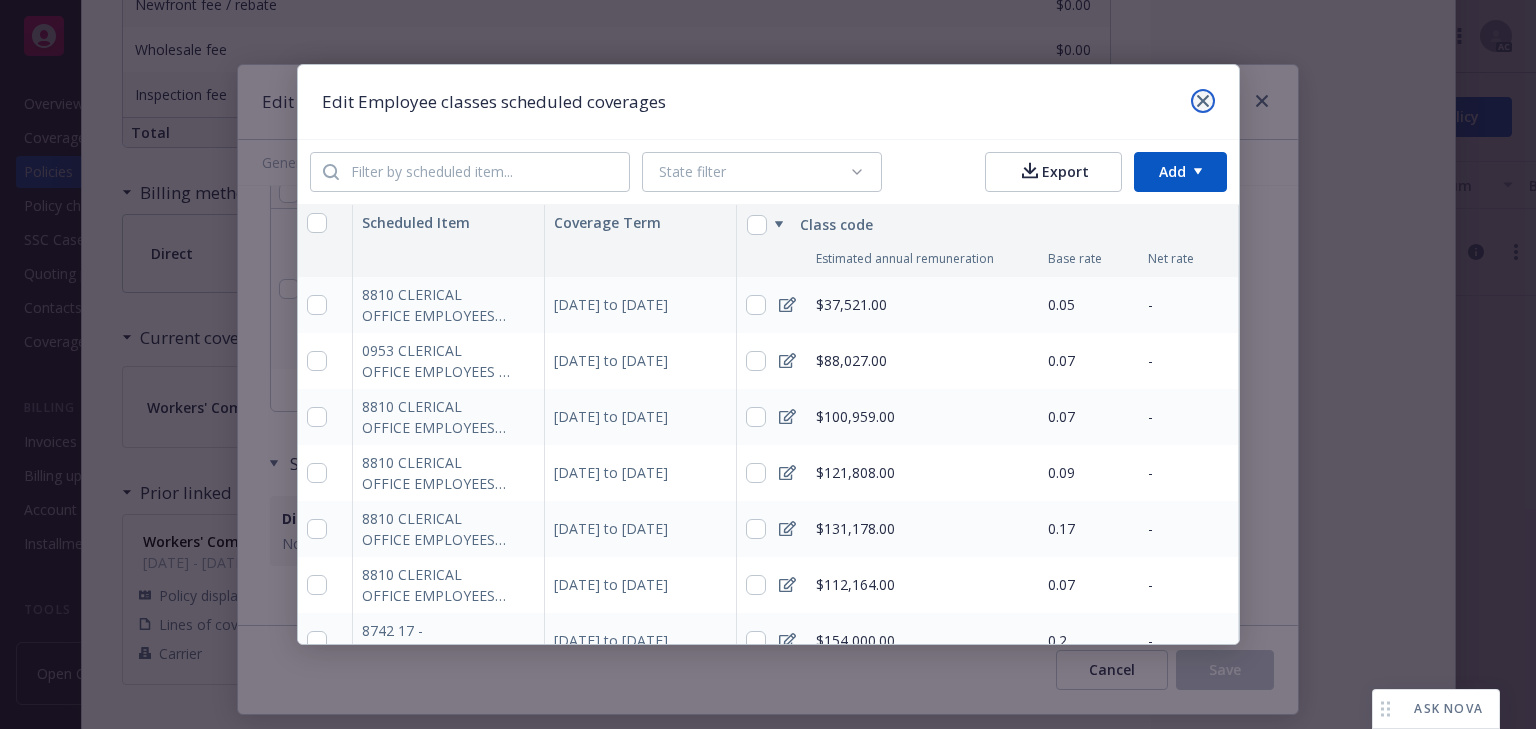 click 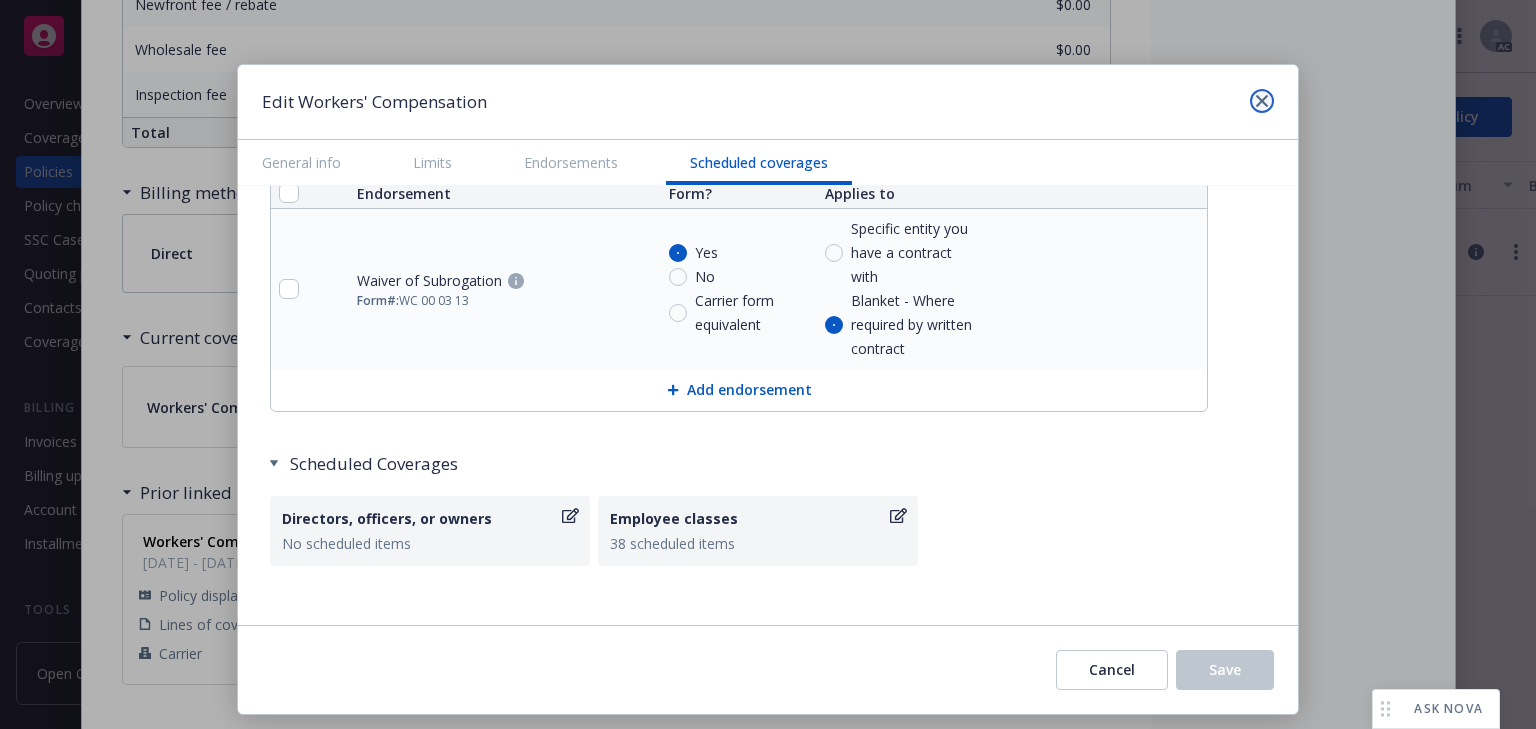 click 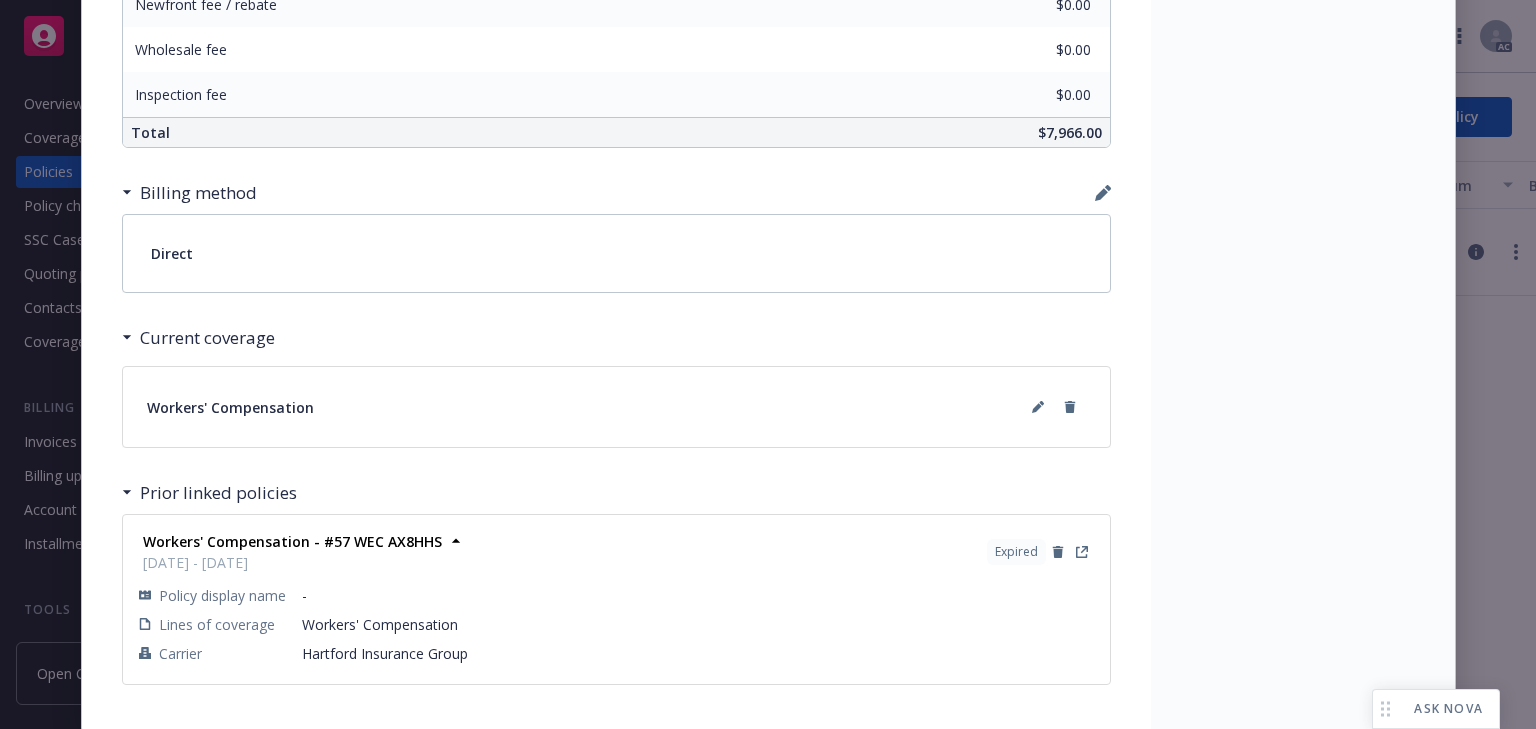 click on "Status Active Effective dates 02/01/2025  -  02/01/2026 Producer(s) Ted Dobos Service lead(s) Nicholas Baldwin AC(s) Lacy Lipetzky Service lead team P&C - Small Business Stage Renewal Policy number 57 WEC AX8HHS Lines of coverage Workers' Compensation Carrier Hartford Insurance Group Writing company Sentinel Insurance Company, Ltd. Wholesaler - Program administrator - Premium $7,966.00 Newfront will file state taxes and fees No Commission 9% / $716.94 Policy term 12 months Carrier payment status - Client payment status -" at bounding box center [1303, -252] 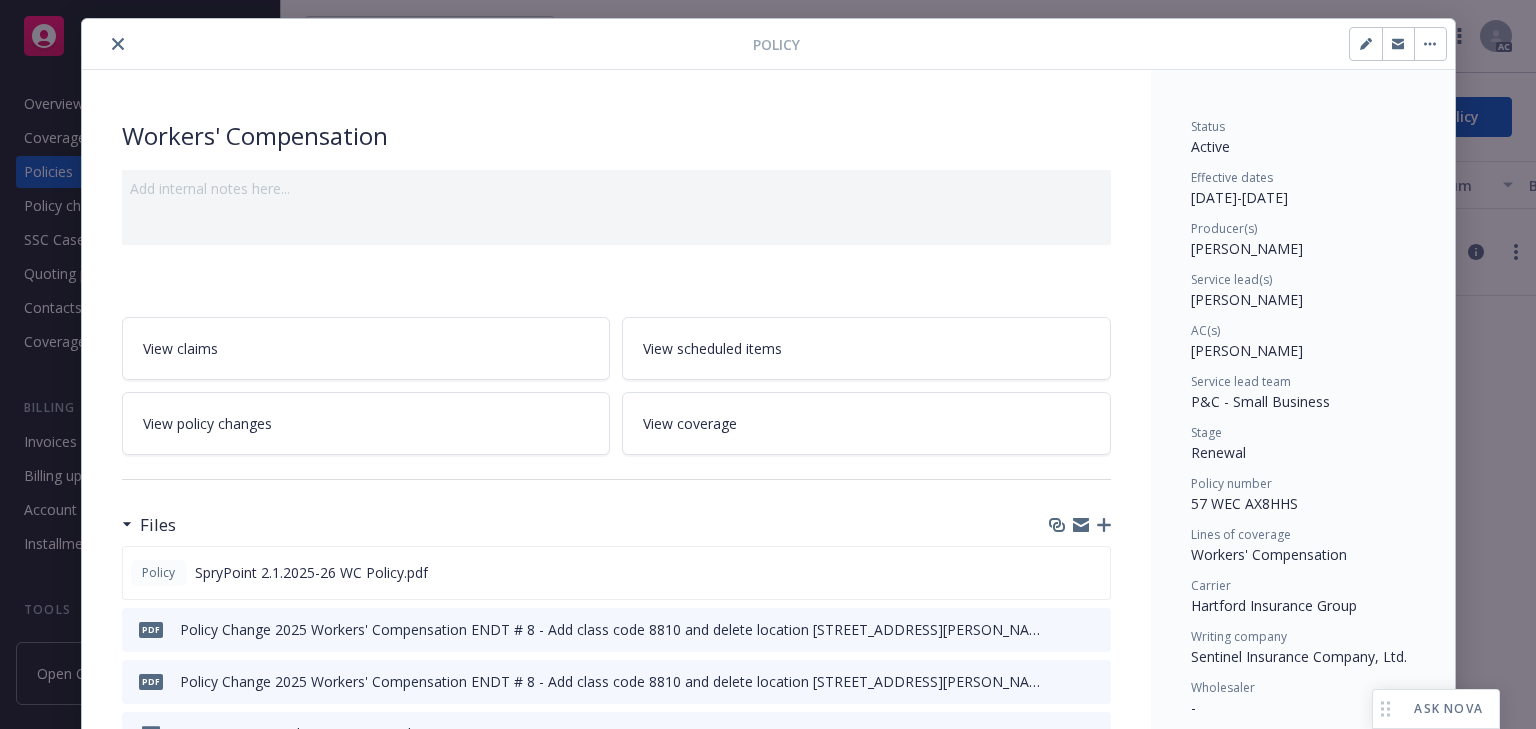 scroll, scrollTop: 0, scrollLeft: 0, axis: both 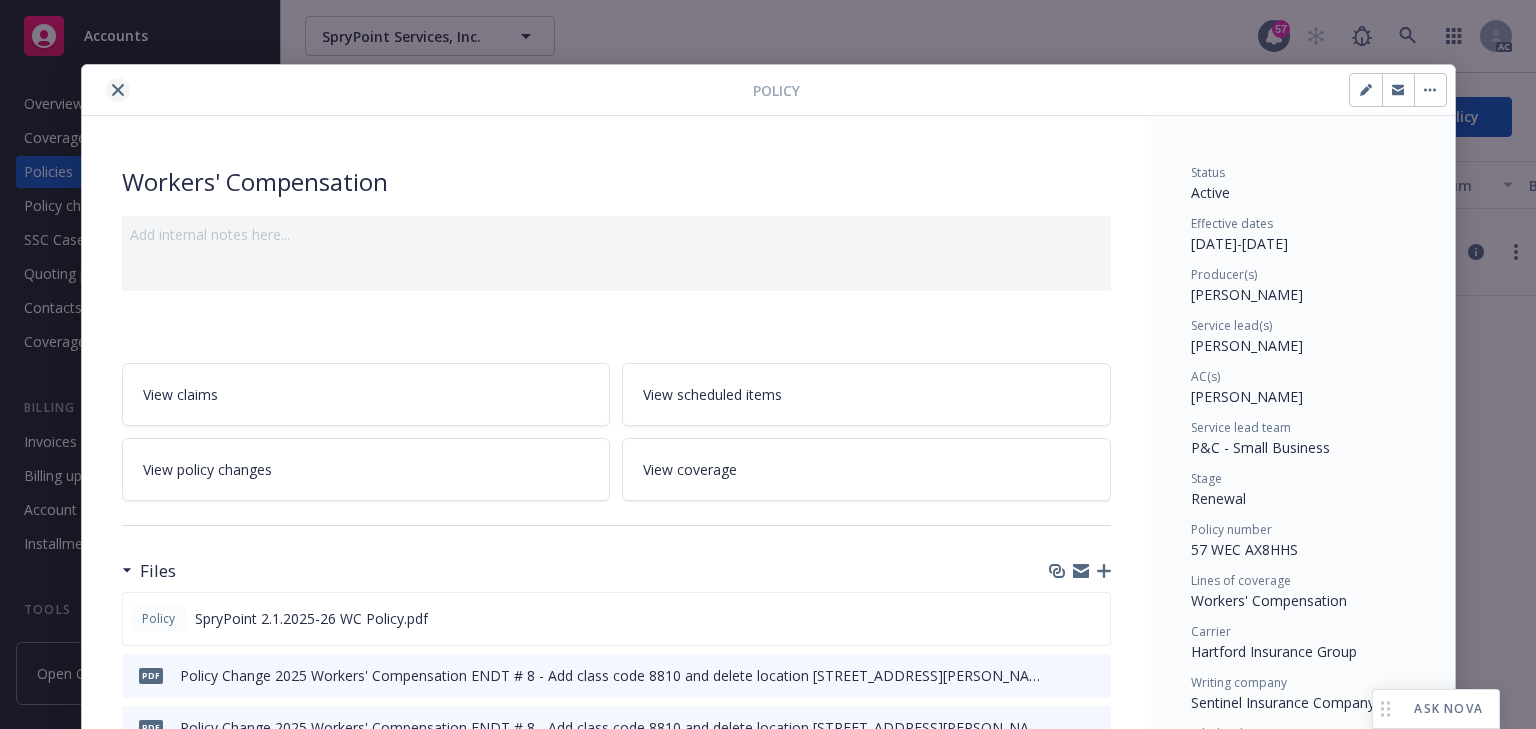 click 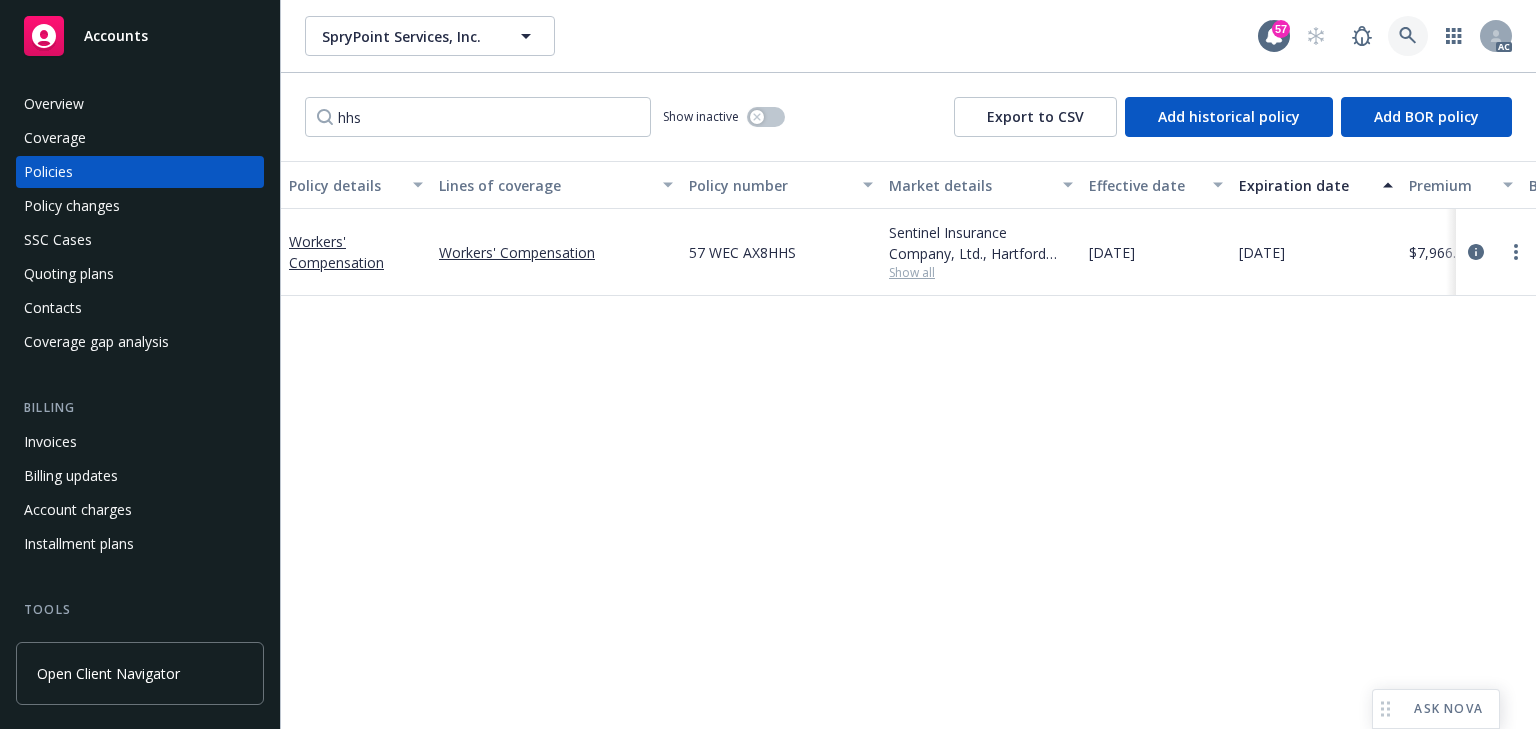 click at bounding box center [1408, 36] 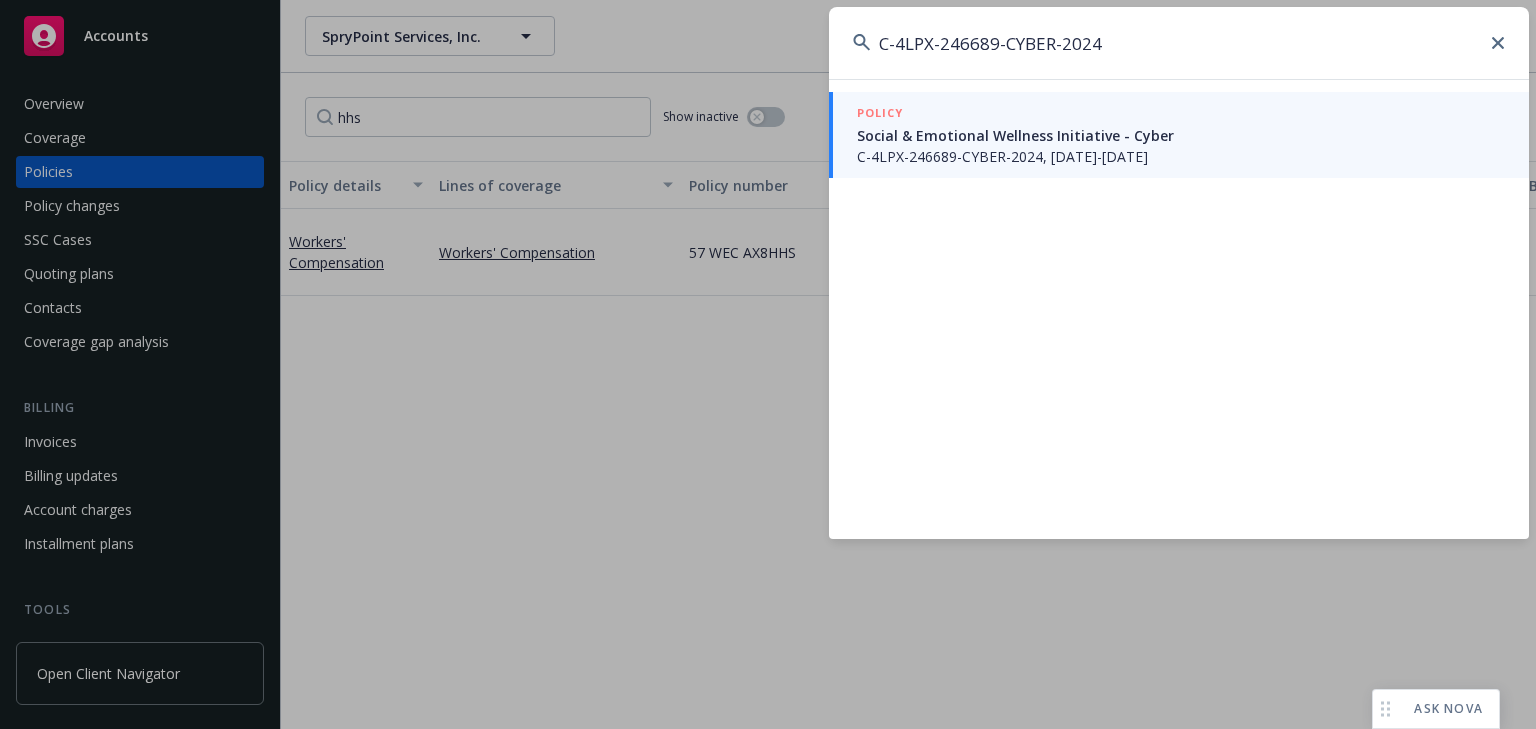 type on "C-4LPX-246689-CYBER-2024" 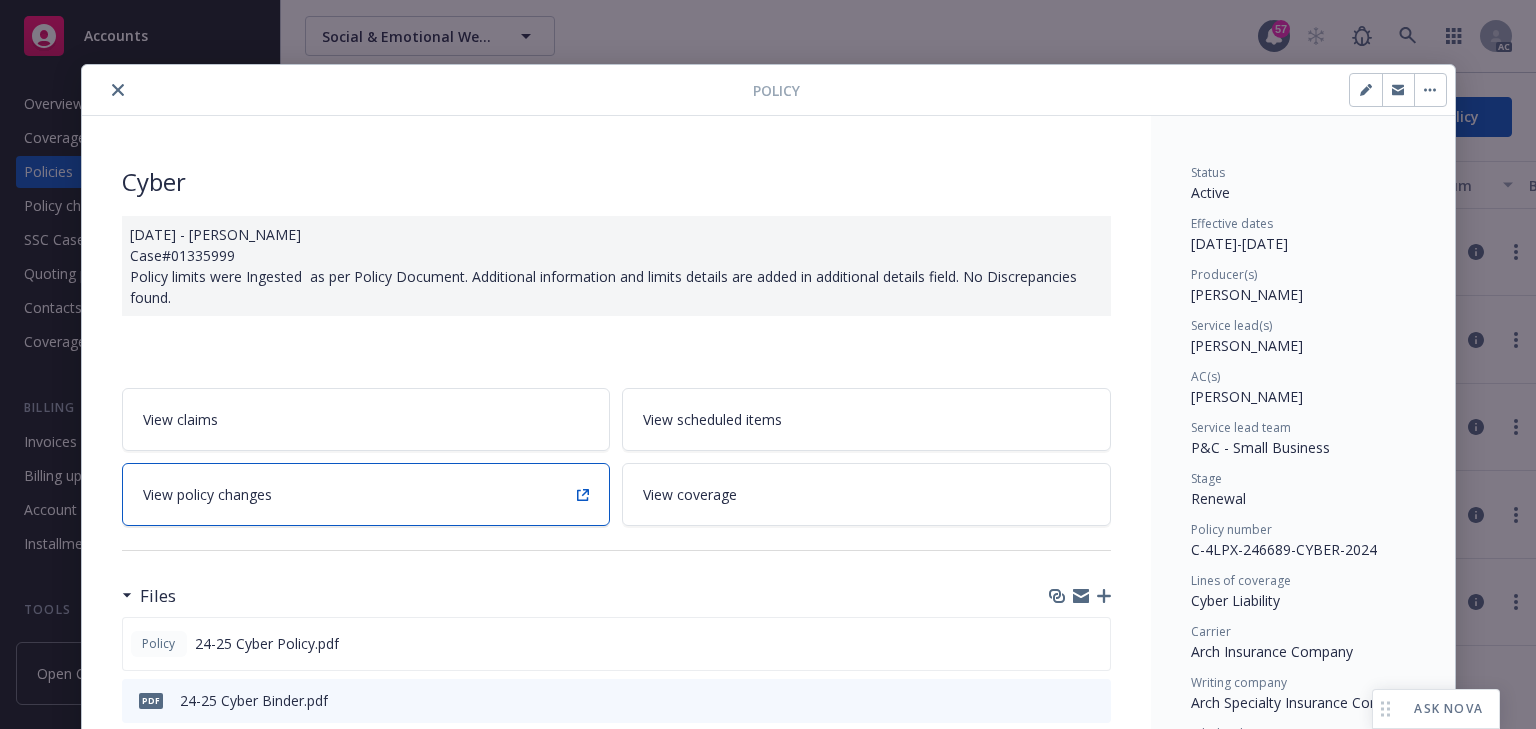 click on "View policy changes" at bounding box center [366, 494] 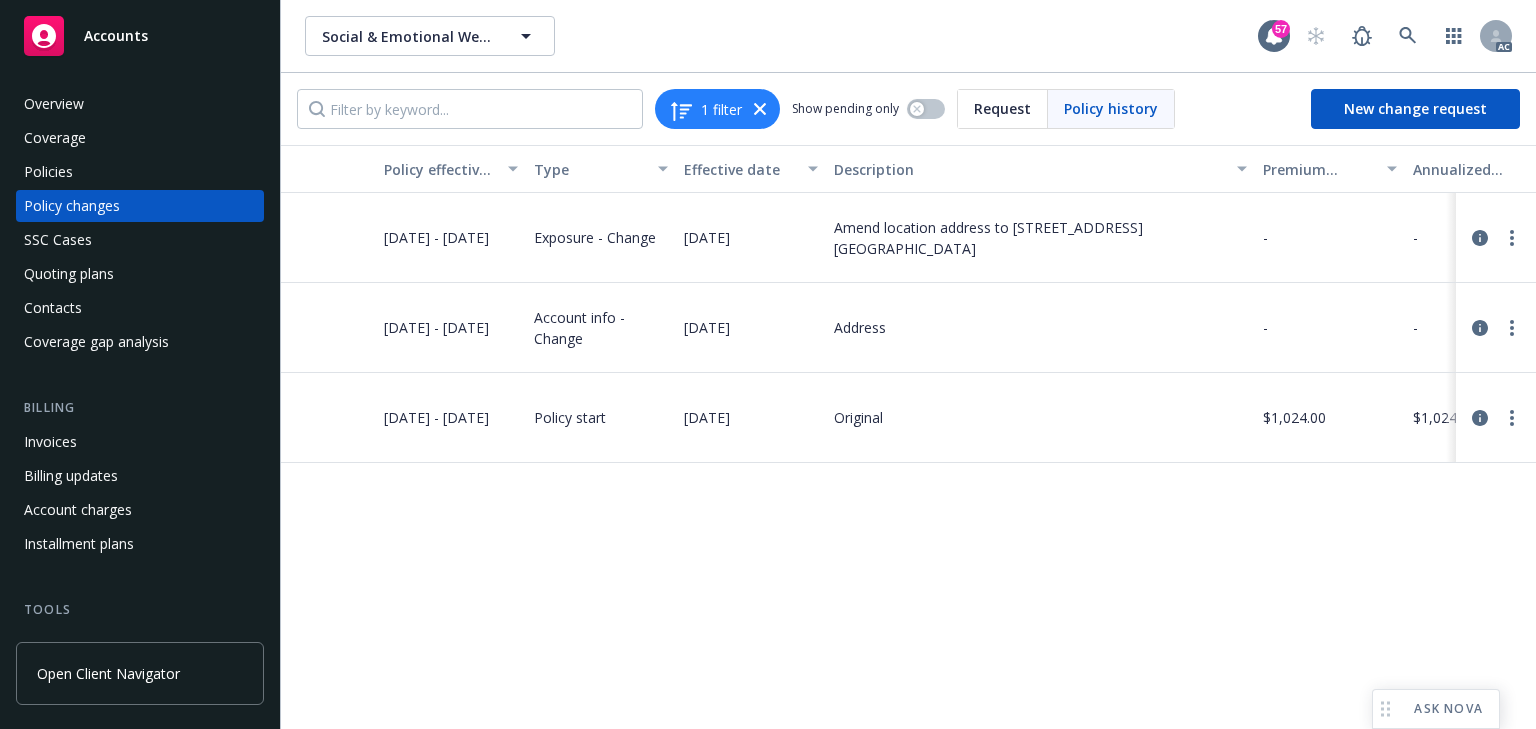 scroll, scrollTop: 0, scrollLeft: 633, axis: horizontal 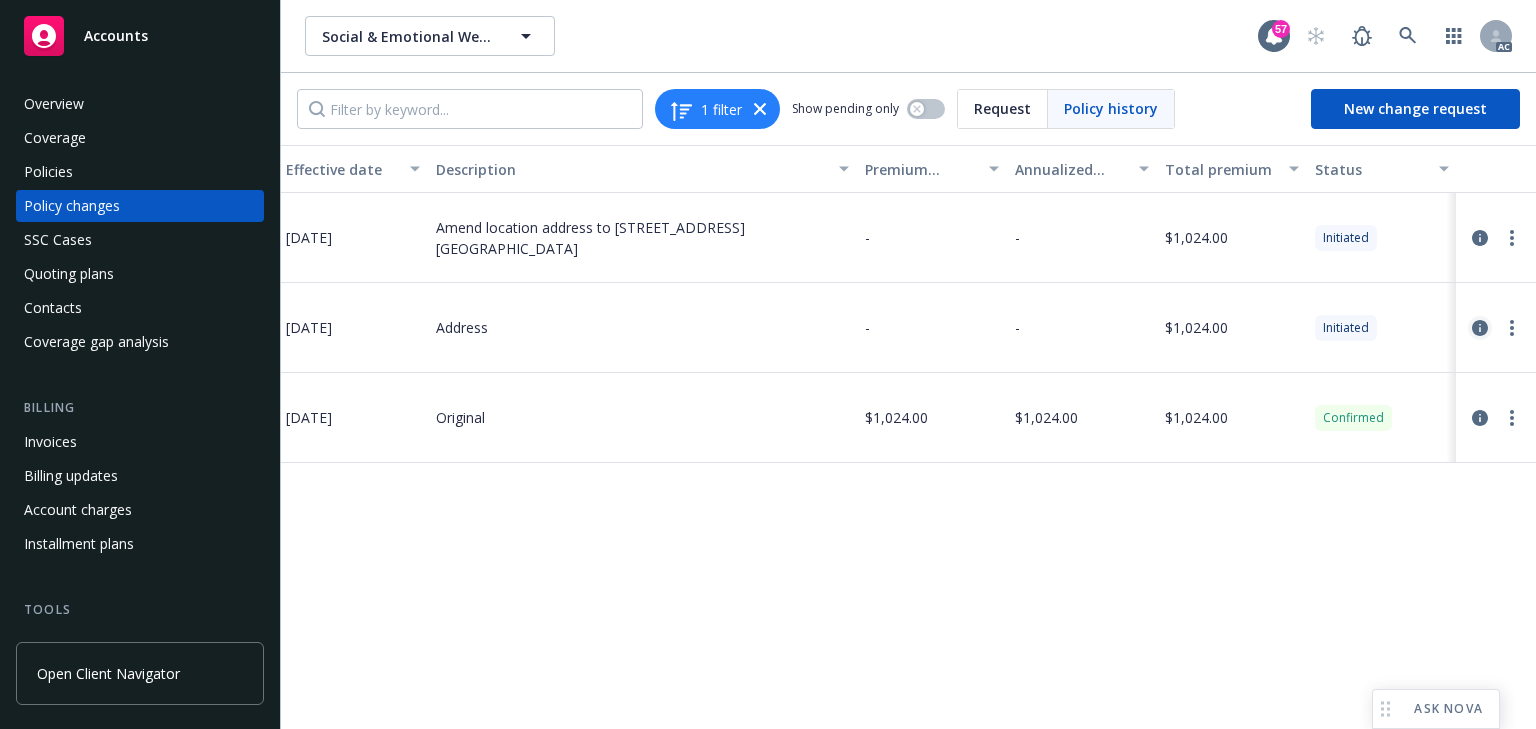 click 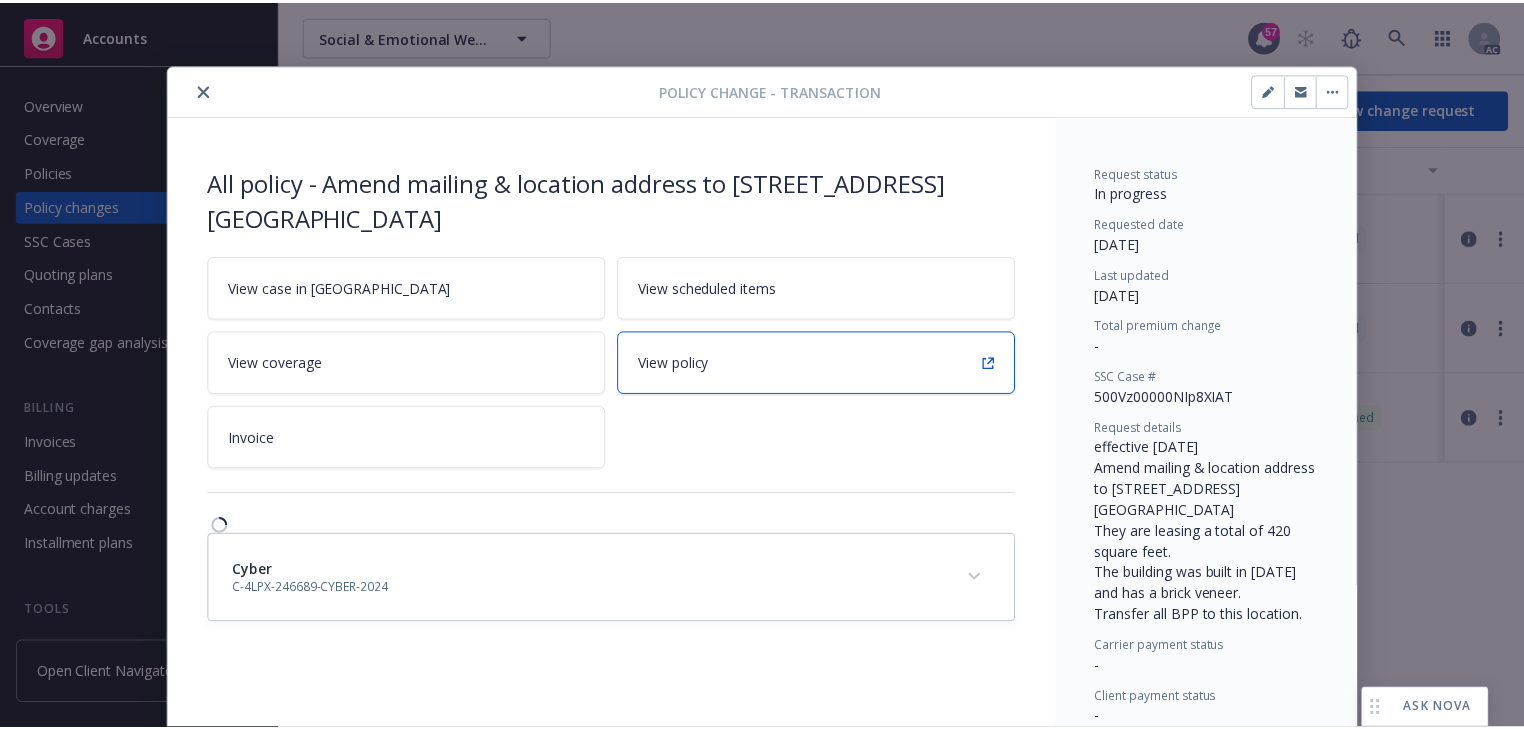 scroll, scrollTop: 60, scrollLeft: 0, axis: vertical 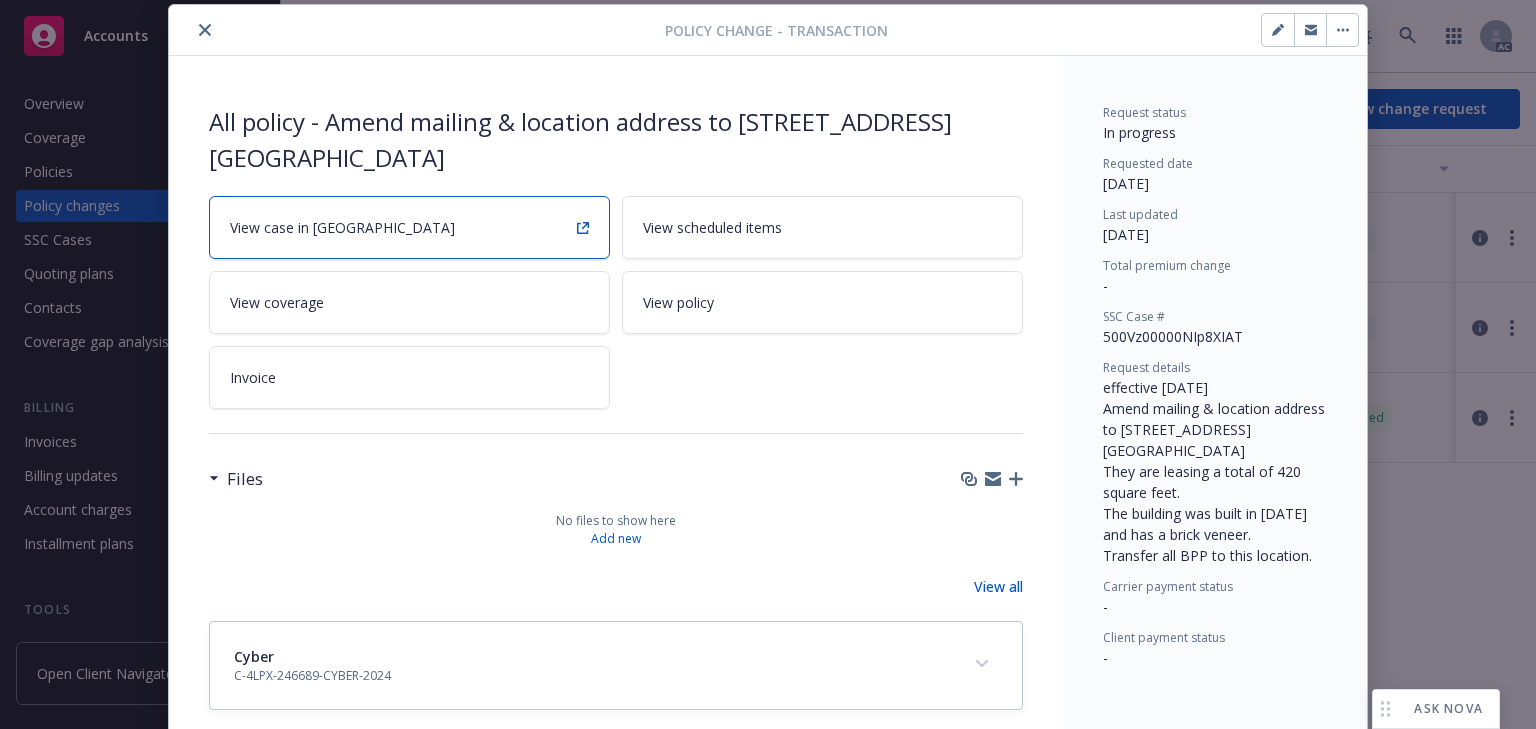 click on "View case in SSC" at bounding box center [409, 227] 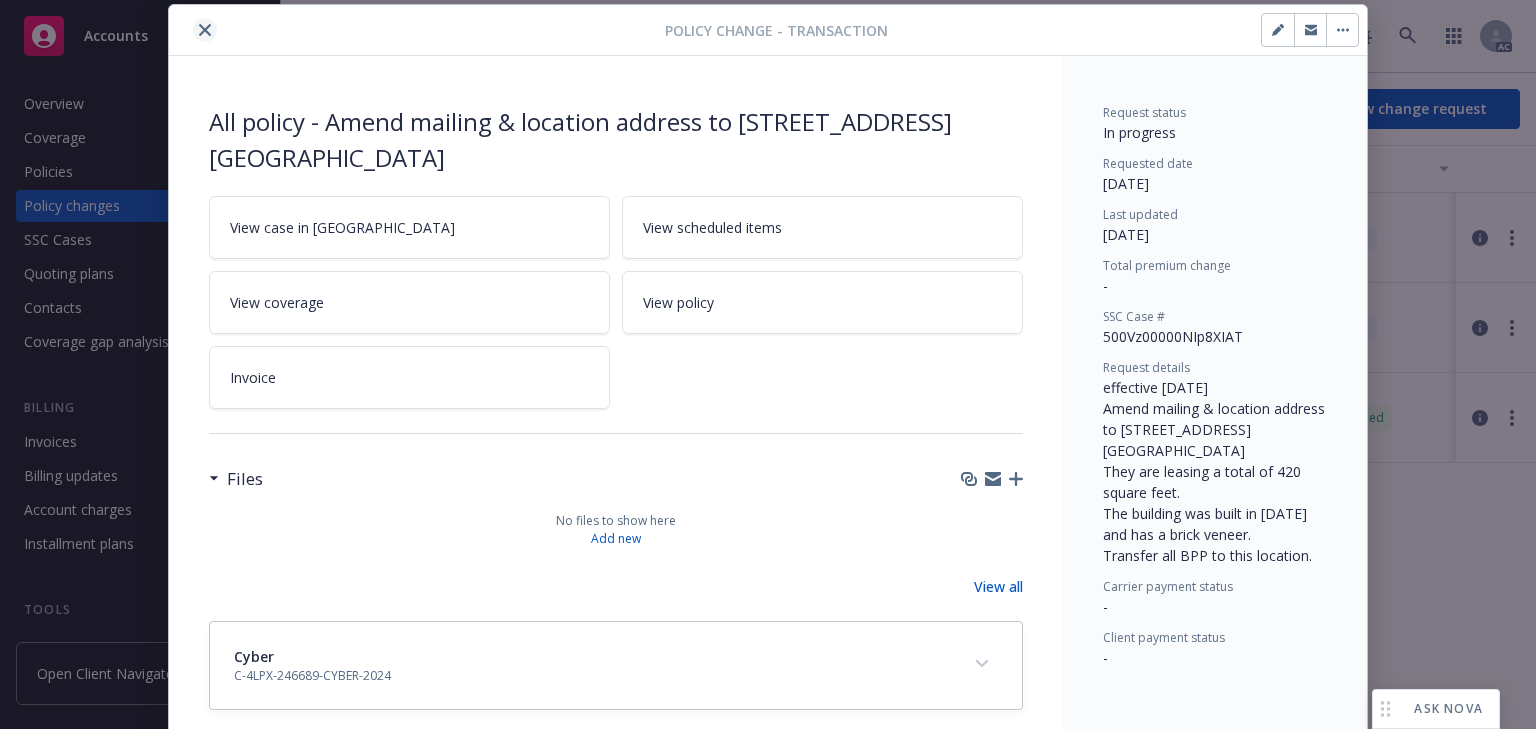 click 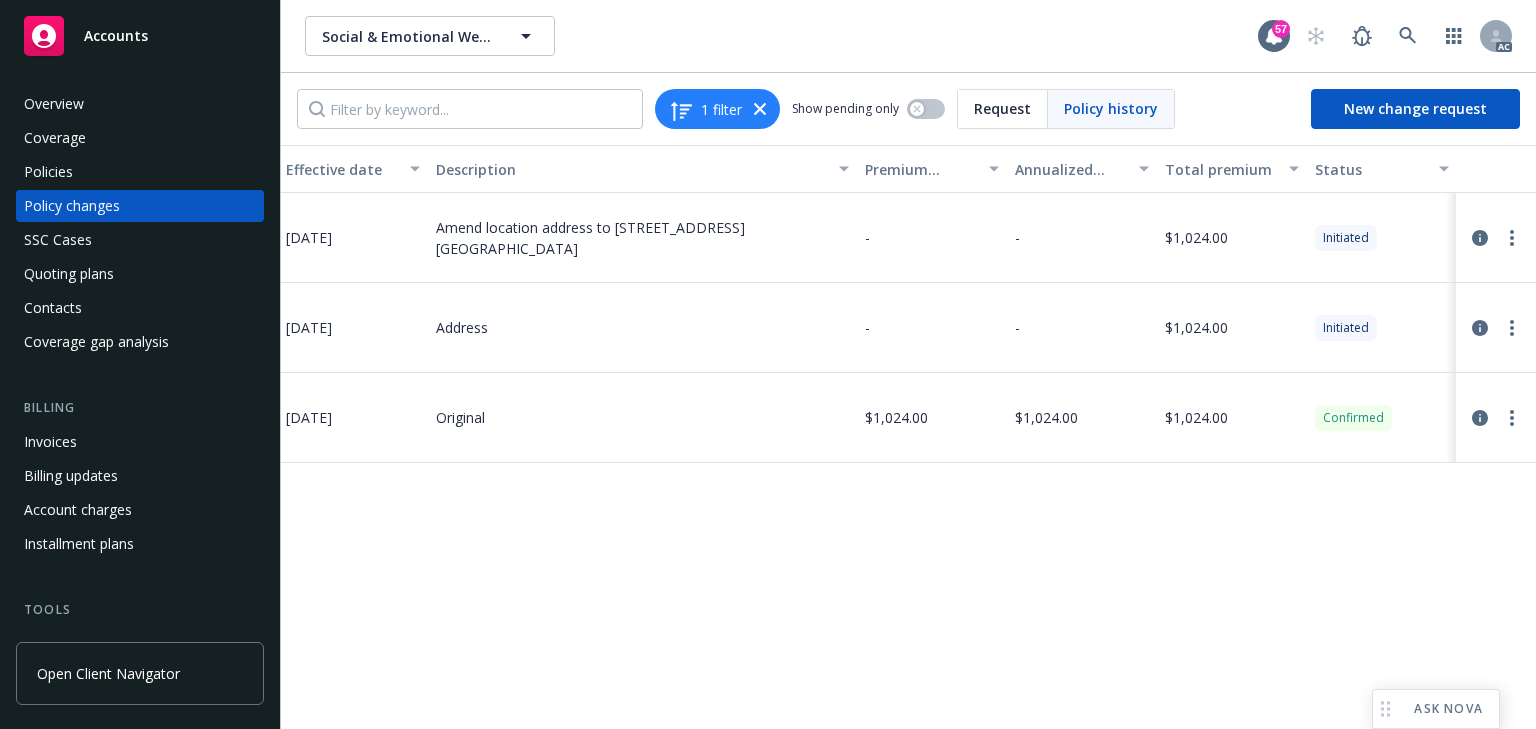 click on "Policy Policy effective dates Type Effective date Description Premium change Annualized total premium change Total premium Status Cyber C-4LPX-246689-CYBER-2024 11/01/2024   -   11/01/2025 Exposure - Change 05/23/2025 Amend  location address to 1853 Lincoln Blvd. Santa Monica CA 90404 - - $1,024.00 Initiated Cyber C-4LPX-246689-CYBER-2024 11/01/2024   -   11/01/2025 Account info - Change 05/23/2025 Address - - $1,024.00 Initiated Cyber C-4LPX-246689-CYBER-2024 11/01/2024   -   11/01/2025 Policy start 11/01/2024 Original $1,024.00 $1,024.00 $1,024.00 Confirmed" at bounding box center [908, 437] 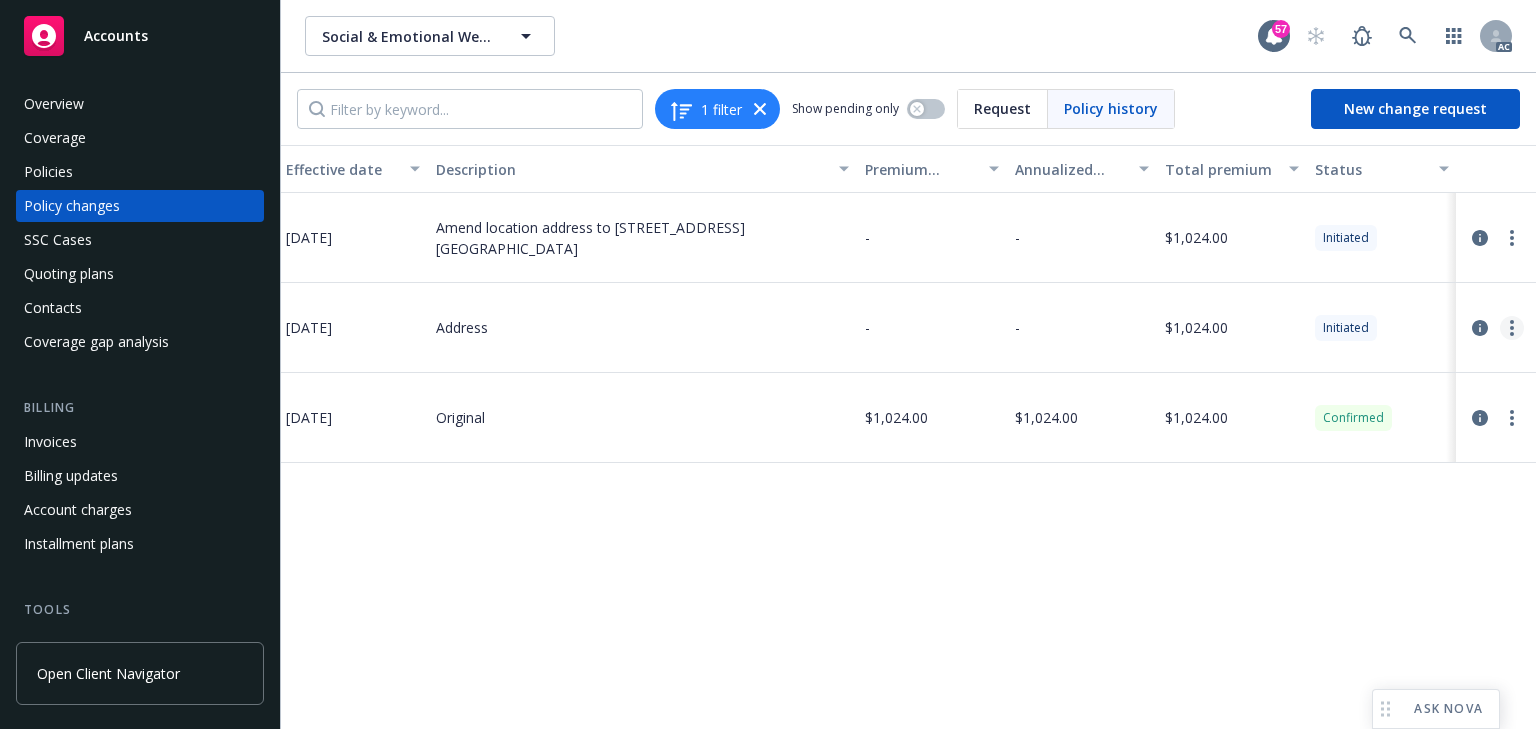 click at bounding box center [1512, 328] 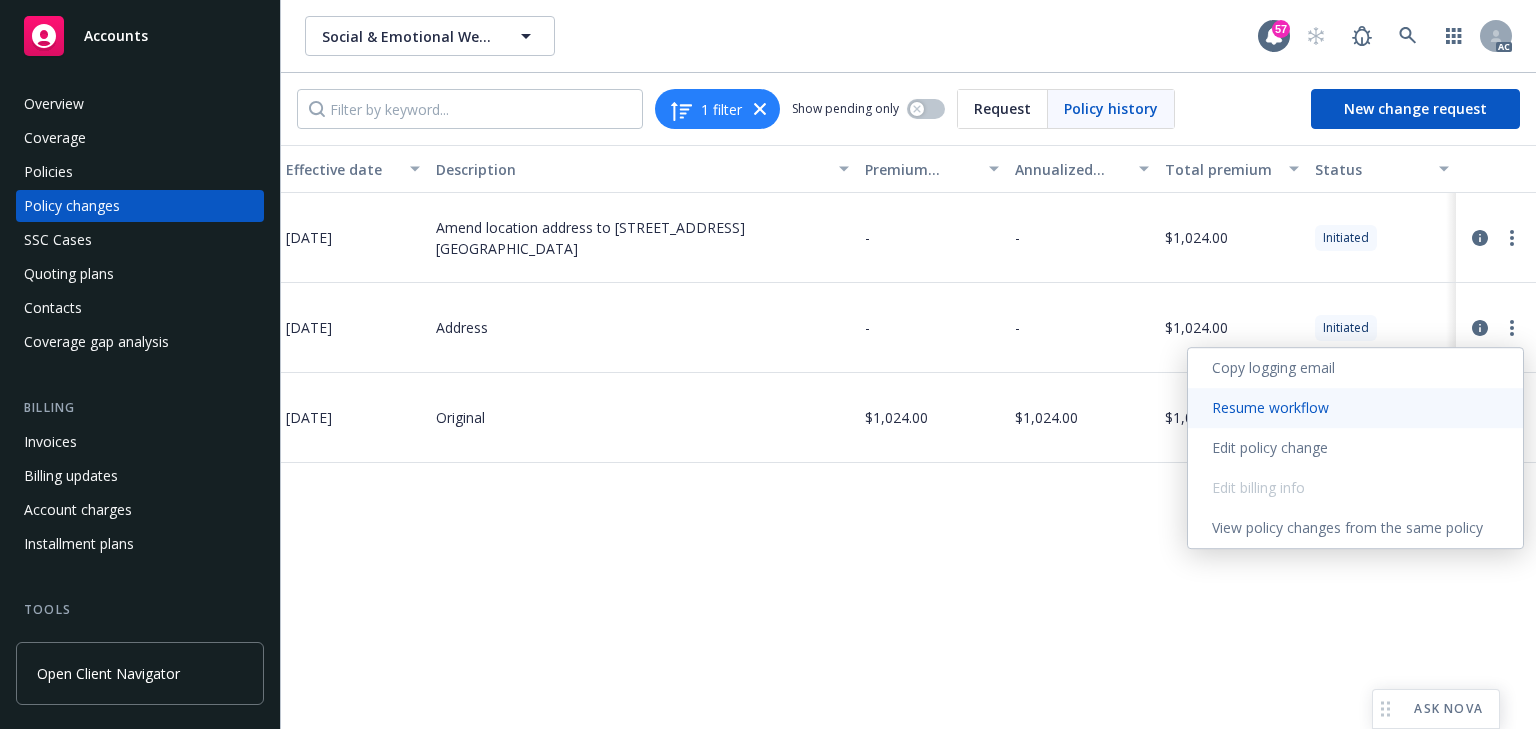 click on "Resume workflow" at bounding box center [1355, 408] 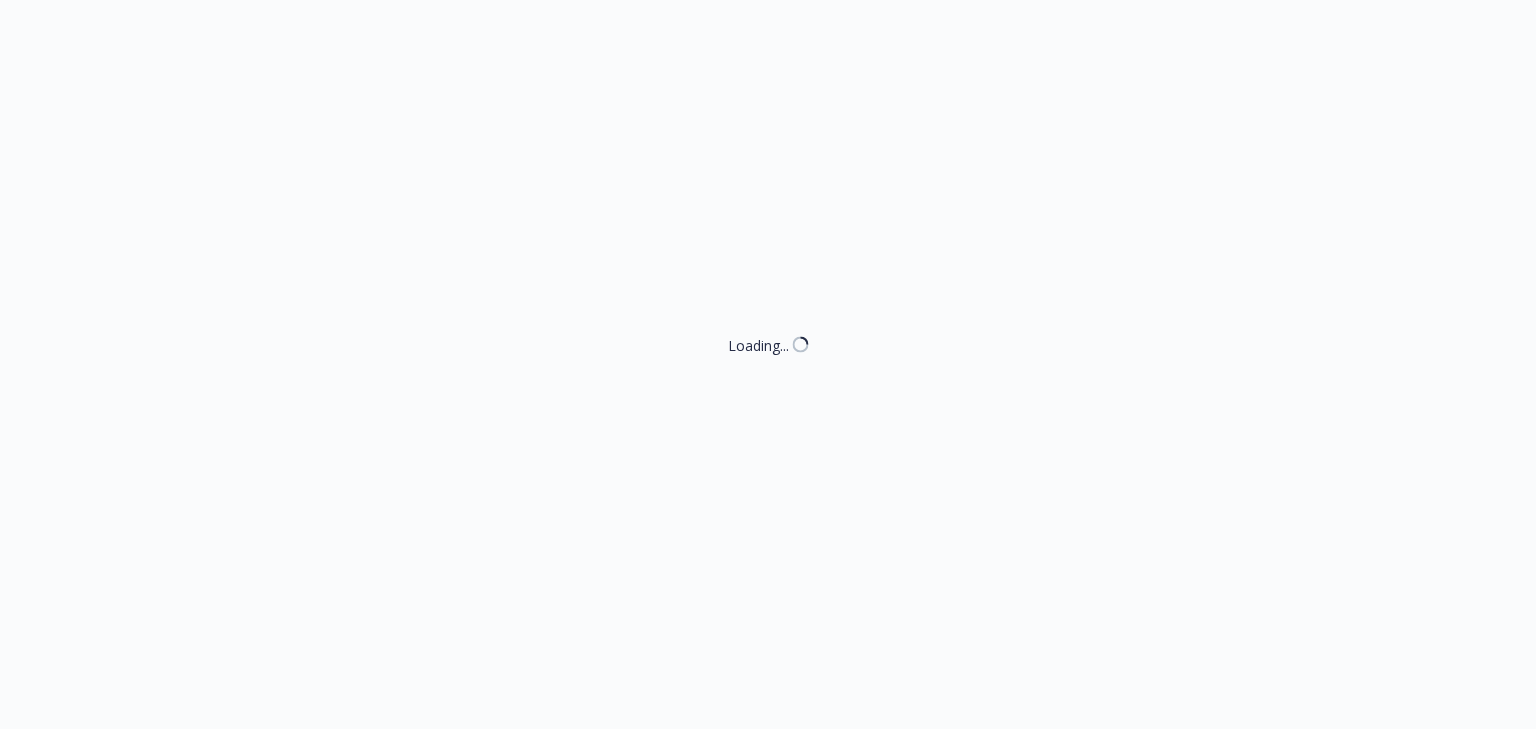 select on "ACCEPTED" 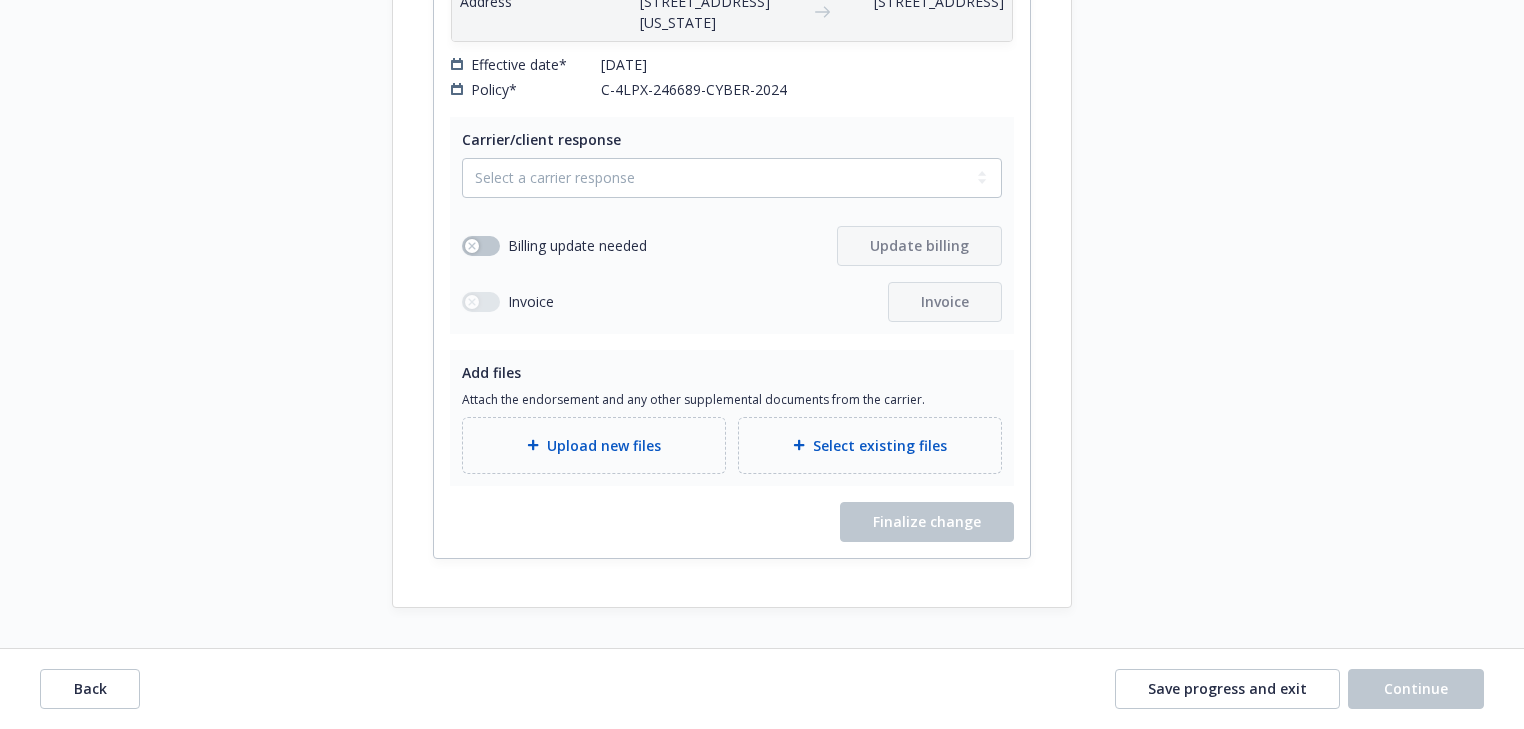 scroll, scrollTop: 4240, scrollLeft: 0, axis: vertical 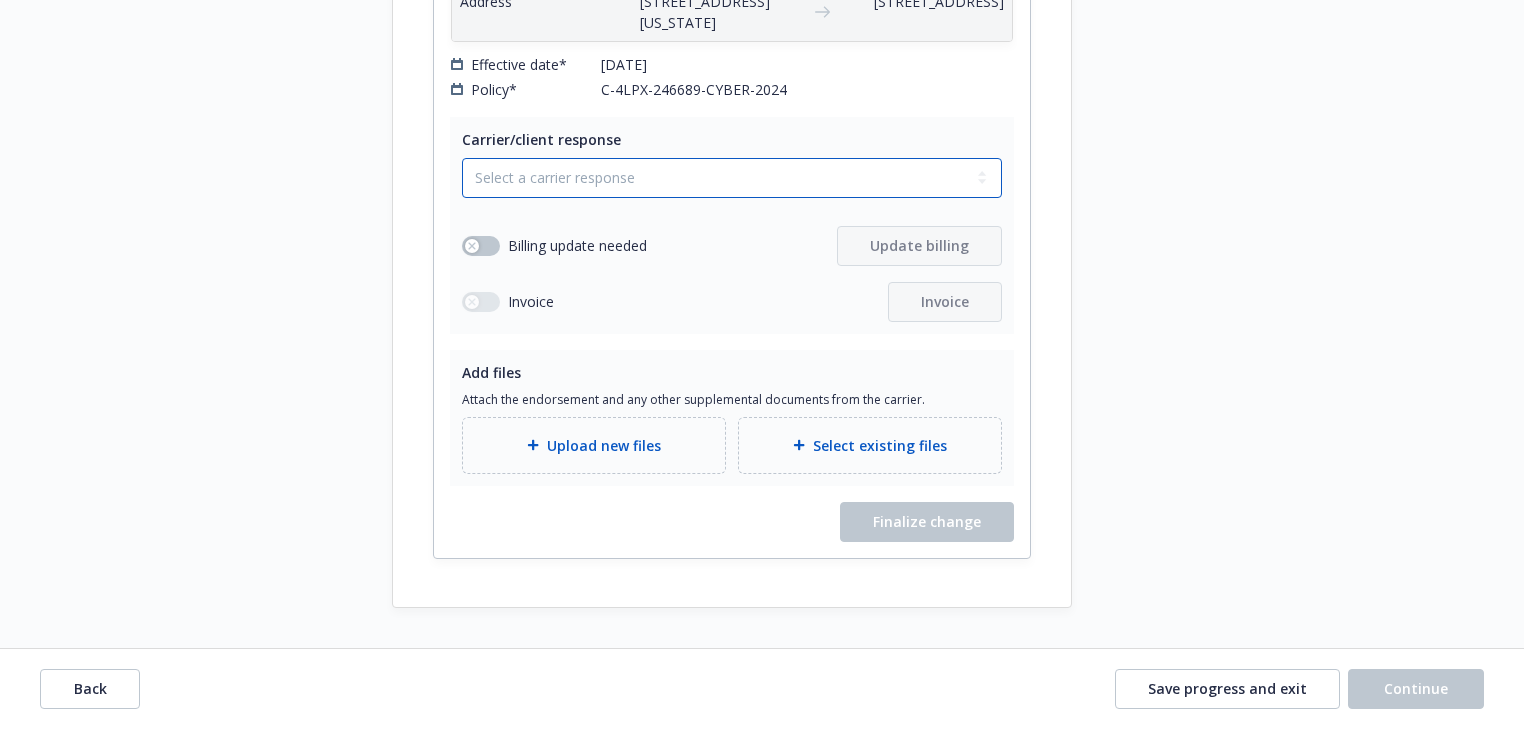 click on "Select a carrier response Accepted Accepted with revision No endorsement needed Declined by carrier Rejected by client" at bounding box center [732, 178] 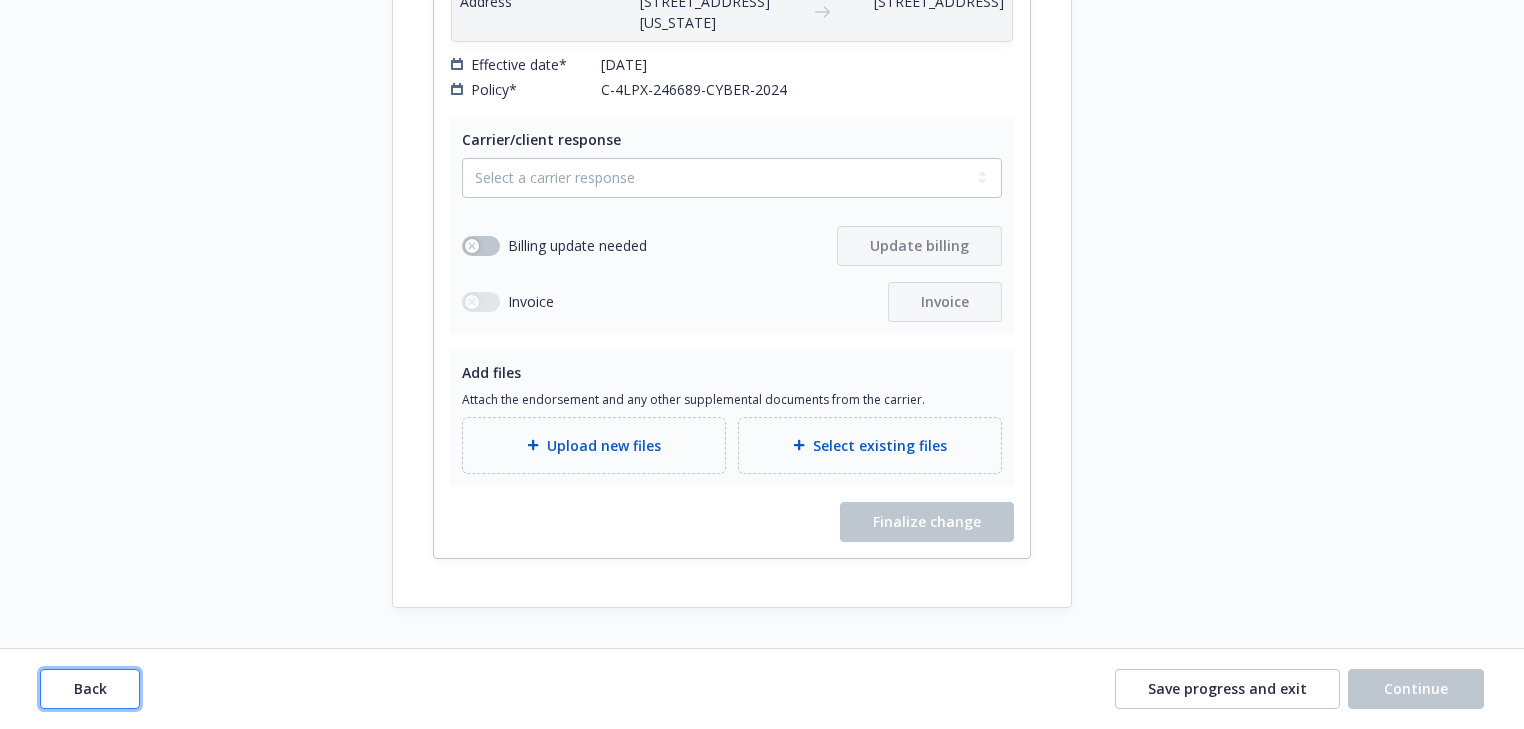 click on "Back" at bounding box center (90, 688) 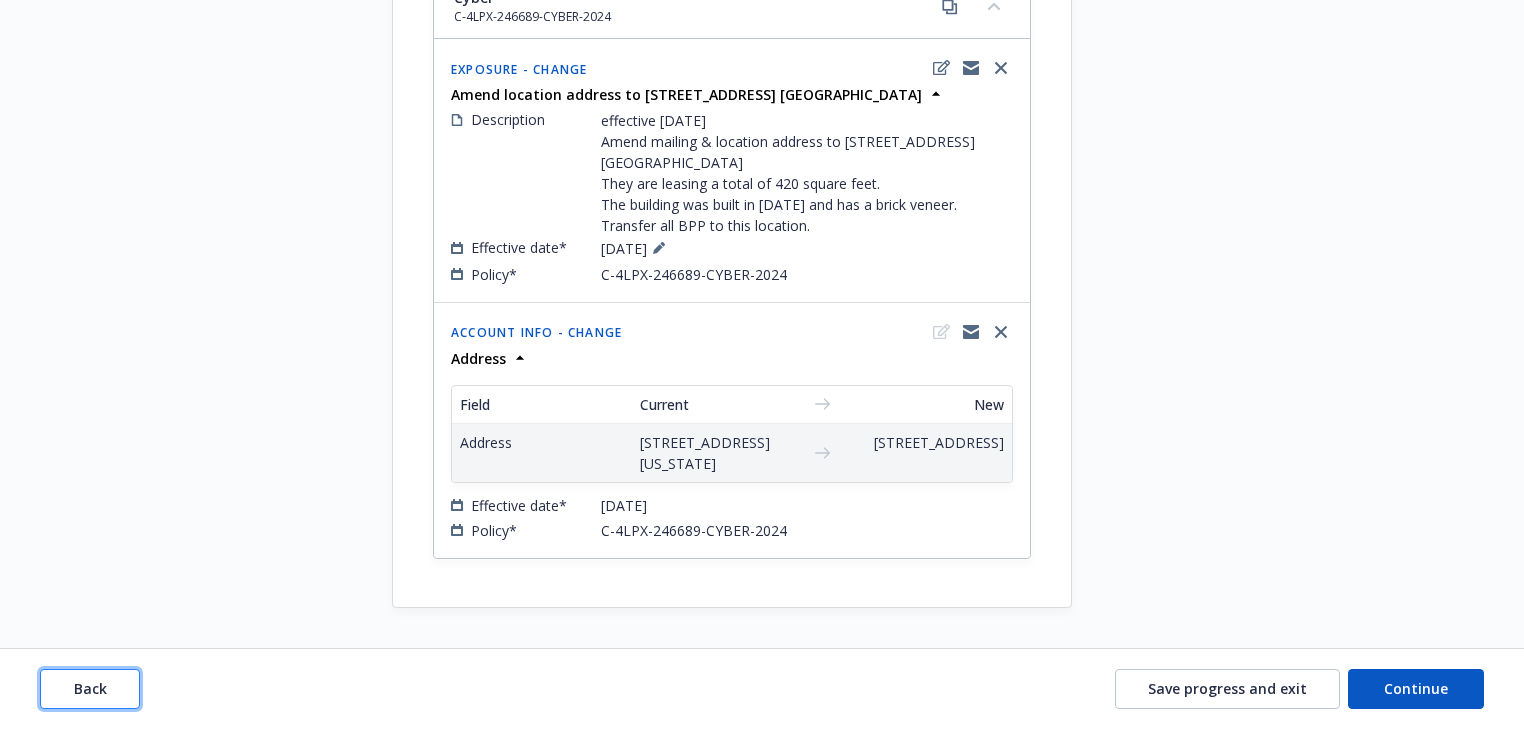 click on "Back" at bounding box center (90, 688) 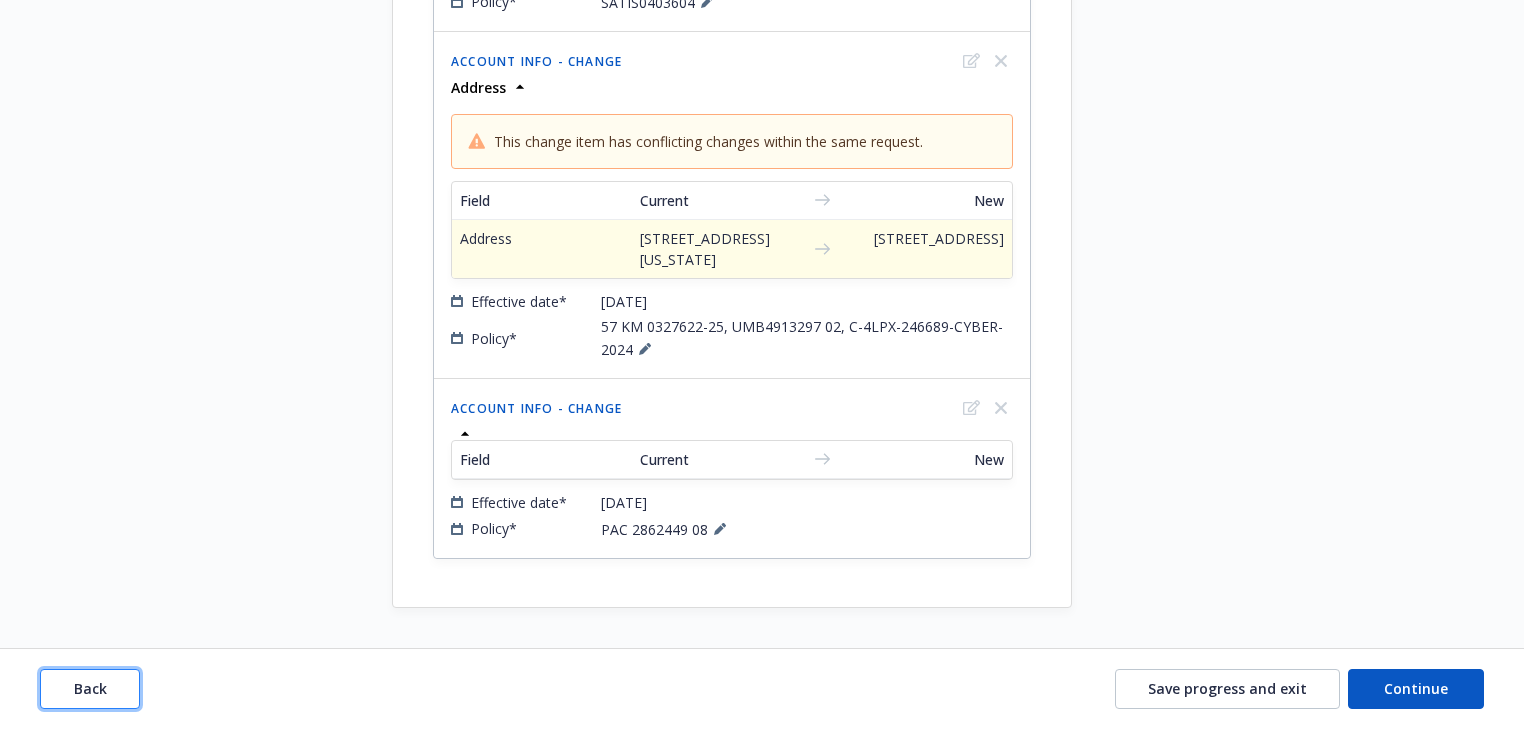 click on "Back" at bounding box center (90, 688) 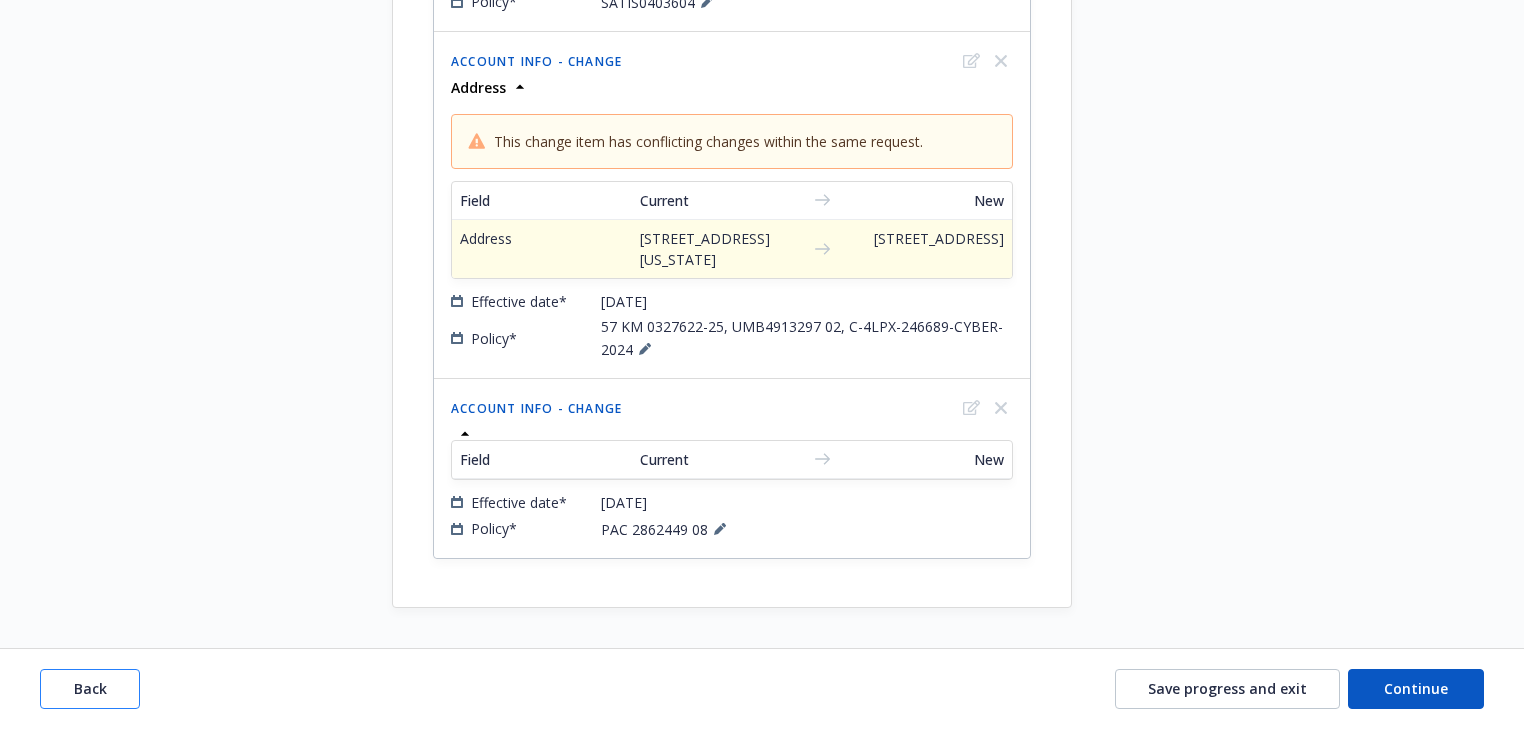 scroll, scrollTop: 936, scrollLeft: 0, axis: vertical 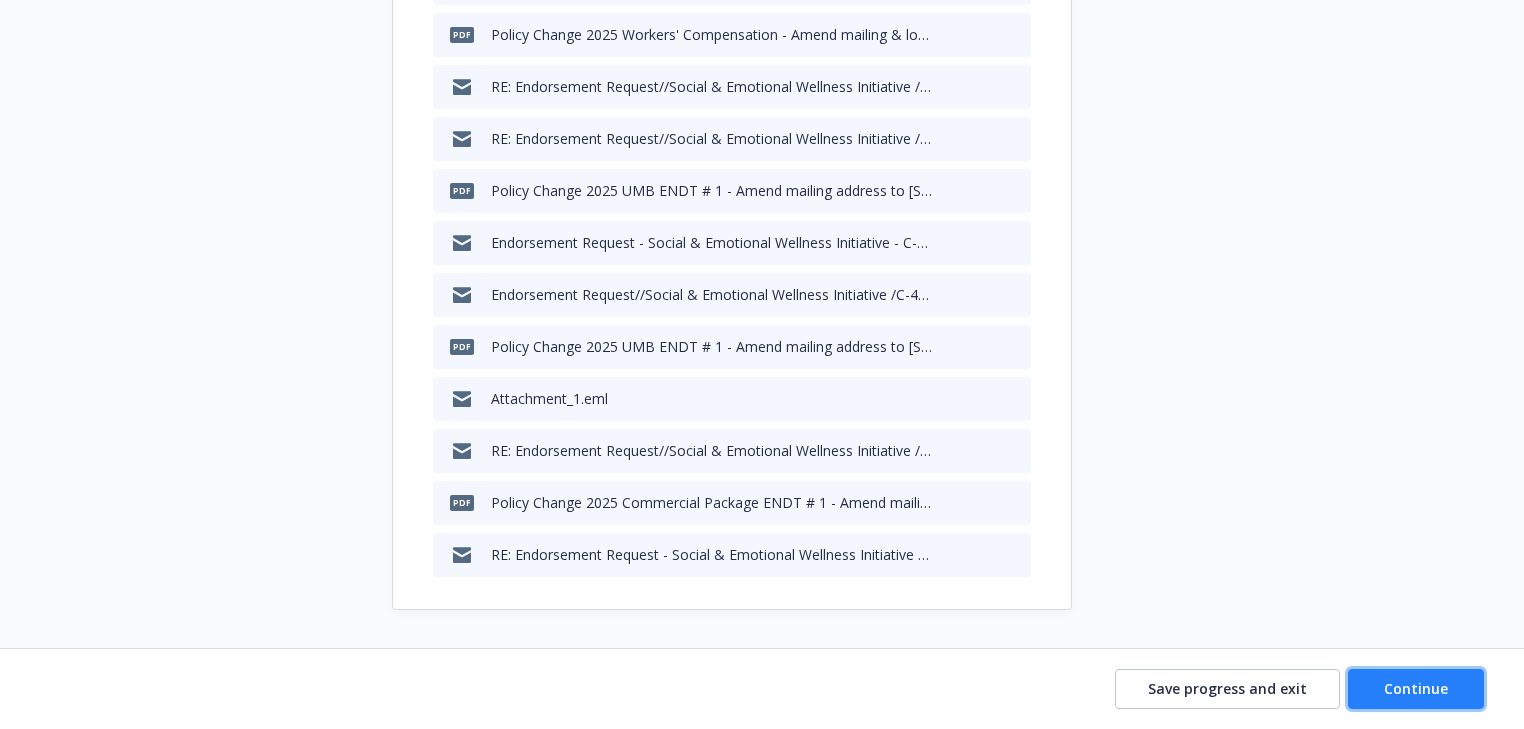 click on "Continue" at bounding box center [1416, 688] 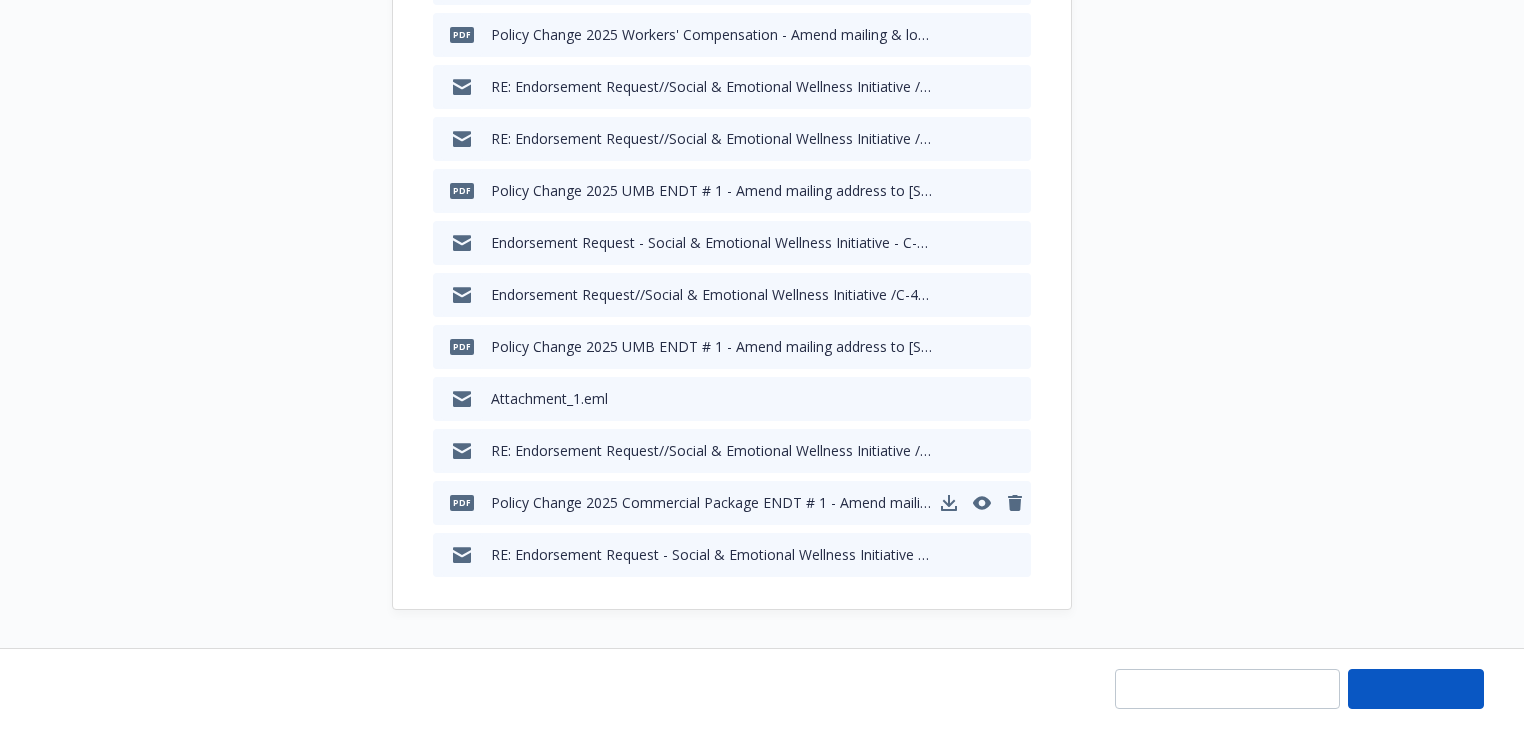 type on "x" 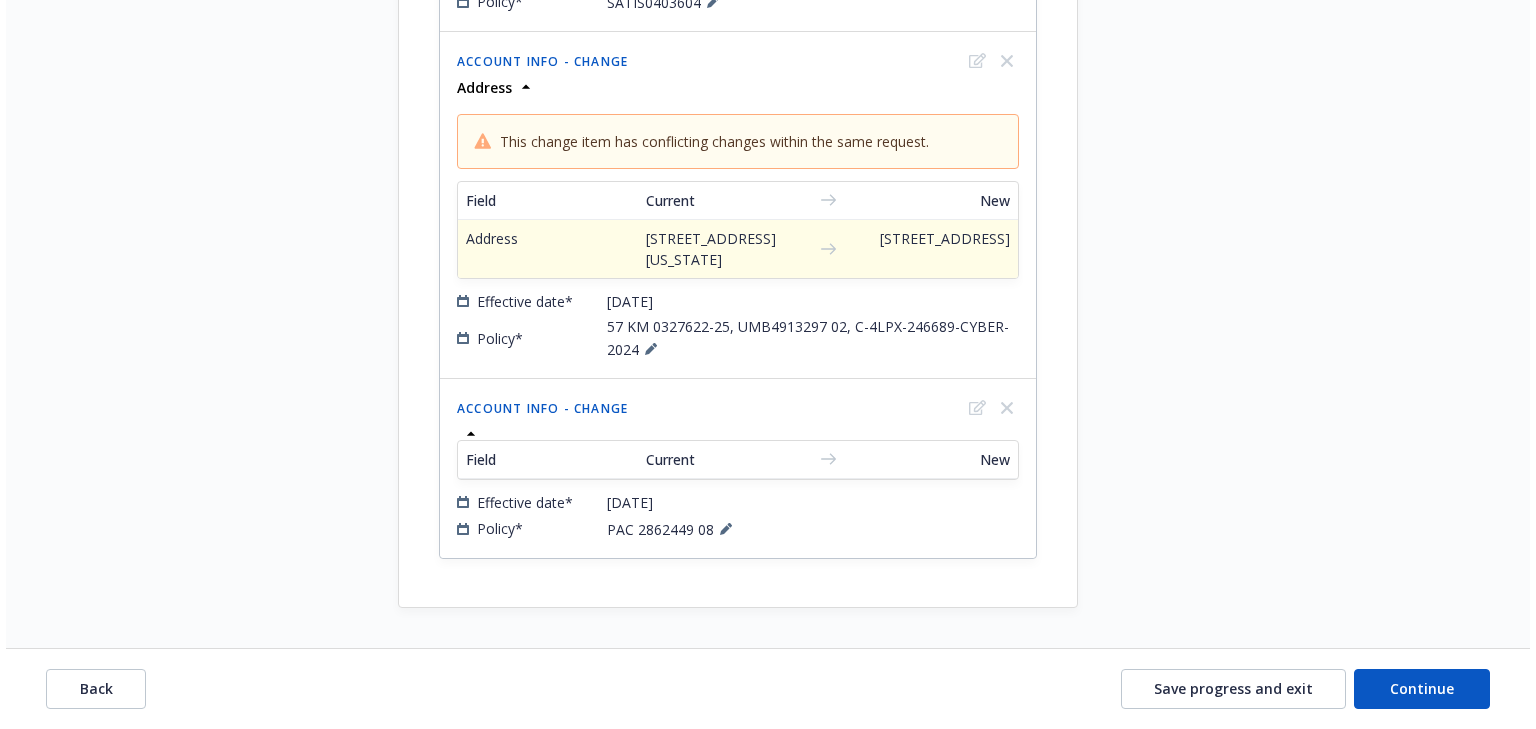 scroll, scrollTop: 1628, scrollLeft: 0, axis: vertical 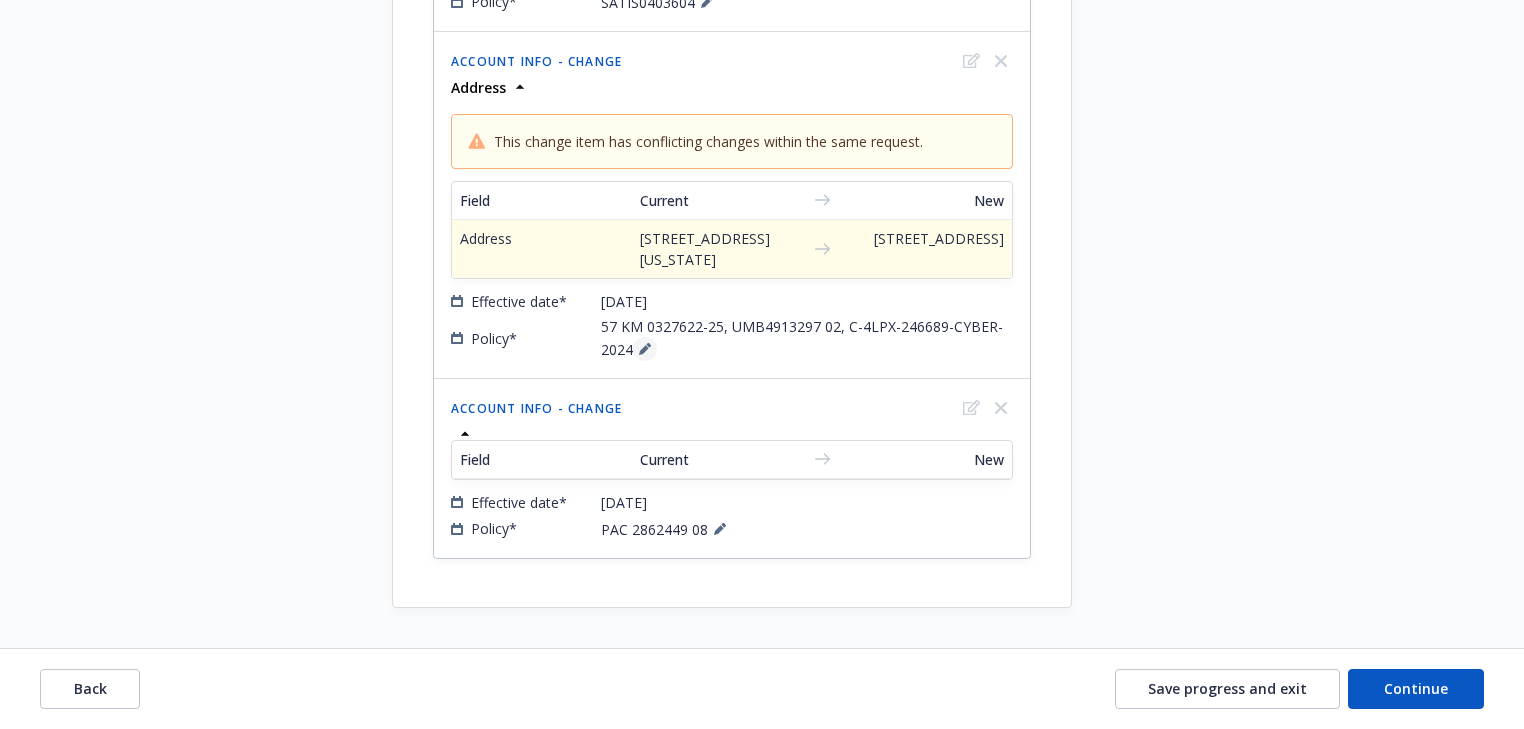 click 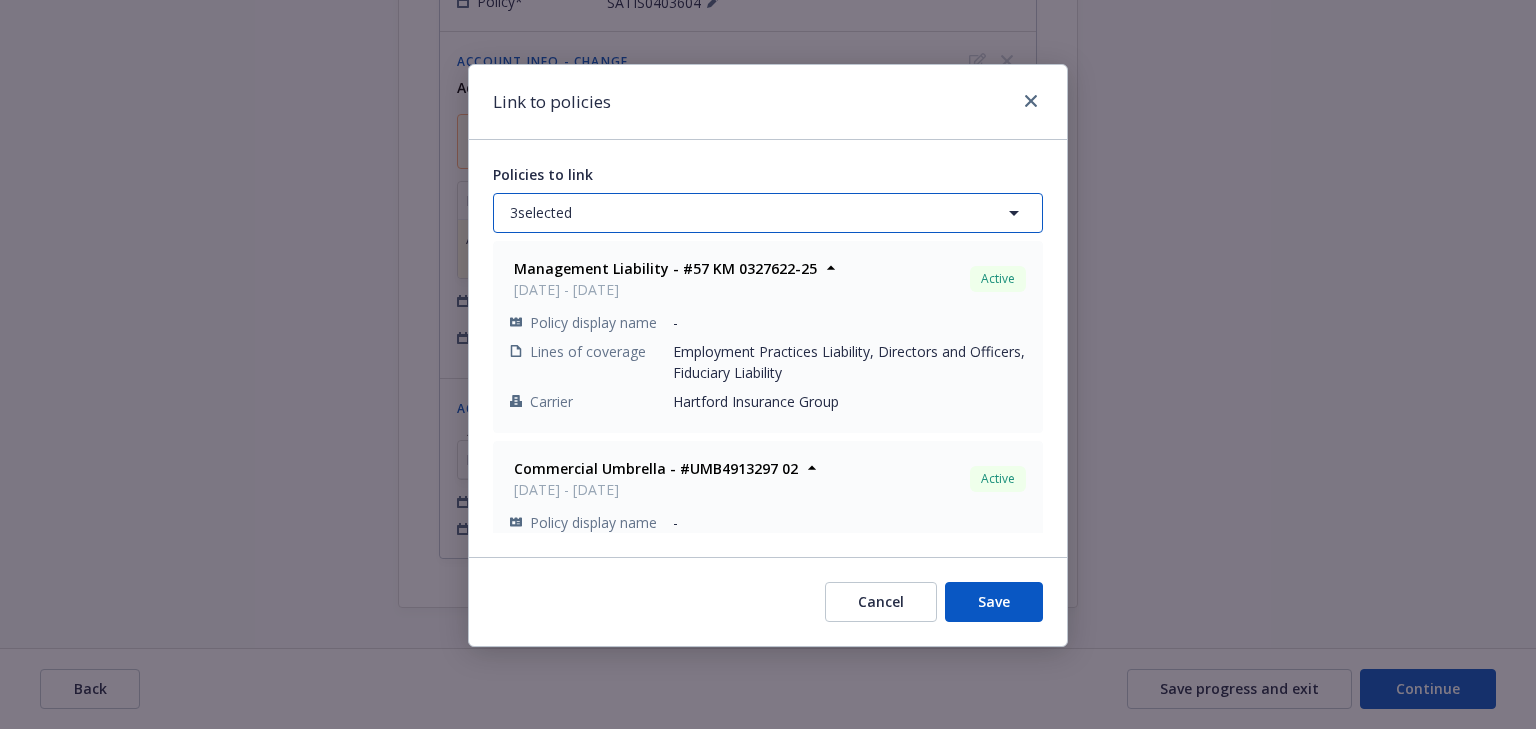click on "3  selected" at bounding box center [768, 213] 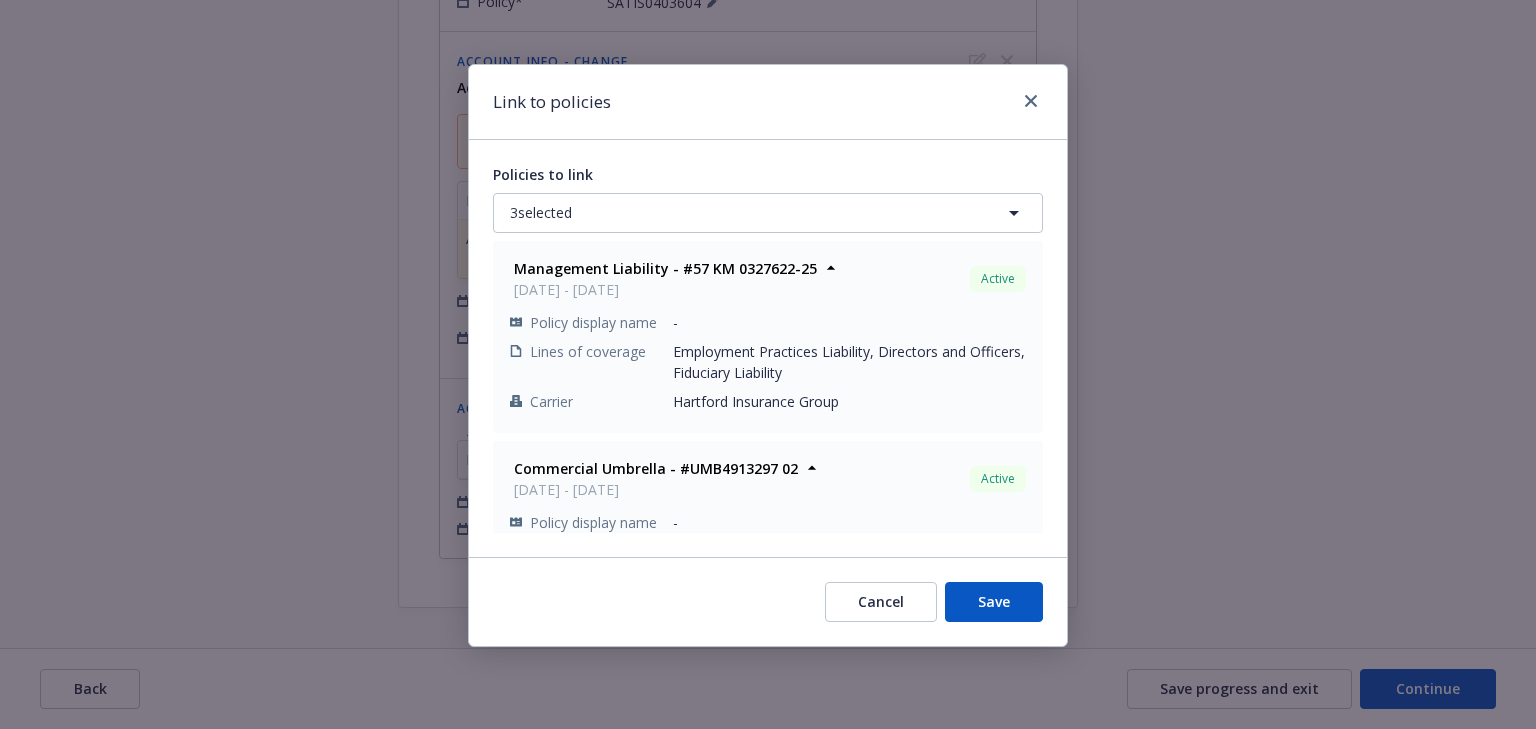 select on "ACTIVE" 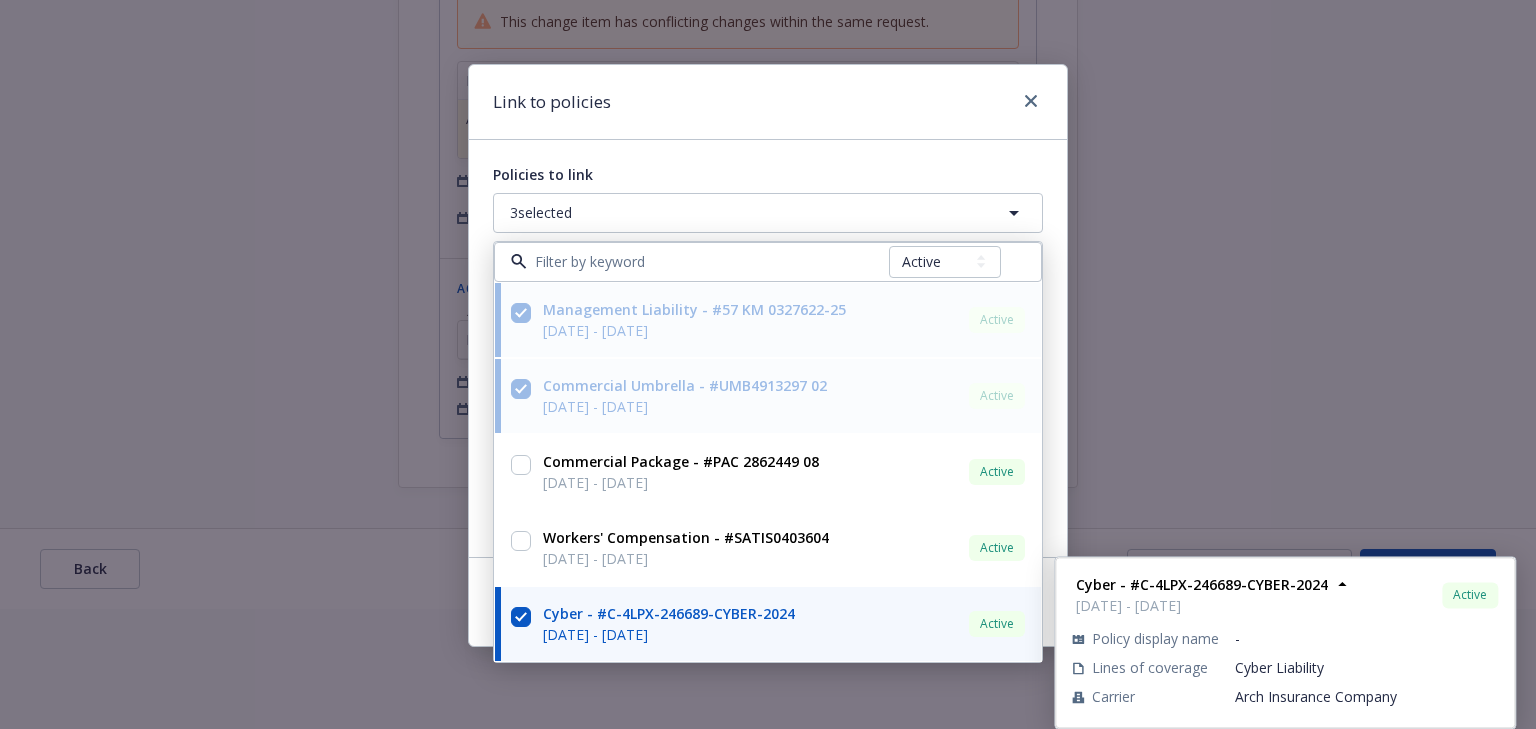 click at bounding box center [521, 617] 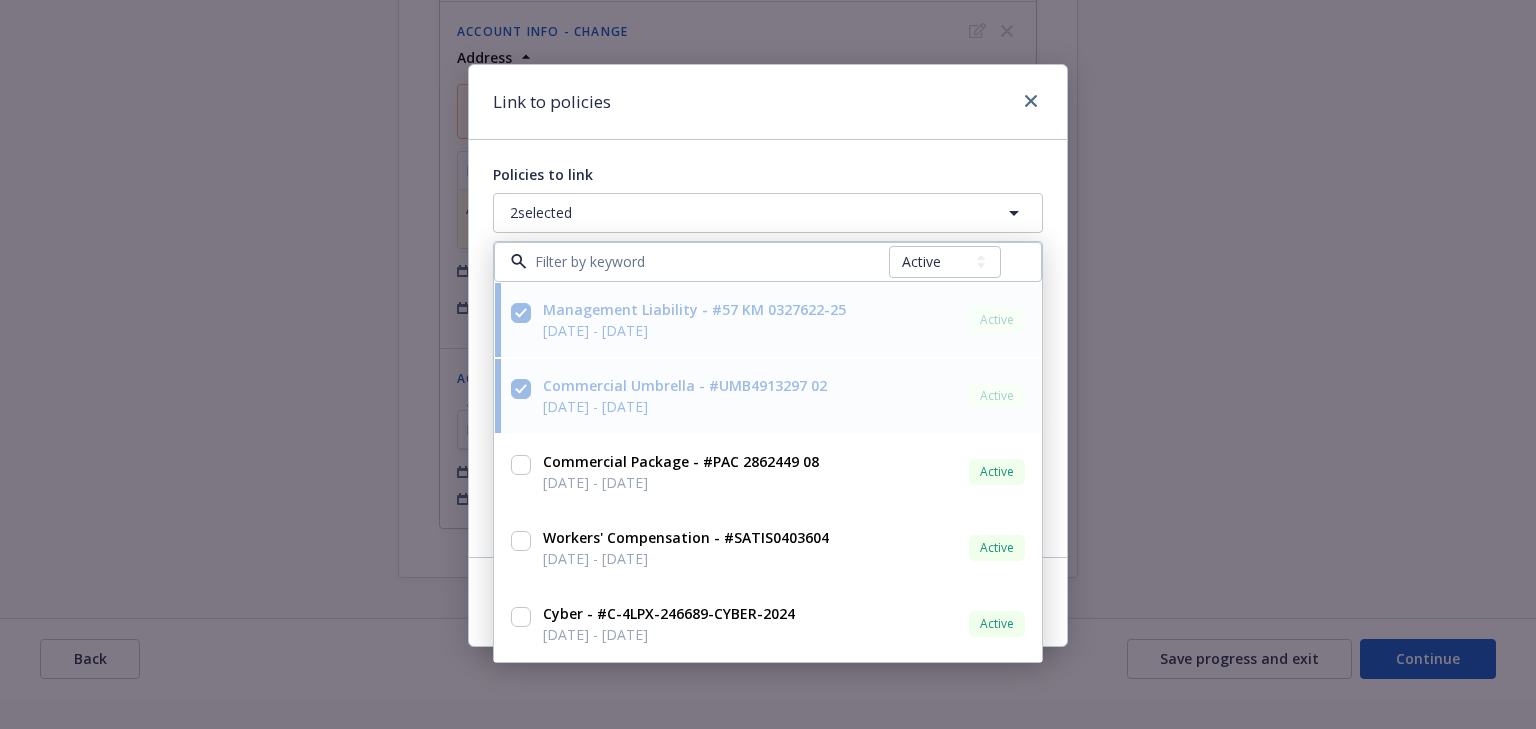 click on "Policies to link" at bounding box center (768, 174) 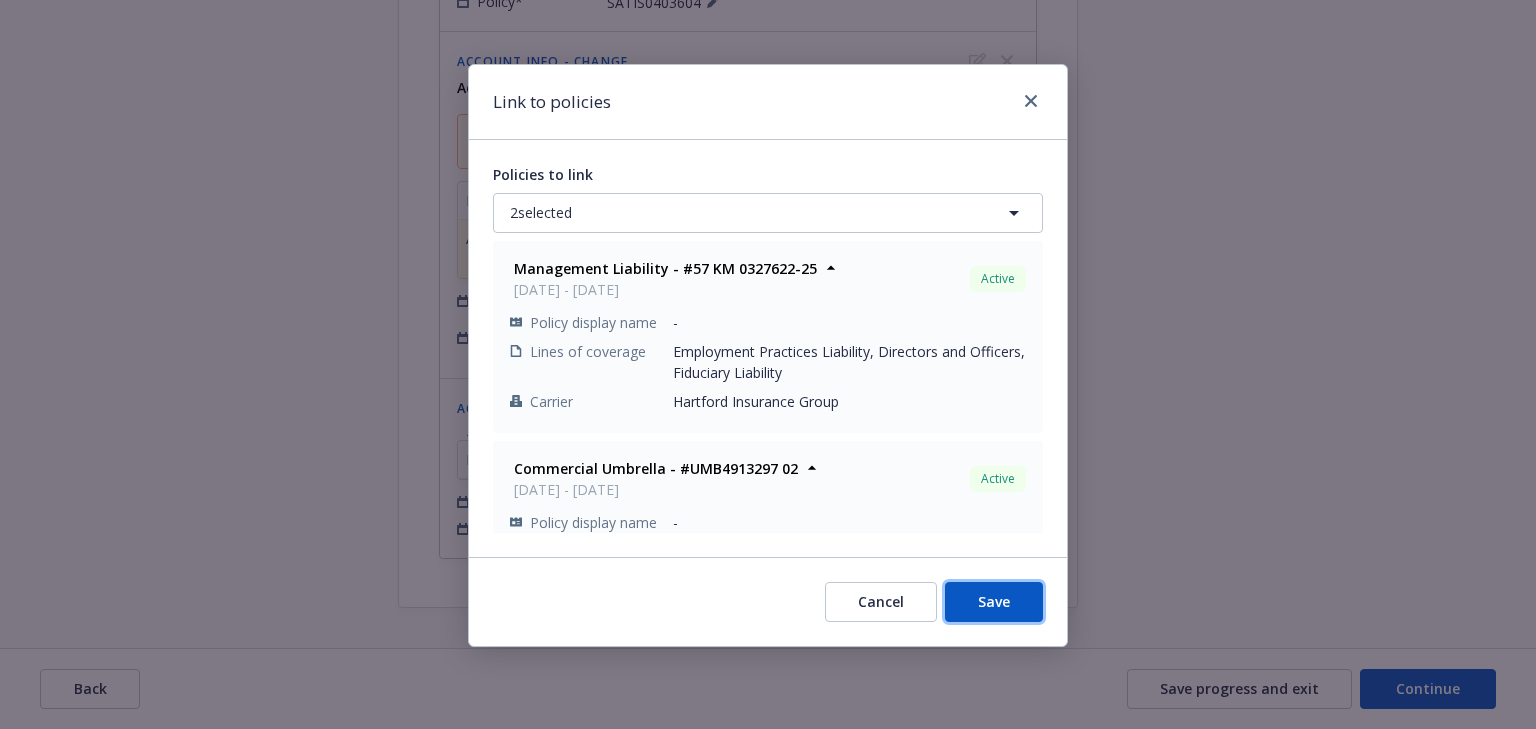 click on "Save" at bounding box center [994, 602] 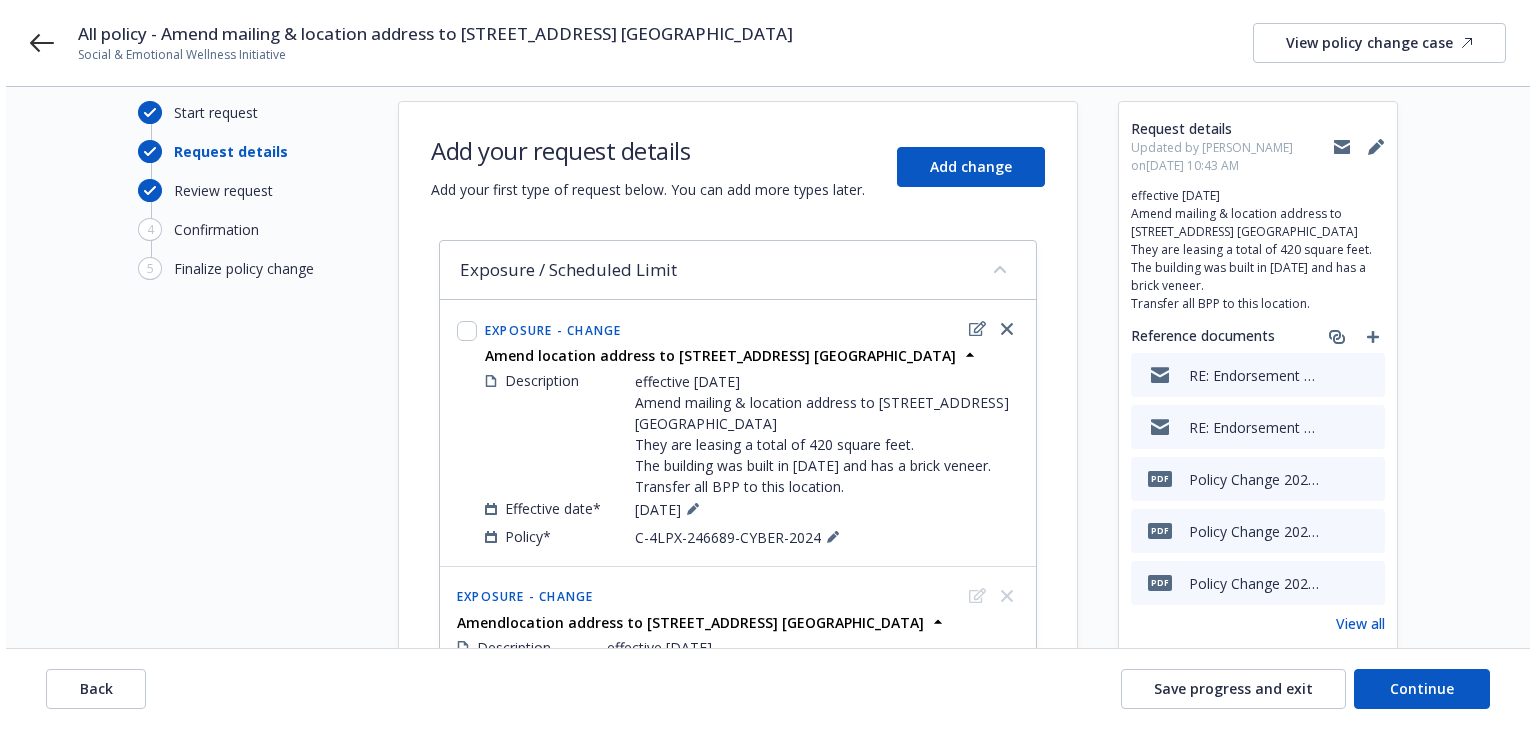 scroll, scrollTop: 0, scrollLeft: 0, axis: both 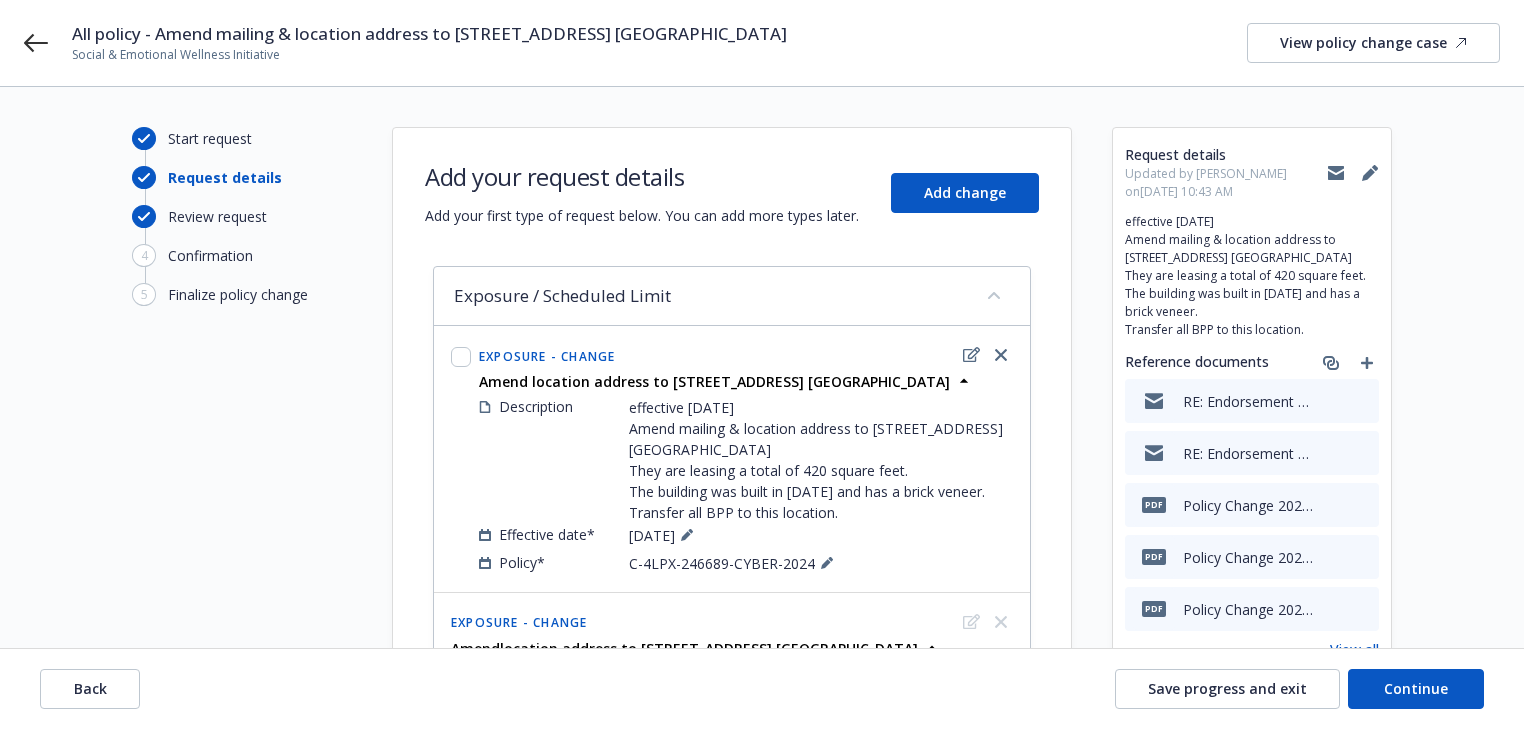 click on "Add your request details Add your first type of request below. You can add more types later. Add change" at bounding box center [732, 193] 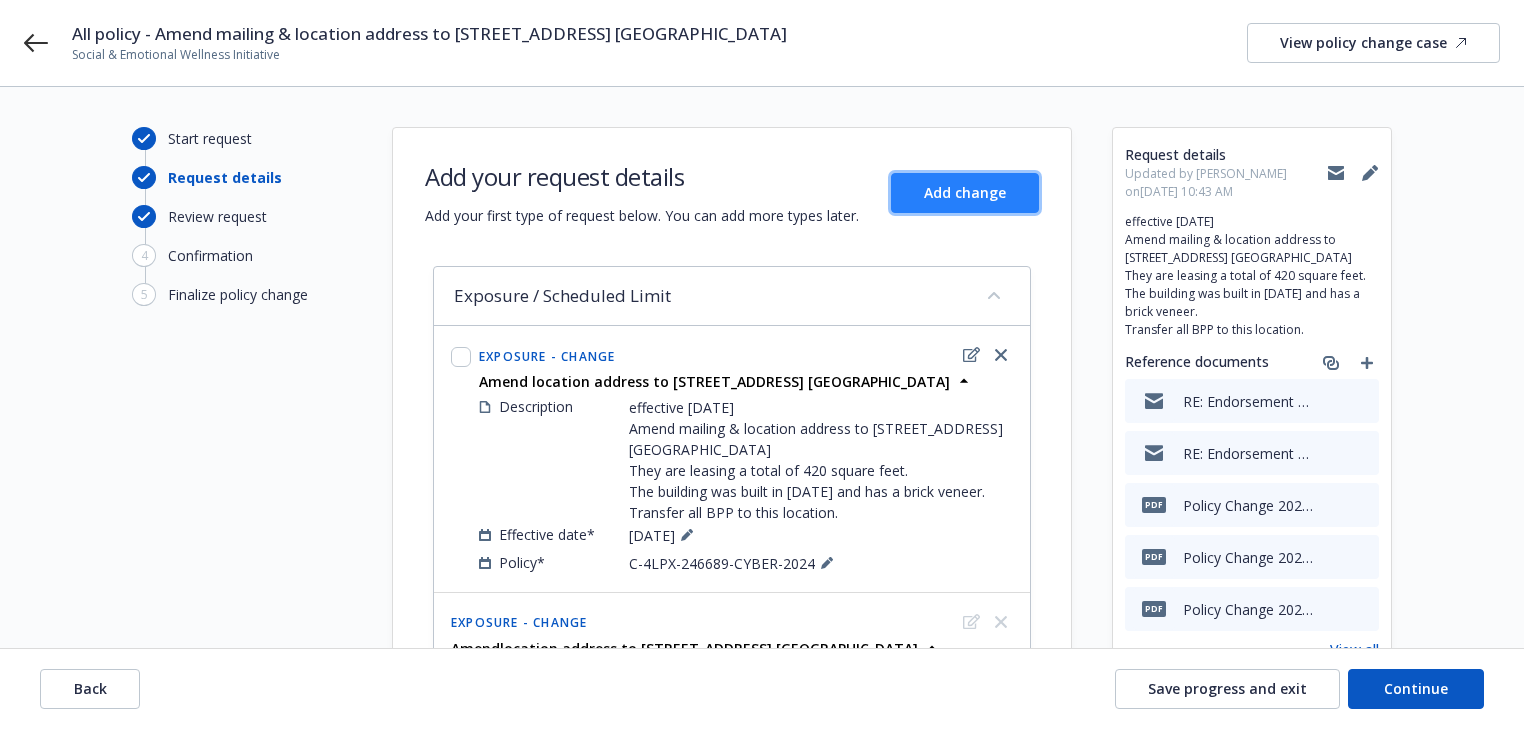 click on "Add change" at bounding box center (965, 193) 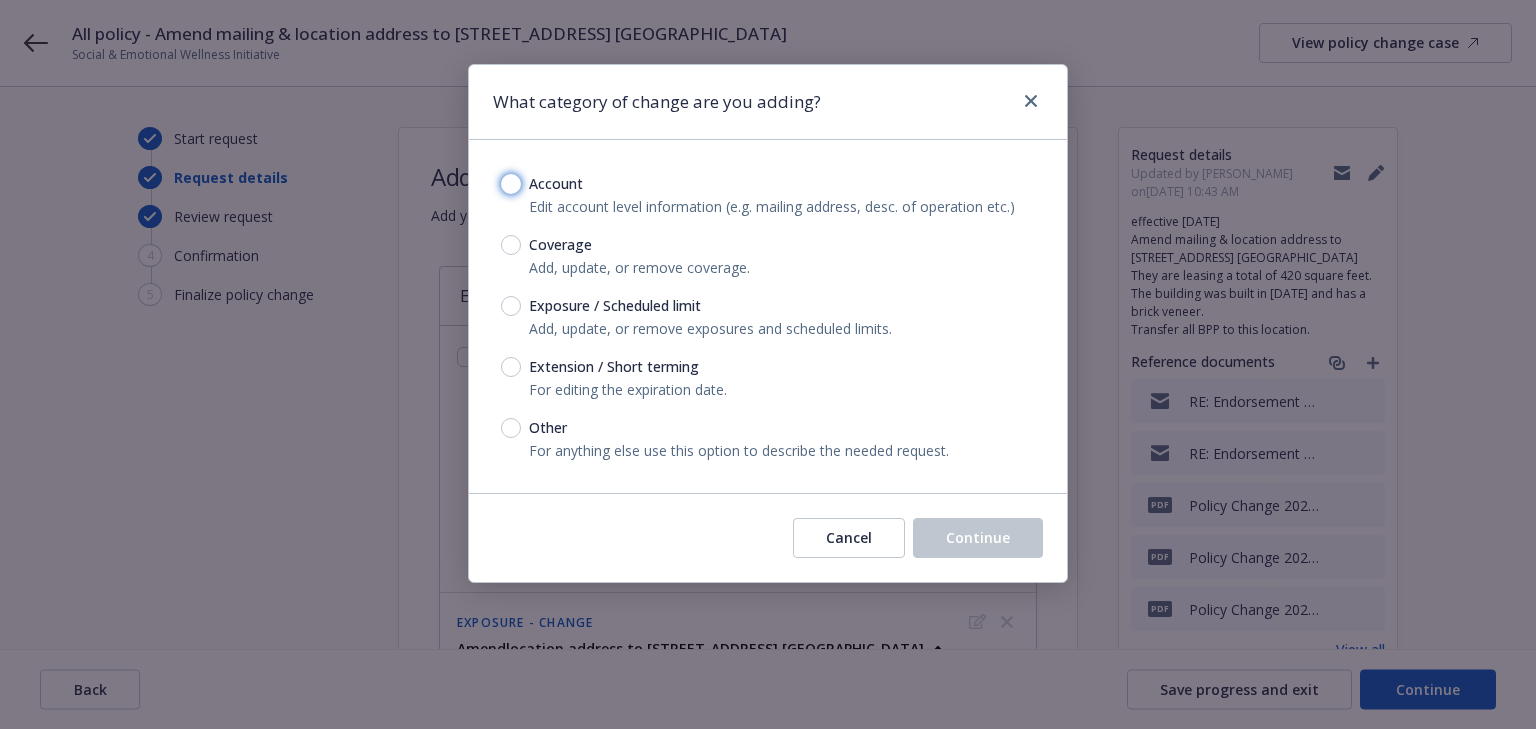 click on "Account" at bounding box center (511, 184) 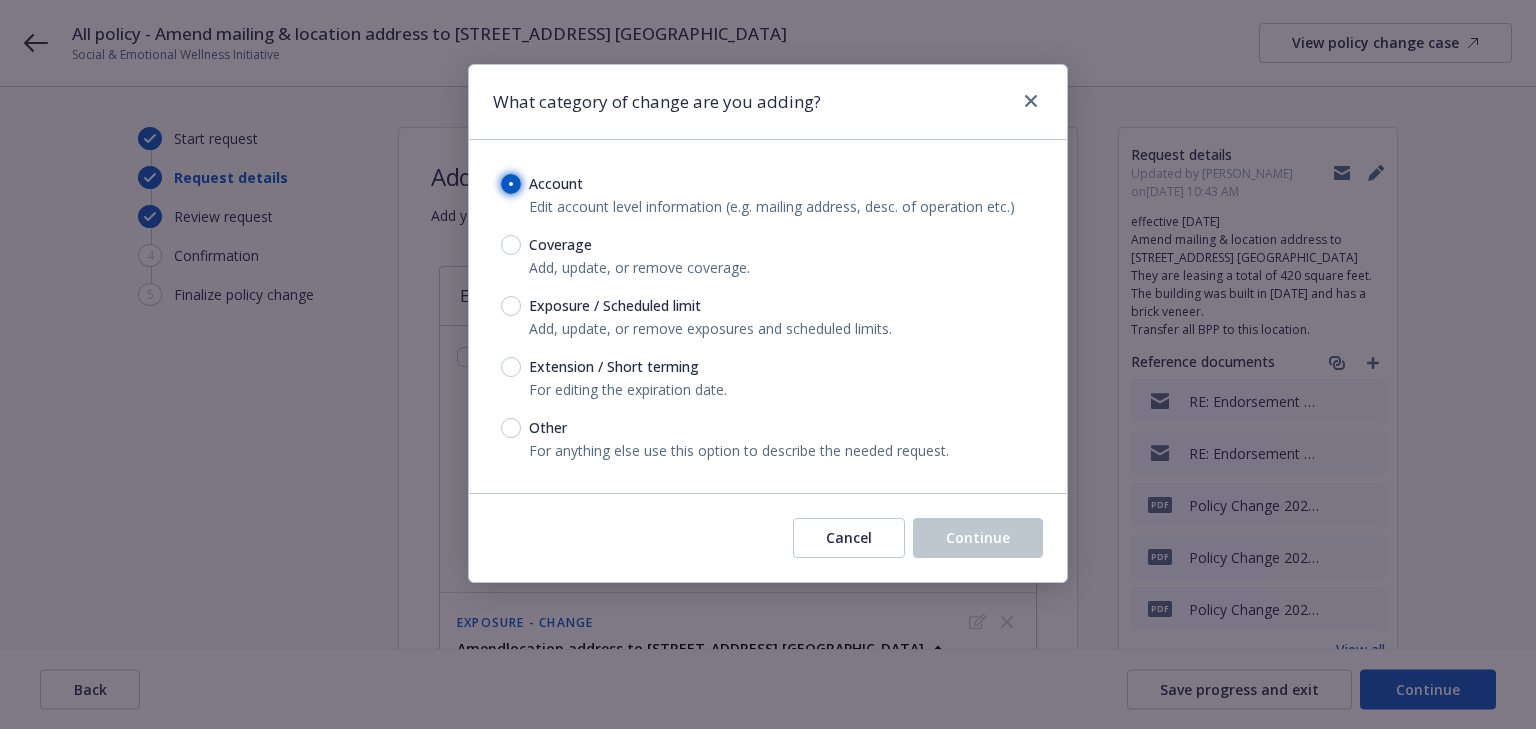 radio on "true" 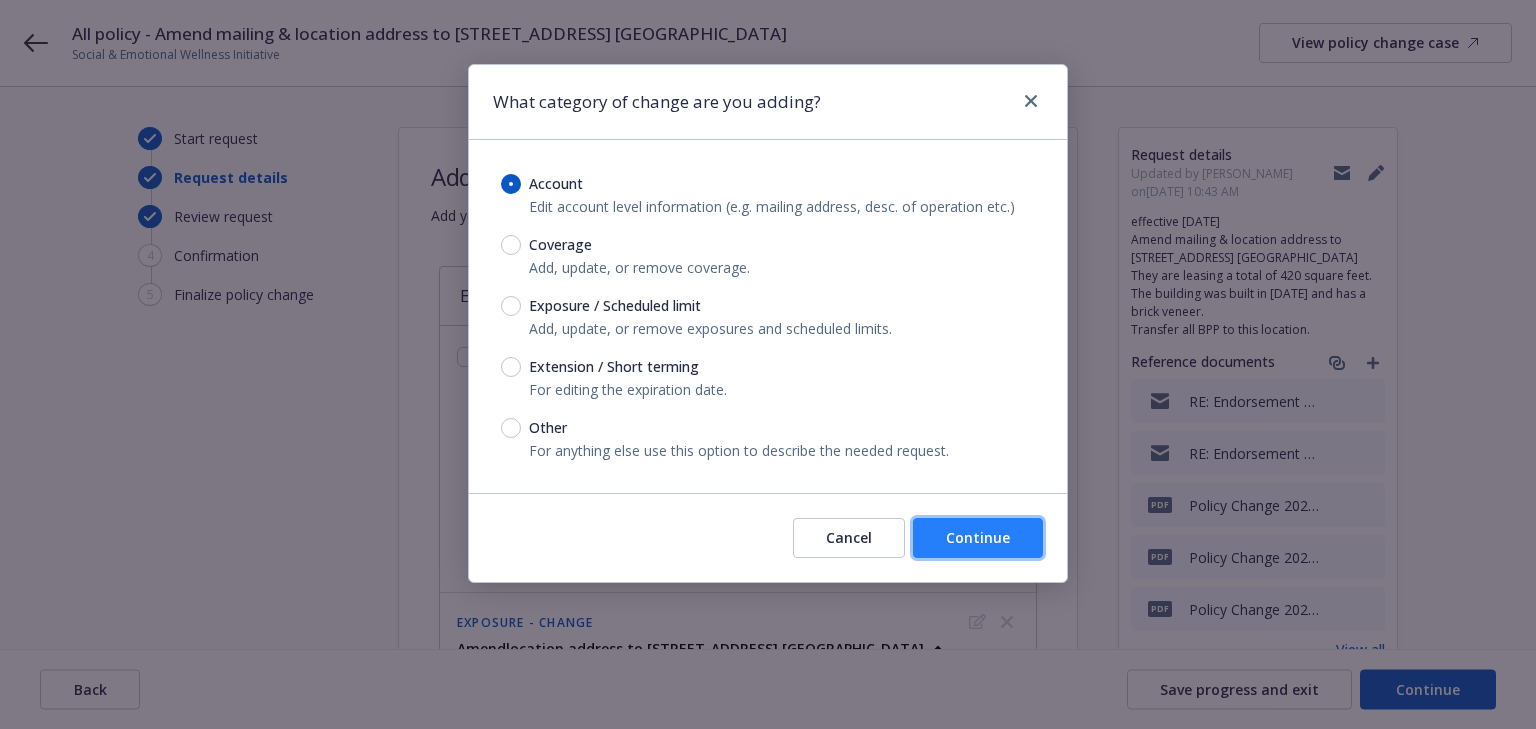 click on "Continue" at bounding box center [978, 537] 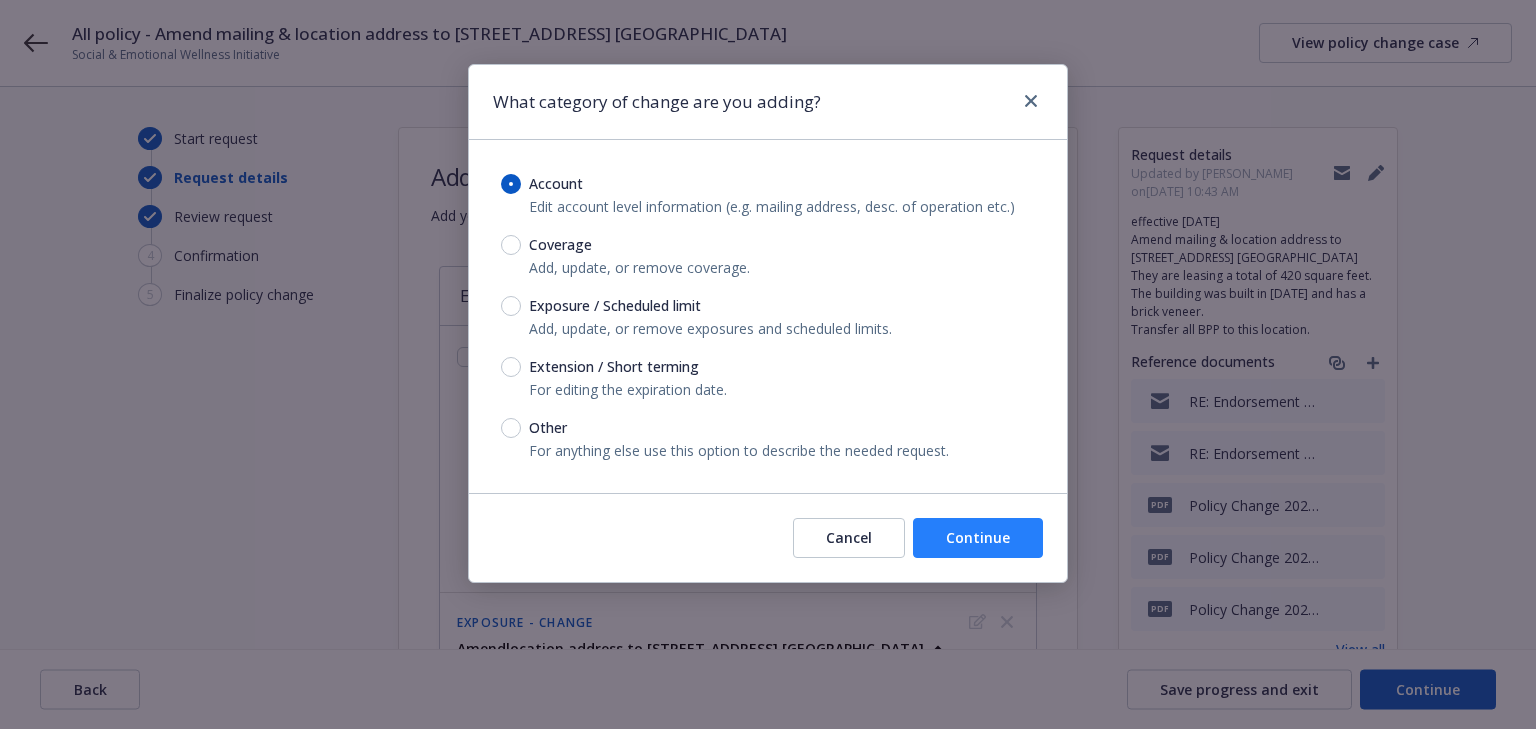 select on "US" 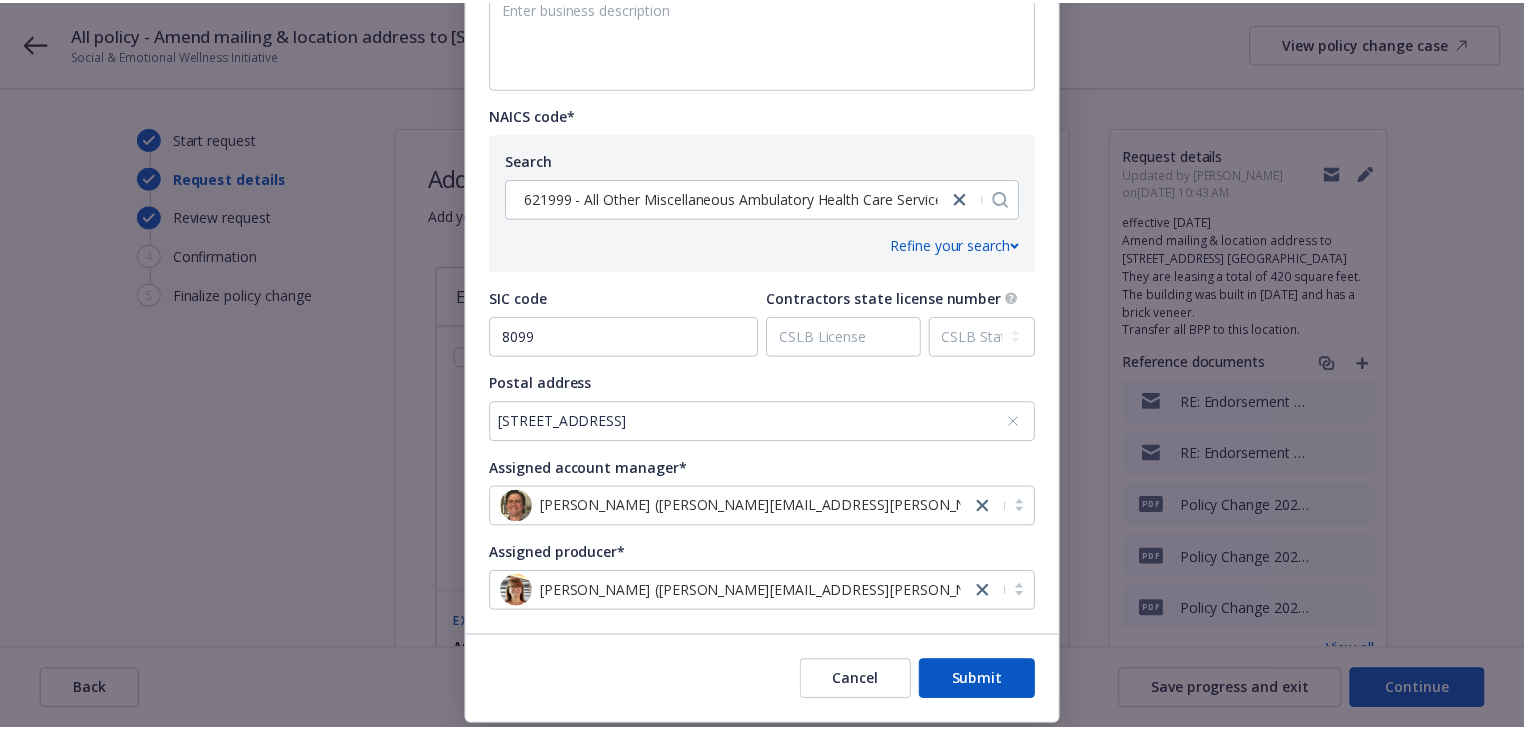scroll, scrollTop: 880, scrollLeft: 0, axis: vertical 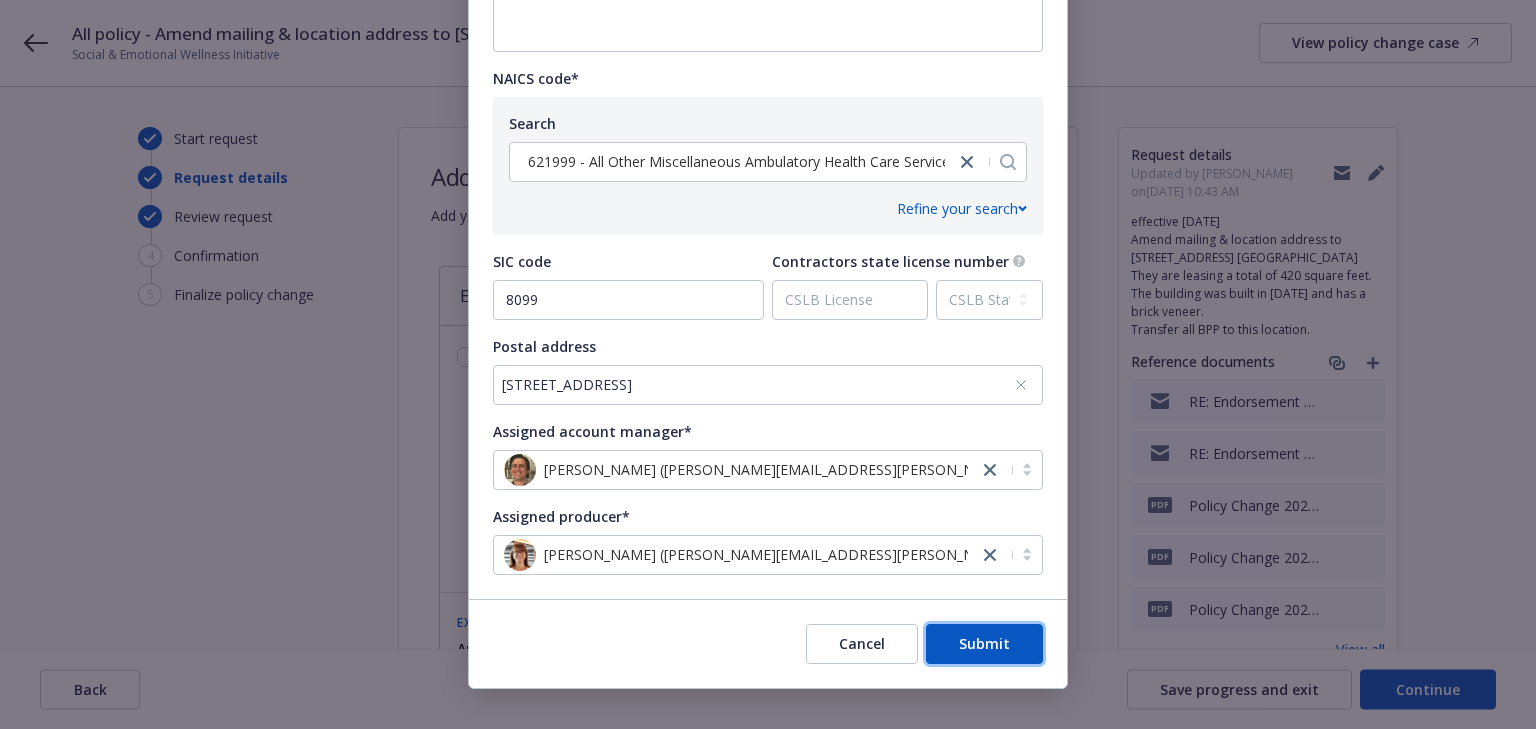 click on "Submit" at bounding box center [984, 644] 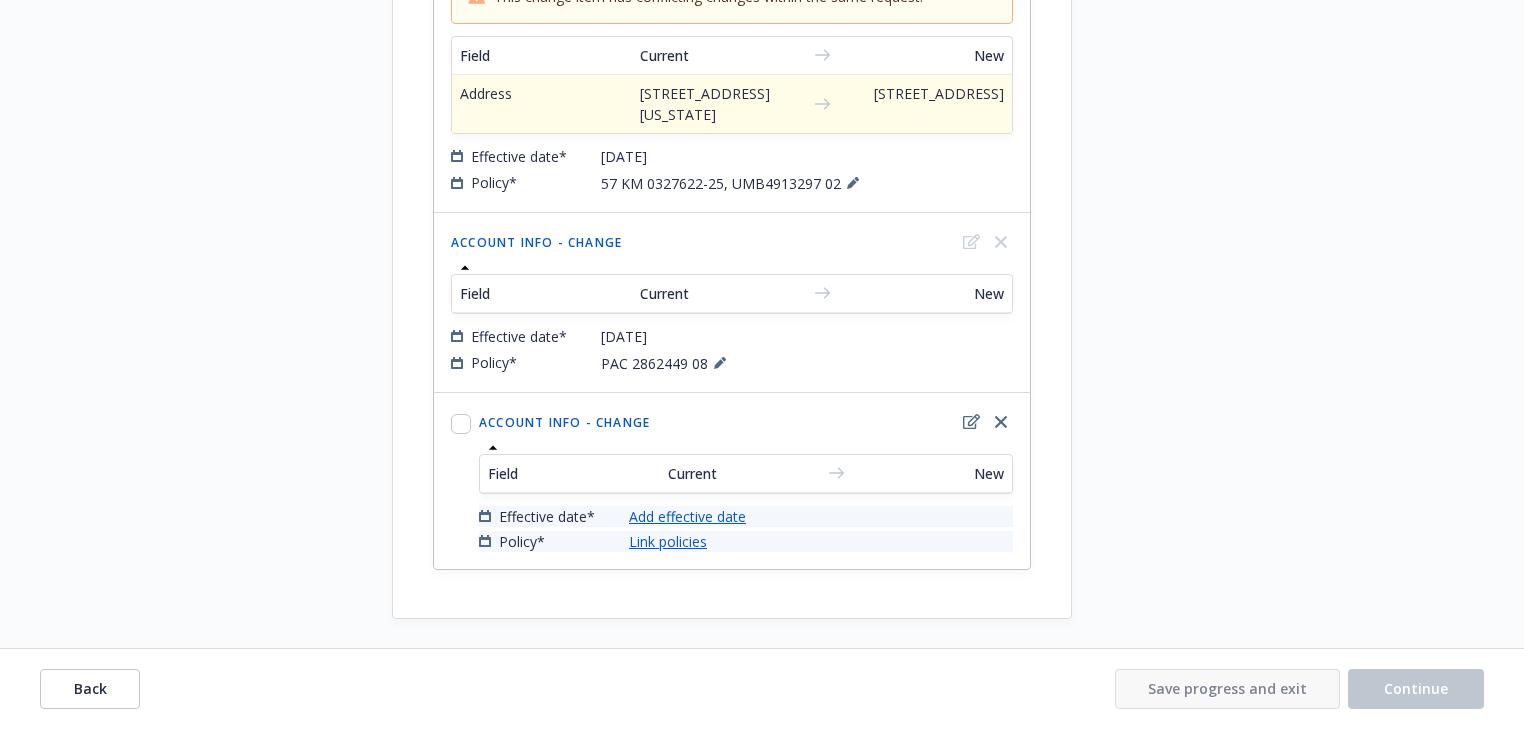 scroll, scrollTop: 1784, scrollLeft: 0, axis: vertical 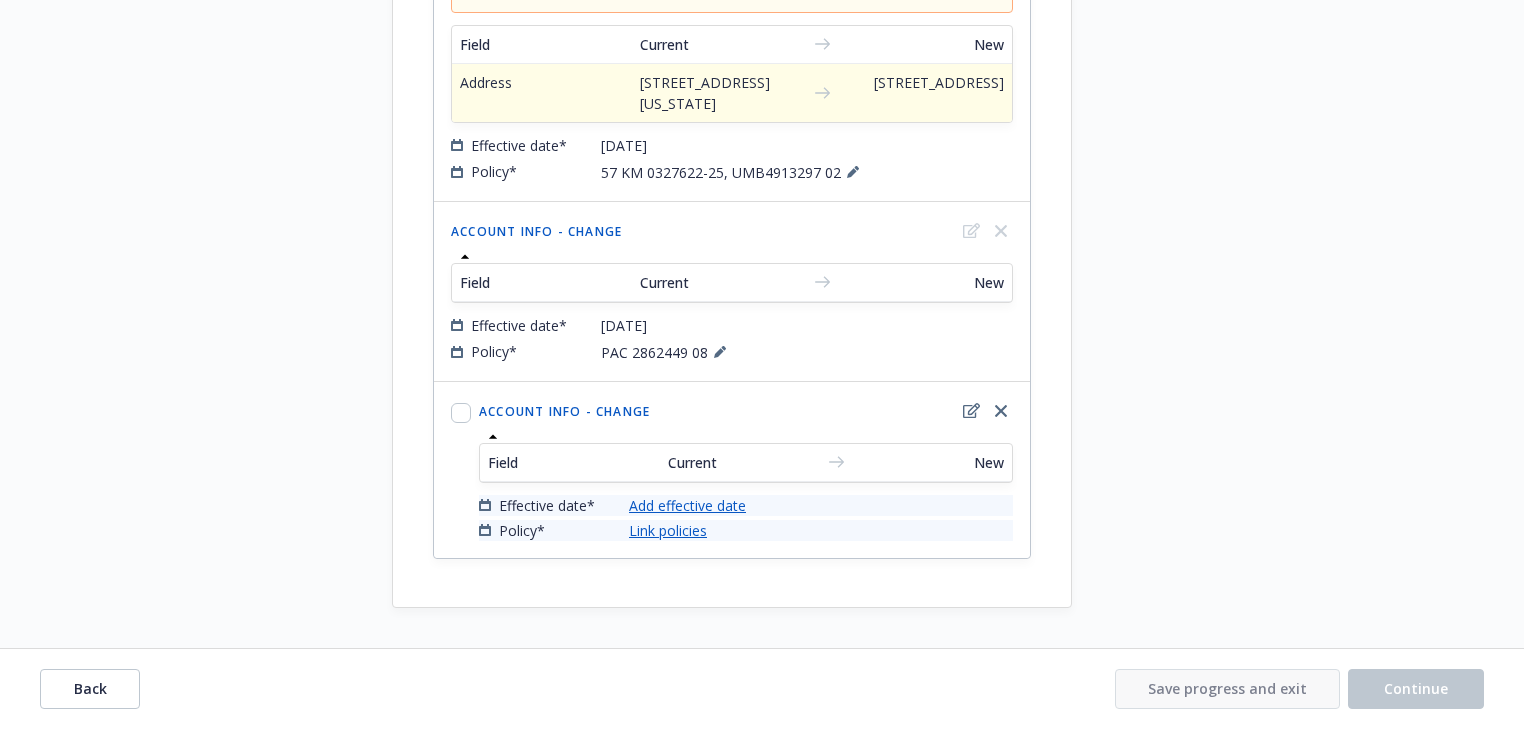 click on "Add effective date" at bounding box center [687, 505] 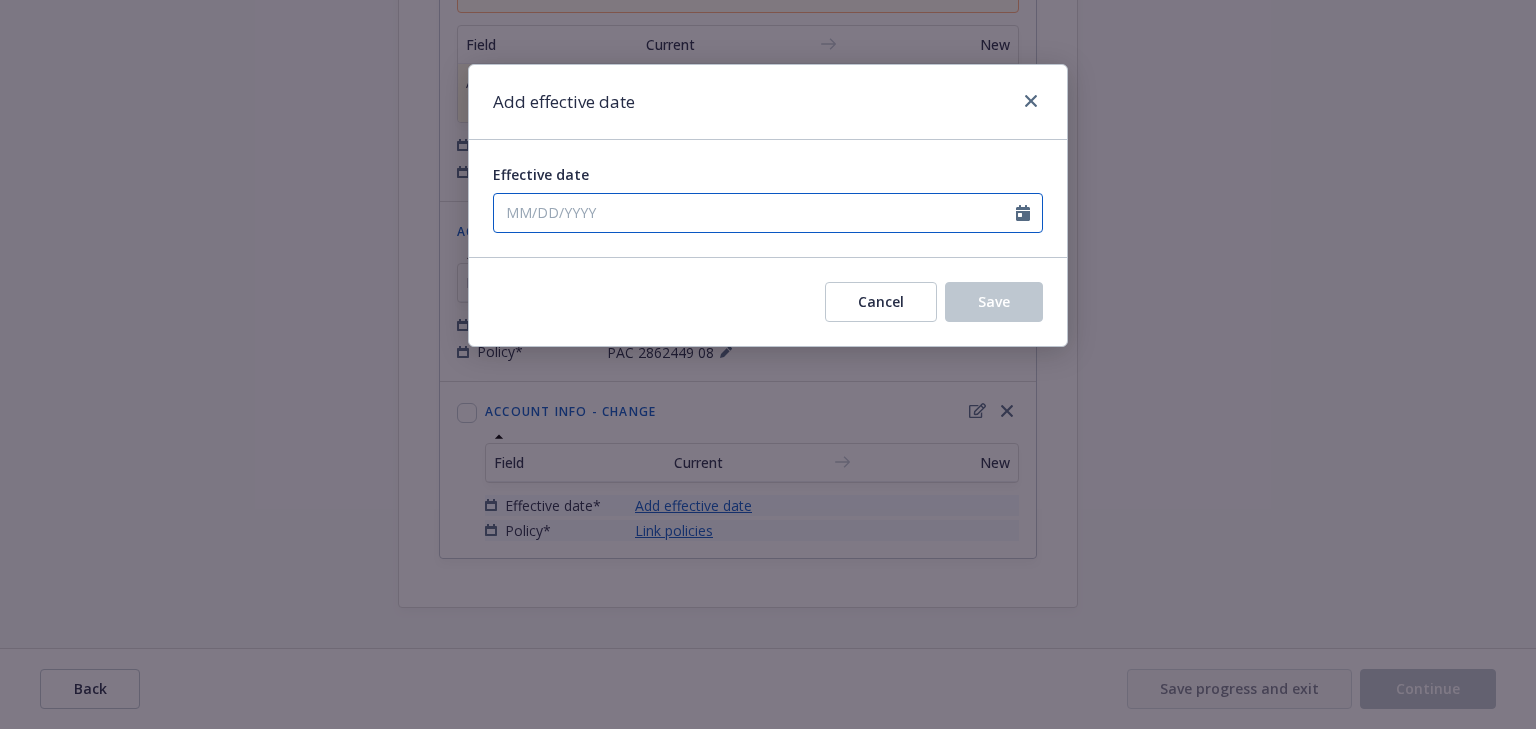 click on "Effective date" at bounding box center (755, 213) 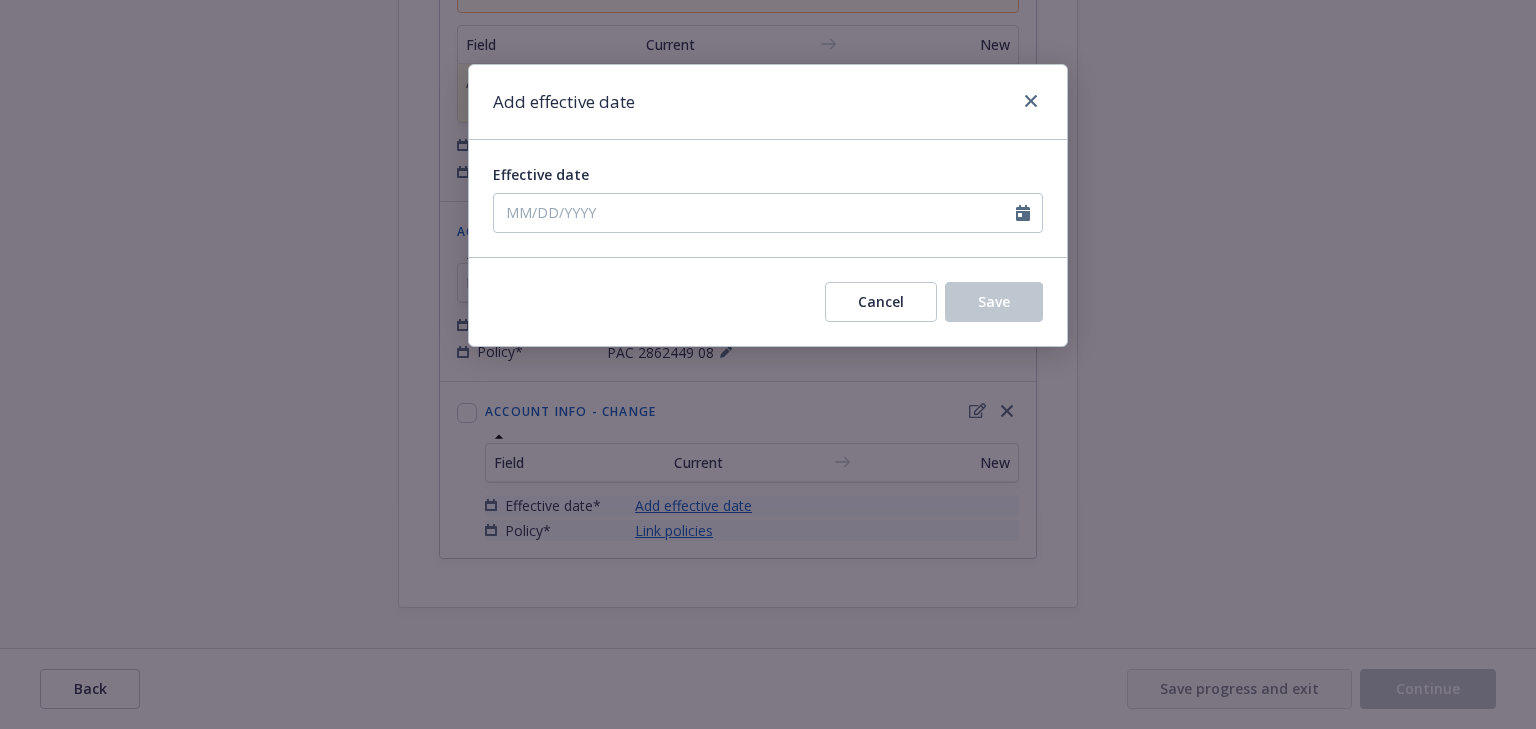 click at bounding box center (515, 260) 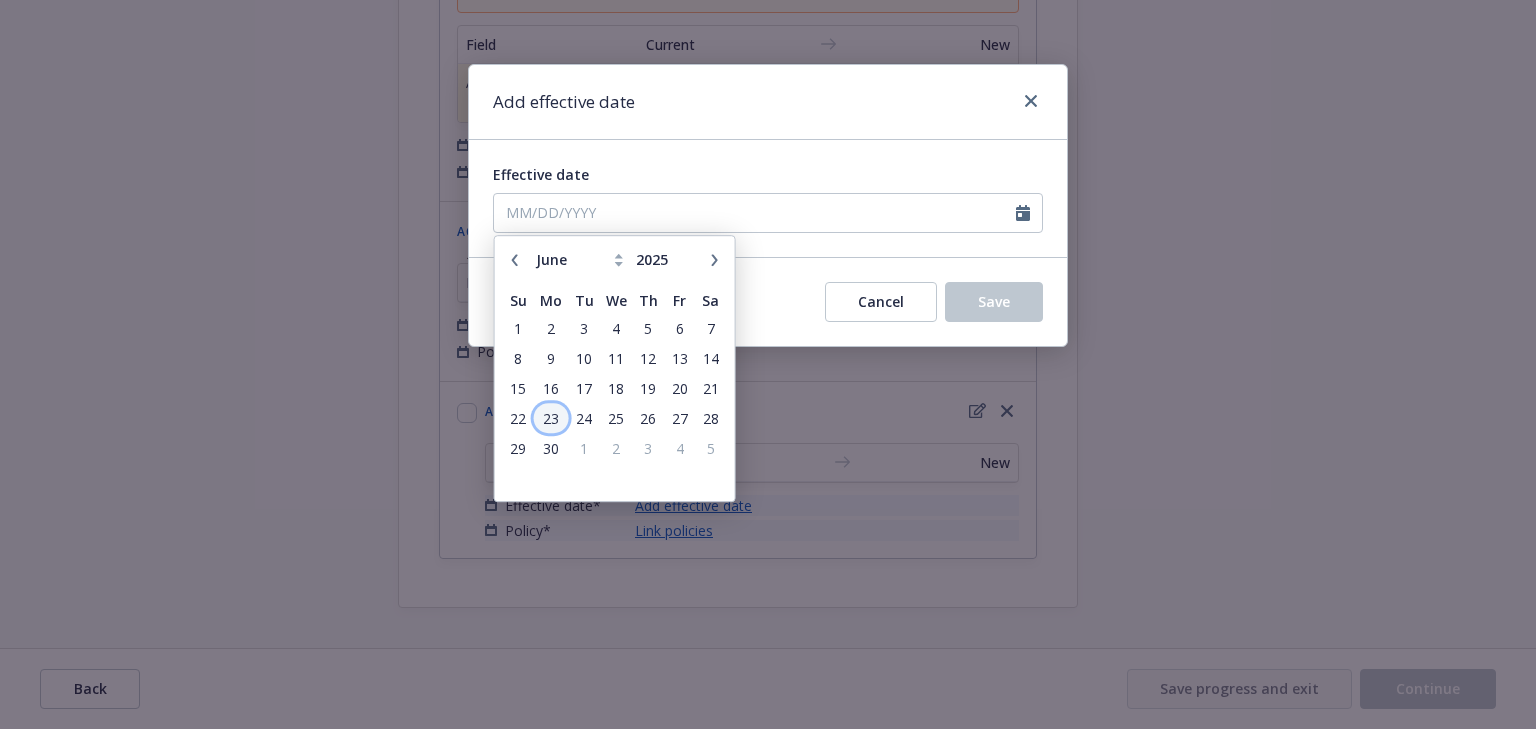 click on "23" at bounding box center (551, 418) 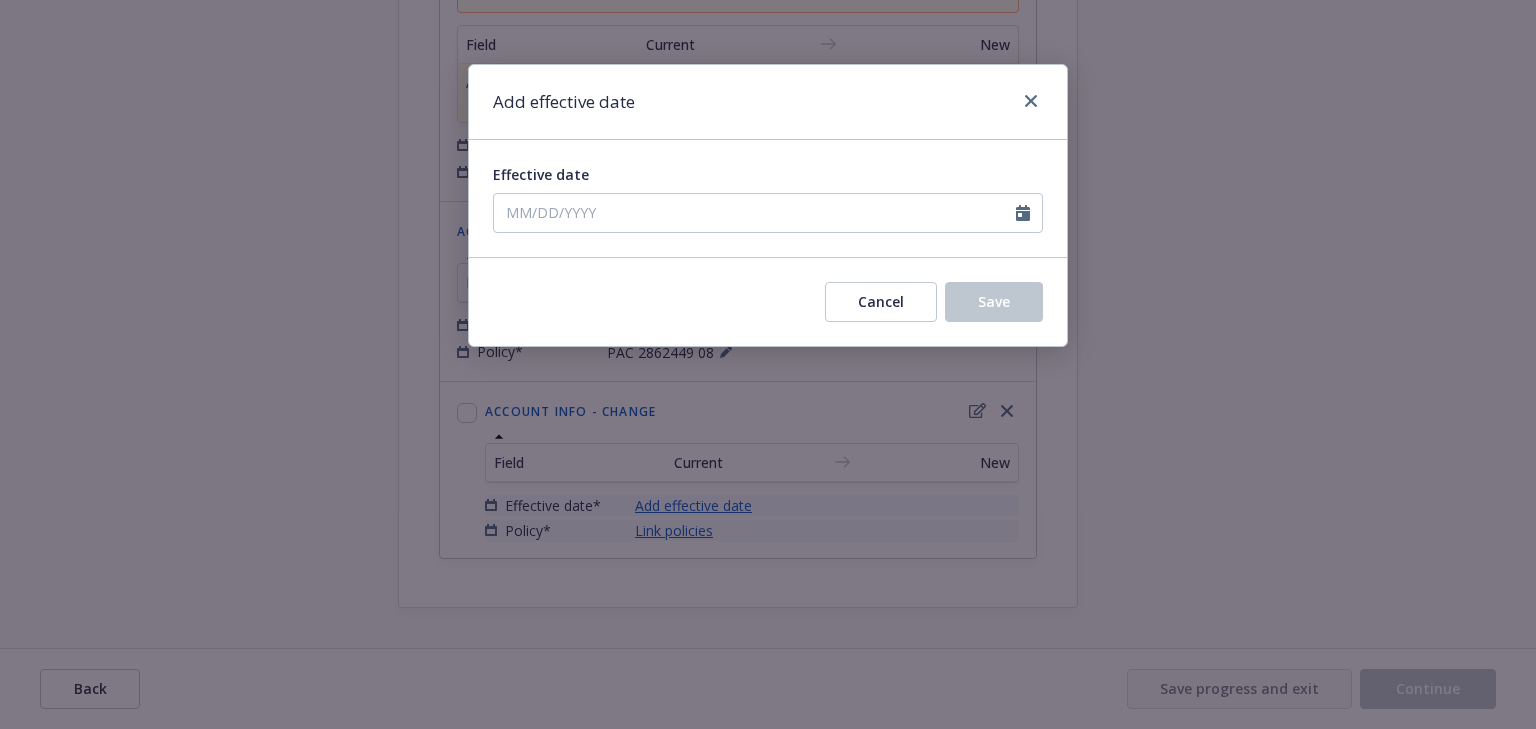 type on "06/23/2025" 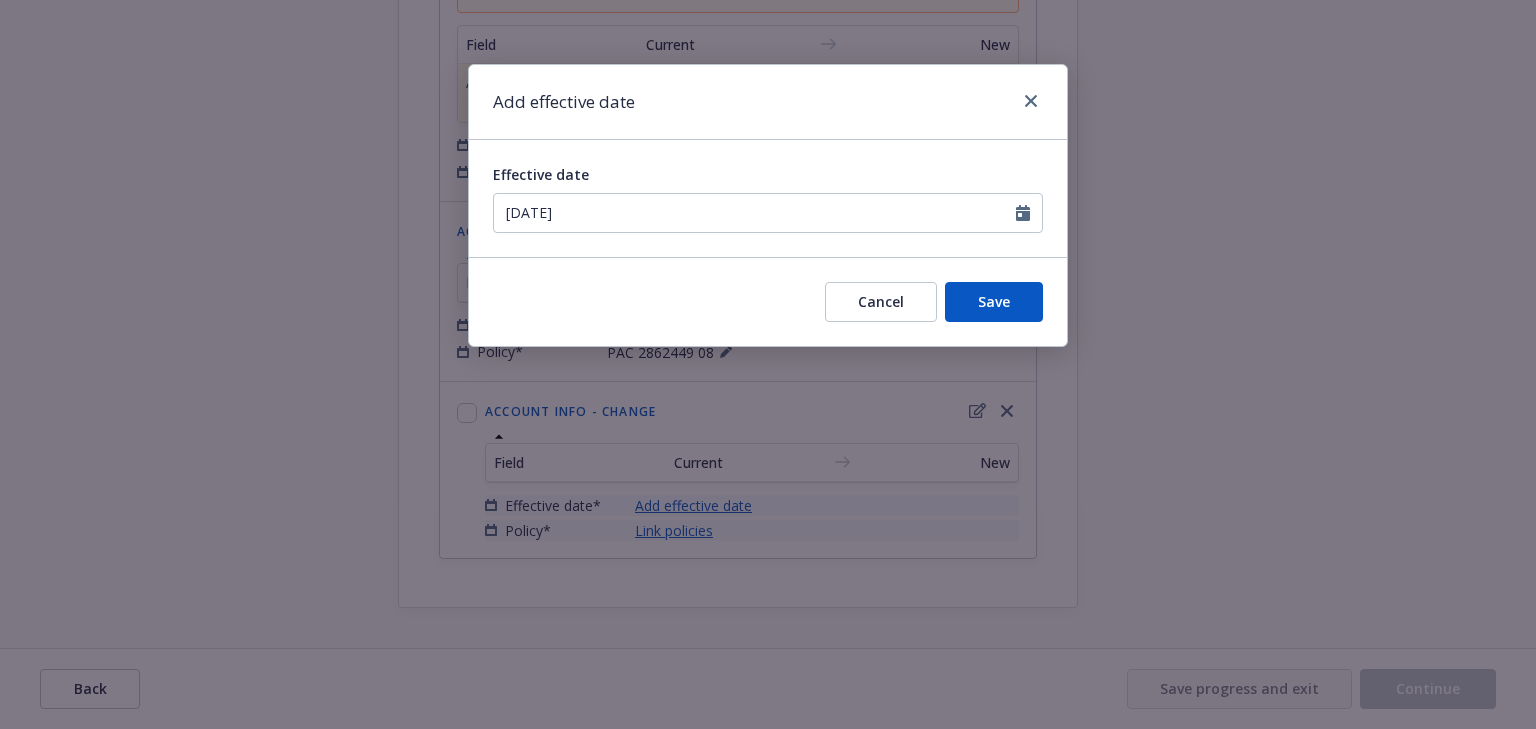 click on "Effective date" at bounding box center (768, 174) 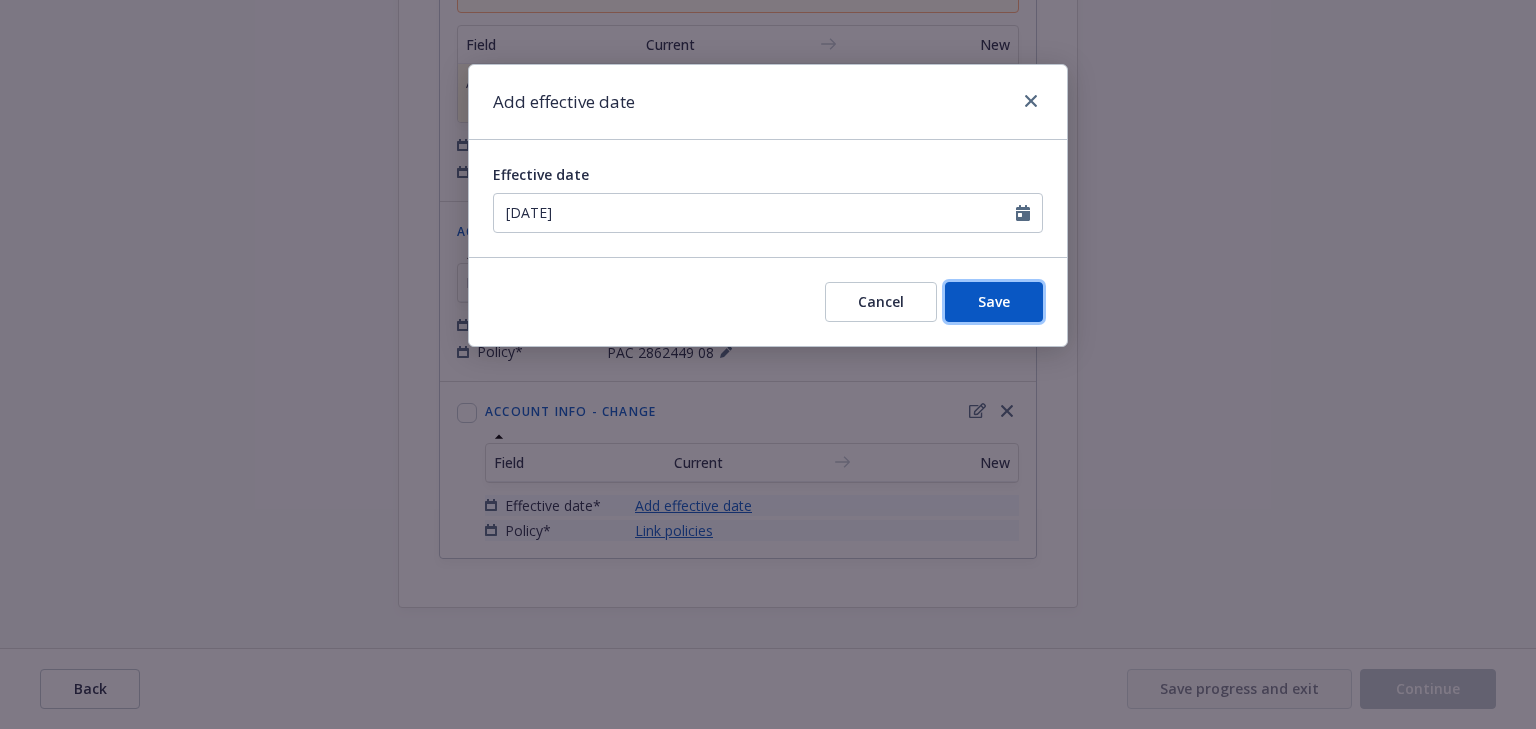 click on "Save" at bounding box center [994, 301] 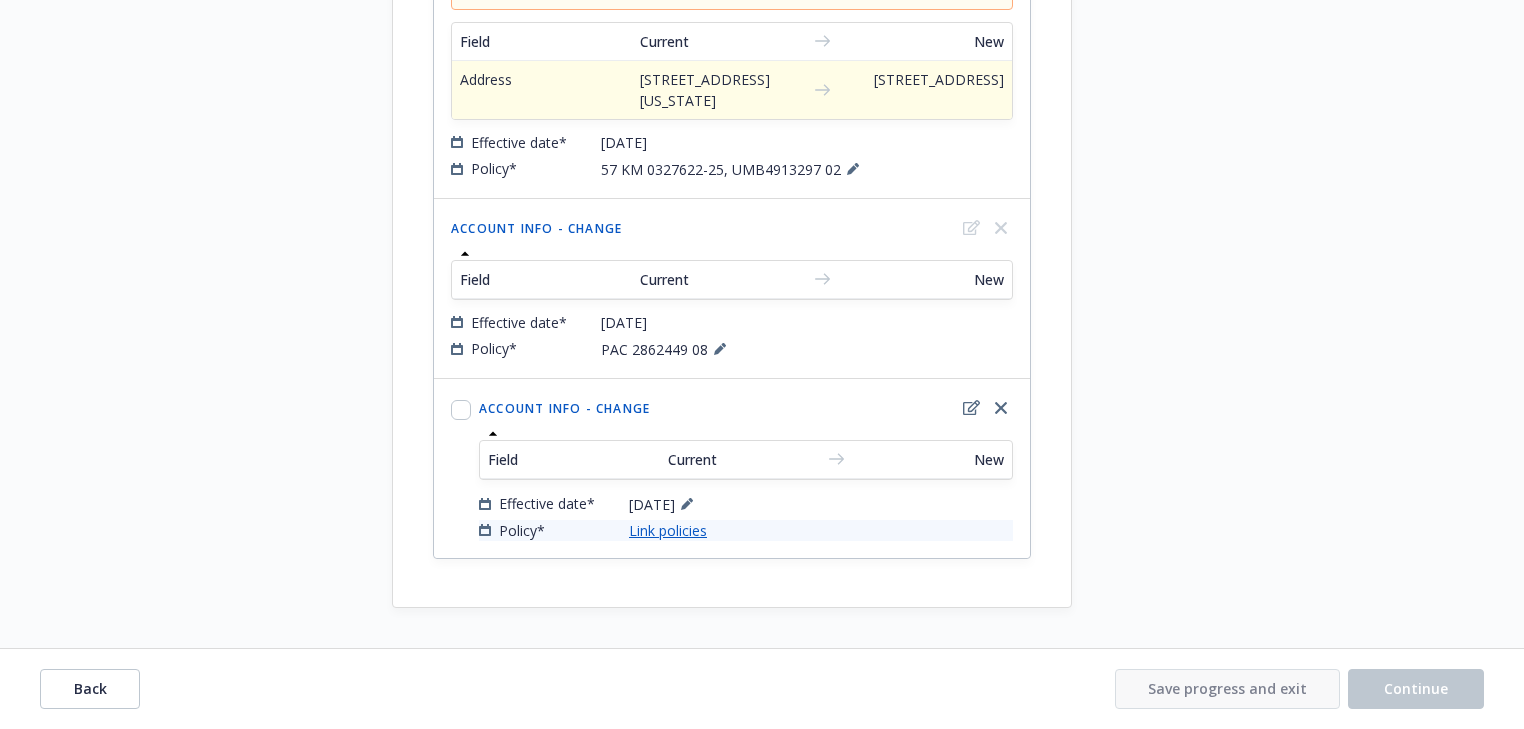 click on "Link policies" at bounding box center (668, 530) 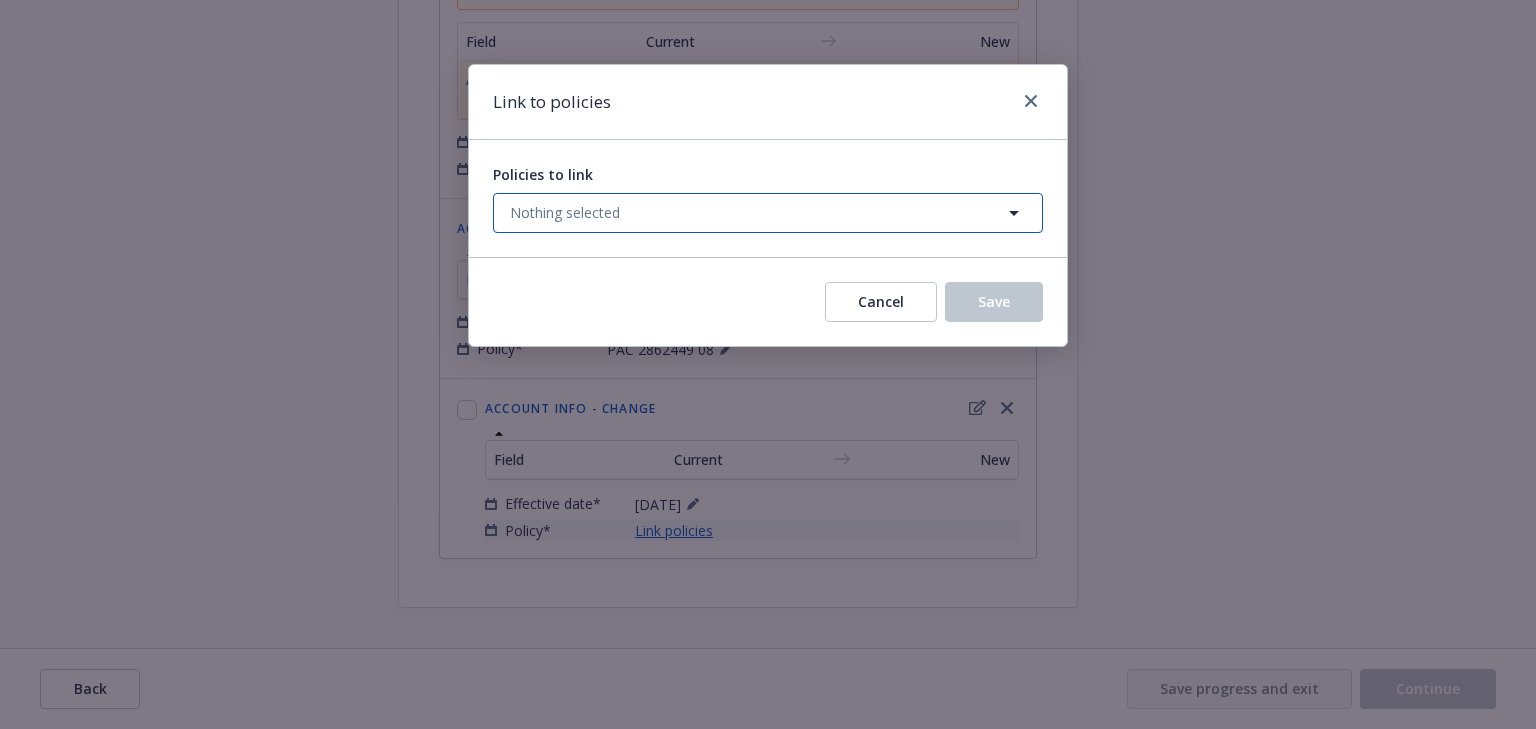 click on "Nothing selected" at bounding box center (768, 213) 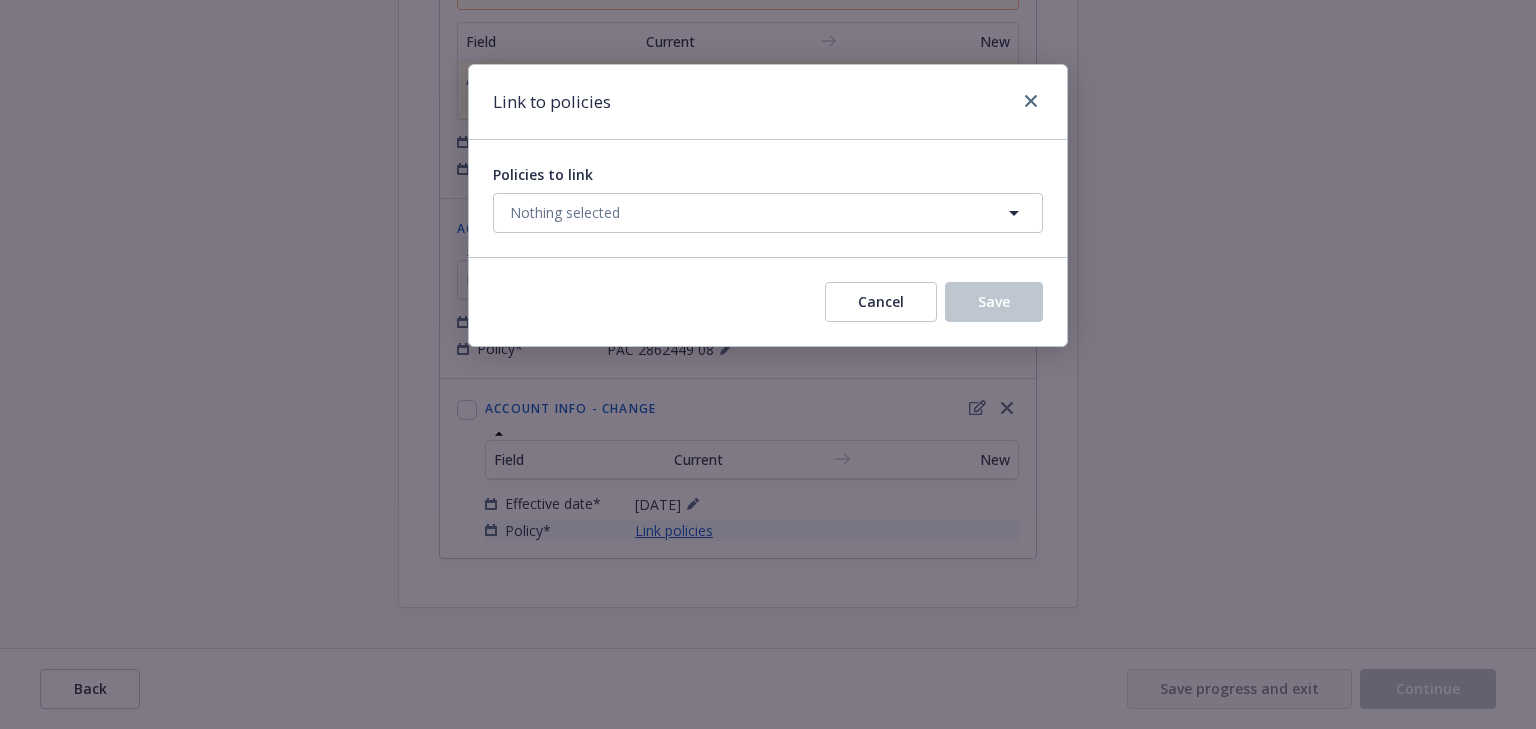 select on "ACTIVE" 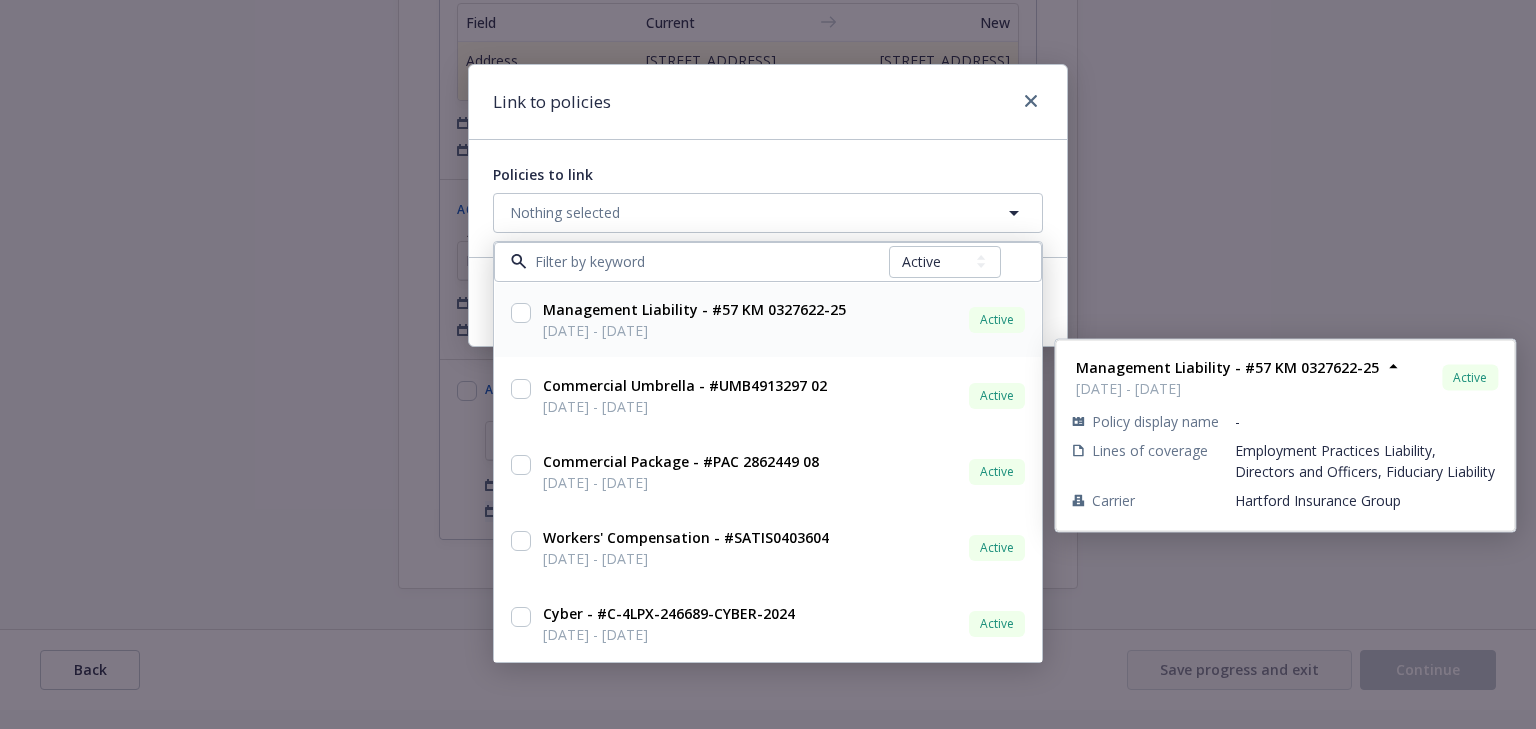 click at bounding box center (708, 261) 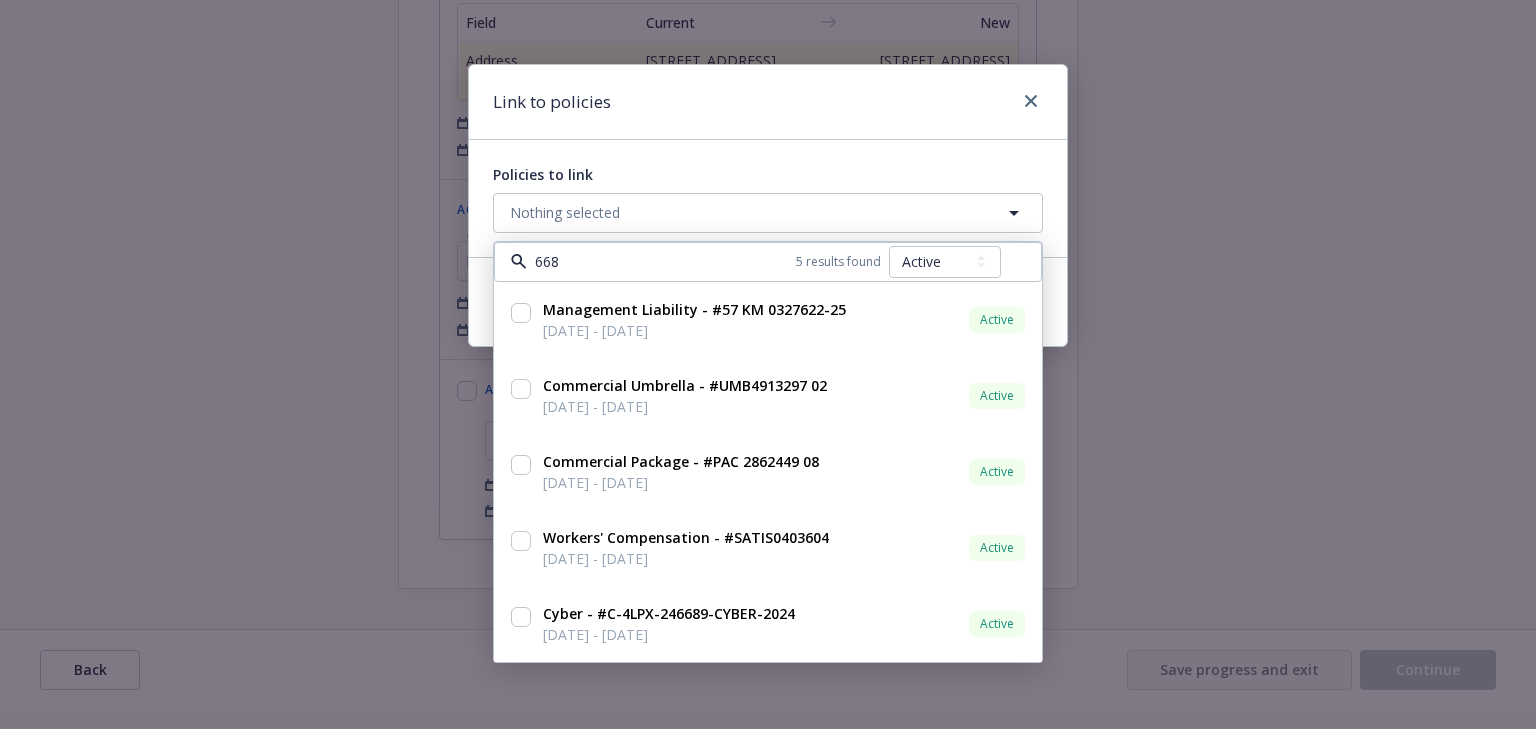 type on "6689" 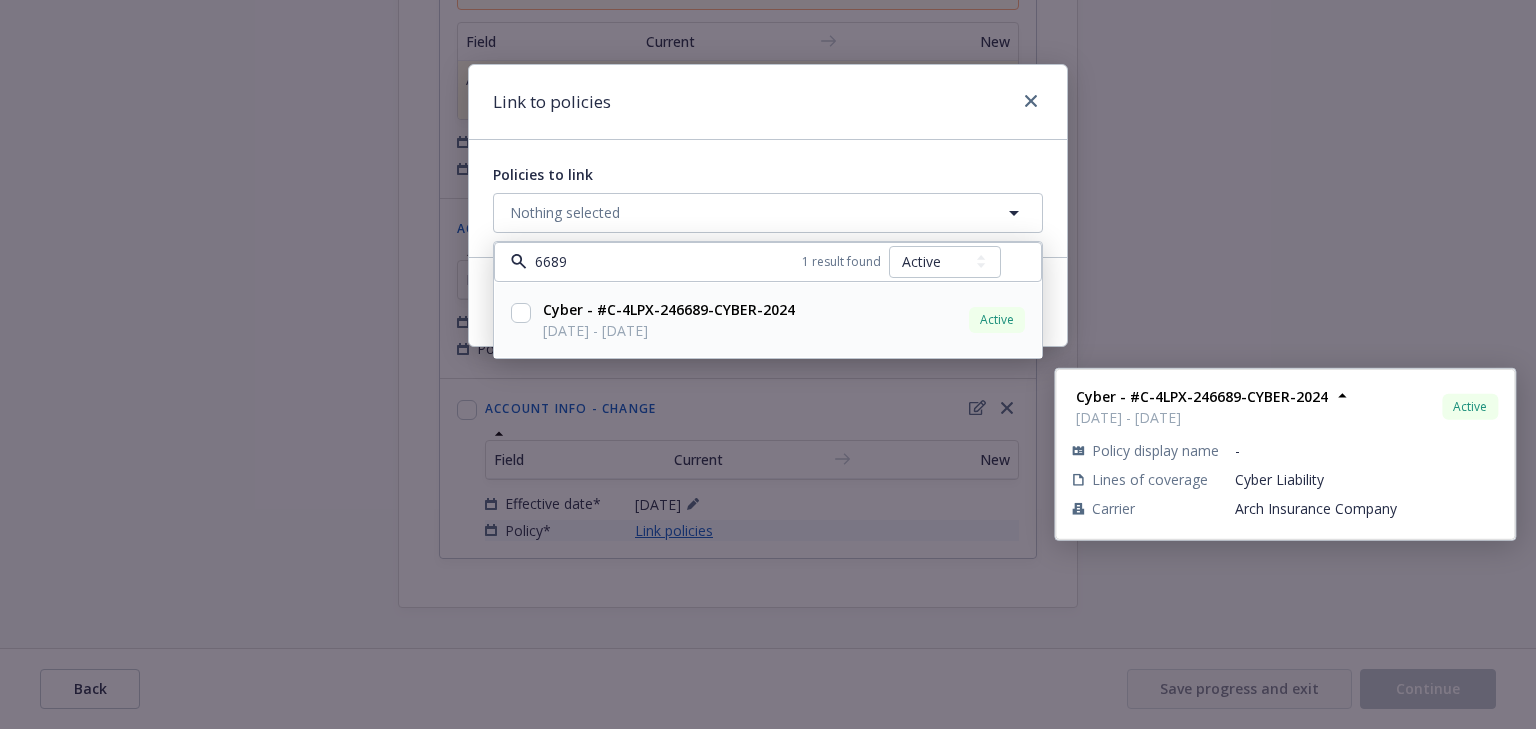 click at bounding box center [521, 313] 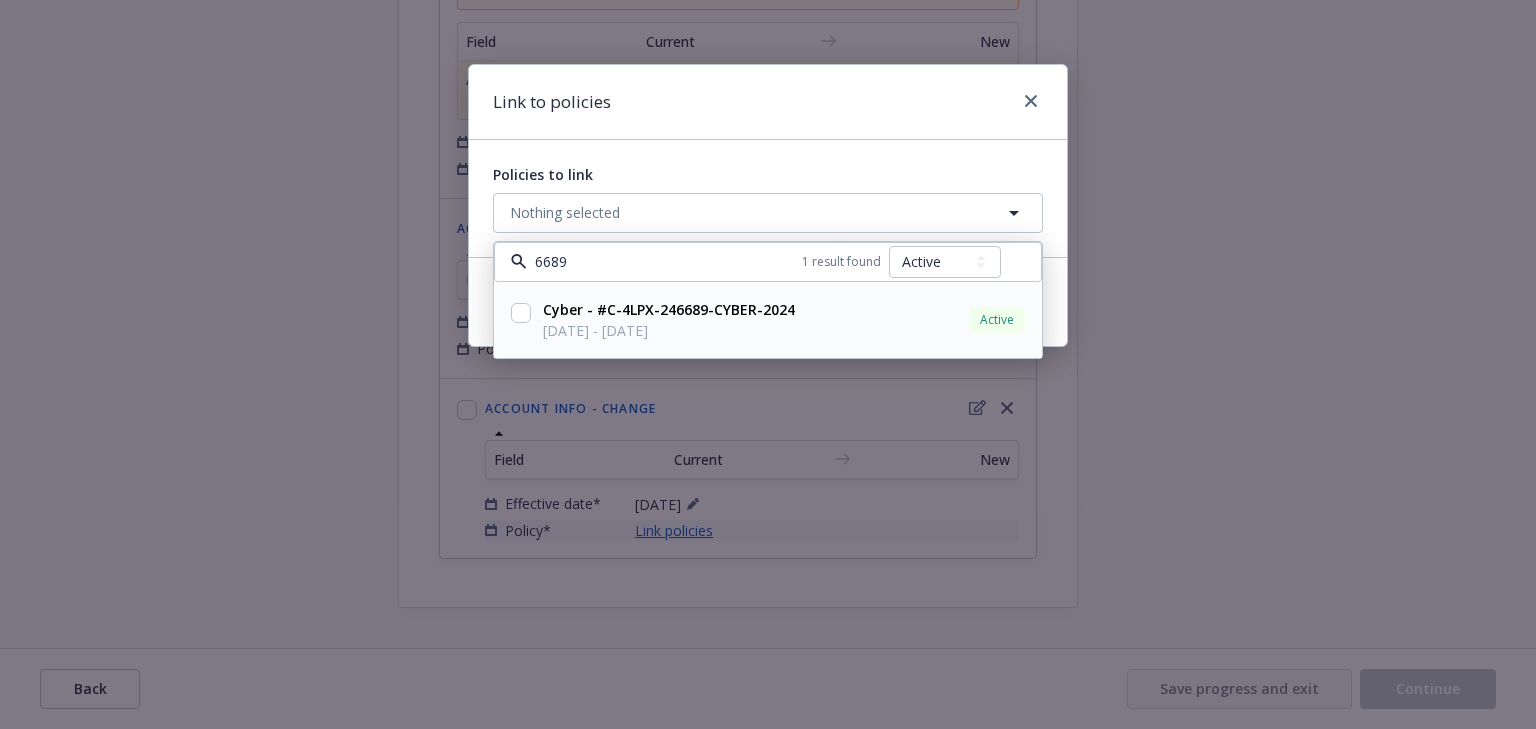 checkbox on "true" 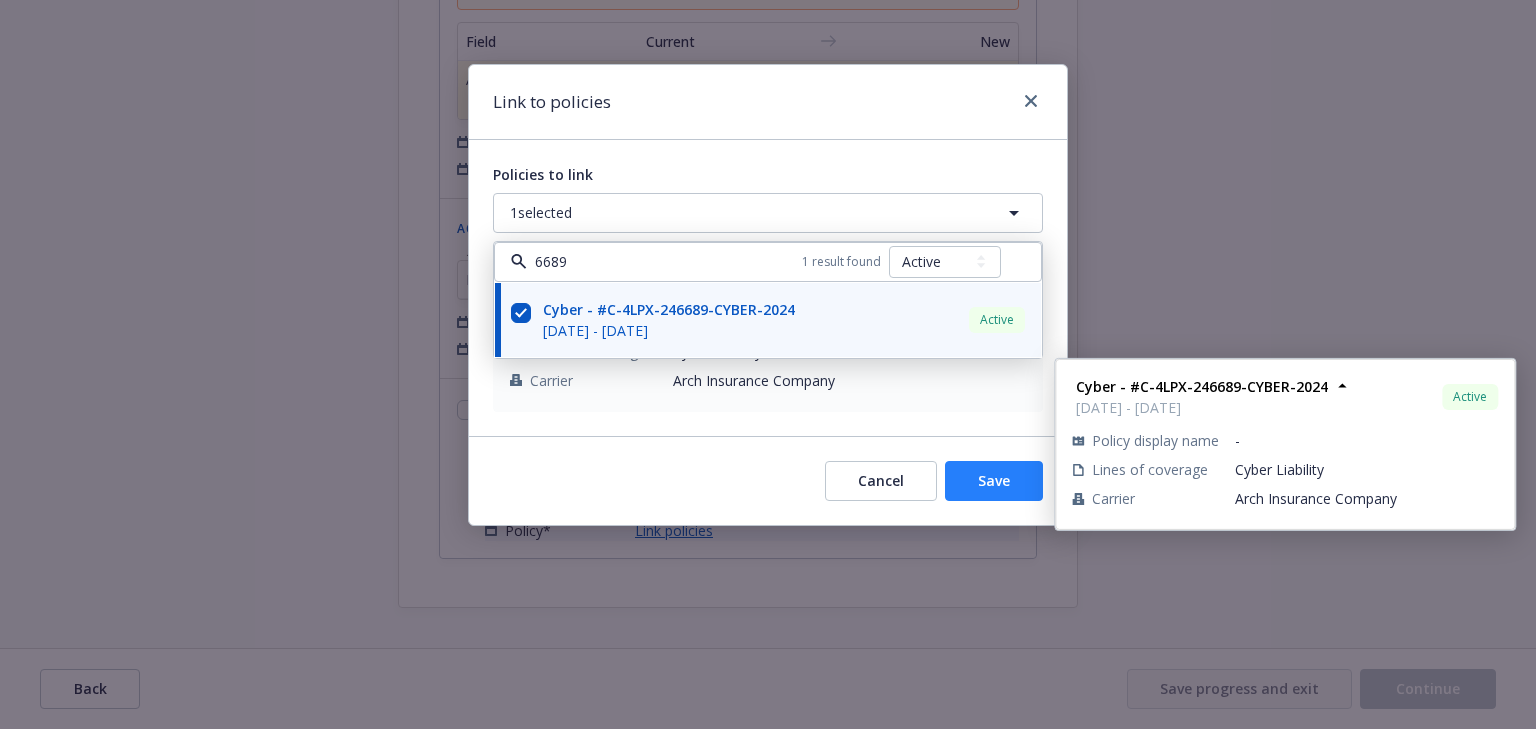 type on "6689" 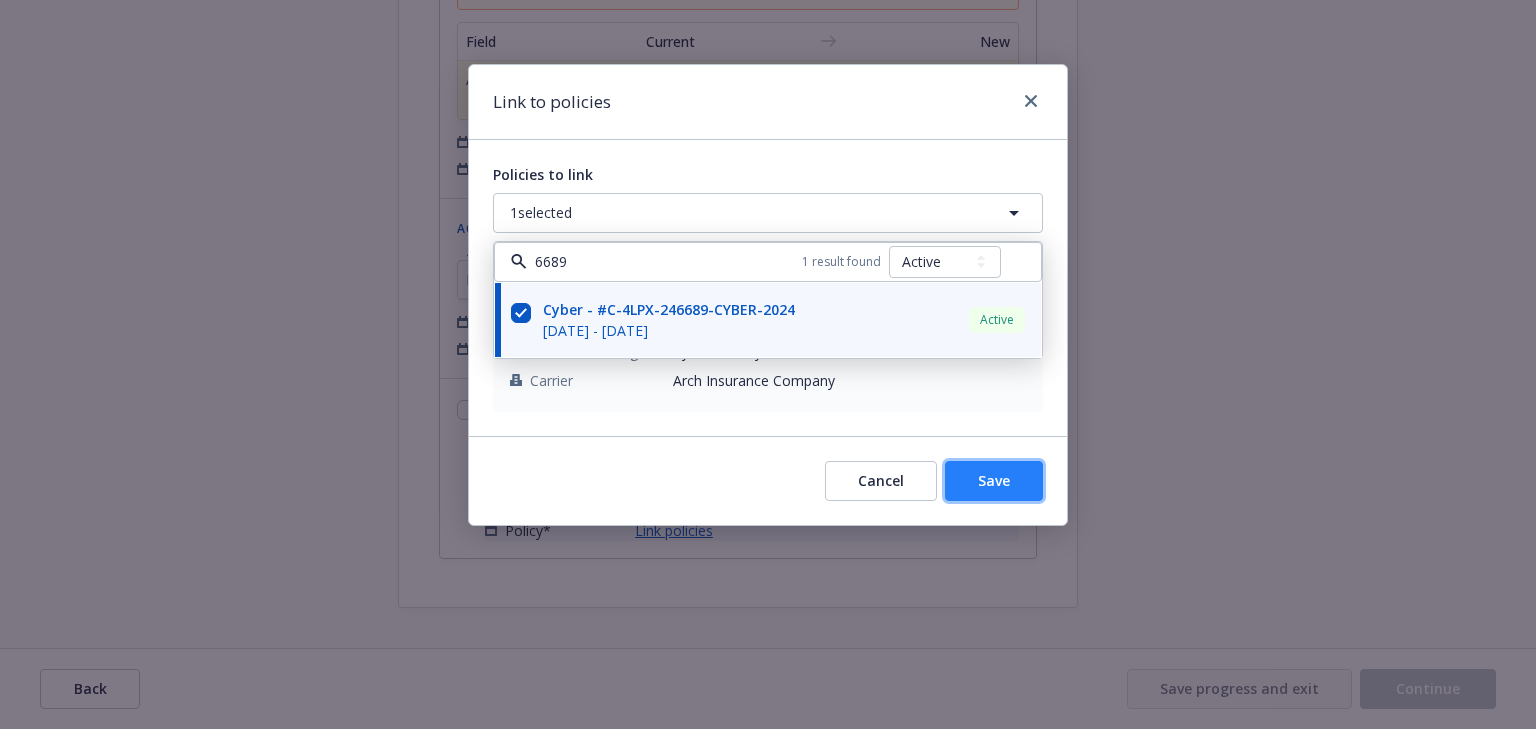 click on "Save" at bounding box center (994, 481) 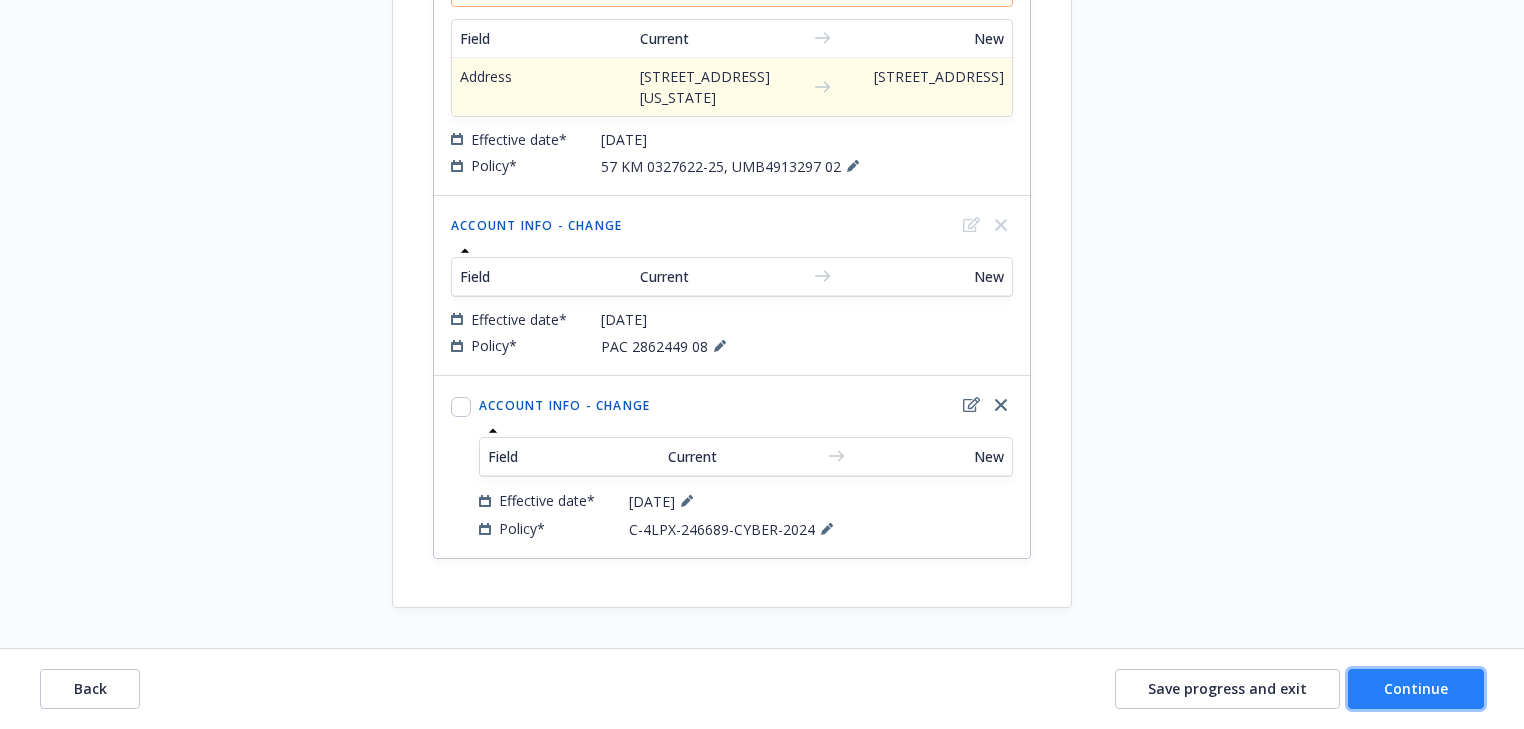 click on "Continue" at bounding box center [1416, 689] 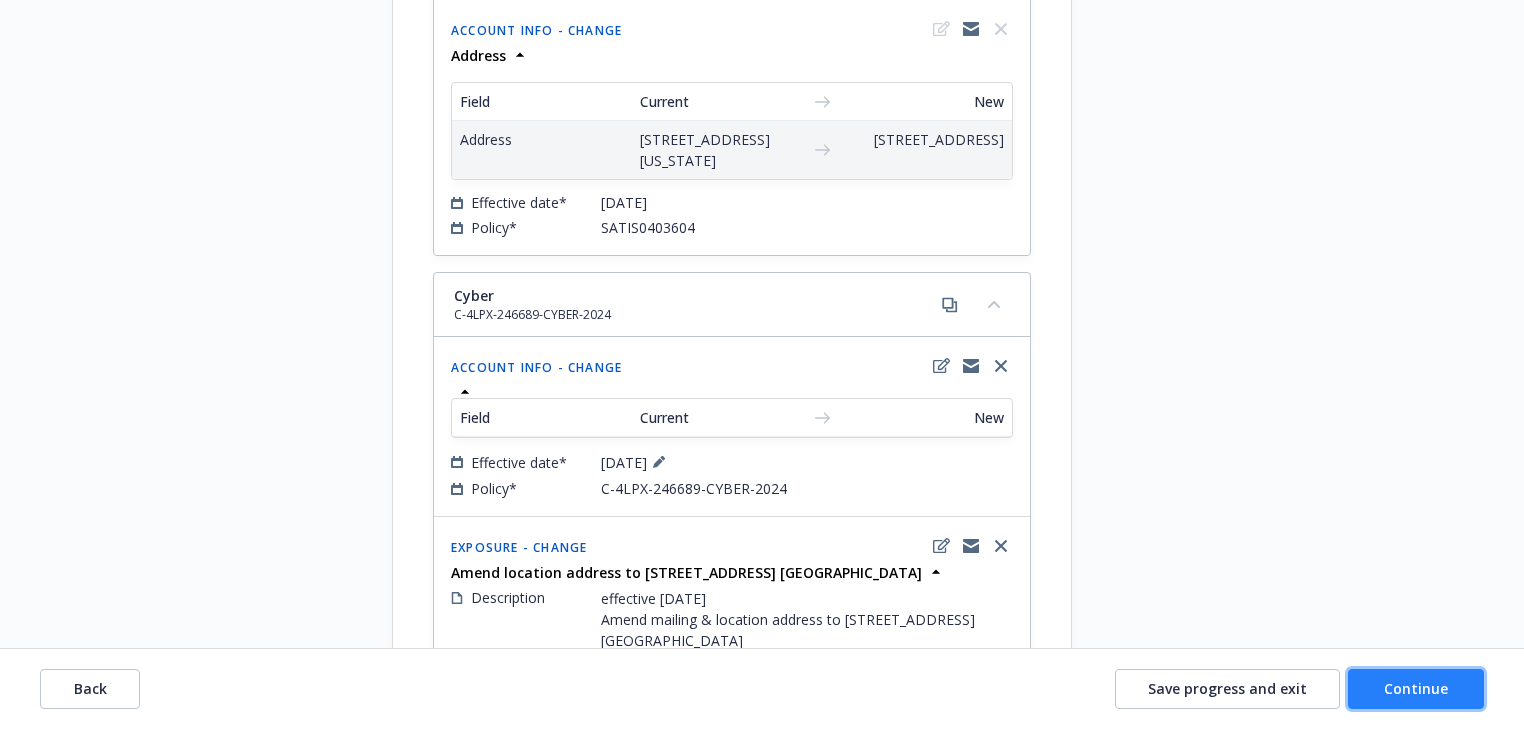 click on "Continue" at bounding box center [1416, 689] 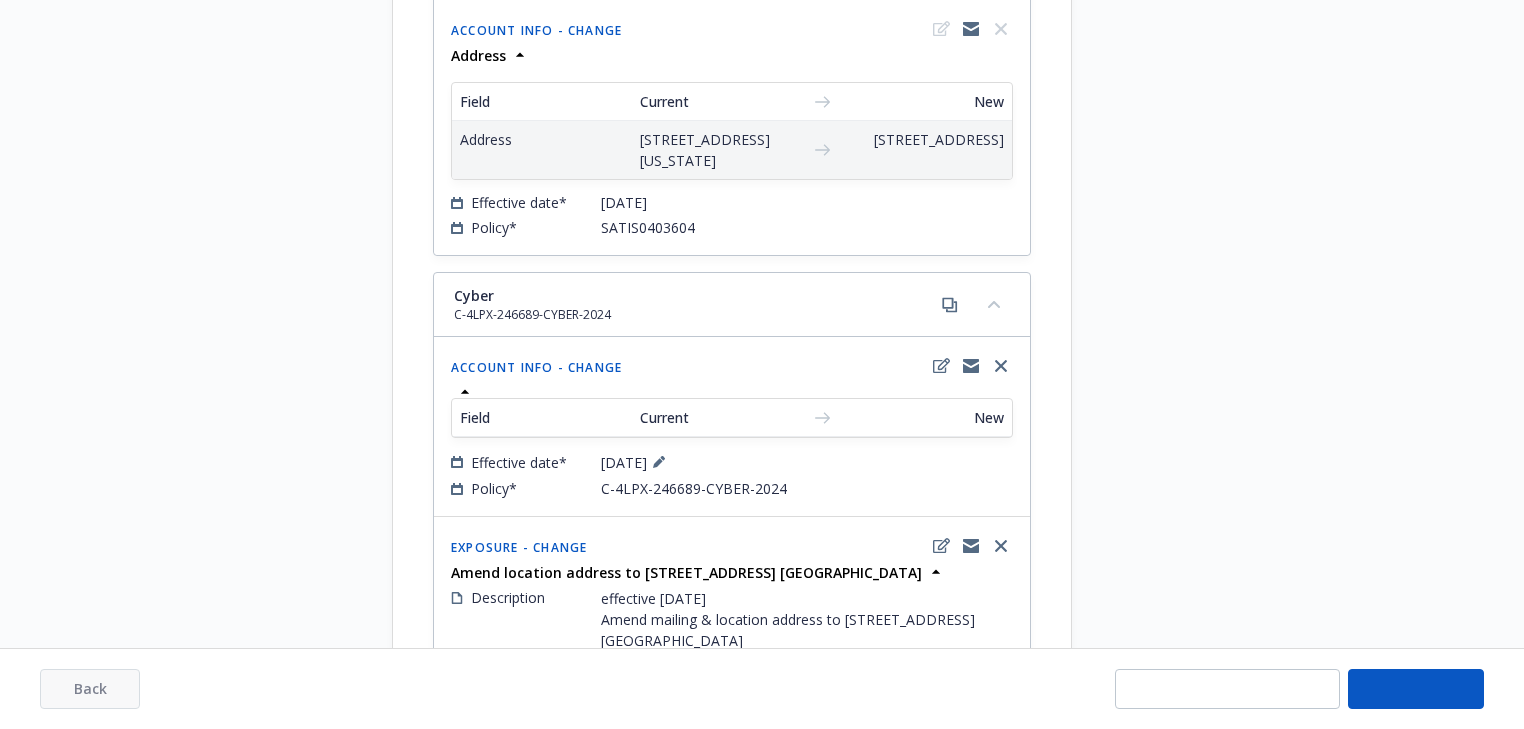 select on "ACCEPTED" 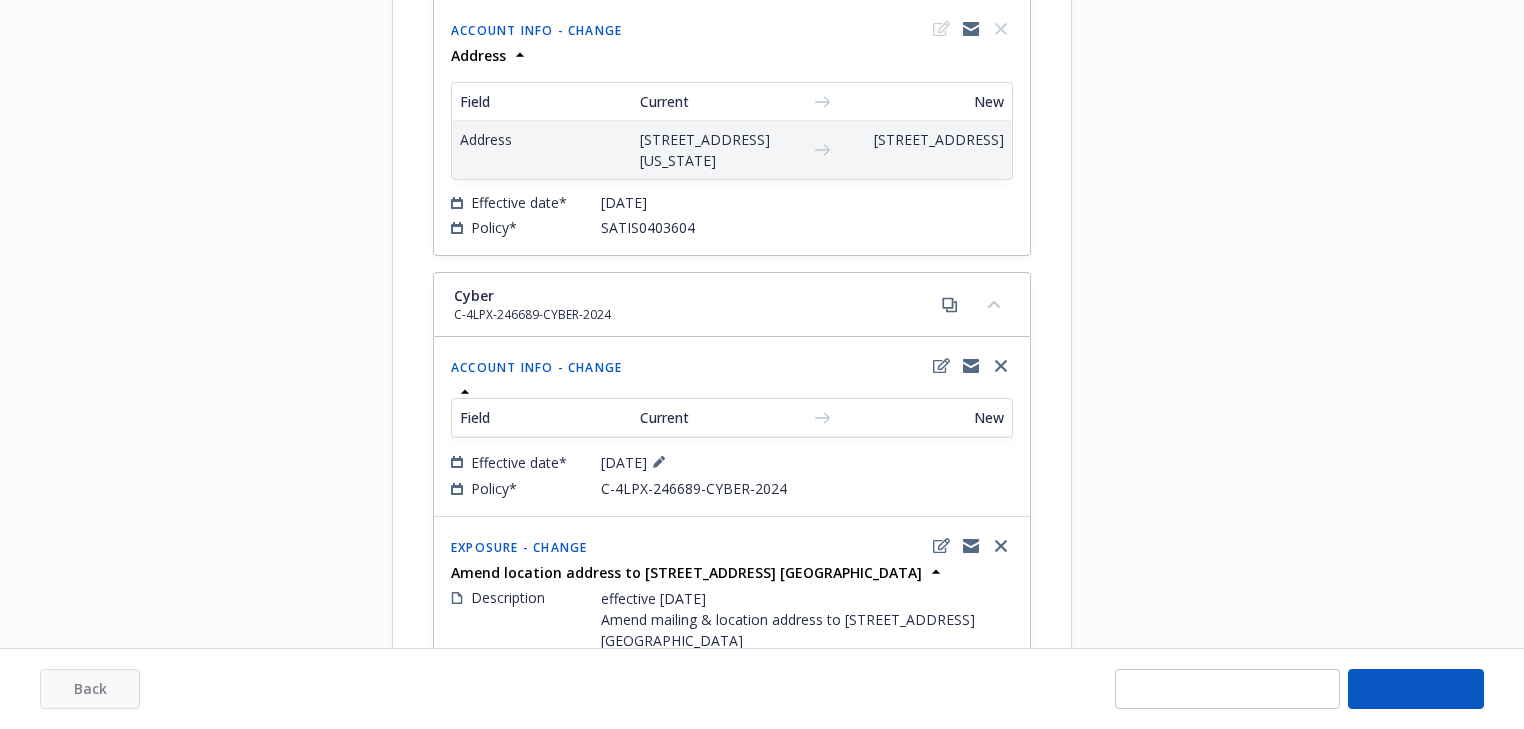 select on "ACCEPTED" 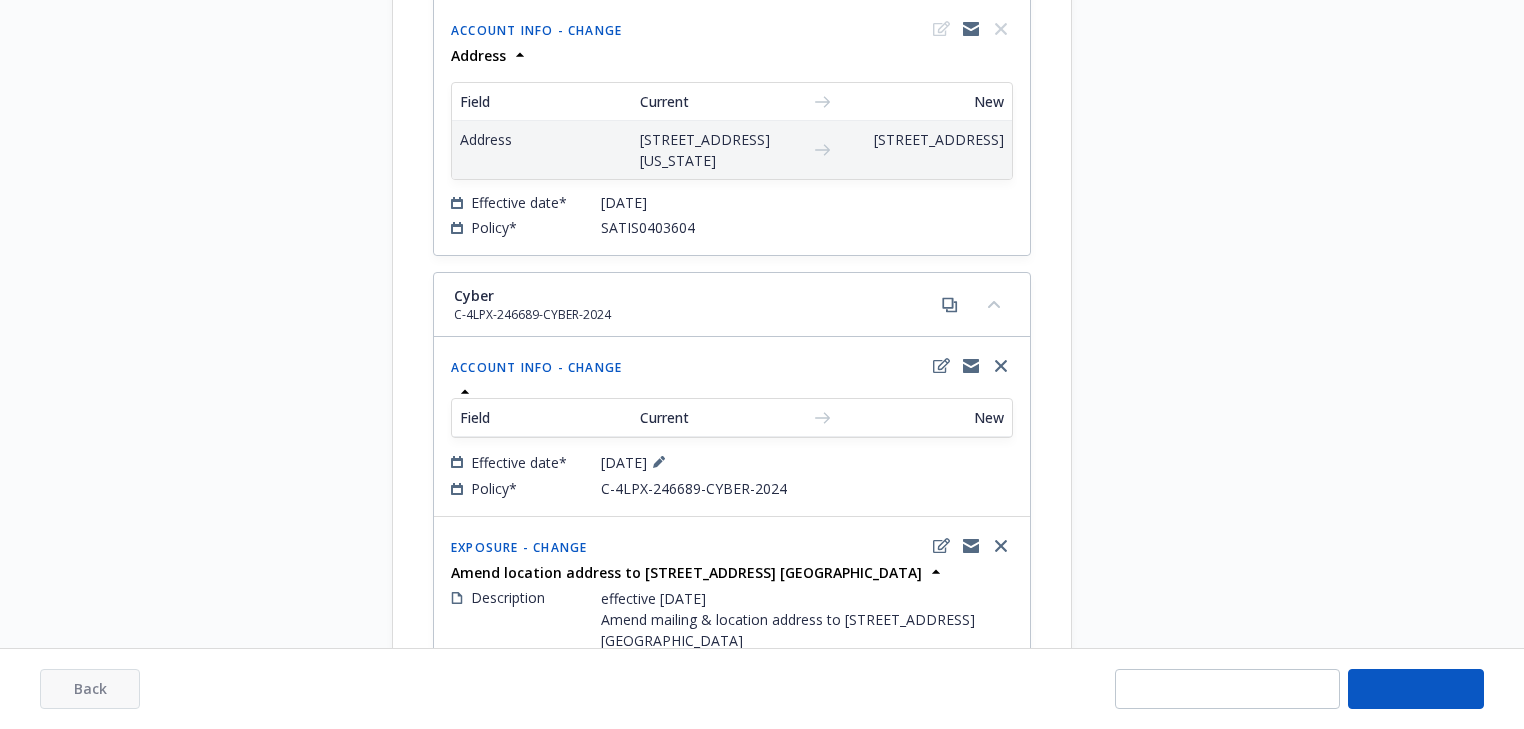 select on "ACCEPTED" 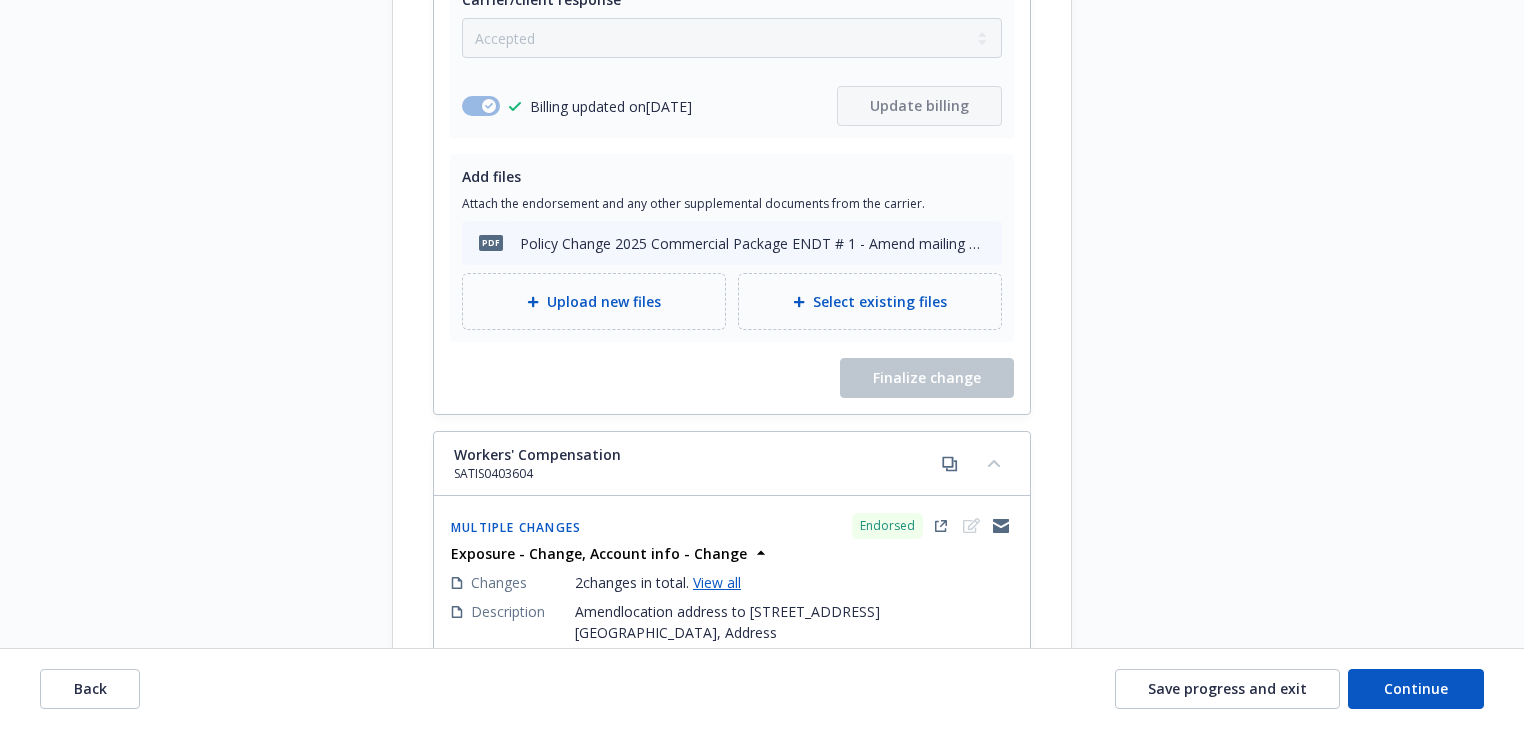 scroll, scrollTop: 2104, scrollLeft: 0, axis: vertical 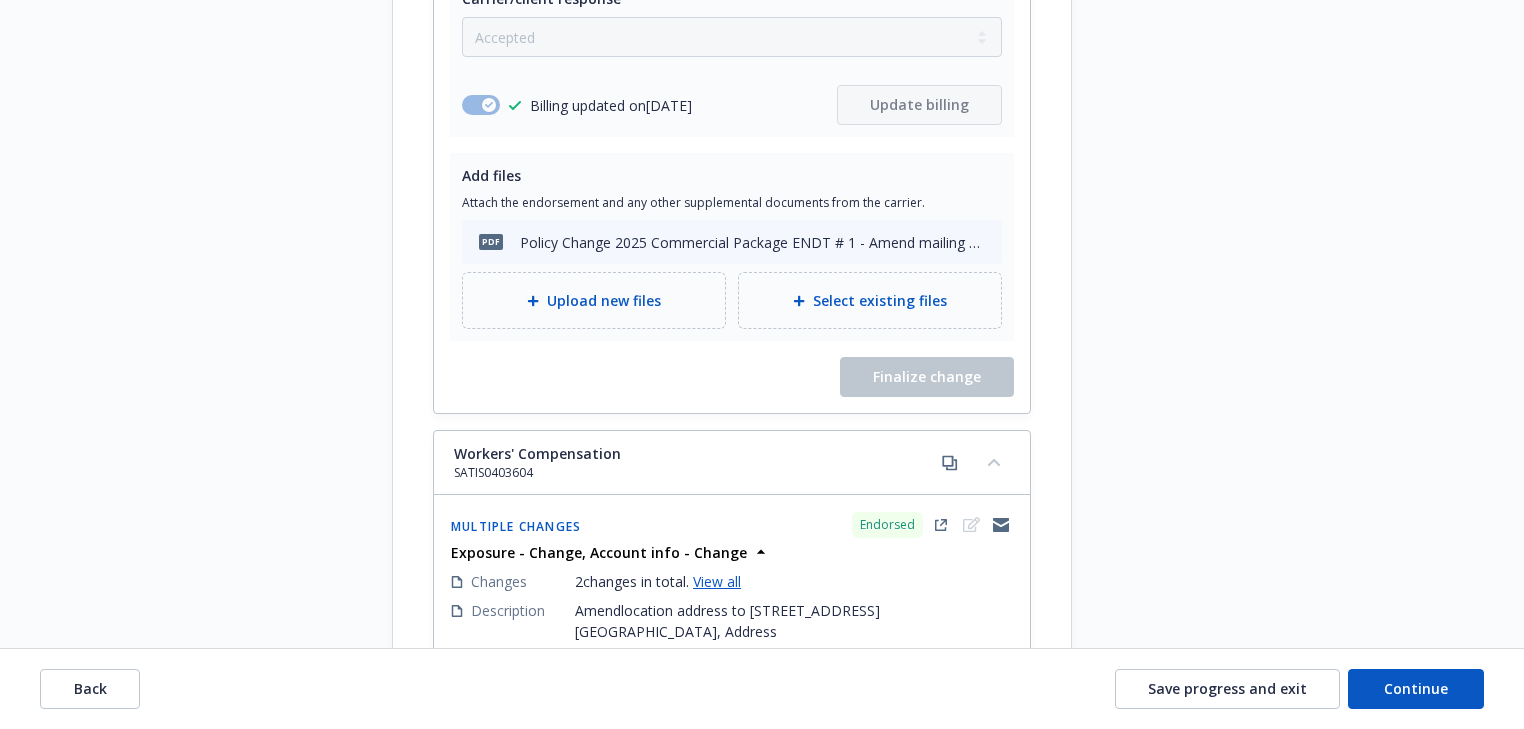 click on "Request details Updated by Melody Zhang on  07/17/2025, 11:15 AM effective May 23, 2025
Amend mailing & location address to 1853 Lincoln Blvd. Santa Monica CA 90404
They are leasing a total of 420 square feet.
The building was built in 1963 and has a brick veneer.
Transfer all BPP to this location.
Reference documents RE: Endorsement Request//Social & Emotional Wellness Initiative /C-4LPX-246689-CYBER-2024 RE: Endorsement Request//Social & Emotional Wellness Initiative /C-4LPX-246689-CYBER-2024 pdf Policy Change 2025 UMB ENDT # 1 -  Amend mailing address to 1853 Lincoln Blvd. Santa Monica CA 90404.pdf pdf Policy Change 2025 UMB ENDT # 1 -  Amend mailing address to 1853 Lincoln Blvd. Santa Monica CA 90404.pdf pdf Policy Change 2025 Commercial Package ENDT # 1 -  Amend mailing & location address to 1853 Lincoln Blvd. Santa Monica CA 90404.pdf View all" at bounding box center [1252, 304] 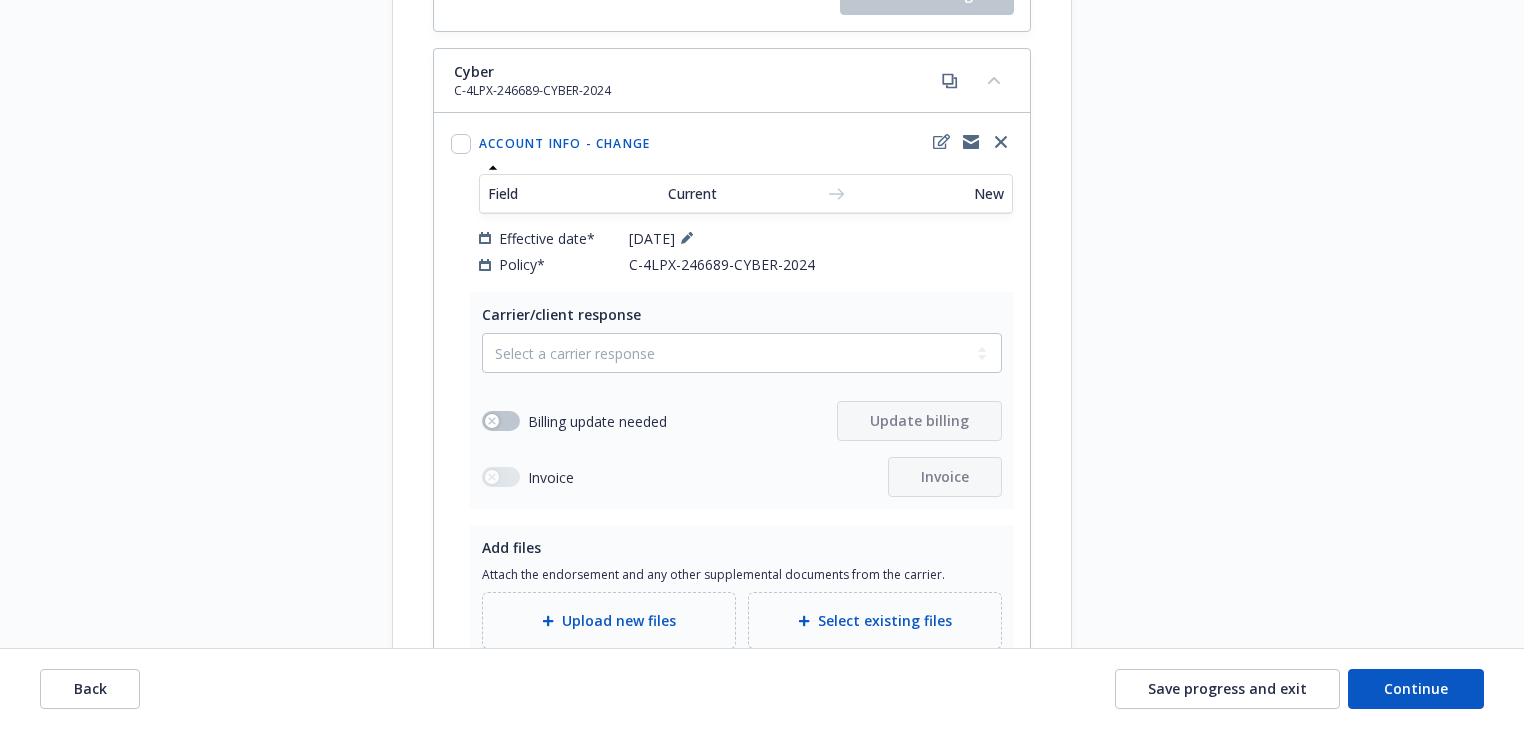 scroll, scrollTop: 3304, scrollLeft: 0, axis: vertical 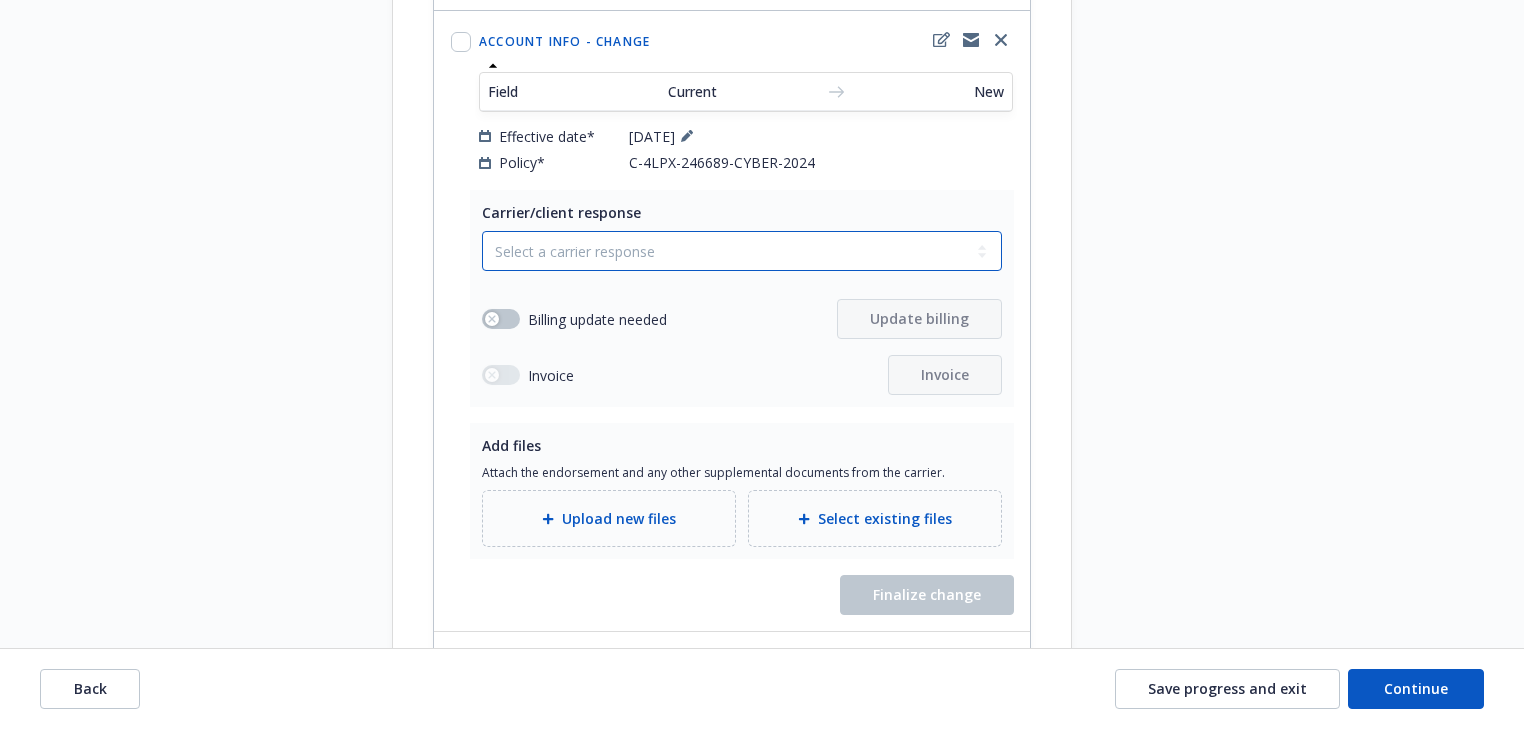 click on "Select a carrier response Accepted Accepted with revision No endorsement needed Declined by carrier Rejected by client" at bounding box center (742, 251) 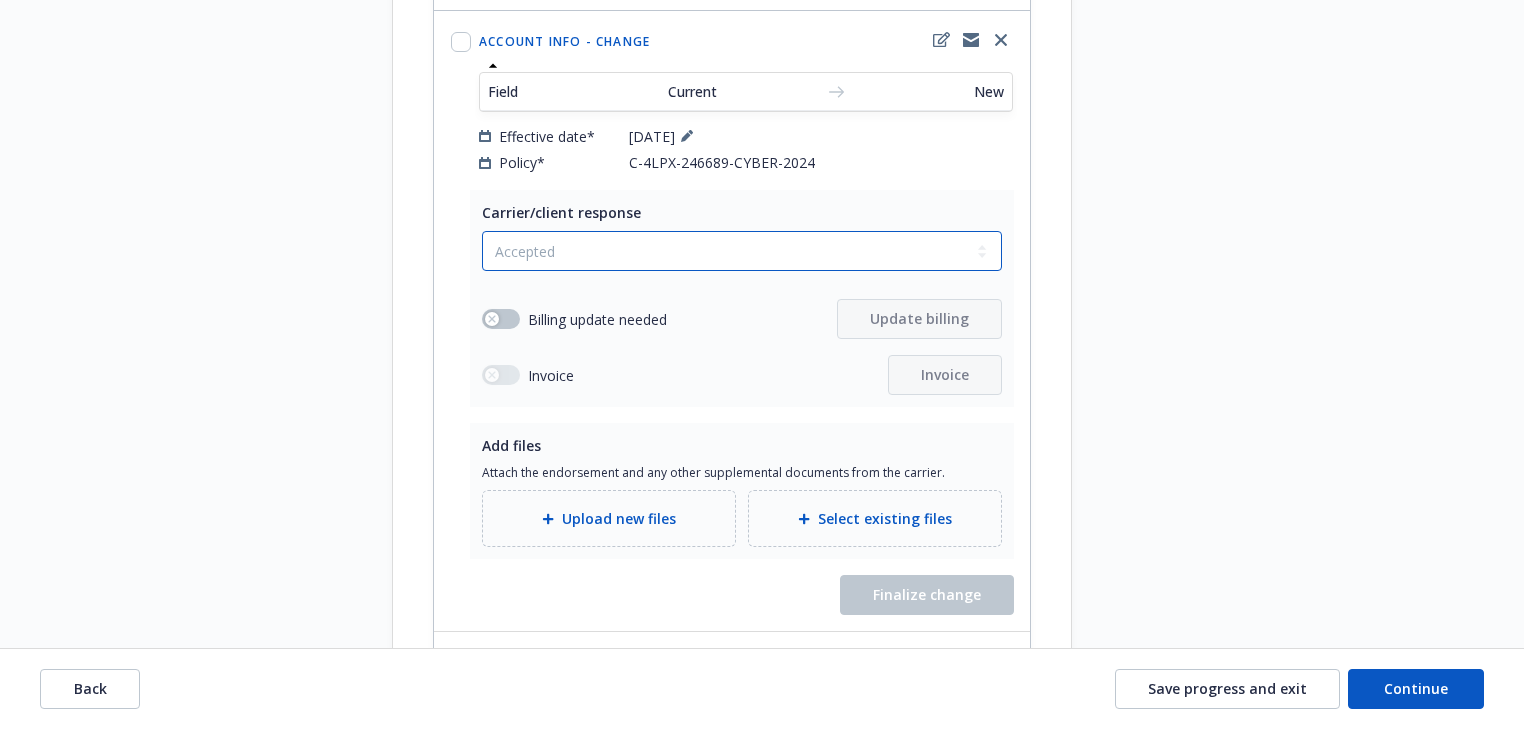 click on "Select a carrier response Accepted Accepted with revision No endorsement needed Declined by carrier Rejected by client" at bounding box center (742, 251) 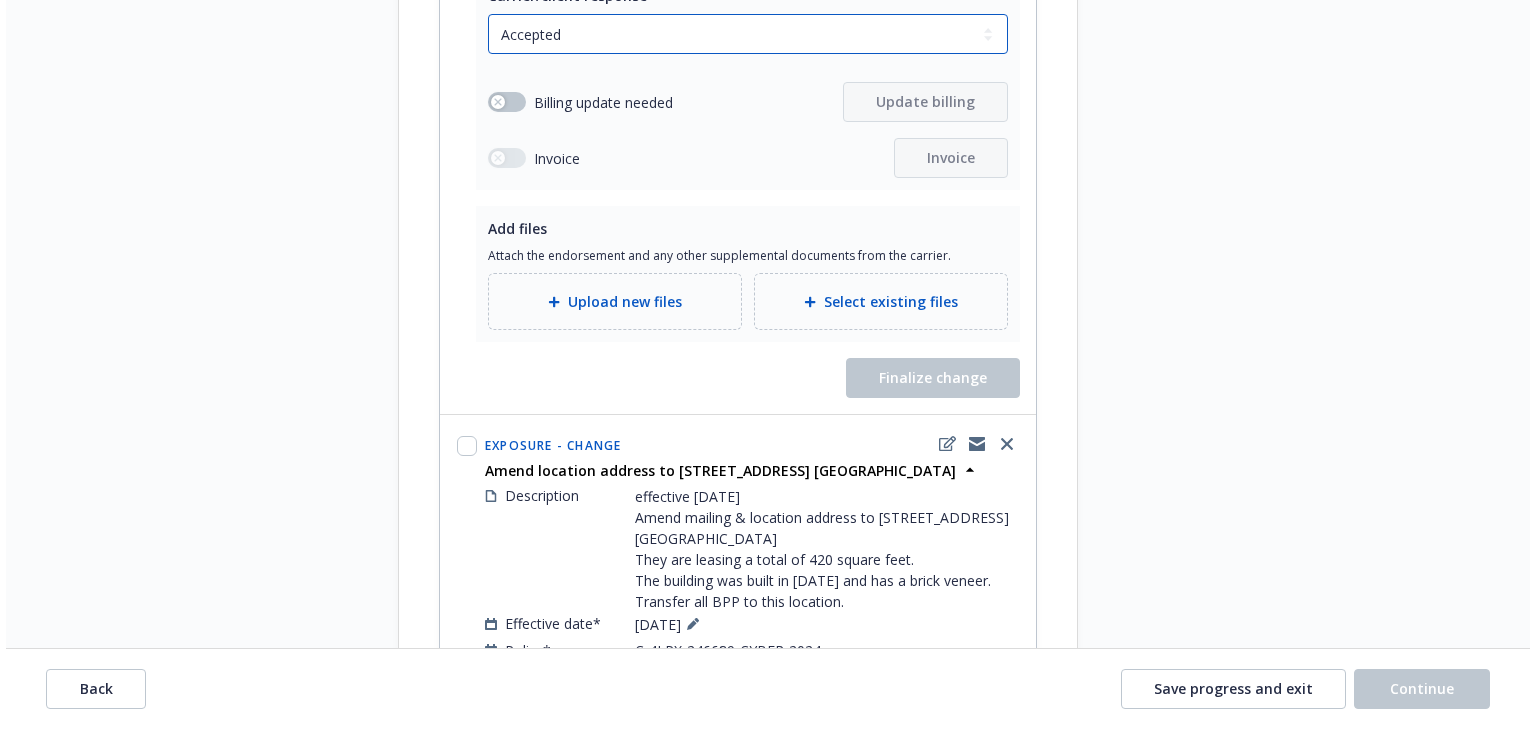 scroll, scrollTop: 3544, scrollLeft: 0, axis: vertical 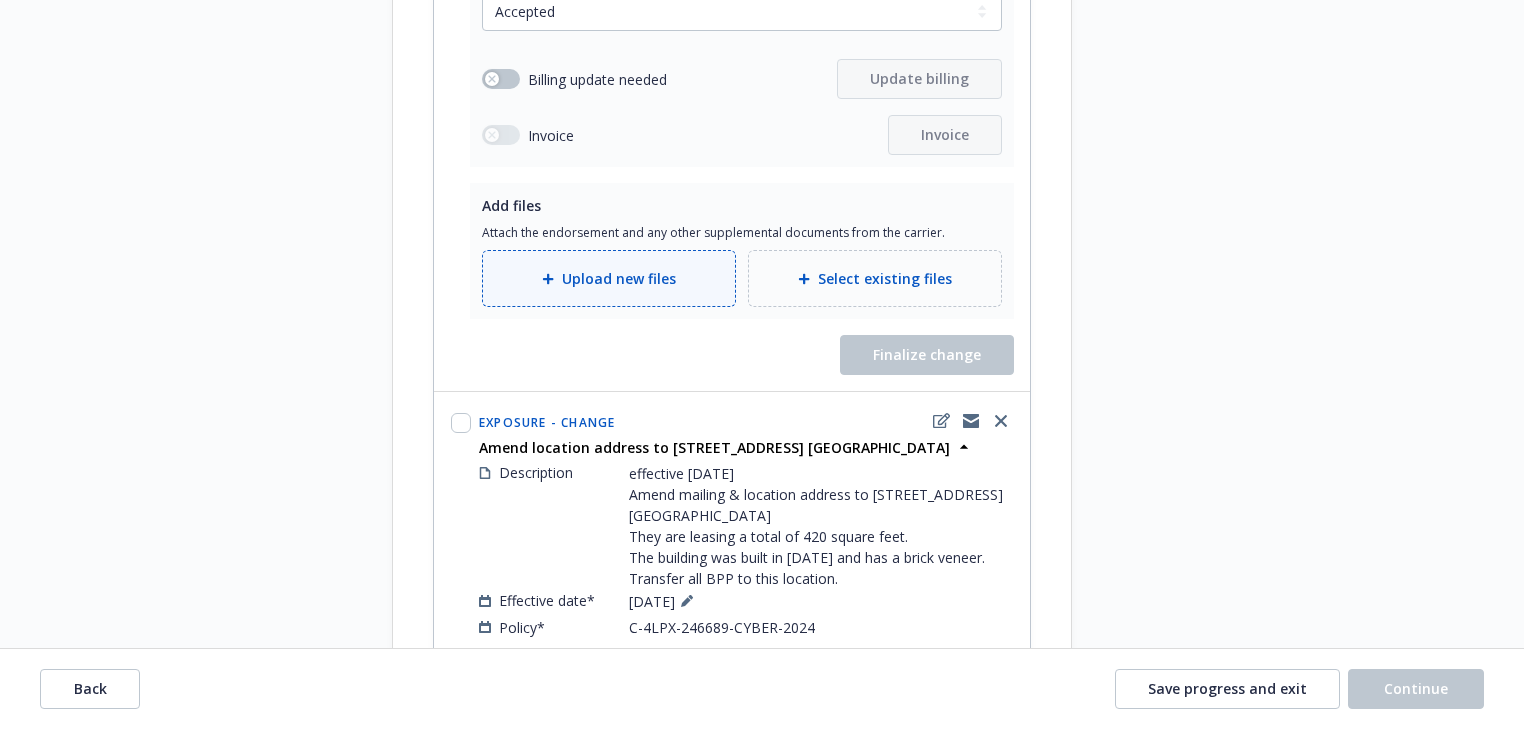 click on "Upload new files" at bounding box center [619, 278] 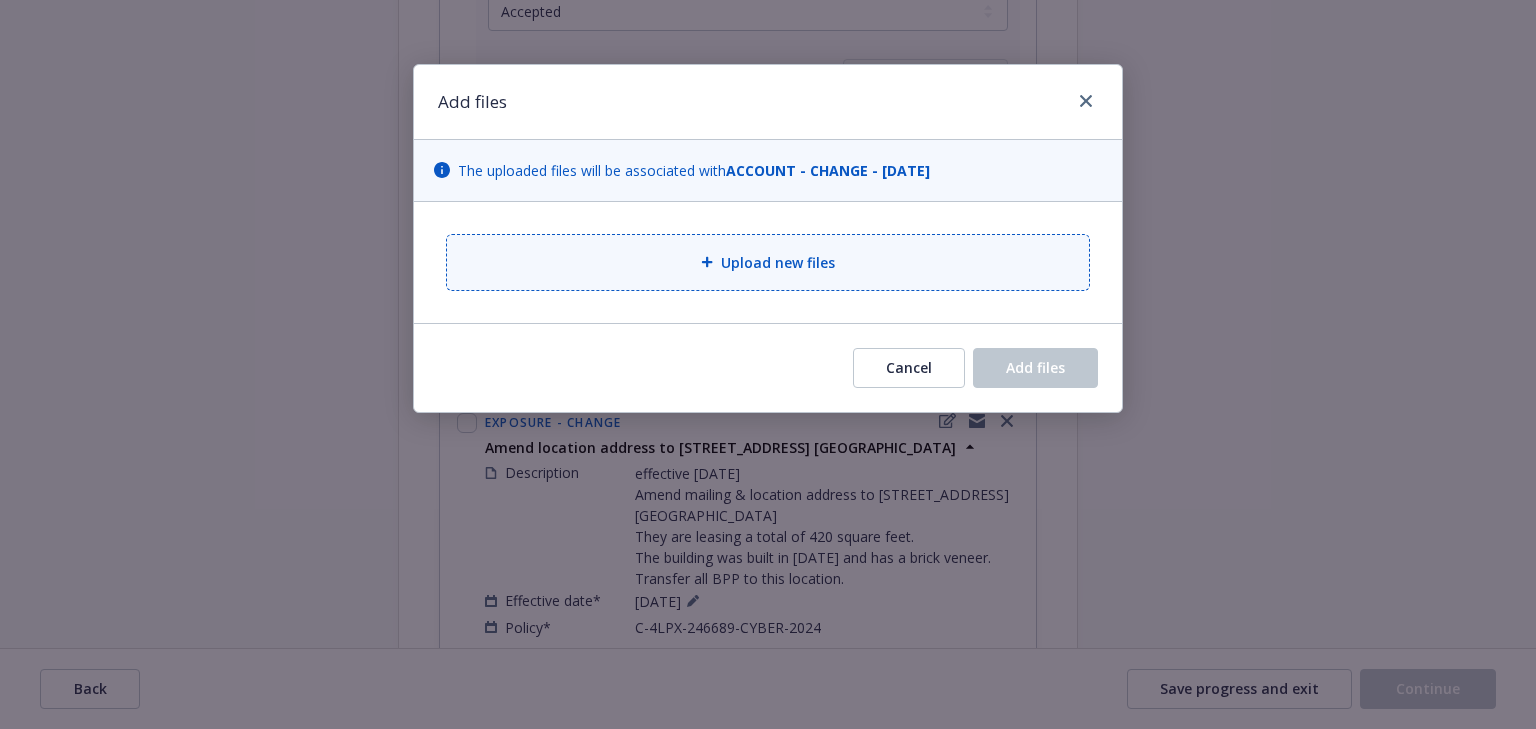click on "Upload new files" at bounding box center (768, 262) 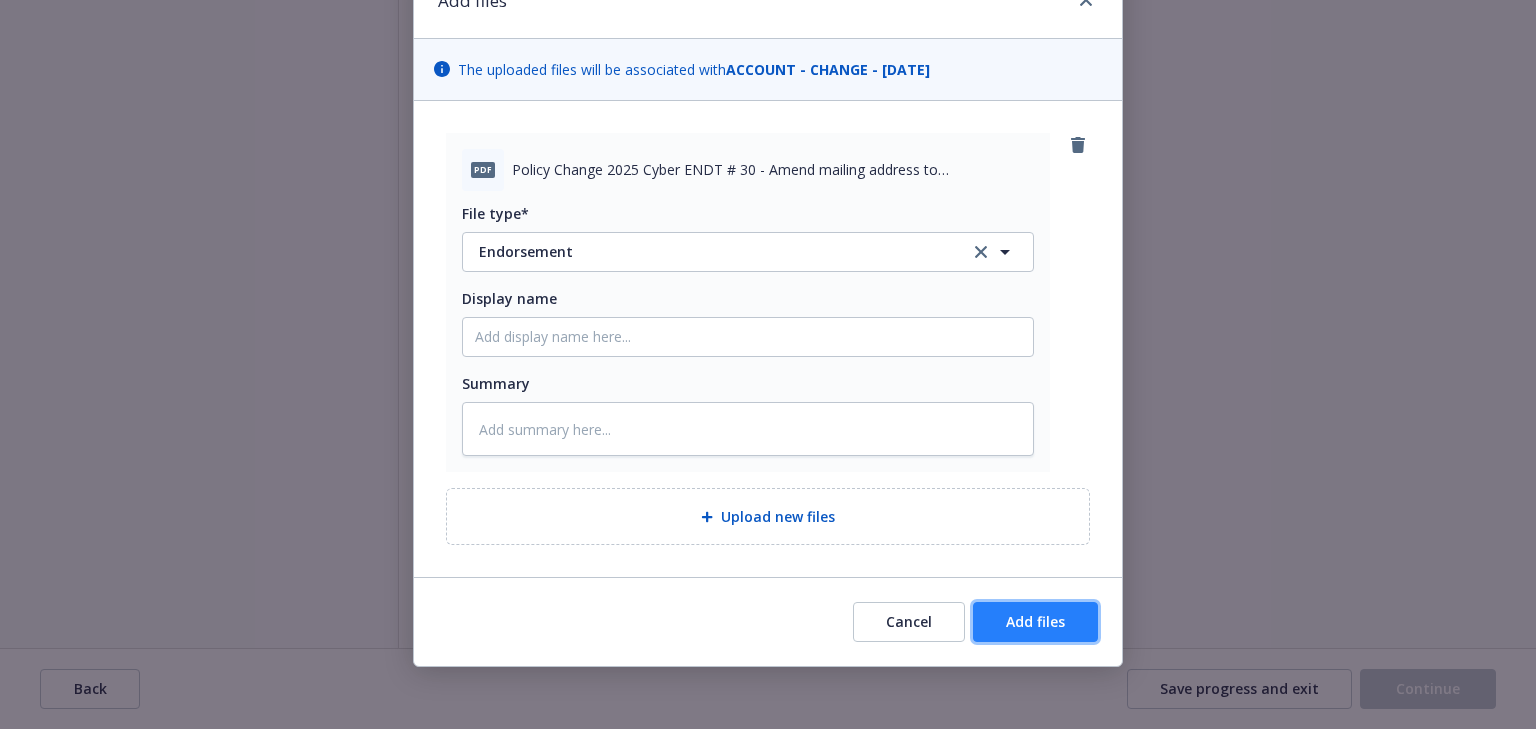 click on "Add files" at bounding box center (1035, 622) 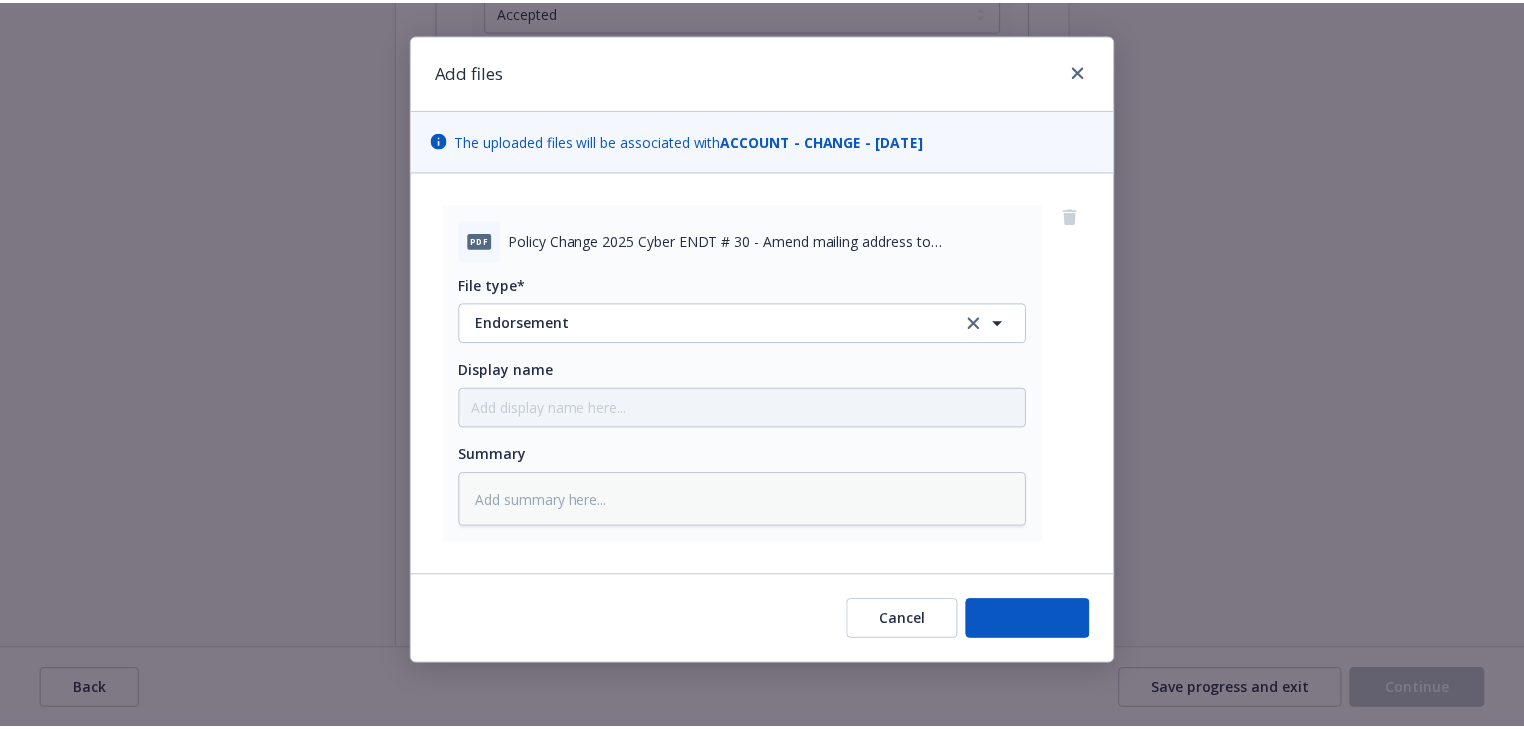 scroll, scrollTop: 29, scrollLeft: 0, axis: vertical 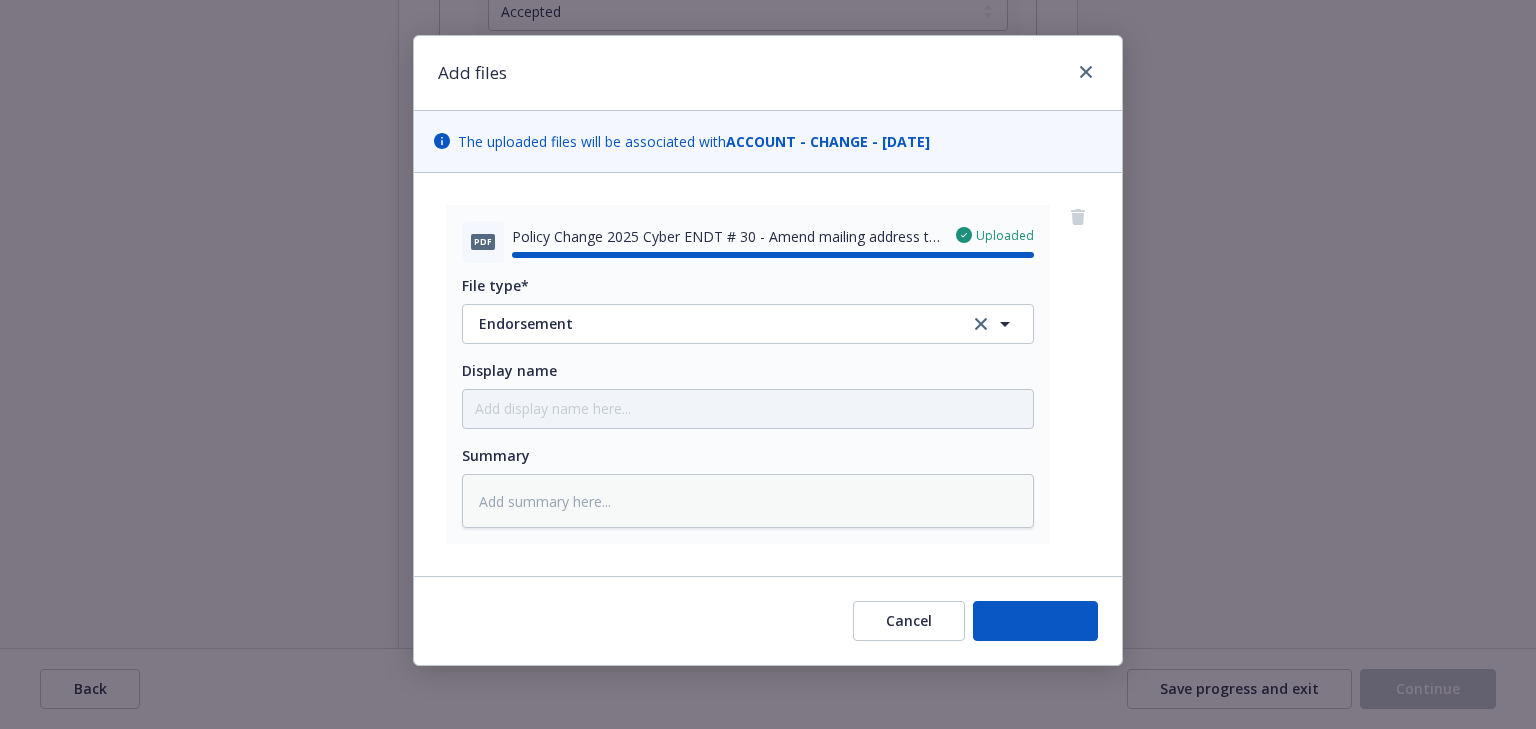 type on "x" 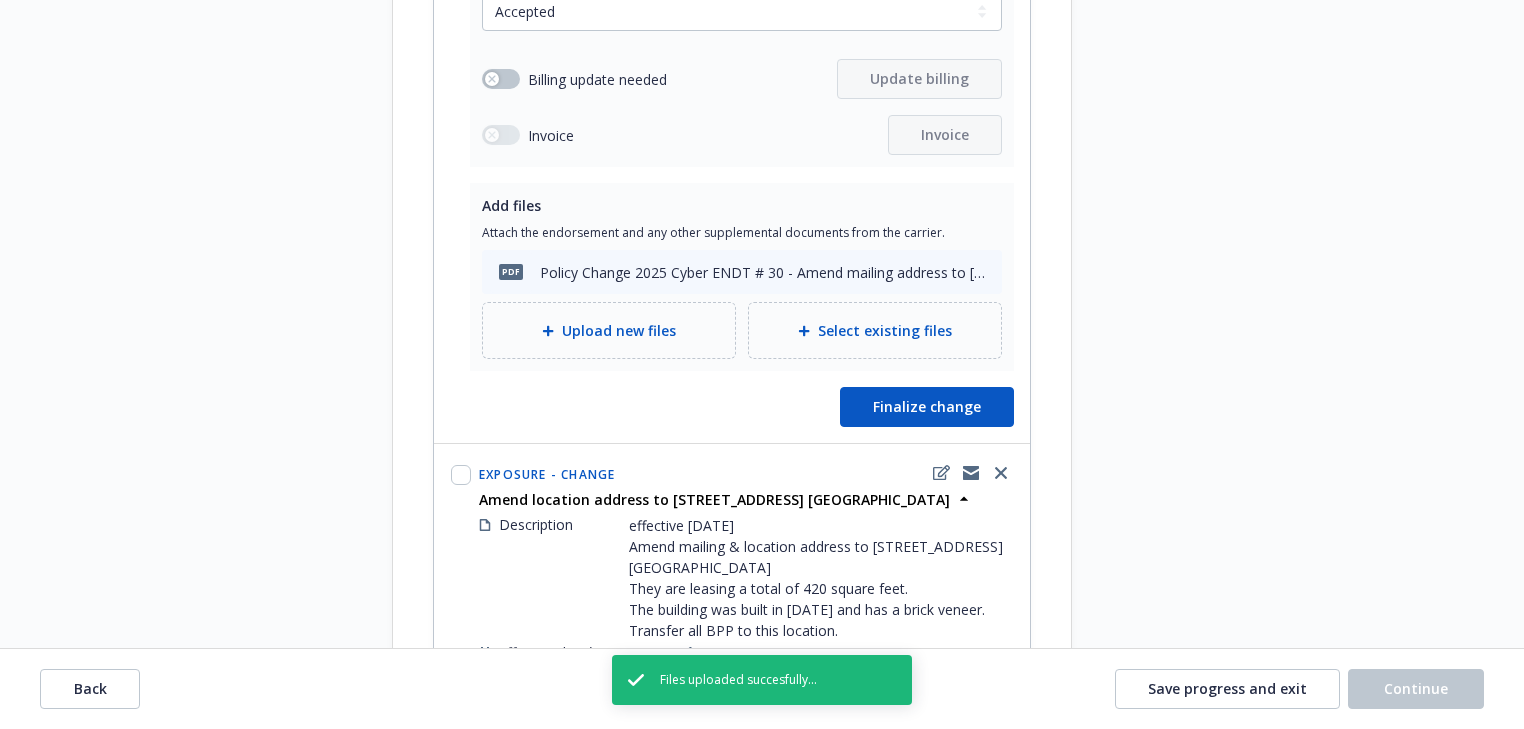 click on "Request details Updated by Melody Zhang on  07/17/2025, 11:15 AM effective May 23, 2025
Amend mailing & location address to 1853 Lincoln Blvd. Santa Monica CA 90404
They are leasing a total of 420 square feet.
The building was built in 1963 and has a brick veneer.
Transfer all BPP to this location.
Reference documents RE: Endorsement Request//Social & Emotional Wellness Initiative /C-4LPX-246689-CYBER-2024 RE: Endorsement Request//Social & Emotional Wellness Initiative /C-4LPX-246689-CYBER-2024 pdf Policy Change 2025 UMB ENDT # 1 -  Amend mailing address to 1853 Lincoln Blvd. Santa Monica CA 90404.pdf pdf Policy Change 2025 UMB ENDT # 1 -  Amend mailing address to 1853 Lincoln Blvd. Santa Monica CA 90404.pdf pdf Policy Change 2025 Commercial Package ENDT # 1 -  Amend mailing & location address to 1853 Lincoln Blvd. Santa Monica CA 90404.pdf View all" at bounding box center (1252, -1110) 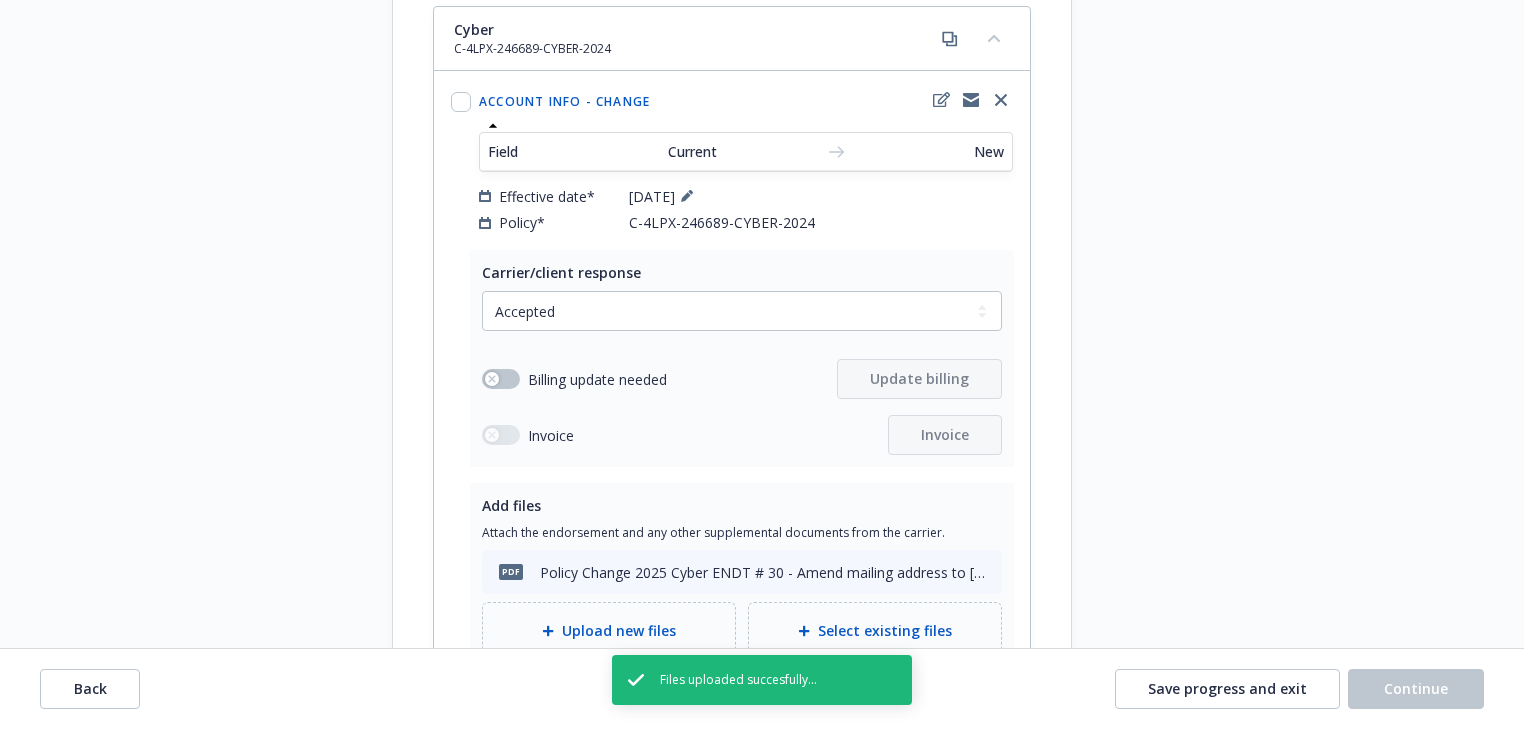 scroll, scrollTop: 3224, scrollLeft: 0, axis: vertical 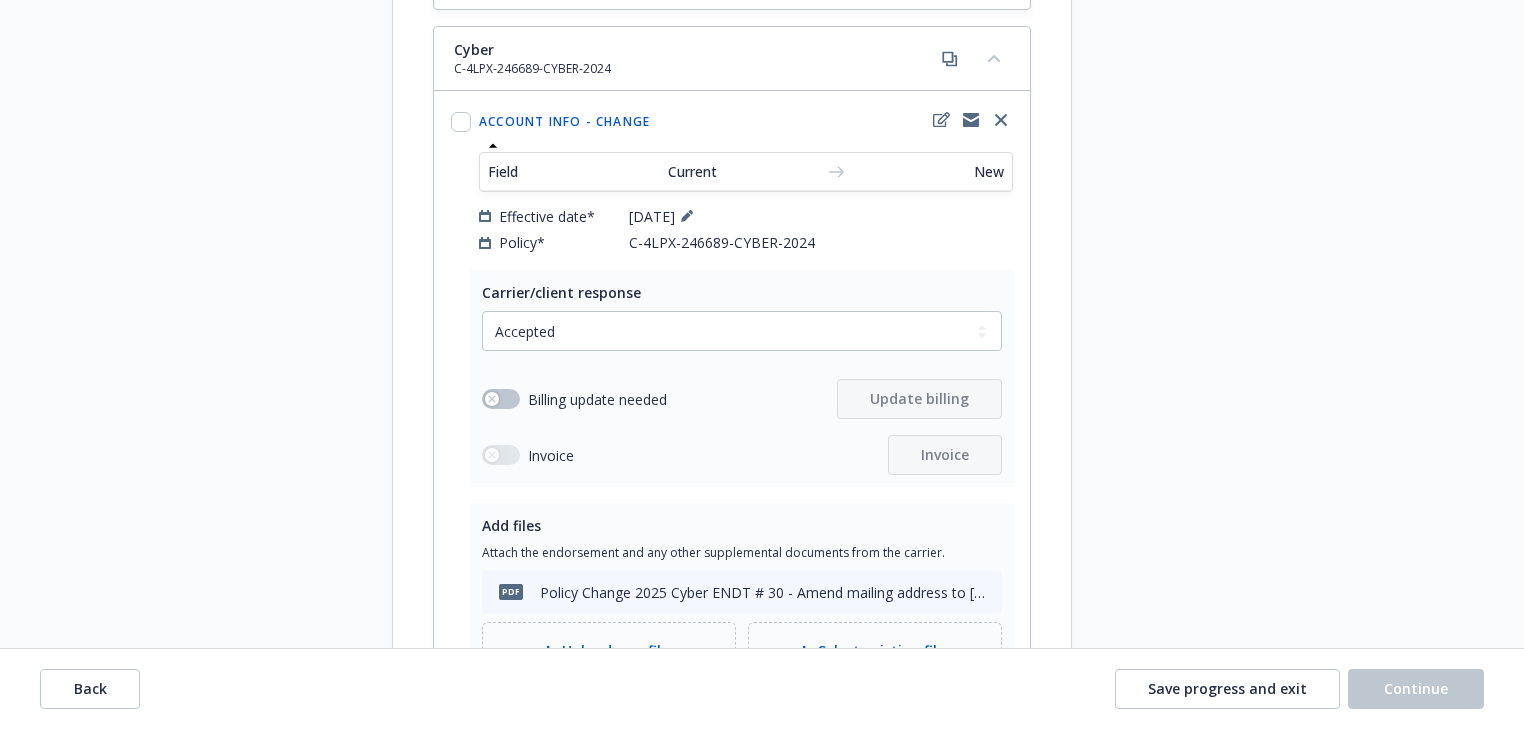 click on "Start request Request details Review request 4 Confirmation   5 Finalize policy change Carrier confirmation Select the carrier’s response, upload all documentation, and update billing  when applicable. Management Liability 57 KM 0327622-25 Account info - Change Endorsed Address Field Current New Address 11660 WASHINGTON PLACE , STE 205, LOS ANGELES, CA, 90066, USA 1853 Lincoln Blvd, Santa Monica, CA, 90404, USA   Effective date* 05/23/2025   Policy* 57 KM 0327622-25 Carrier/client response Select a carrier response Accepted Accepted with revision No endorsement needed Declined by carrier Rejected by client Billing update needed Update billing Add files Attach the endorsement and any other supplemental documents from the carrier. pdf Policy Change 2025 Management Liability ENDT #23 - Amend mailing address to 1853 Lincoln Blvd. Santa Monica CA 90404.pdf Upload new files Select existing files Finalize change Commercial Umbrella UMB4913297 02 Account info - Change Endorsed Address Field Current New Address" at bounding box center [762, -790] 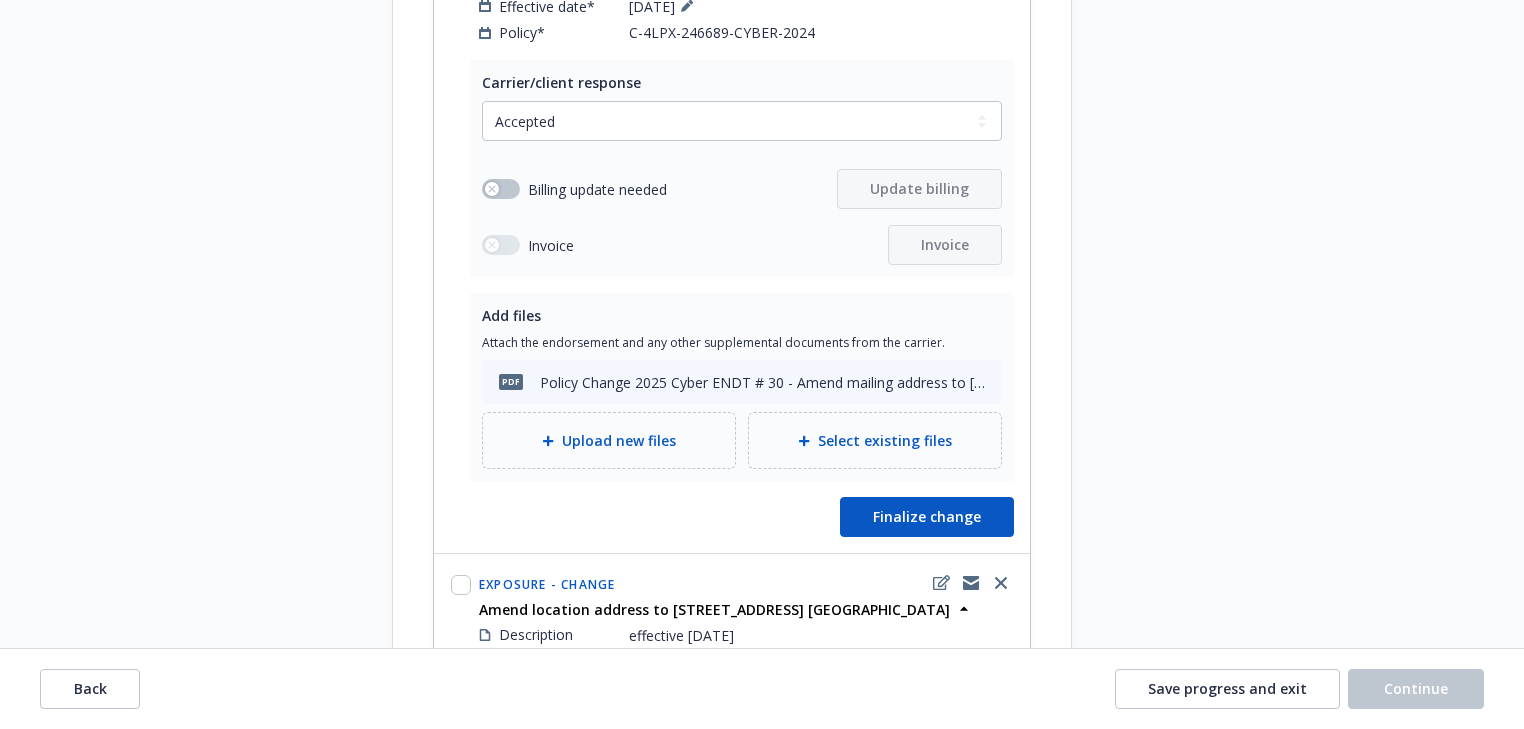 scroll, scrollTop: 3384, scrollLeft: 0, axis: vertical 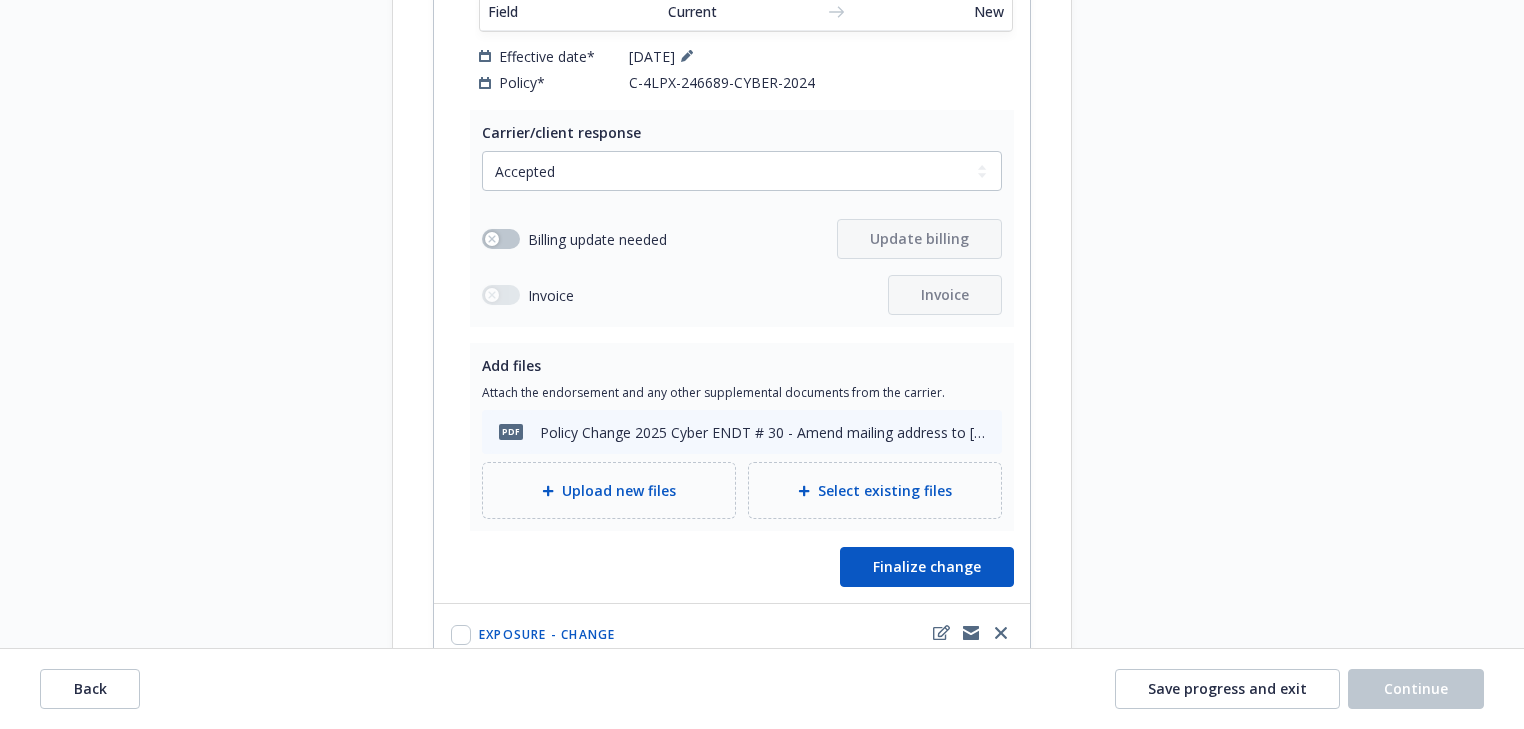 click on "Request details Updated by Melody Zhang on  07/17/2025, 11:15 AM effective May 23, 2025
Amend mailing & location address to 1853 Lincoln Blvd. Santa Monica CA 90404
They are leasing a total of 420 square feet.
The building was built in 1963 and has a brick veneer.
Transfer all BPP to this location.
Reference documents pdf Policy Change 2025 Cyber ENDT # 30 - Amend mailing address to 1853 Lincoln Blvd. Santa Monica, CA 90404.pdf RE: Endorsement Request//Social & Emotional Wellness Initiative /C-4LPX-246689-CYBER-2024 RE: Endorsement Request//Social & Emotional Wellness Initiative /C-4LPX-246689-CYBER-2024 pdf Policy Change 2025 UMB ENDT # 1 -  Amend mailing address to 1853 Lincoln Blvd. Santa Monica CA 90404.pdf pdf Policy Change 2025 UMB ENDT # 1 -  Amend mailing address to 1853 Lincoln Blvd. Santa Monica CA 90404.pdf View all" at bounding box center [1252, -950] 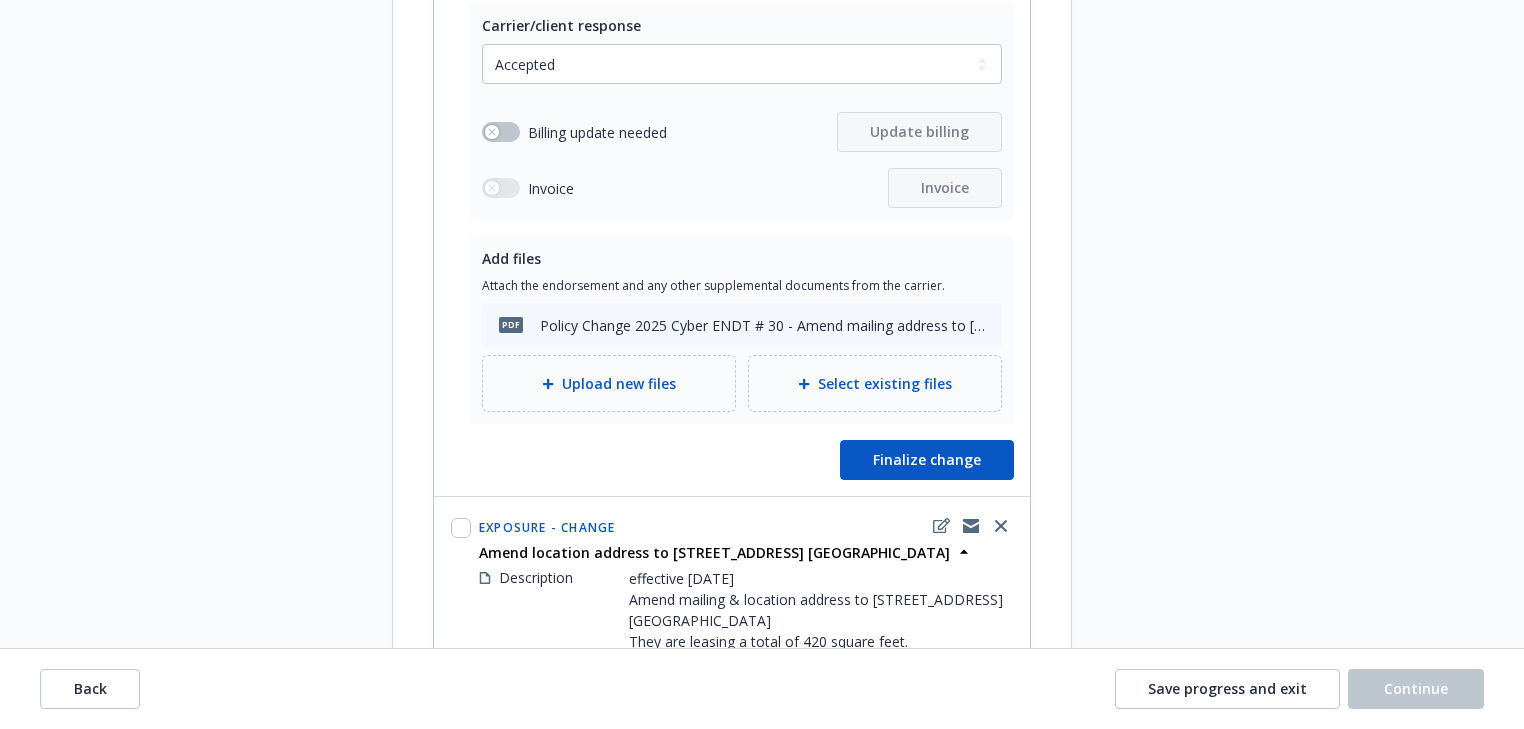 scroll, scrollTop: 3544, scrollLeft: 0, axis: vertical 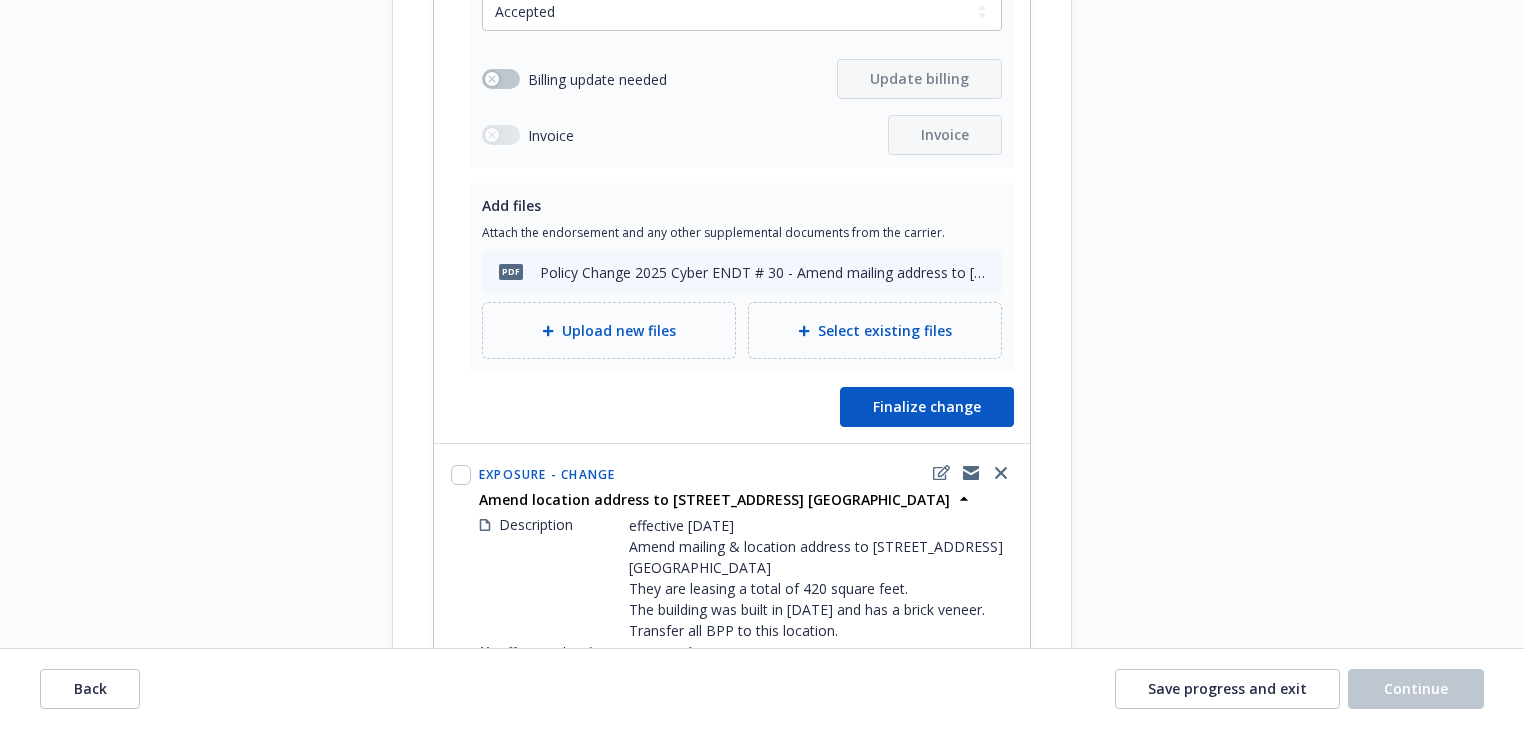 click on "Request details Updated by Melody Zhang on  07/17/2025, 11:15 AM effective May 23, 2025
Amend mailing & location address to 1853 Lincoln Blvd. Santa Monica CA 90404
They are leasing a total of 420 square feet.
The building was built in 1963 and has a brick veneer.
Transfer all BPP to this location.
Reference documents pdf Policy Change 2025 Cyber ENDT # 30 - Amend mailing address to 1853 Lincoln Blvd. Santa Monica, CA 90404.pdf RE: Endorsement Request//Social & Emotional Wellness Initiative /C-4LPX-246689-CYBER-2024 RE: Endorsement Request//Social & Emotional Wellness Initiative /C-4LPX-246689-CYBER-2024 pdf Policy Change 2025 UMB ENDT # 1 -  Amend mailing address to 1853 Lincoln Blvd. Santa Monica CA 90404.pdf pdf Policy Change 2025 UMB ENDT # 1 -  Amend mailing address to 1853 Lincoln Blvd. Santa Monica CA 90404.pdf View all" at bounding box center (1252, -1110) 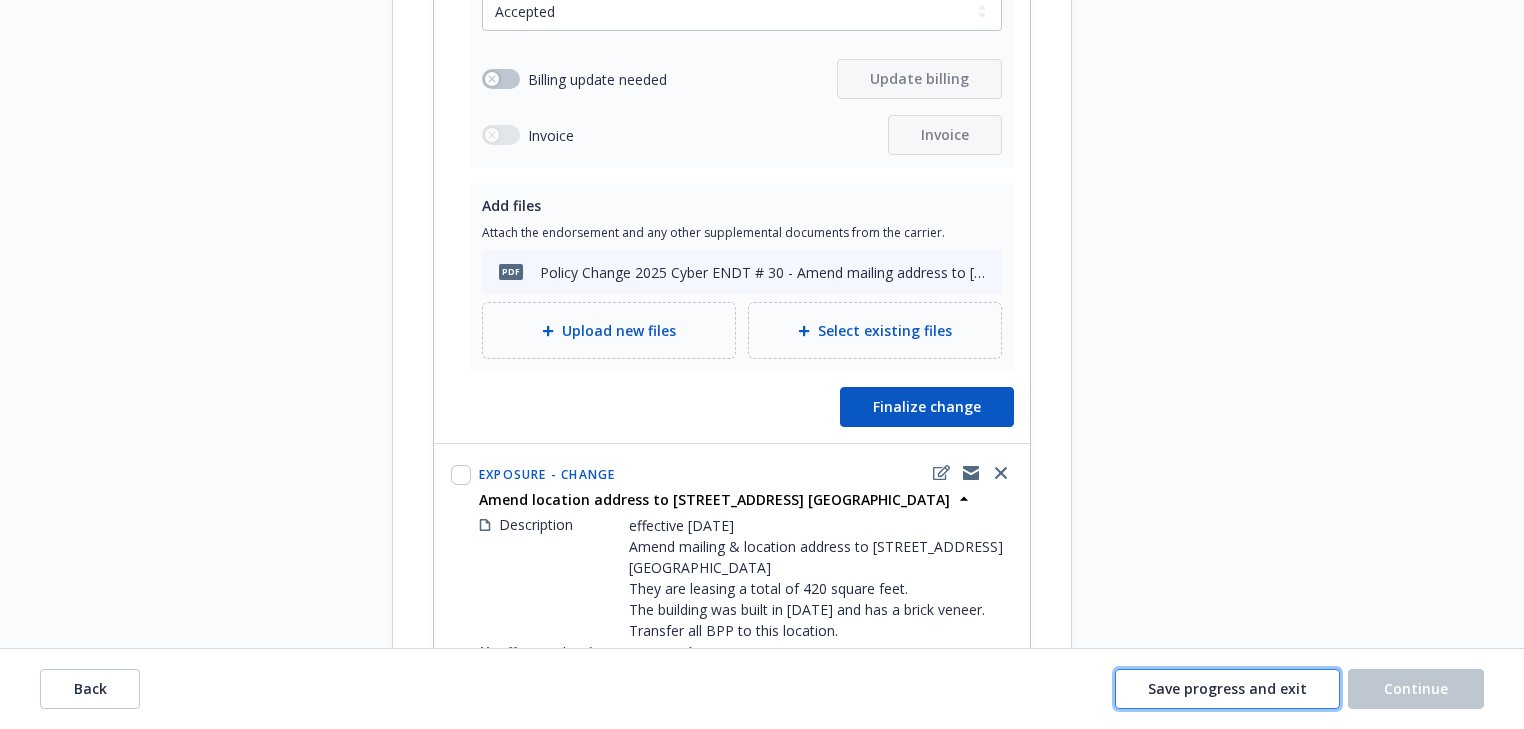 click on "Save progress and exit" at bounding box center [1227, 688] 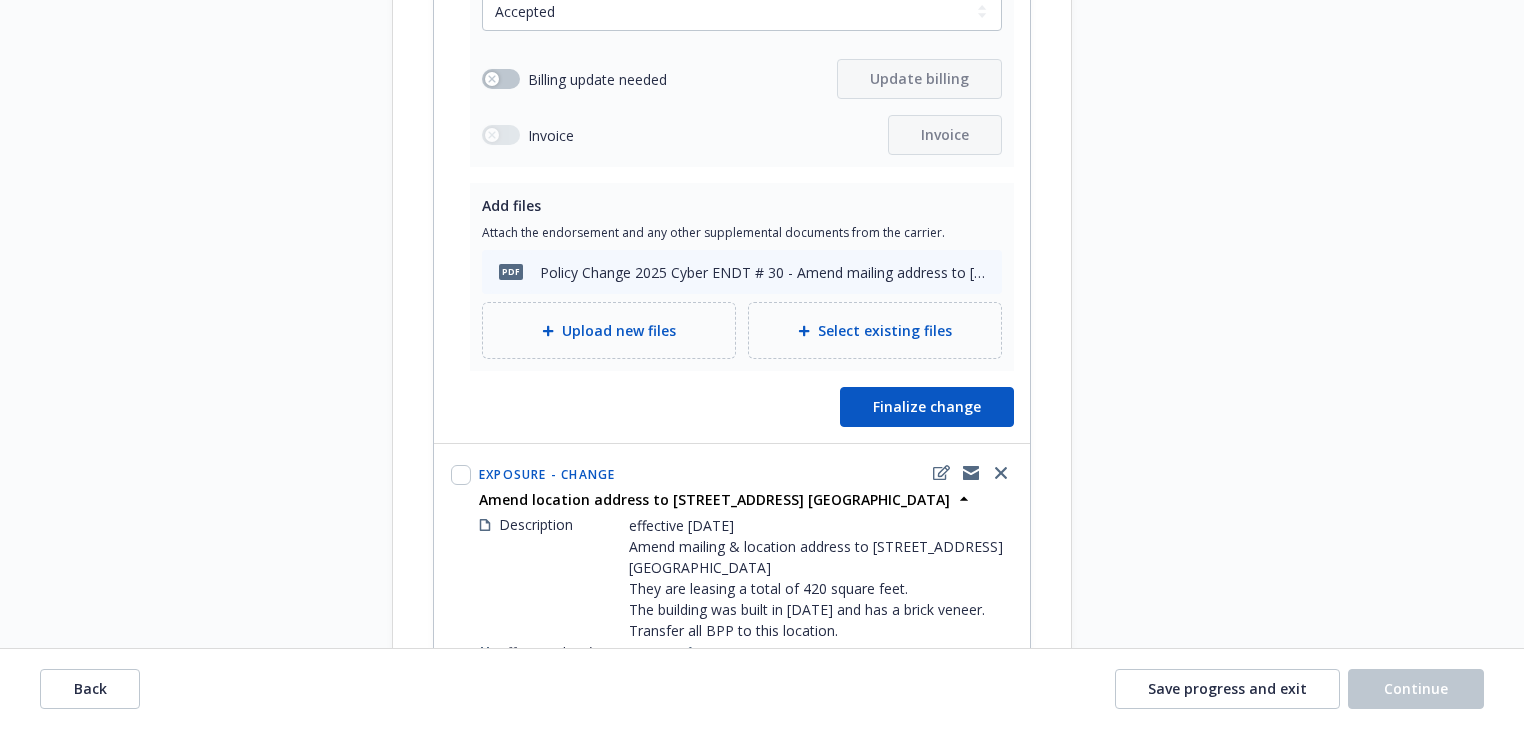 select on "ACCEPTED" 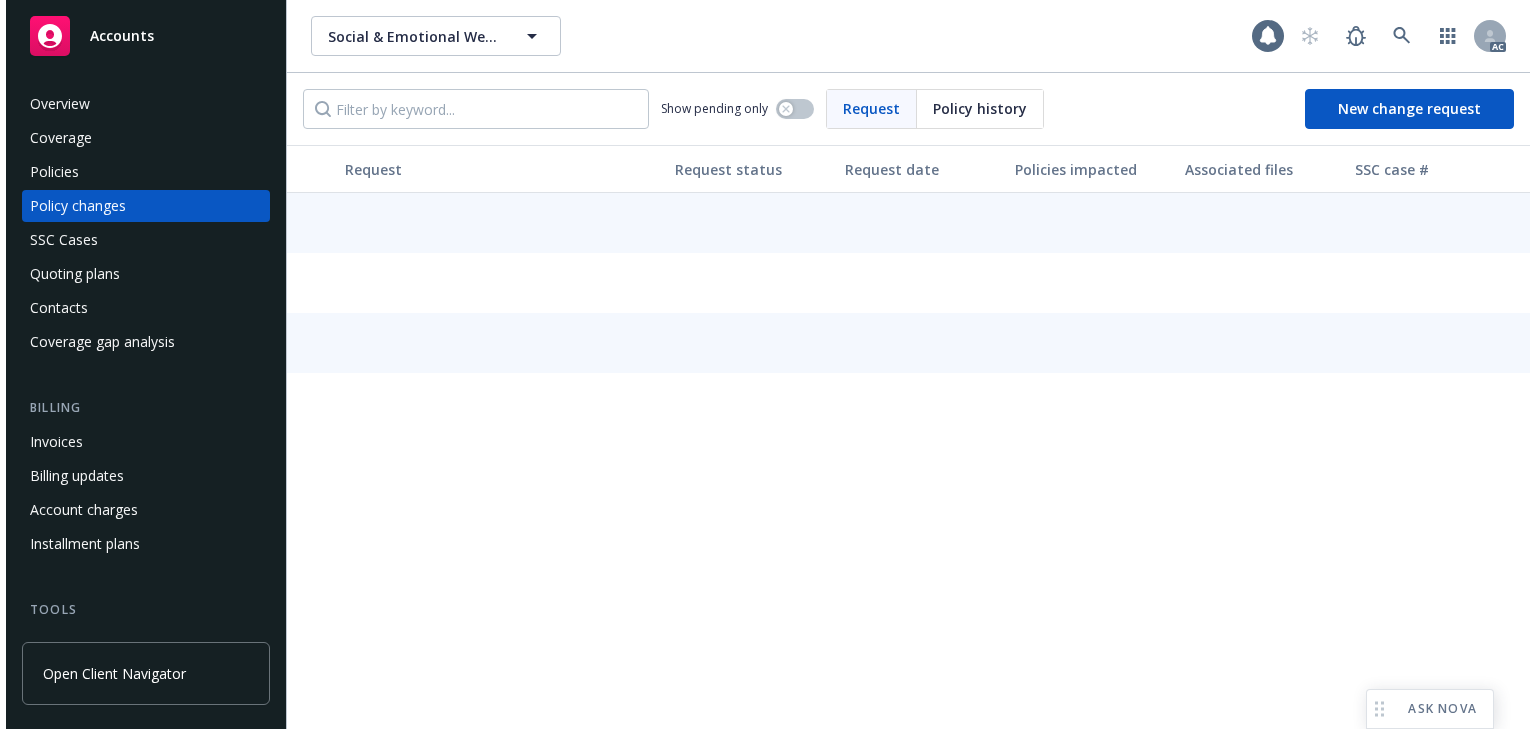 scroll, scrollTop: 0, scrollLeft: 0, axis: both 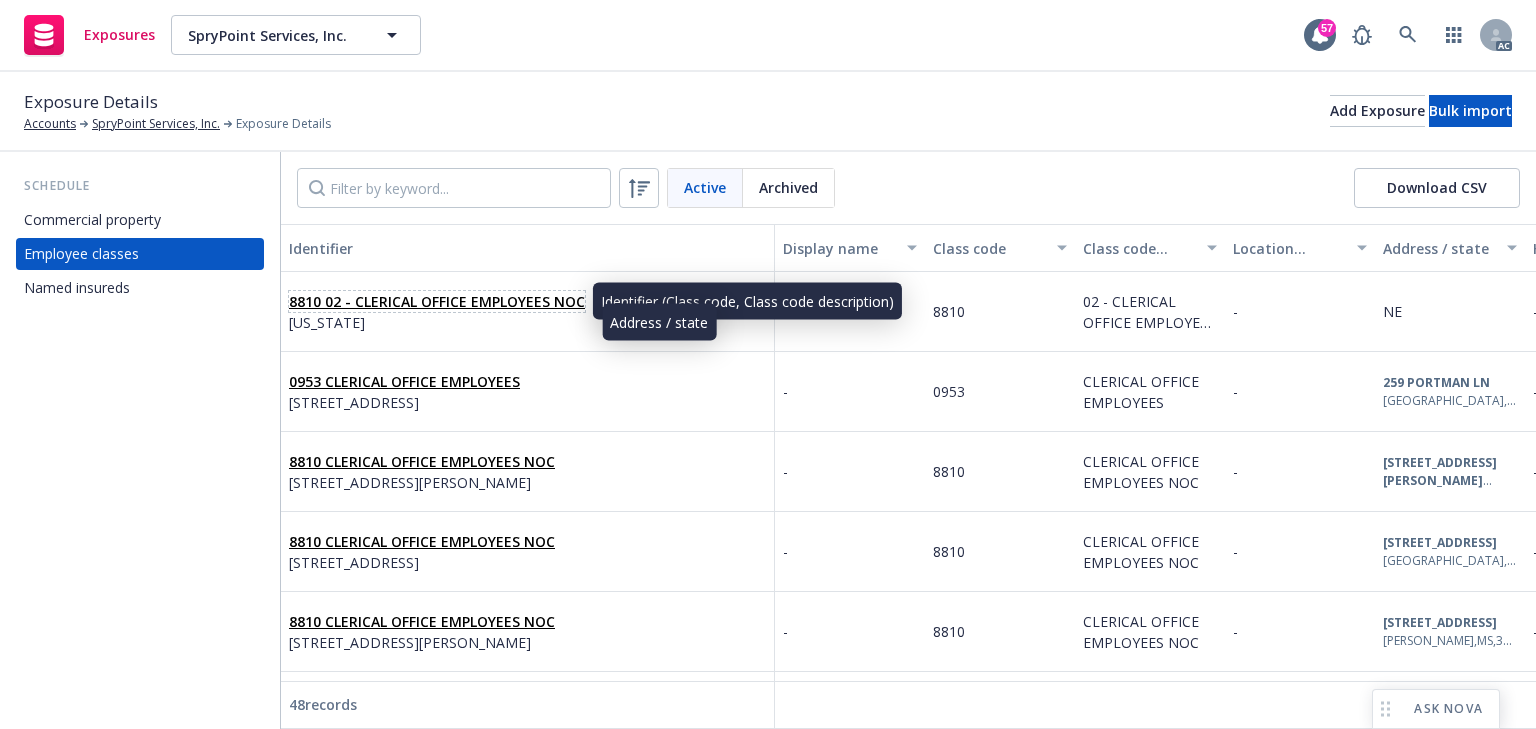 click on "8810 02 - CLERICAL OFFICE EMPLOYEES NOC" at bounding box center [437, 301] 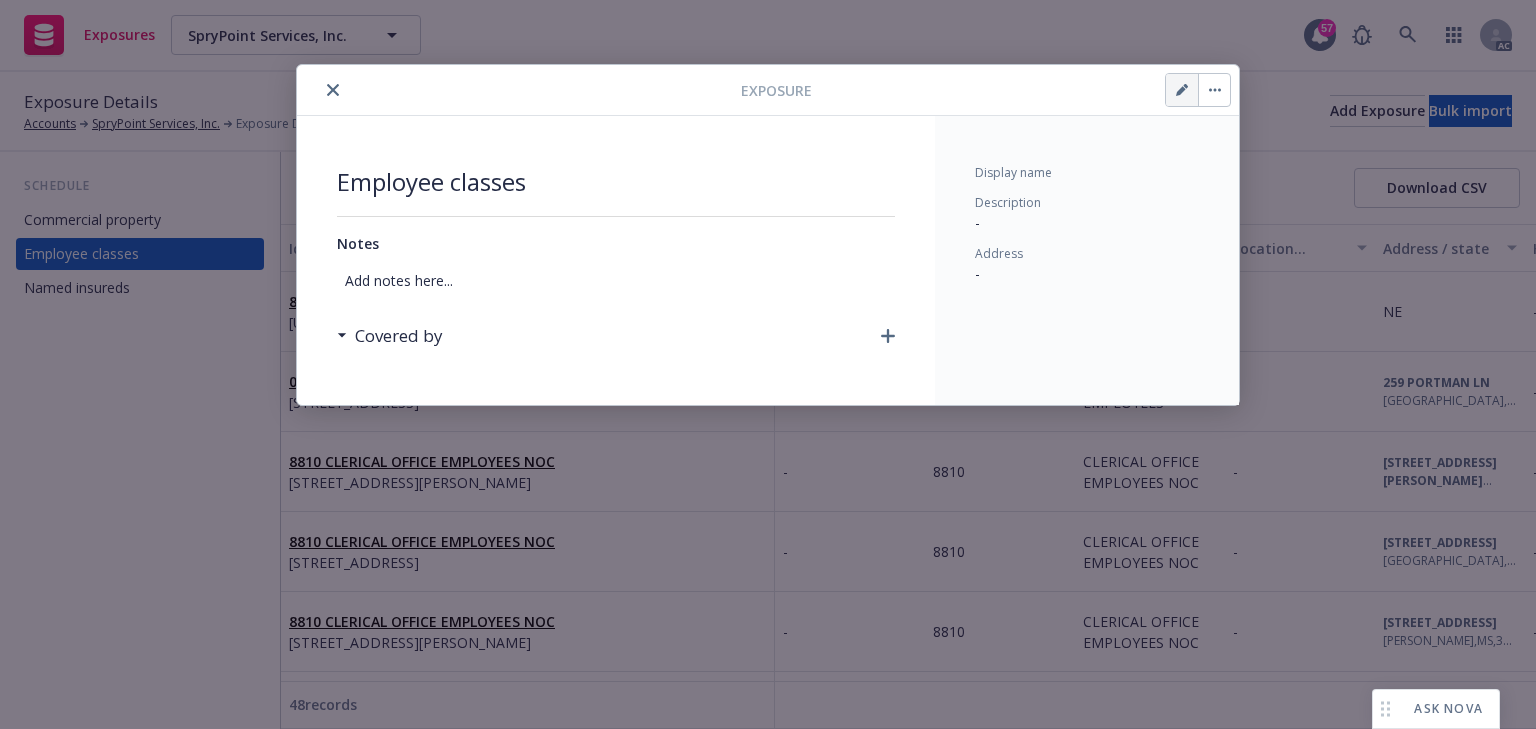 click 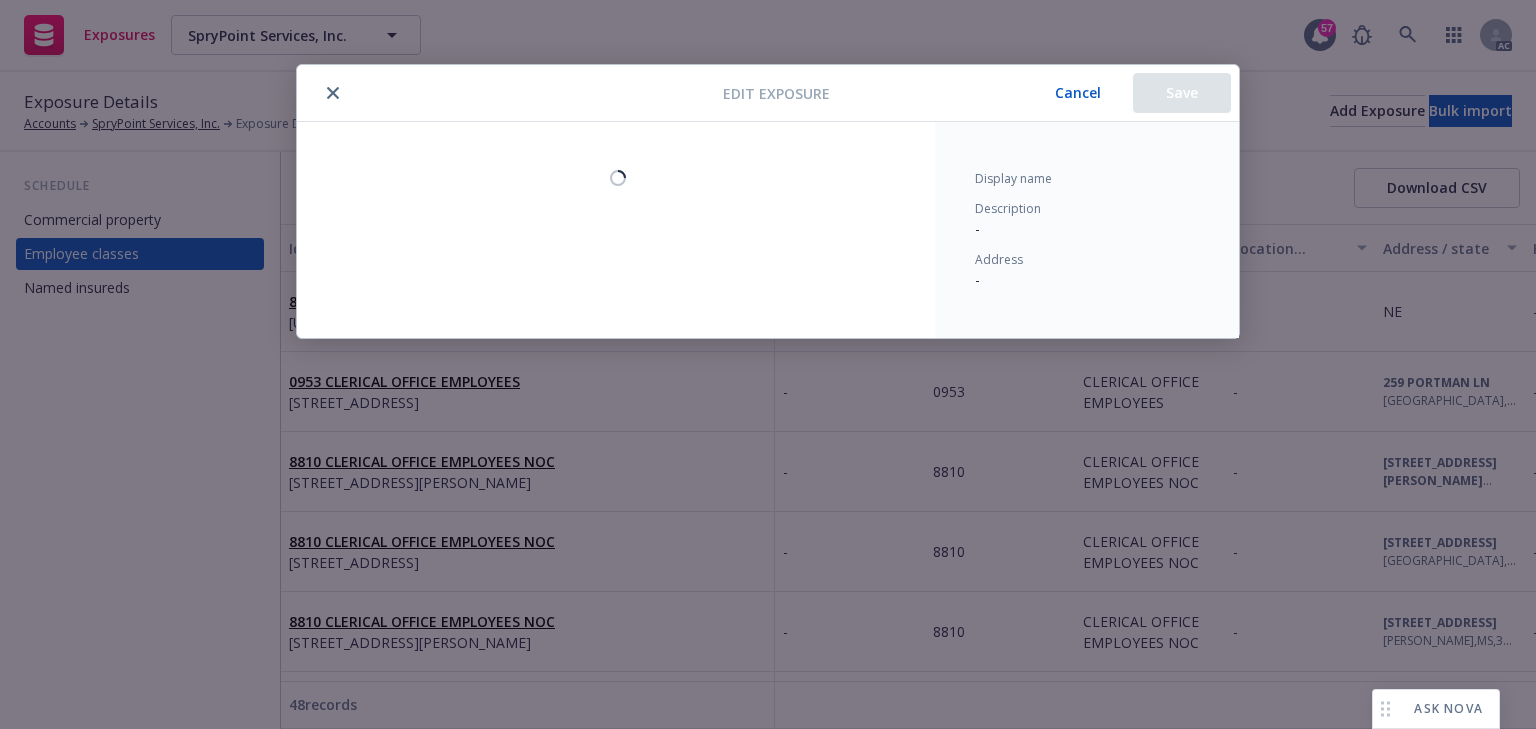 select on "NE" 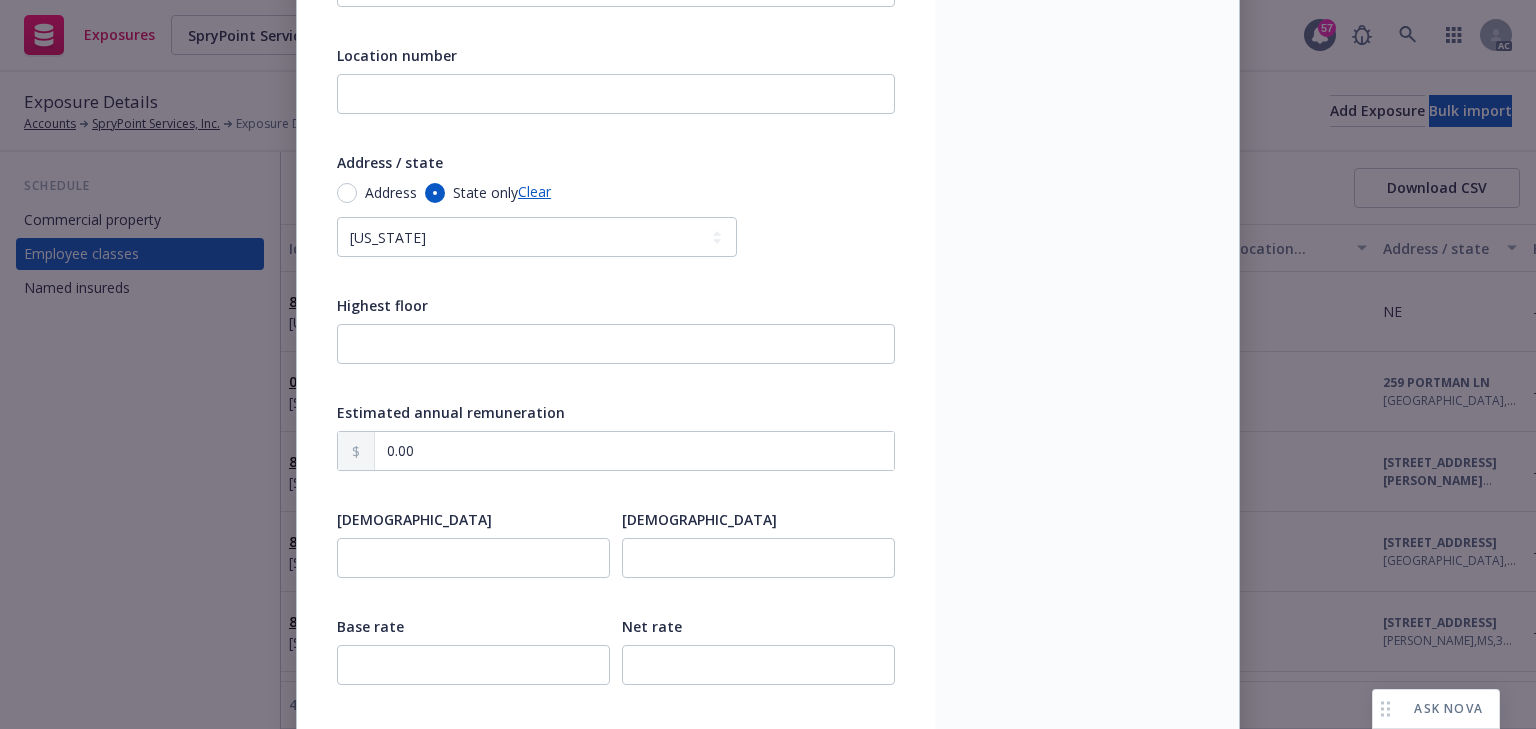 scroll, scrollTop: 560, scrollLeft: 0, axis: vertical 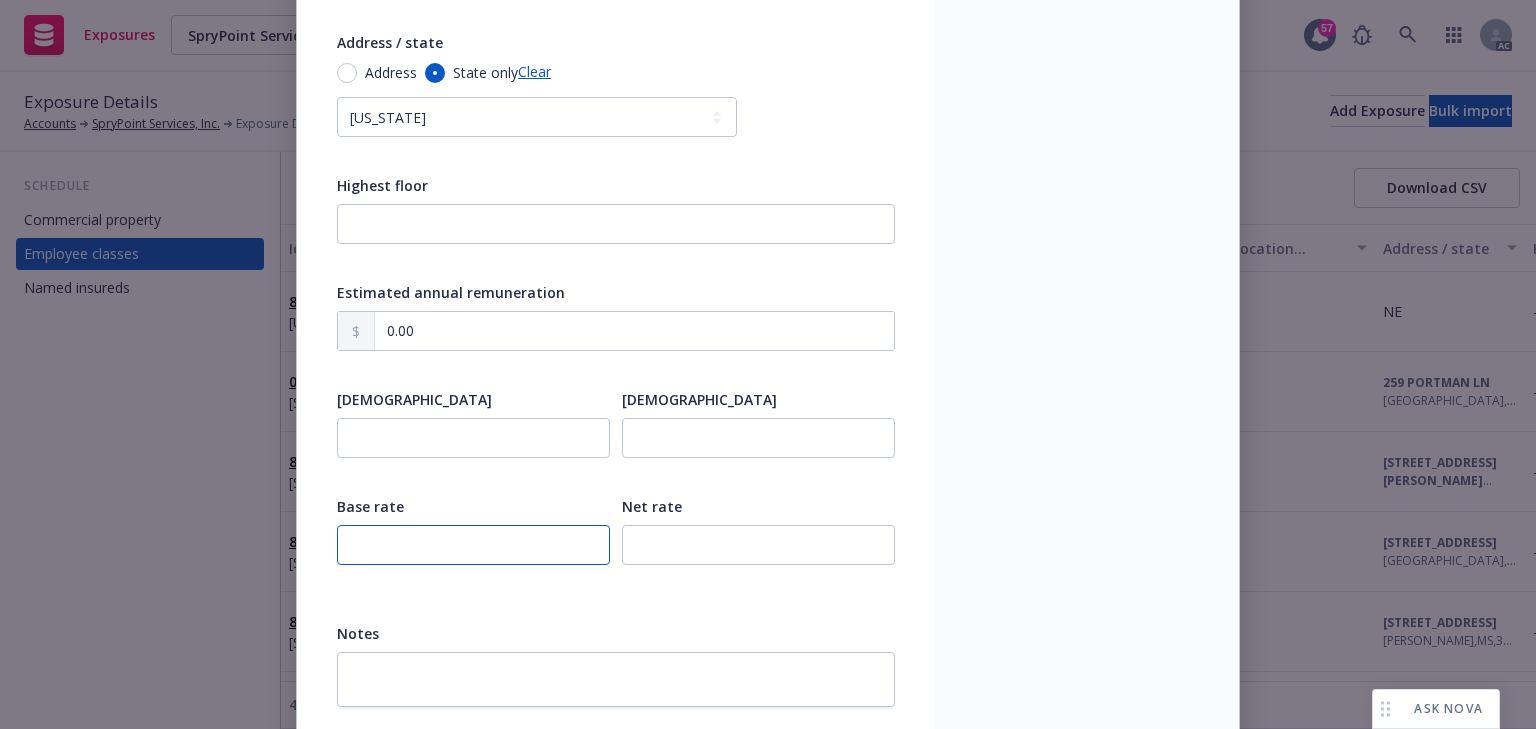 click at bounding box center [473, 545] 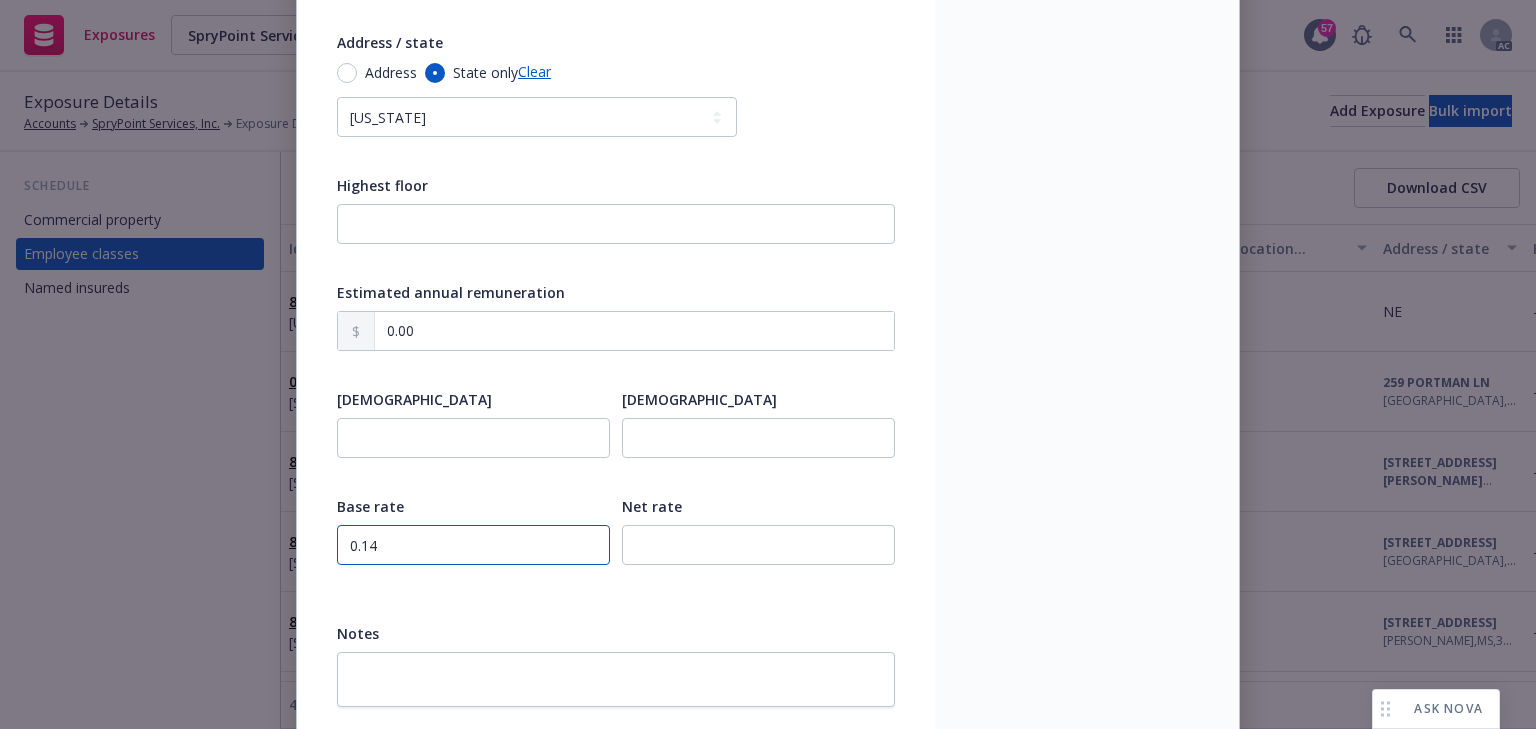 type on "0.14" 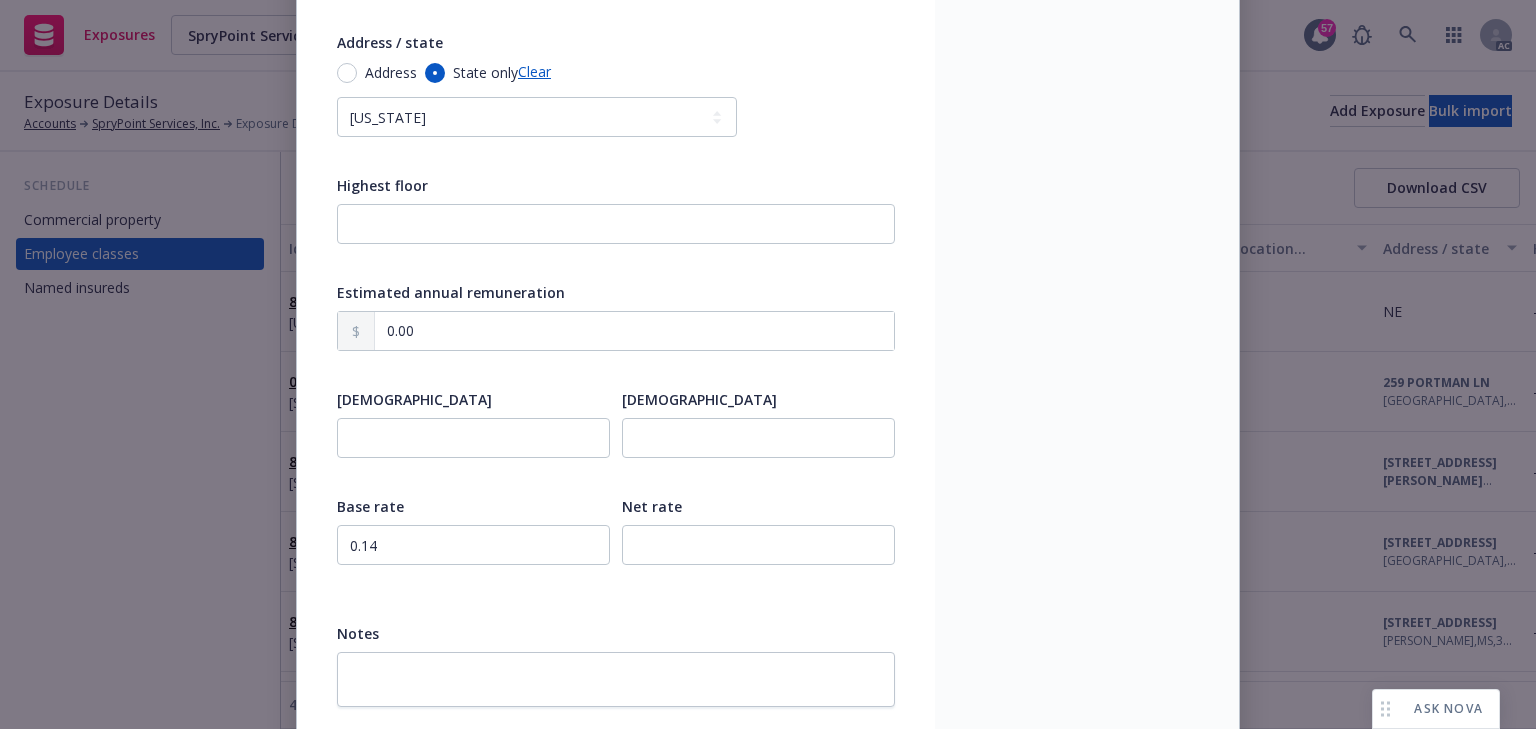 click on "Display name Description - Address -" at bounding box center [1087, 158] 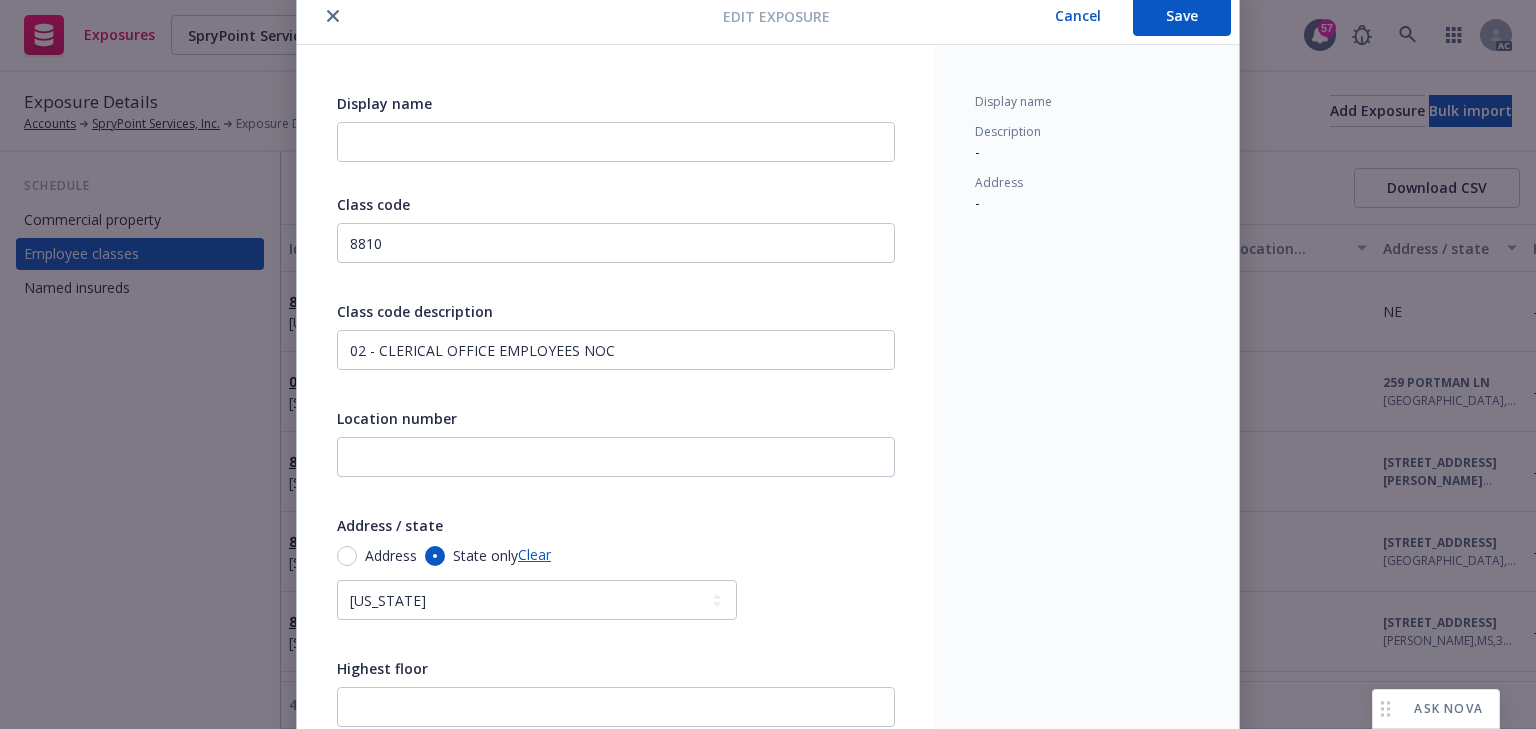 scroll, scrollTop: 0, scrollLeft: 0, axis: both 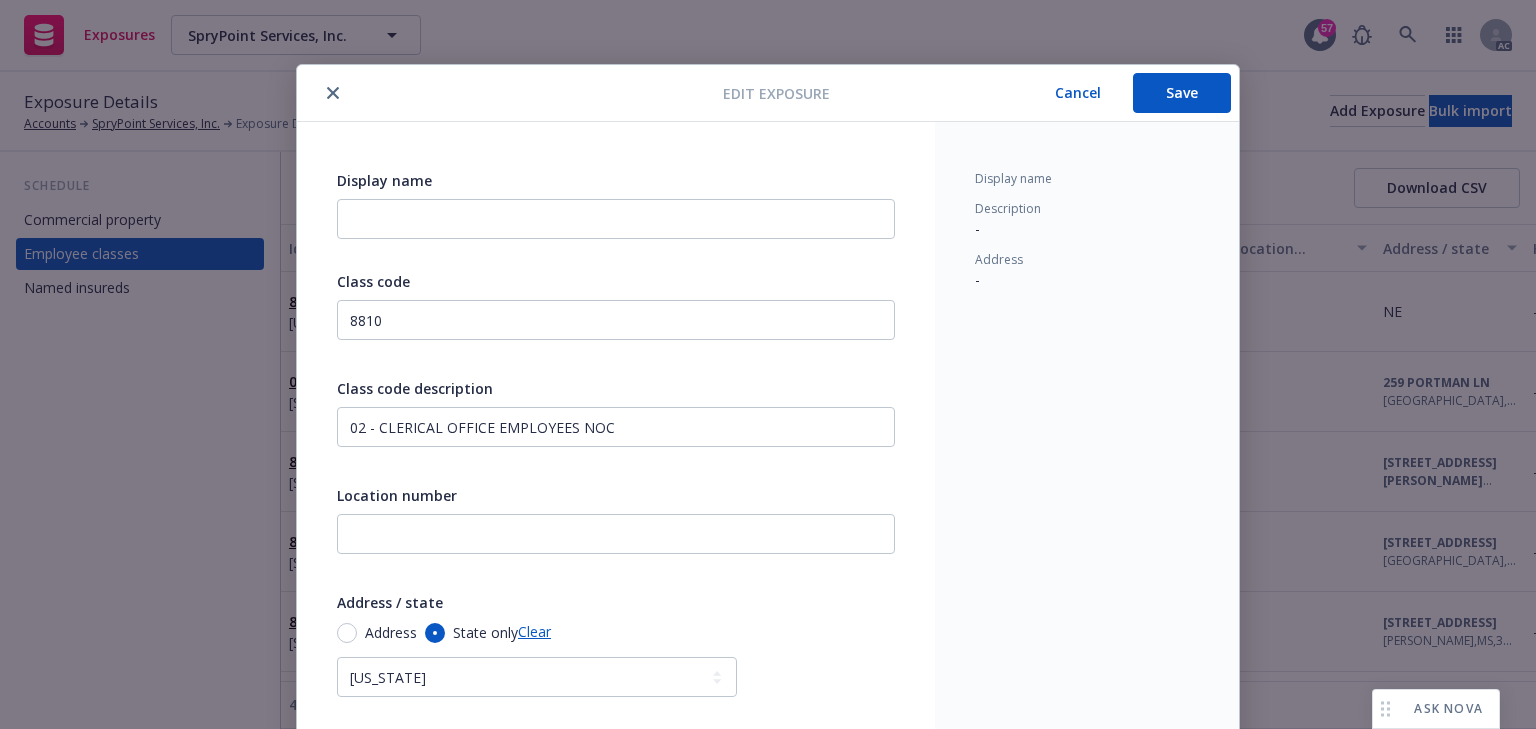 click on "Edit exposure Cancel Save" at bounding box center [768, 93] 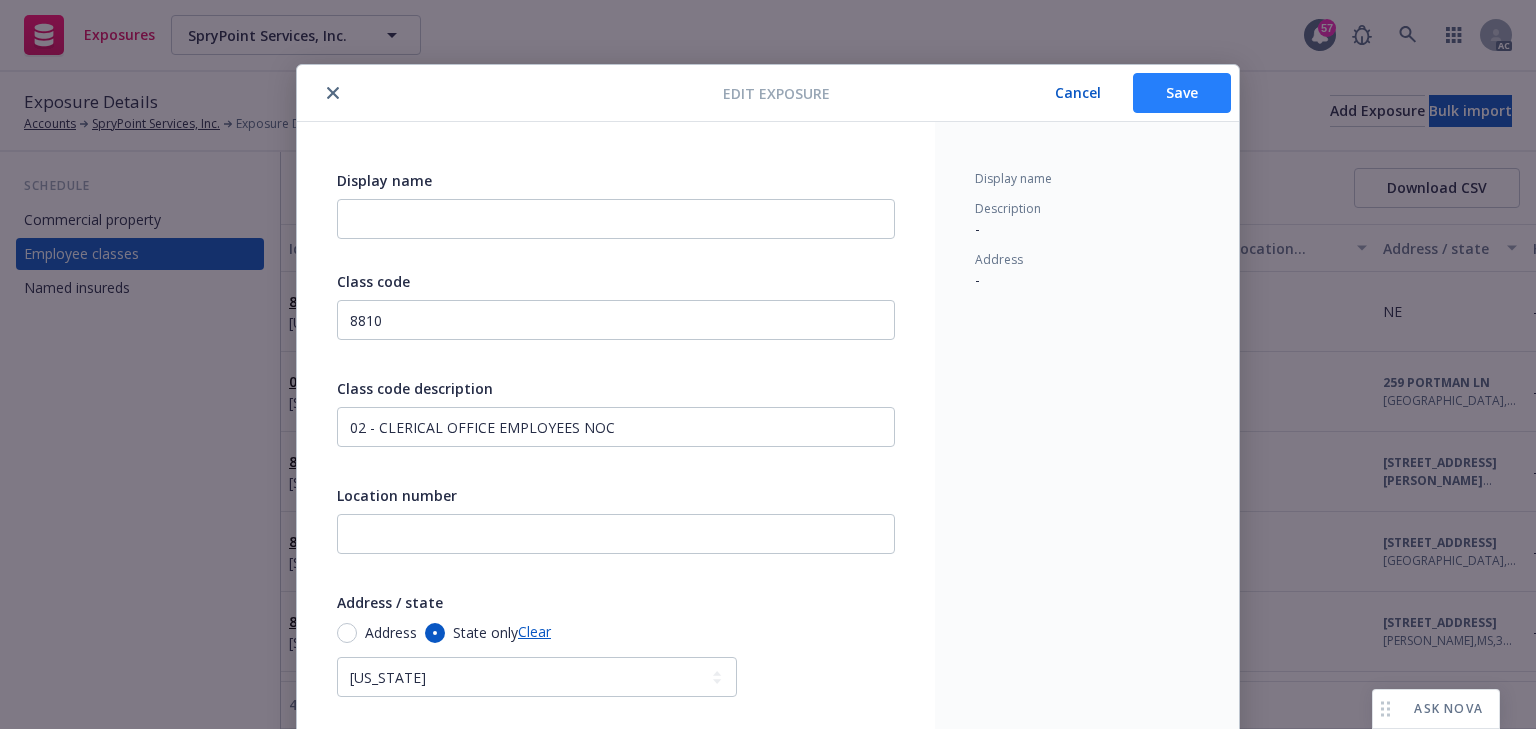click on "Save" at bounding box center [1182, 93] 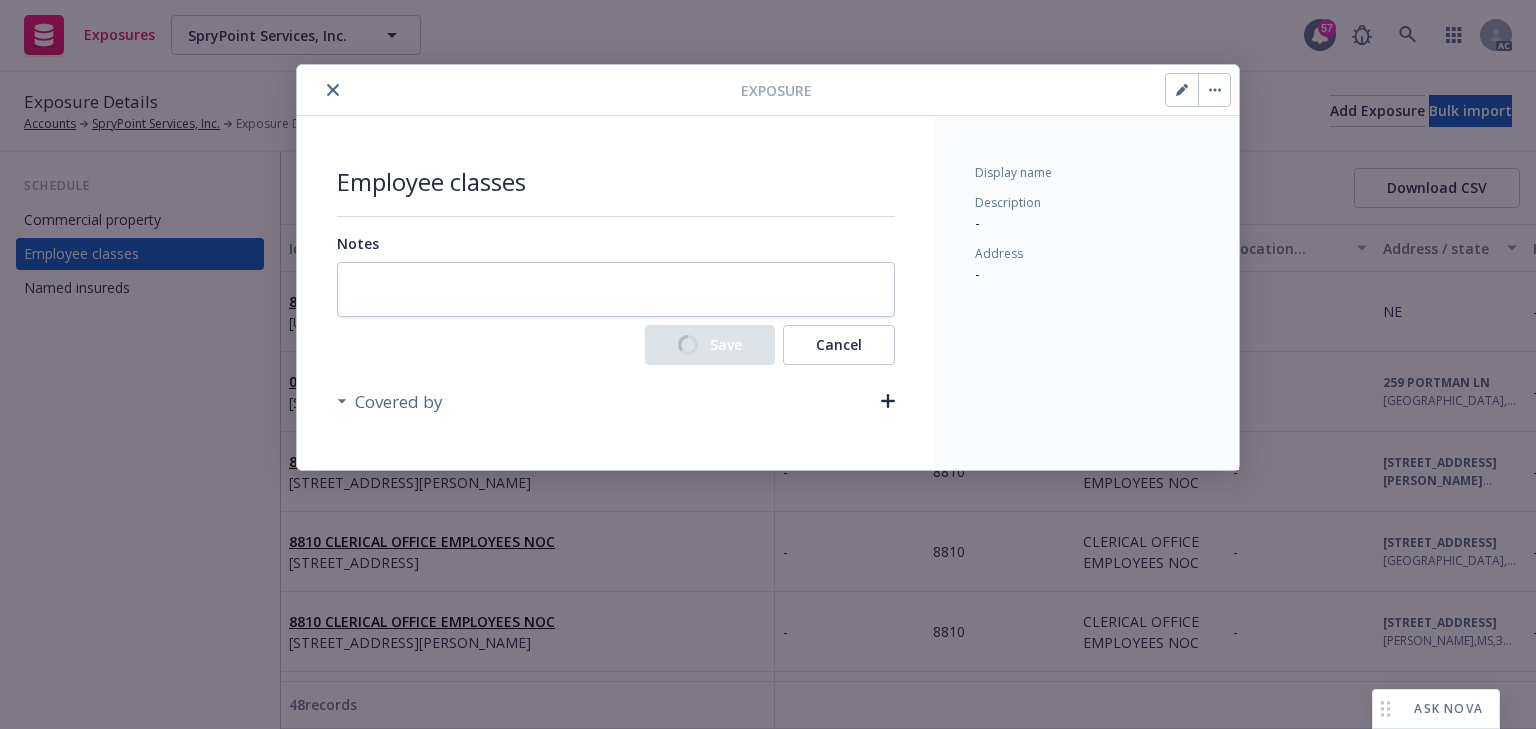 click 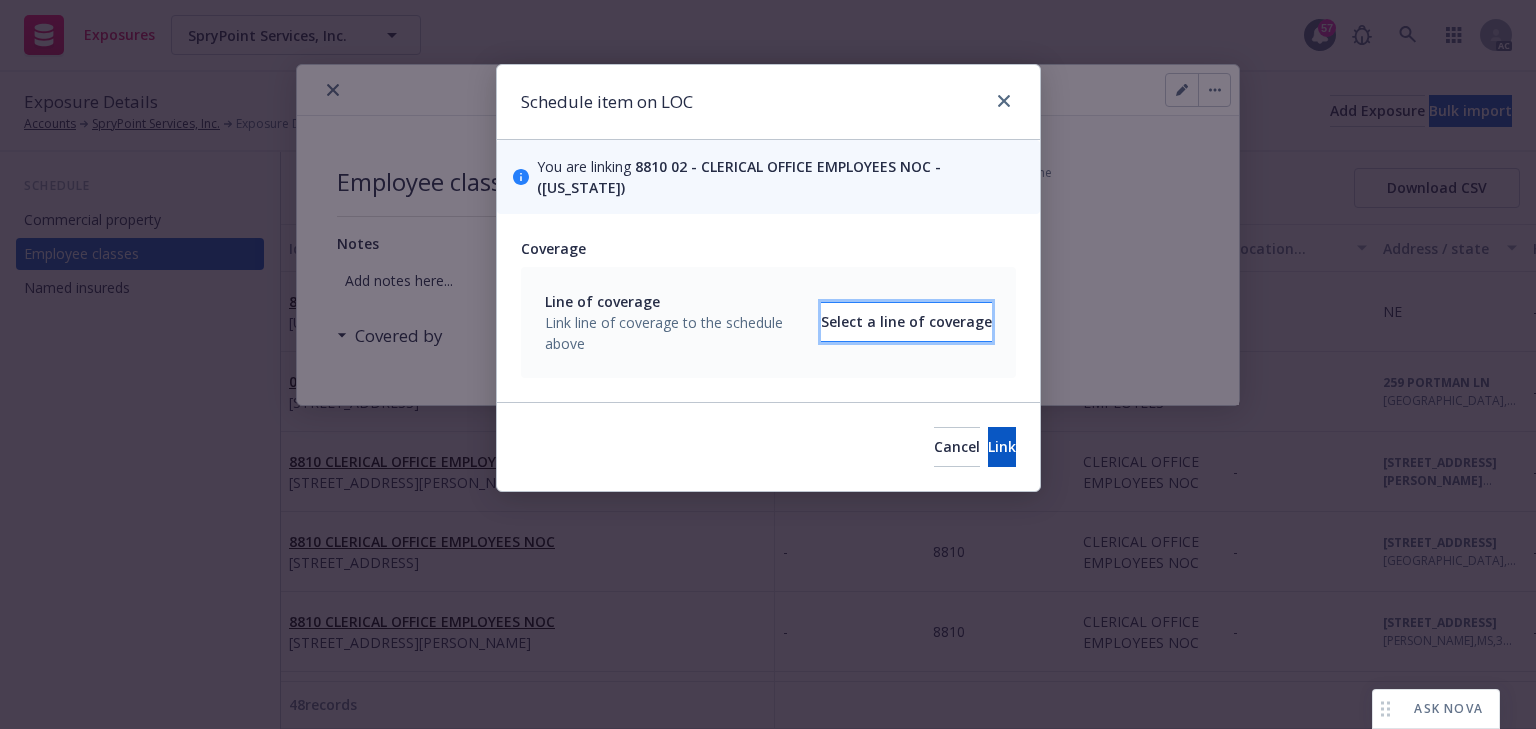 click on "Select a line of coverage" at bounding box center [906, 322] 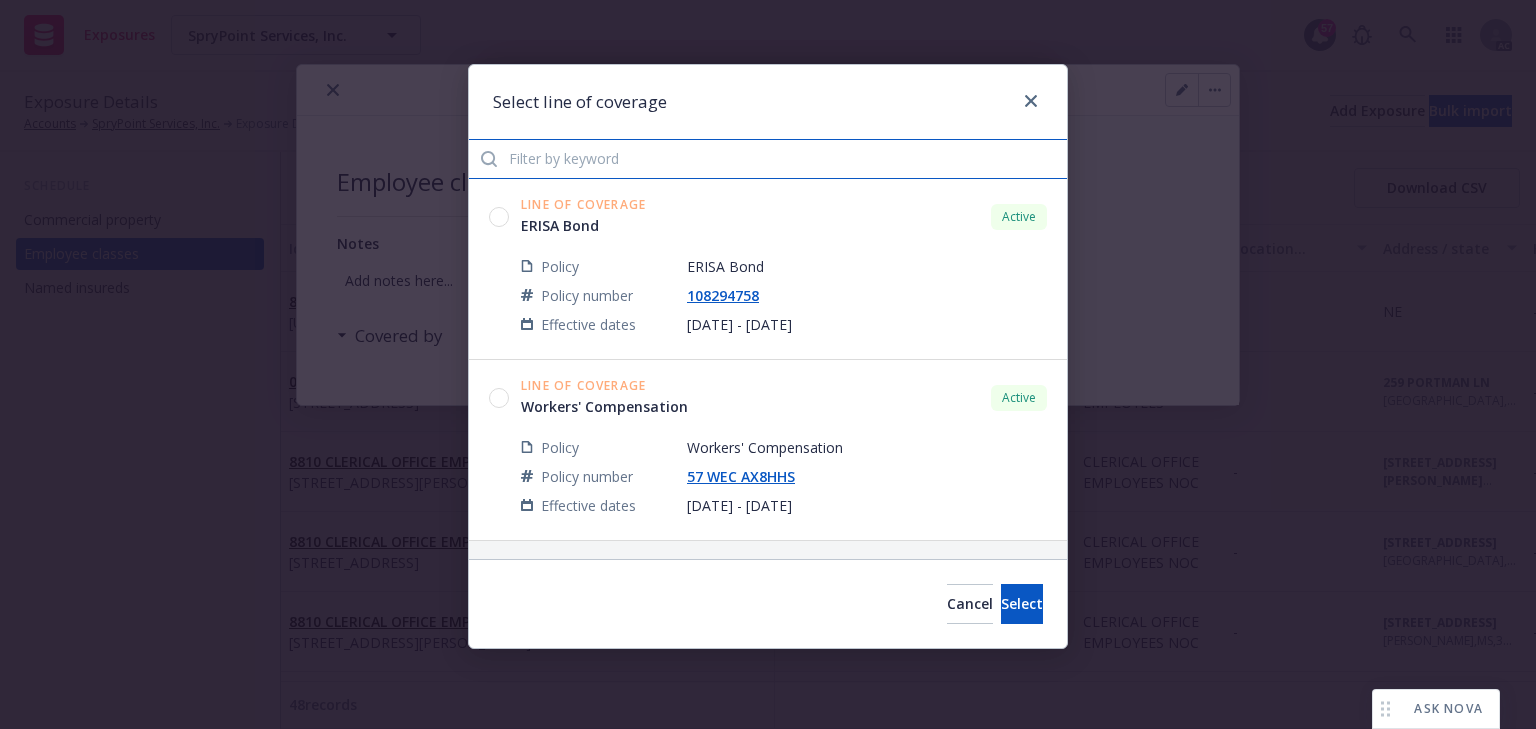 click at bounding box center [768, 159] 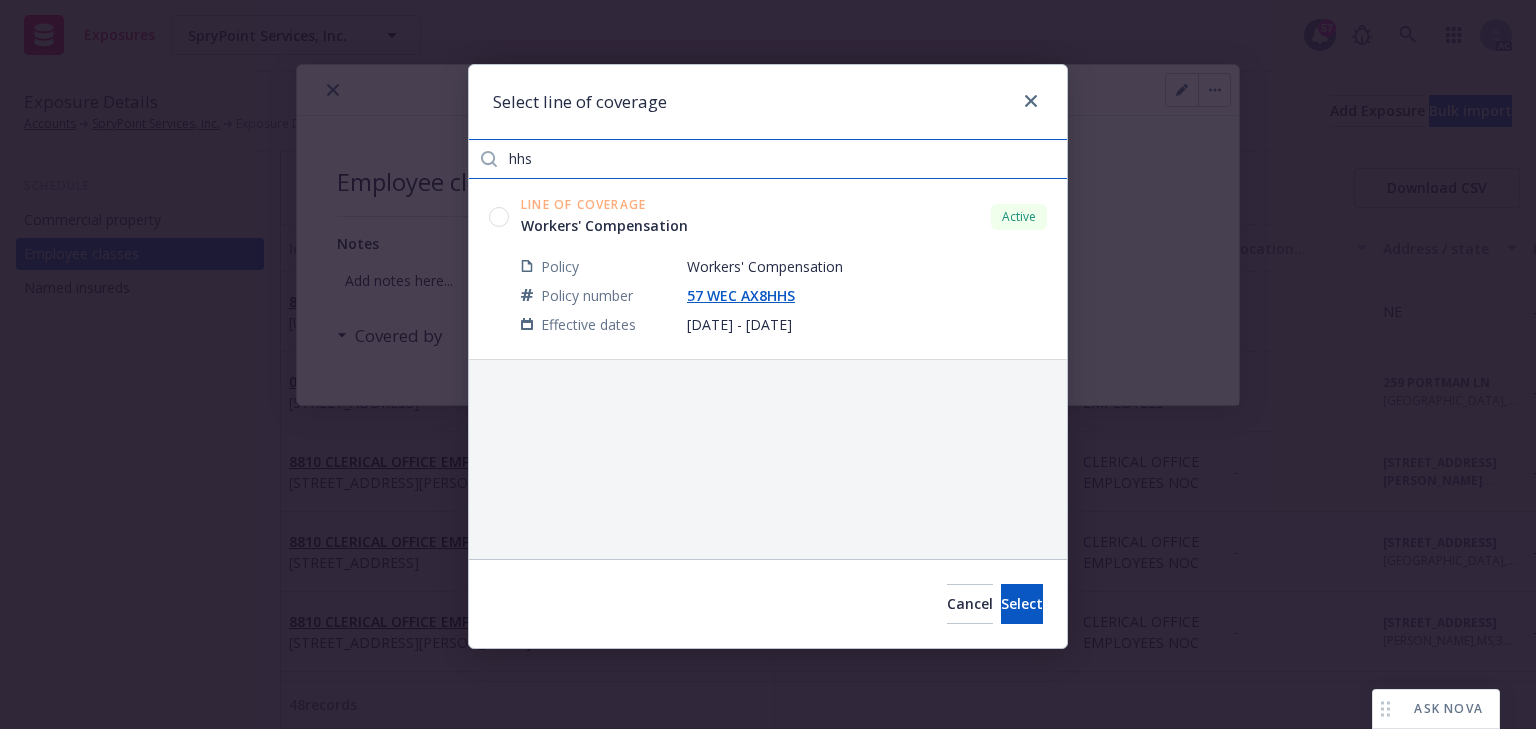 type on "hhs" 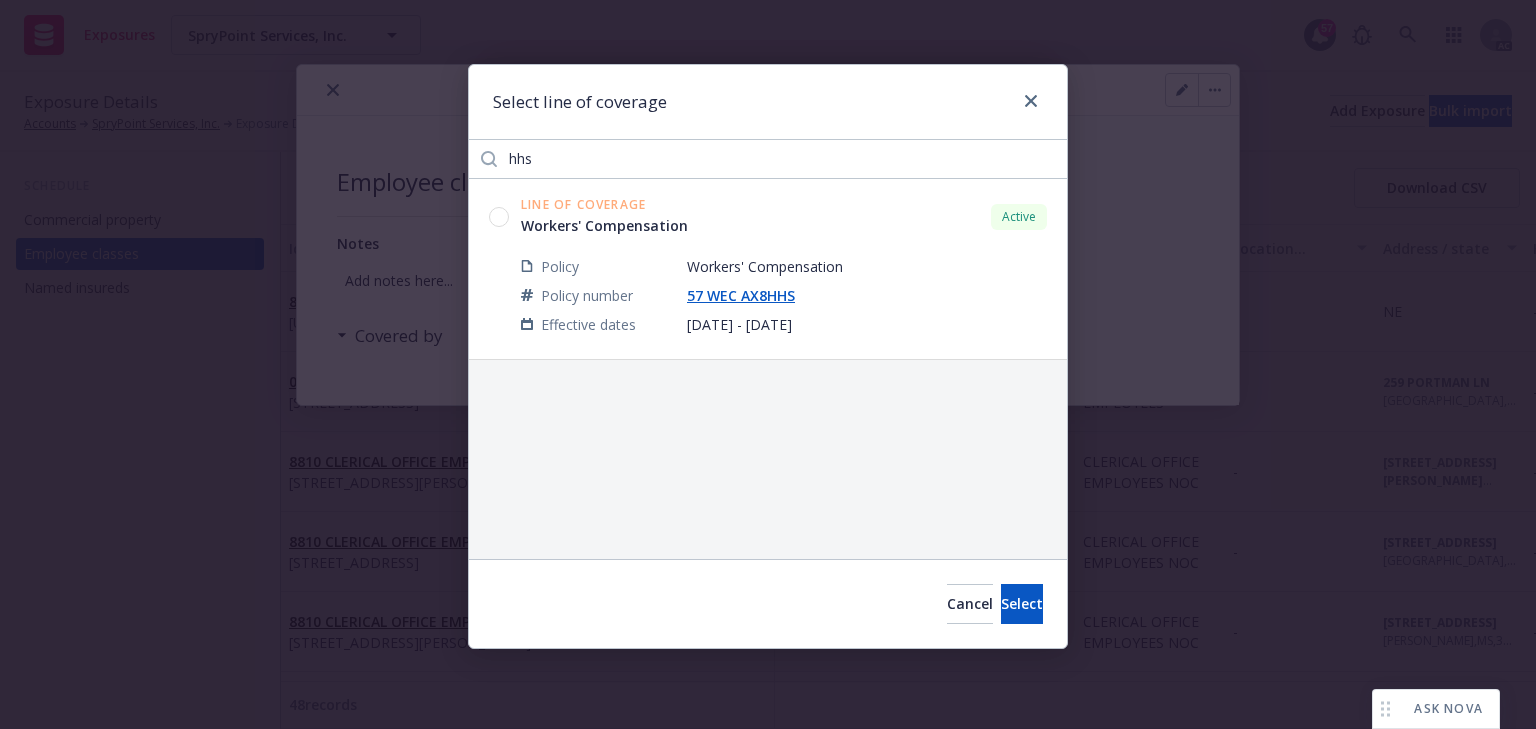 click 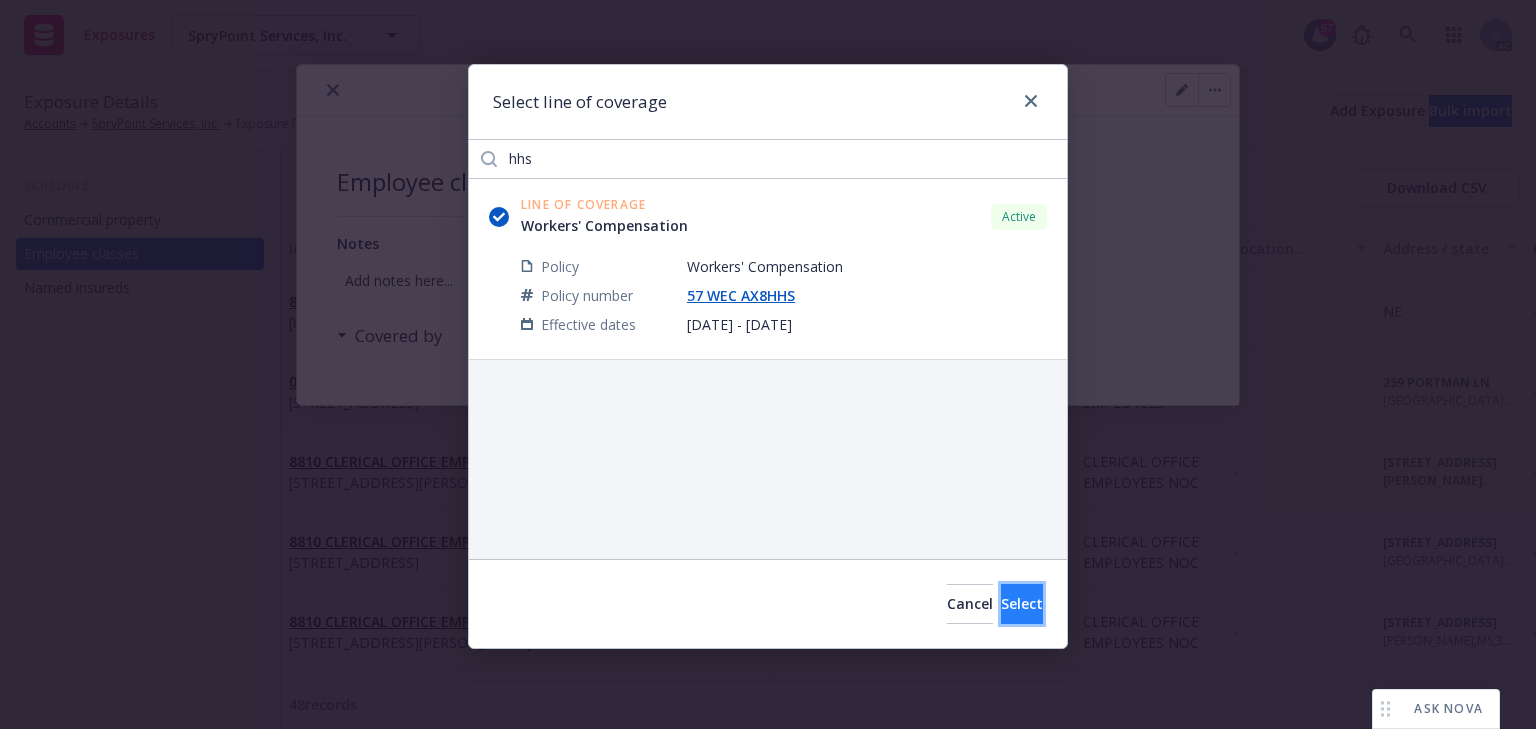 click on "Select" at bounding box center (1022, 603) 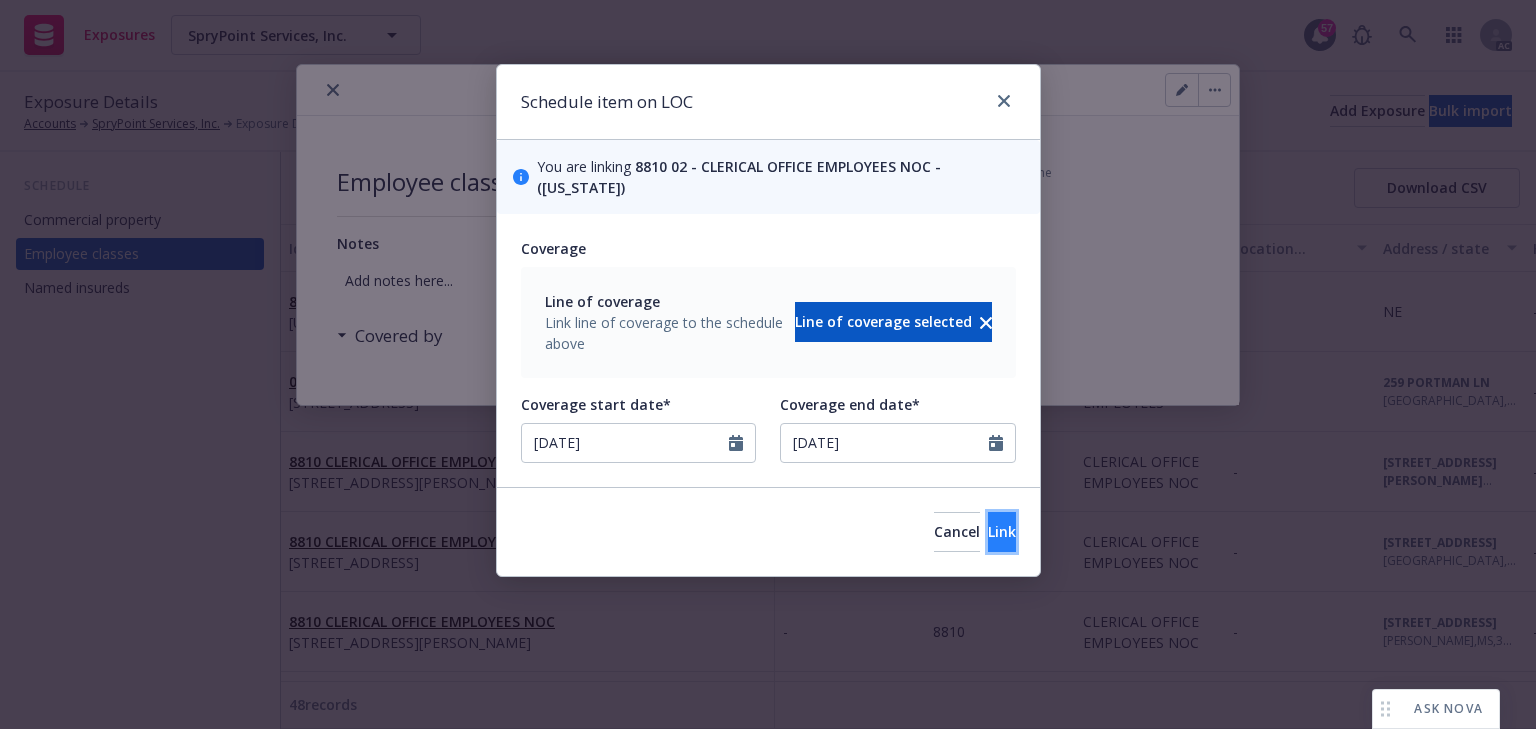 click on "Link" at bounding box center (1002, 532) 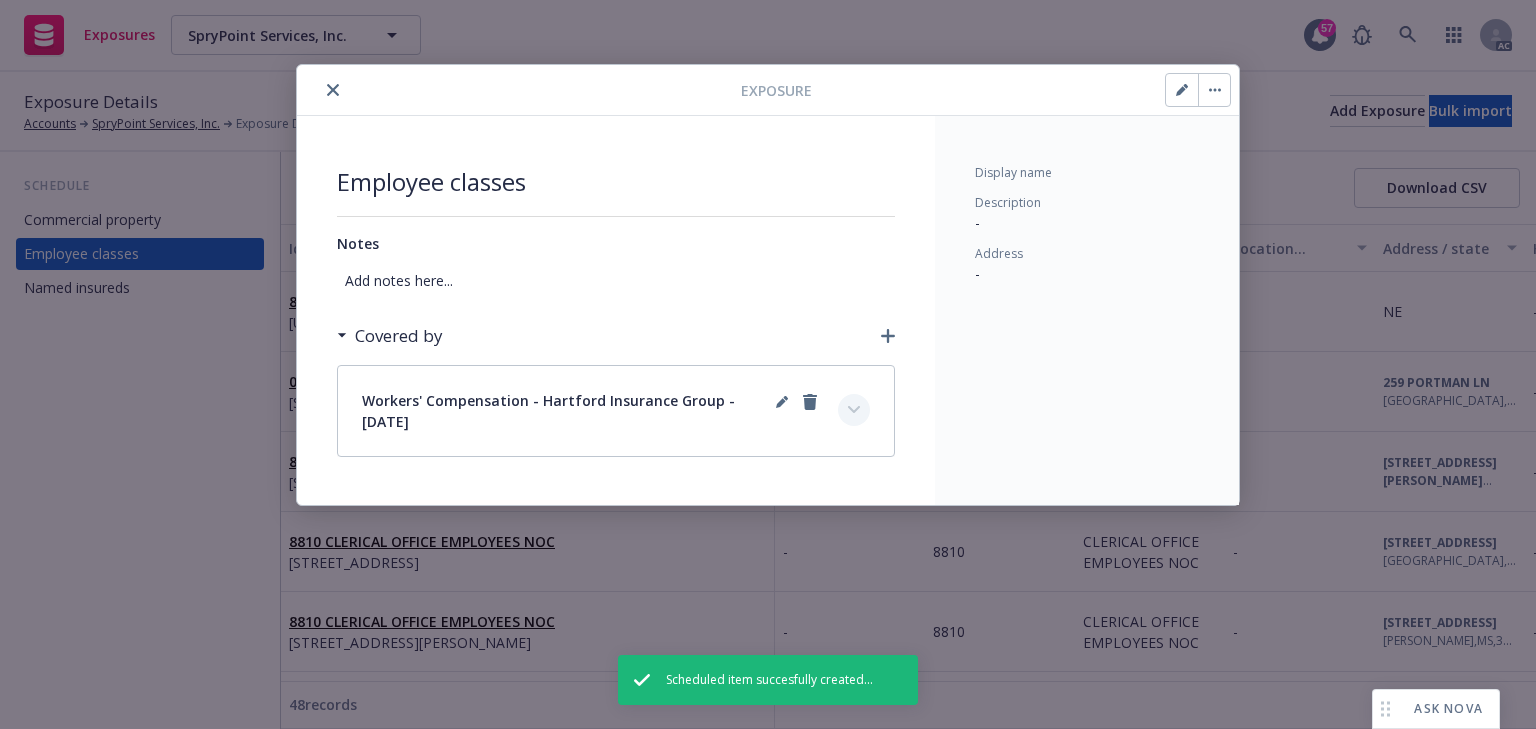 click 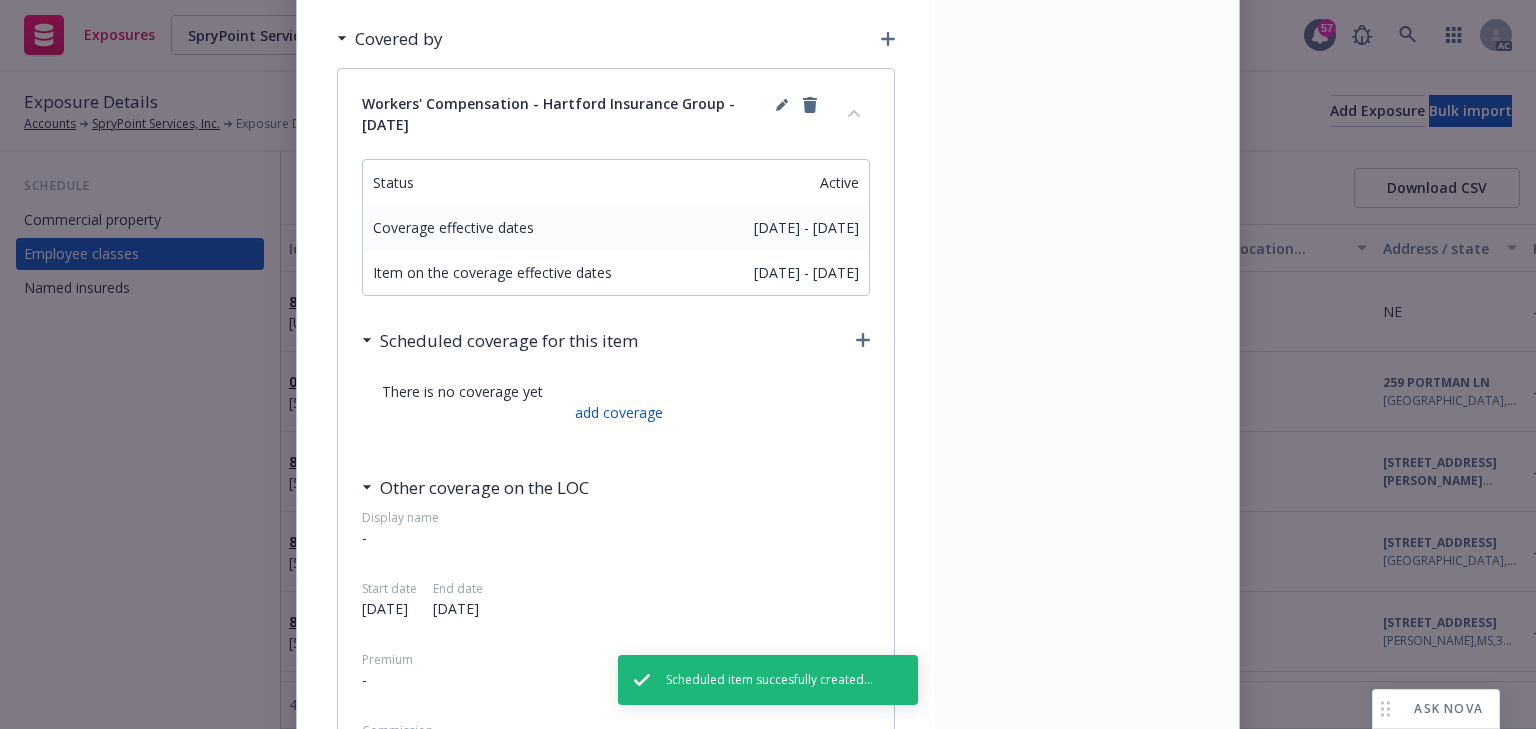 scroll, scrollTop: 320, scrollLeft: 0, axis: vertical 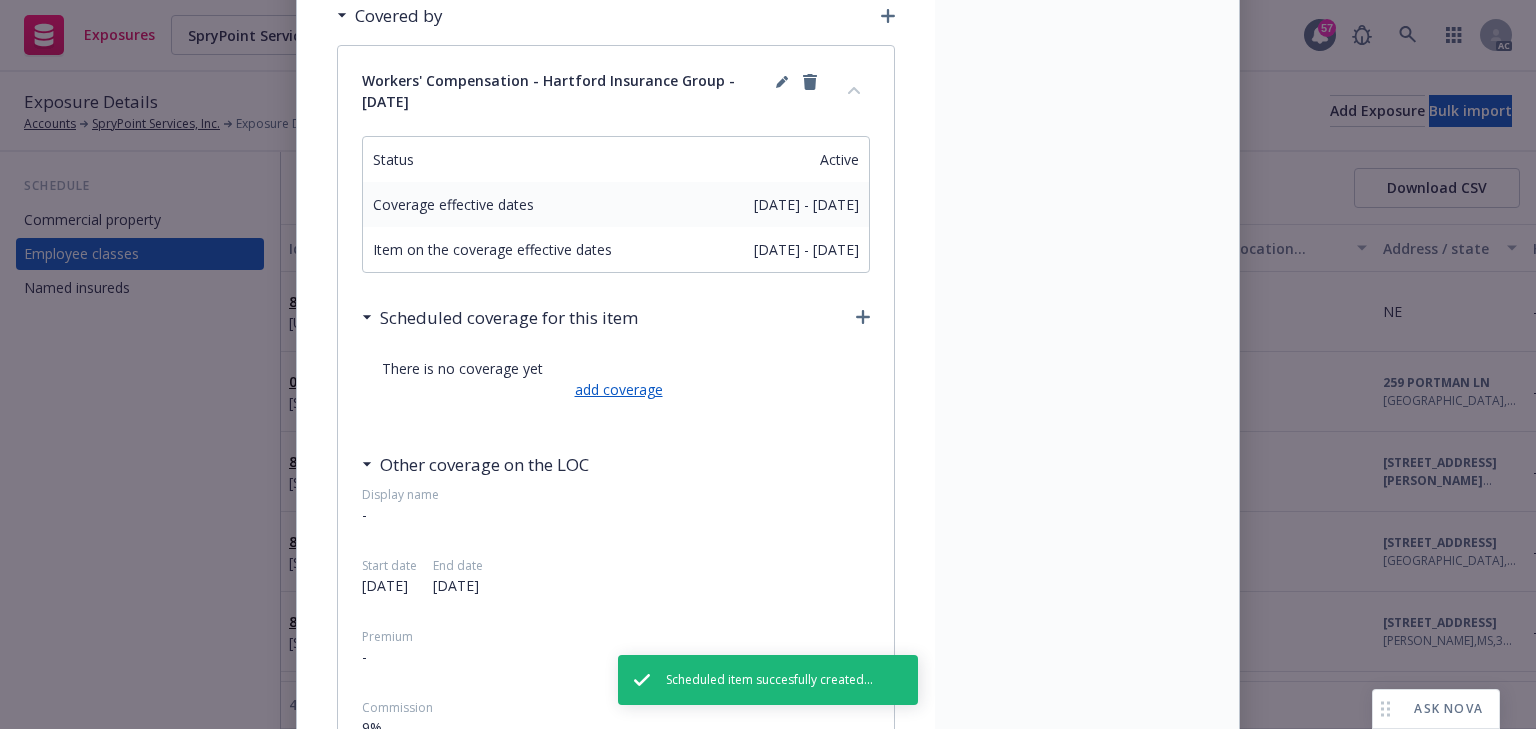 click on "add coverage" at bounding box center (616, 389) 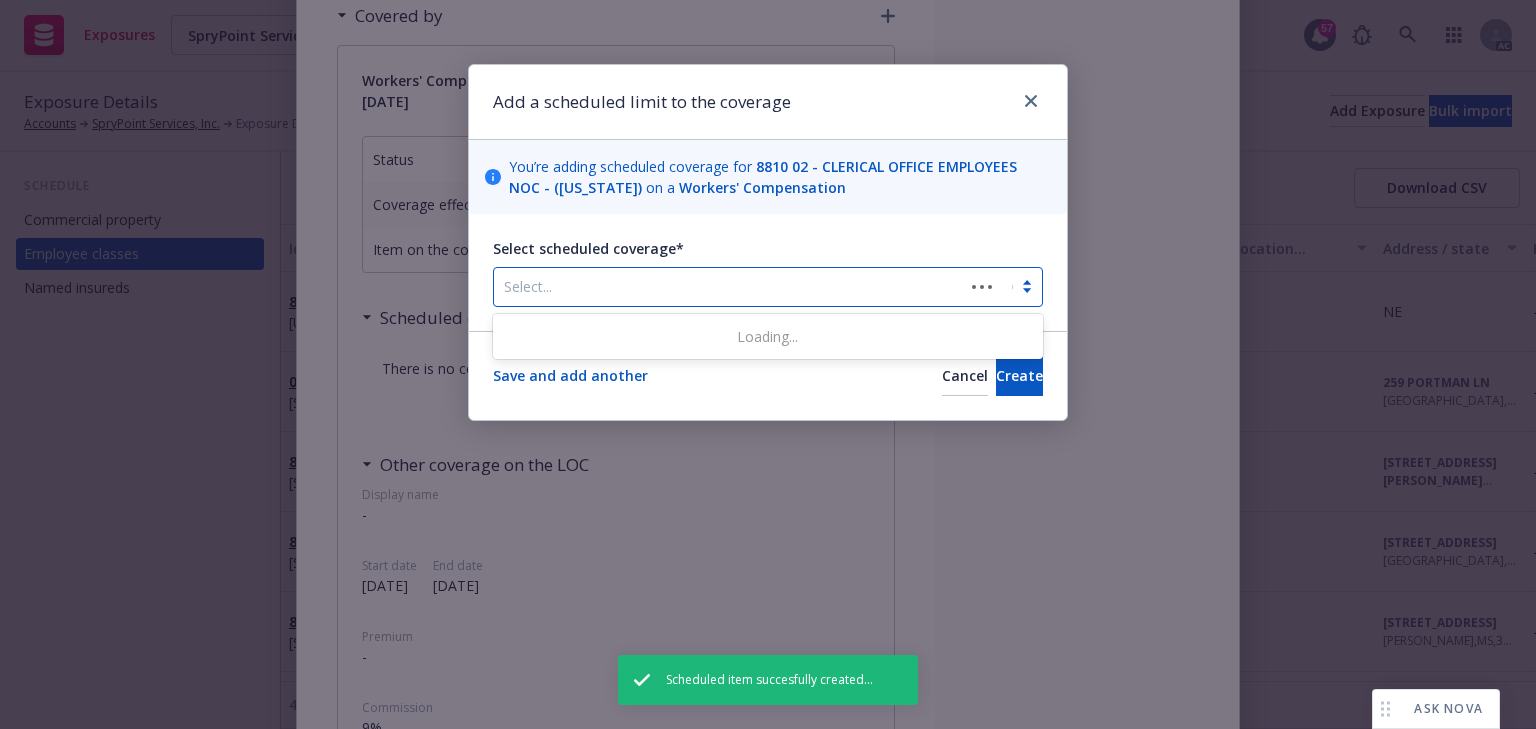 click at bounding box center (729, 287) 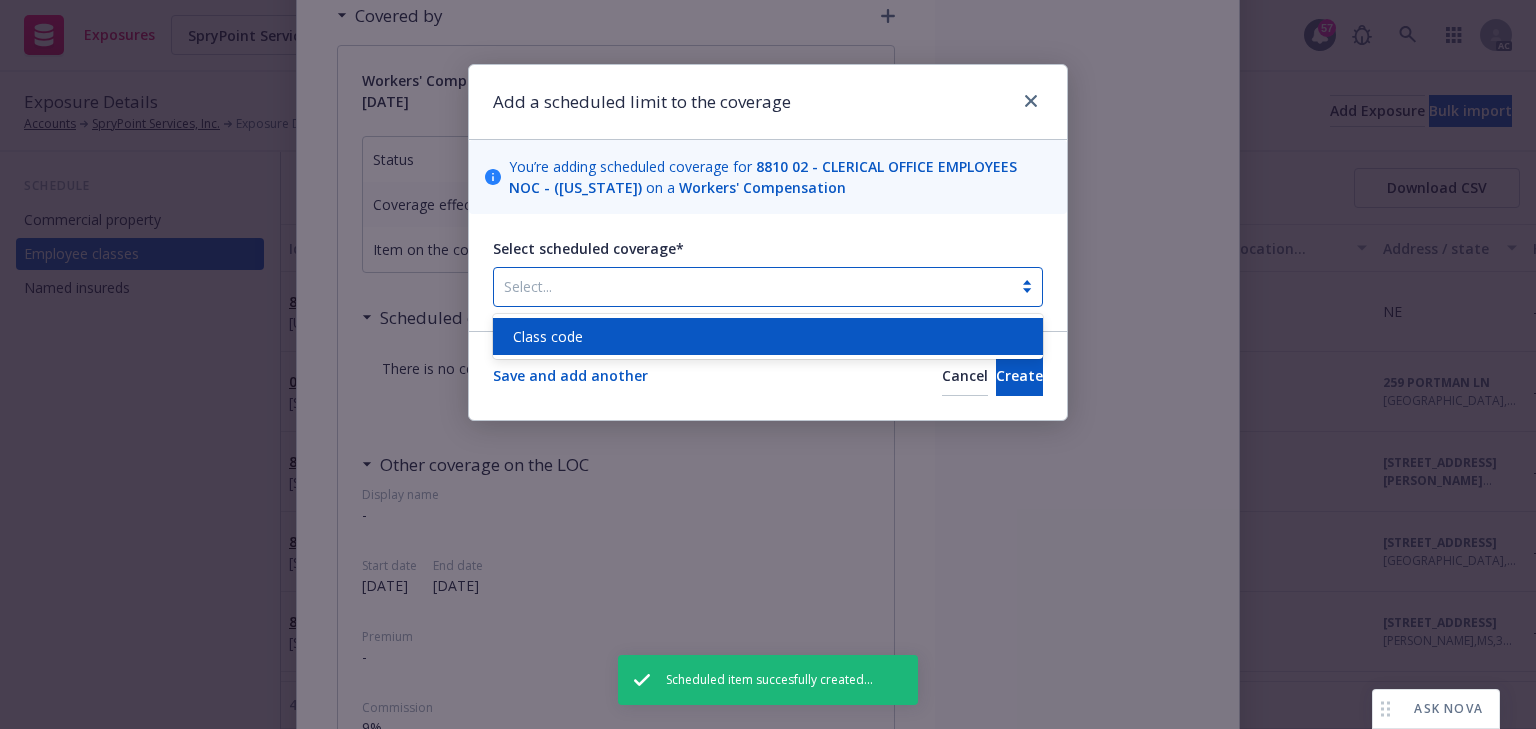click on "Class code" at bounding box center (768, 336) 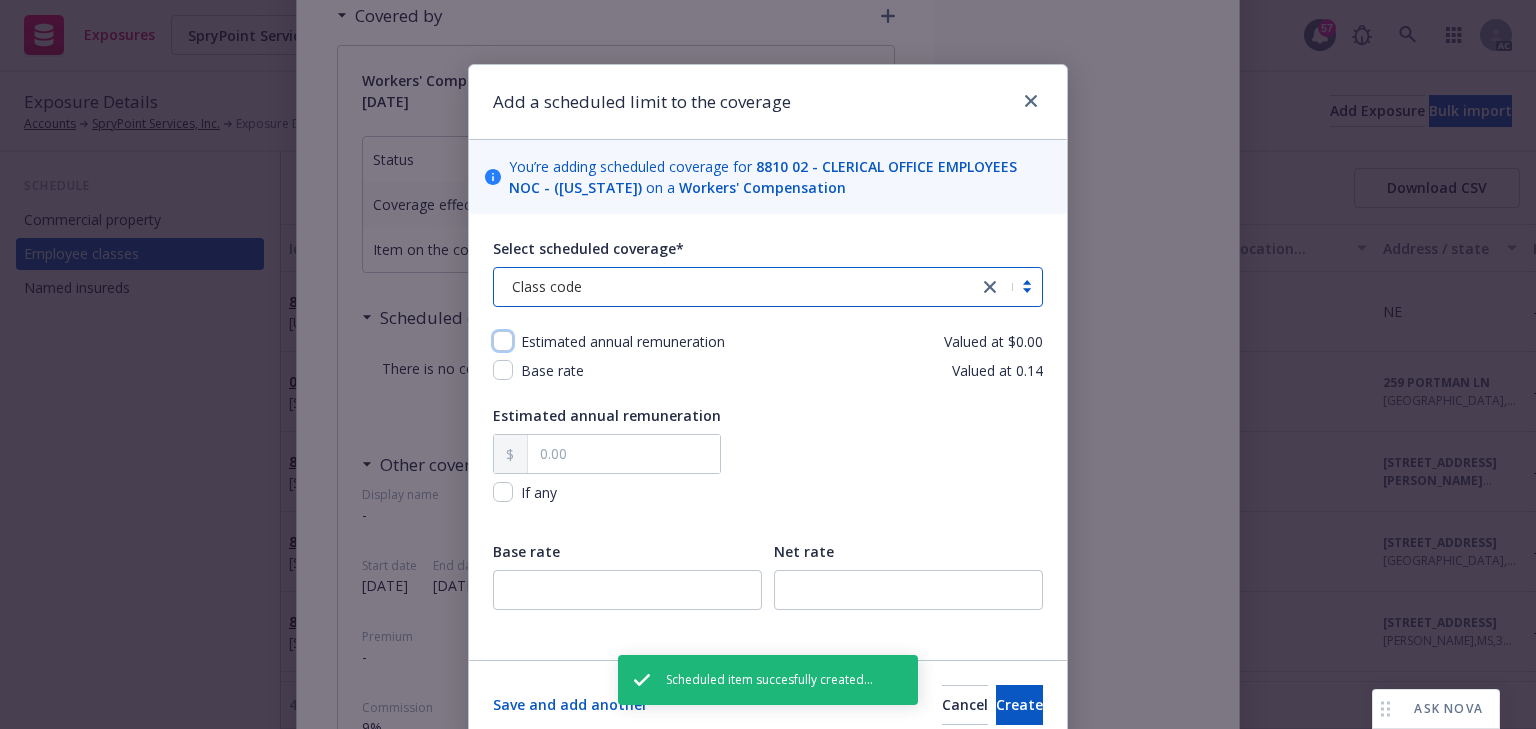 click at bounding box center [503, 341] 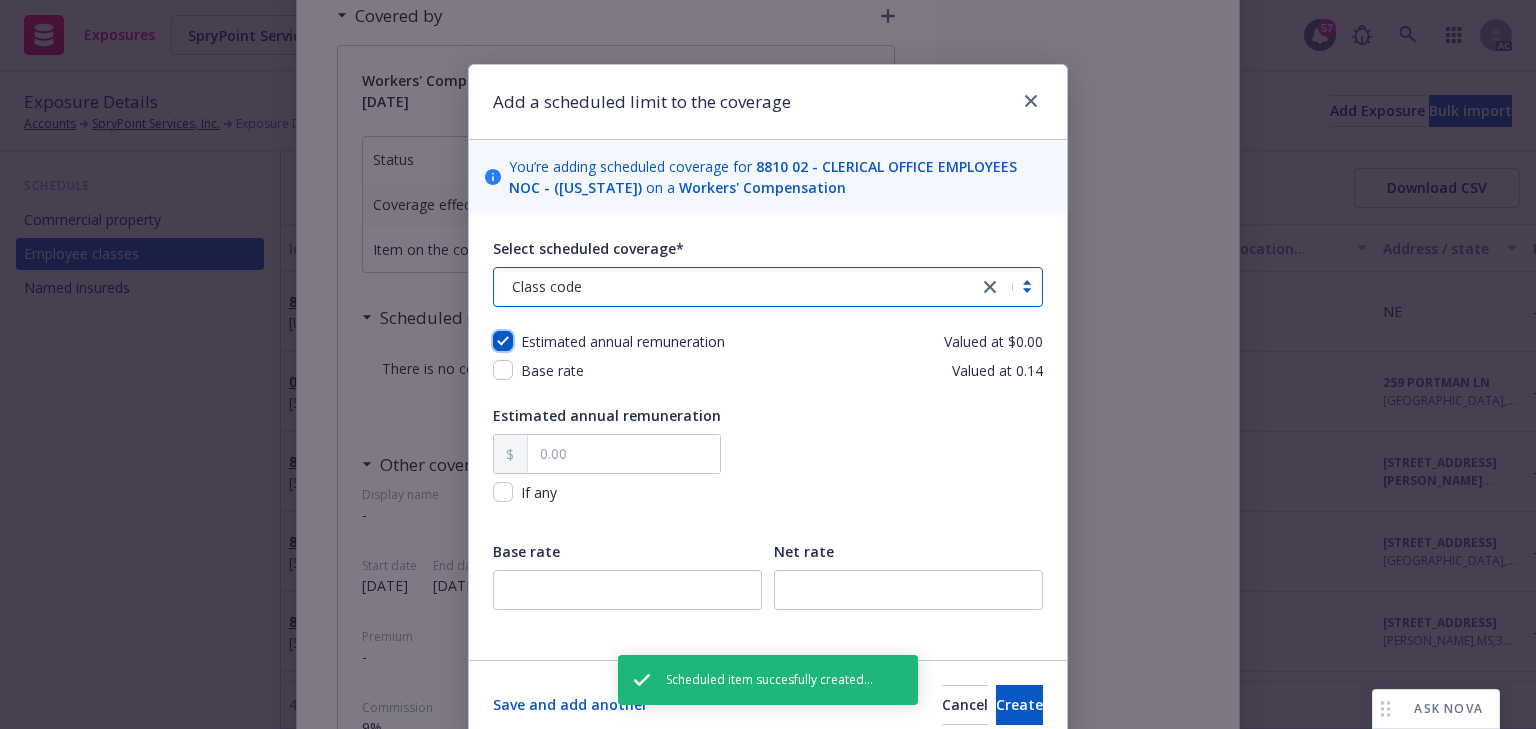 checkbox on "true" 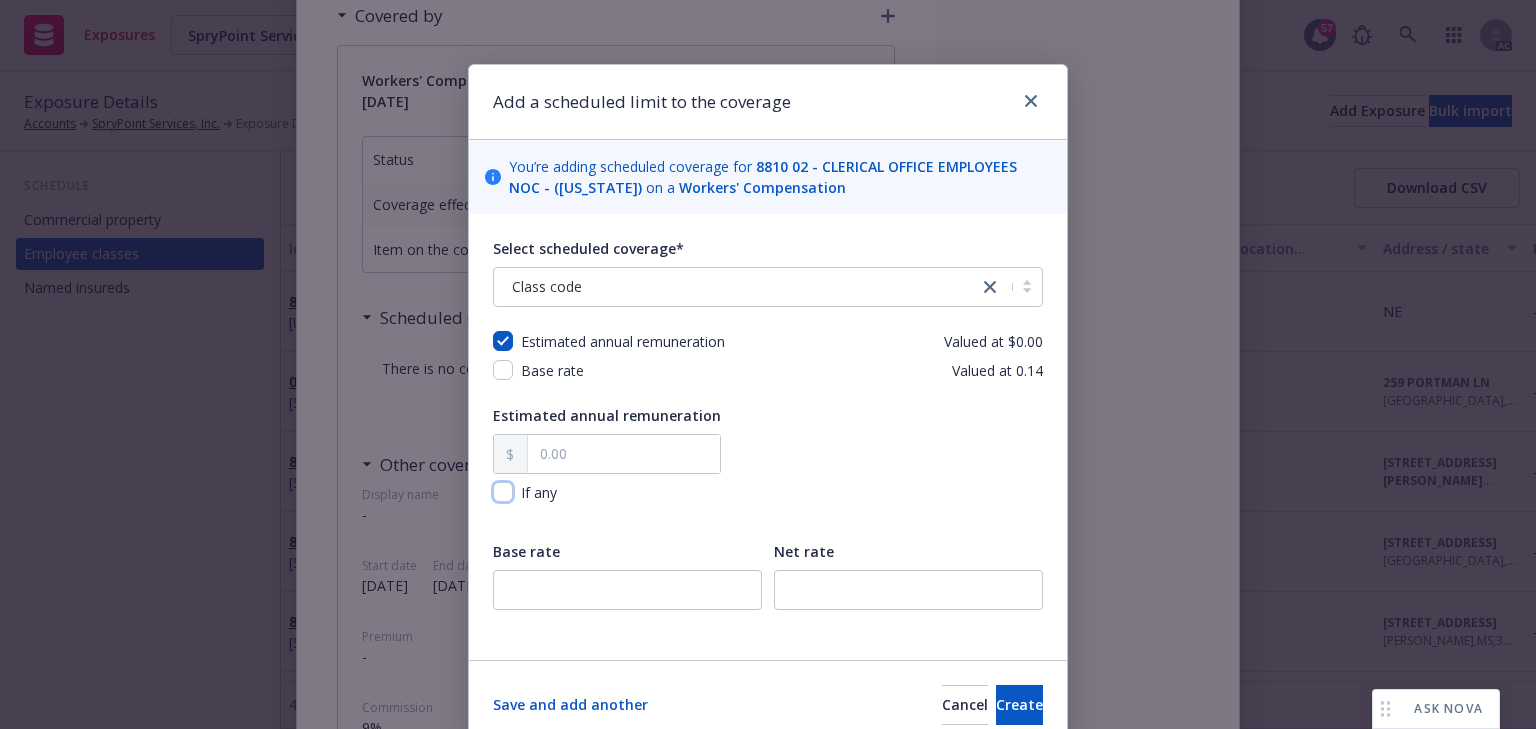 click at bounding box center [503, 492] 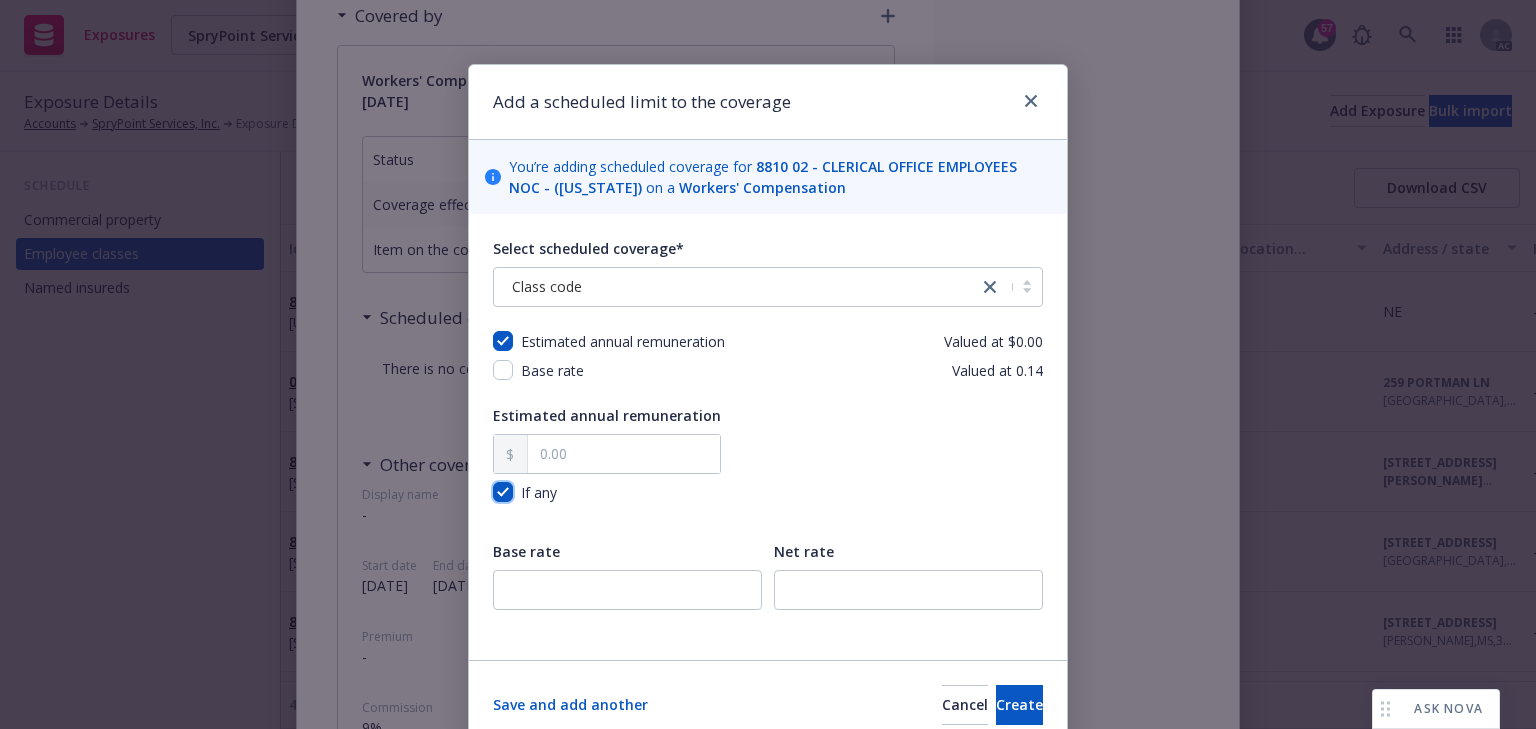 checkbox on "true" 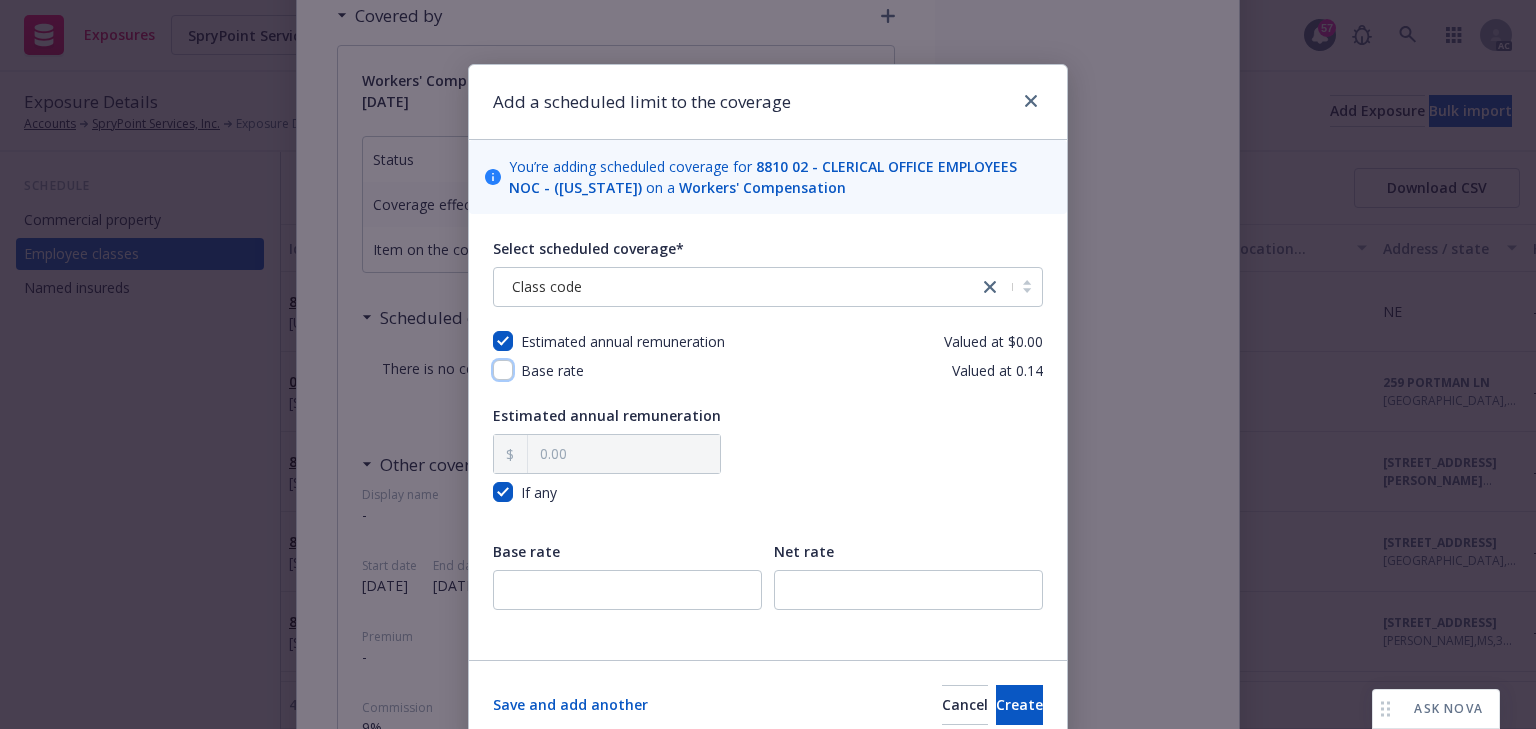 click at bounding box center (503, 370) 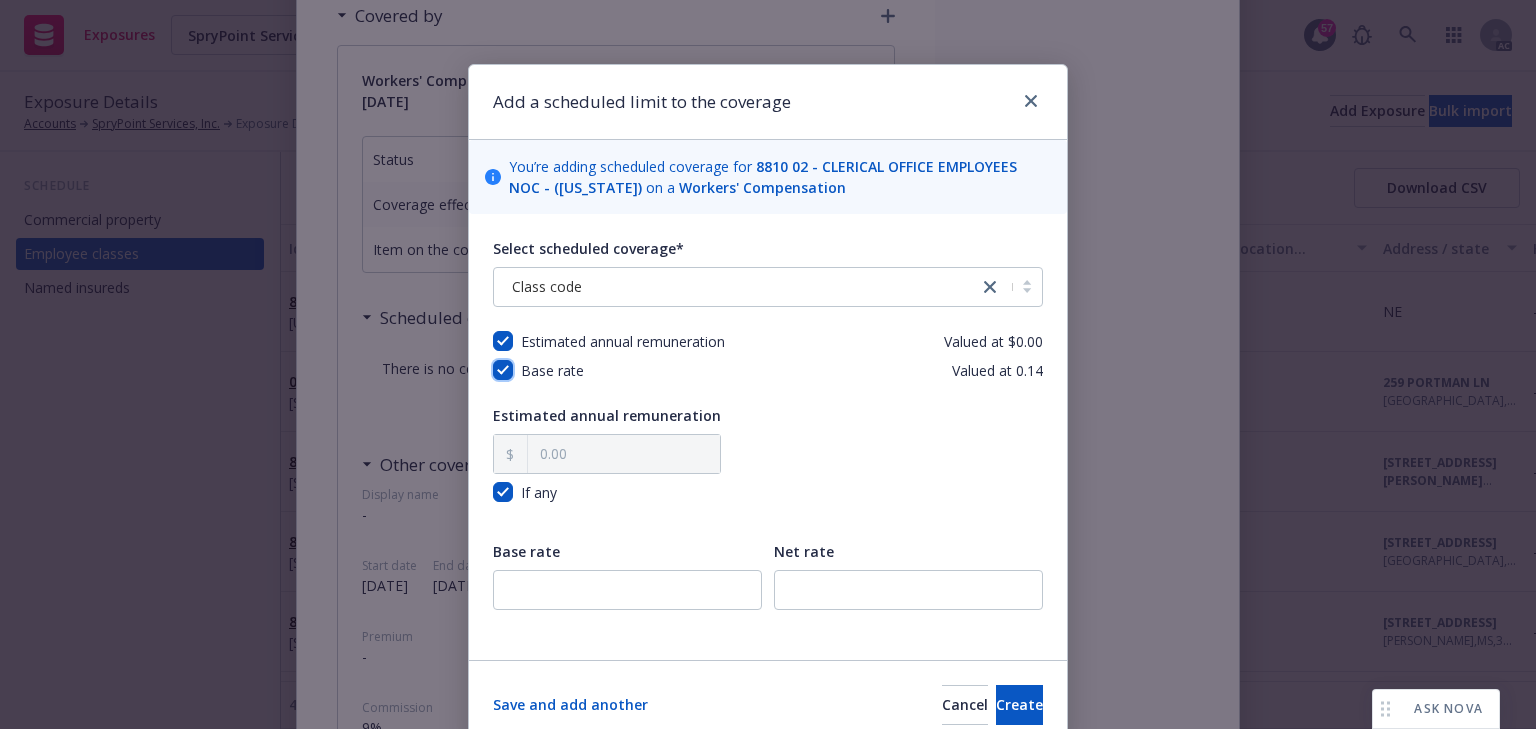 checkbox on "true" 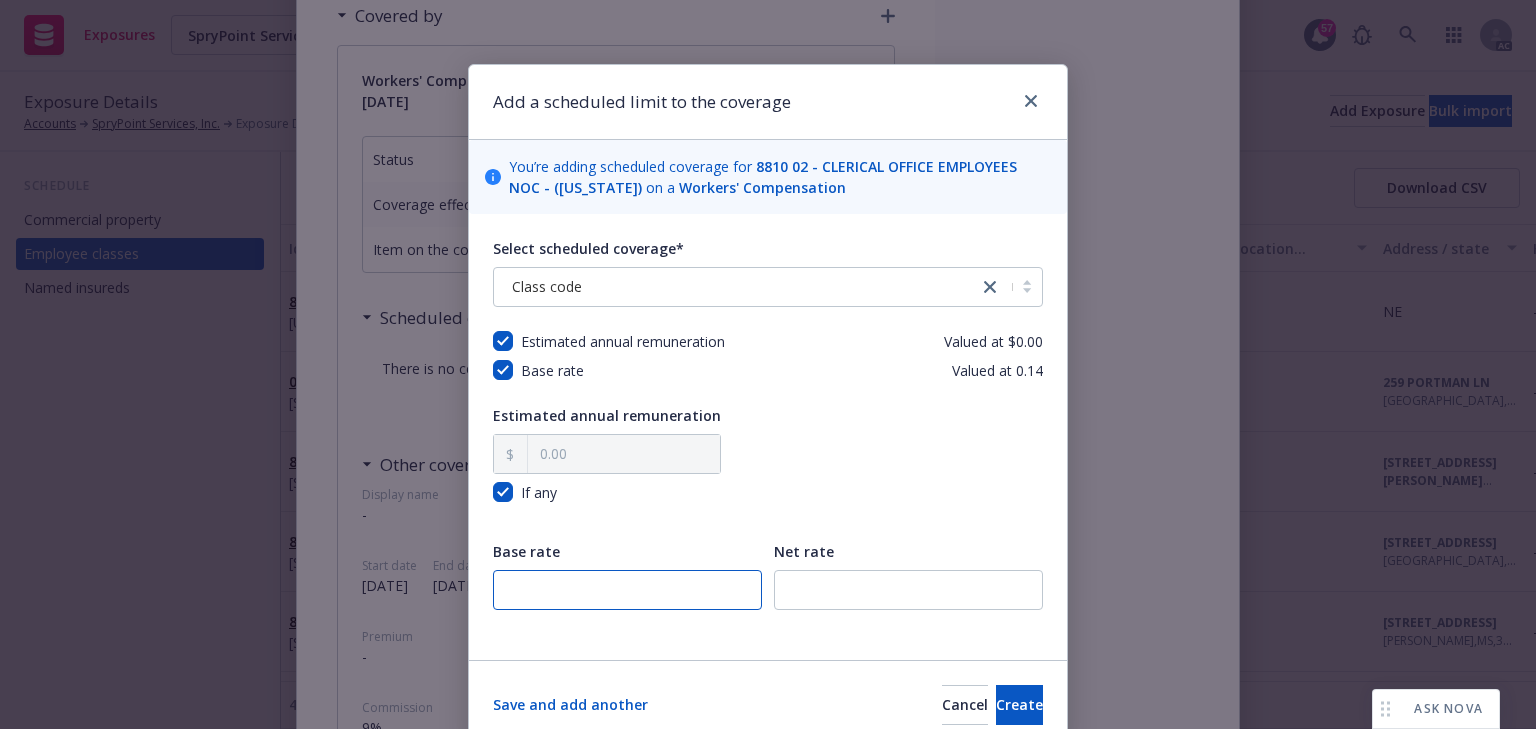 click at bounding box center [627, 590] 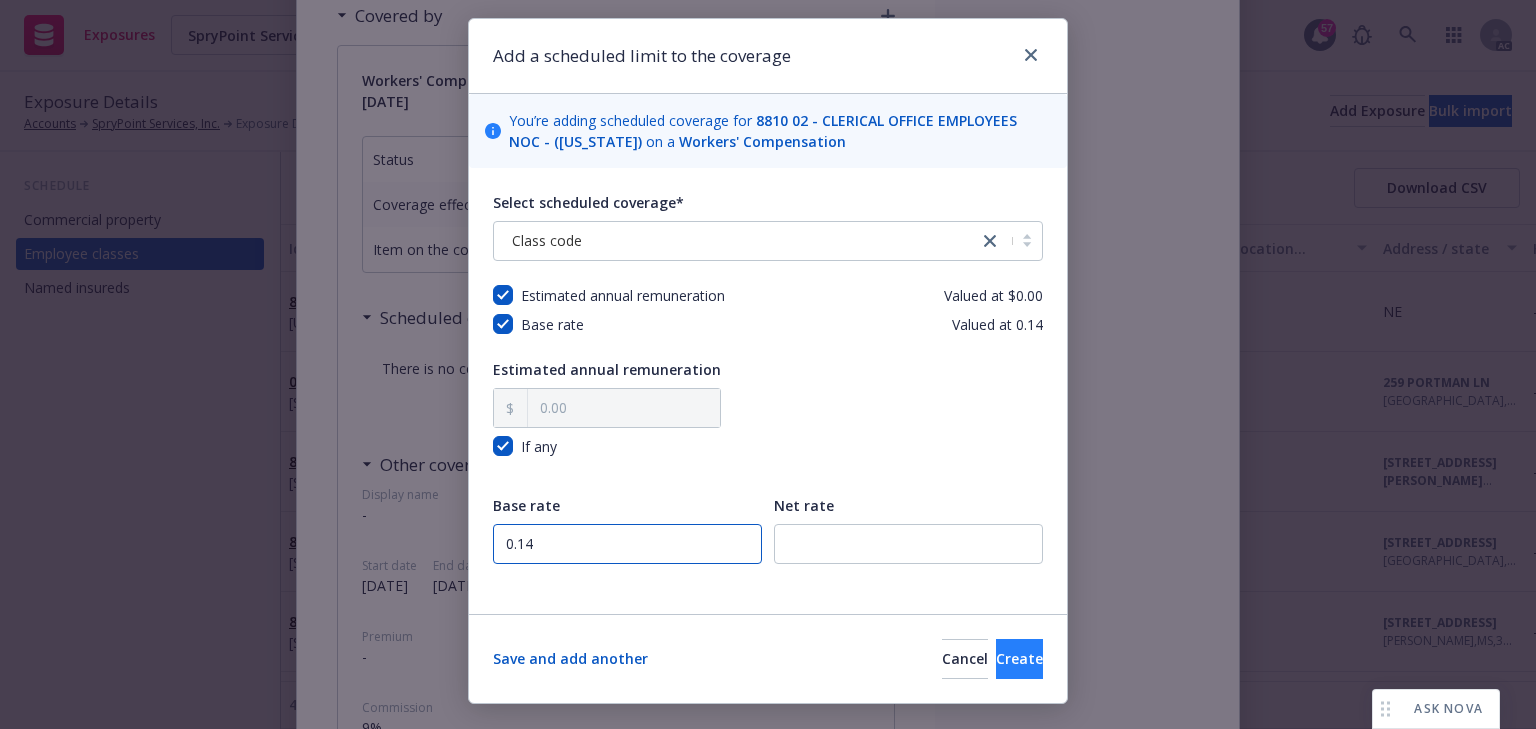 scroll, scrollTop: 83, scrollLeft: 0, axis: vertical 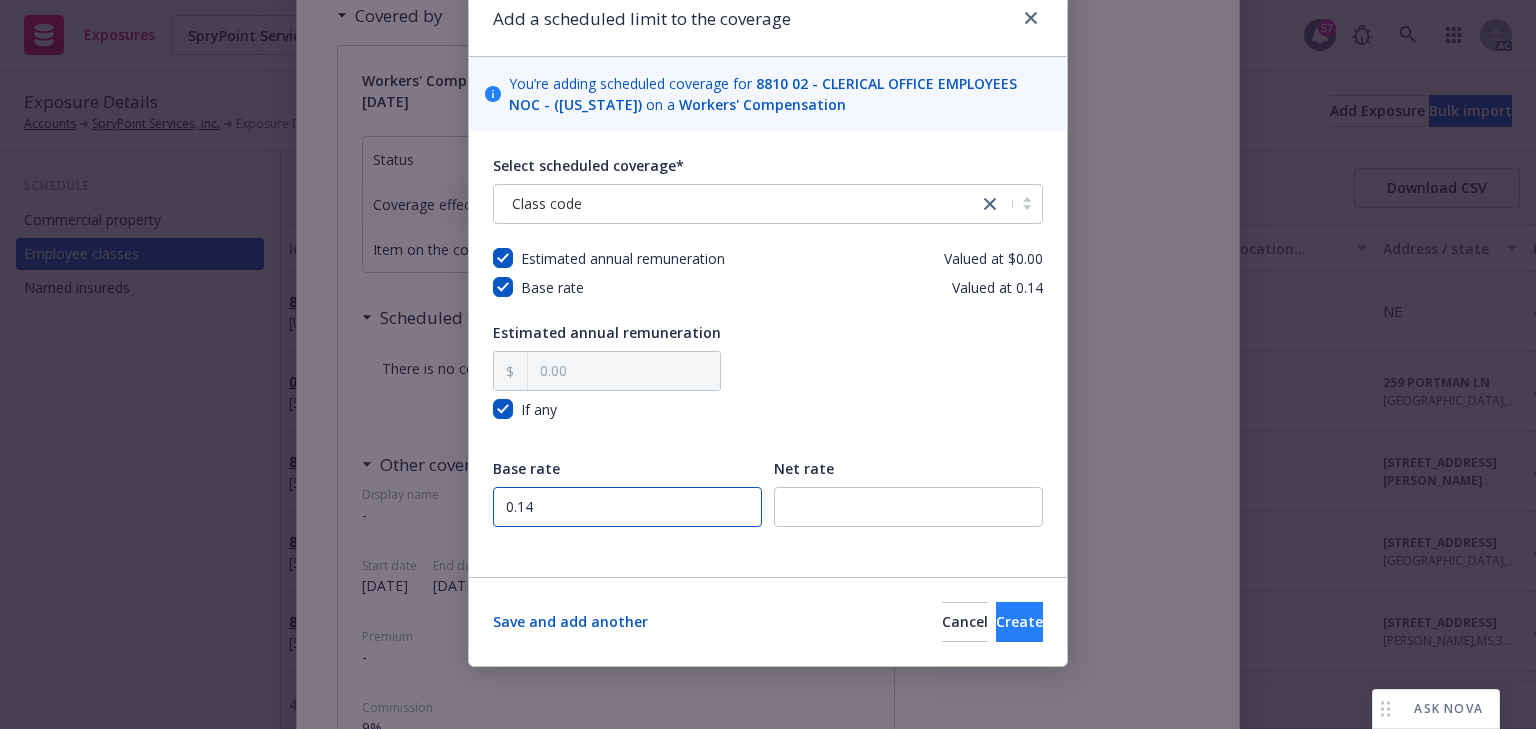 type on "0.14" 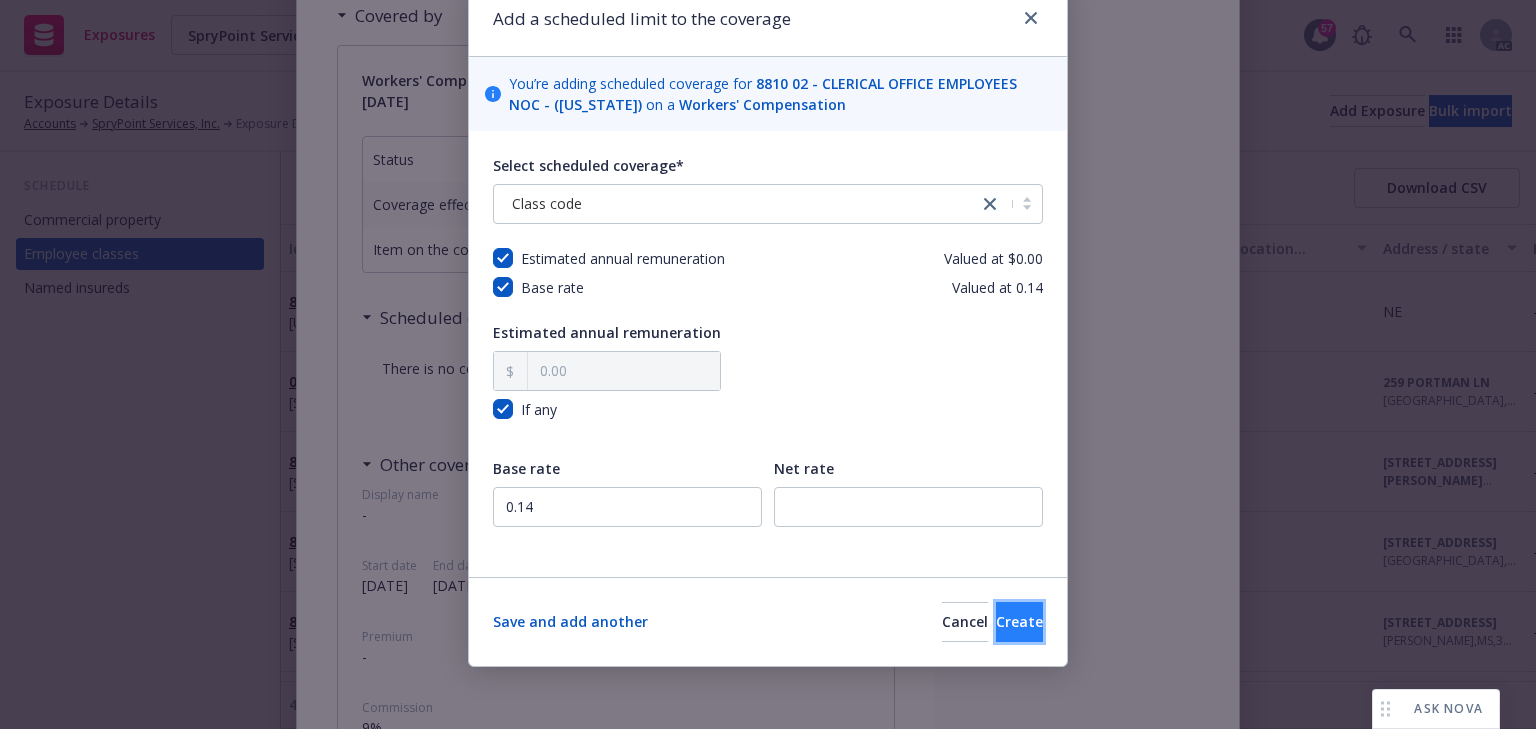 click on "Create" at bounding box center (1019, 621) 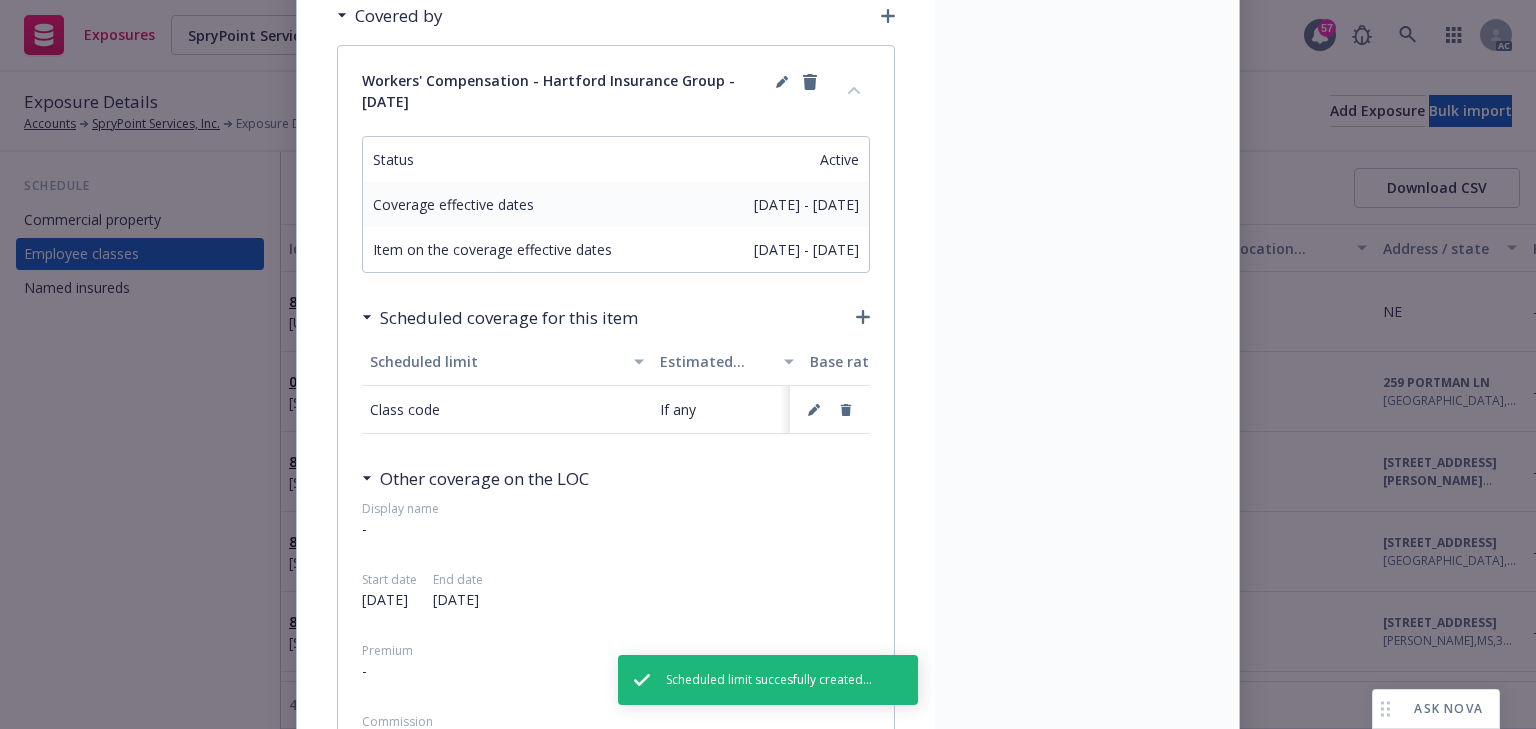 click on "Display name Description - Address -" at bounding box center (1087, 1297) 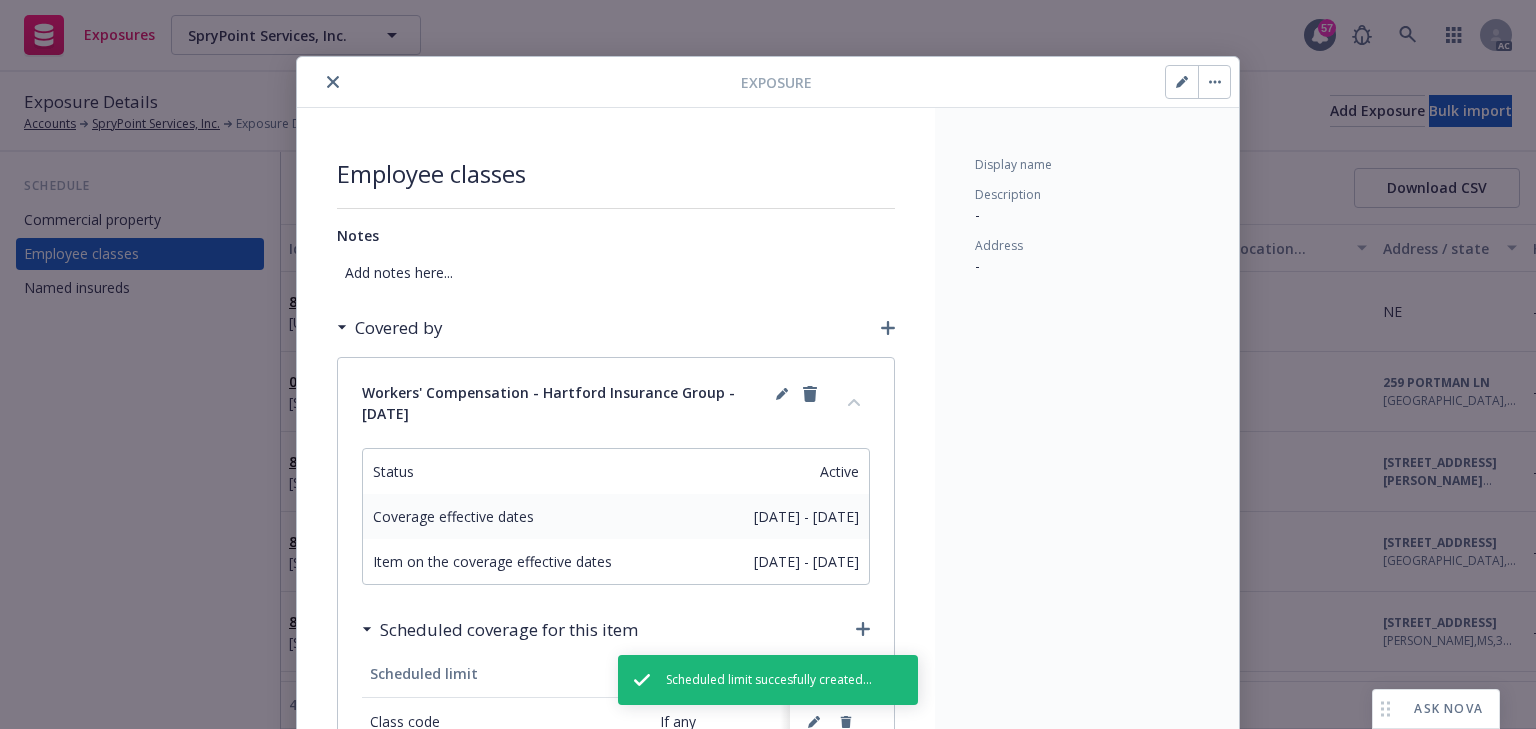 scroll, scrollTop: 0, scrollLeft: 0, axis: both 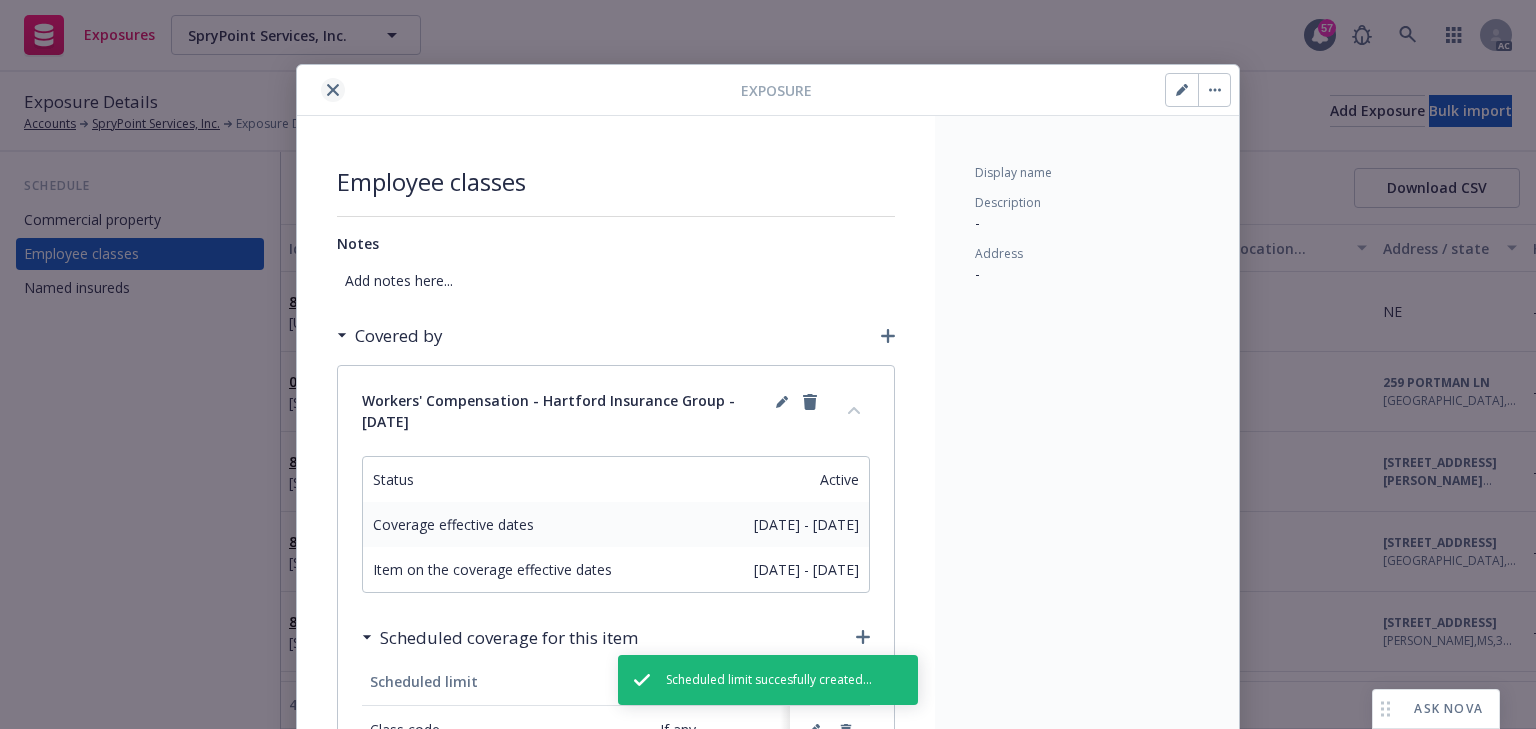 click 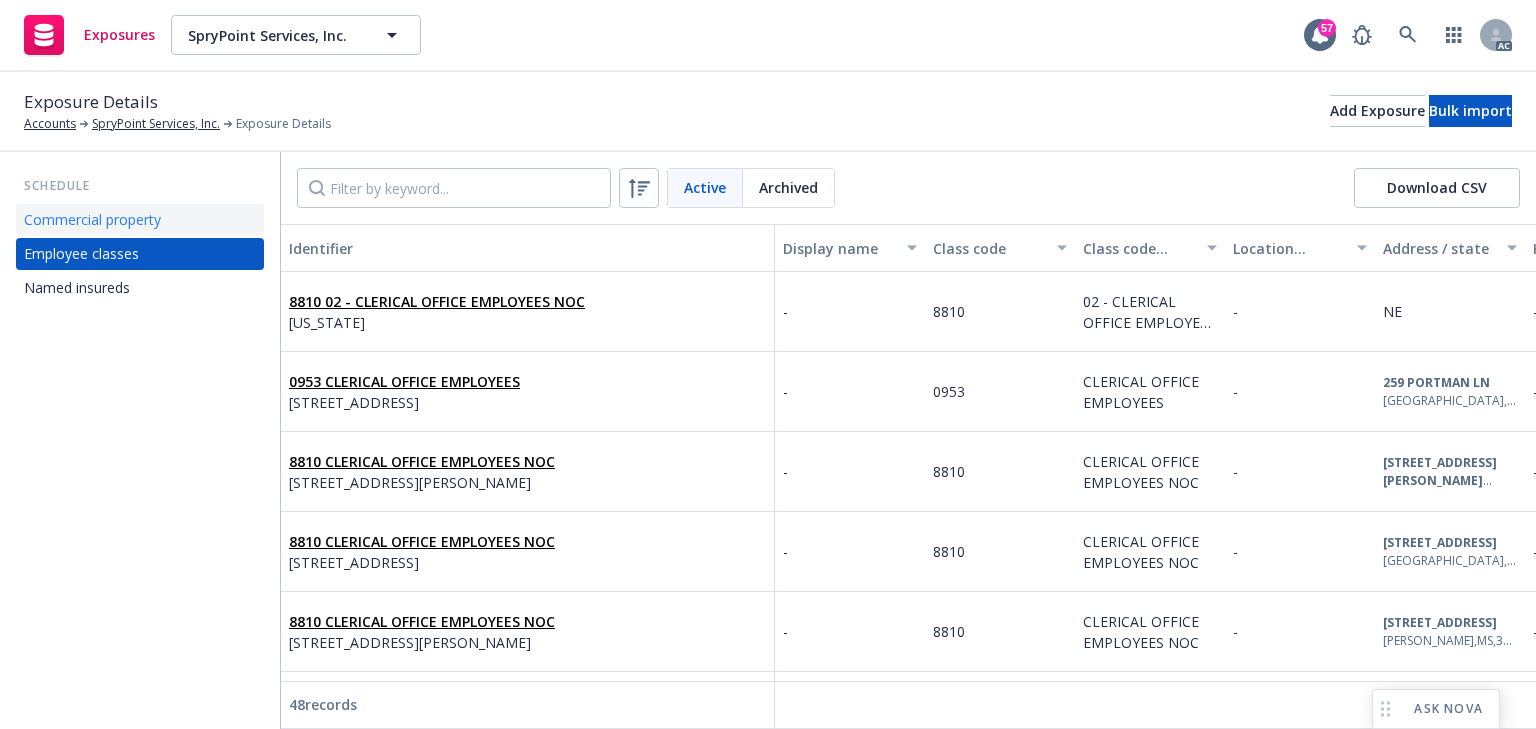 click on "Commercial property" at bounding box center (92, 220) 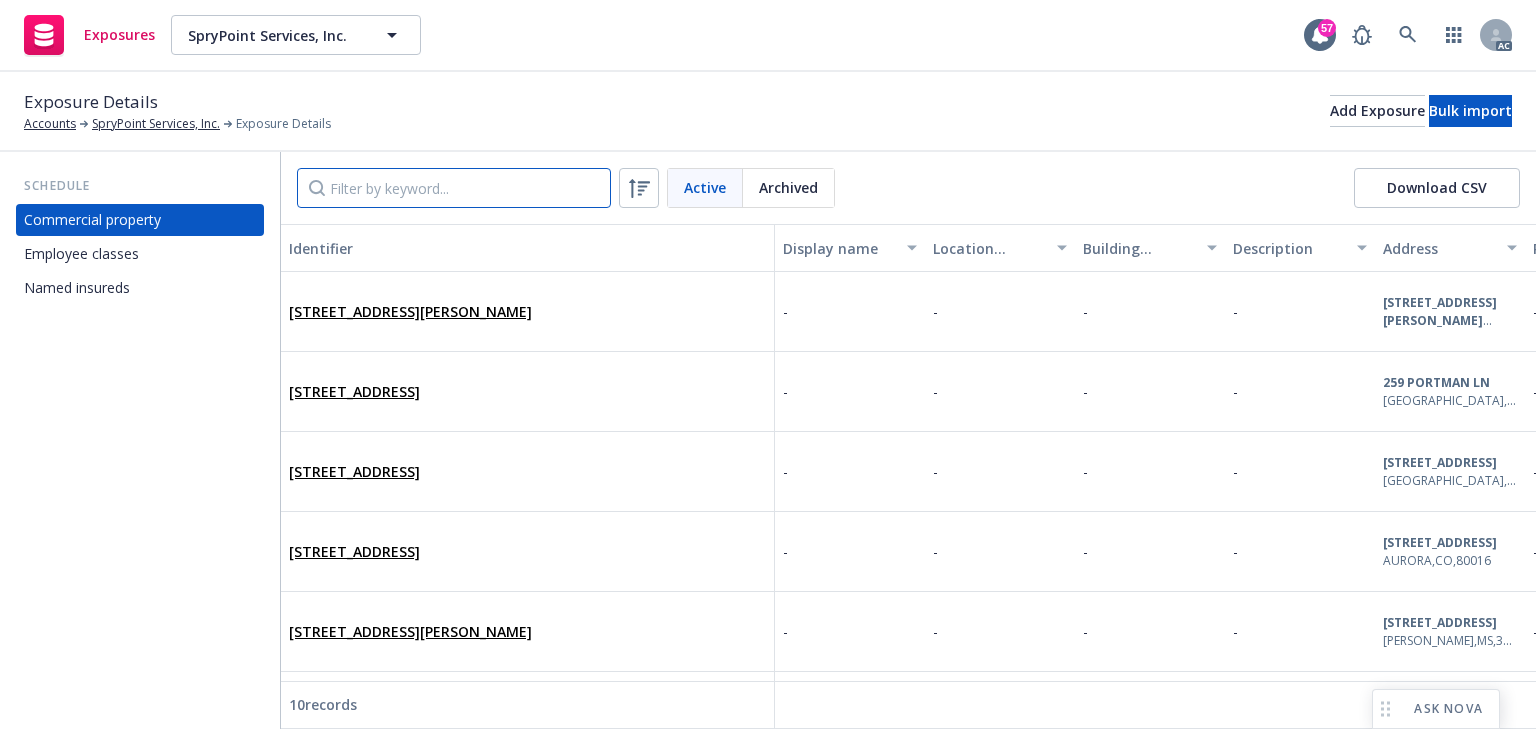 click at bounding box center (454, 188) 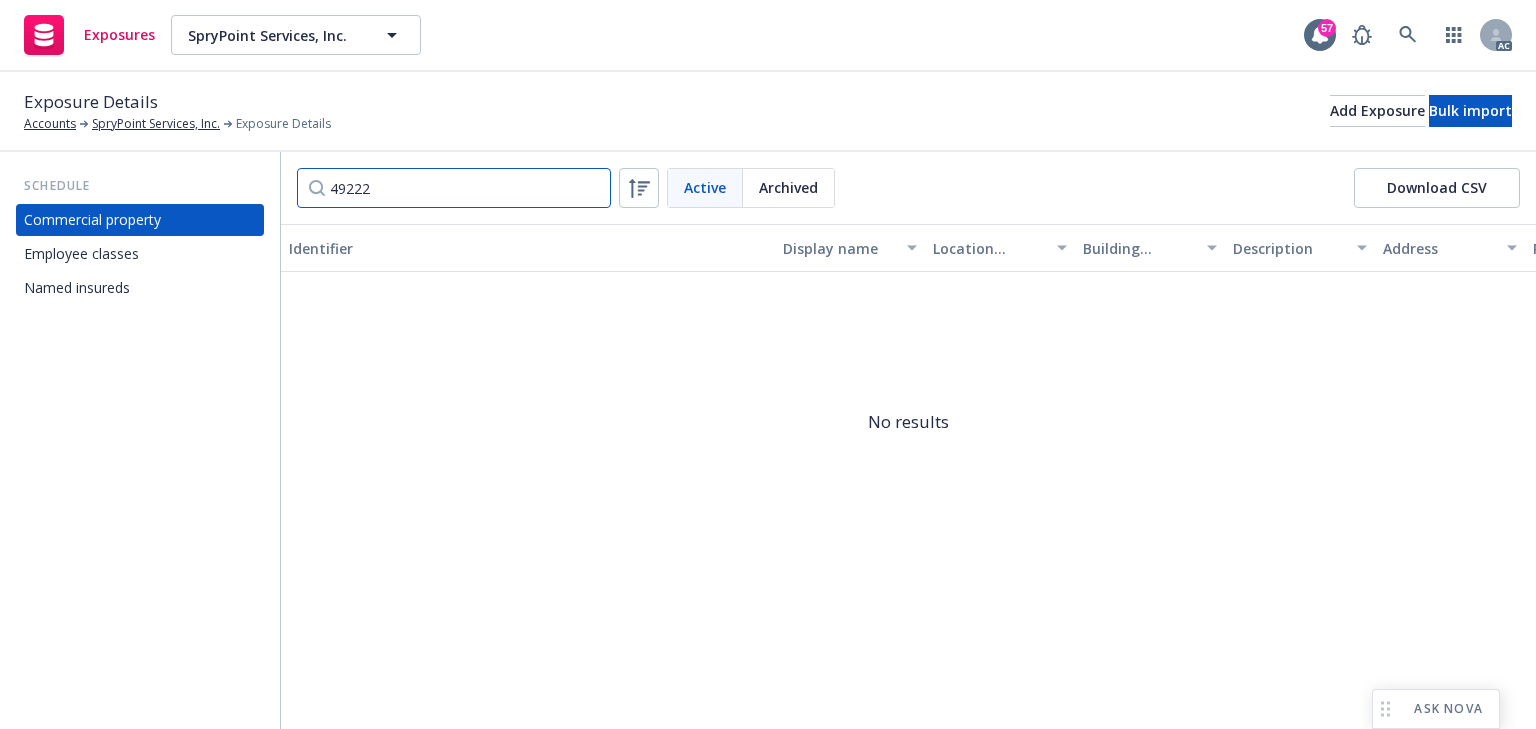 type on "49222" 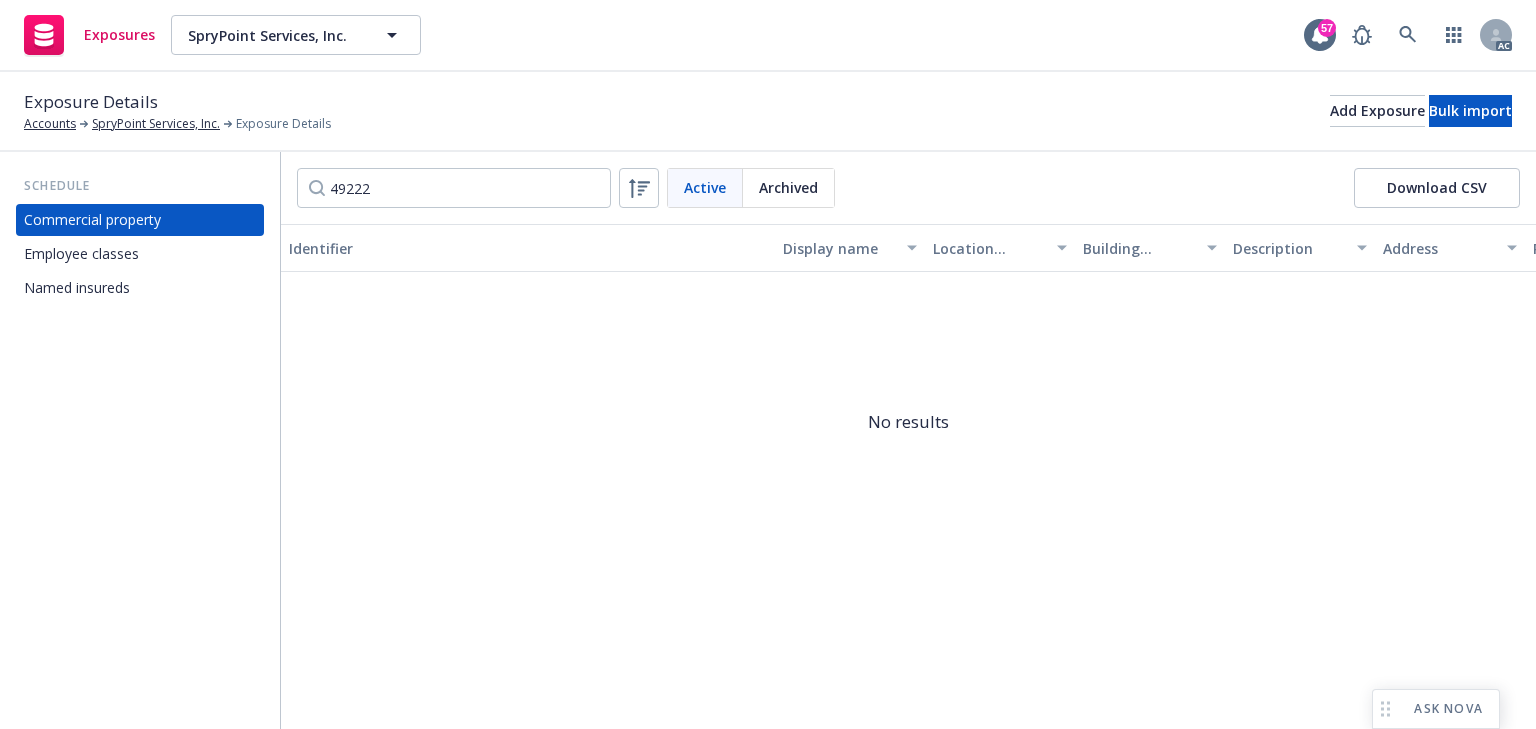 click on "Active" at bounding box center (705, 187) 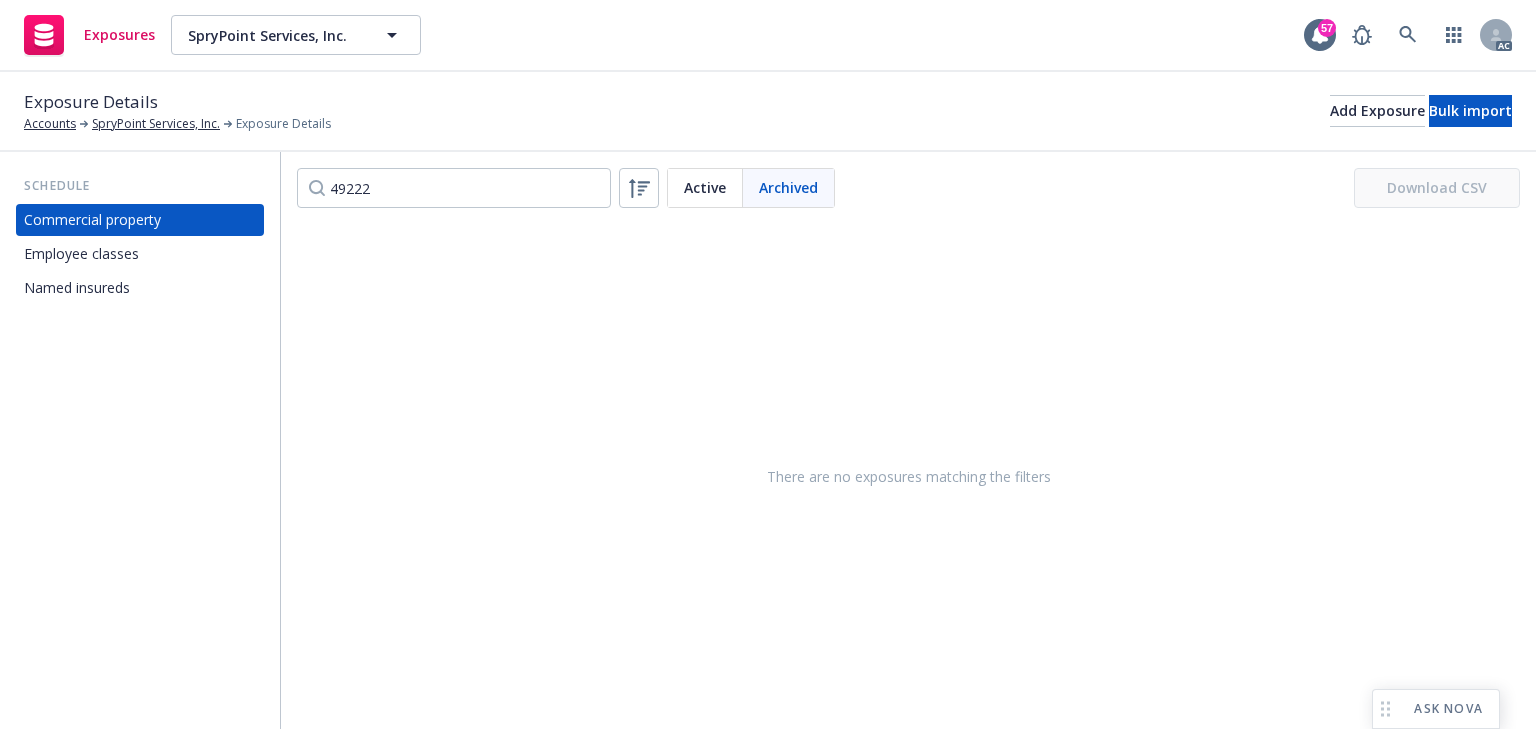 click on "Active" at bounding box center [705, 187] 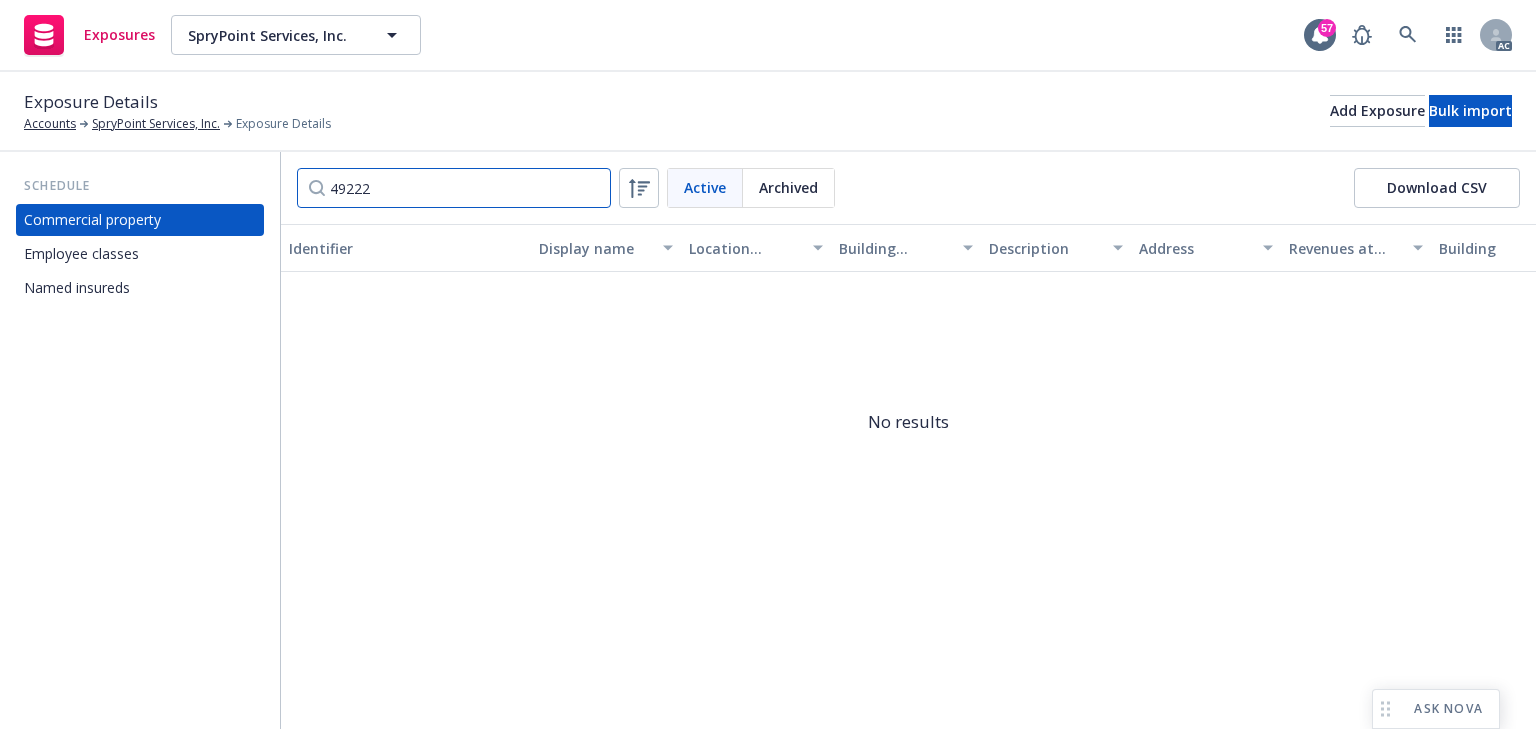 click on "49222" at bounding box center (454, 188) 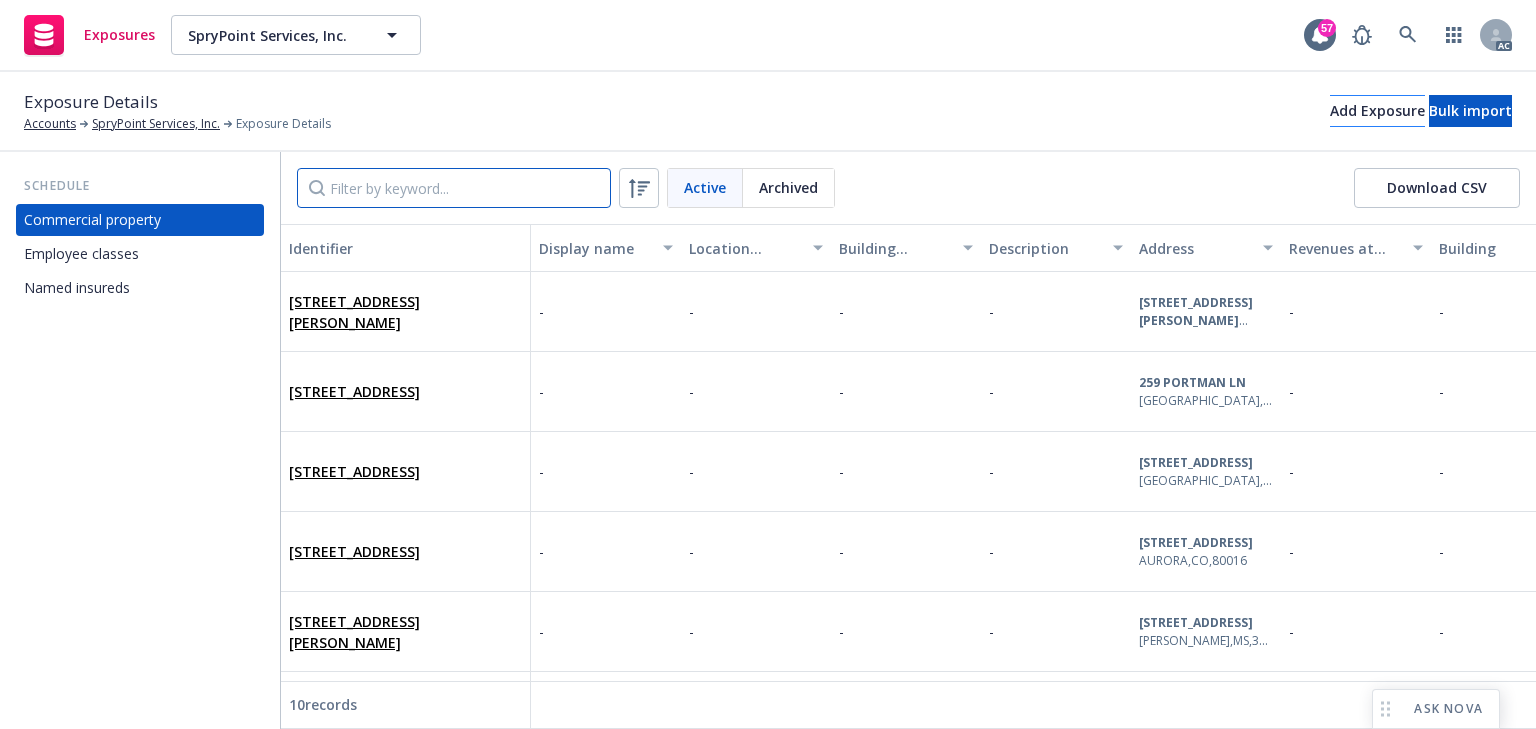 type 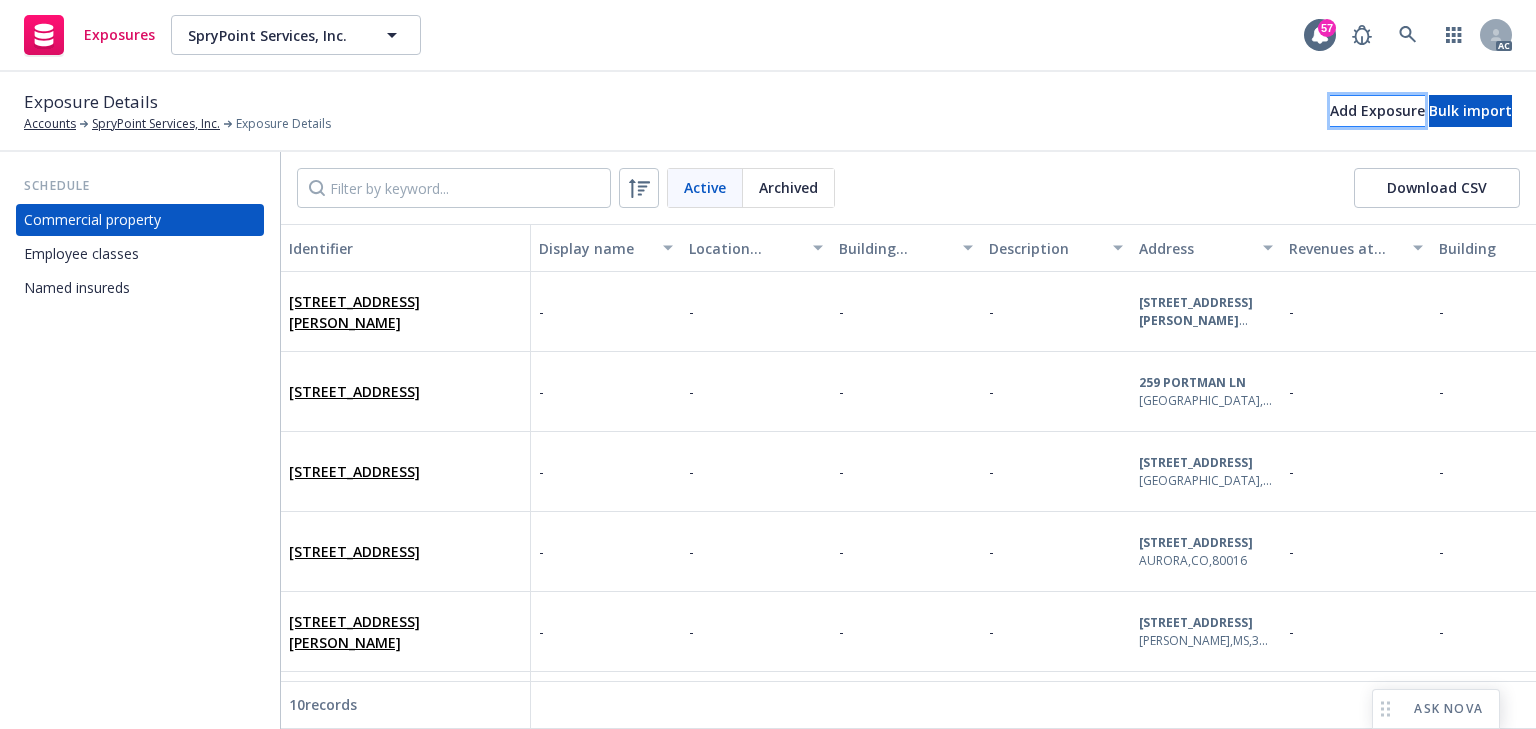 click on "Add Exposure" at bounding box center (1377, 111) 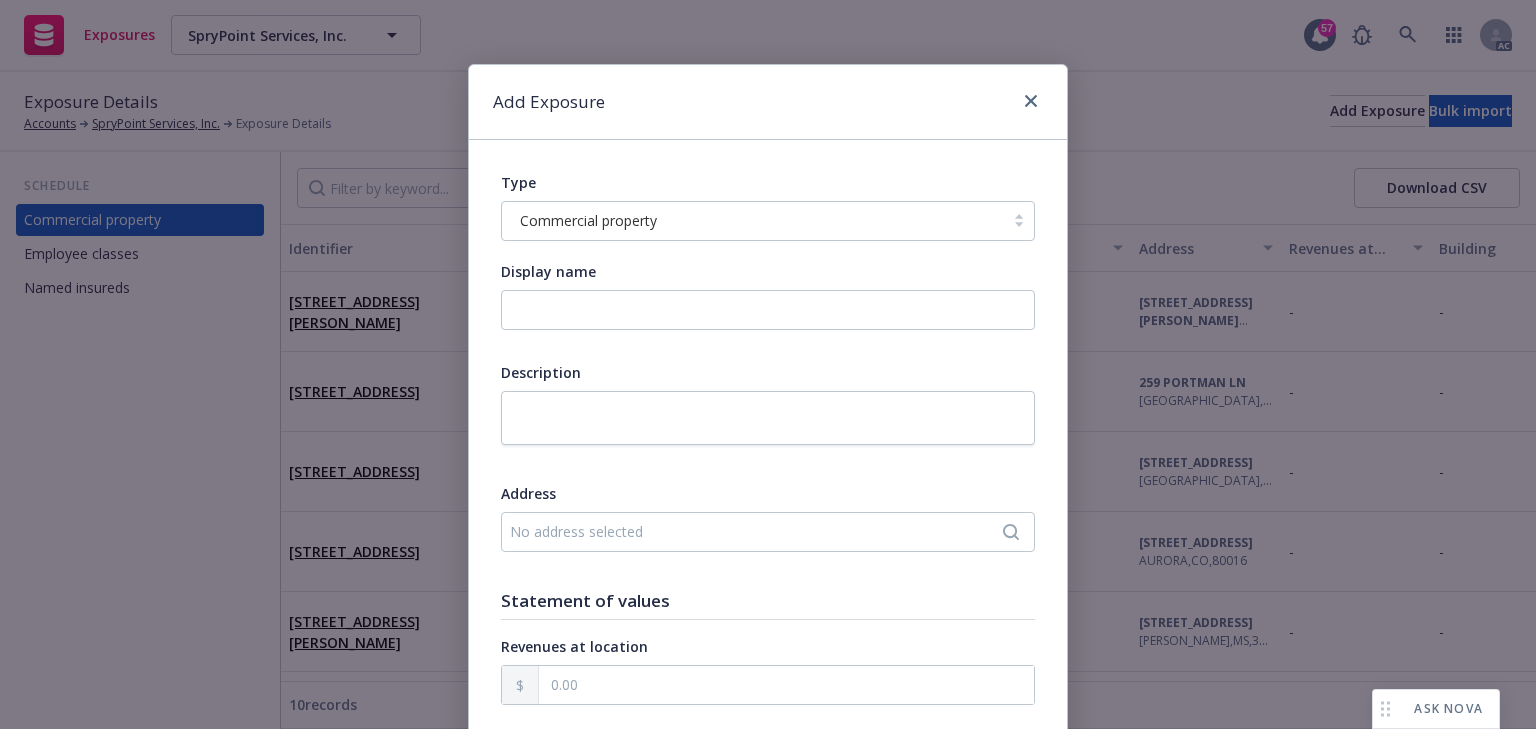 click on "No address selected" at bounding box center (758, 531) 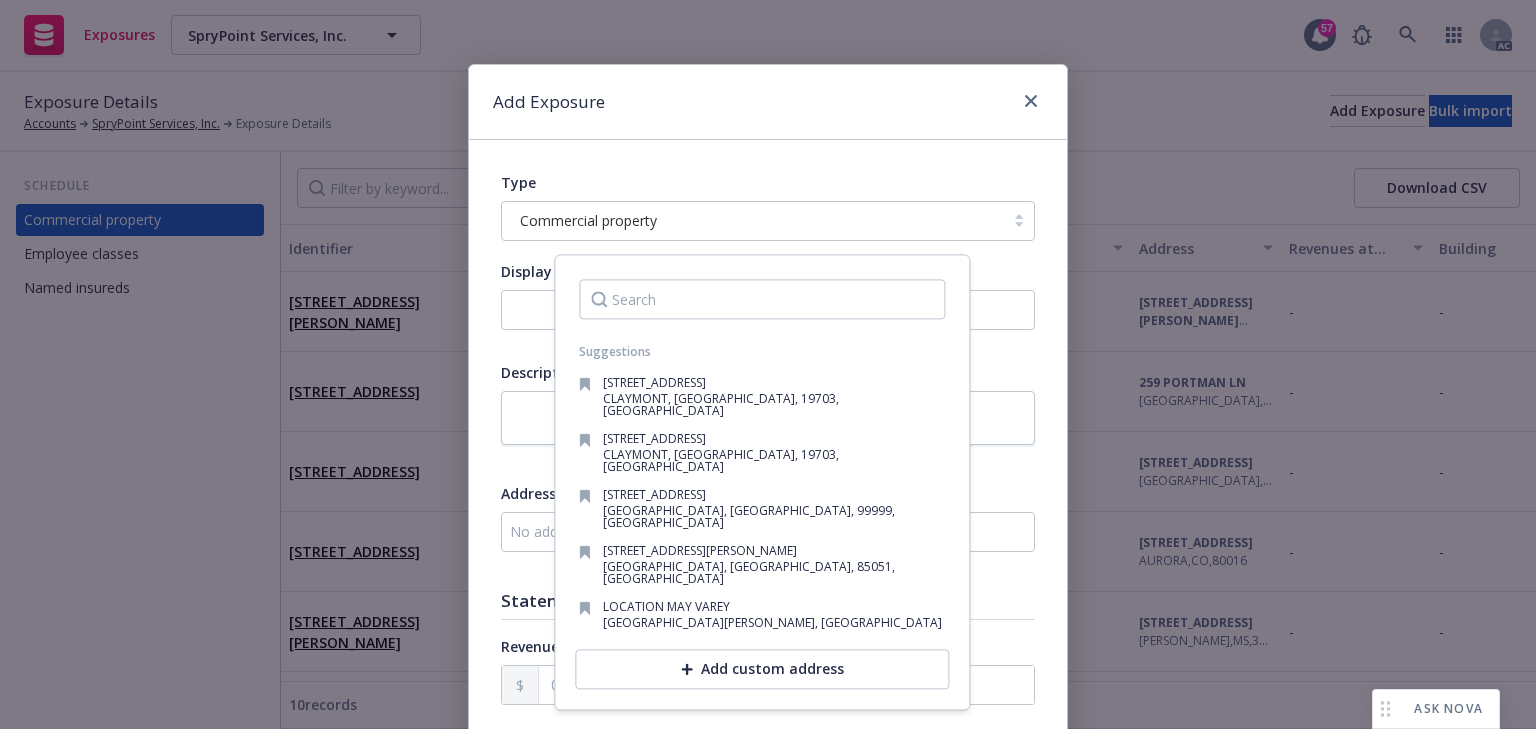 type on "7" 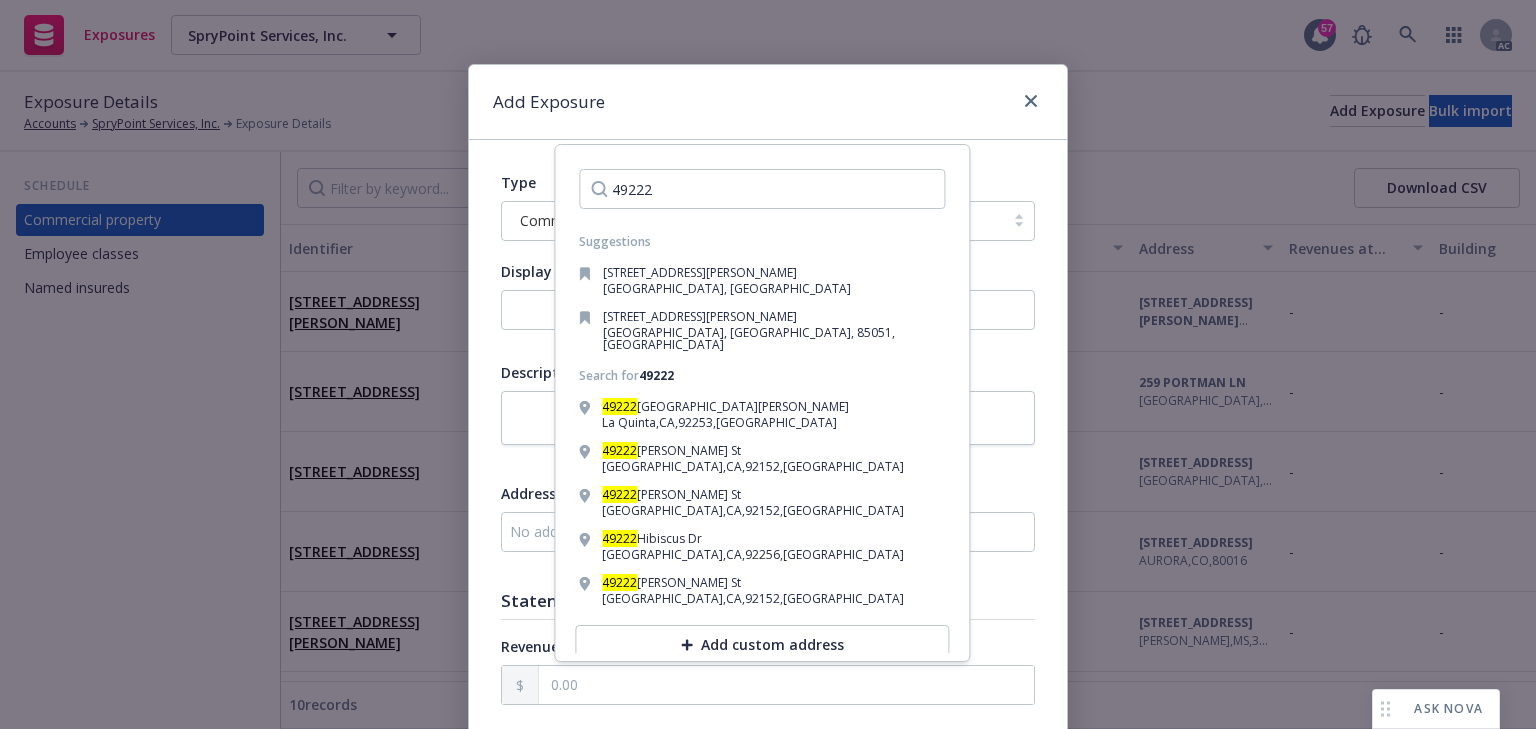 type on "49222" 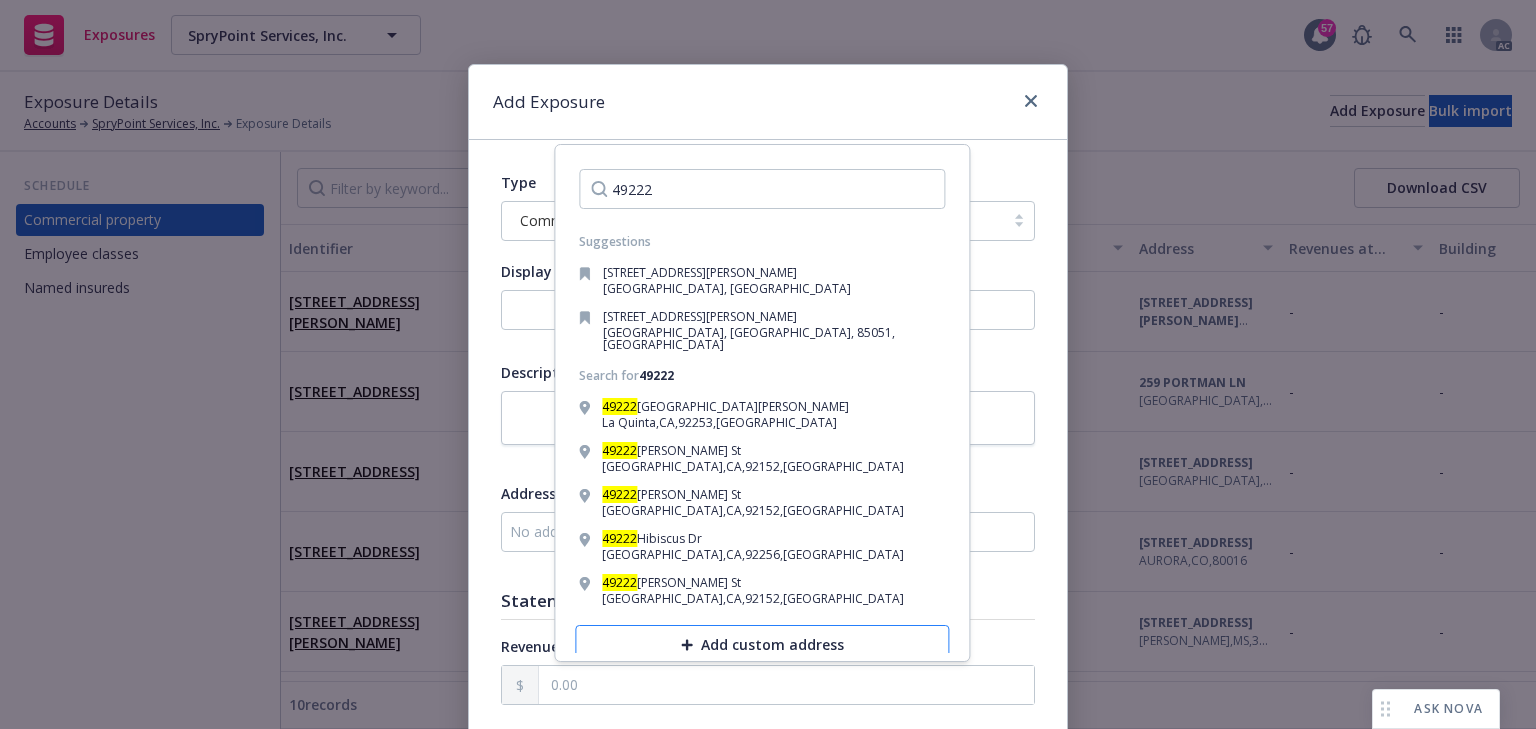 click on "Add custom address" at bounding box center (762, 645) 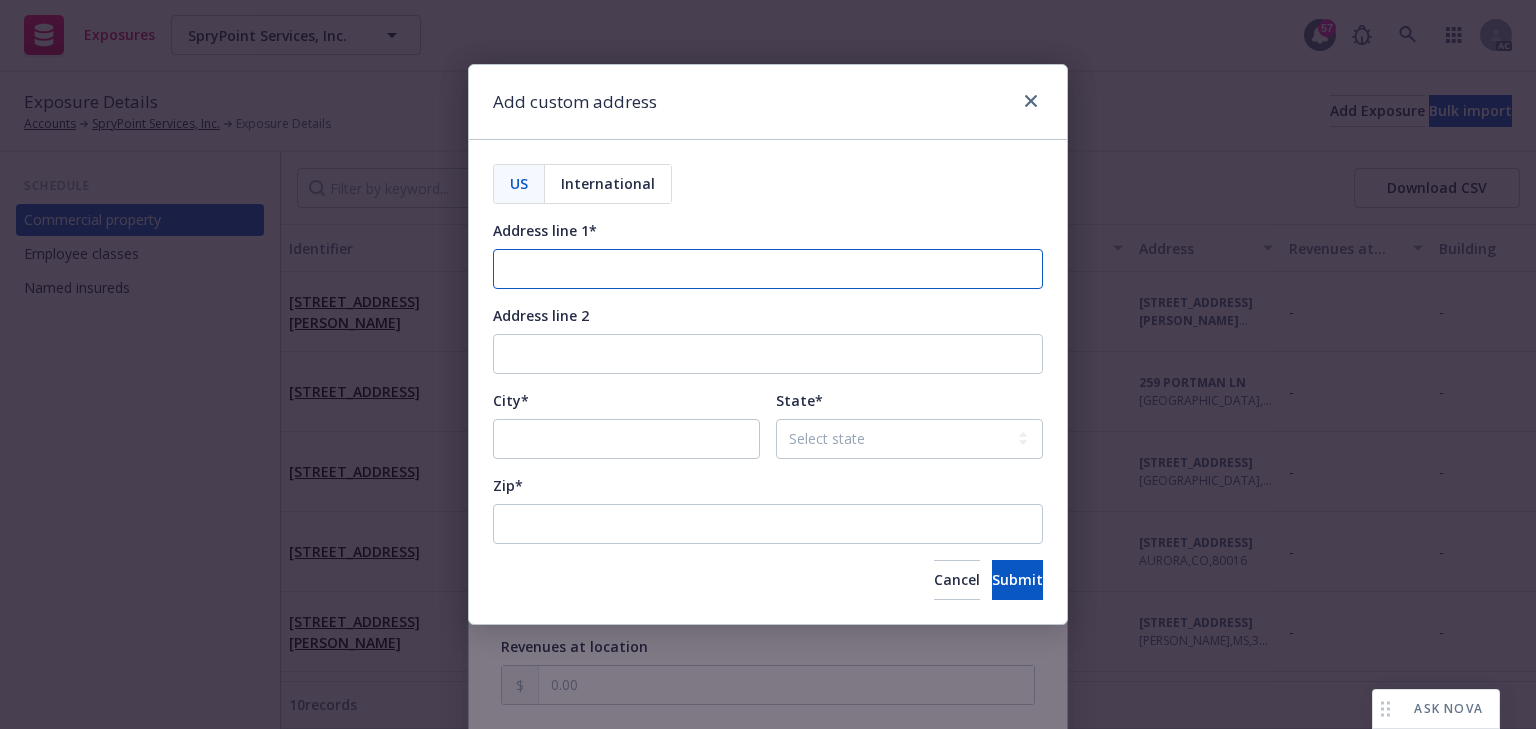 click on "Address line 1*" at bounding box center [768, 269] 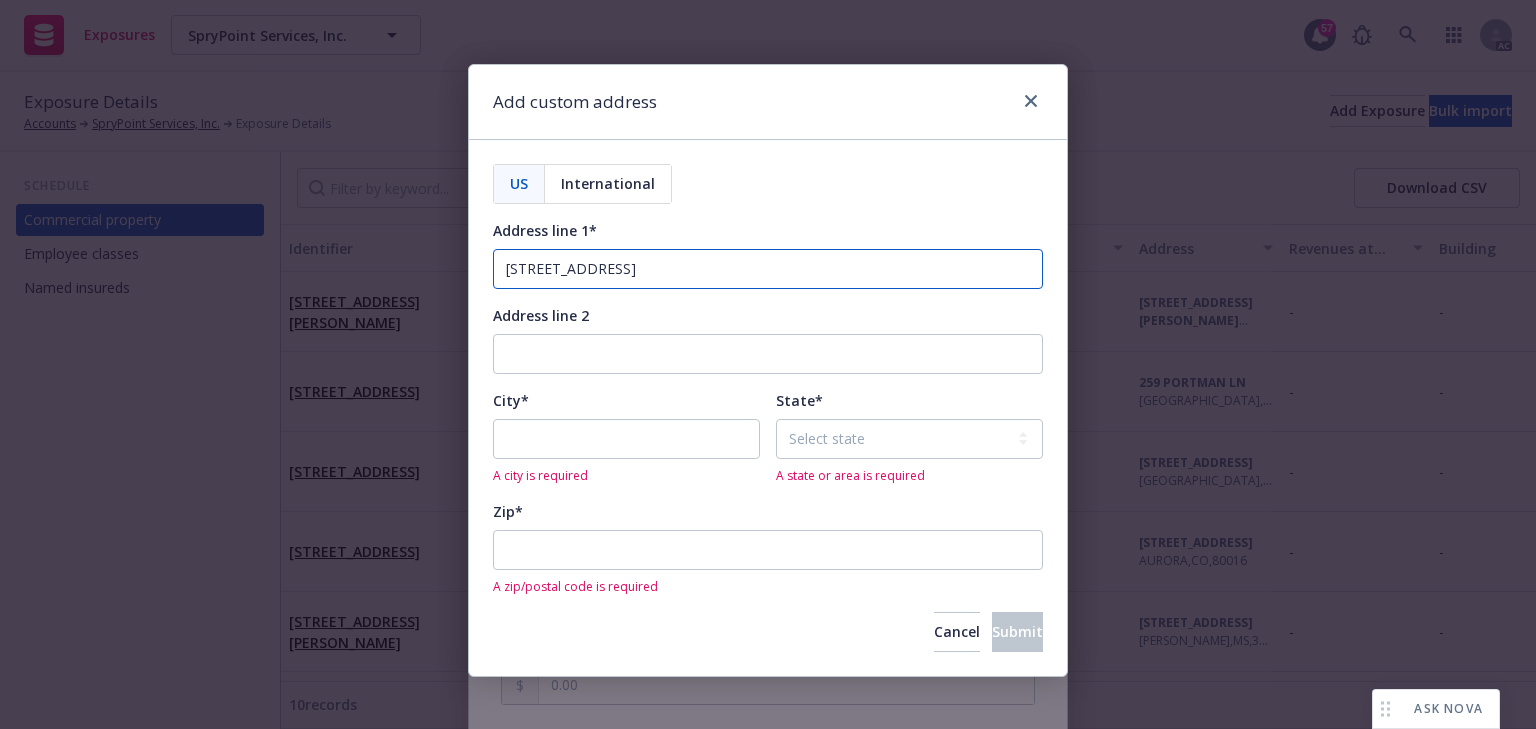 type on "[STREET_ADDRESS]" 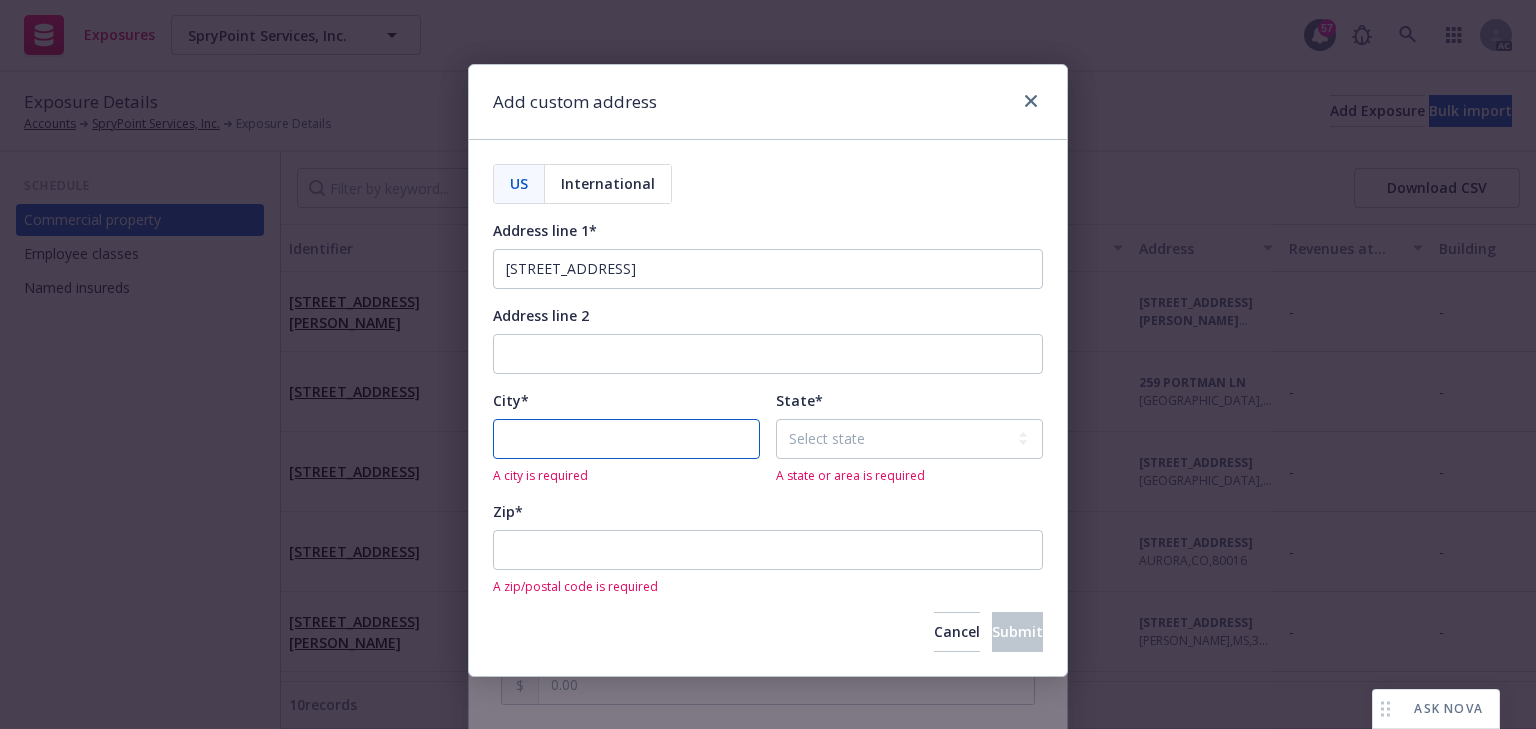 click on "City*" at bounding box center (626, 439) 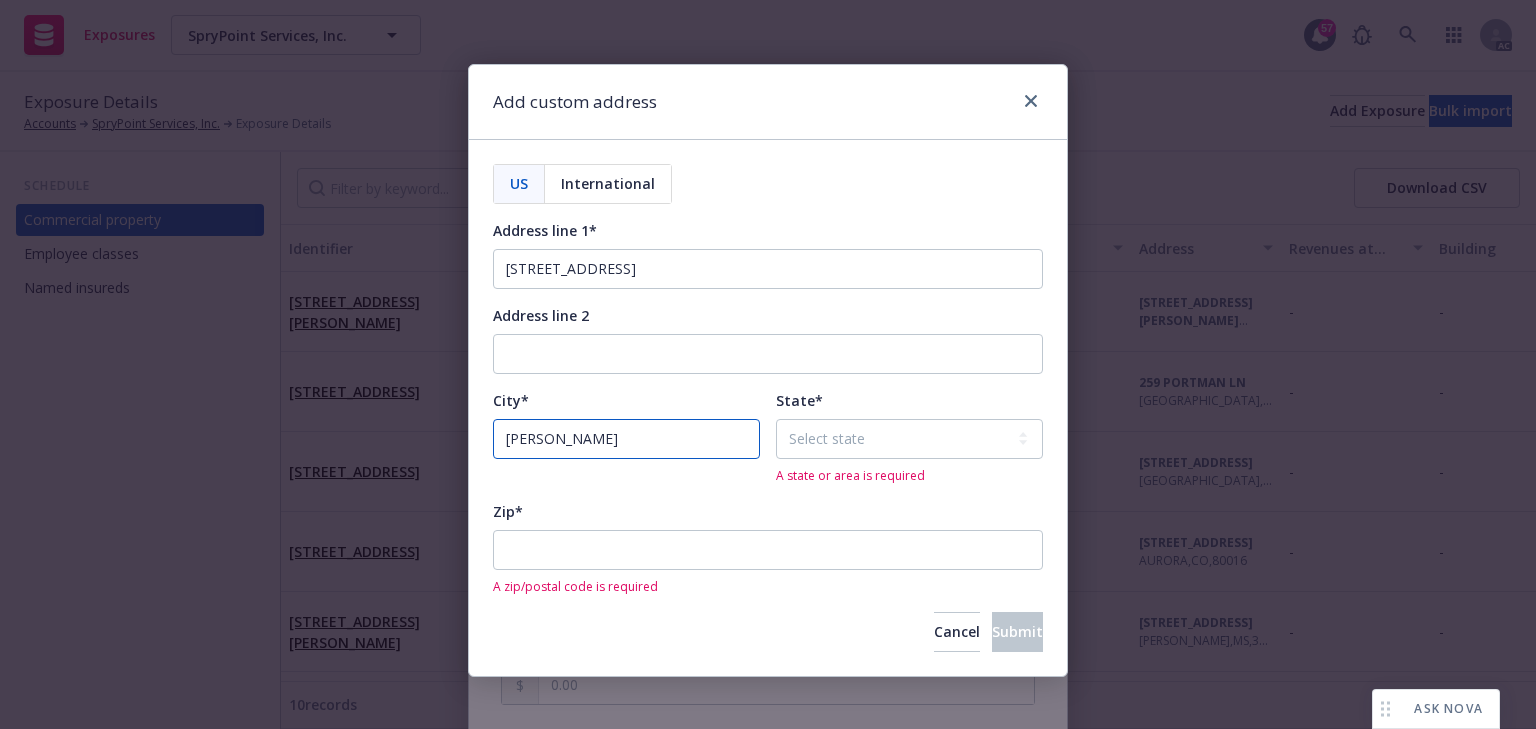 type on "[PERSON_NAME]" 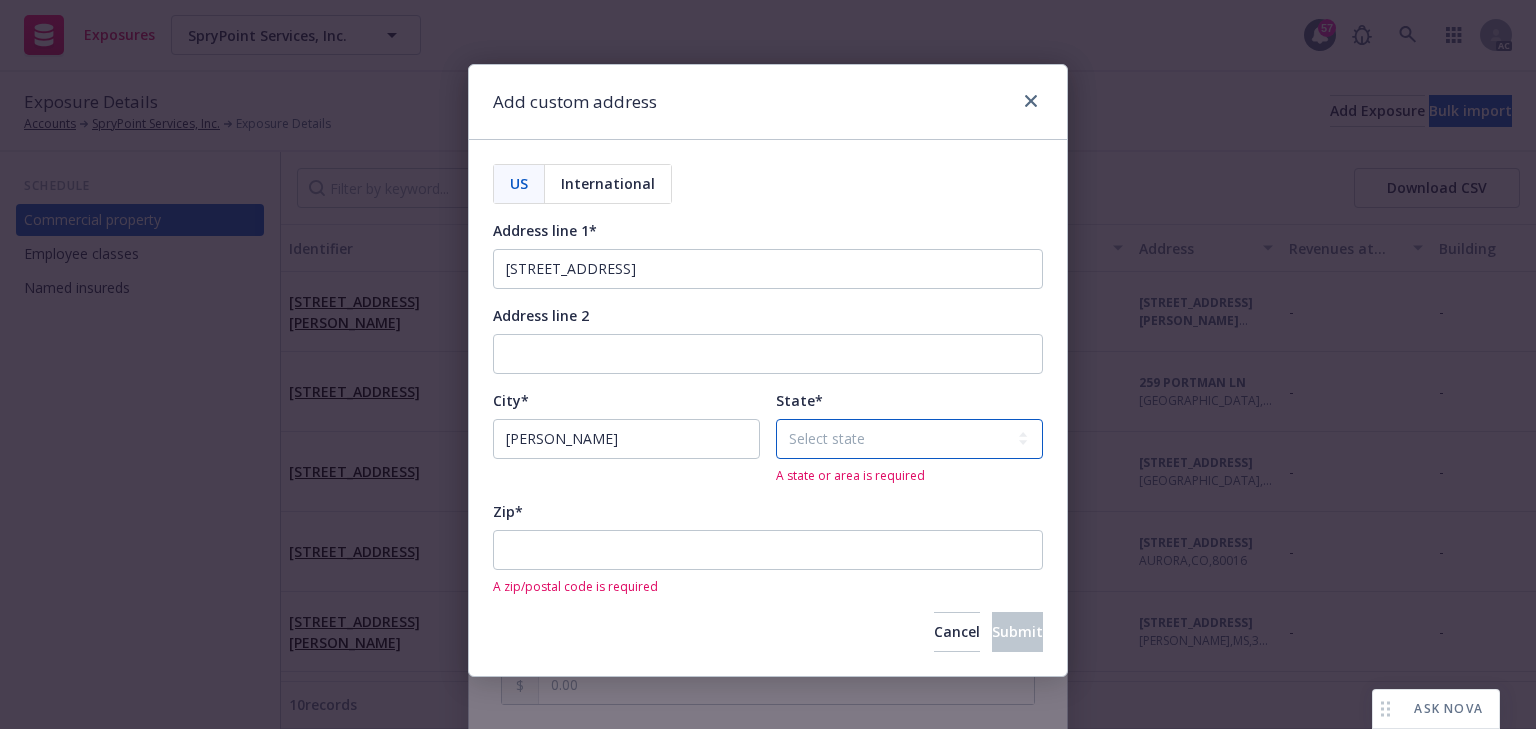 click on "Select state [US_STATE] [US_STATE] [US_STATE] [US_STATE] [US_STATE] [PERSON_NAME][GEOGRAPHIC_DATA] [US_STATE] [US_STATE] [US_STATE] [US_STATE] [US_STATE] [US_STATE] [US_STATE] [US_STATE] [US_STATE] [PERSON_NAME][GEOGRAPHIC_DATA] [US_STATE] [US_STATE] [US_STATE] [US_STATE] [PERSON_NAME][GEOGRAPHIC_DATA] [GEOGRAPHIC_DATA] [GEOGRAPHIC_DATA] [US_STATE] [US_STATE] [GEOGRAPHIC_DATA] [US_STATE] [US_STATE] [US_STATE] [US_STATE] [US_STATE] [GEOGRAPHIC_DATA] [GEOGRAPHIC_DATA] [US_STATE] [US_STATE] [US_STATE] [US_STATE] [GEOGRAPHIC_DATA] [US_STATE] [US_STATE] [US_STATE] [US_STATE] [US_STATE] [US_STATE] [US_STATE] [US_STATE] [US_STATE] [US_STATE] [US_STATE] [US_STATE] [GEOGRAPHIC_DATA] [GEOGRAPHIC_DATA] [US_STATE] [US_STATE] [US_STATE] [US_STATE] [US_STATE] [US_STATE] [US_STATE] [GEOGRAPHIC_DATA] [GEOGRAPHIC_DATA] [GEOGRAPHIC_DATA] [GEOGRAPHIC_DATA] [US_STATE] [US_STATE] [US_STATE] [GEOGRAPHIC_DATA] [US_STATE] [US_STATE] [US_STATE] [US_STATE]" at bounding box center (909, 439) 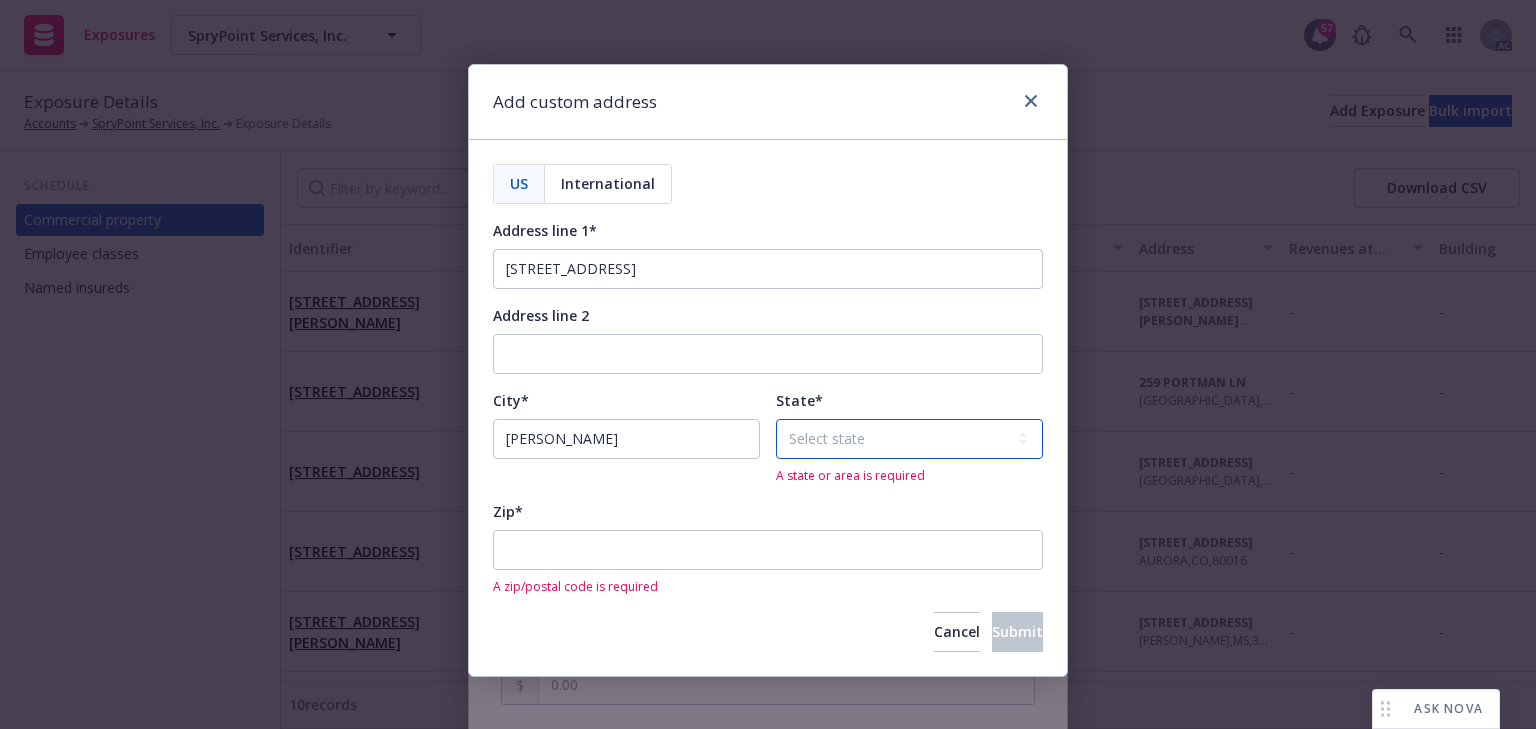 select on "NE" 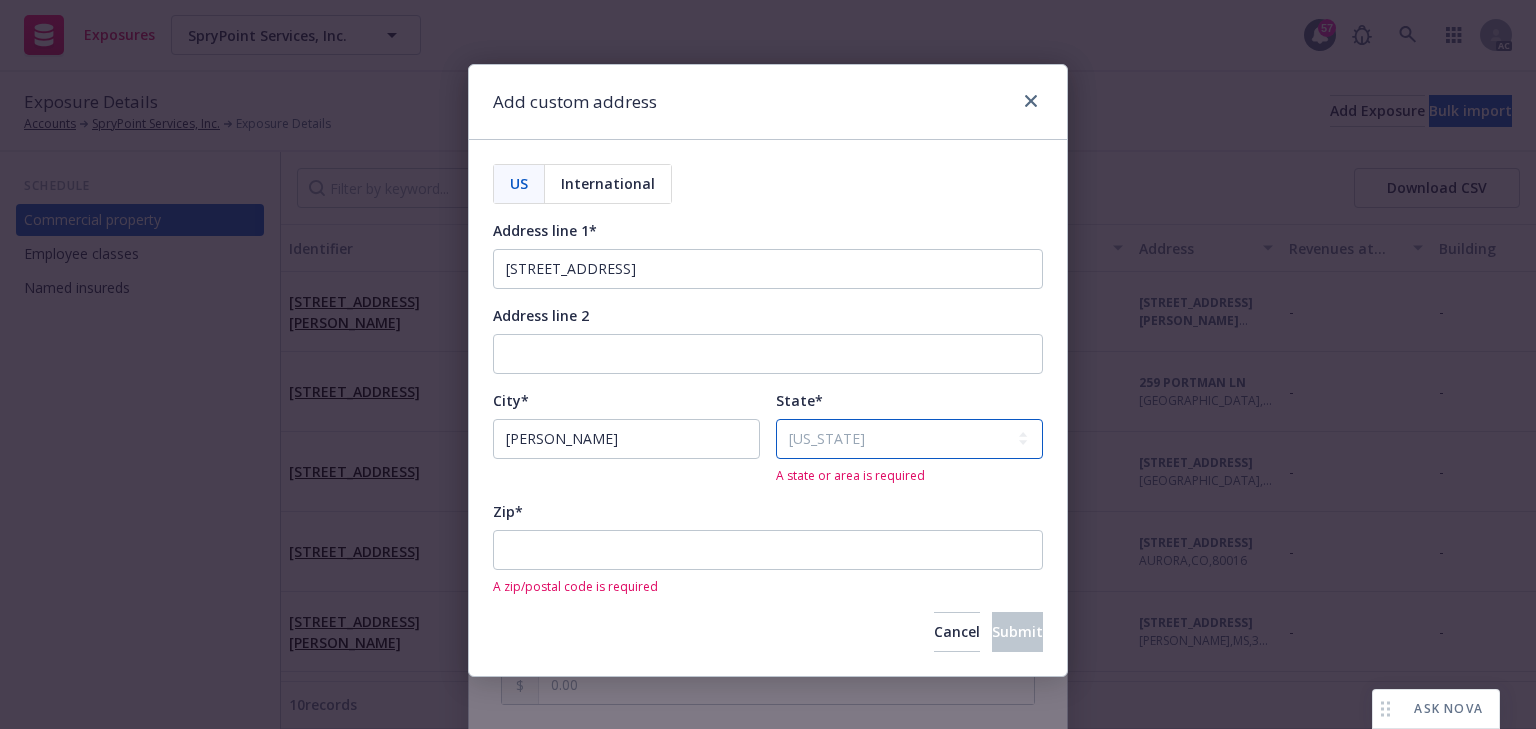 click on "Select state [US_STATE] [US_STATE] [US_STATE] [US_STATE] [US_STATE] [PERSON_NAME][GEOGRAPHIC_DATA] [US_STATE] [US_STATE] [US_STATE] [US_STATE] [US_STATE] [US_STATE] [US_STATE] [US_STATE] [US_STATE] [PERSON_NAME][GEOGRAPHIC_DATA] [US_STATE] [US_STATE] [US_STATE] [US_STATE] [PERSON_NAME][GEOGRAPHIC_DATA] [GEOGRAPHIC_DATA] [GEOGRAPHIC_DATA] [US_STATE] [US_STATE] [GEOGRAPHIC_DATA] [US_STATE] [US_STATE] [US_STATE] [US_STATE] [US_STATE] [GEOGRAPHIC_DATA] [GEOGRAPHIC_DATA] [US_STATE] [US_STATE] [US_STATE] [US_STATE] [GEOGRAPHIC_DATA] [US_STATE] [US_STATE] [US_STATE] [US_STATE] [US_STATE] [US_STATE] [US_STATE] [US_STATE] [US_STATE] [US_STATE] [US_STATE] [US_STATE] [GEOGRAPHIC_DATA] [GEOGRAPHIC_DATA] [US_STATE] [US_STATE] [US_STATE] [US_STATE] [US_STATE] [US_STATE] [US_STATE] [GEOGRAPHIC_DATA] [GEOGRAPHIC_DATA] [GEOGRAPHIC_DATA] [GEOGRAPHIC_DATA] [US_STATE] [US_STATE] [US_STATE] [GEOGRAPHIC_DATA] [US_STATE] [US_STATE] [US_STATE] [US_STATE]" at bounding box center [909, 439] 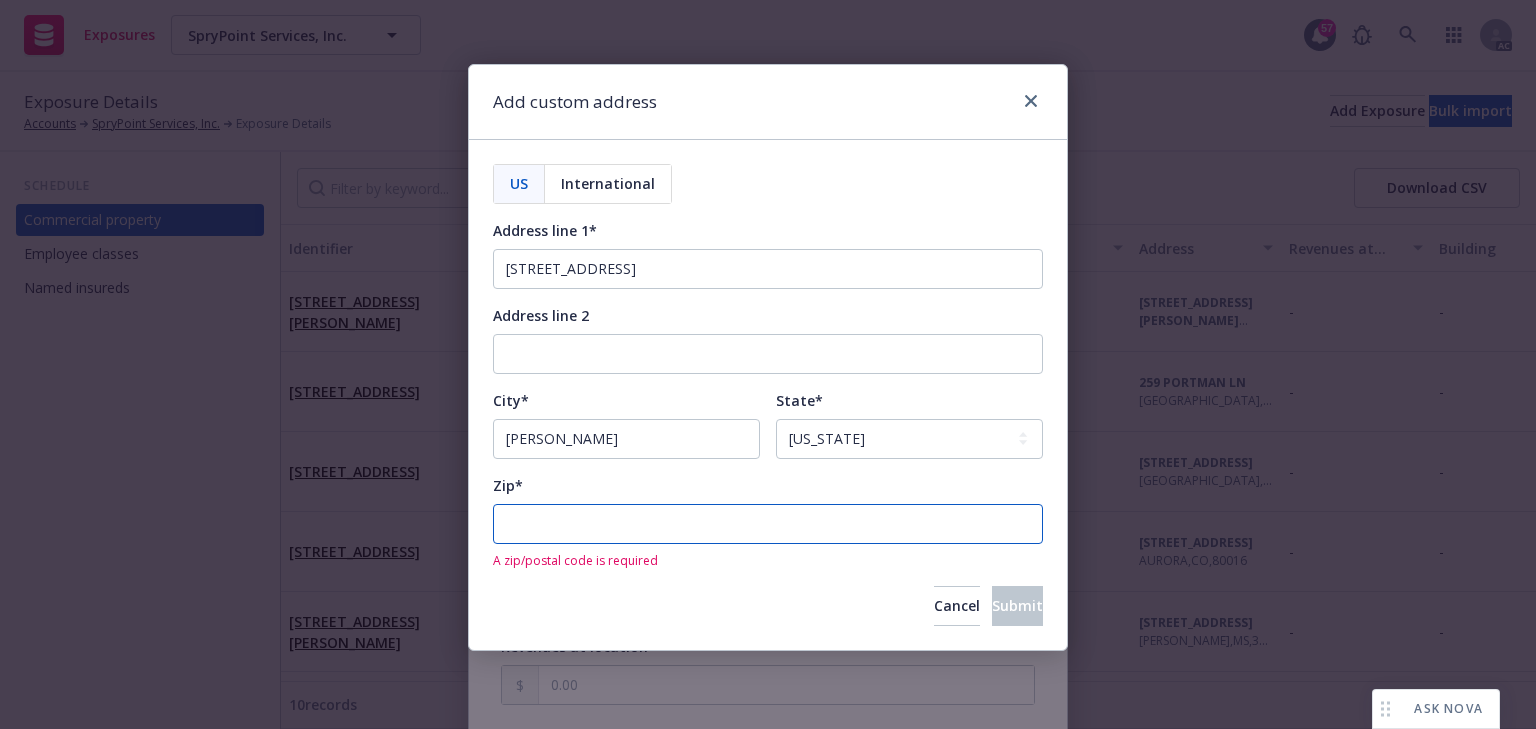 click on "Zip*" at bounding box center [768, 524] 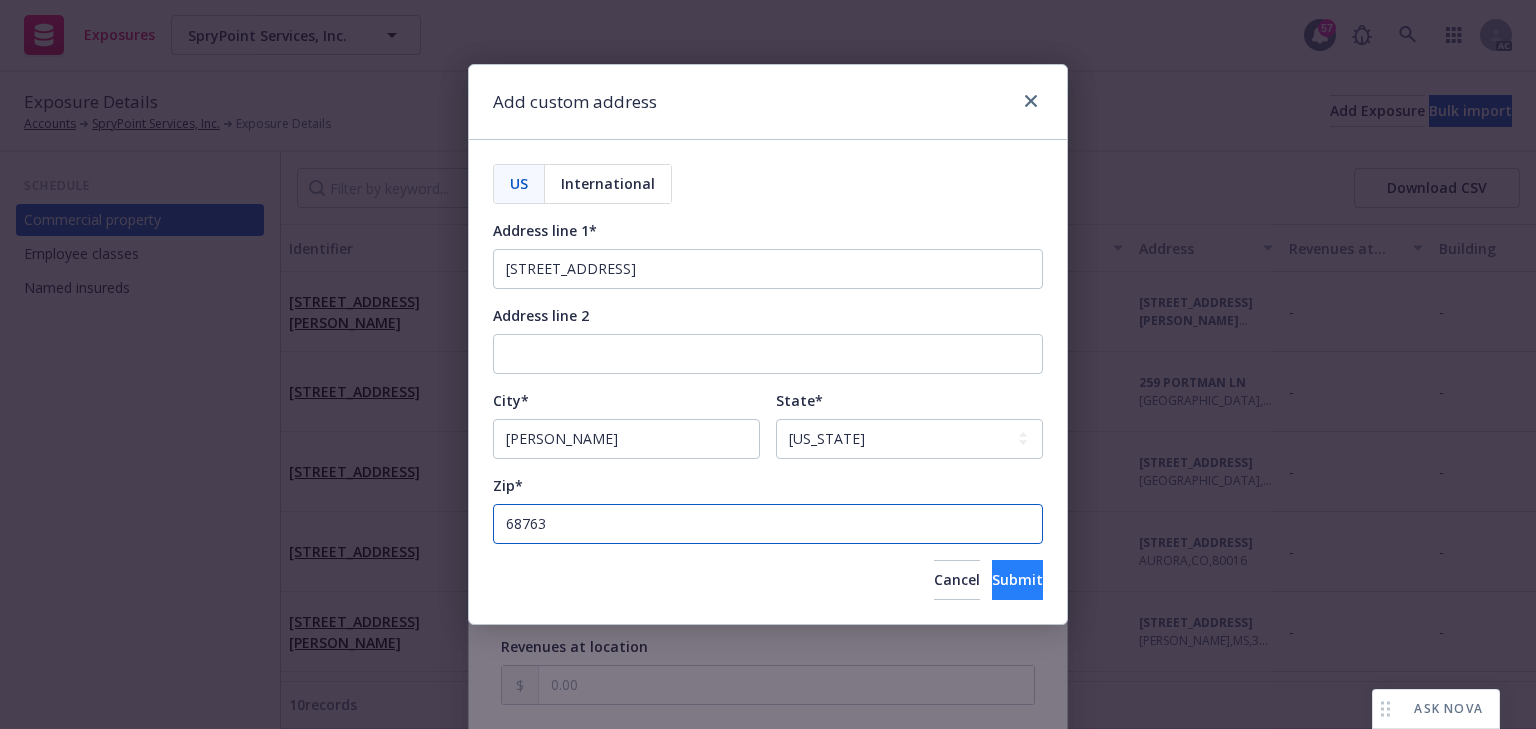 type on "68763" 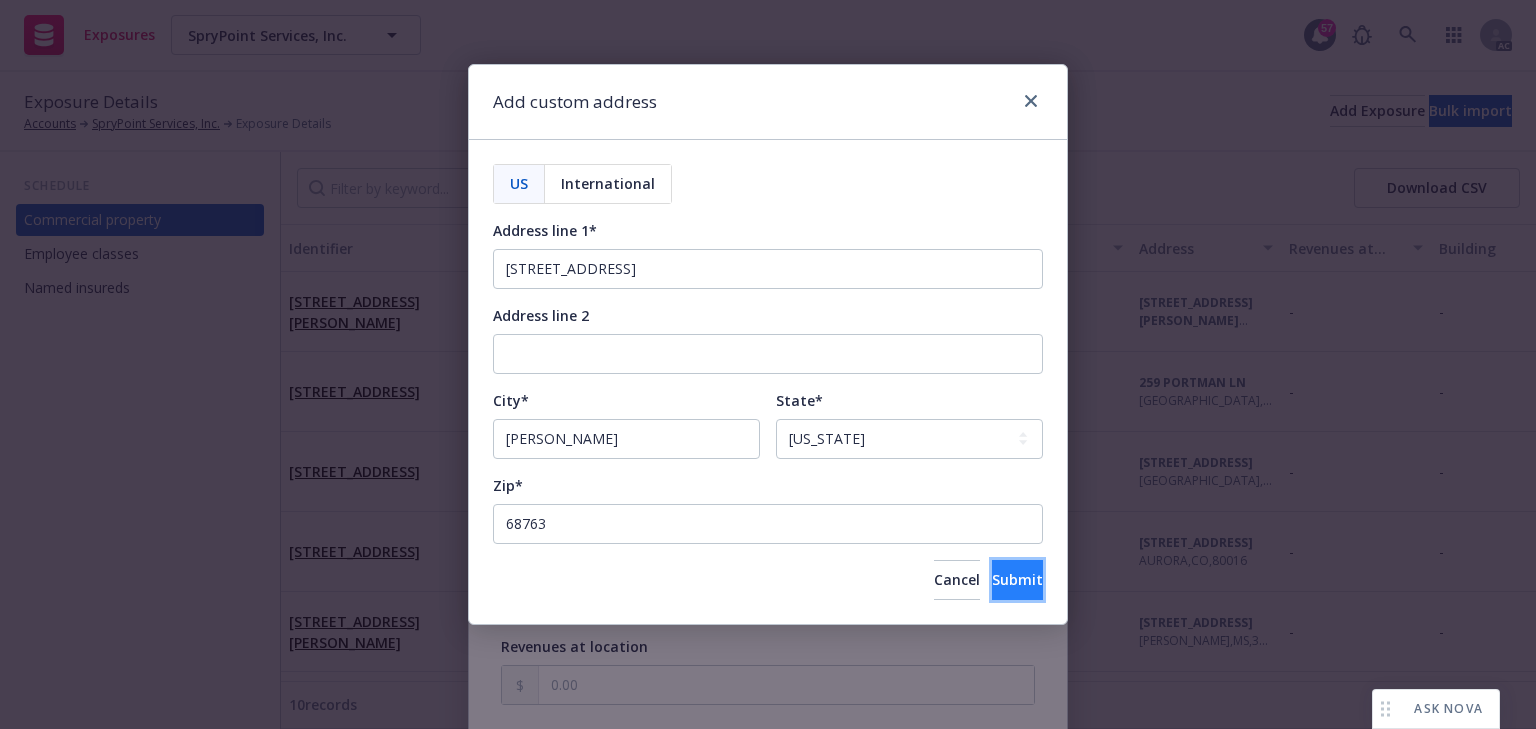click on "Submit" at bounding box center (1017, 579) 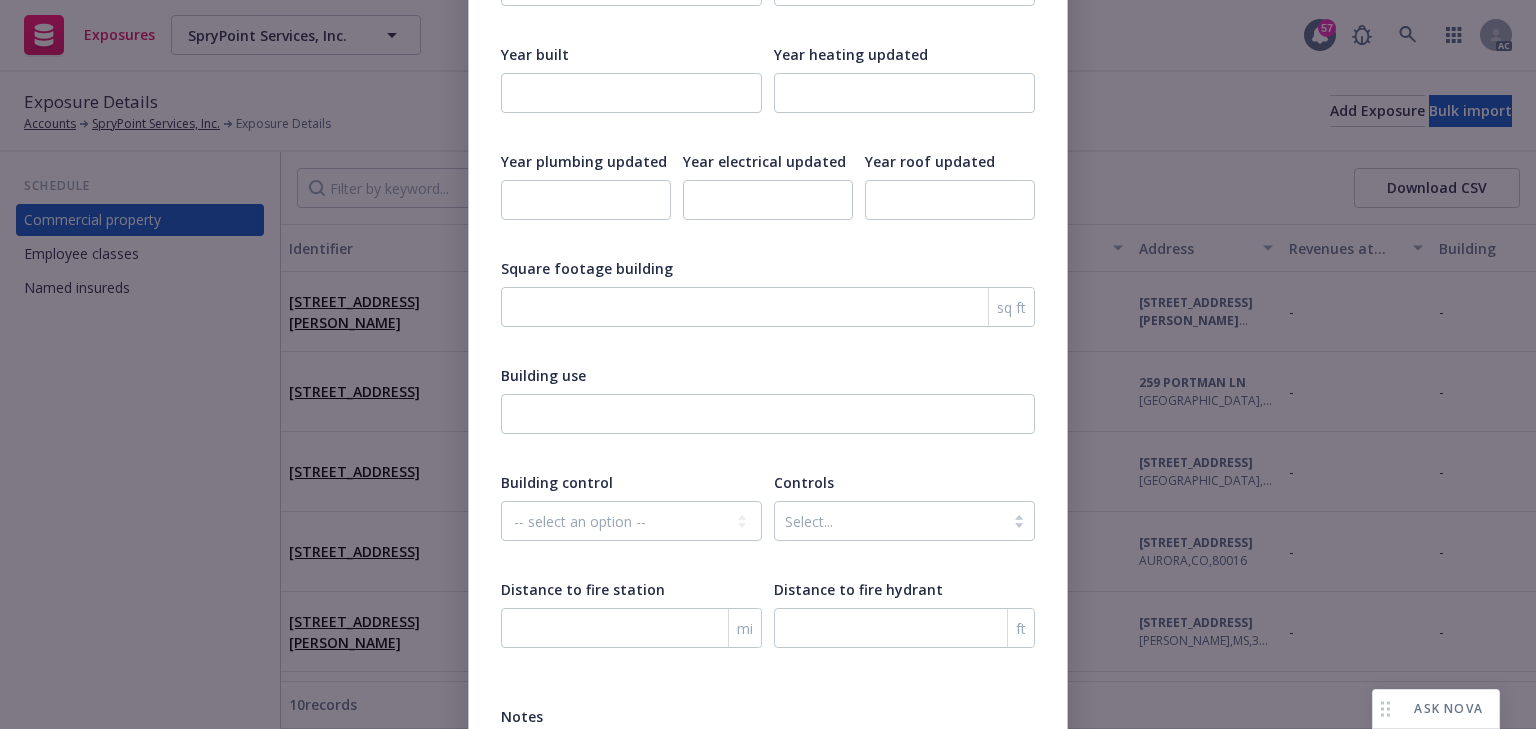 scroll, scrollTop: 3321, scrollLeft: 0, axis: vertical 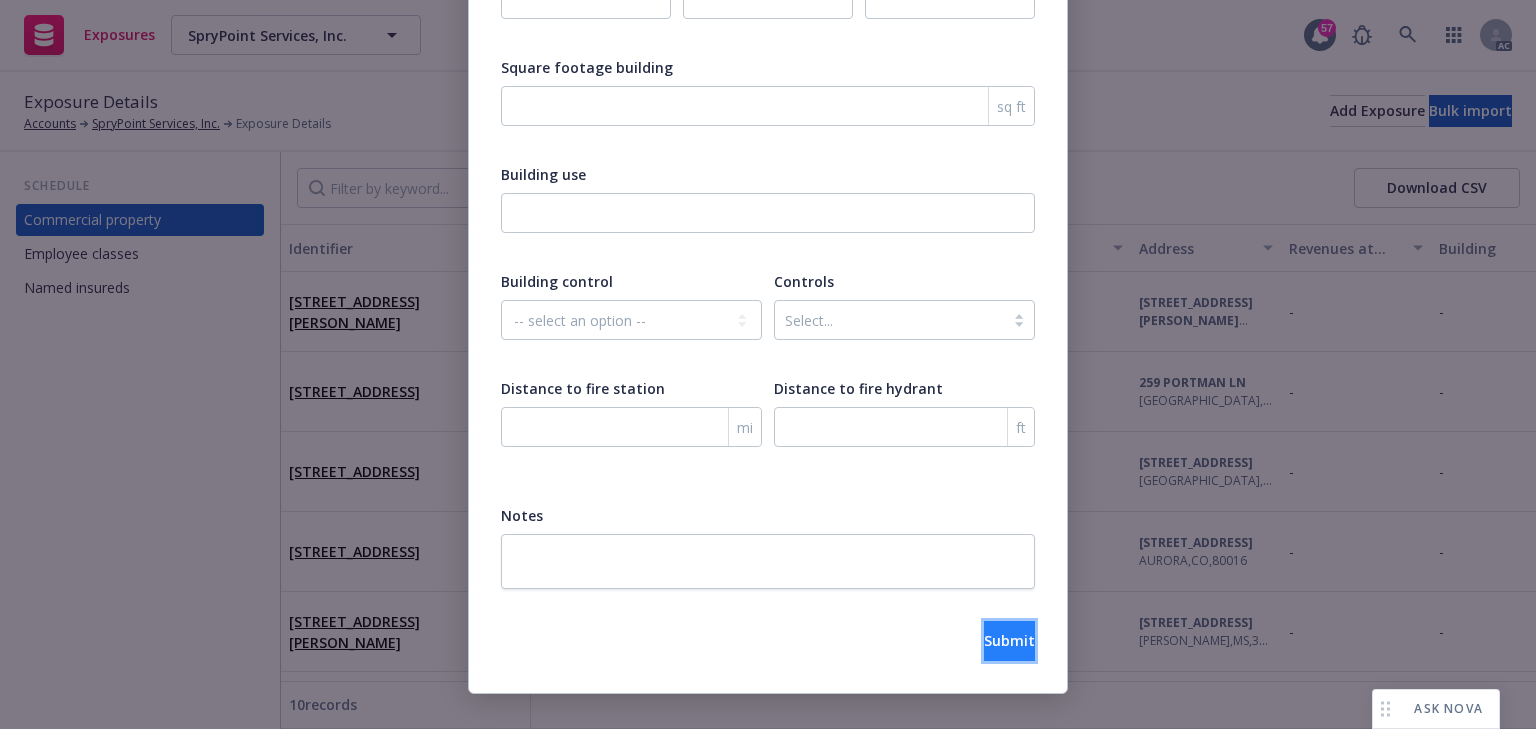 click on "Submit" at bounding box center (1009, 640) 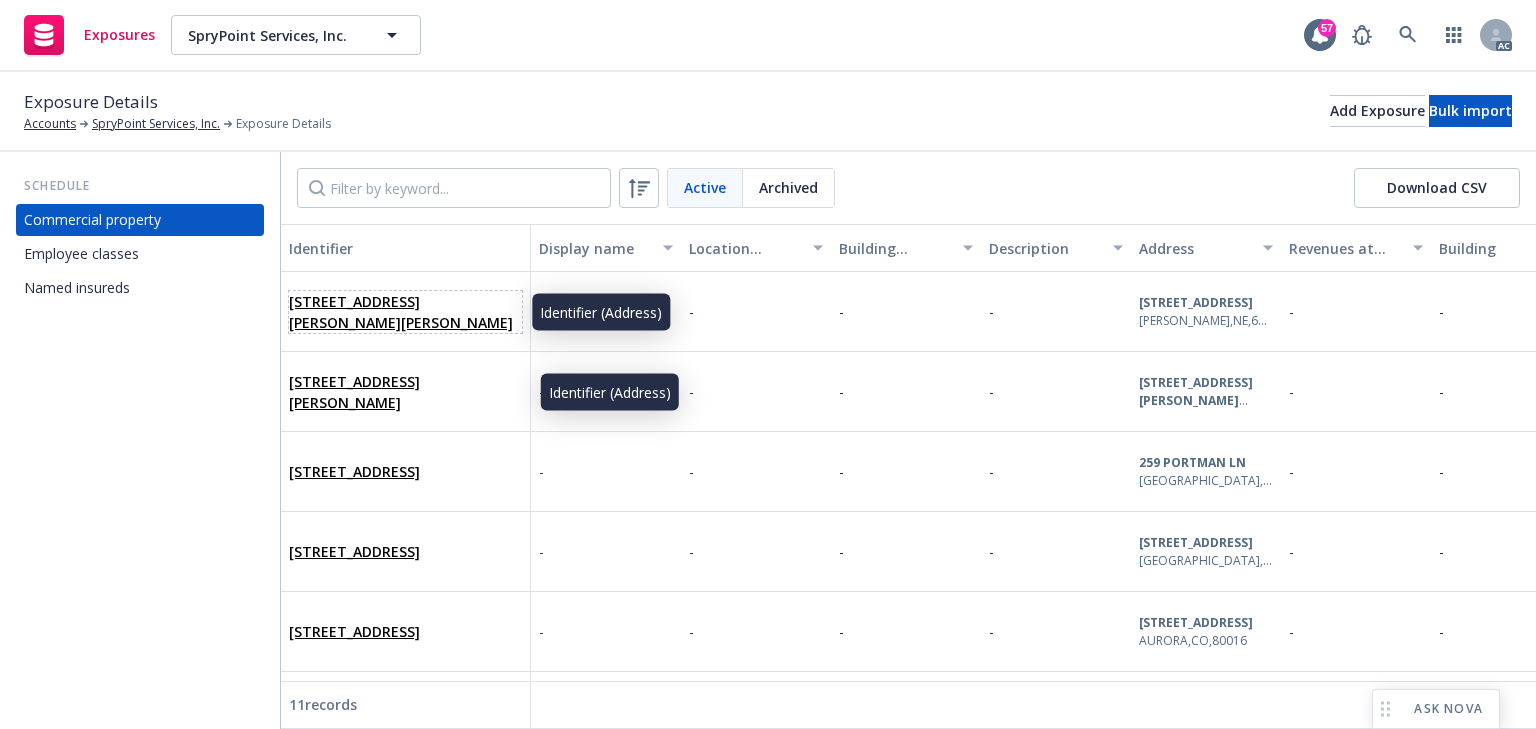 click on "[STREET_ADDRESS][PERSON_NAME][PERSON_NAME]" at bounding box center (401, 312) 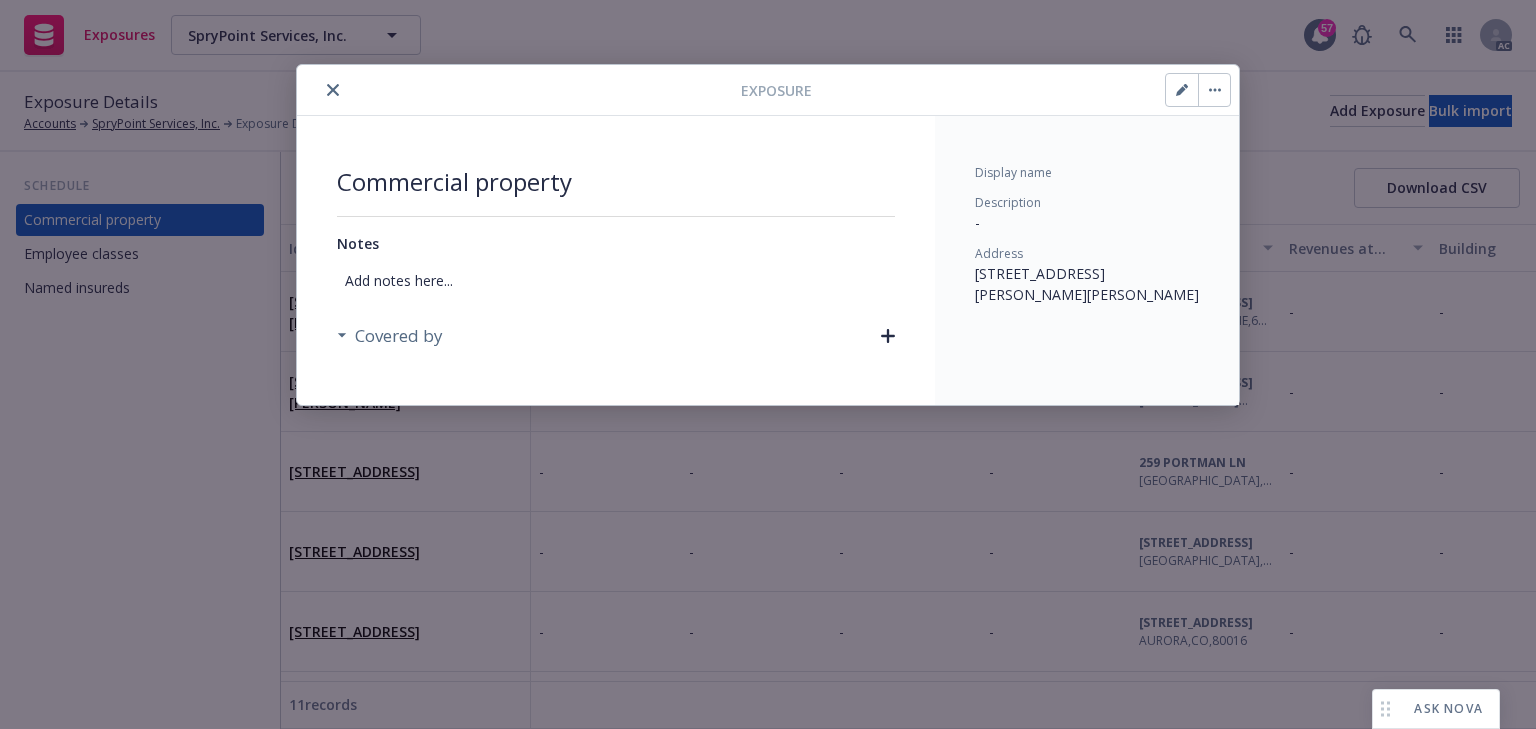 click 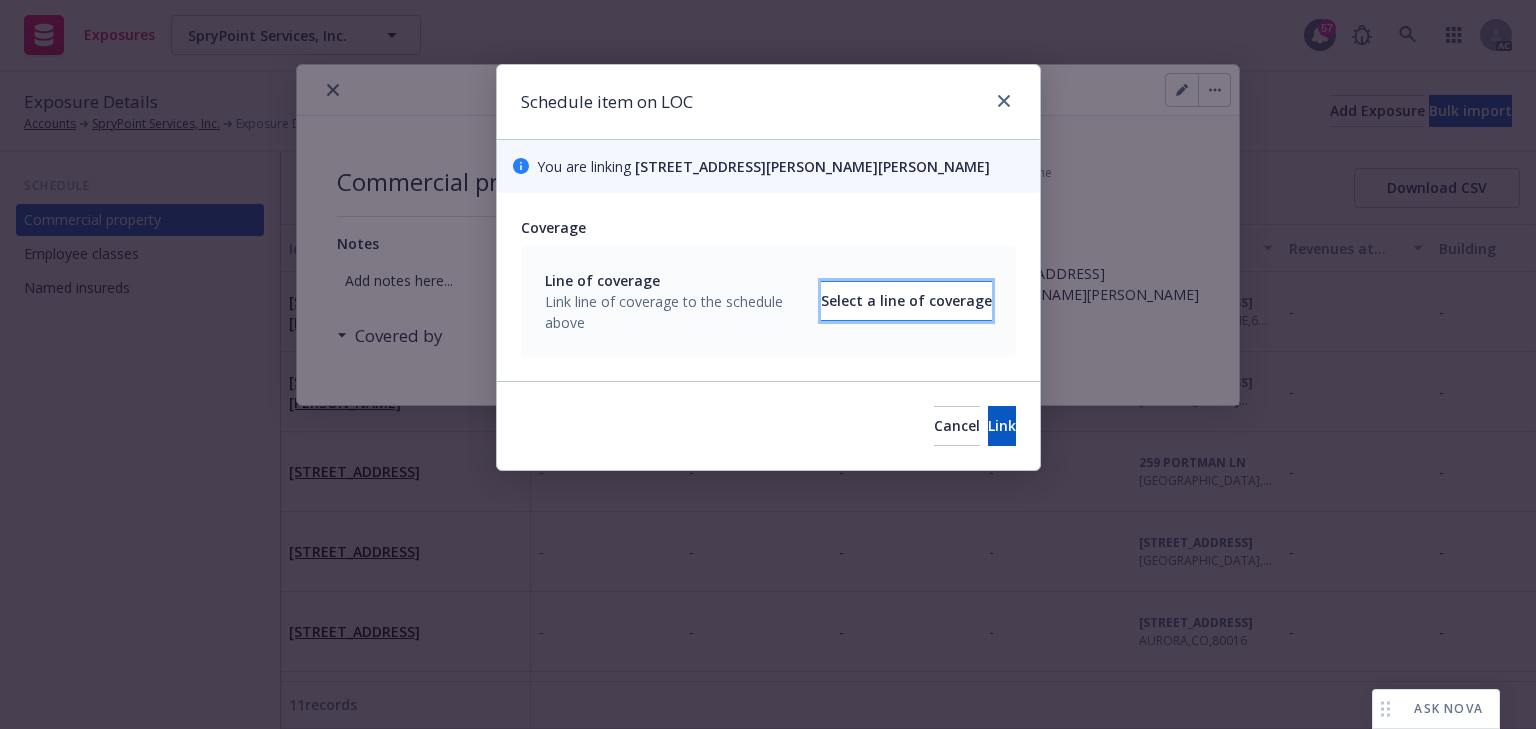 click on "Select a line of coverage" at bounding box center [906, 301] 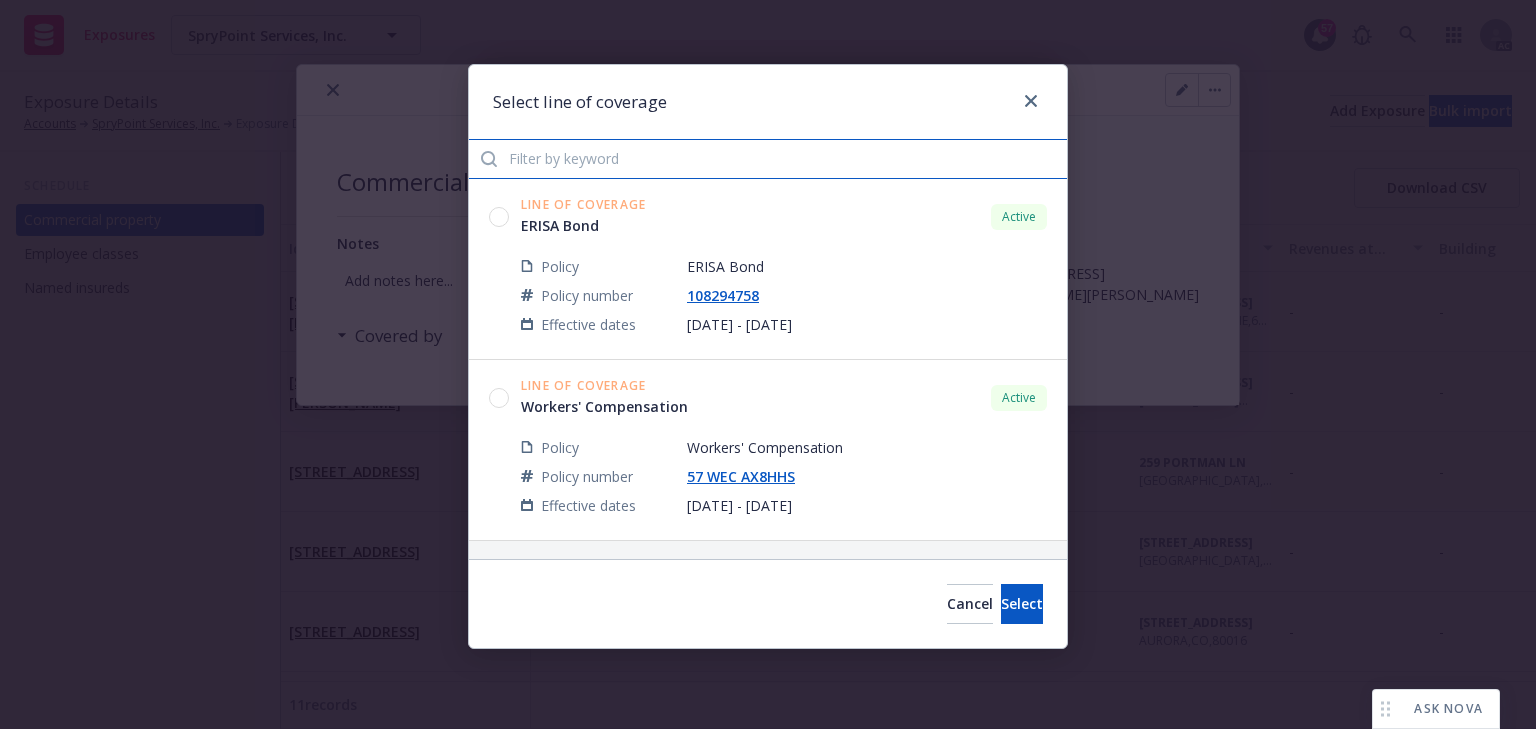 click at bounding box center (768, 159) 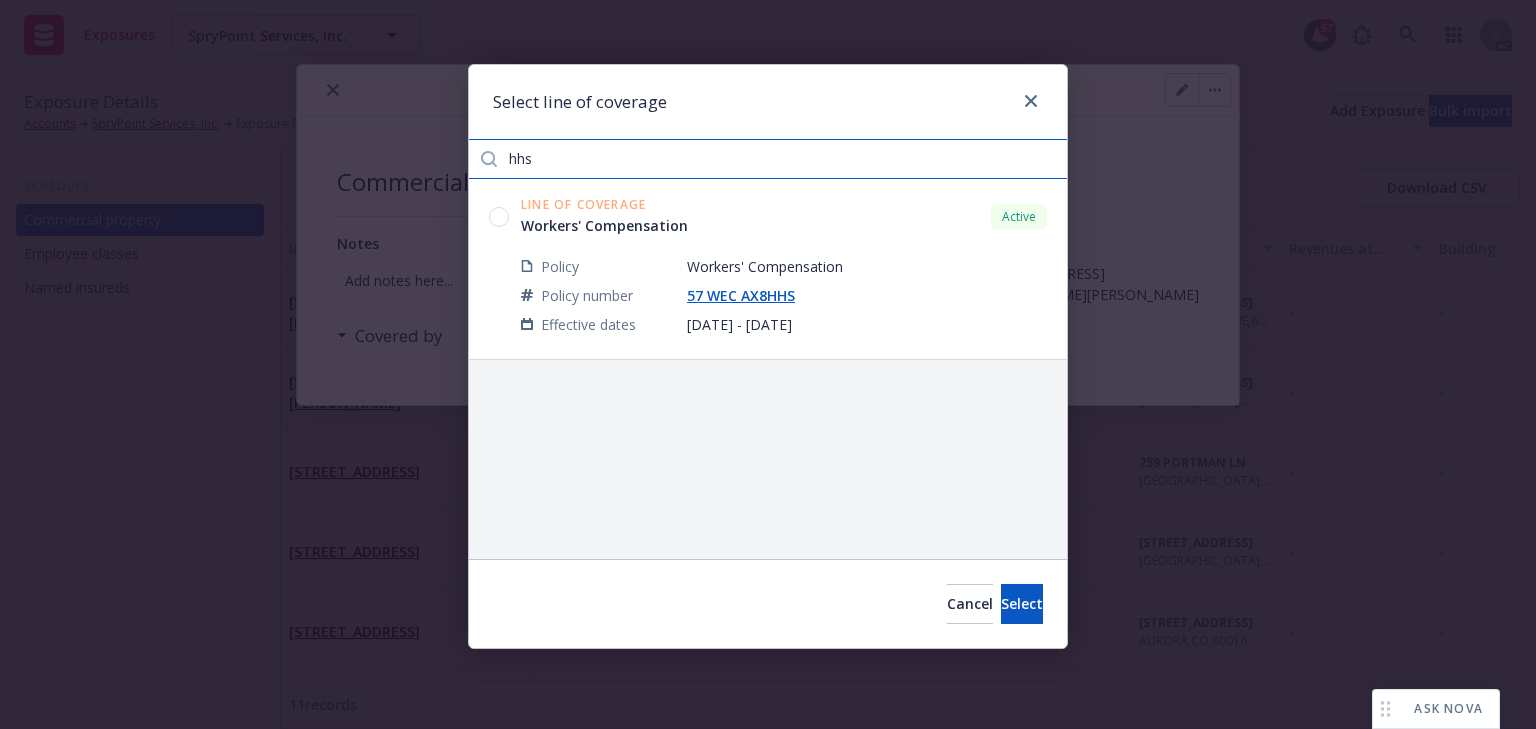 type on "hhs" 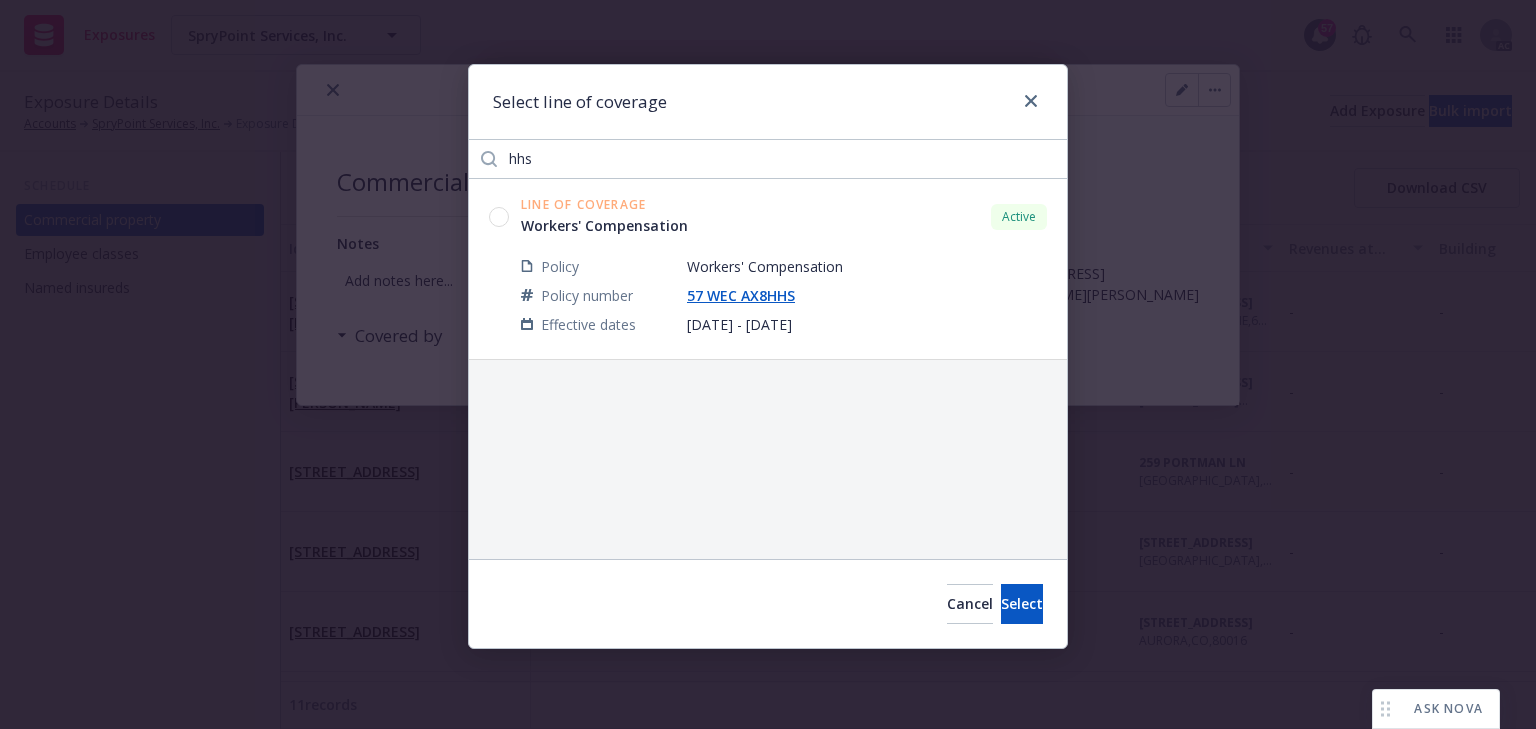 click 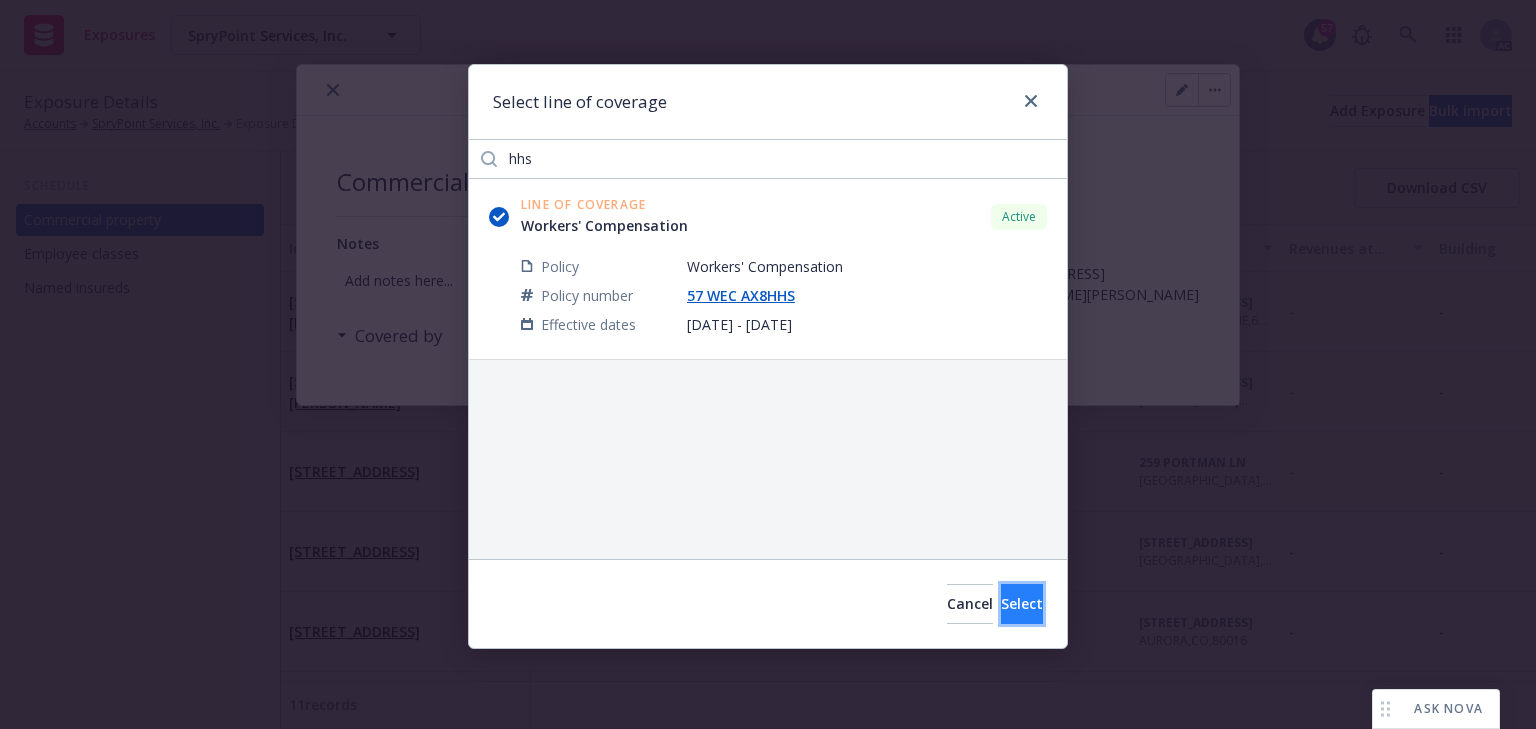 click on "Select" at bounding box center (1022, 604) 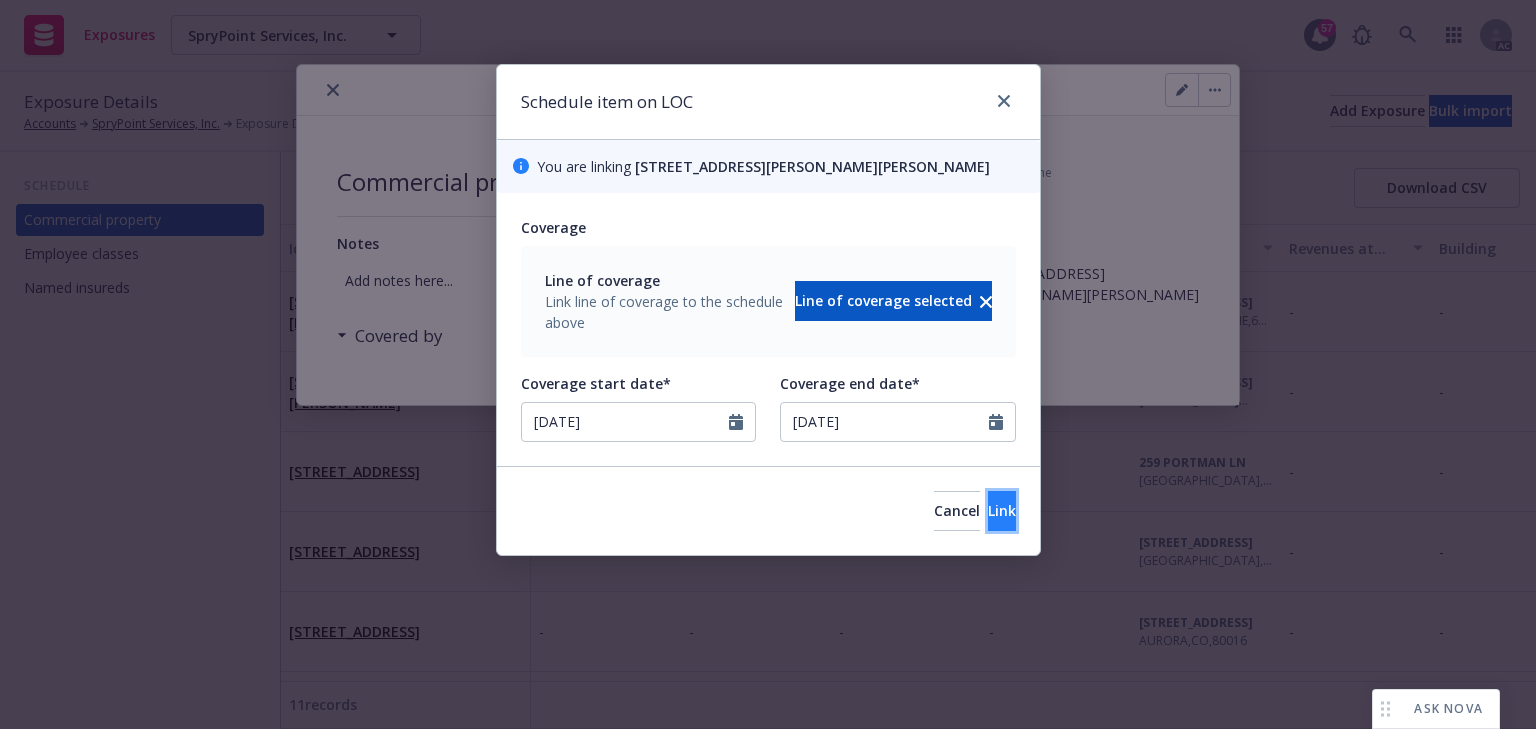 click on "Link" at bounding box center (1002, 511) 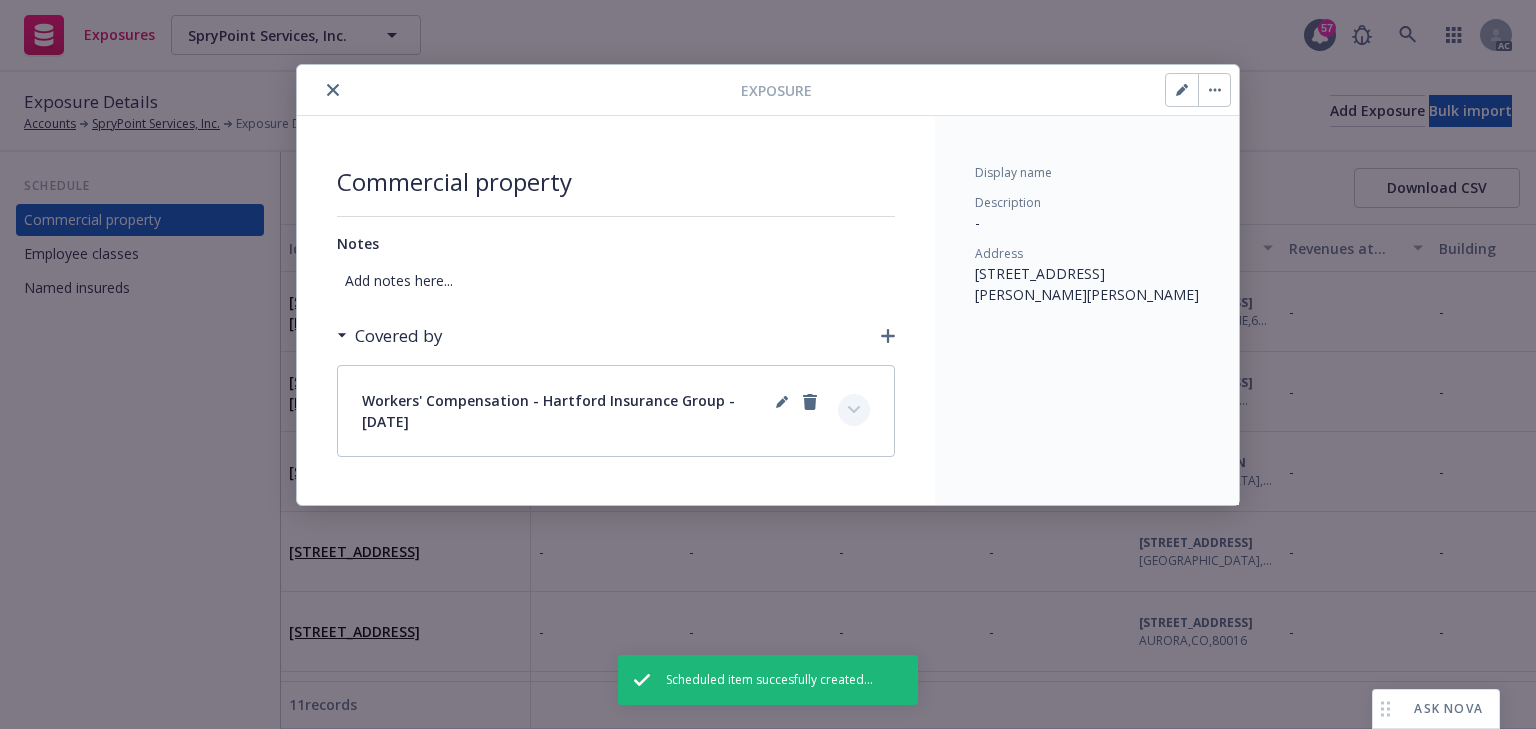 click 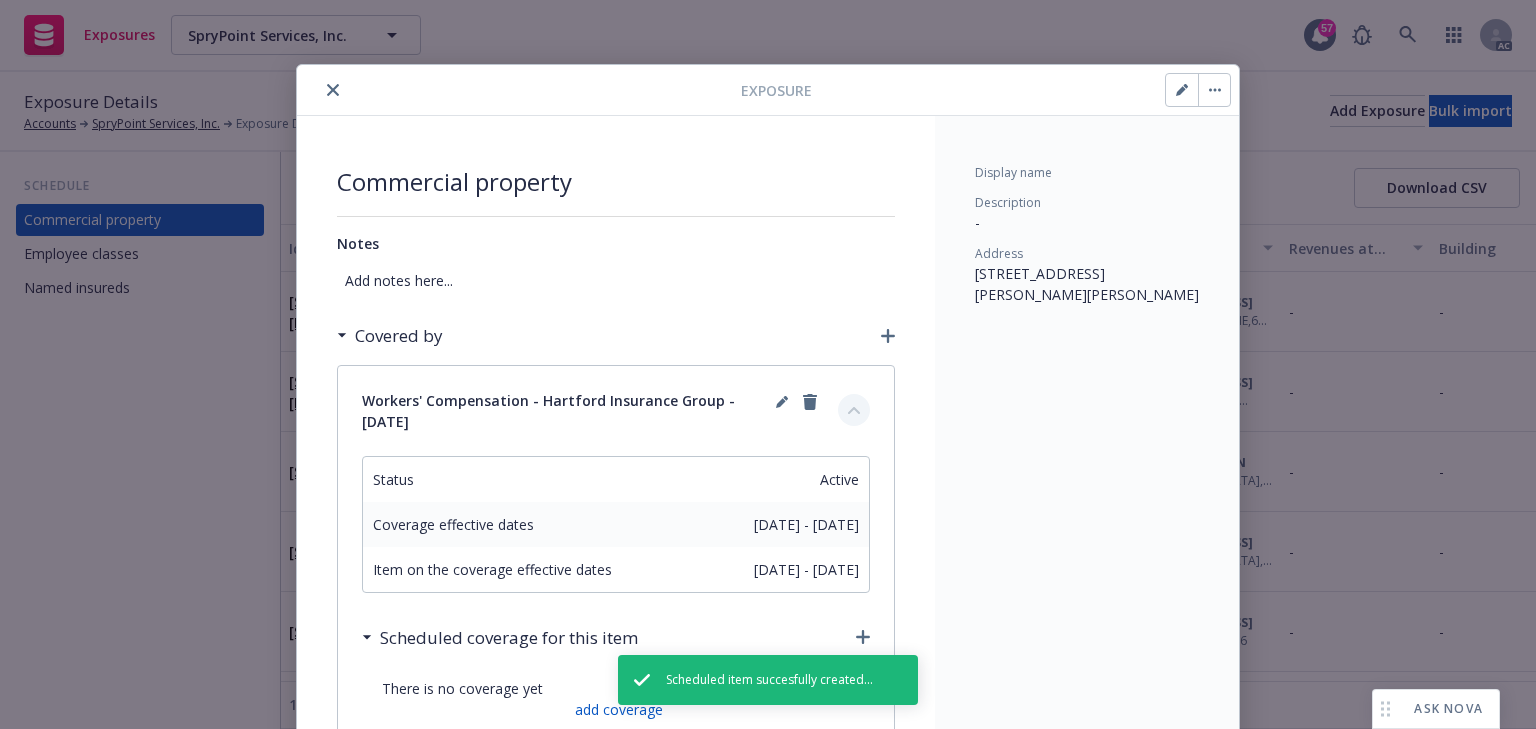 scroll, scrollTop: 160, scrollLeft: 0, axis: vertical 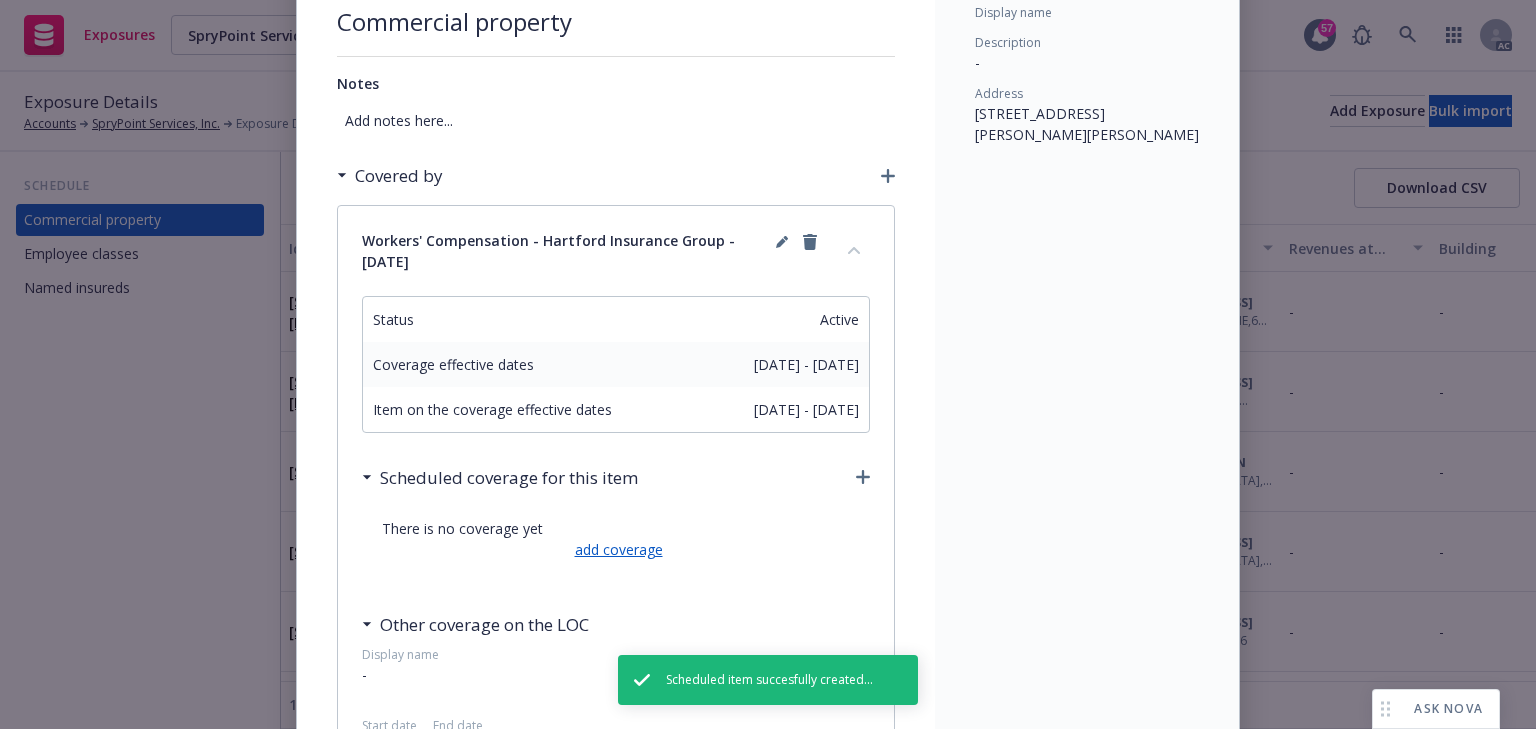 click on "add coverage" at bounding box center [616, 549] 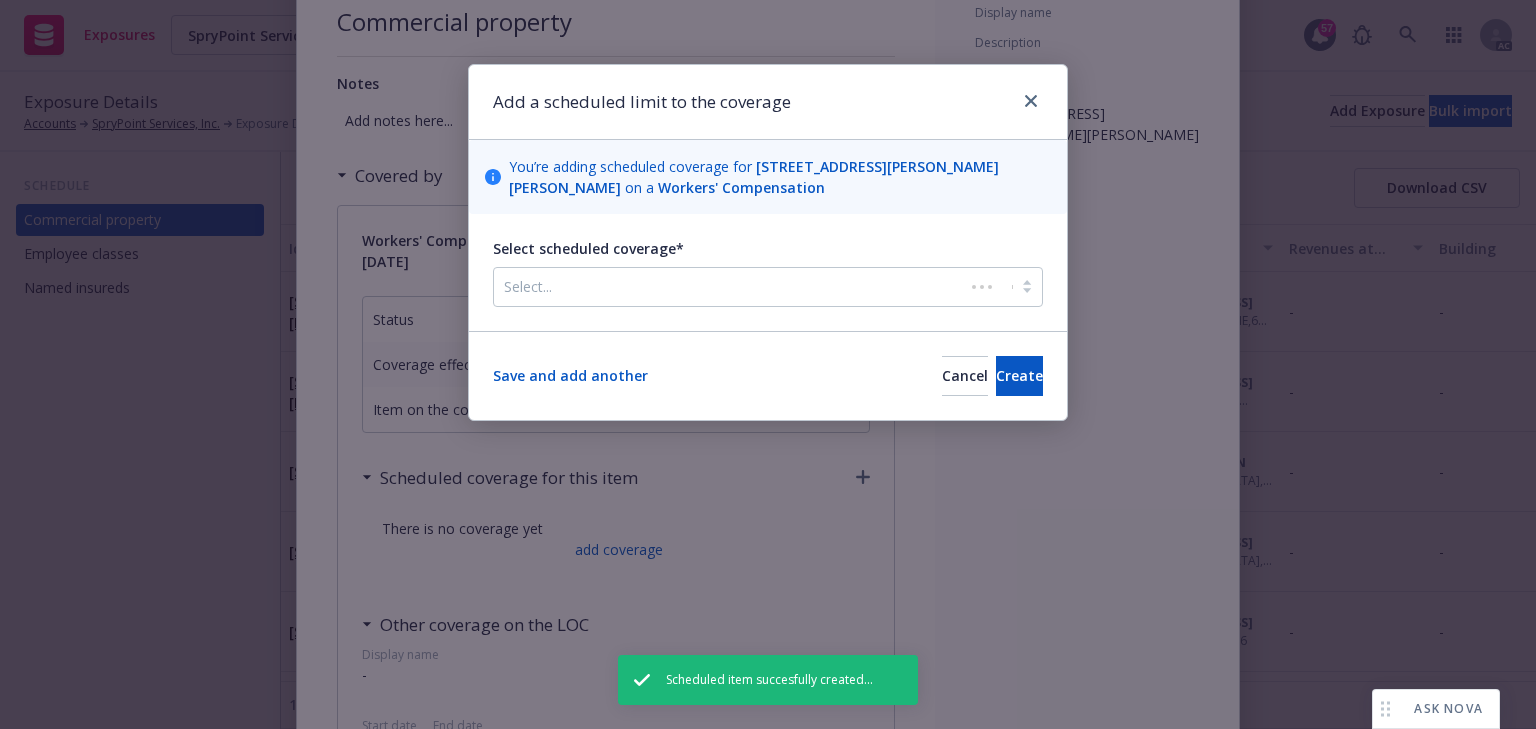 click at bounding box center [729, 287] 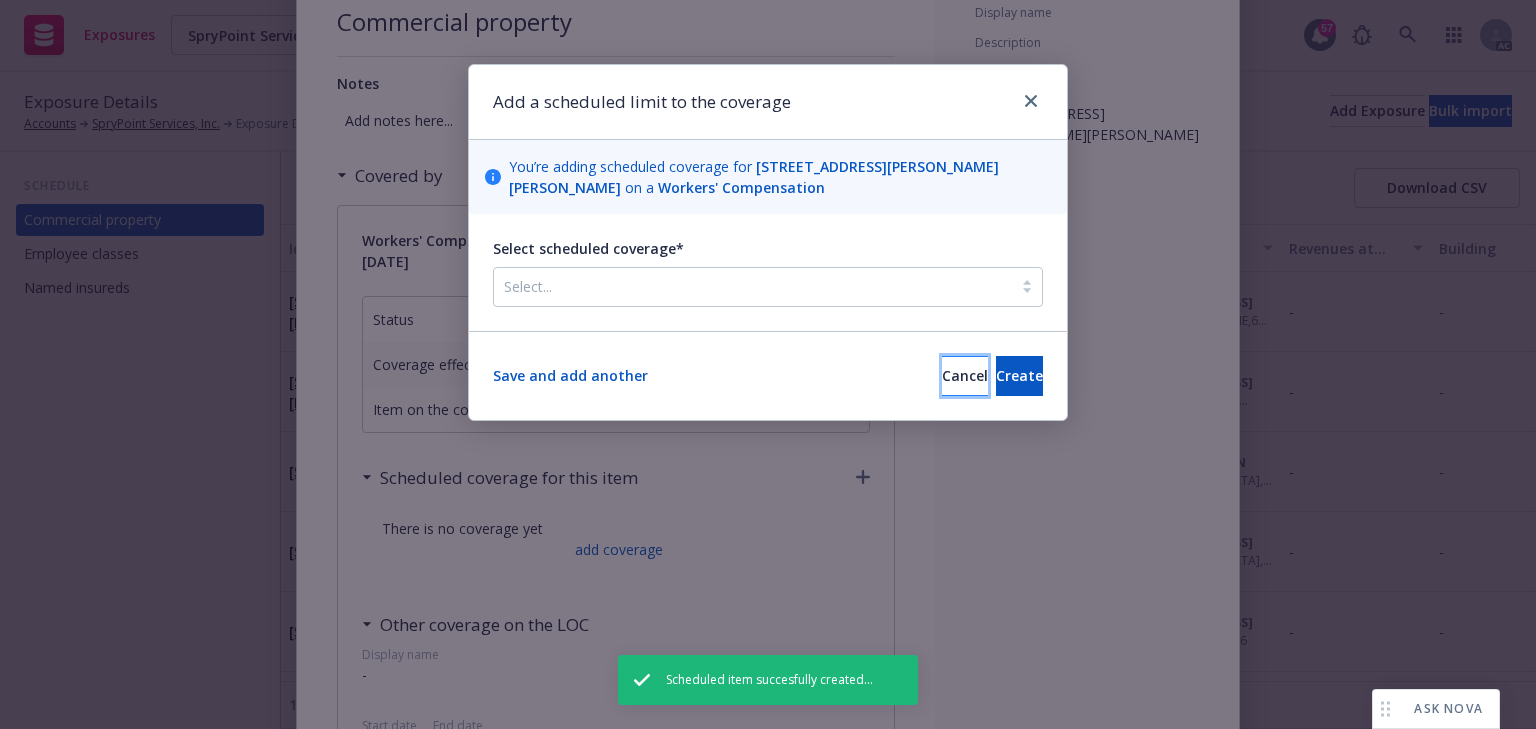 click on "Cancel" at bounding box center [965, 376] 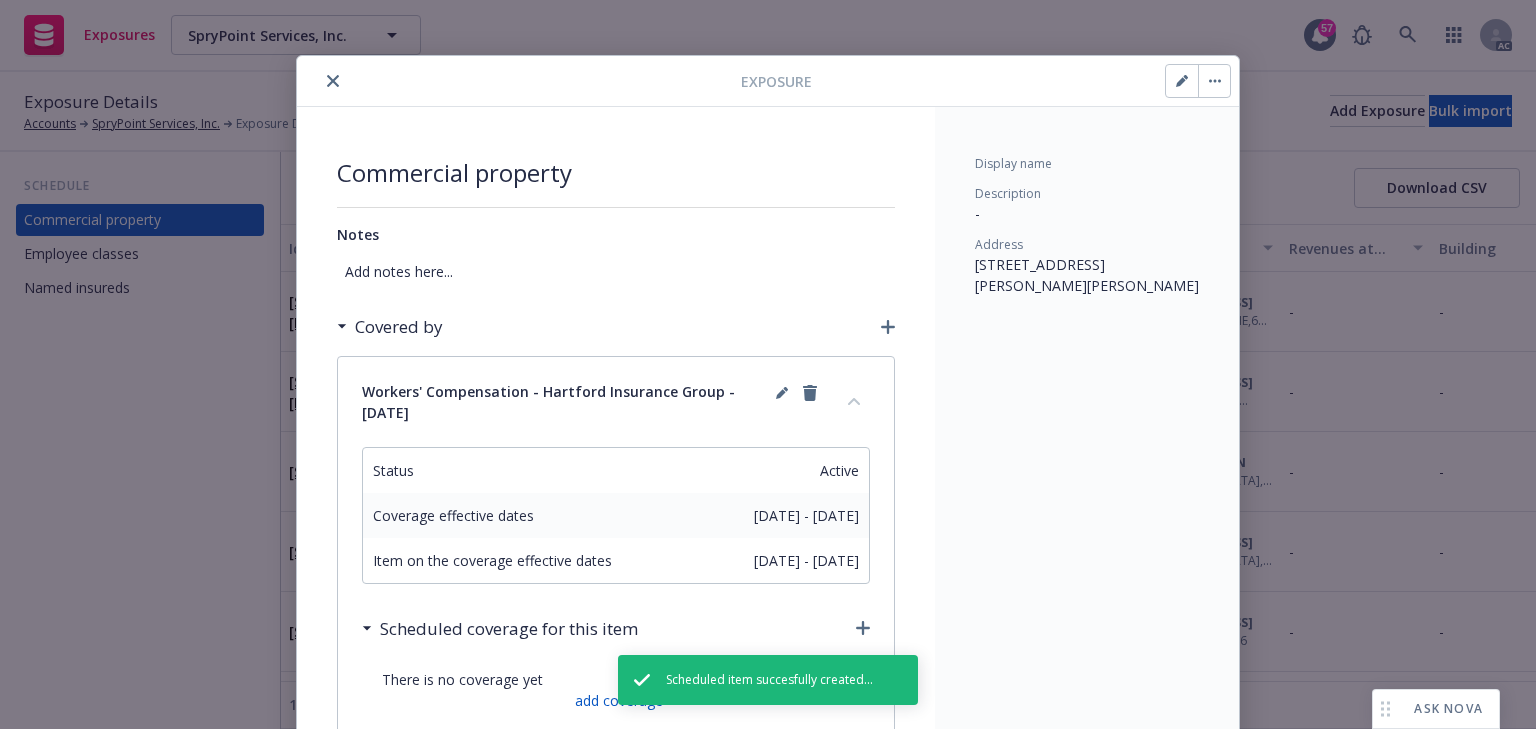 scroll, scrollTop: 0, scrollLeft: 0, axis: both 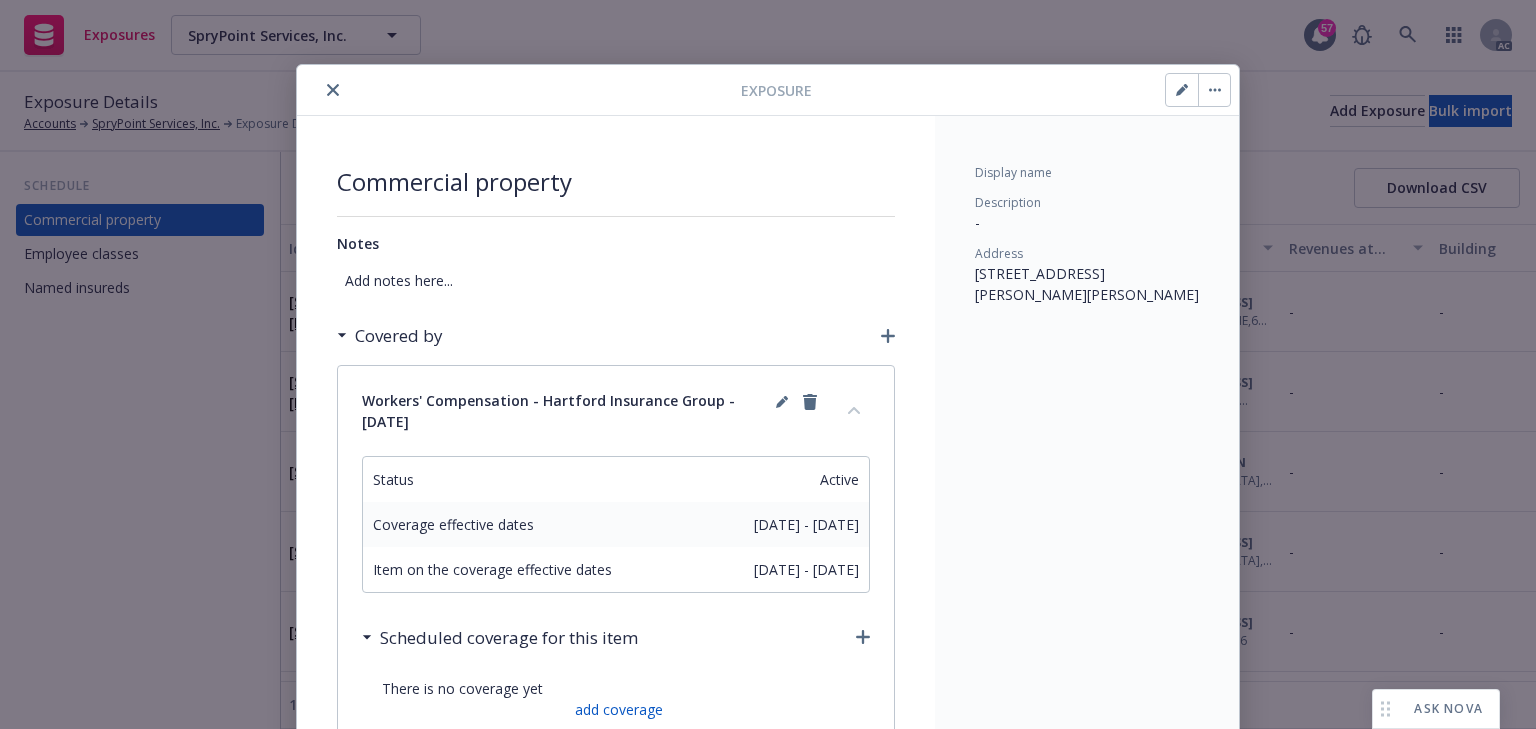 click on "Display name Description - Address [STREET_ADDRESS][PERSON_NAME]" at bounding box center [1087, 1610] 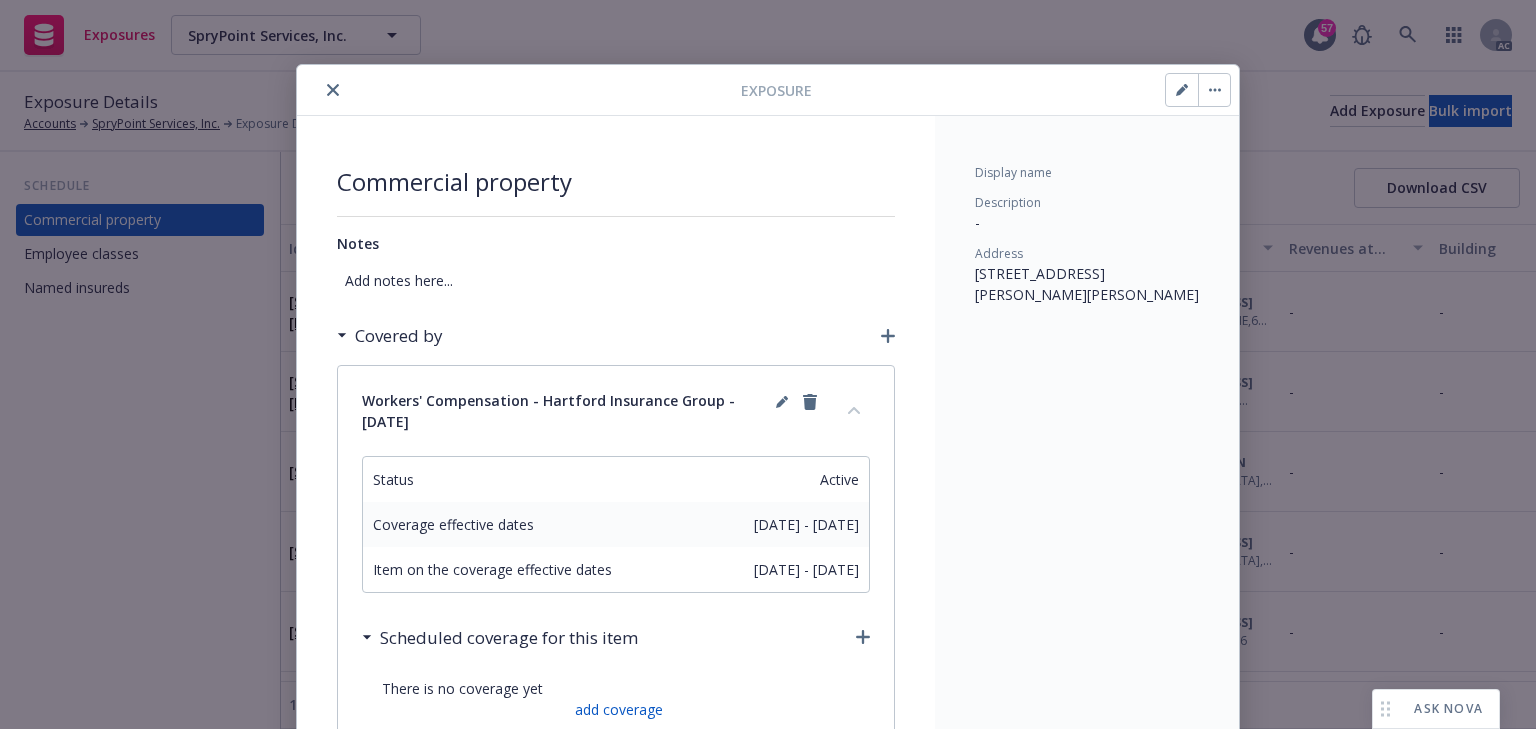 drag, startPoint x: 853, startPoint y: 254, endPoint x: 861, endPoint y: 247, distance: 10.630146 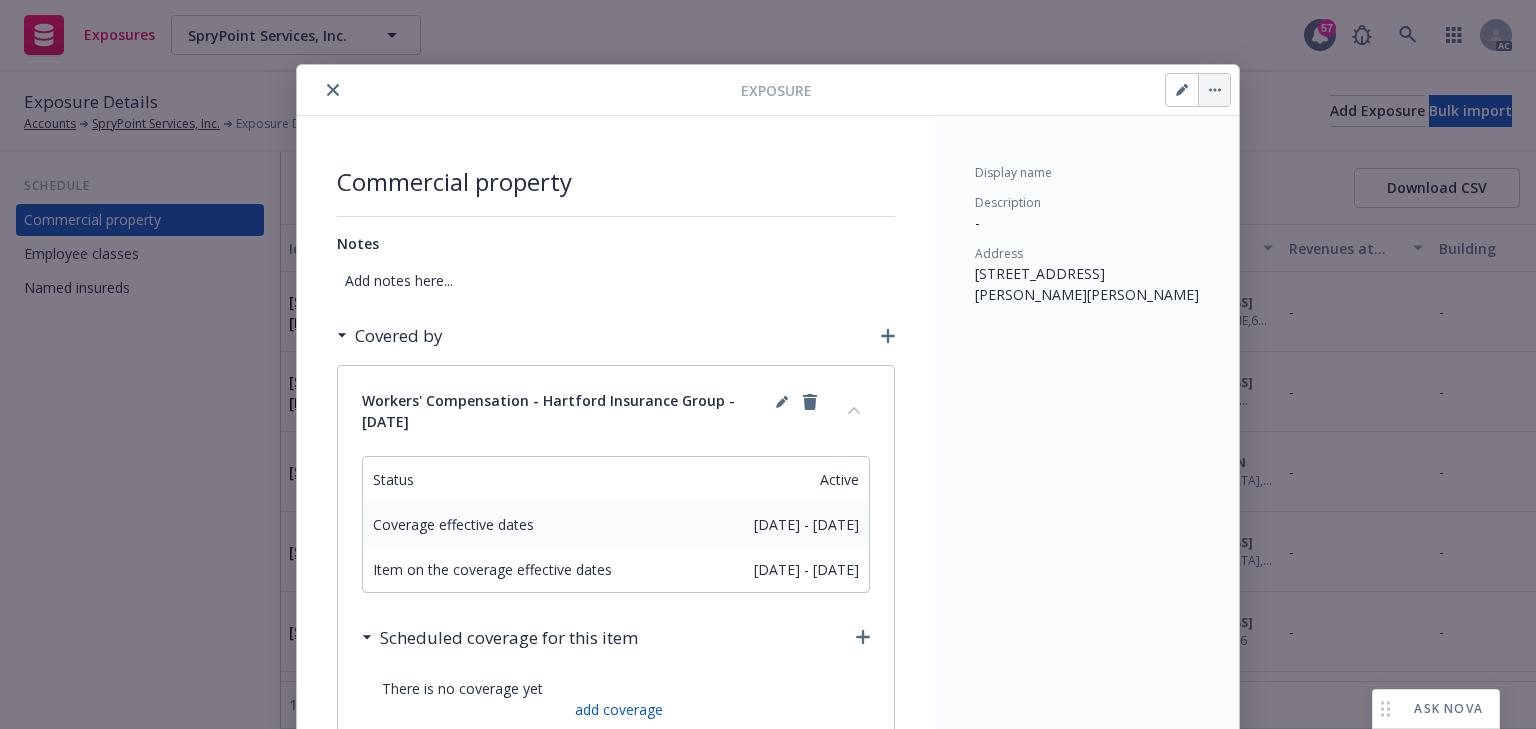 click at bounding box center (1214, 90) 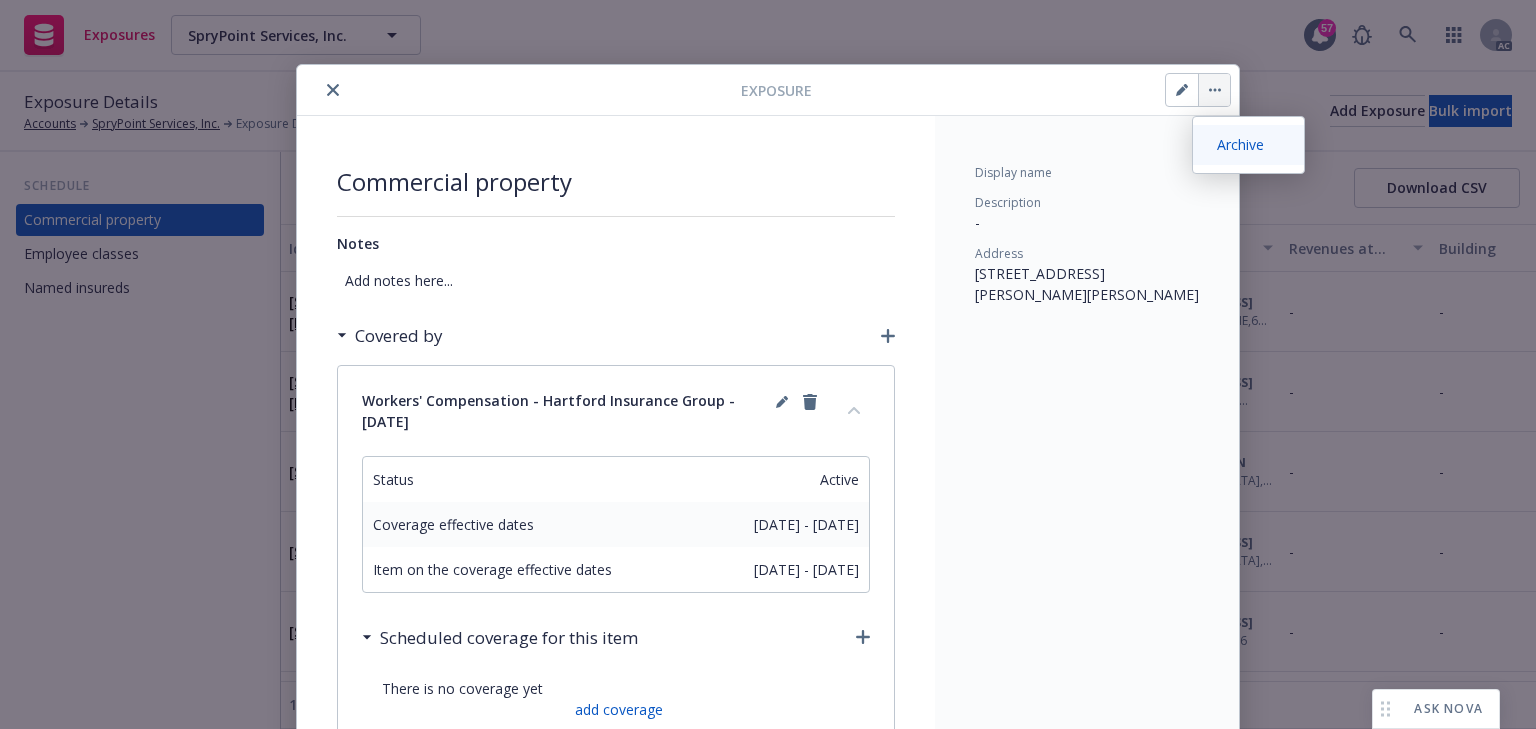 click on "Archive" at bounding box center (1248, 145) 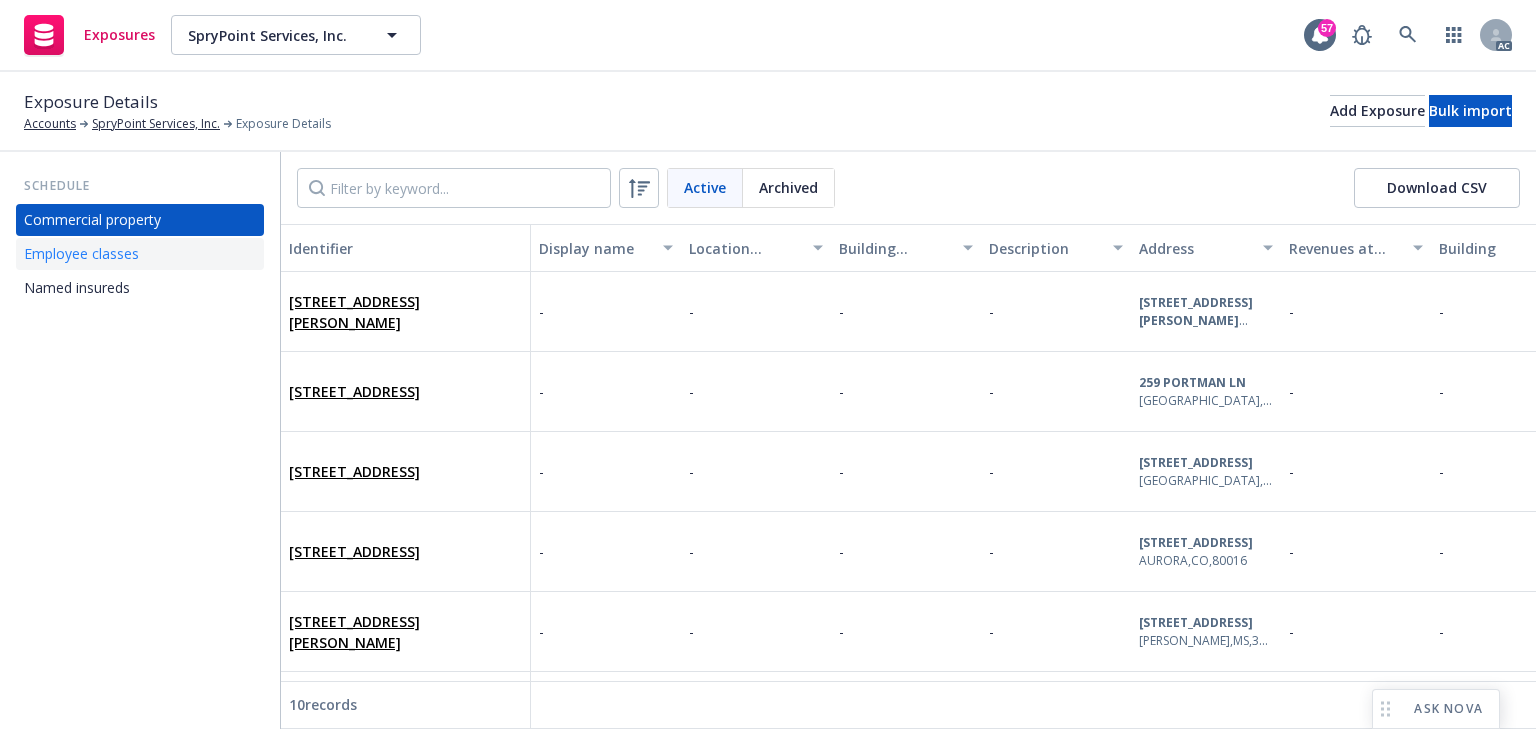 click on "Employee classes" at bounding box center [81, 254] 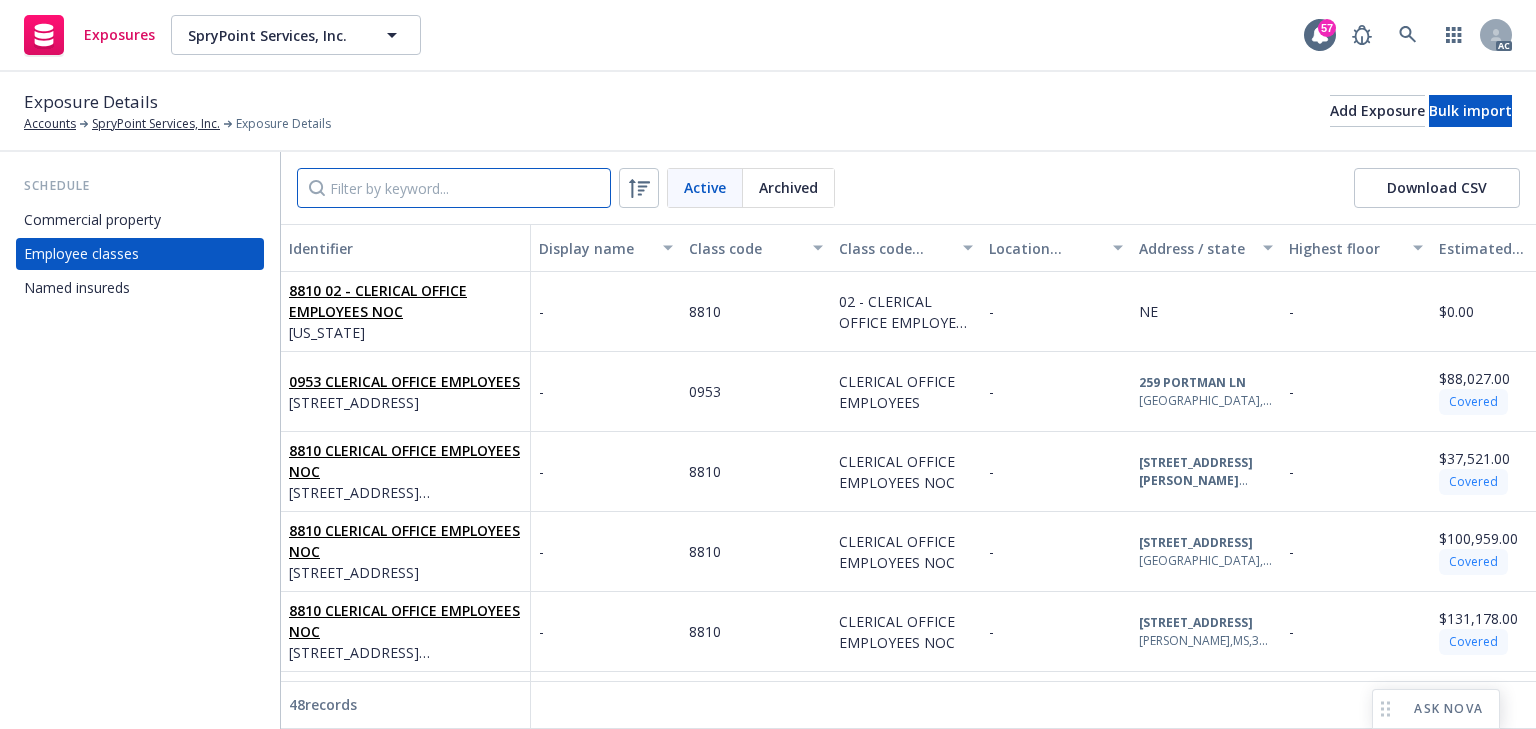 click at bounding box center (454, 188) 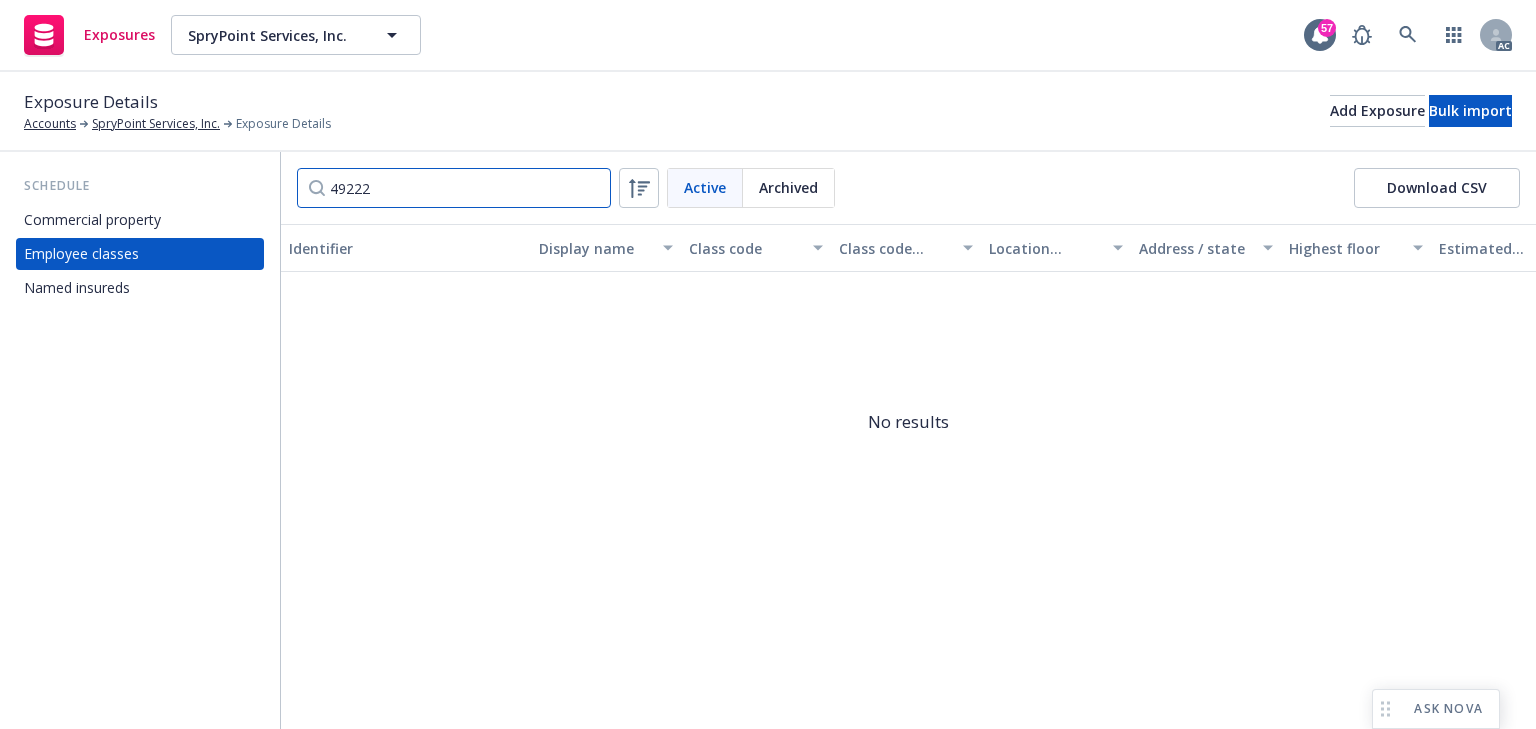 type on "49222" 